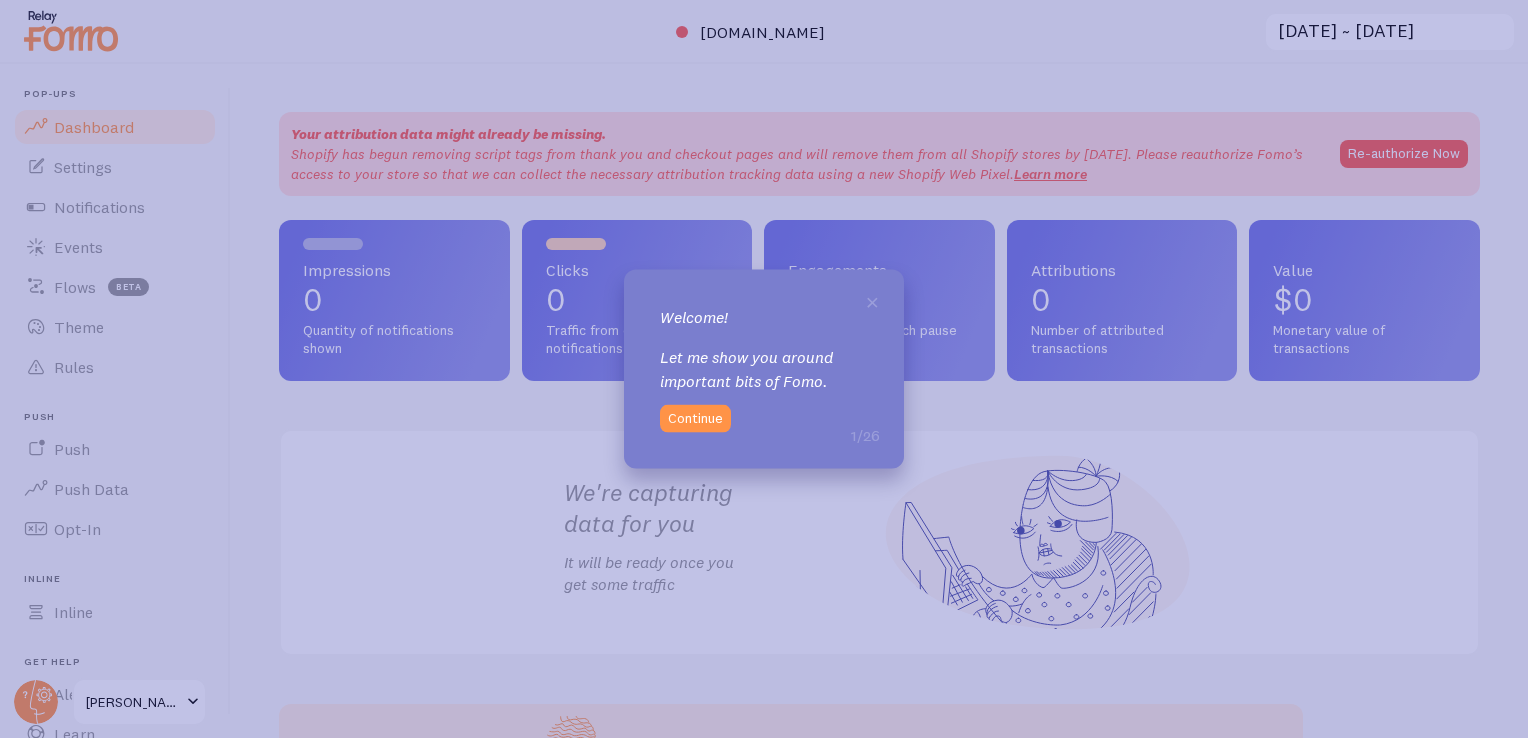 scroll, scrollTop: 0, scrollLeft: 0, axis: both 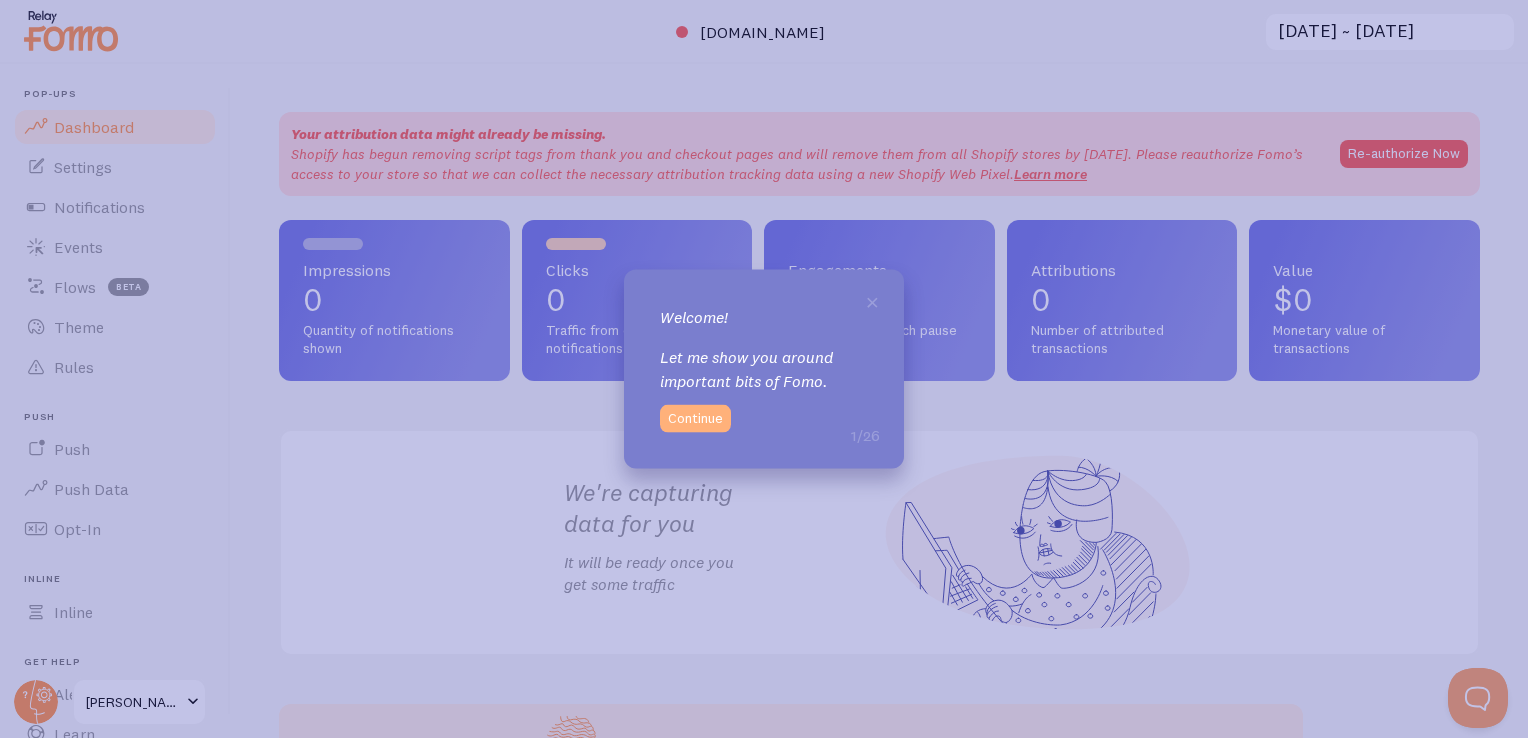 click on "Continue" at bounding box center [695, 418] 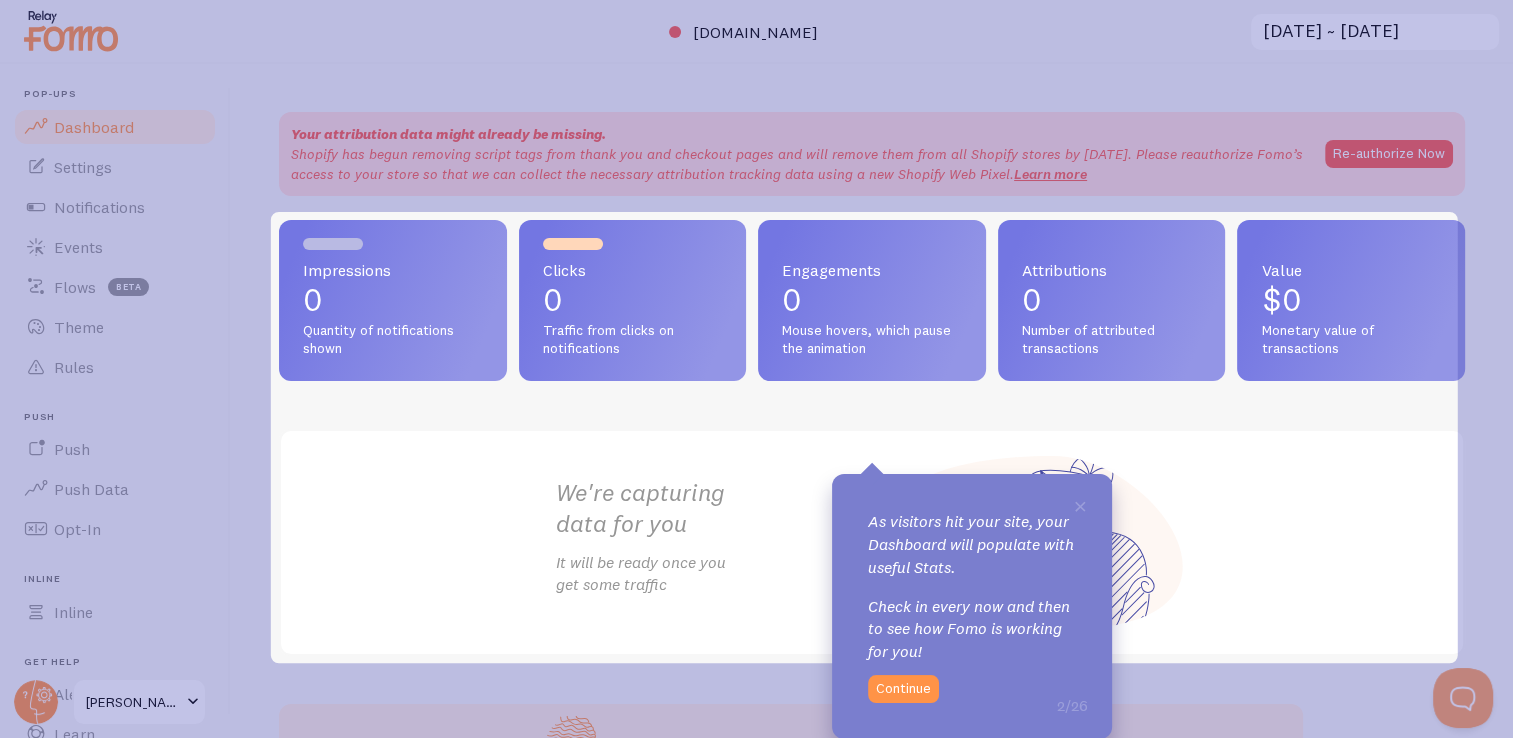 scroll, scrollTop: 0, scrollLeft: 0, axis: both 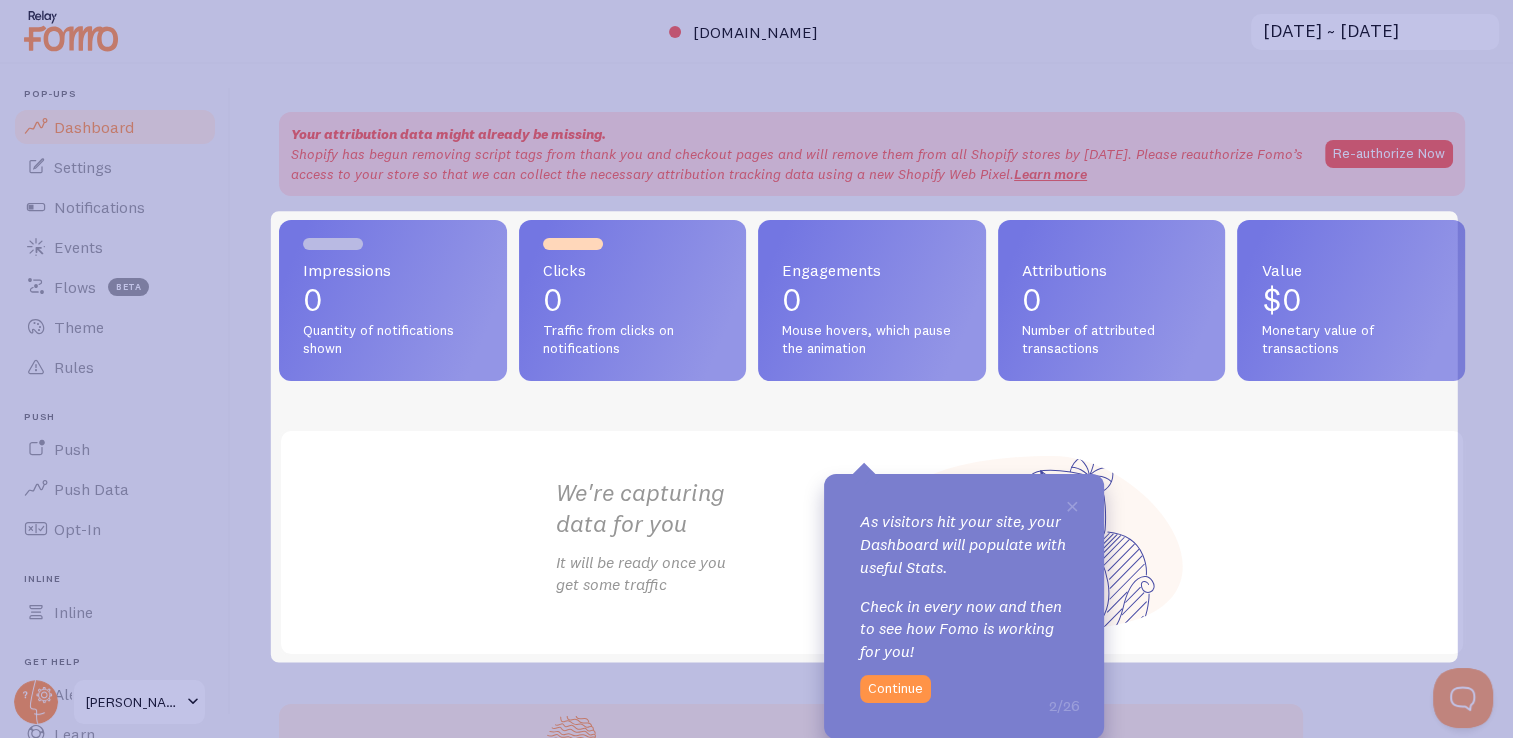 click on "×   As visitors hit your site, your Dashboard will populate with useful Stats.   Check in every now and then to see how Fomo is working for you!   2/26 Continue" at bounding box center [964, 606] 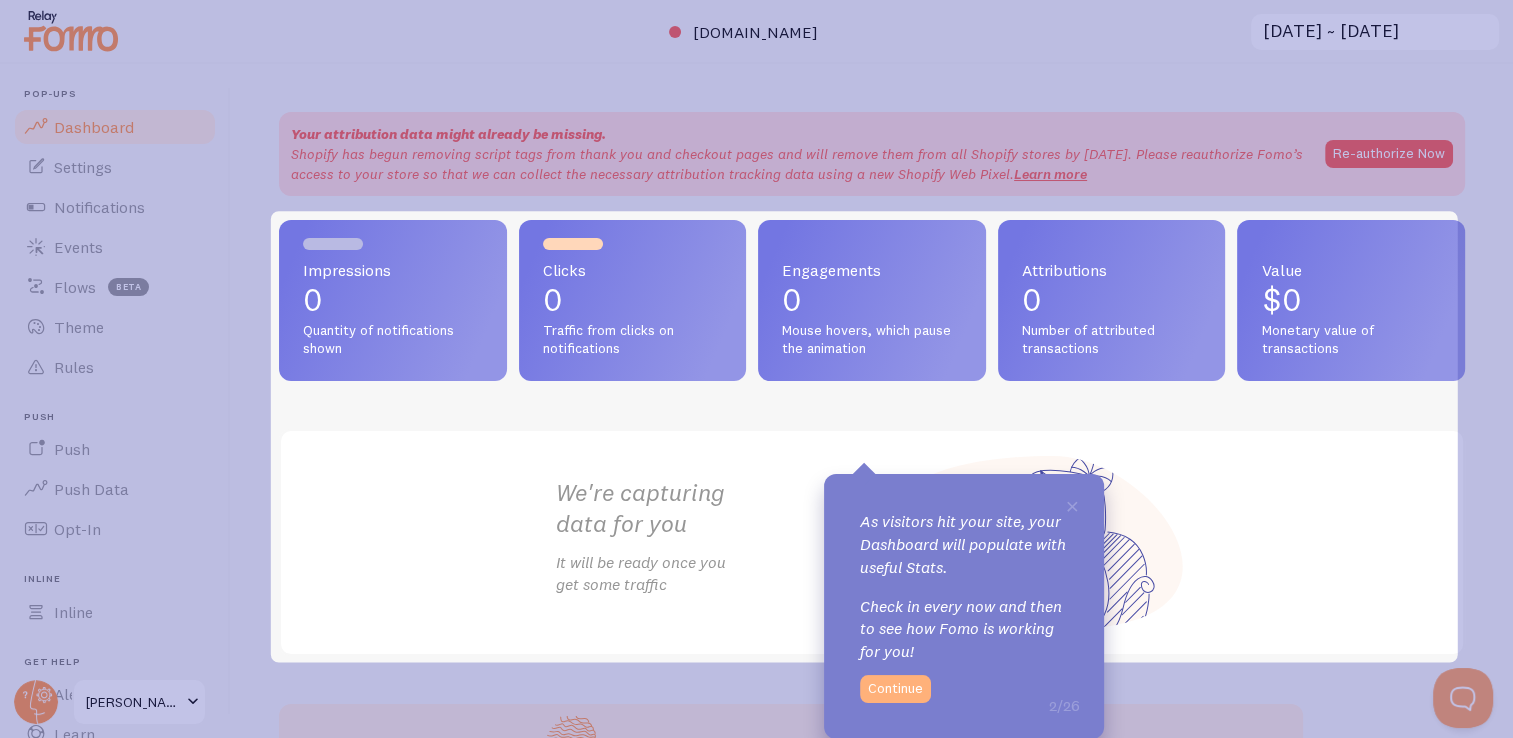 click on "Continue" at bounding box center [895, 689] 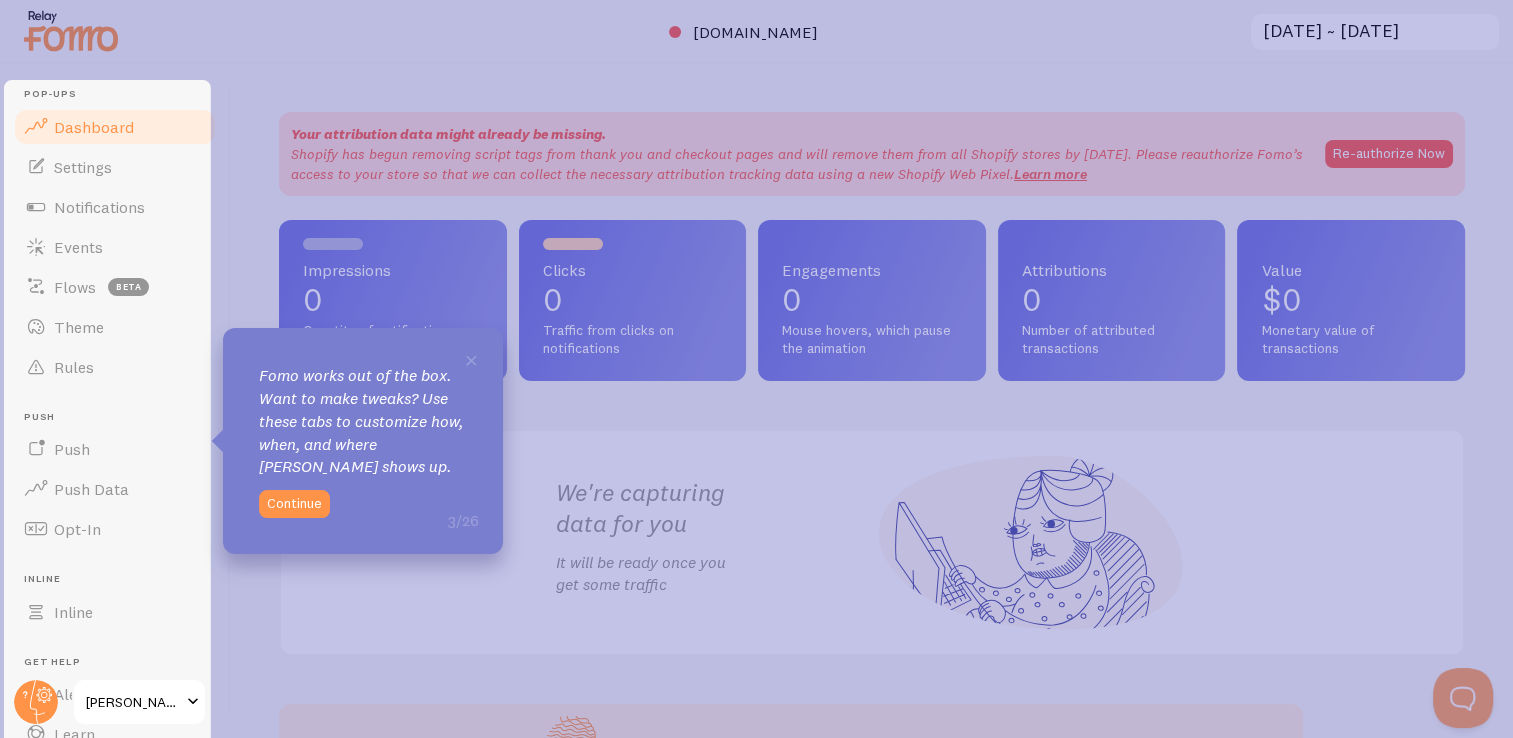 scroll, scrollTop: 0, scrollLeft: 0, axis: both 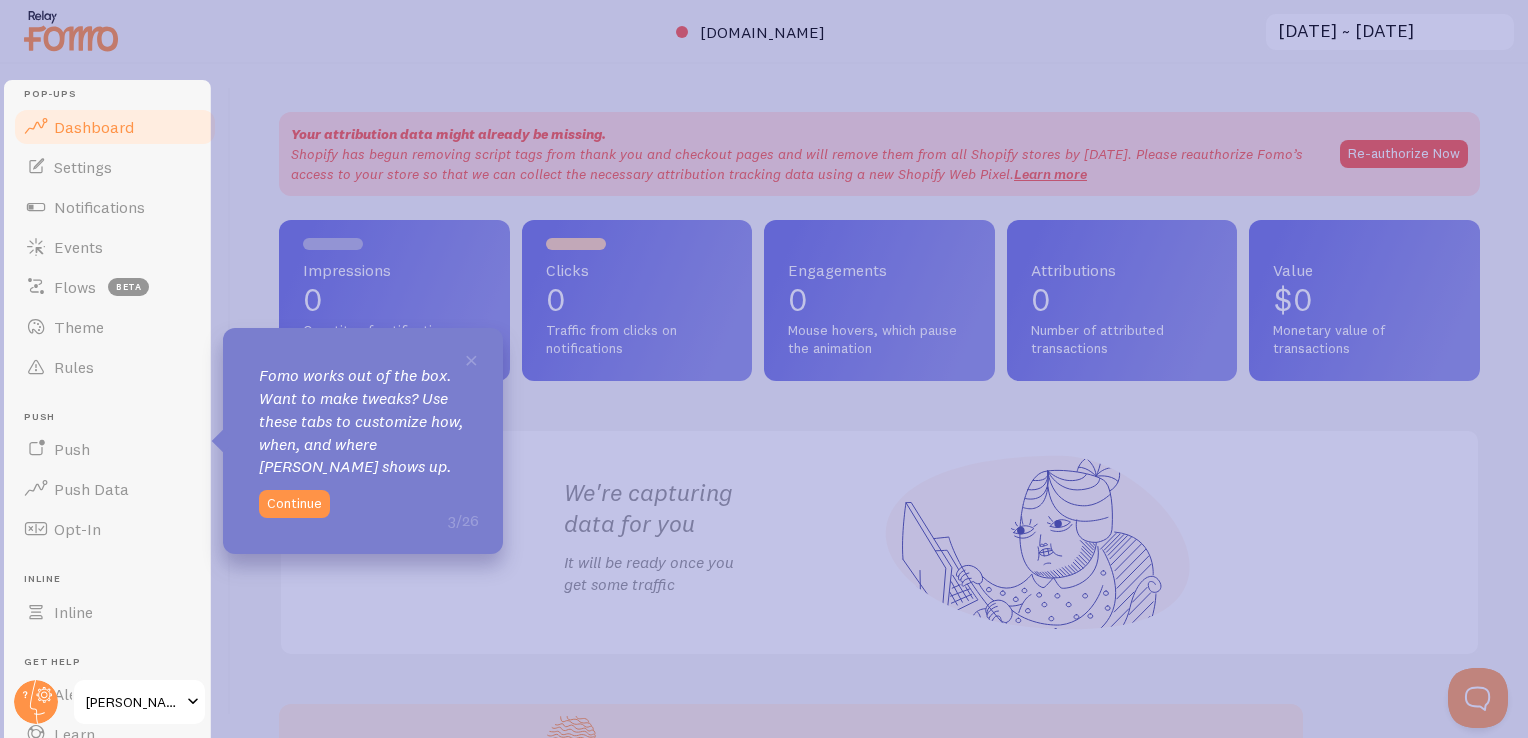 click on "×   Fomo works out of the box. Want to make tweaks? Use these tabs to customize how, when, and where Fomo shows up.   3/26 Continue" at bounding box center [363, 441] 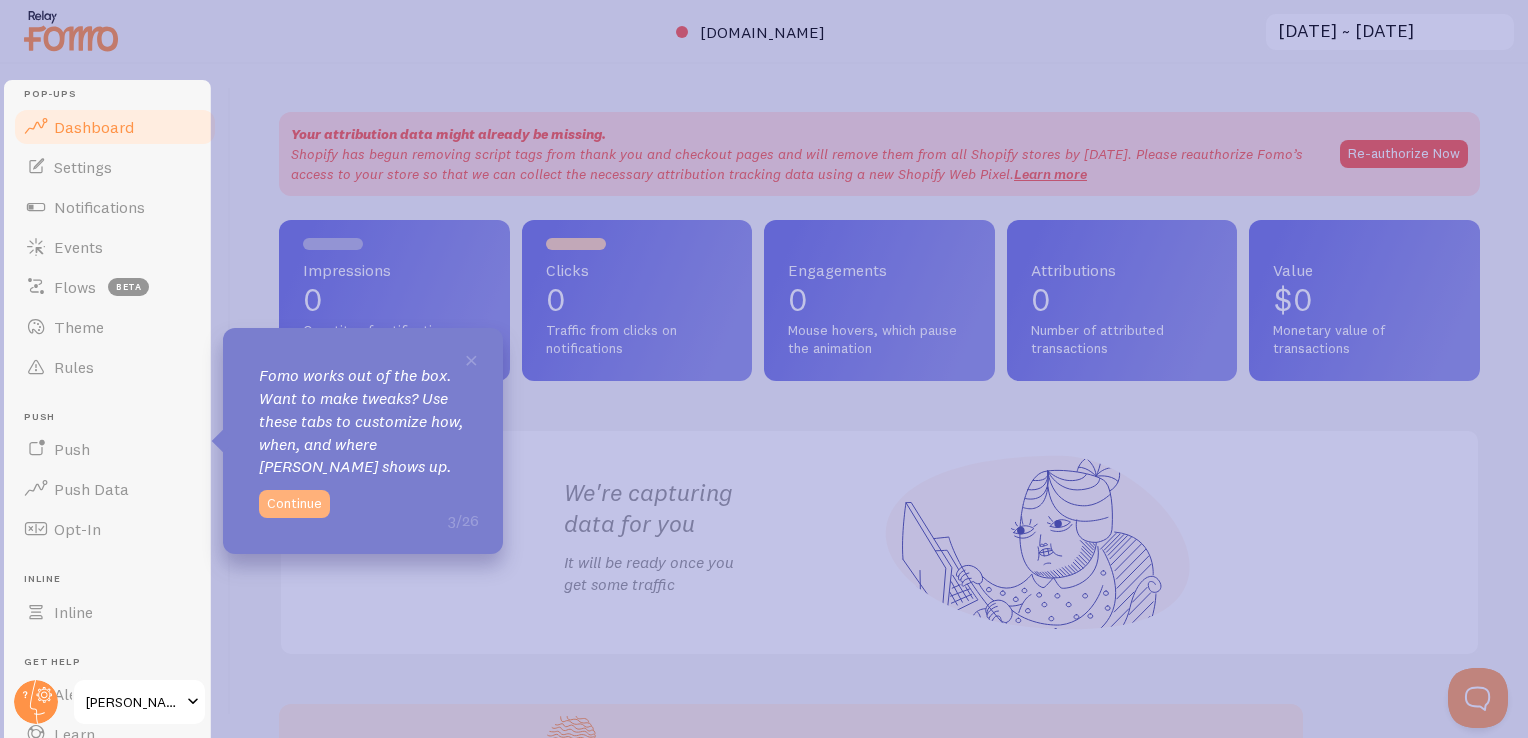 click on "Continue" at bounding box center [294, 504] 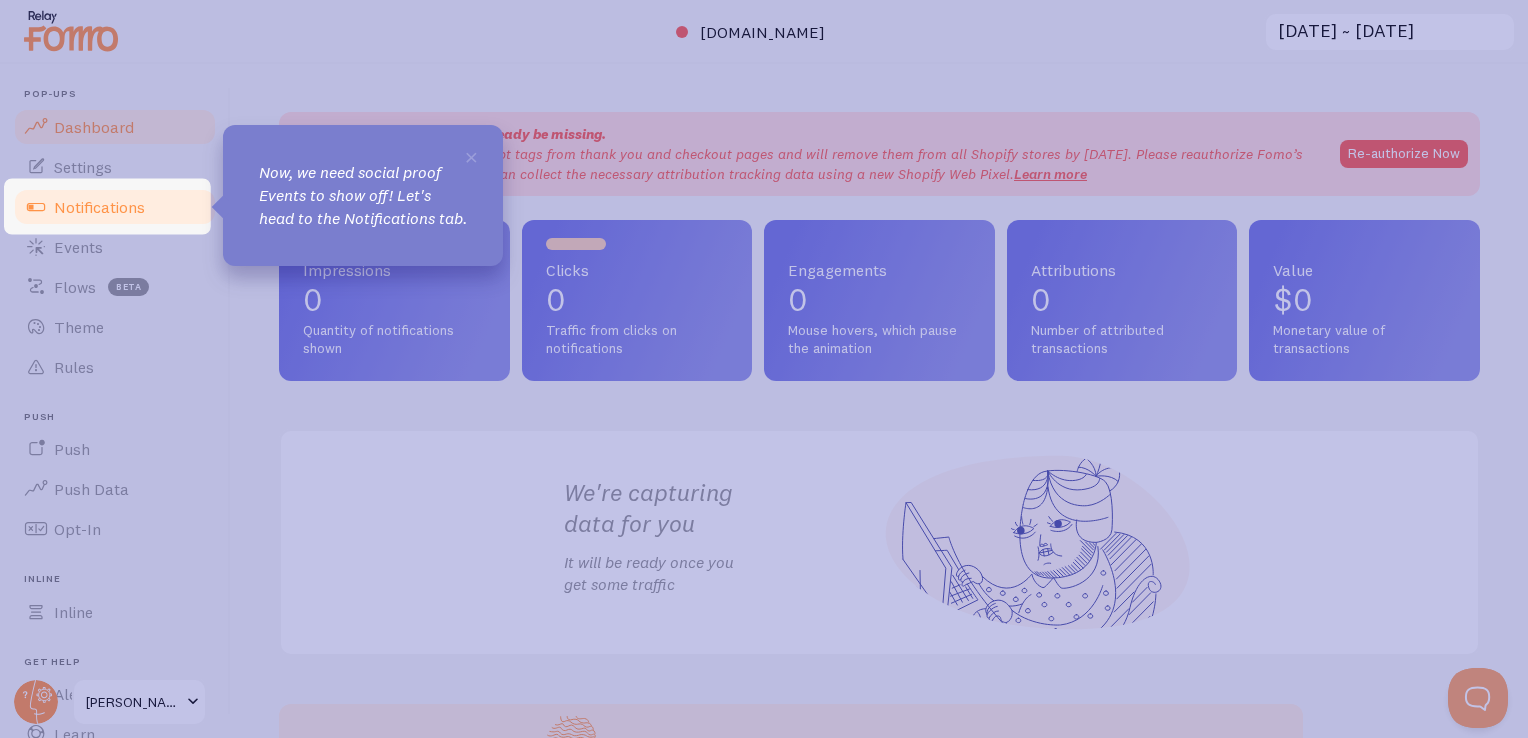 click on "Notifications" at bounding box center [115, 207] 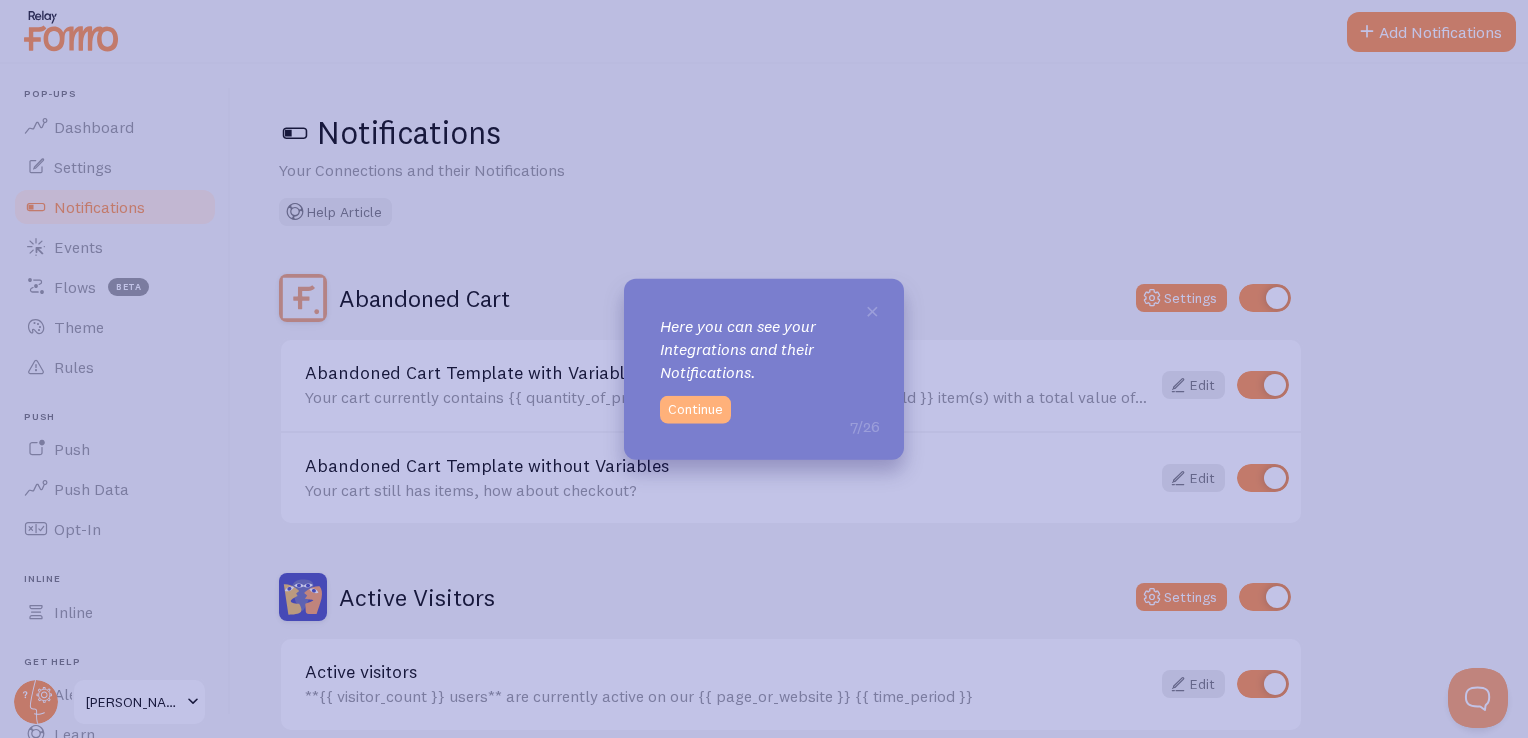 click on "Continue" at bounding box center (695, 409) 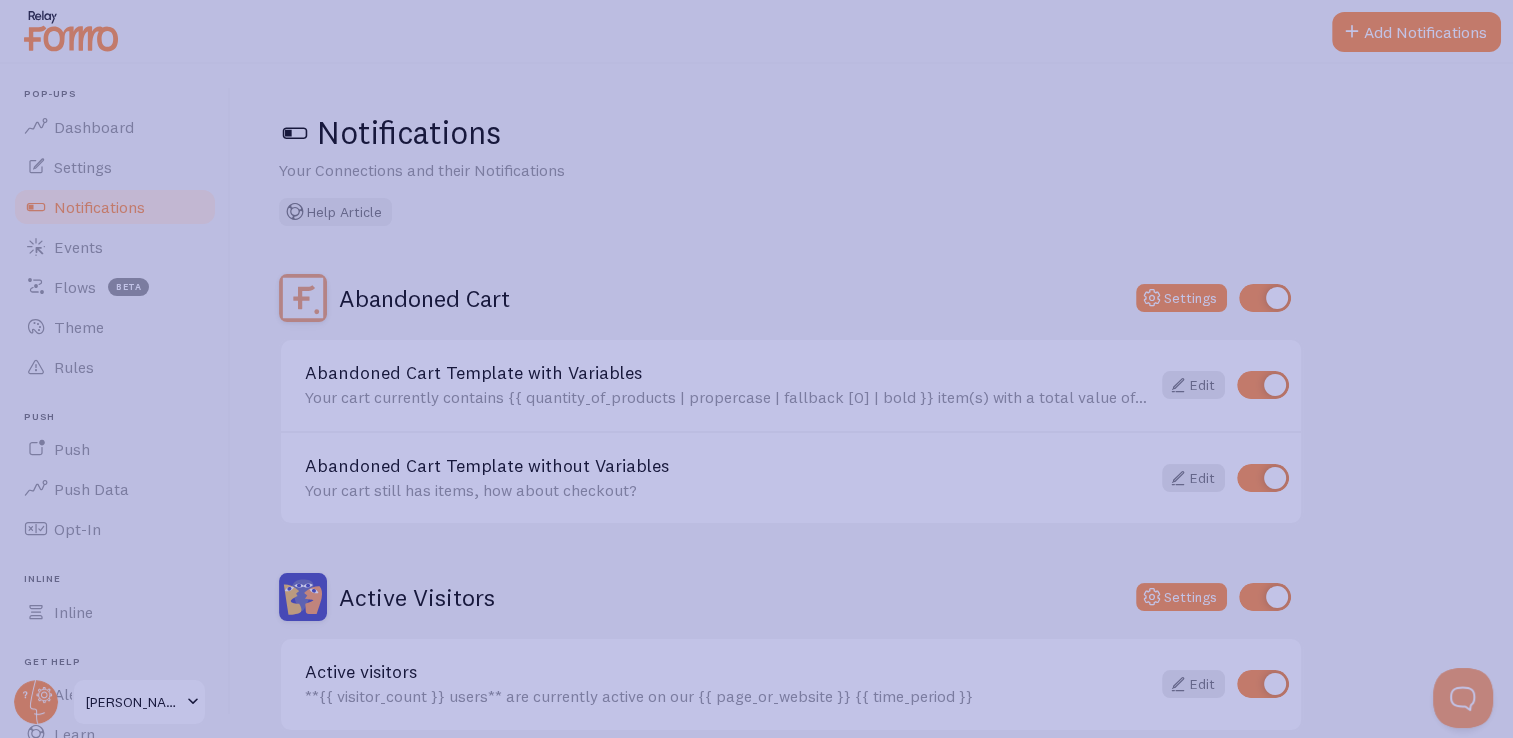 click 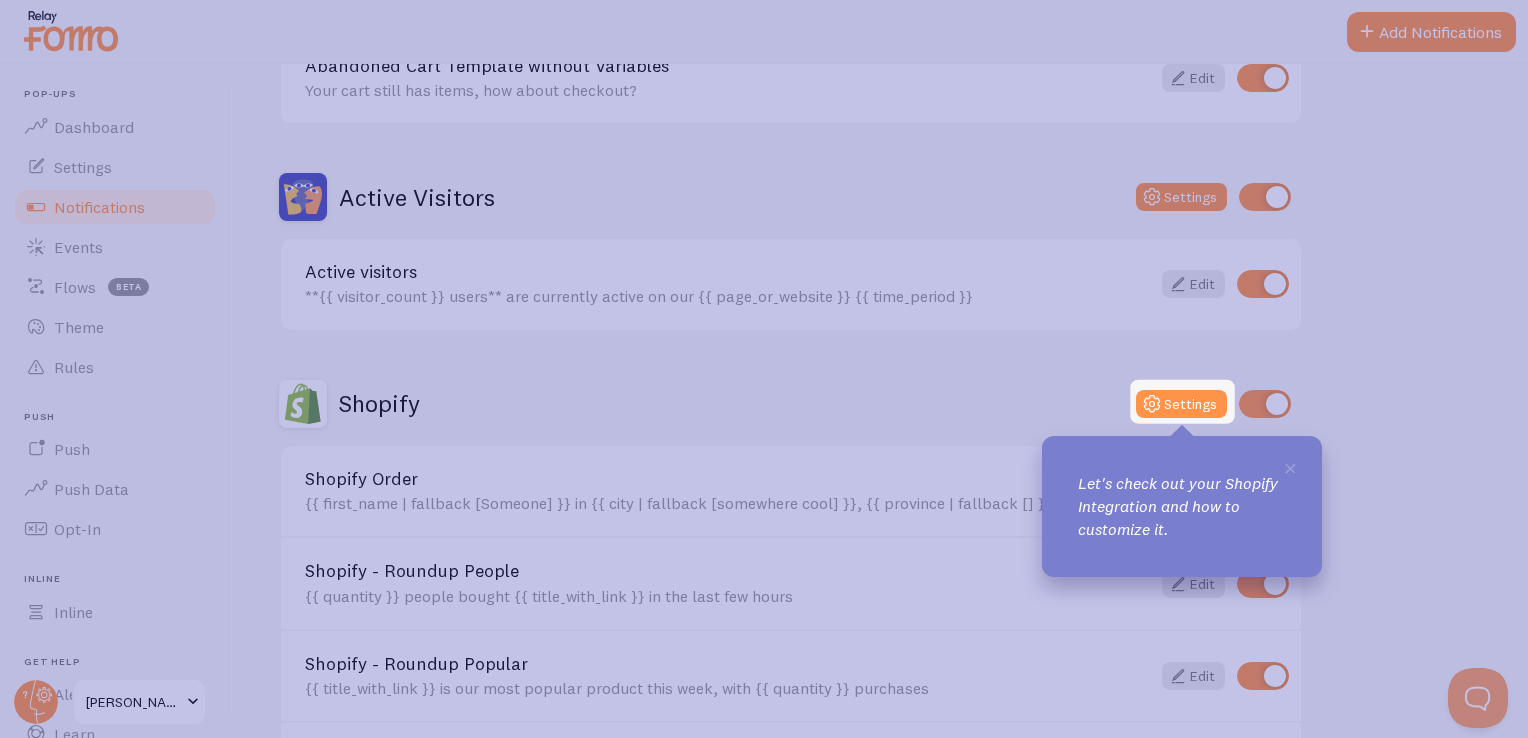scroll, scrollTop: 400, scrollLeft: 0, axis: vertical 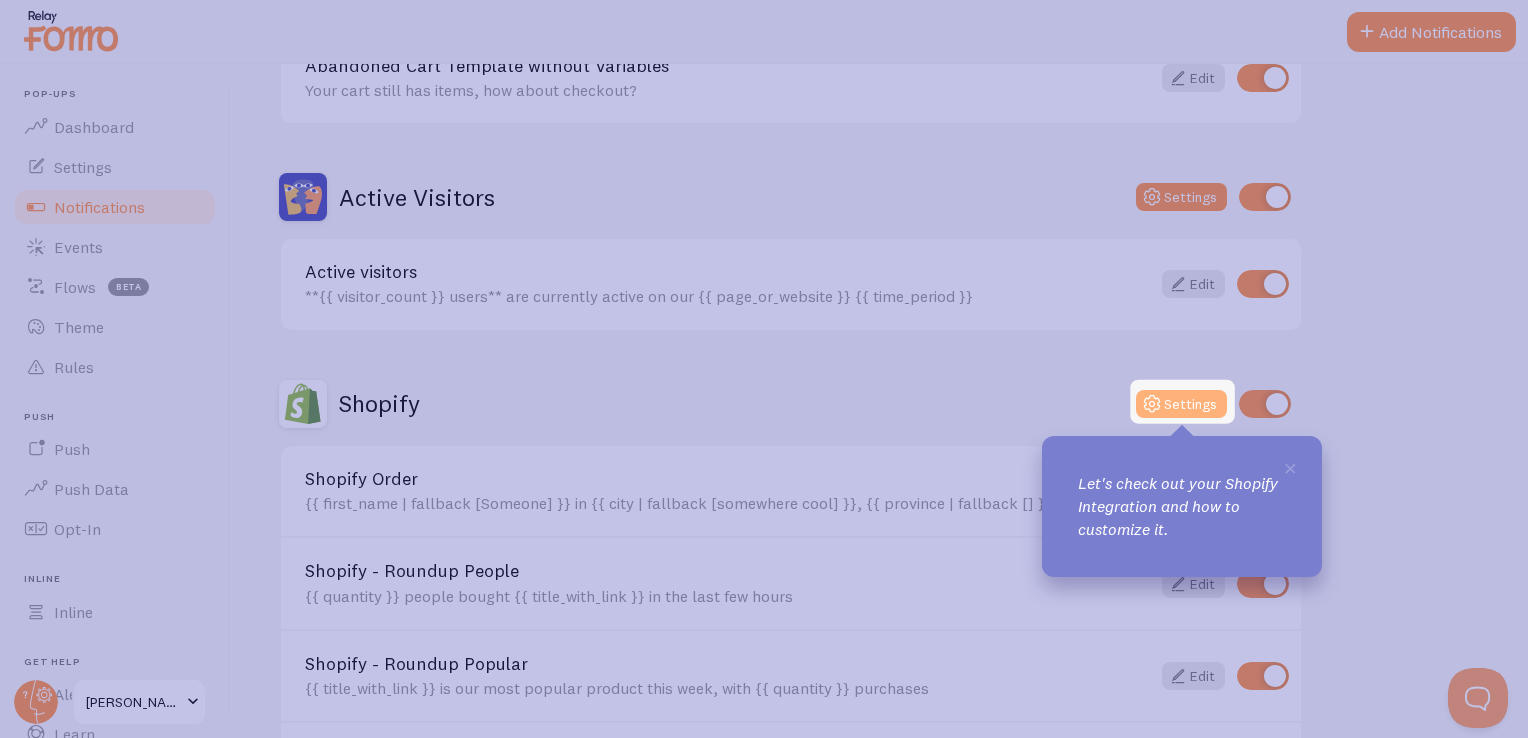 click at bounding box center (1152, 404) 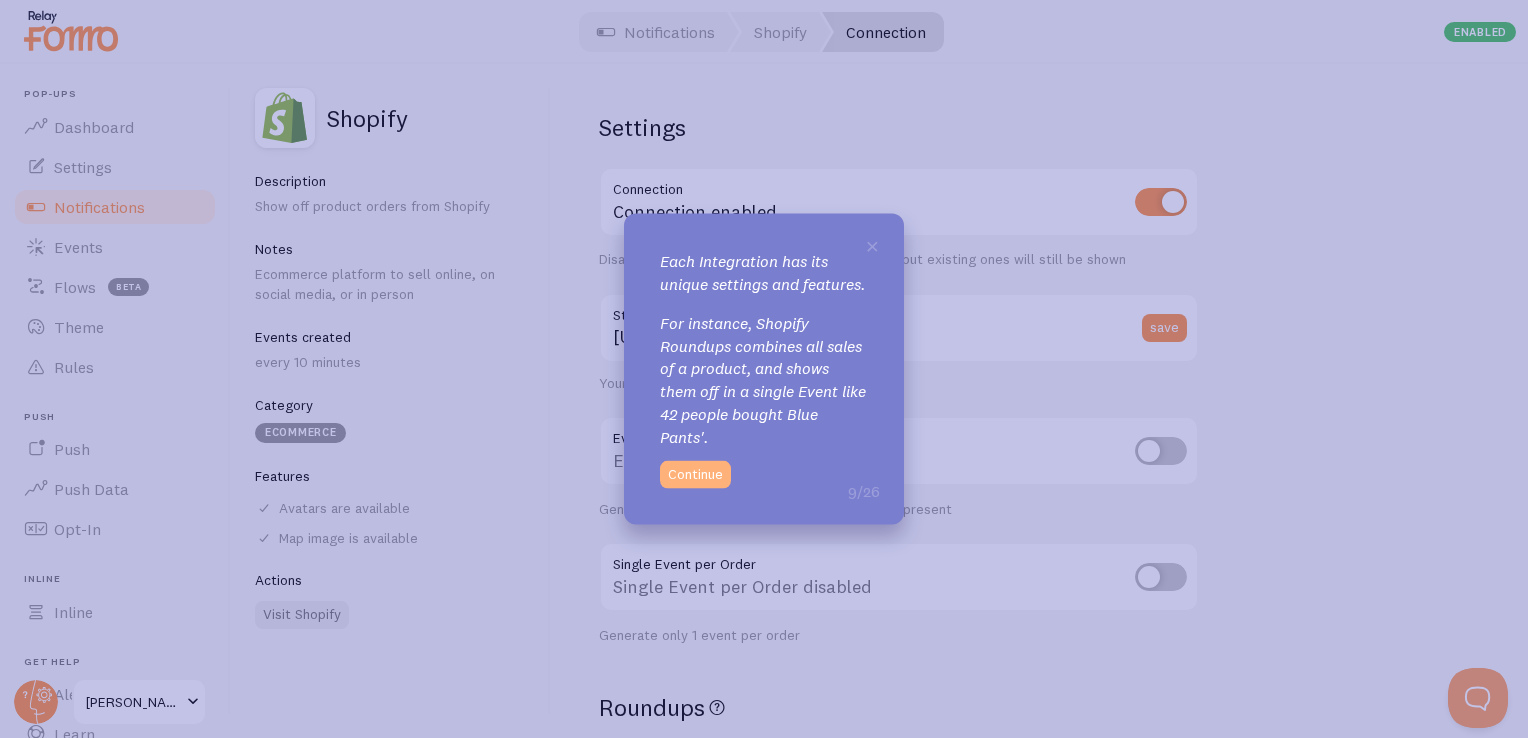 click on "Continue" at bounding box center [695, 474] 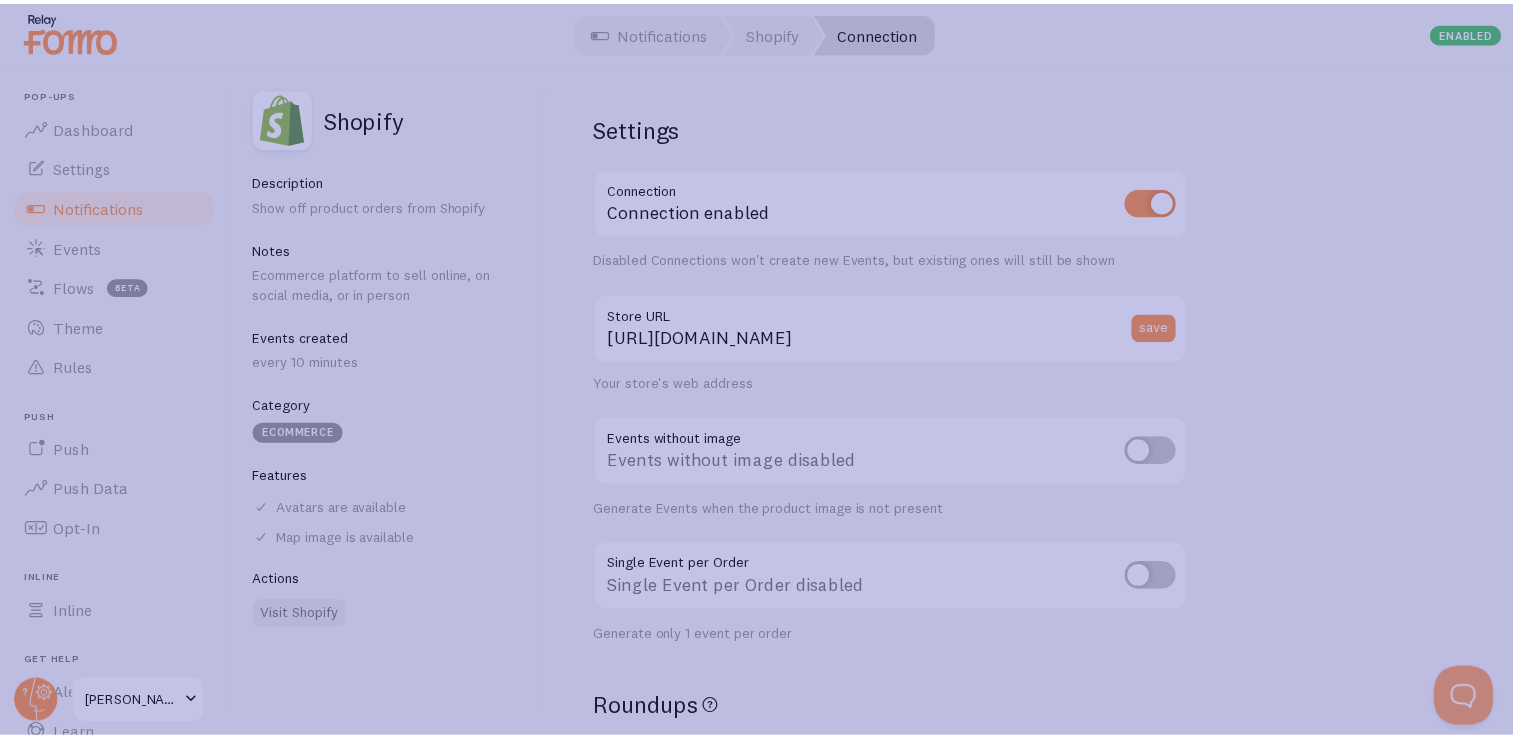 scroll, scrollTop: 11, scrollLeft: 0, axis: vertical 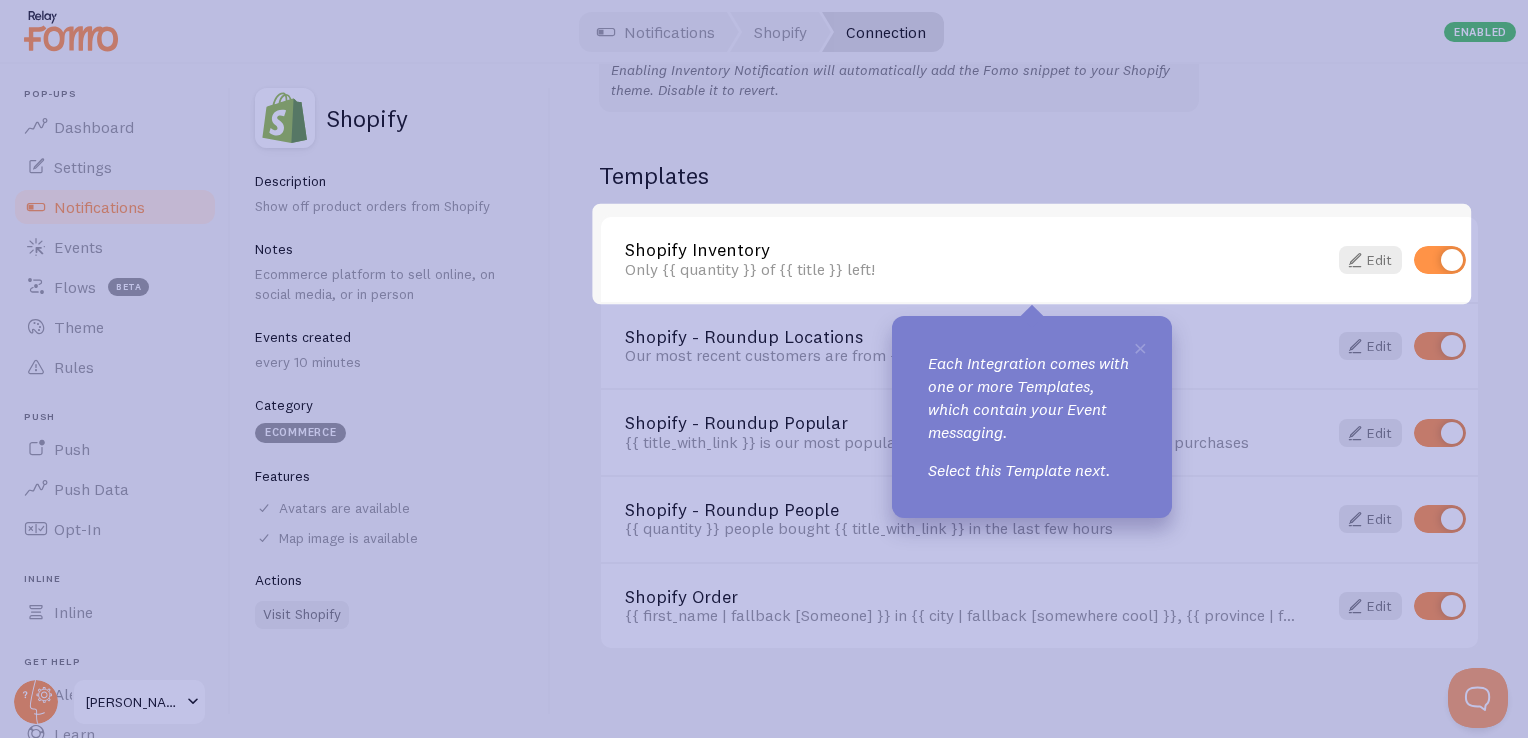 click on "Select this Template next." at bounding box center [1032, 470] 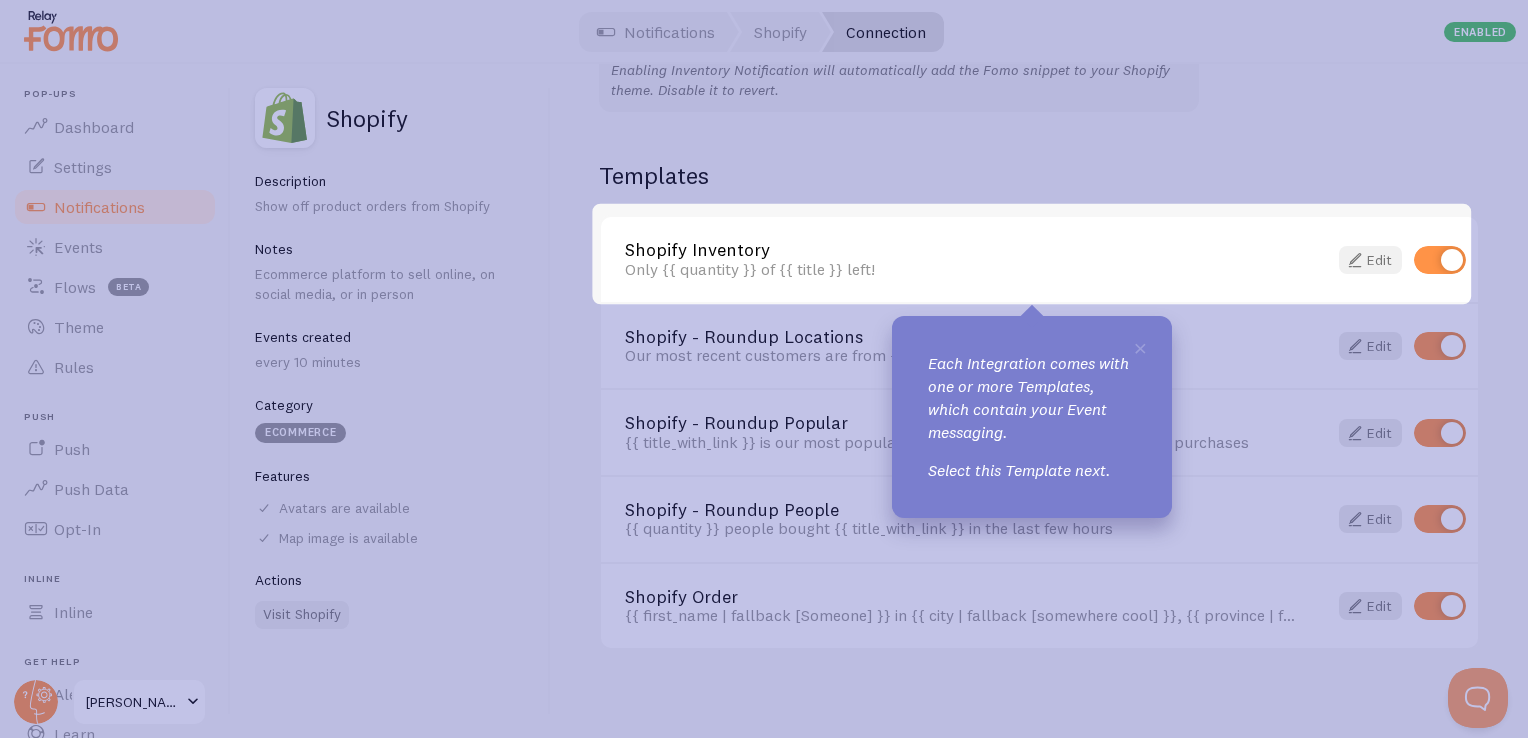 click on "Edit" at bounding box center [1370, 260] 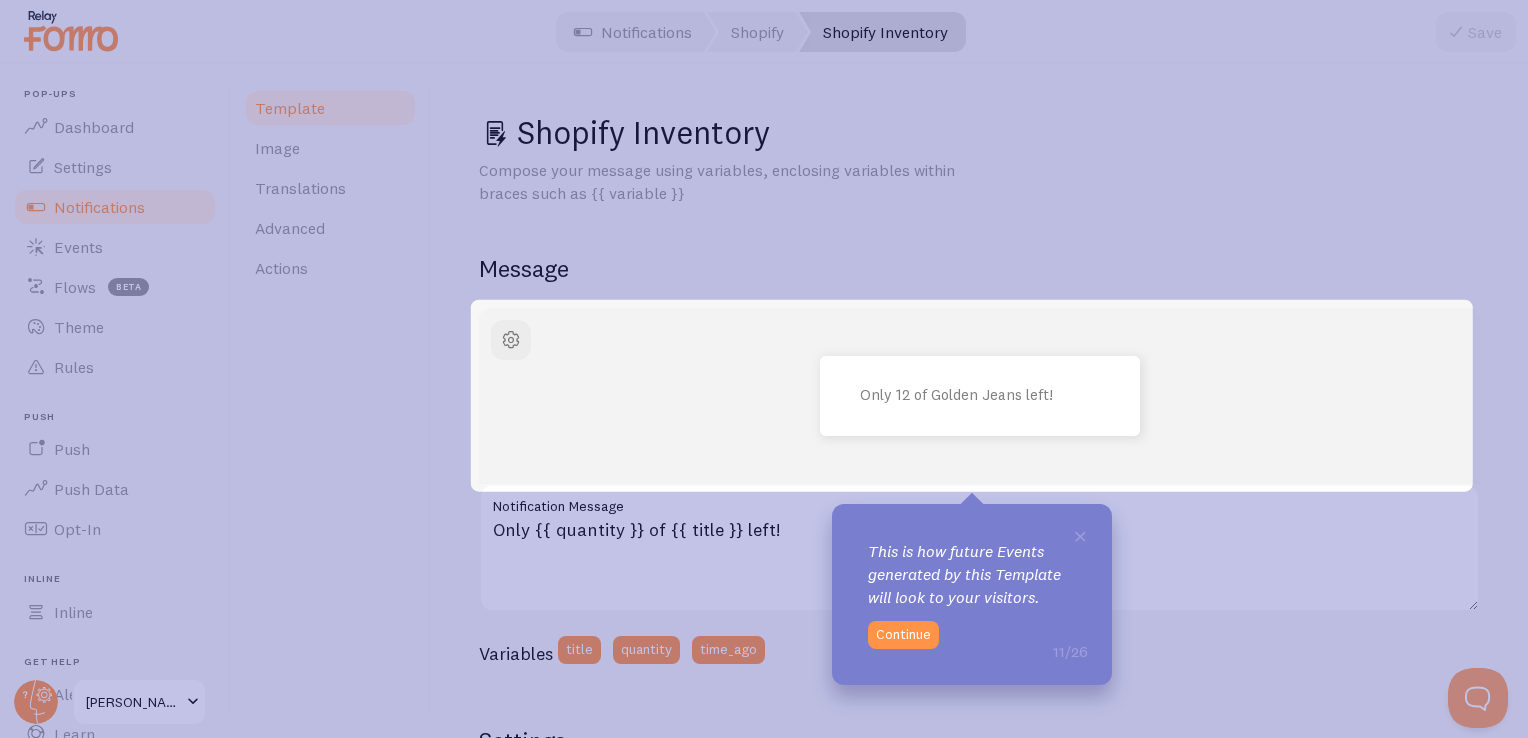 click on "Continue" at bounding box center (903, 635) 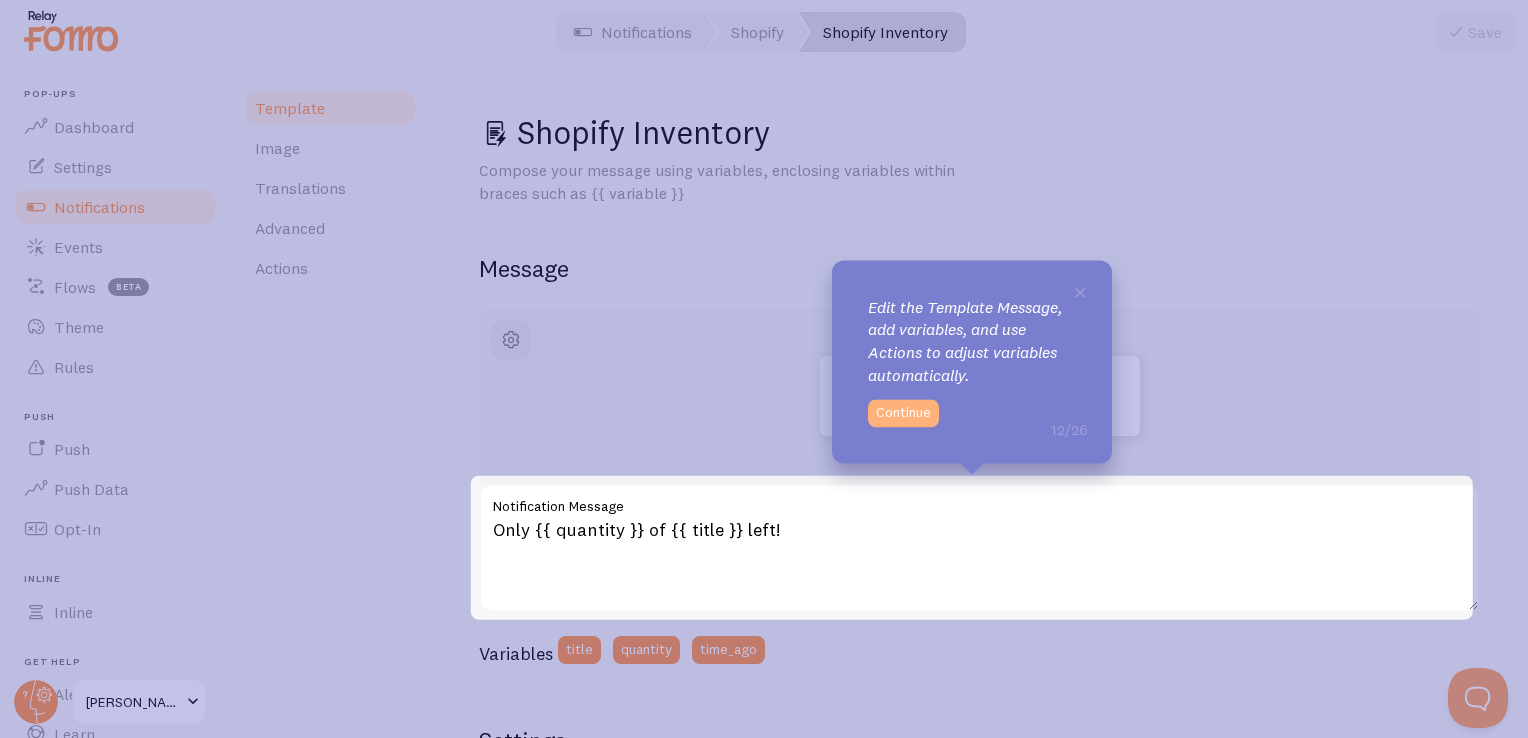 click on "Continue" at bounding box center (903, 413) 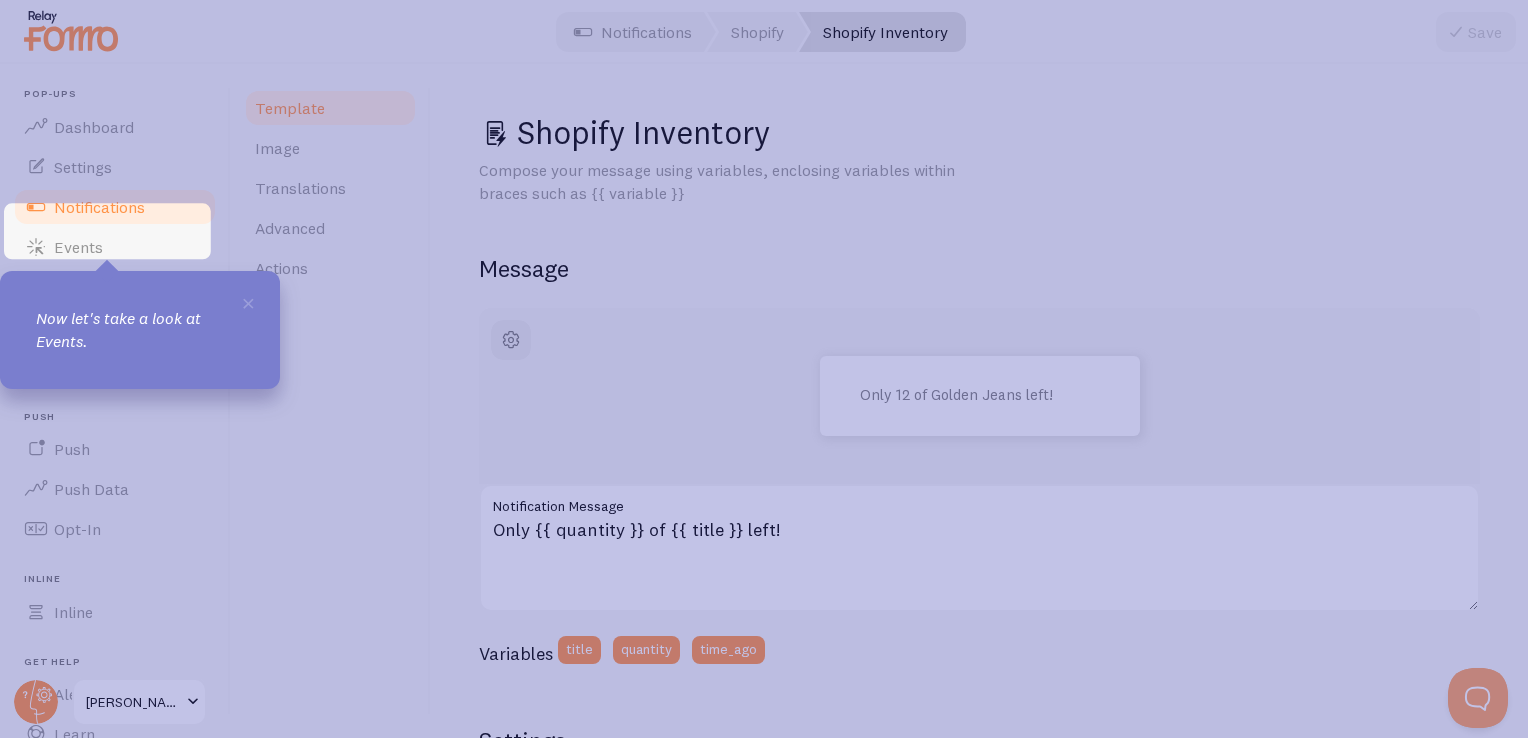scroll, scrollTop: 128, scrollLeft: 0, axis: vertical 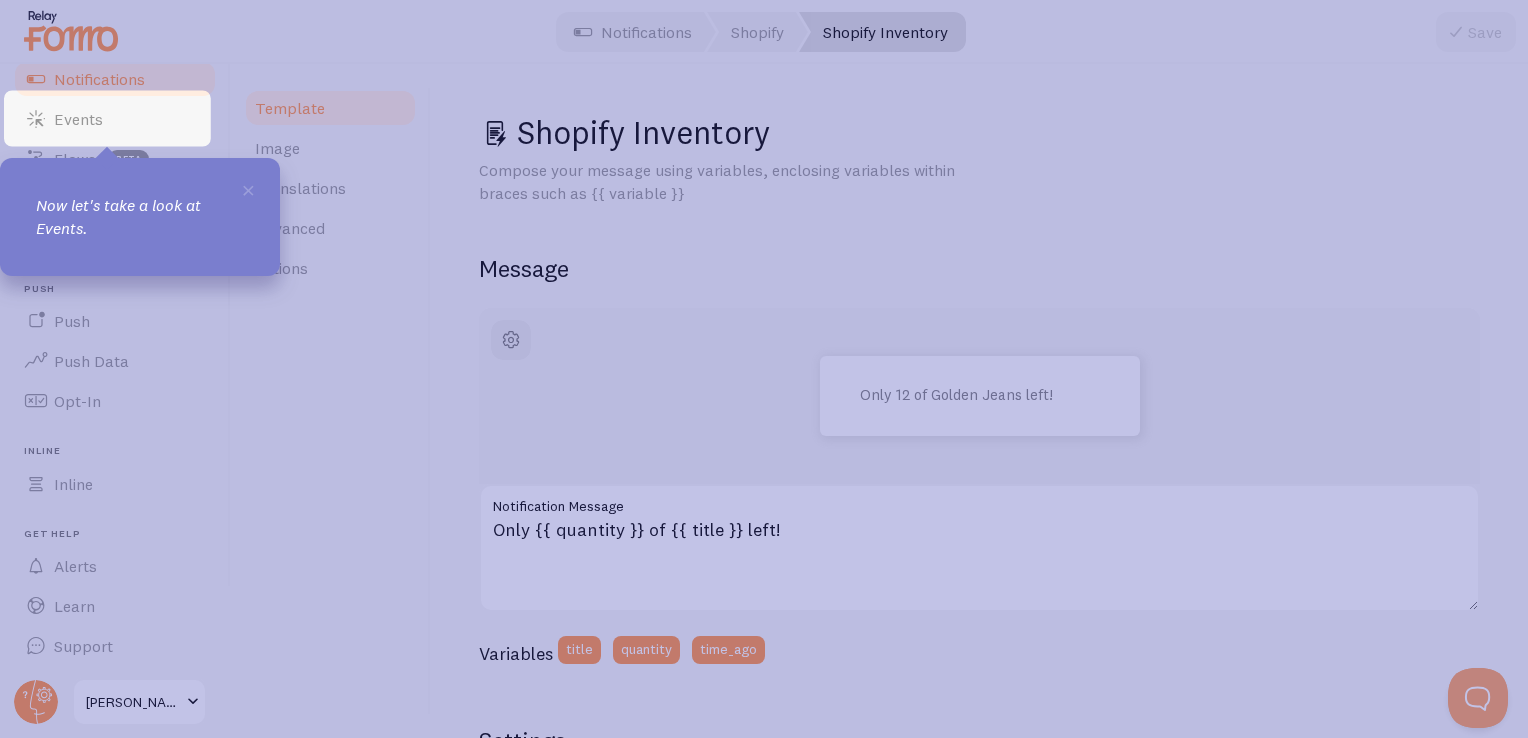 click on "Now let's take a look at Events." at bounding box center [140, 217] 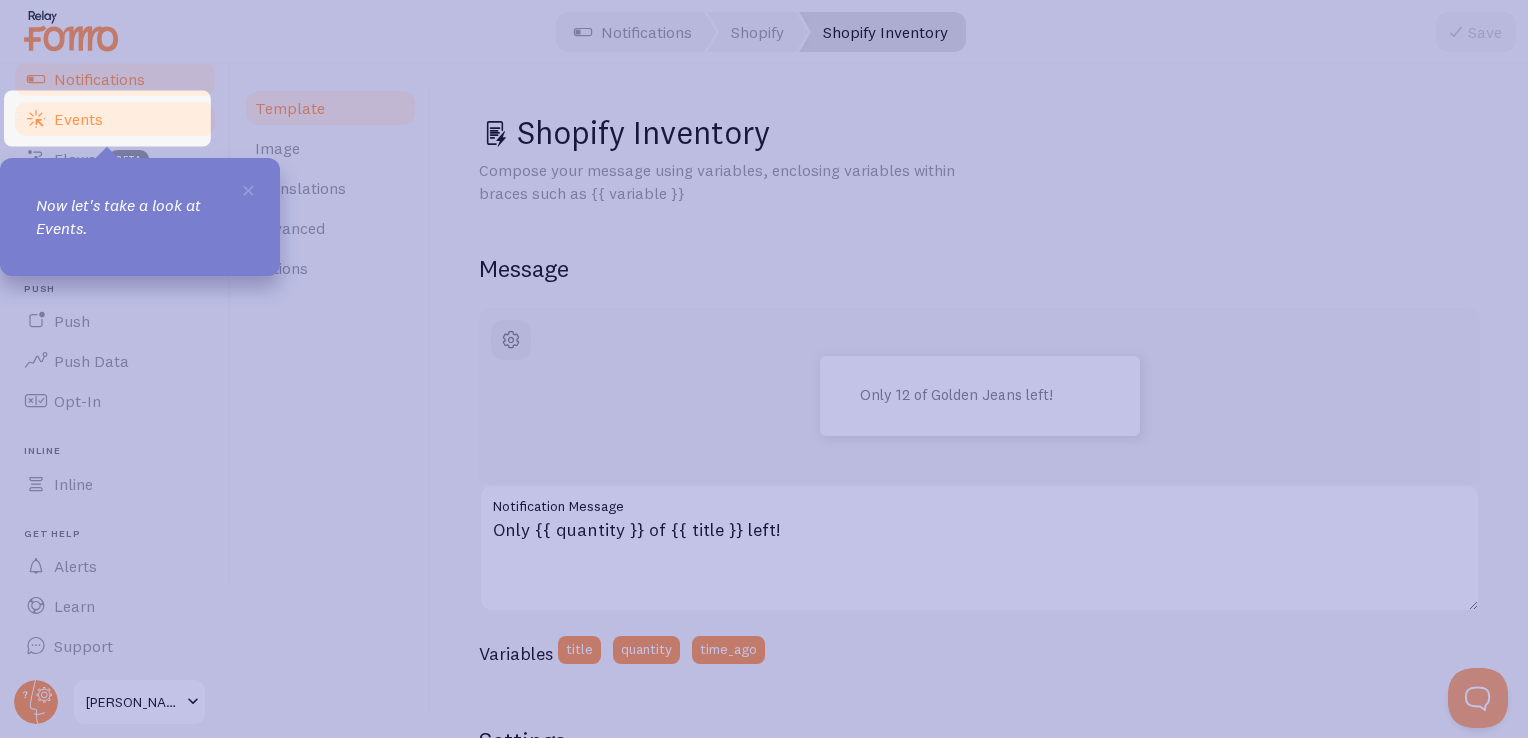 click on "Events" at bounding box center (78, 119) 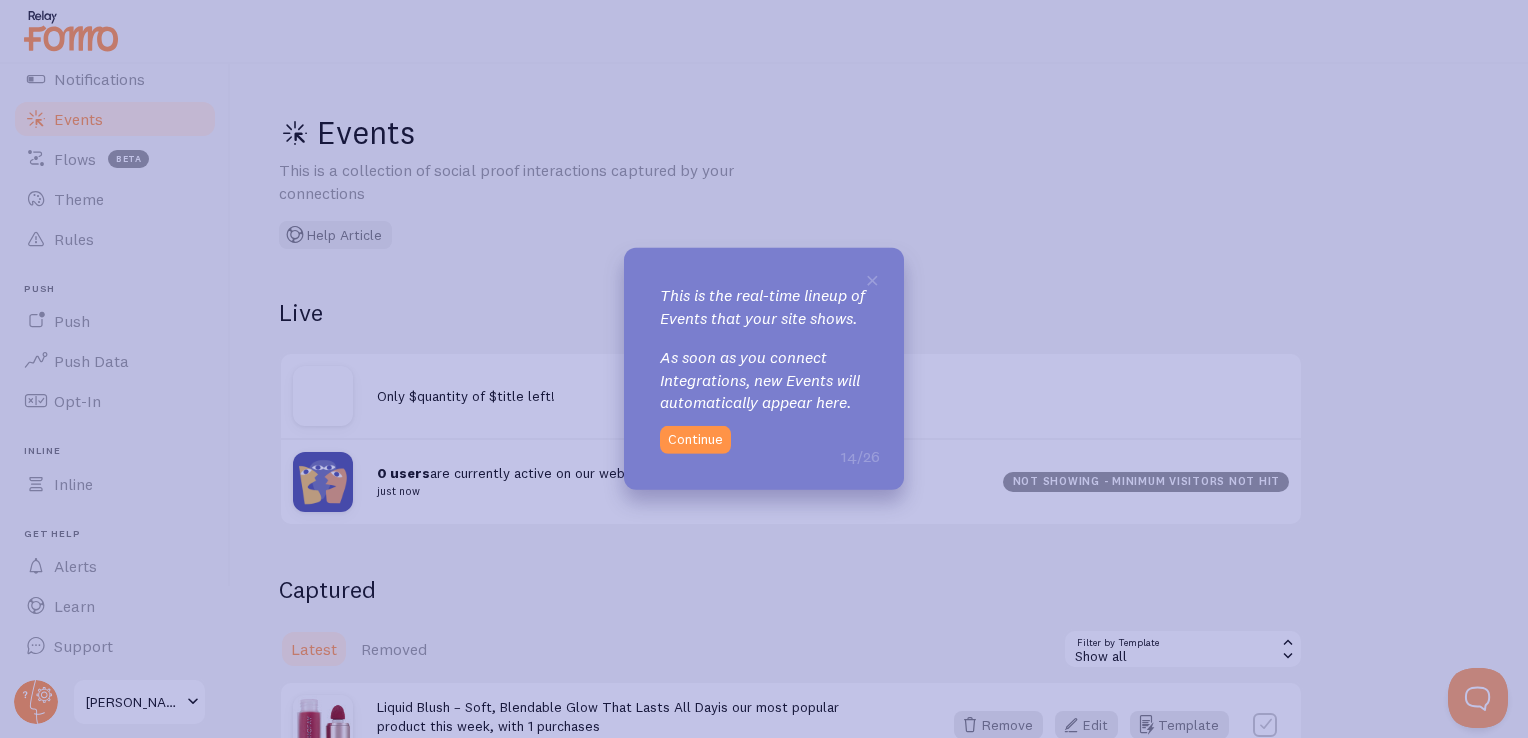 click on "14/26 Continue" at bounding box center [764, 440] 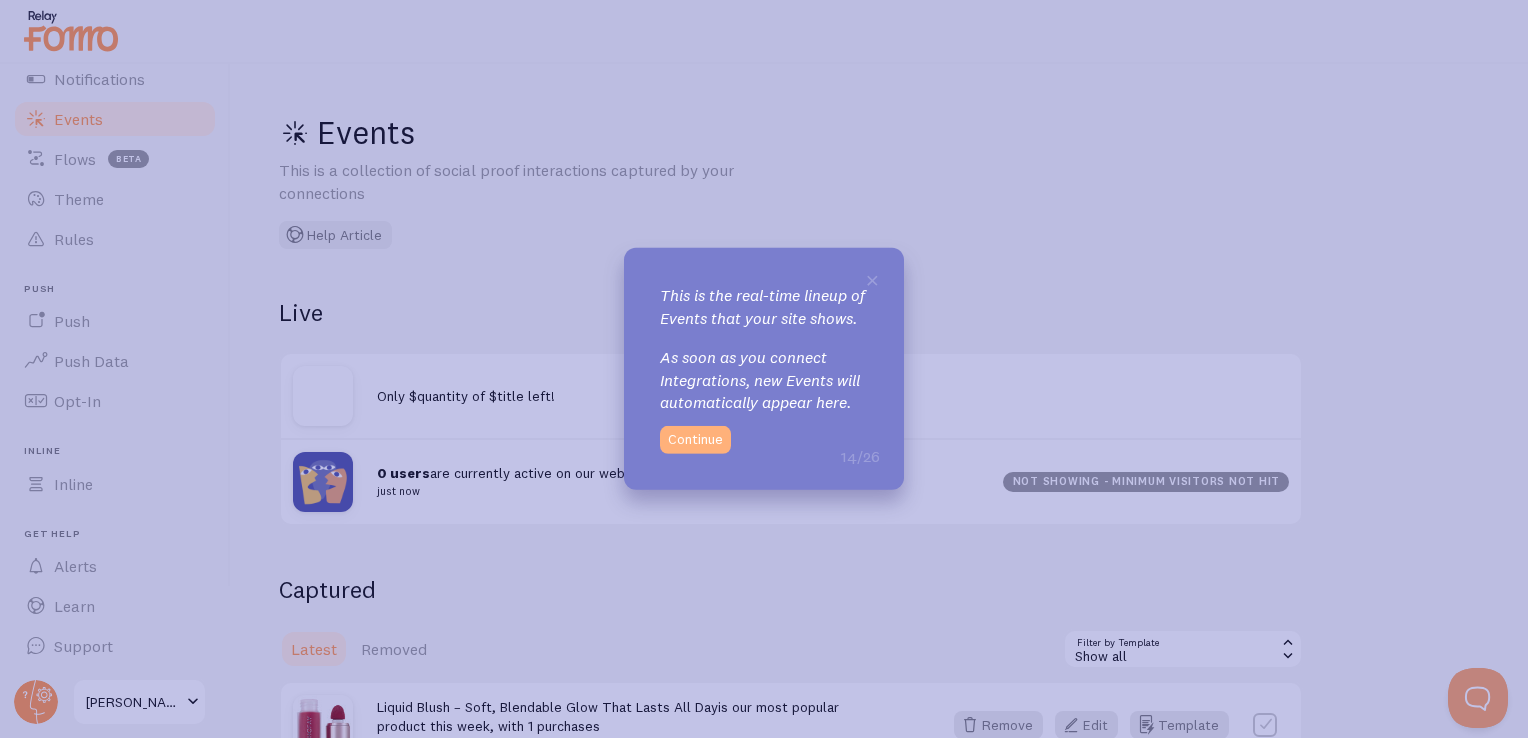 click on "Continue" at bounding box center (695, 440) 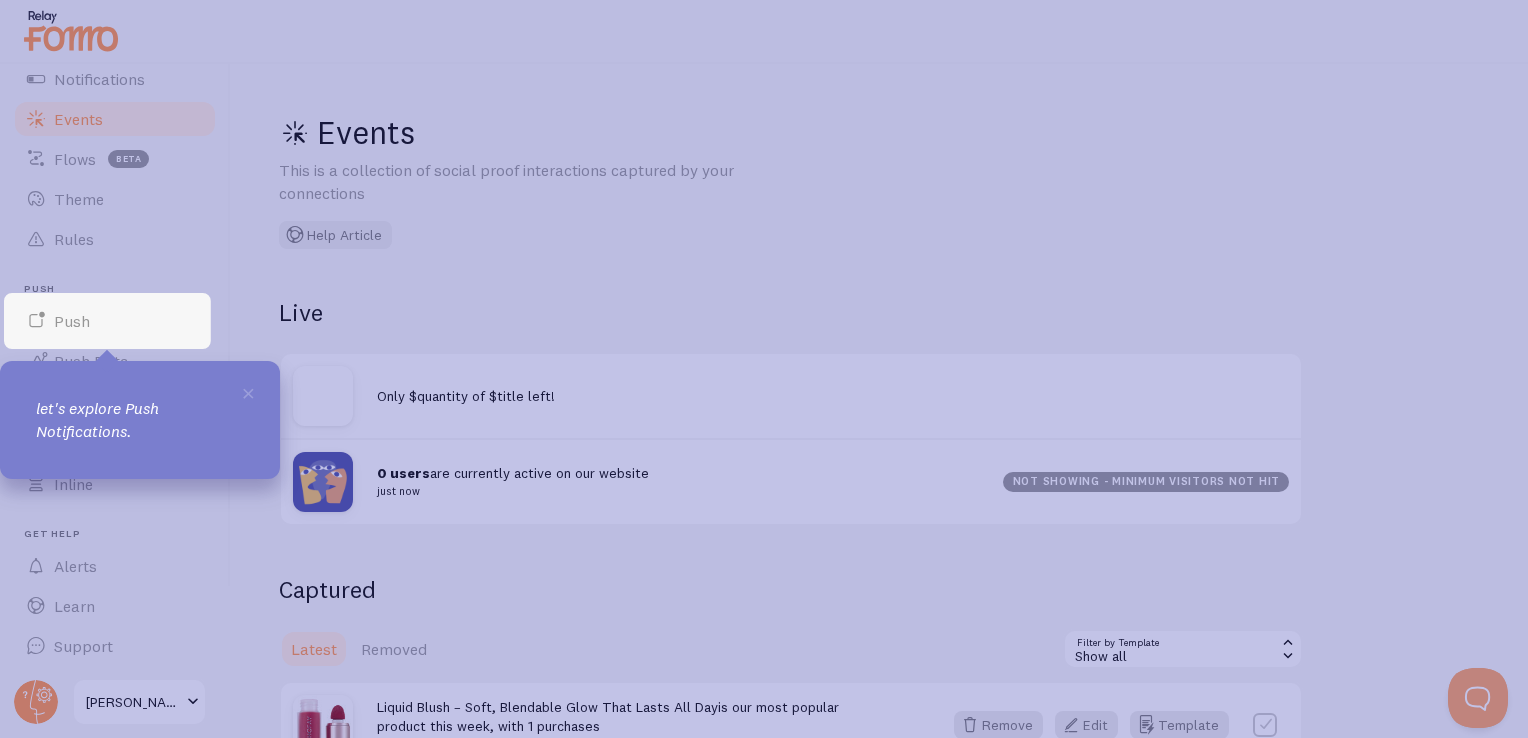 click on "let's explore Push Notifications." at bounding box center [140, 420] 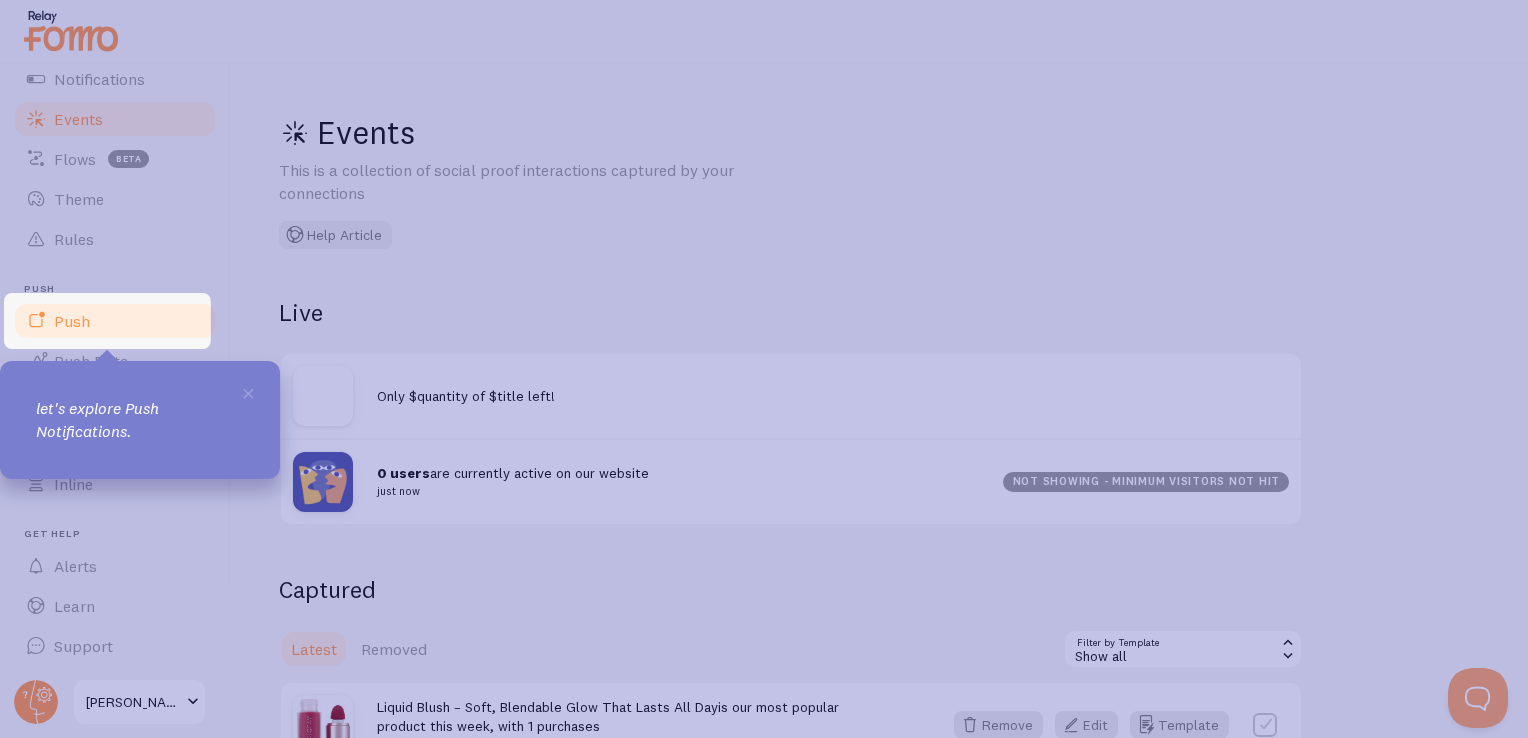 click on "Push" at bounding box center [115, 321] 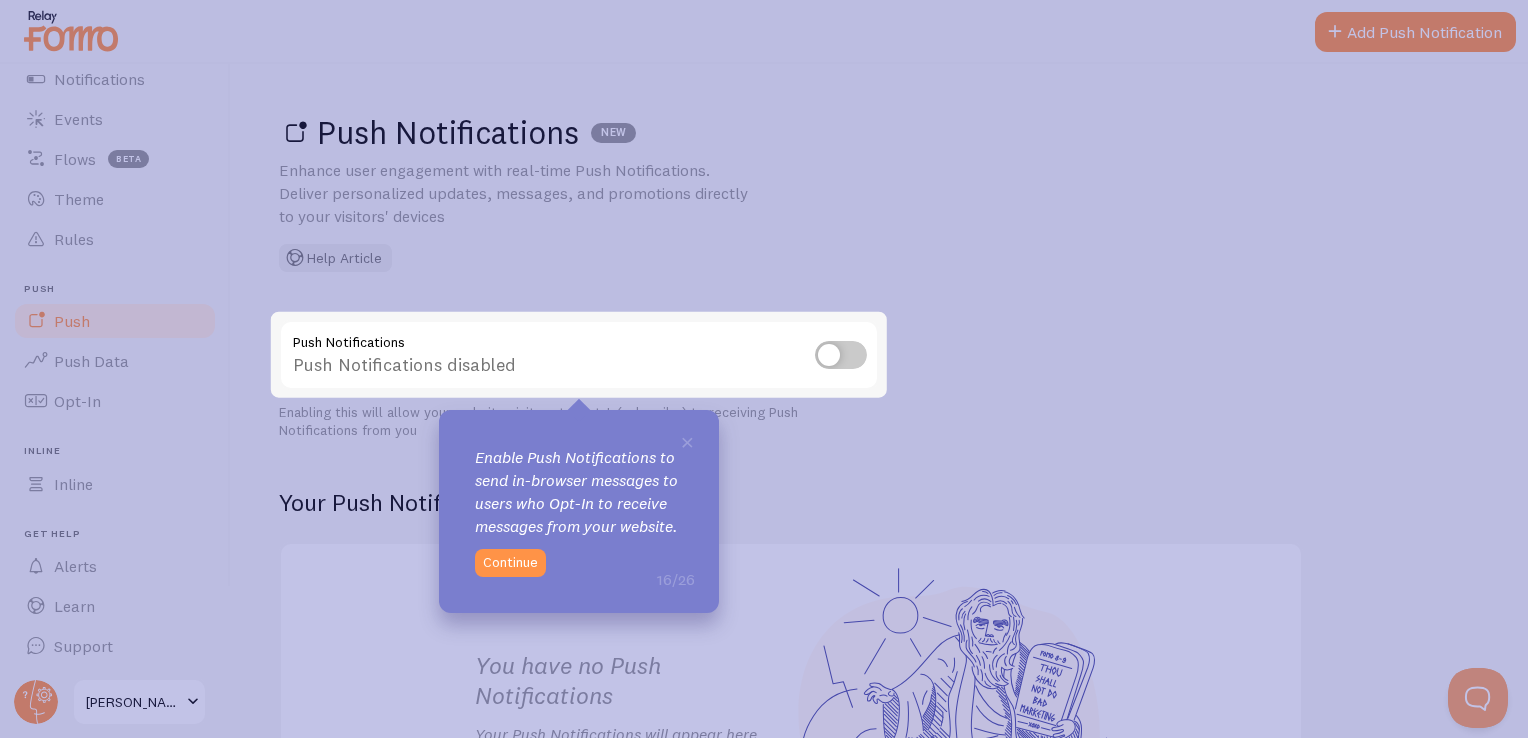 click at bounding box center [841, 355] 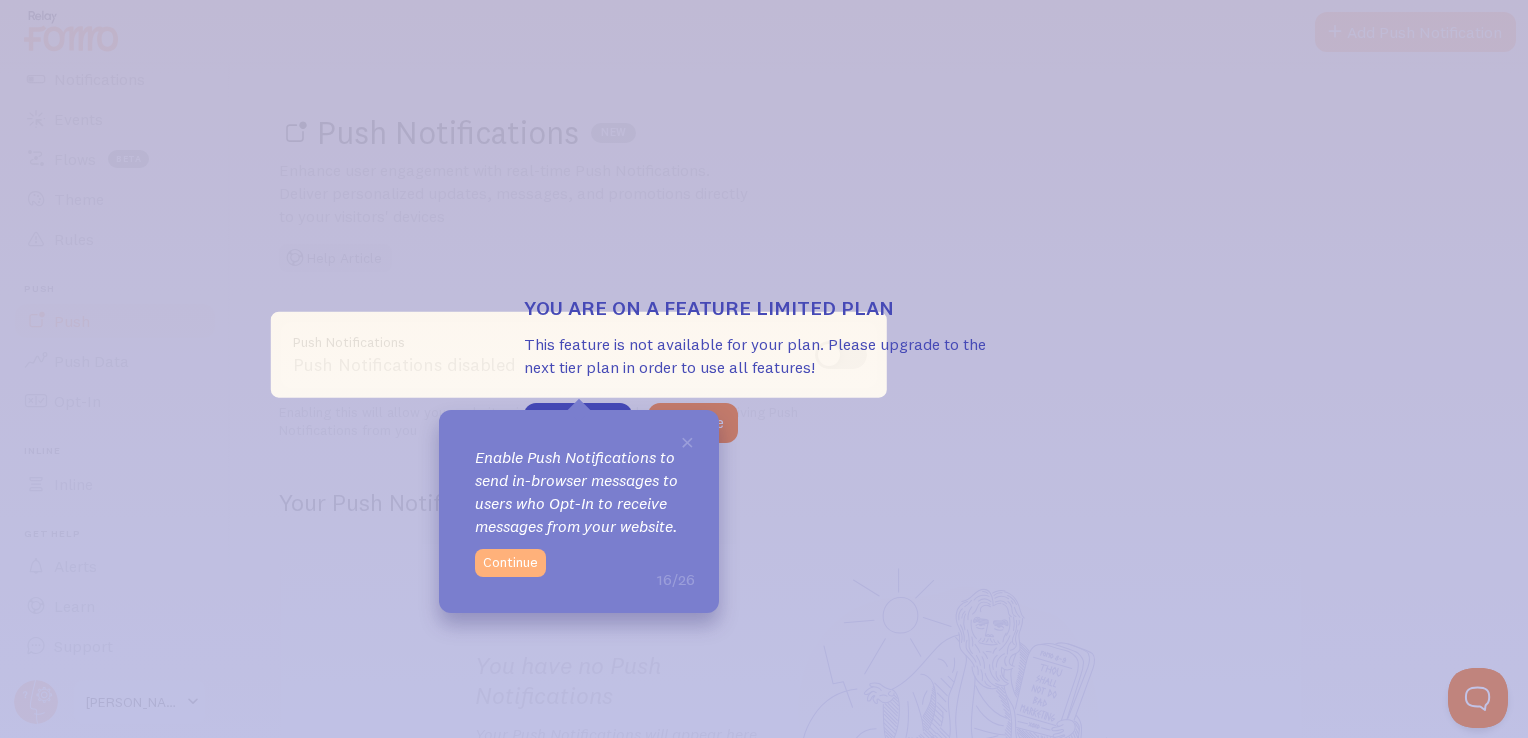 click on "Continue" at bounding box center (510, 563) 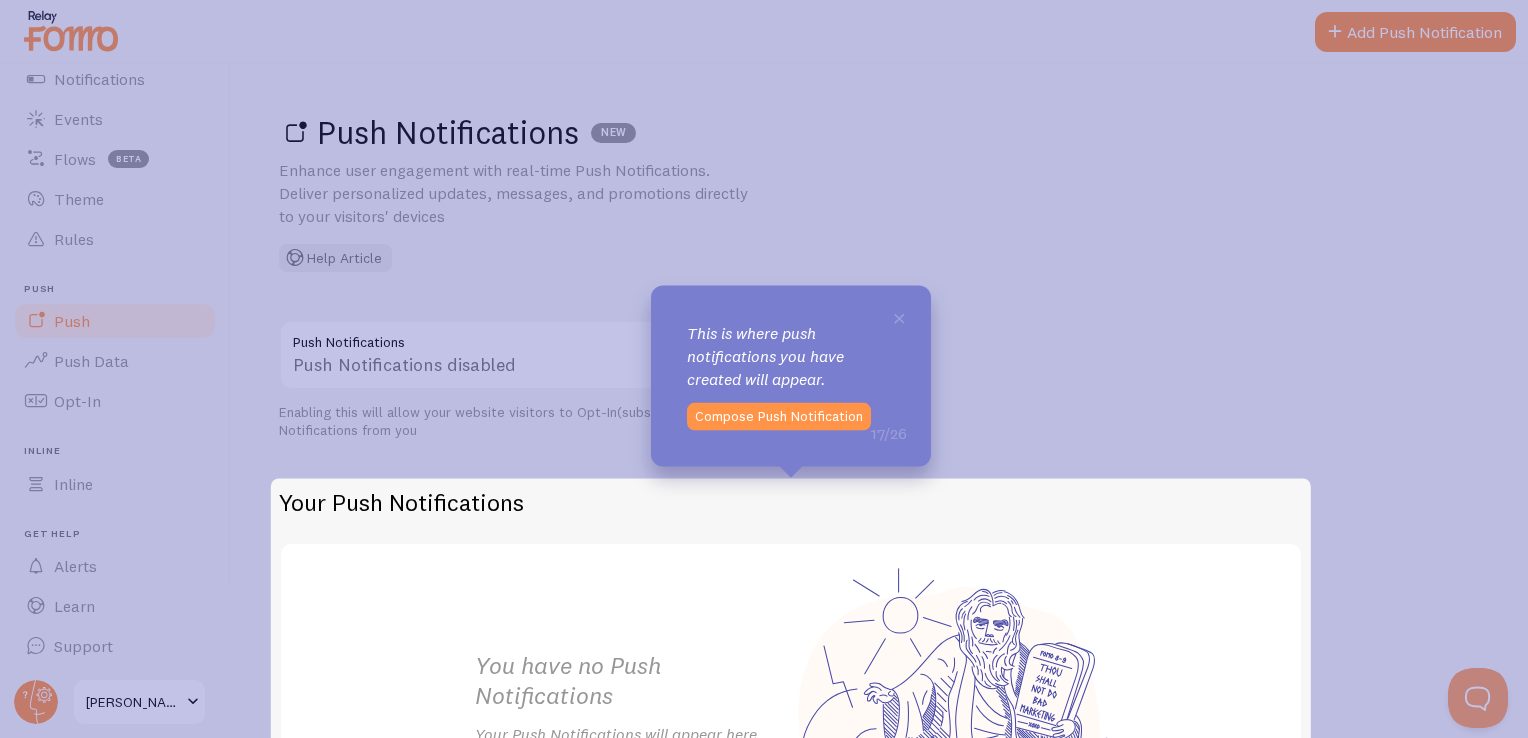click on "Compose Push Notification" at bounding box center [779, 417] 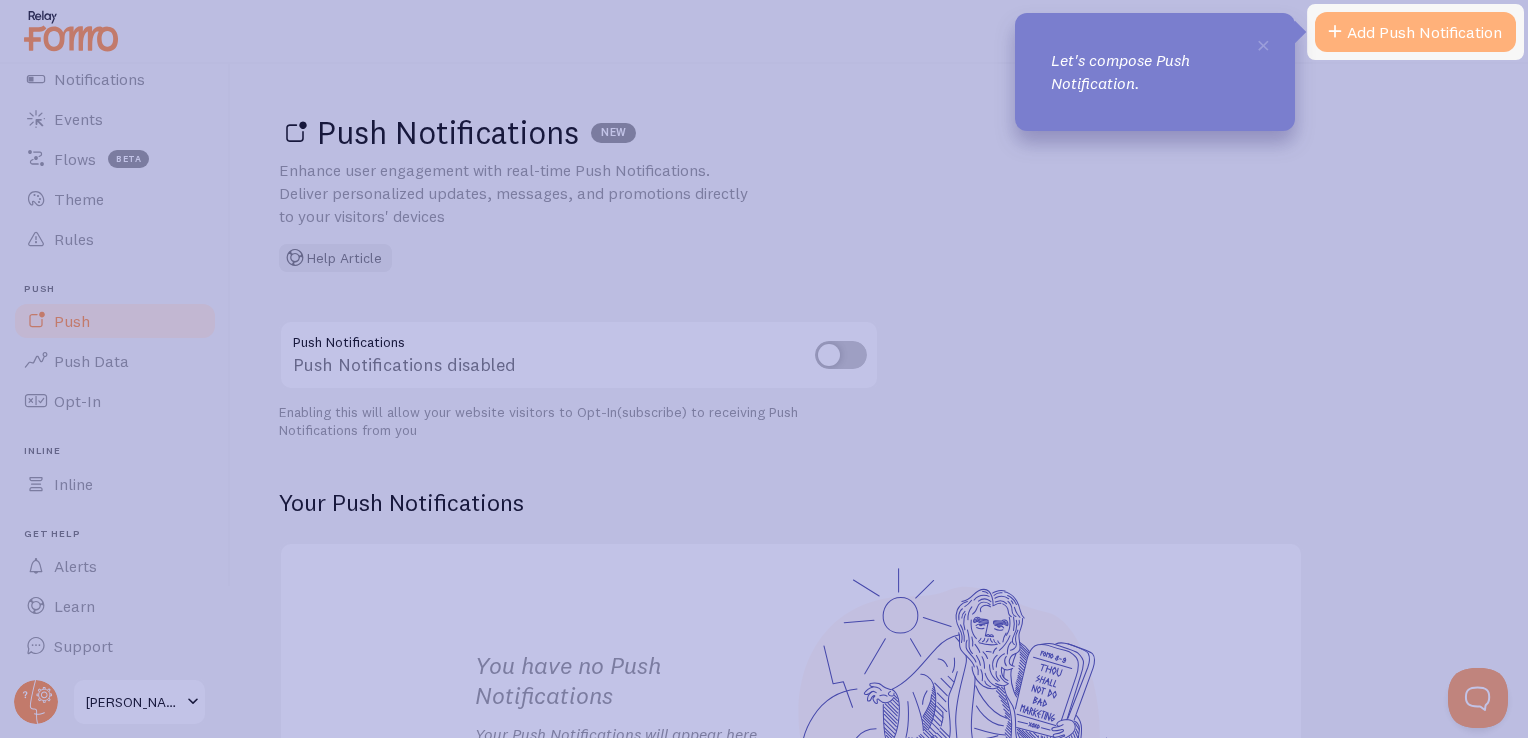 click on "Add Push Notification" at bounding box center (1415, 32) 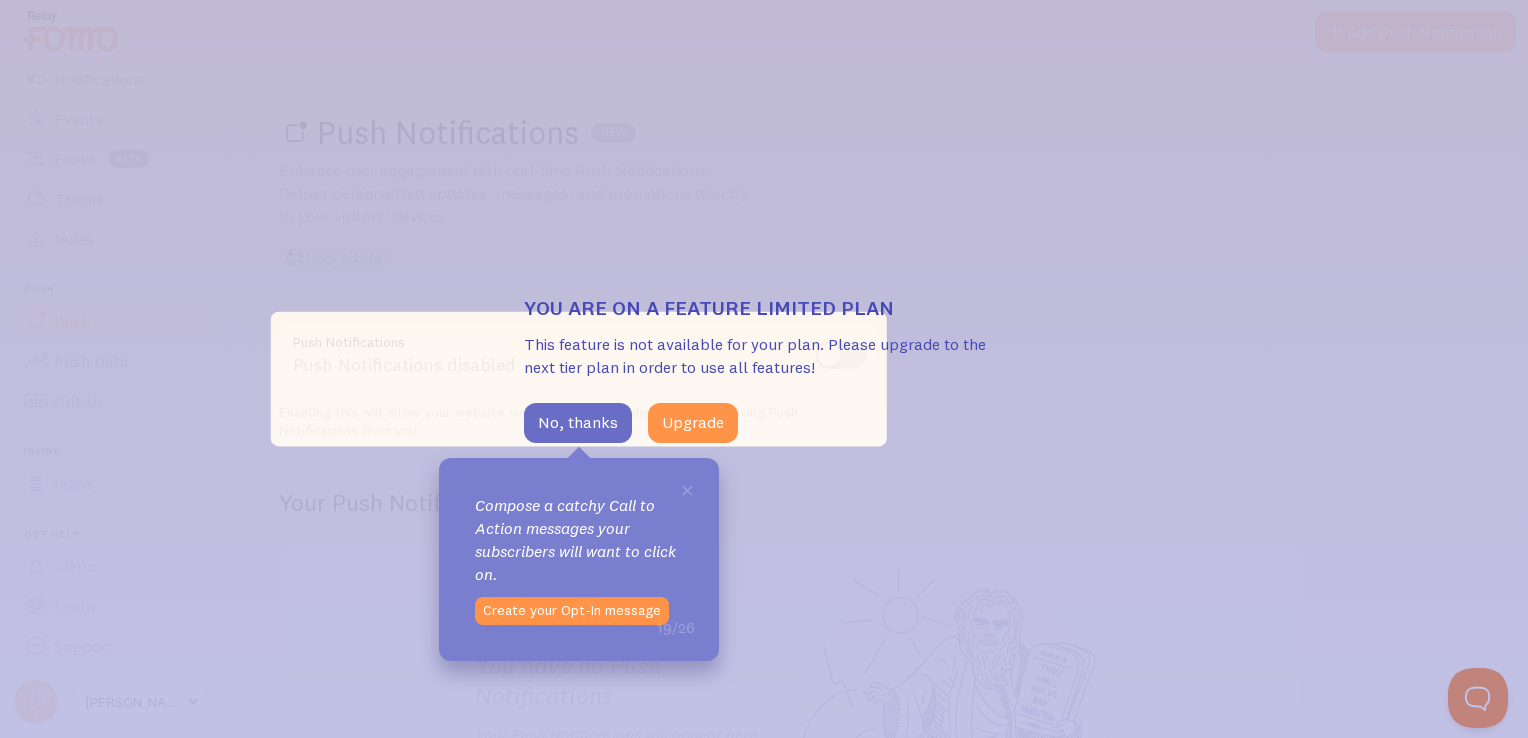 click on "No, thanks" at bounding box center [578, 423] 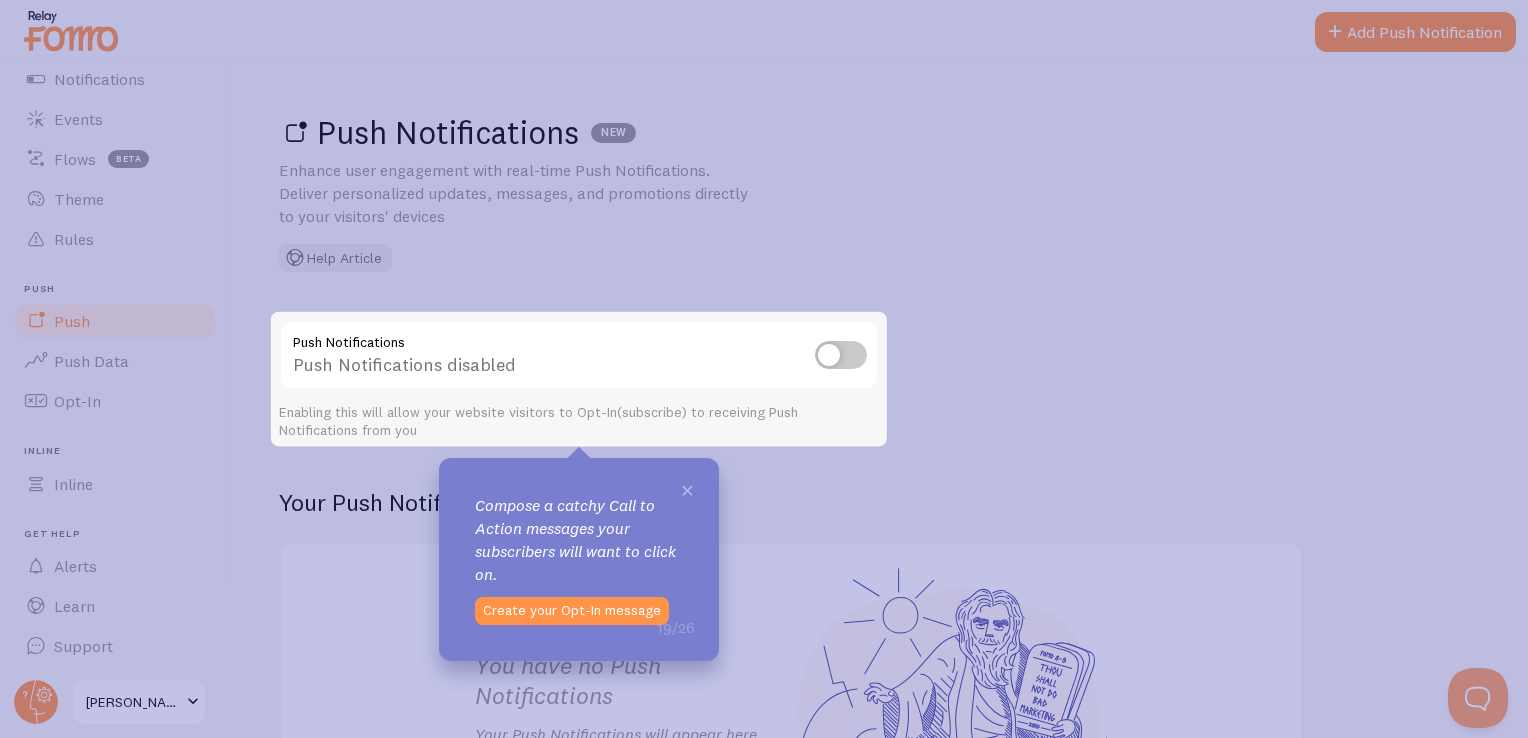click on "×" at bounding box center (687, 489) 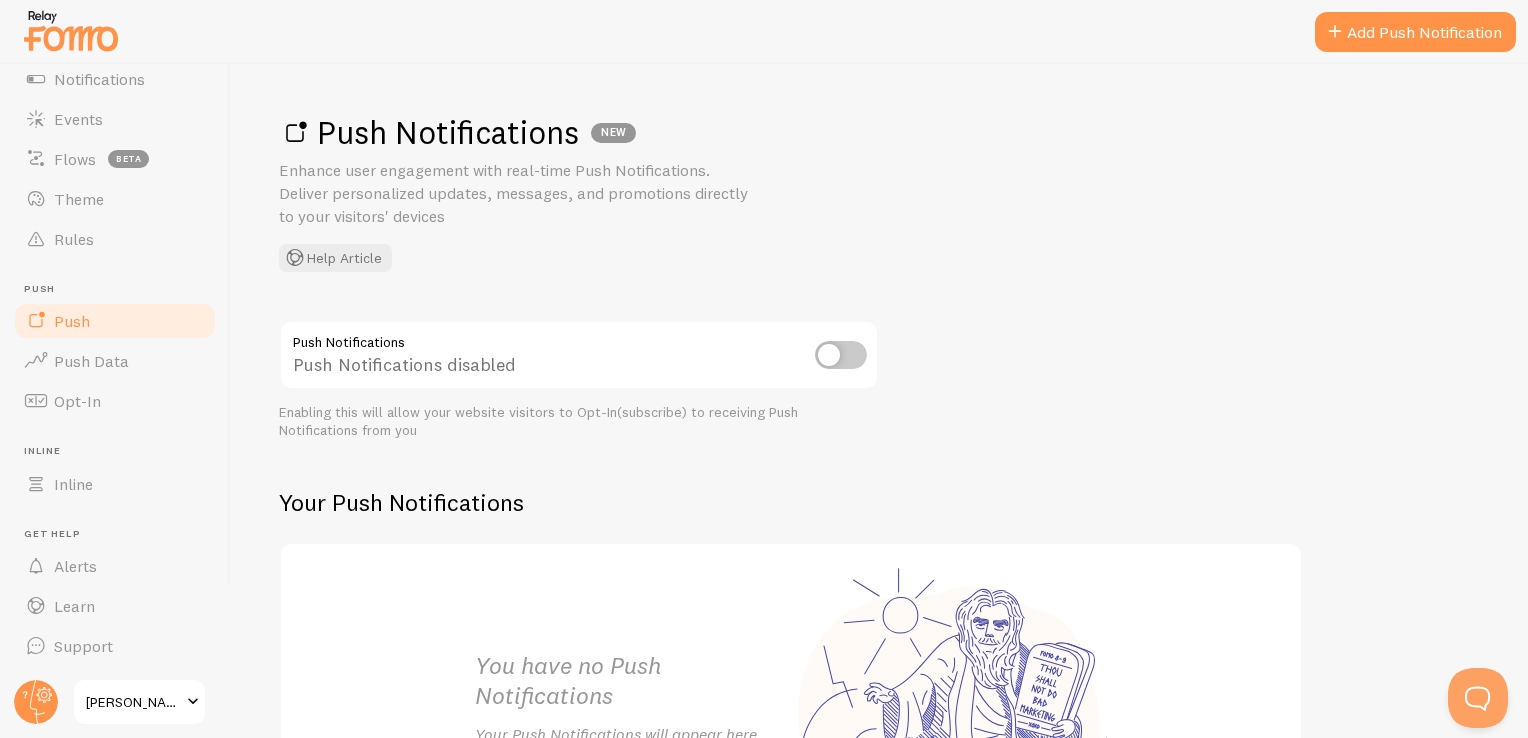 click at bounding box center (841, 355) 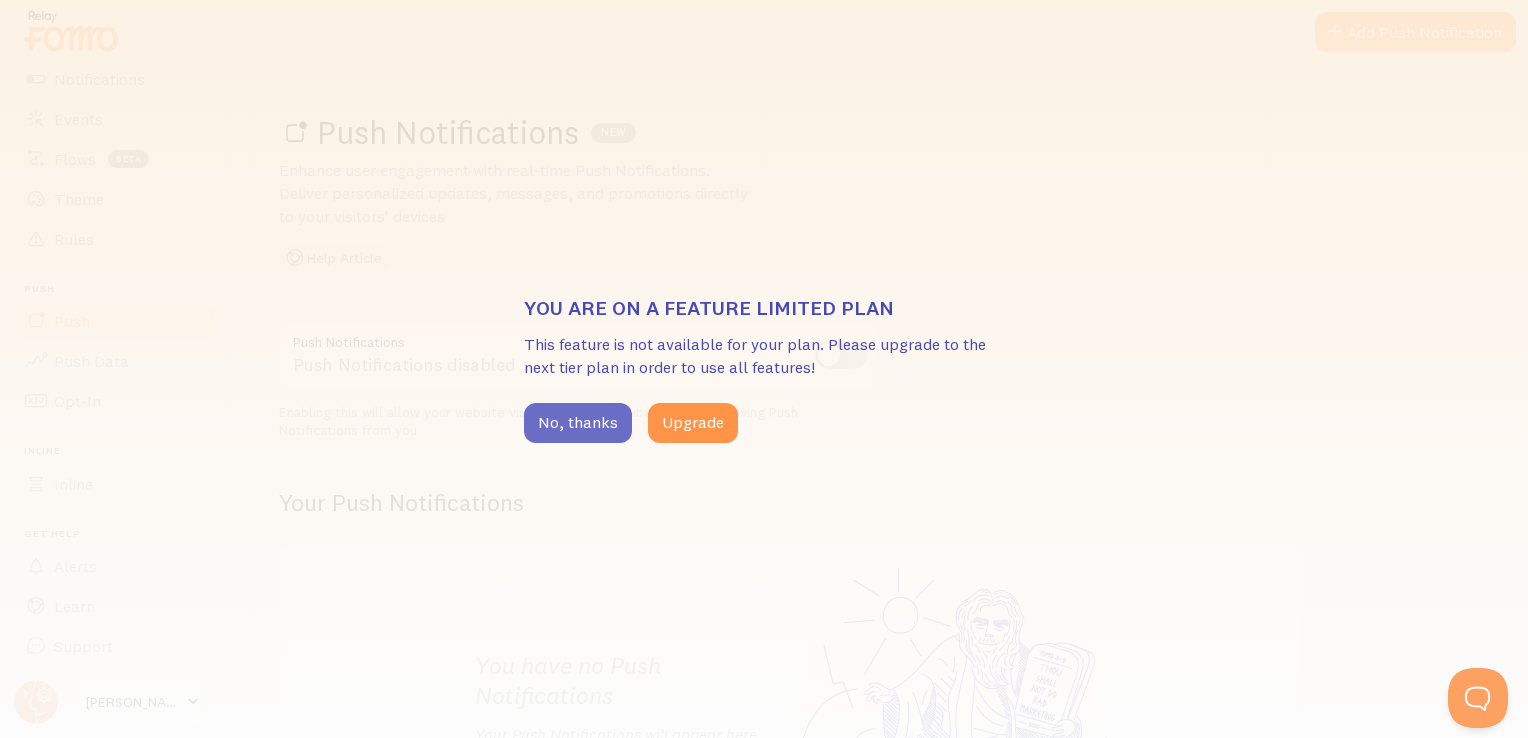 click on "No, thanks" at bounding box center [578, 423] 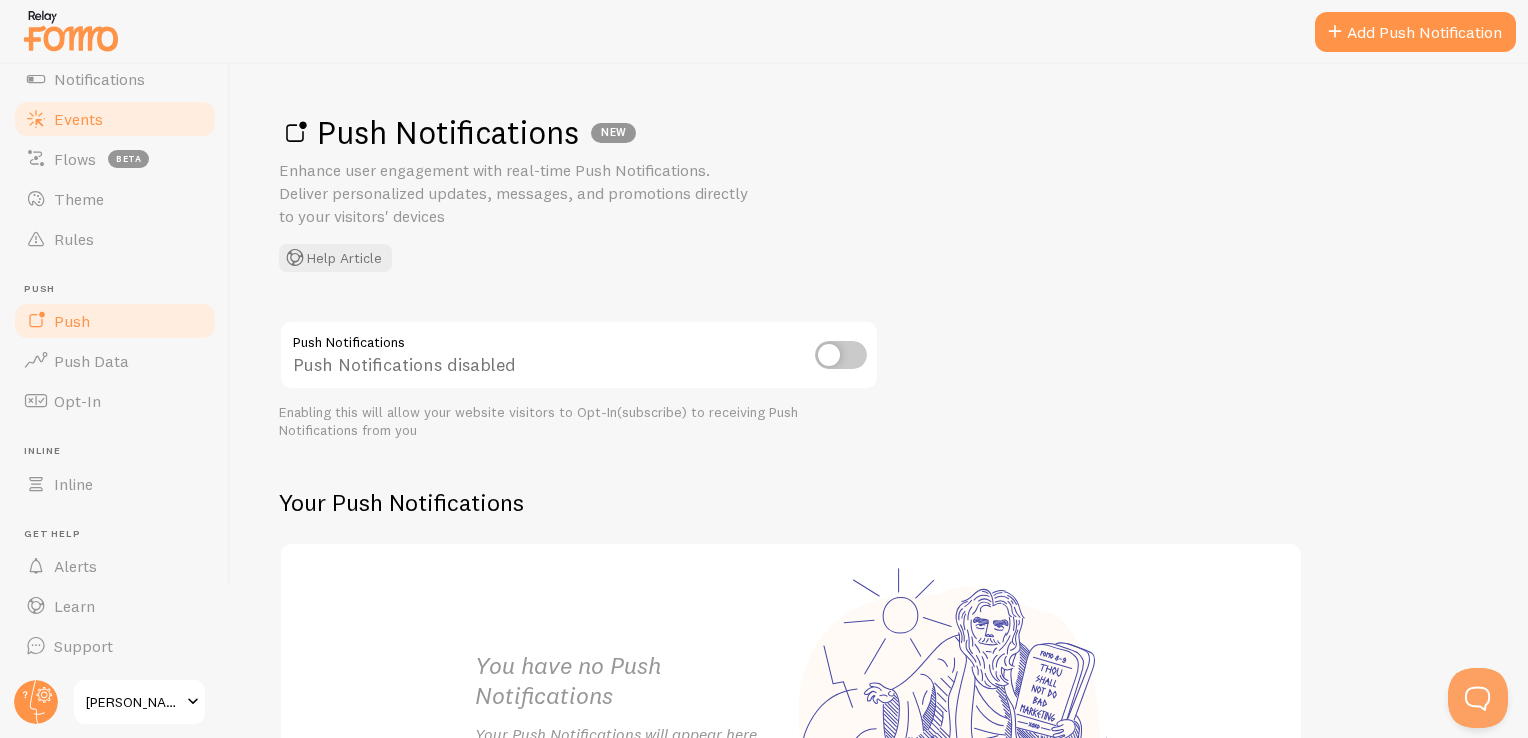 click on "Events" at bounding box center [78, 119] 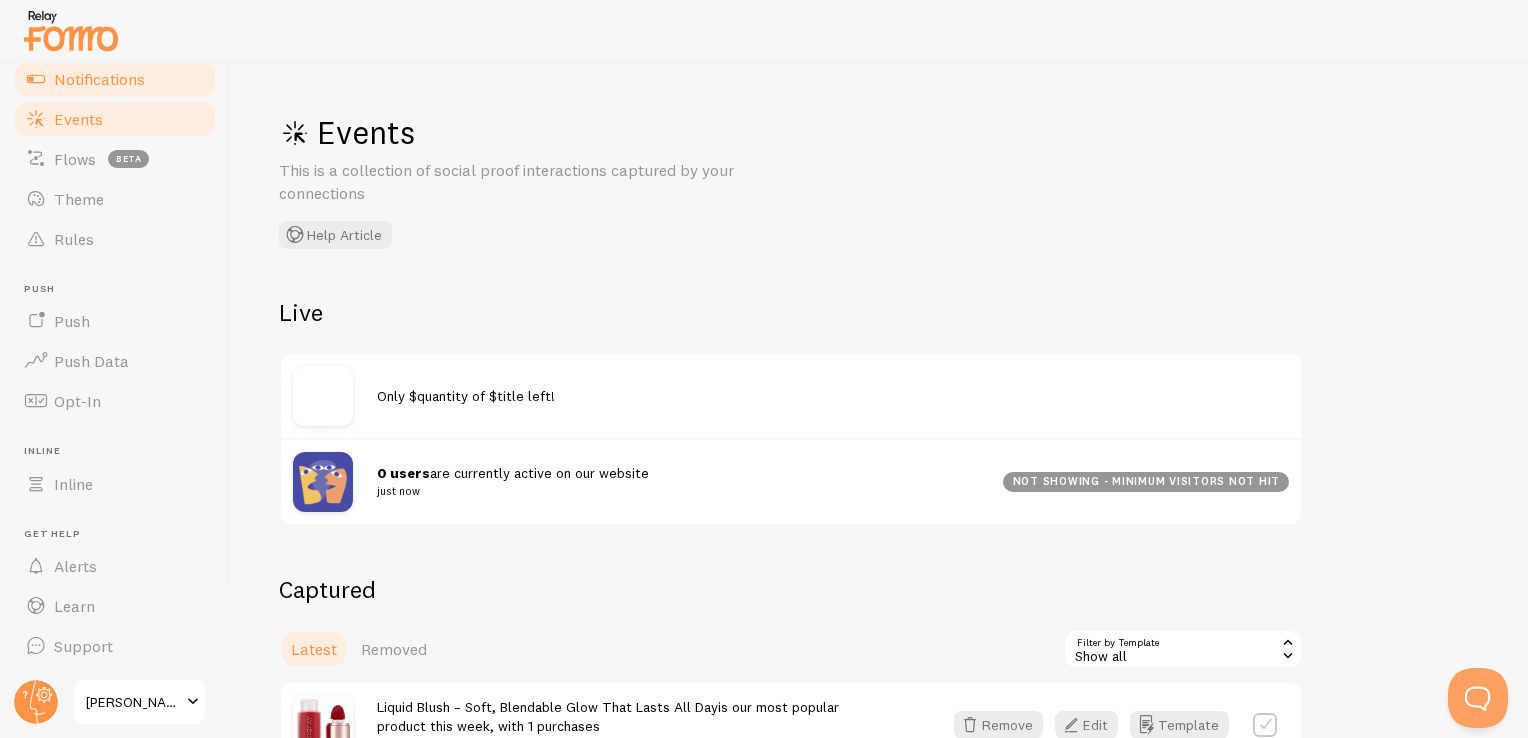 click on "Notifications" at bounding box center (99, 79) 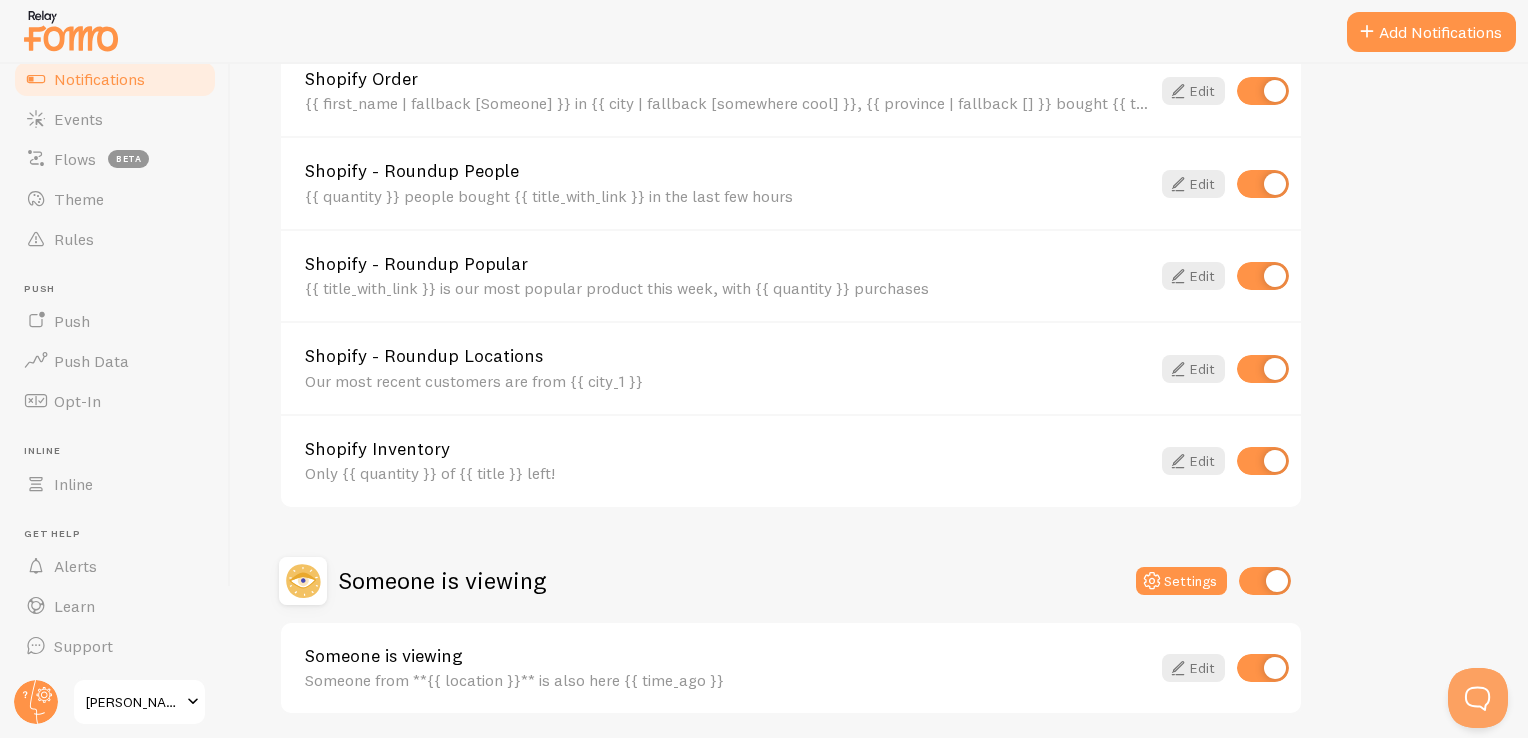 scroll, scrollTop: 700, scrollLeft: 0, axis: vertical 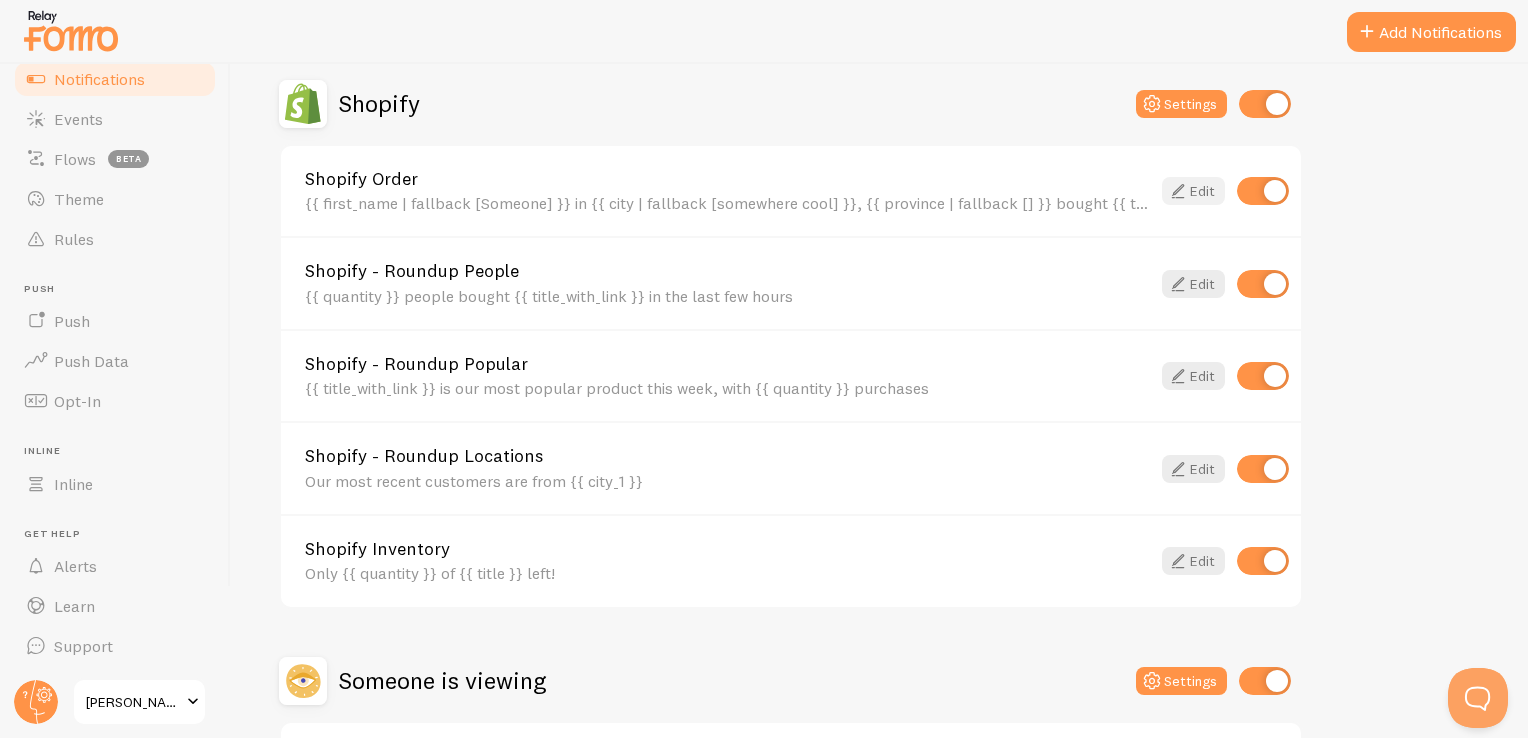 click at bounding box center [1178, 191] 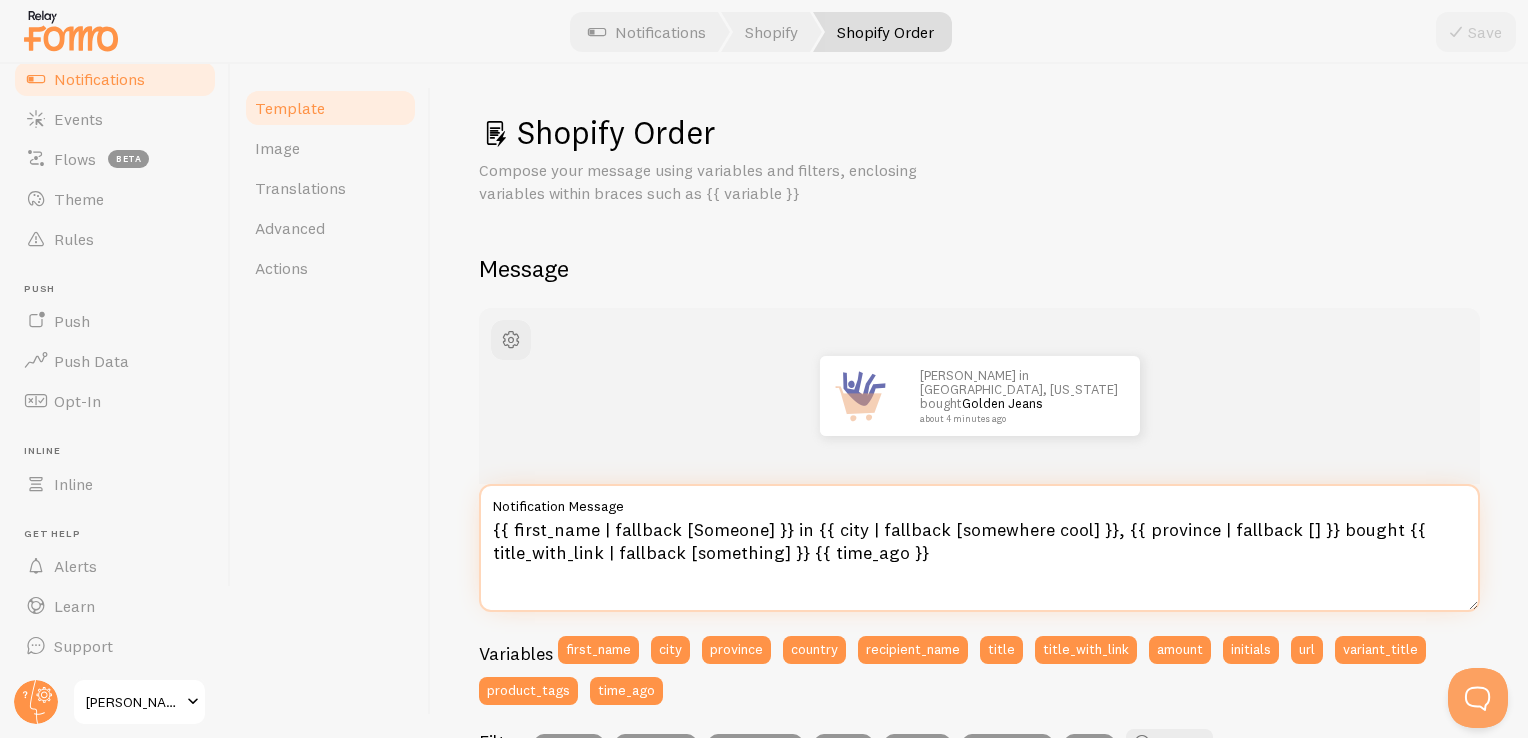 click on "{{ first_name | fallback [Someone] }} in {{ city | fallback [somewhere cool] }}, {{ province | fallback [] }} bought {{ title_with_link | fallback [something] }} {{ time_ago }}" at bounding box center [979, 548] 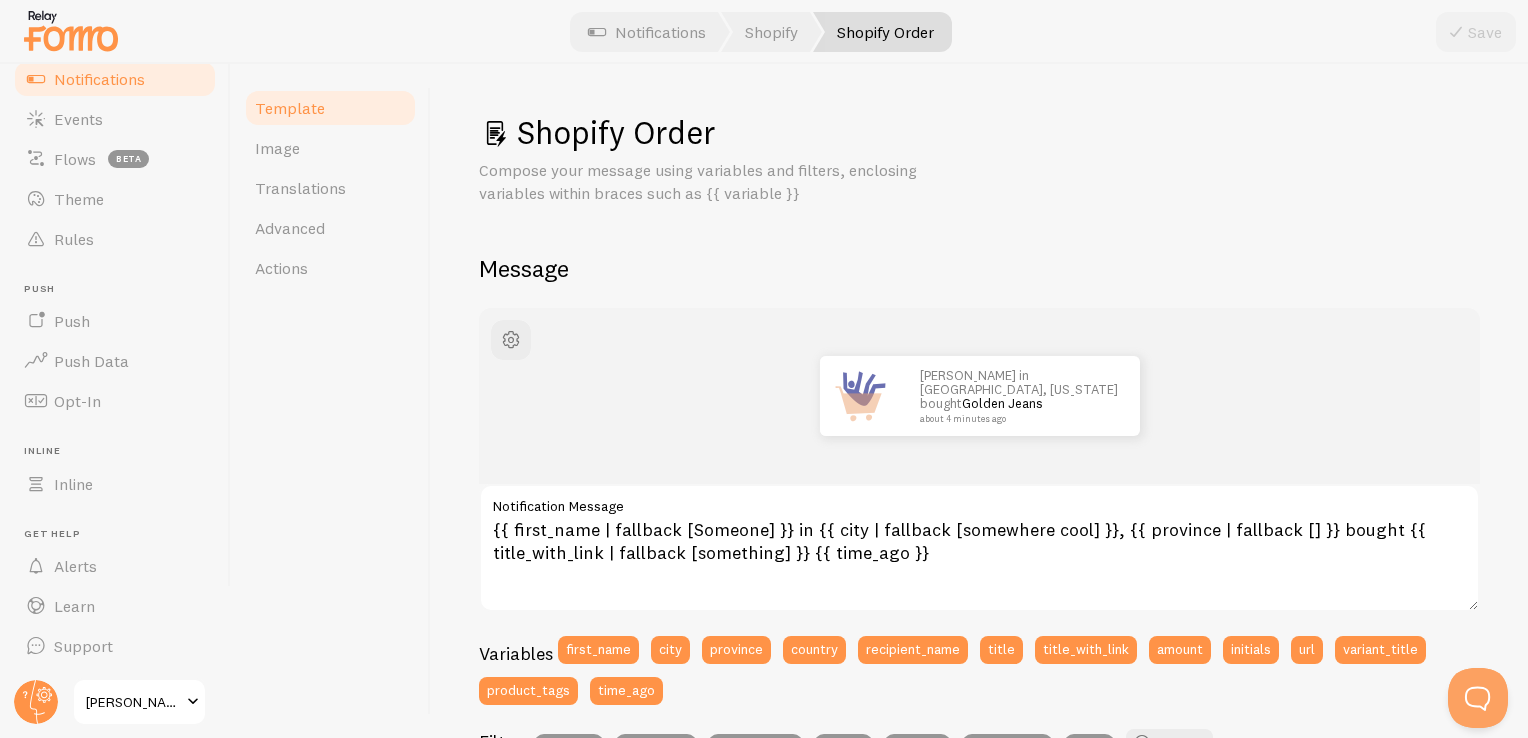 click on "Notification Message" at bounding box center [979, 501] 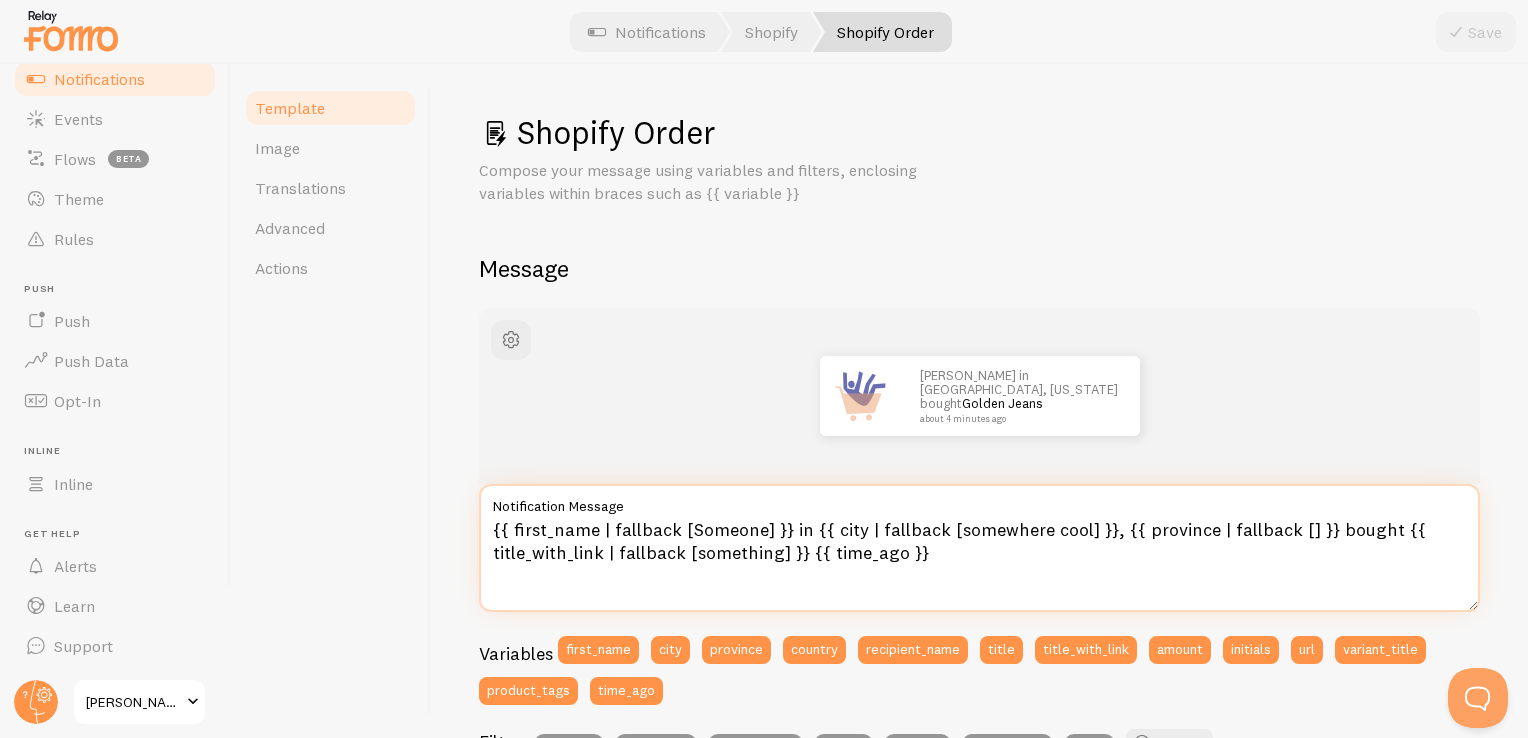 click on "{{ first_name | fallback [Someone] }} in {{ city | fallback [somewhere cool] }}, {{ province | fallback [] }} bought {{ title_with_link | fallback [something] }} {{ time_ago }}" at bounding box center (979, 548) 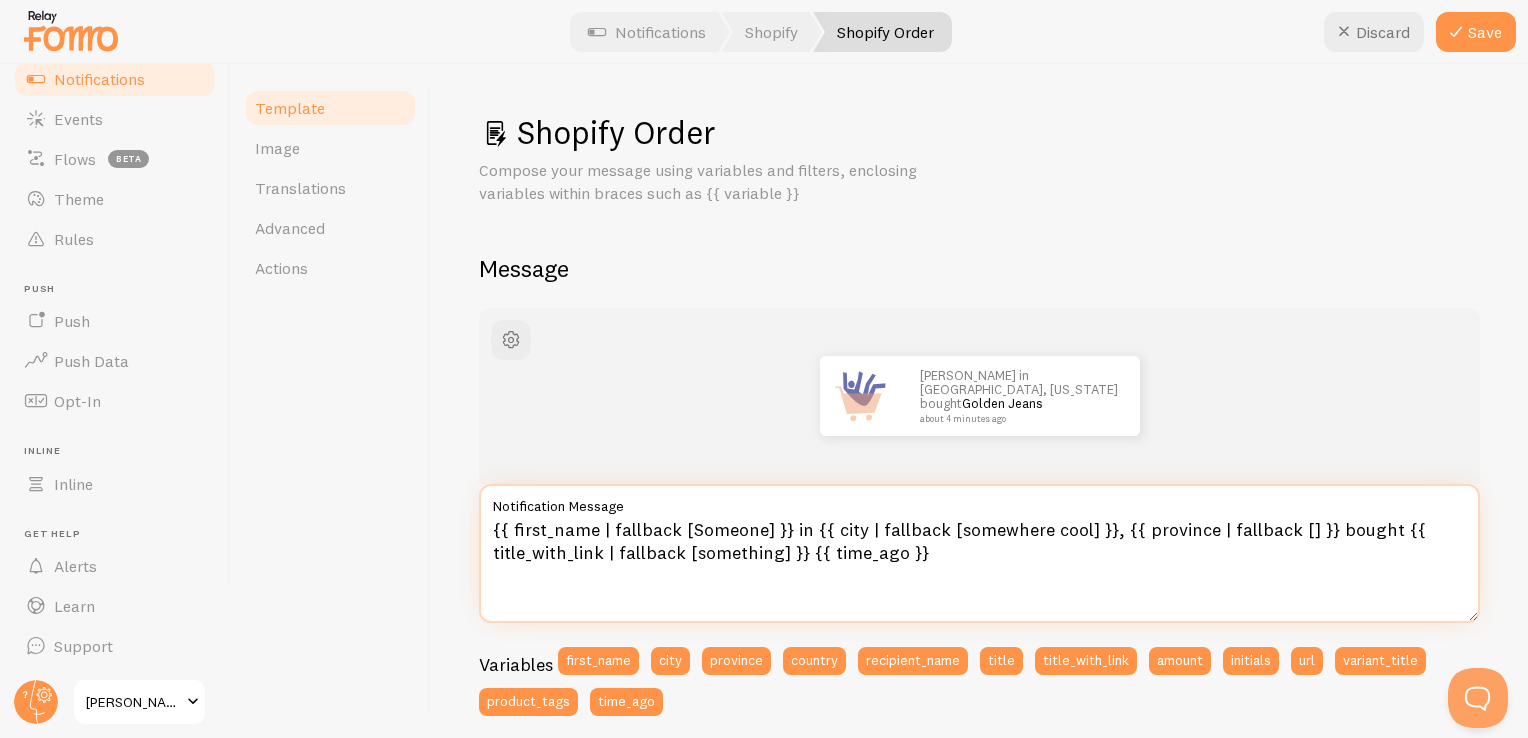 click on "{{ first_name | fallback [Someone] }} in {{ city | fallback [somewhere cool] }}, {{ province | fallback [] }} bought {{ title_with_link | fallback [something] }} {{ time_ago }}" at bounding box center (979, 553) 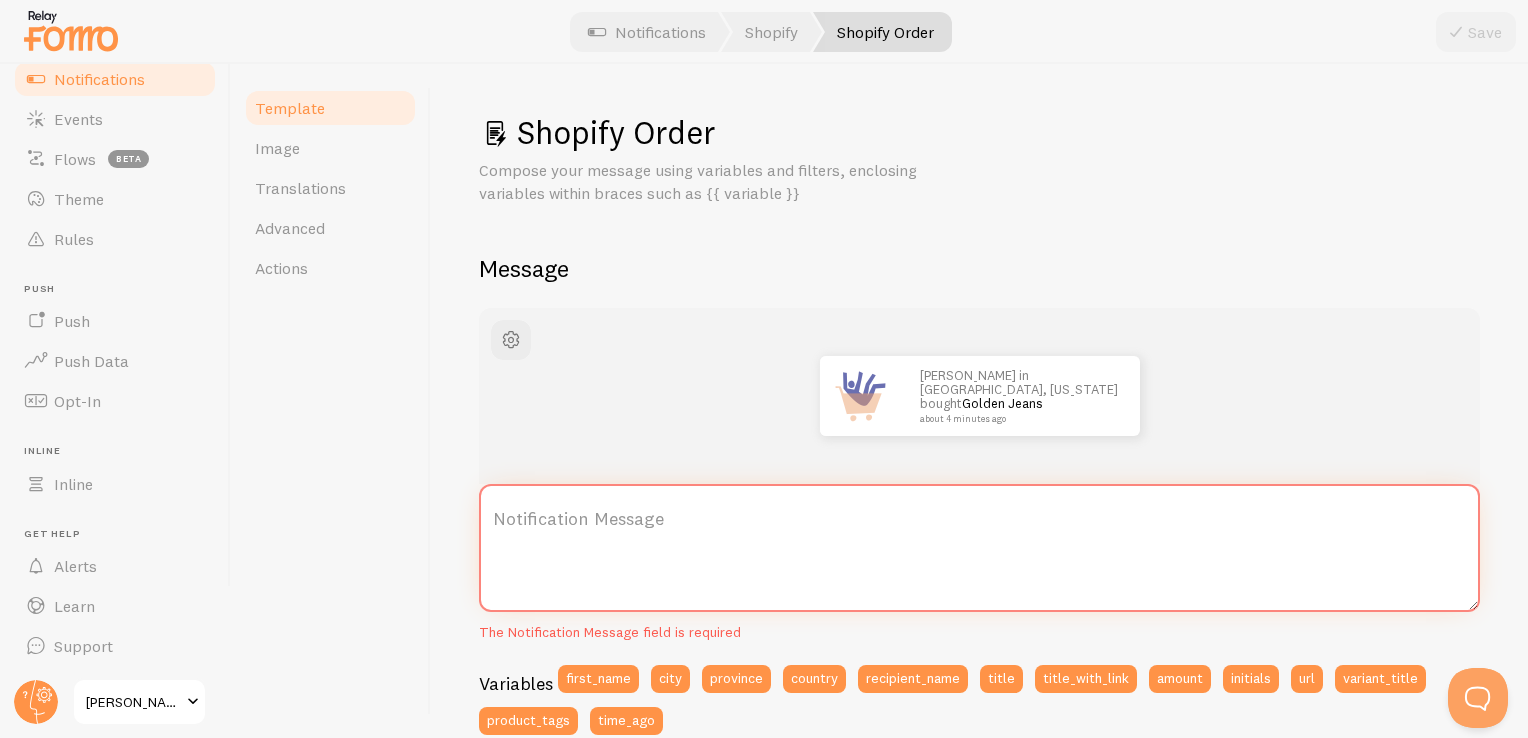 paste on "[PERSON_NAME] in [GEOGRAPHIC_DATA], [GEOGRAPHIC_DATA] bought Glow All Over: Body Shimmer Oil 15 minutes ago" 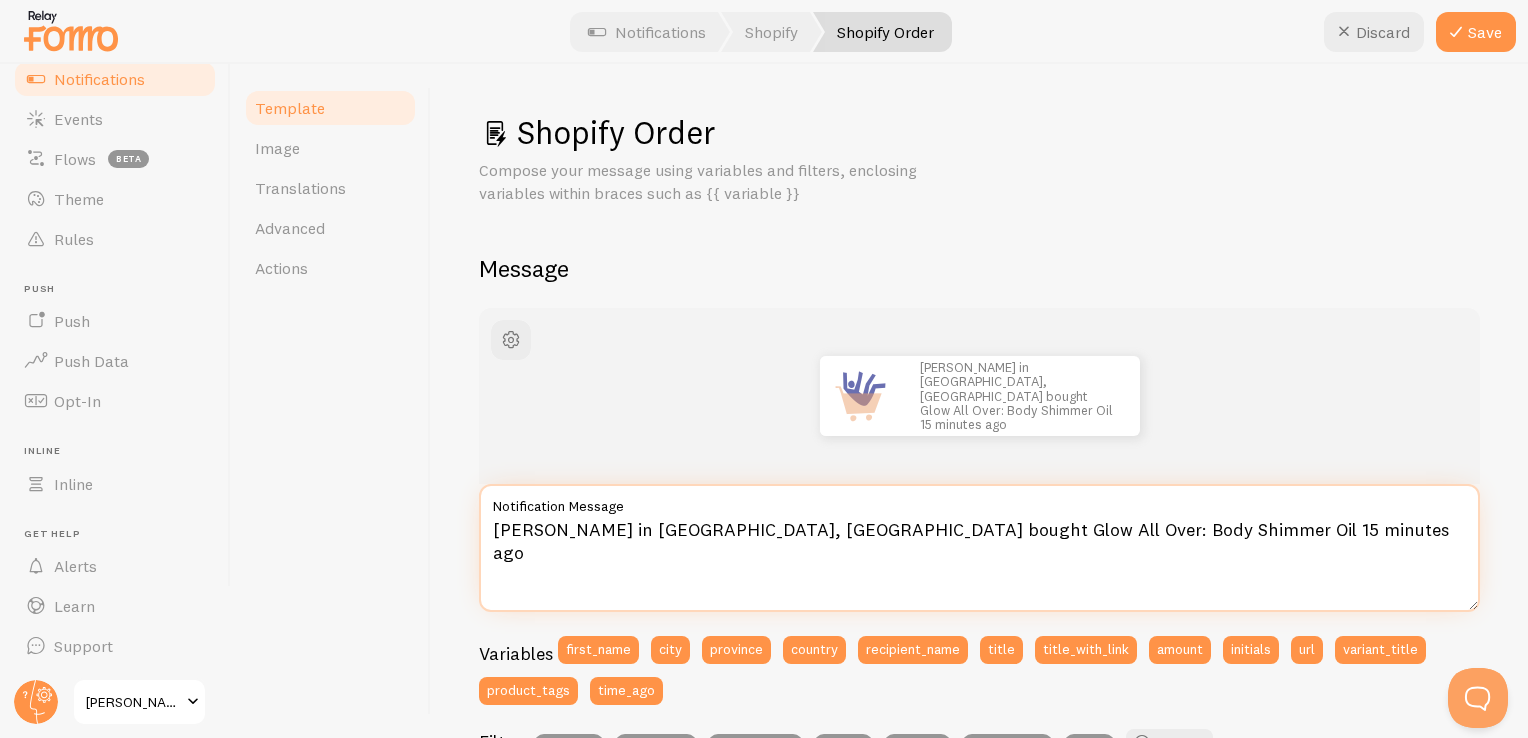 type on "[PERSON_NAME] in [GEOGRAPHIC_DATA], [GEOGRAPHIC_DATA] bought Glow All Over: Body Shimmer Oil 15 minutes ago" 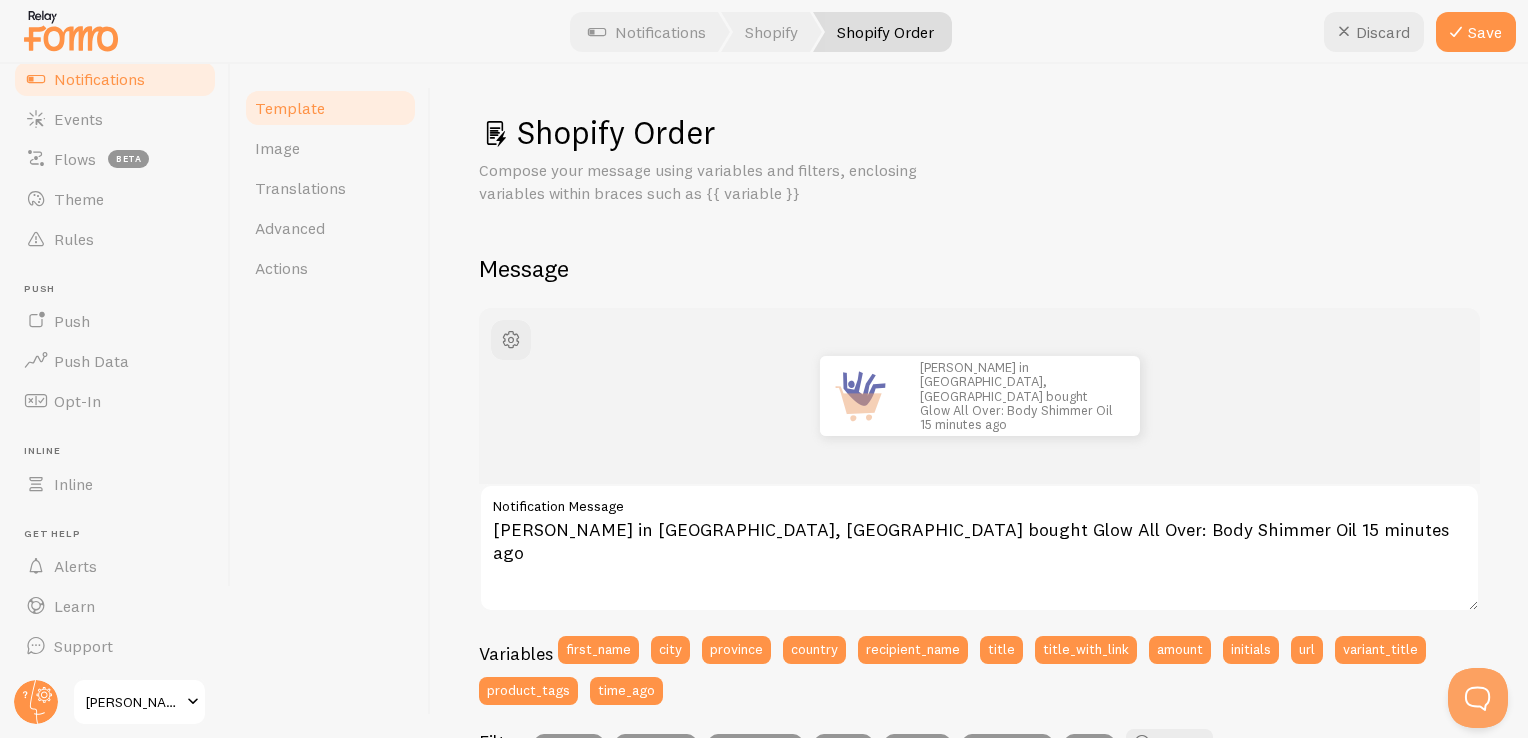 click on "Variables
first_name
city
province
country
recipient_name
title
title_with_link
amount
initials
url
variant_title
product_tags
time_ago" at bounding box center [979, 677] 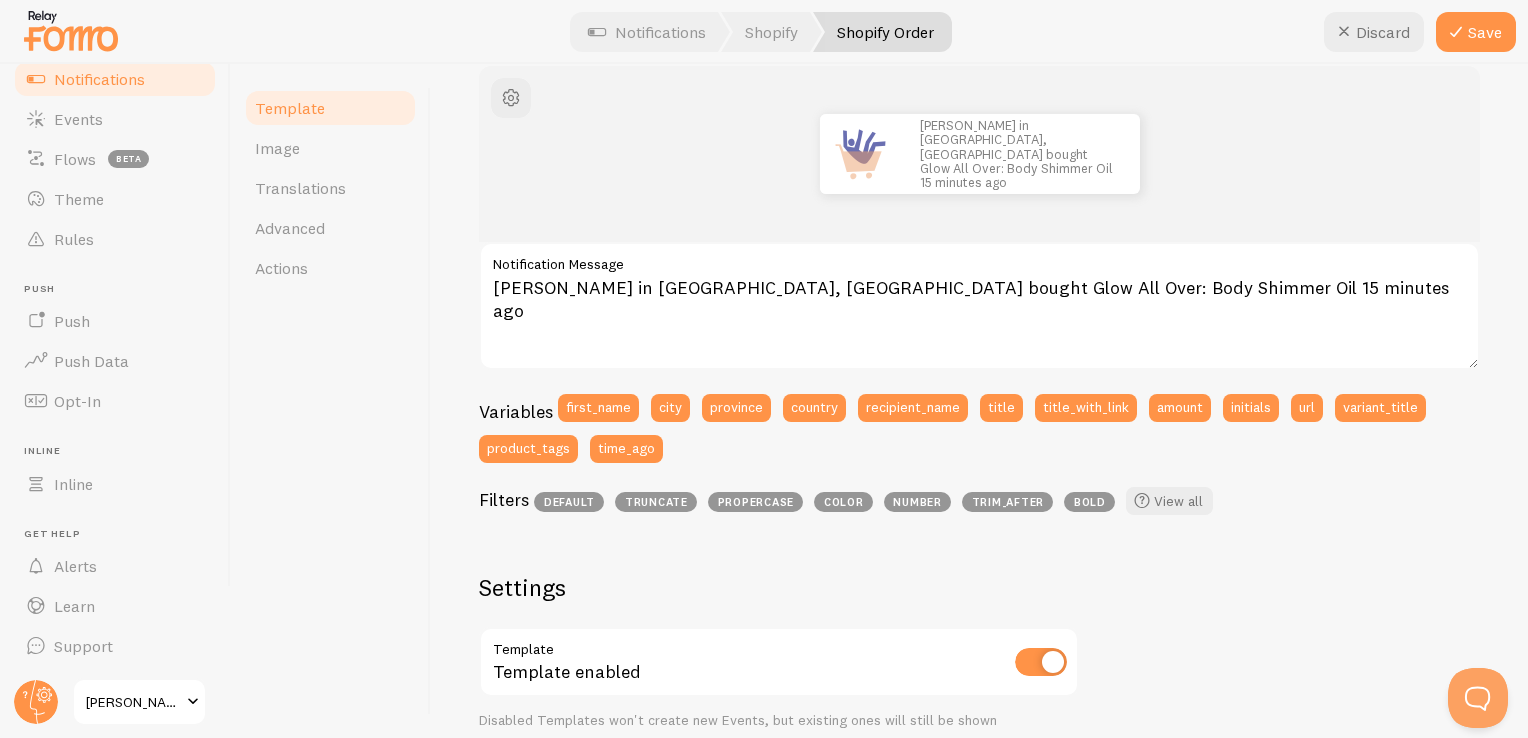 scroll, scrollTop: 200, scrollLeft: 0, axis: vertical 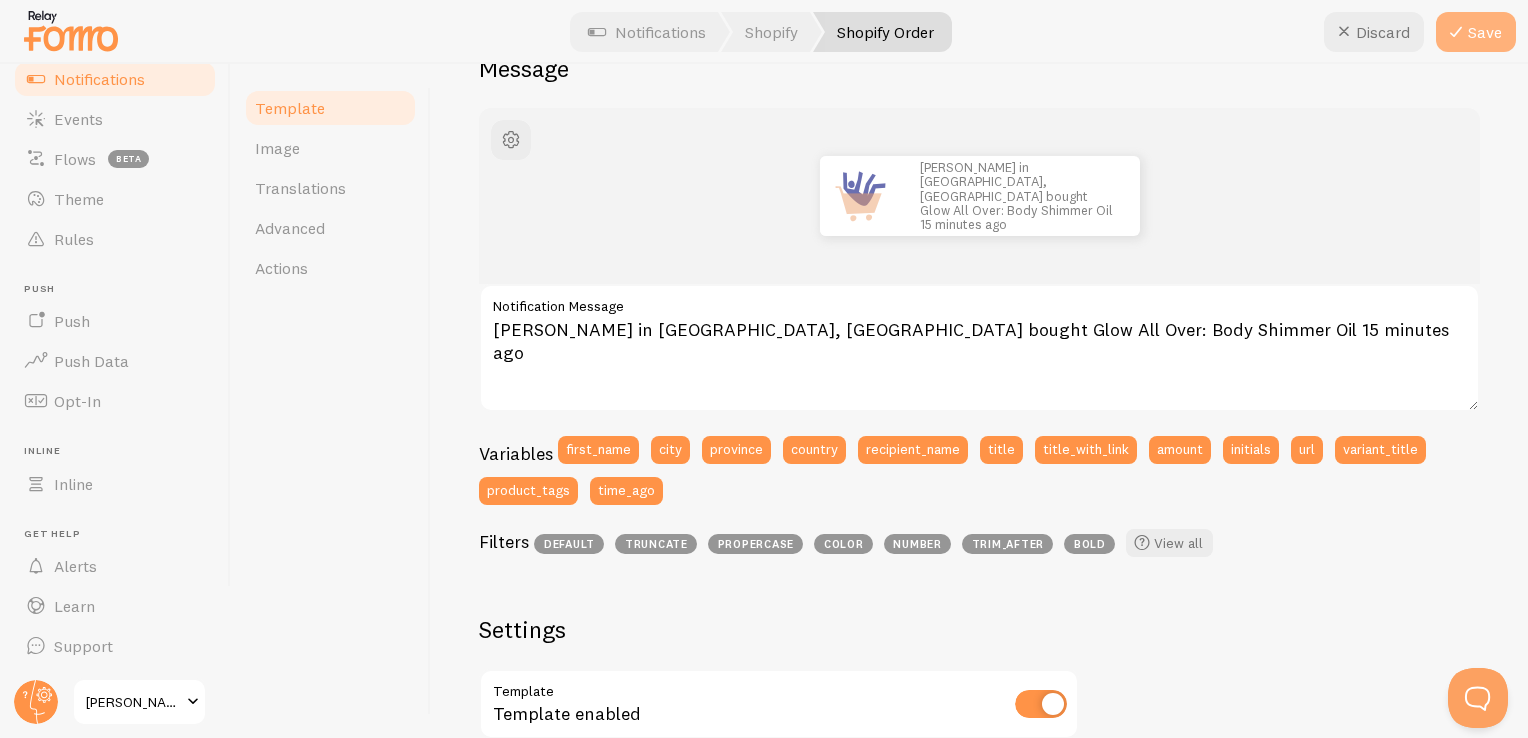 click at bounding box center (1456, 32) 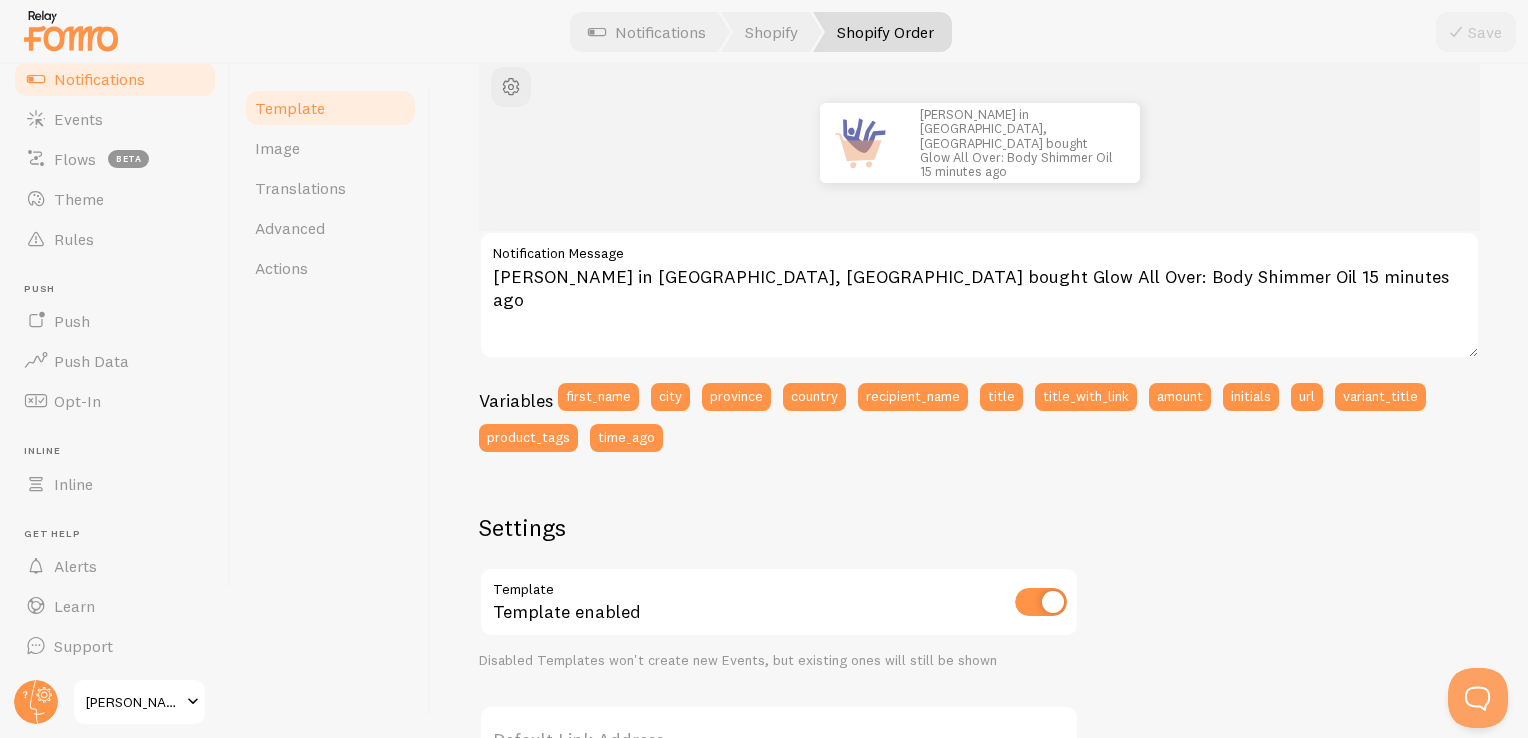 scroll, scrollTop: 200, scrollLeft: 0, axis: vertical 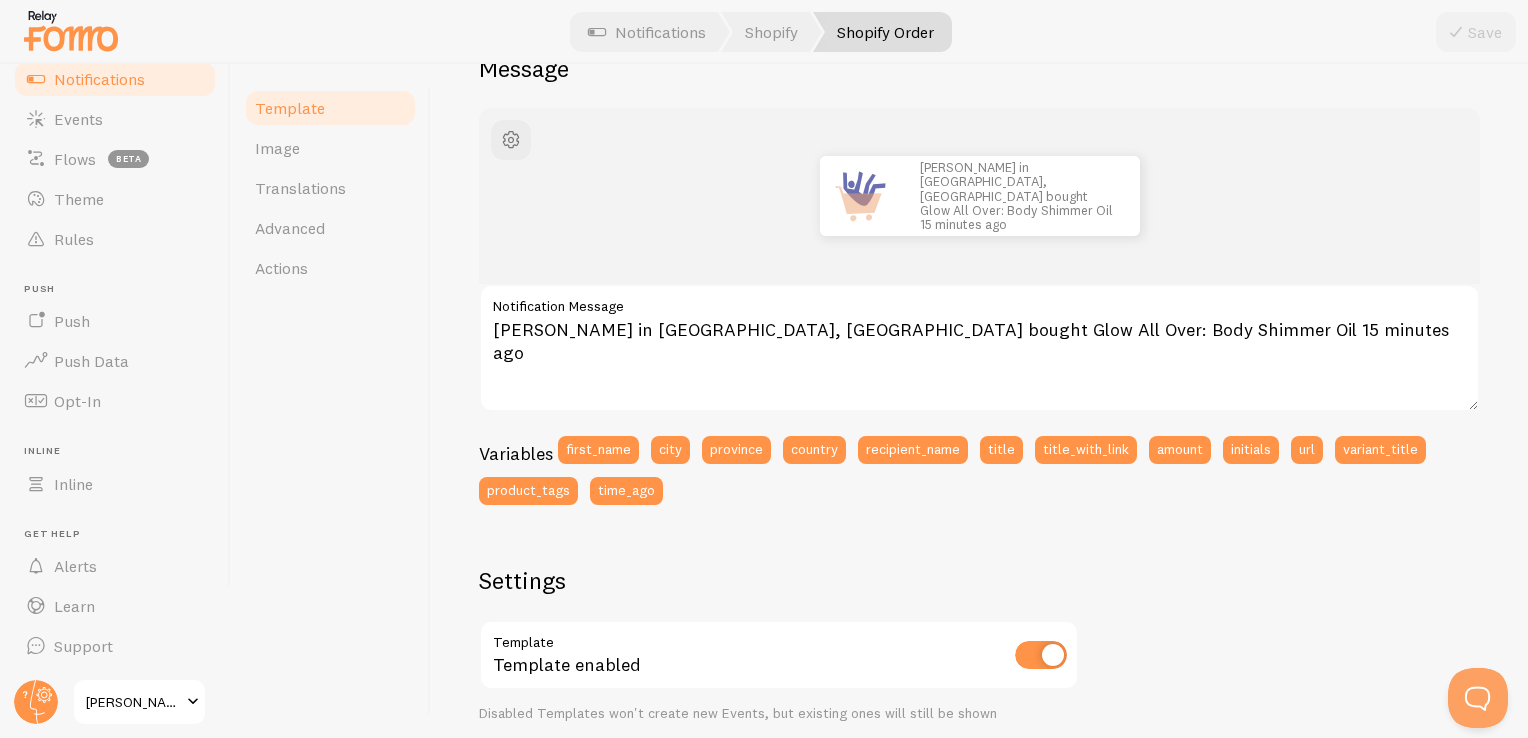 click on "Template" at bounding box center (330, 108) 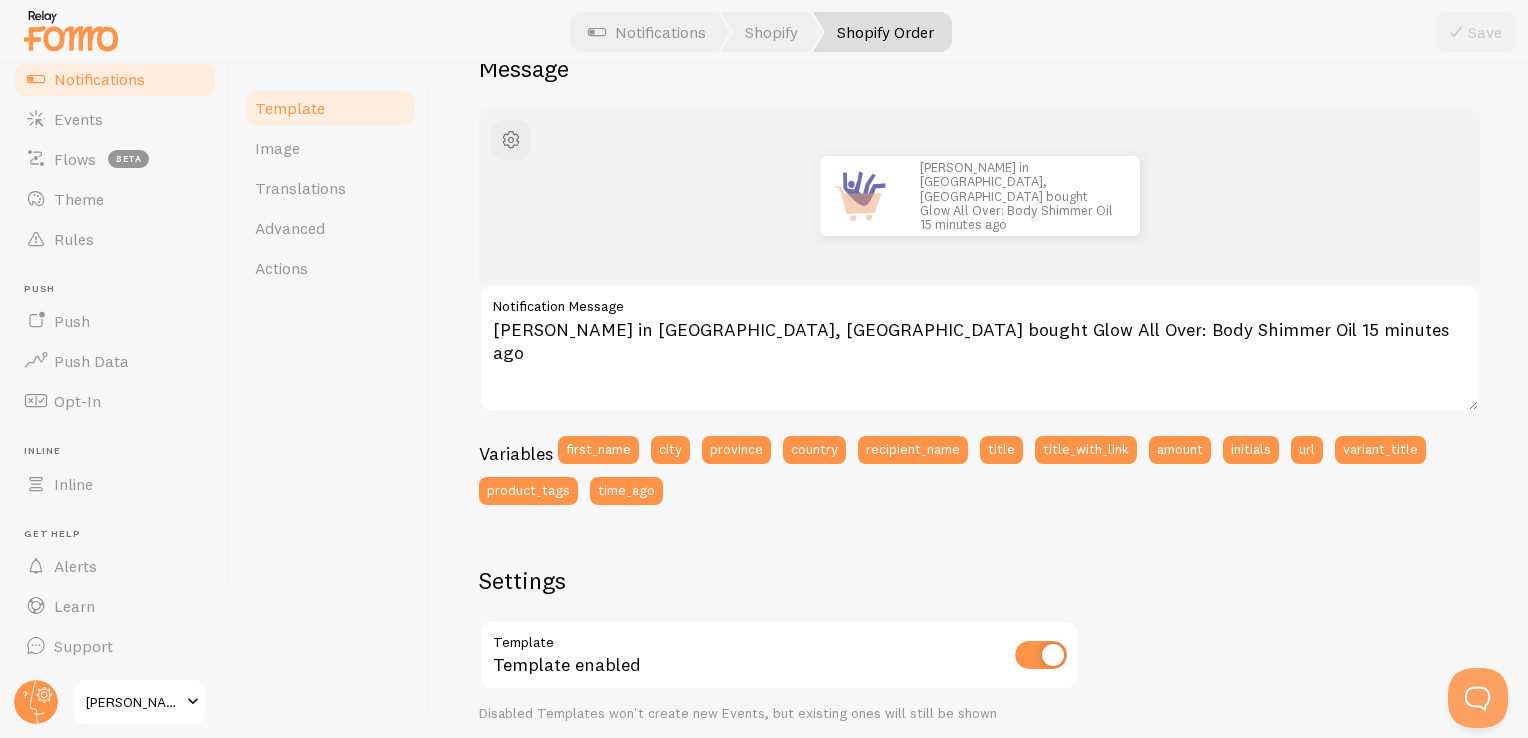 click on "Notifications" at bounding box center [115, 79] 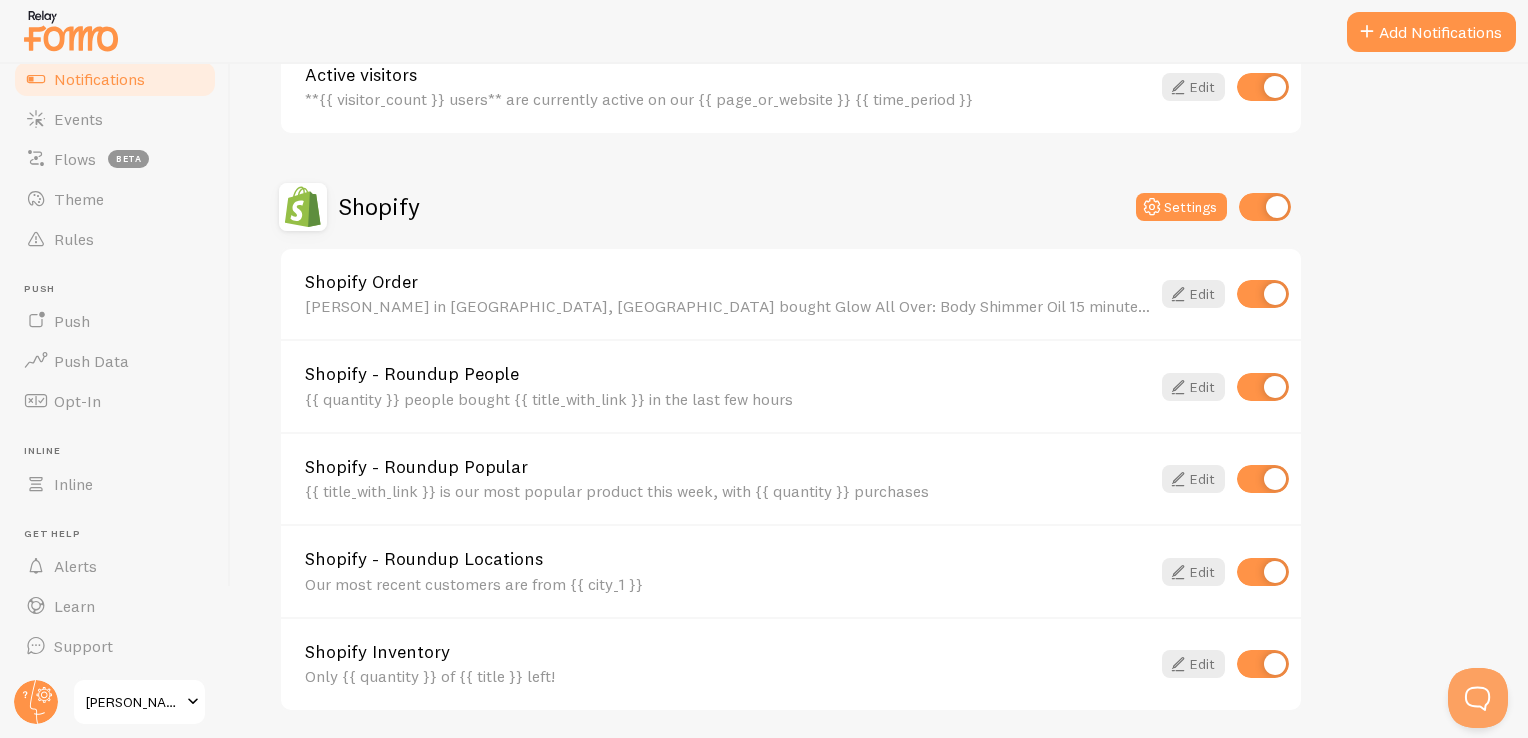 scroll, scrollTop: 567, scrollLeft: 0, axis: vertical 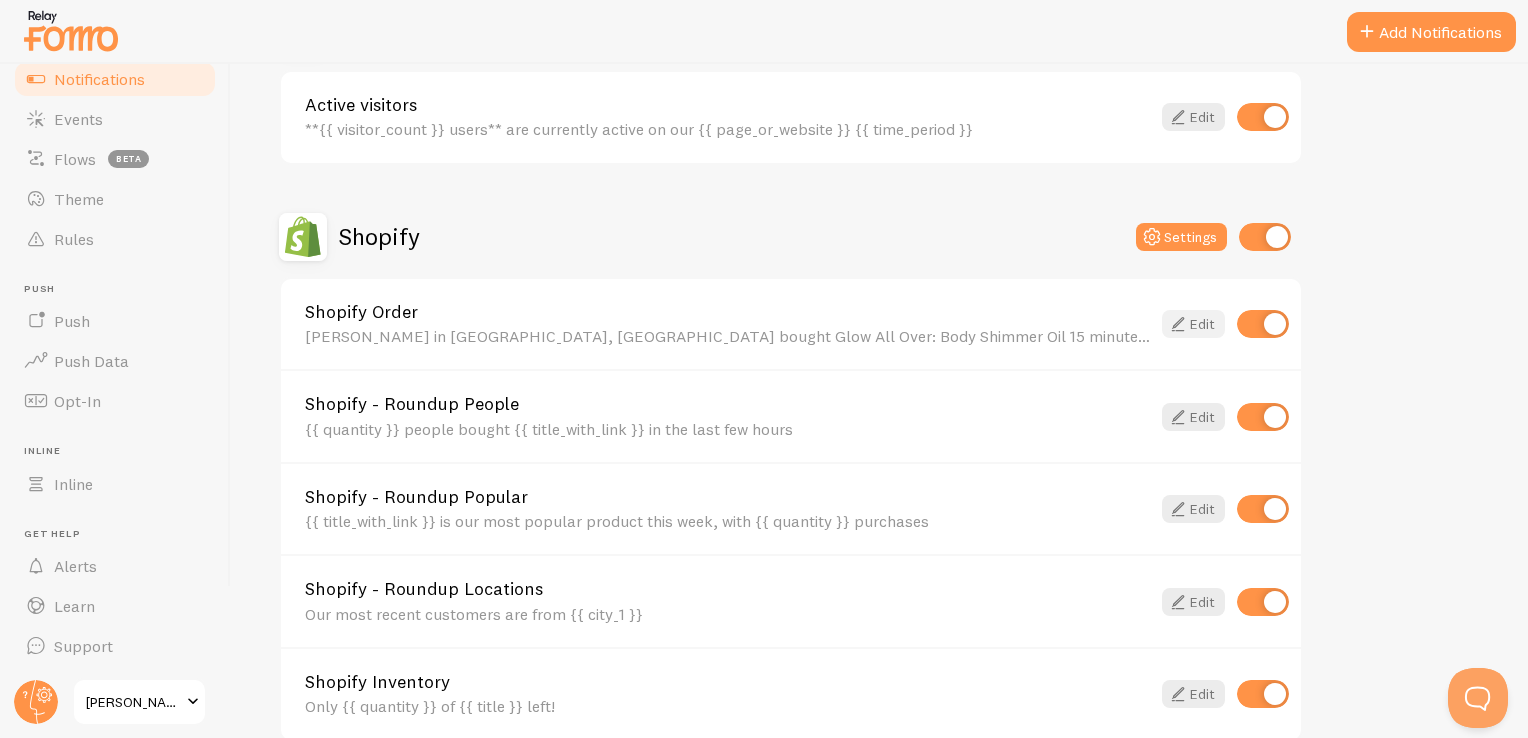 click on "Edit" at bounding box center [1193, 324] 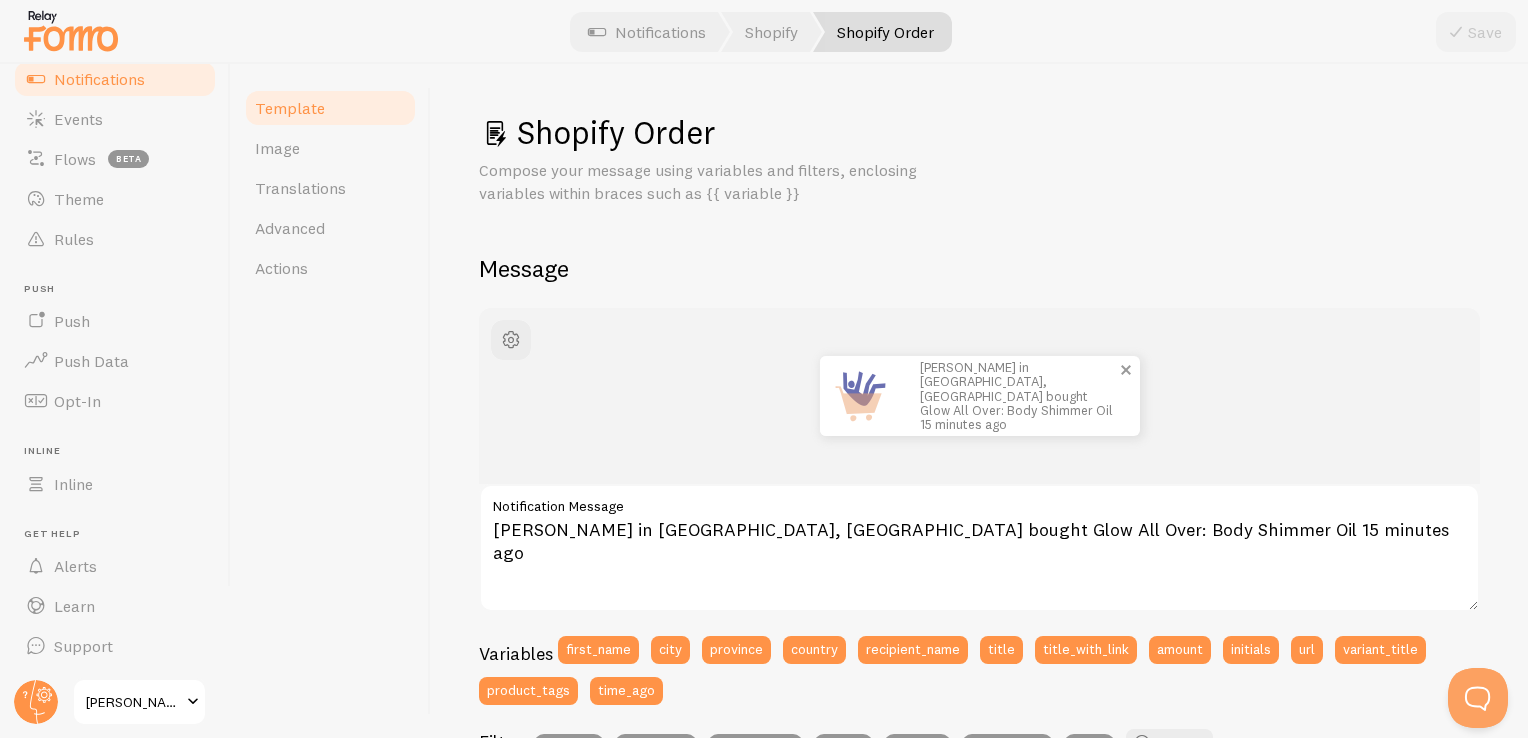click at bounding box center [860, 396] 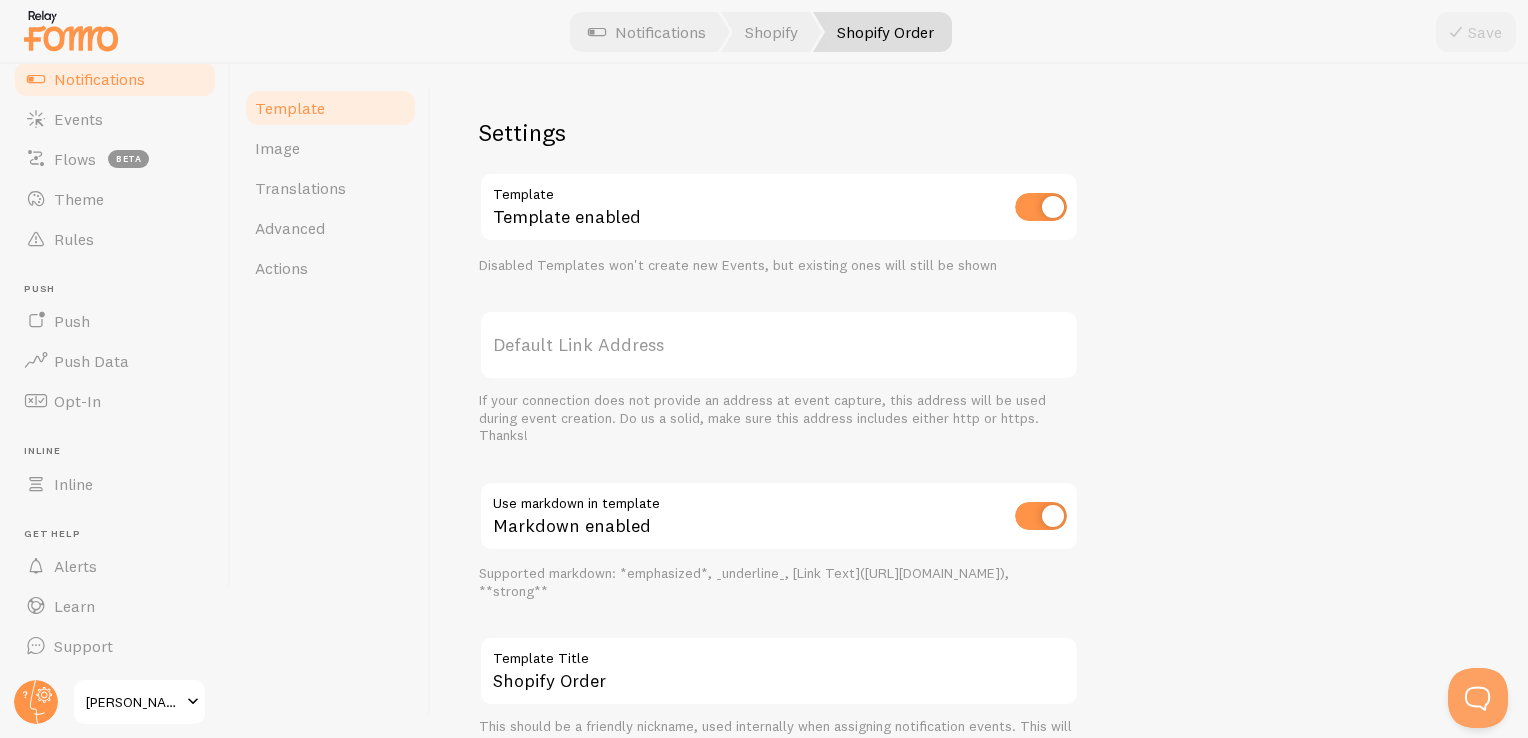 scroll, scrollTop: 795, scrollLeft: 0, axis: vertical 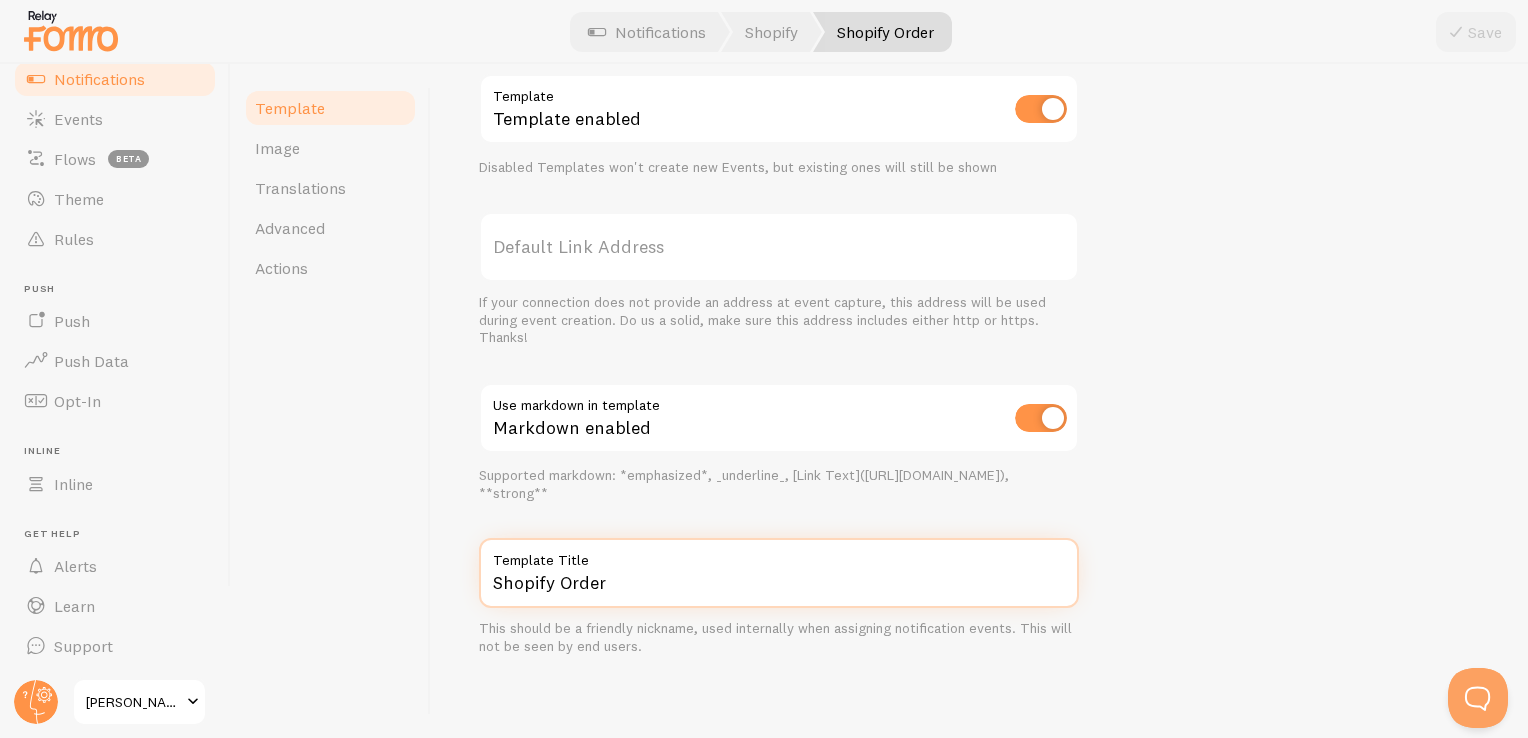click on "Shopify Order" at bounding box center (779, 573) 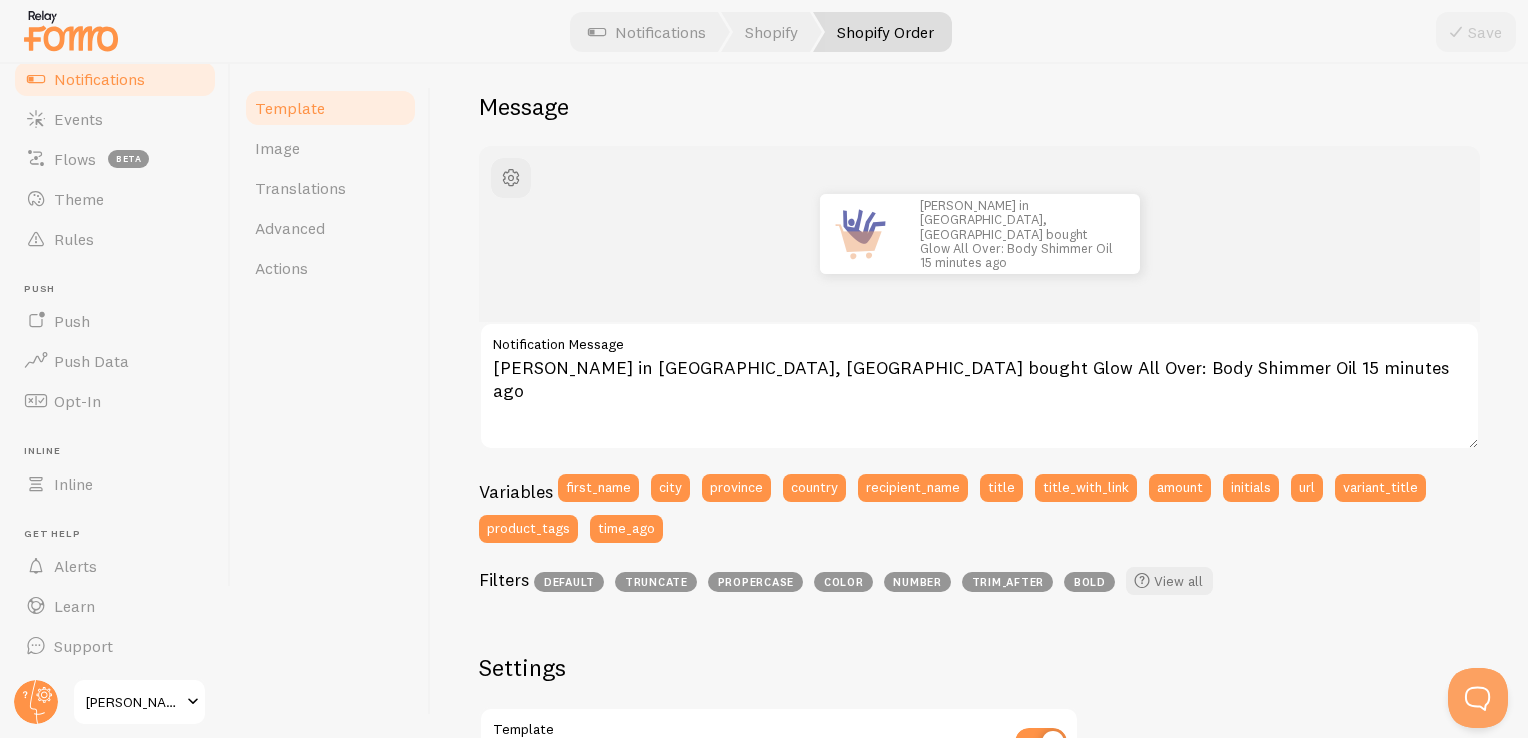 scroll, scrollTop: 0, scrollLeft: 0, axis: both 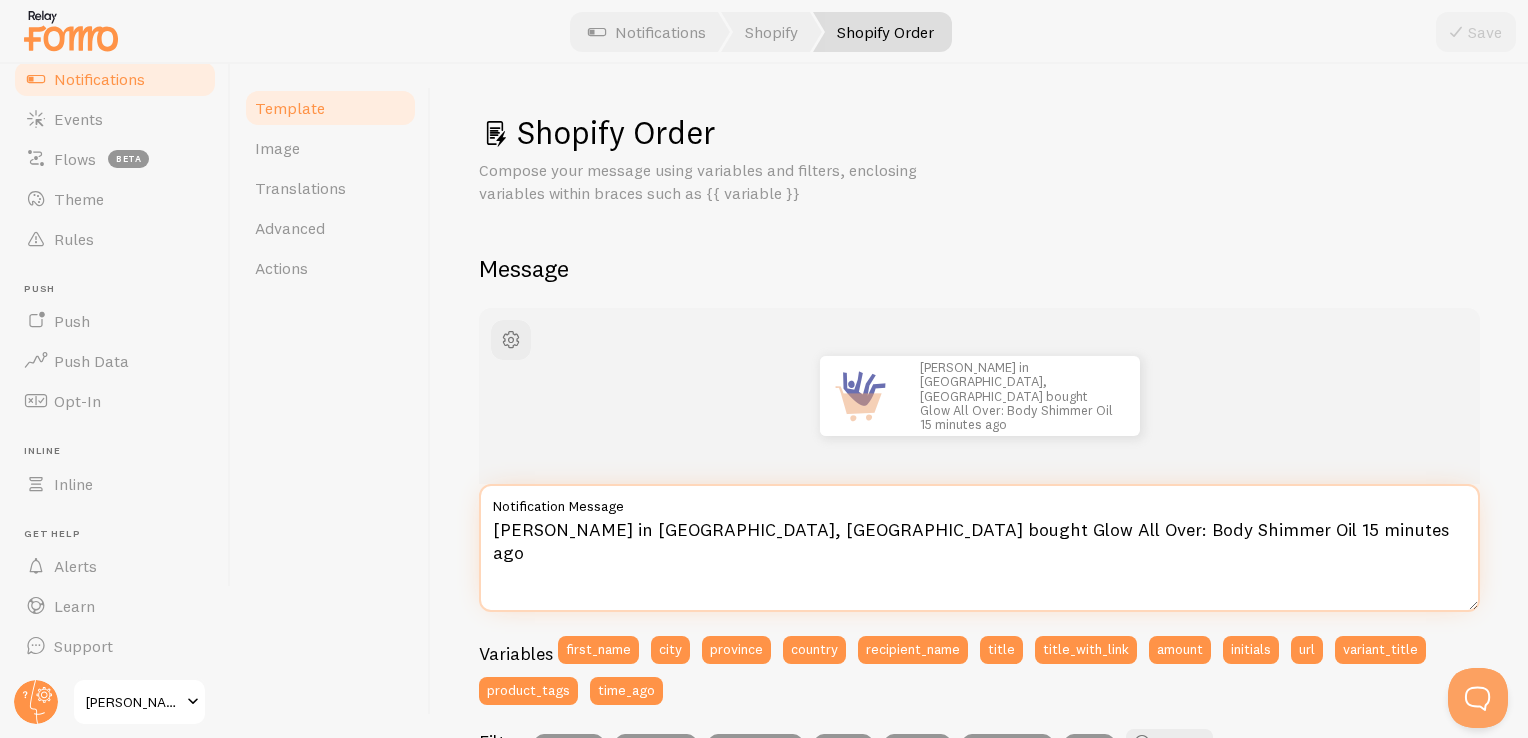 click on "[PERSON_NAME] in [GEOGRAPHIC_DATA], [GEOGRAPHIC_DATA] bought Glow All Over: Body Shimmer Oil 15 minutes ago" at bounding box center [979, 548] 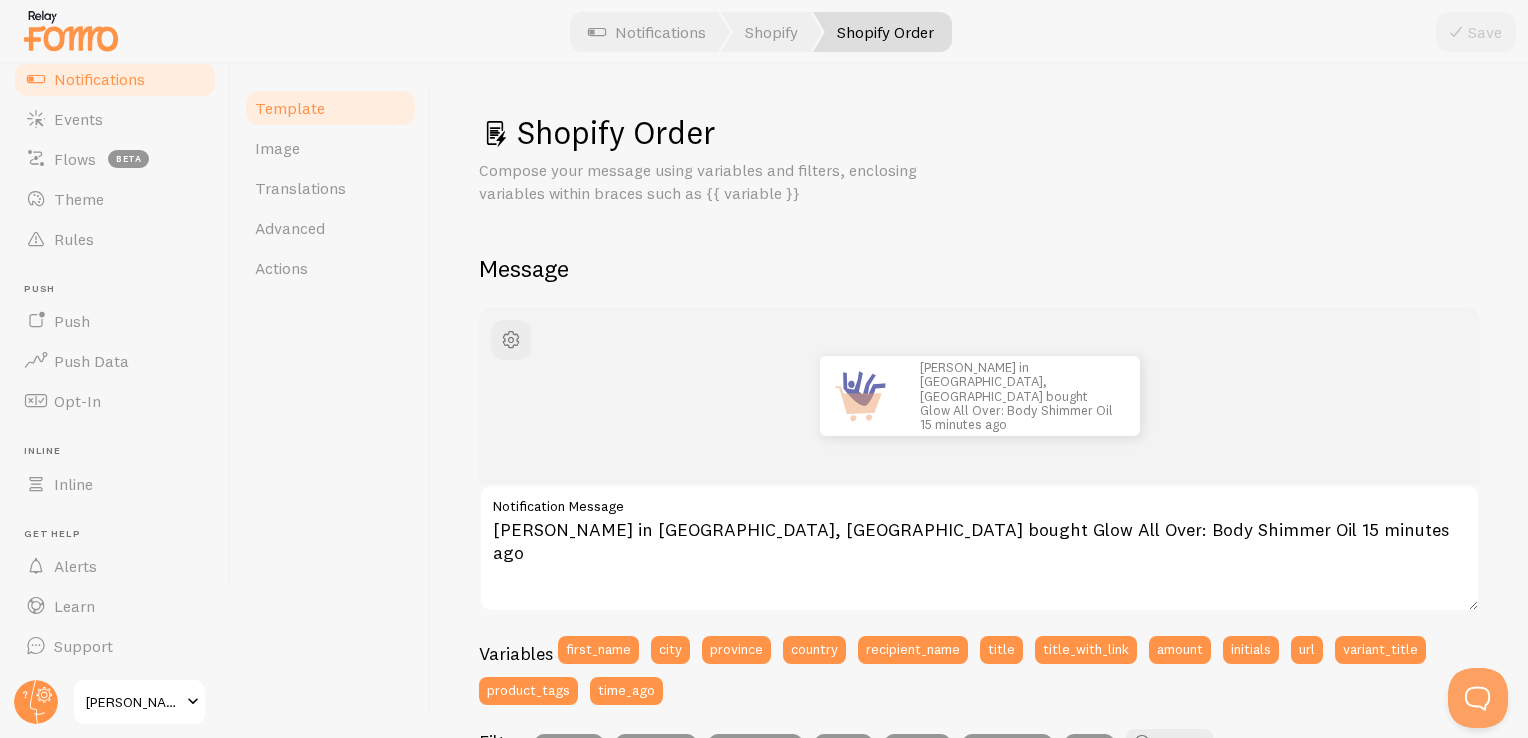 click at bounding box center [193, 702] 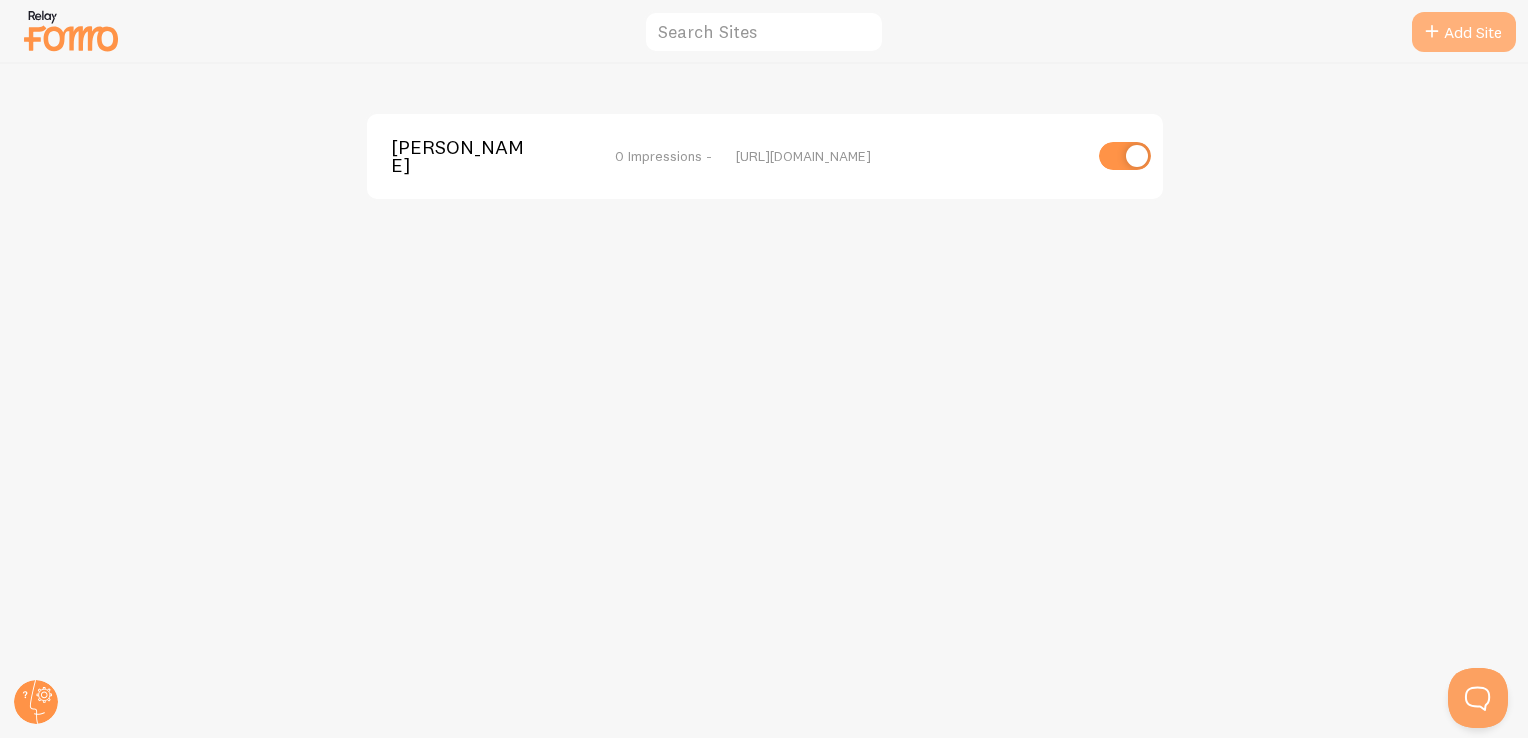click at bounding box center [1432, 32] 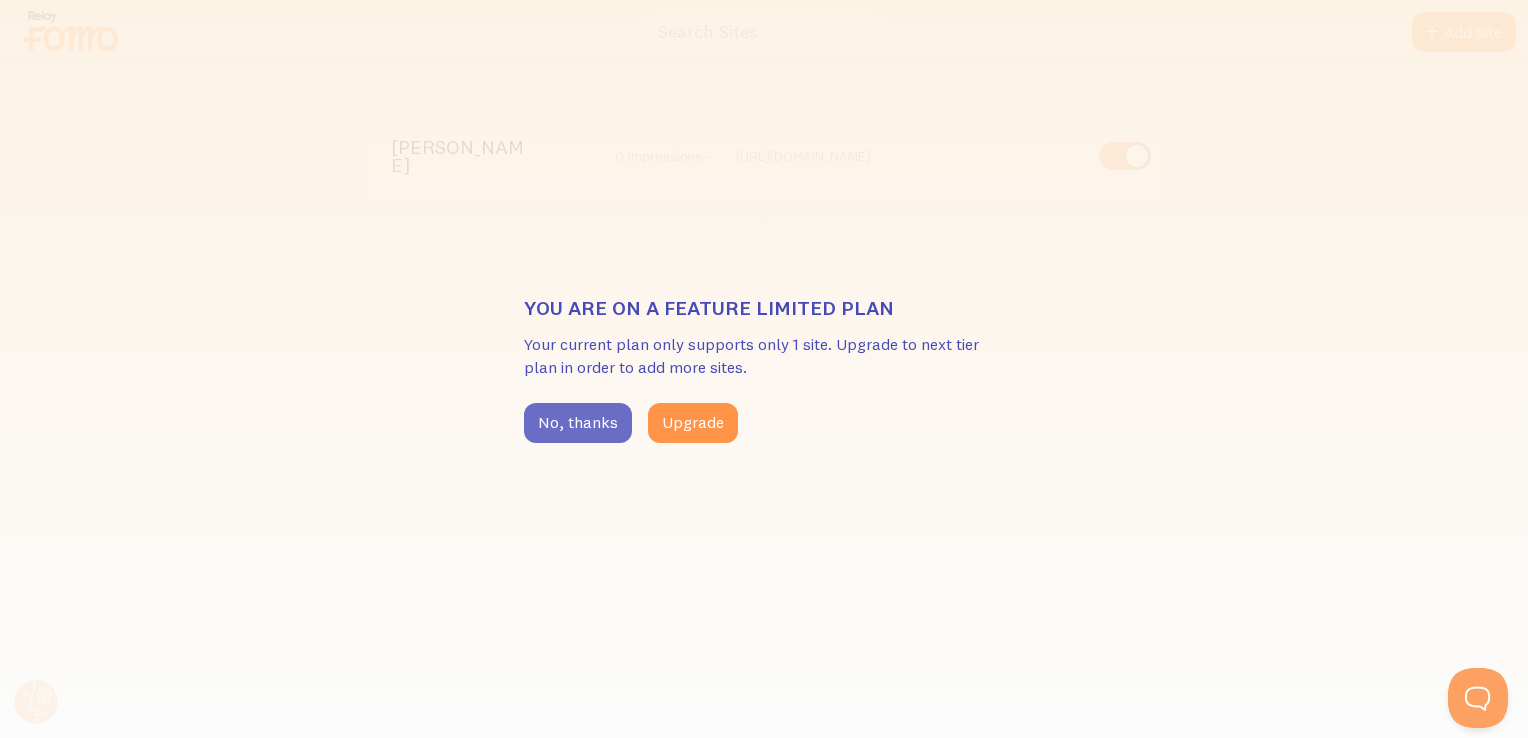 click on "No, thanks" at bounding box center (578, 423) 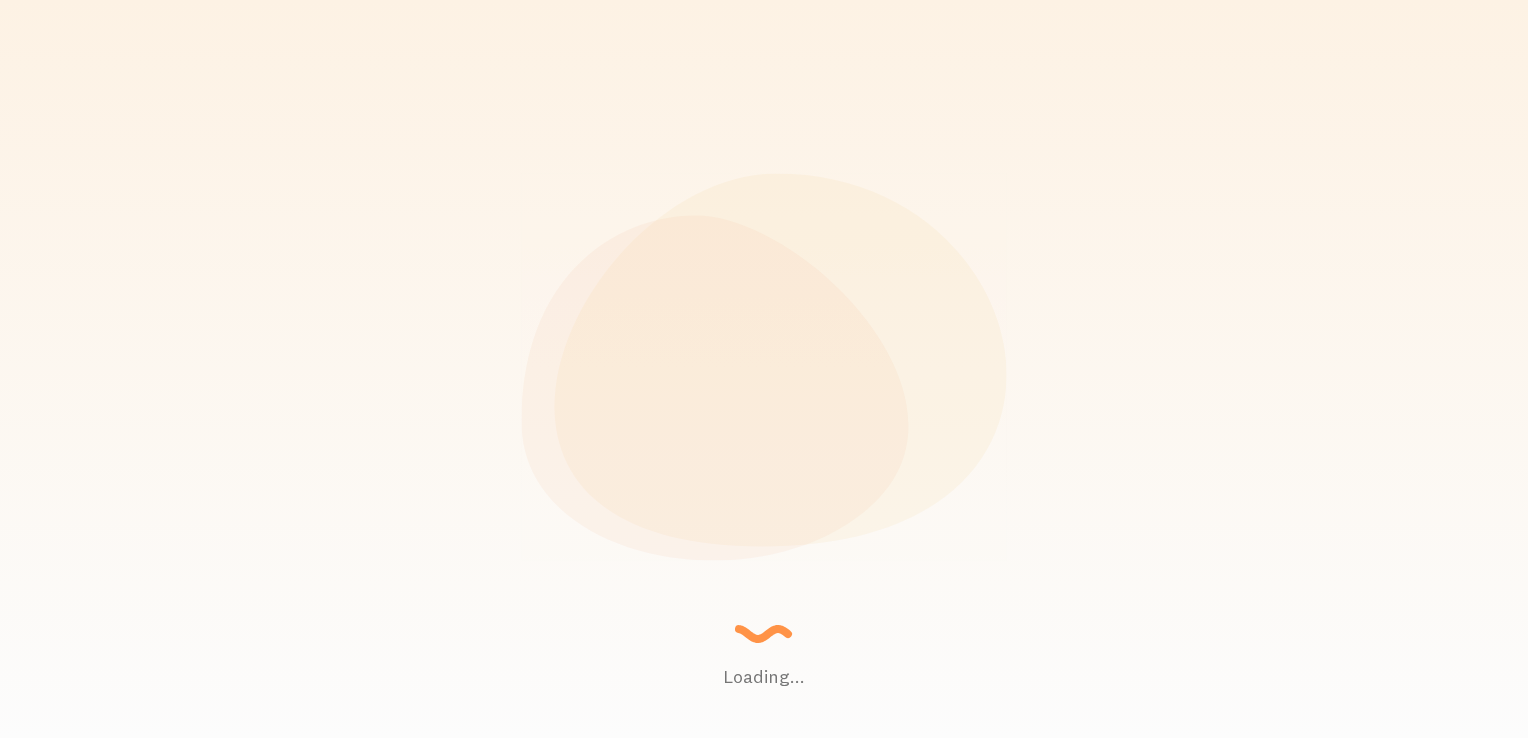 scroll, scrollTop: 0, scrollLeft: 0, axis: both 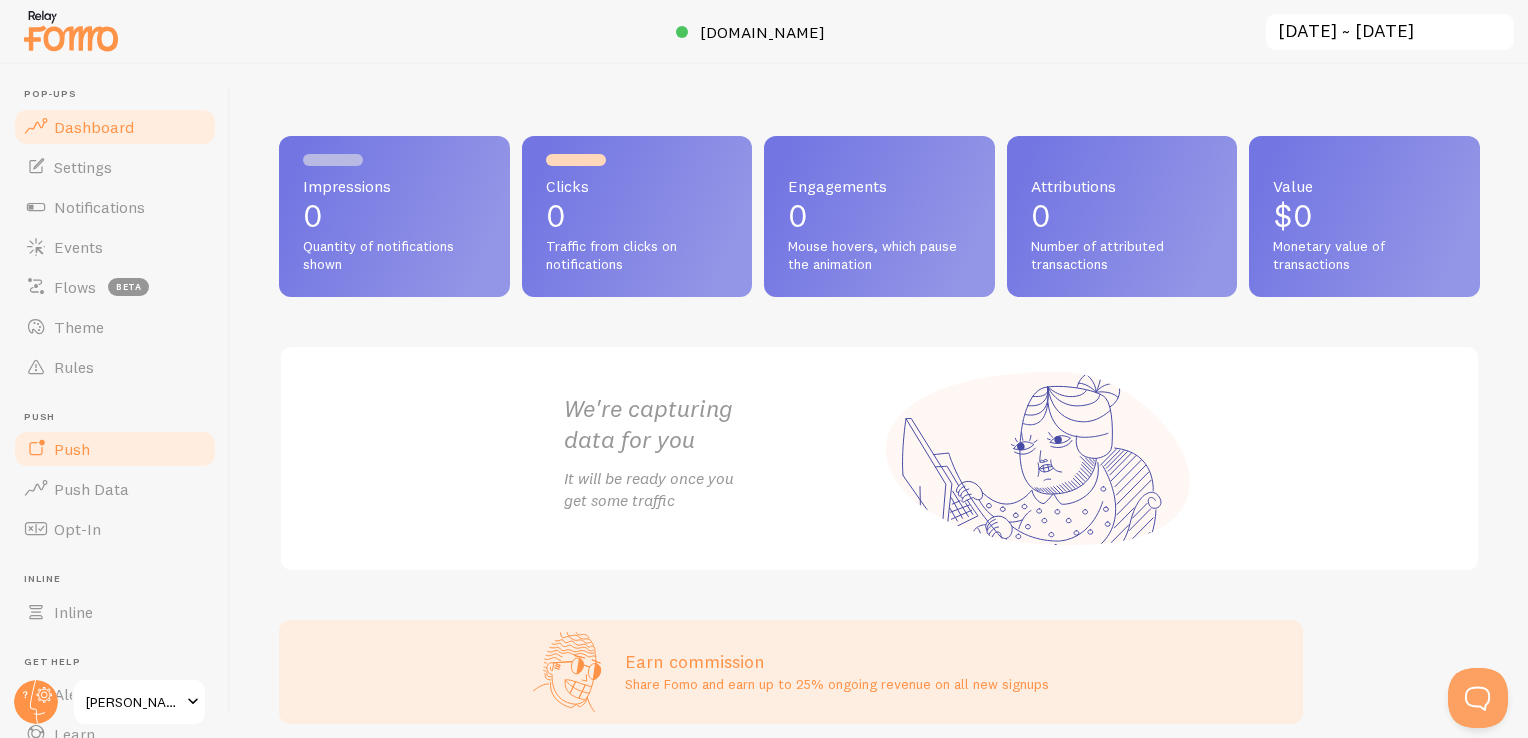 click on "Push" at bounding box center [72, 449] 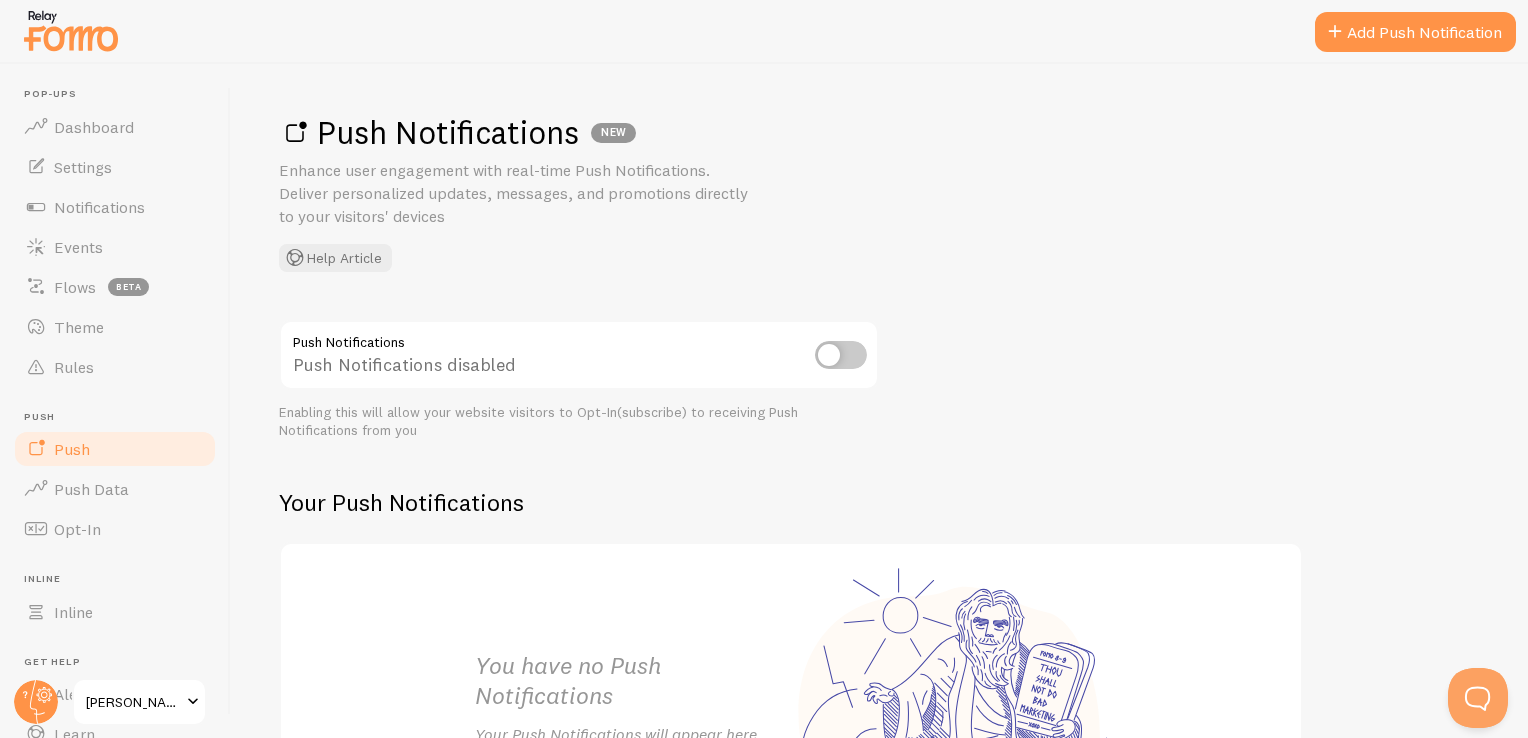 click at bounding box center [841, 355] 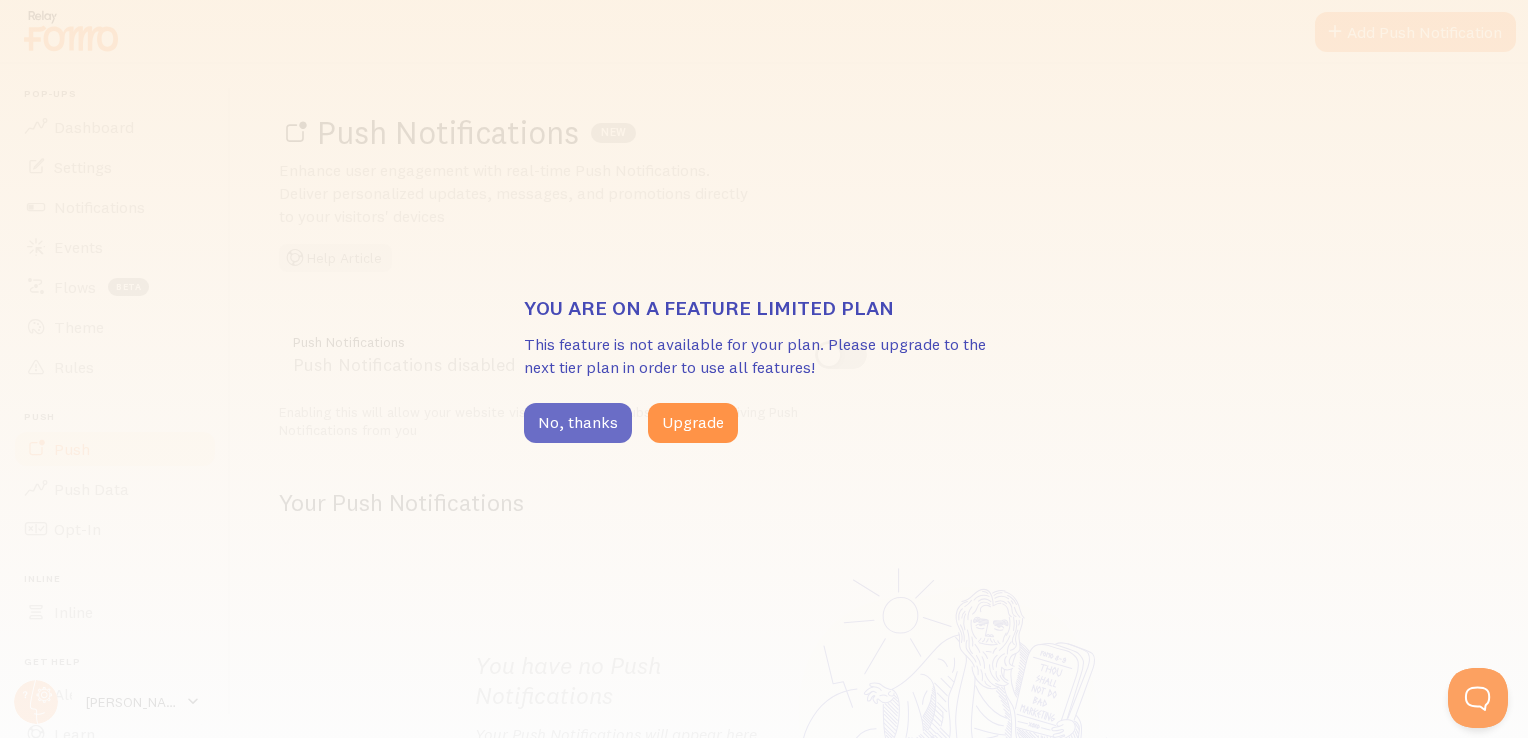 click on "No, thanks" at bounding box center (578, 423) 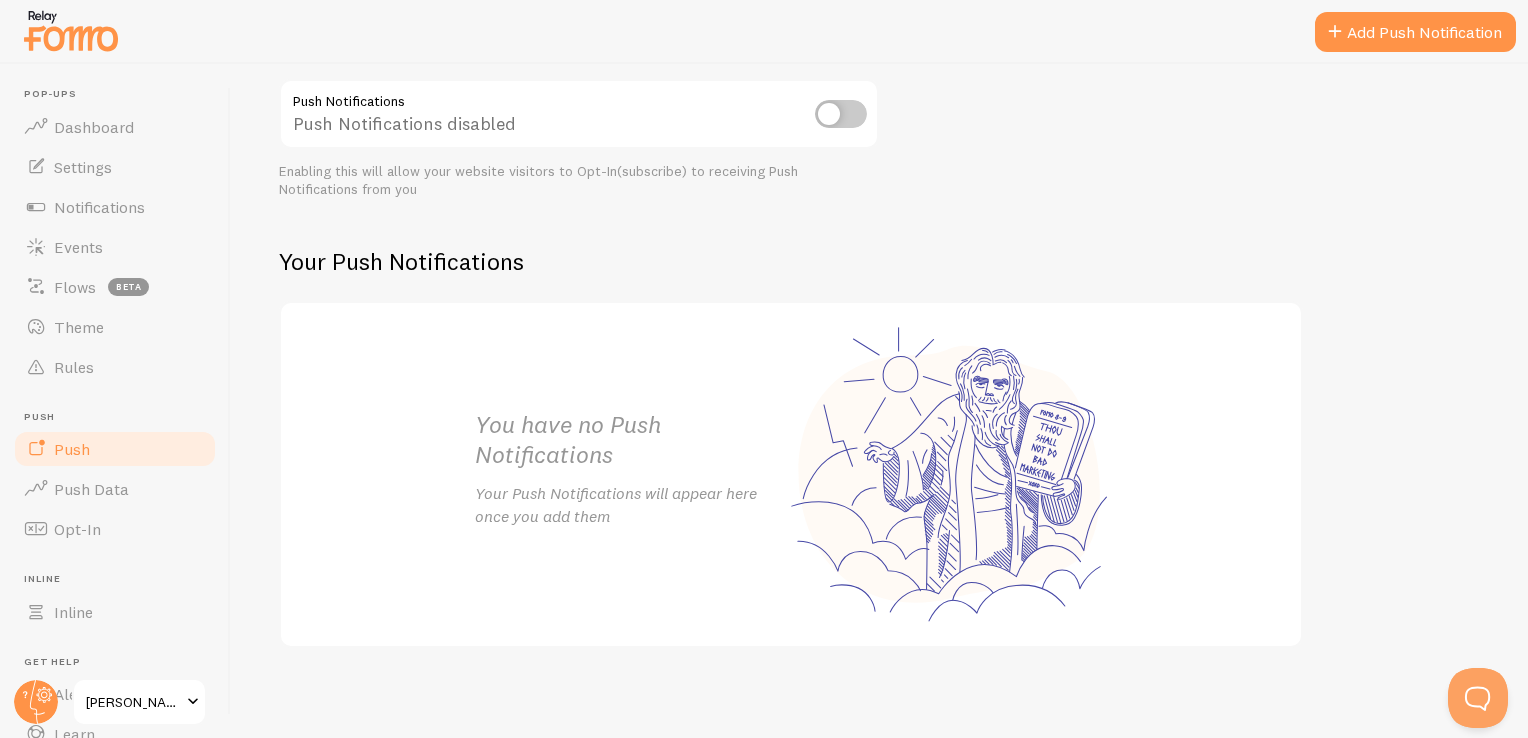 scroll, scrollTop: 244, scrollLeft: 0, axis: vertical 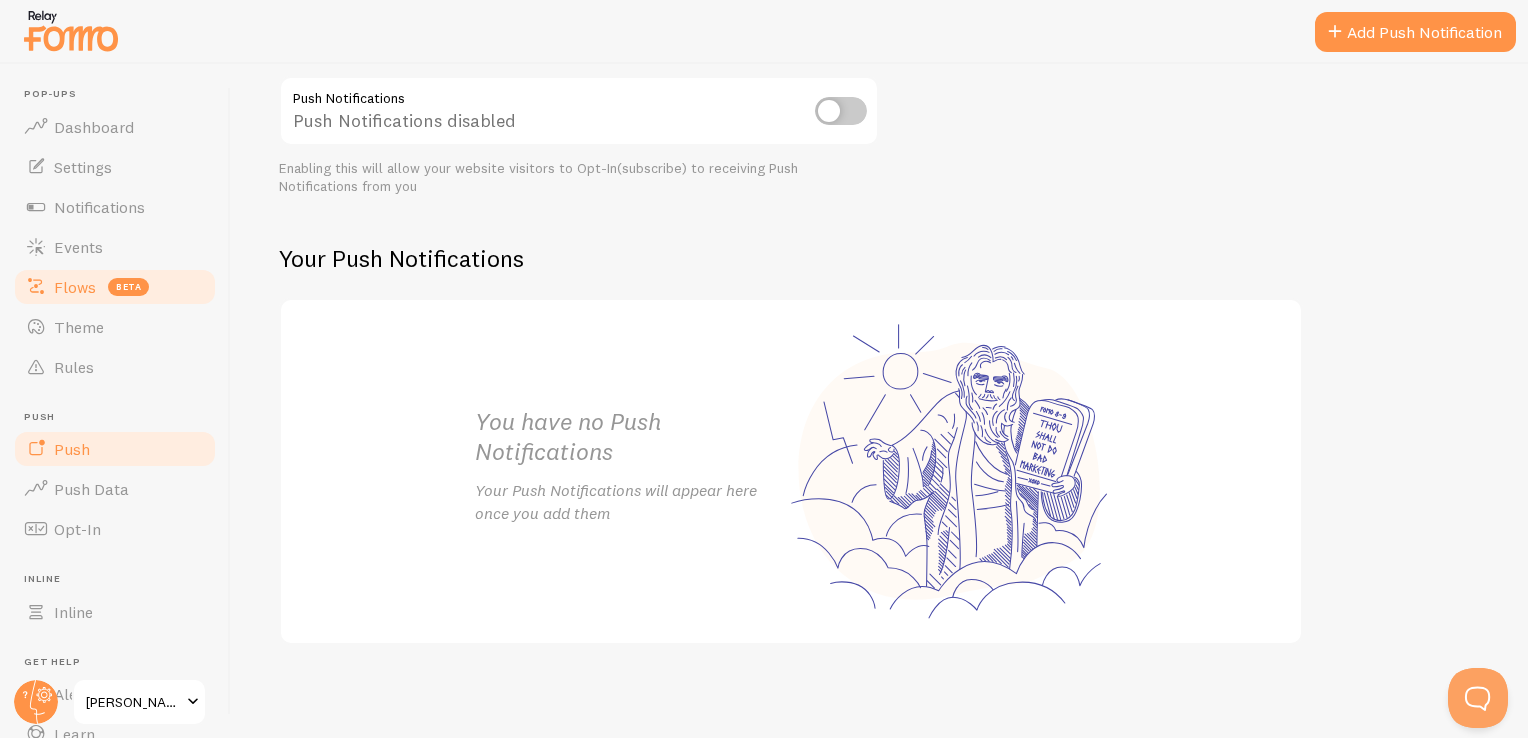 click on "Flows
beta" at bounding box center (115, 287) 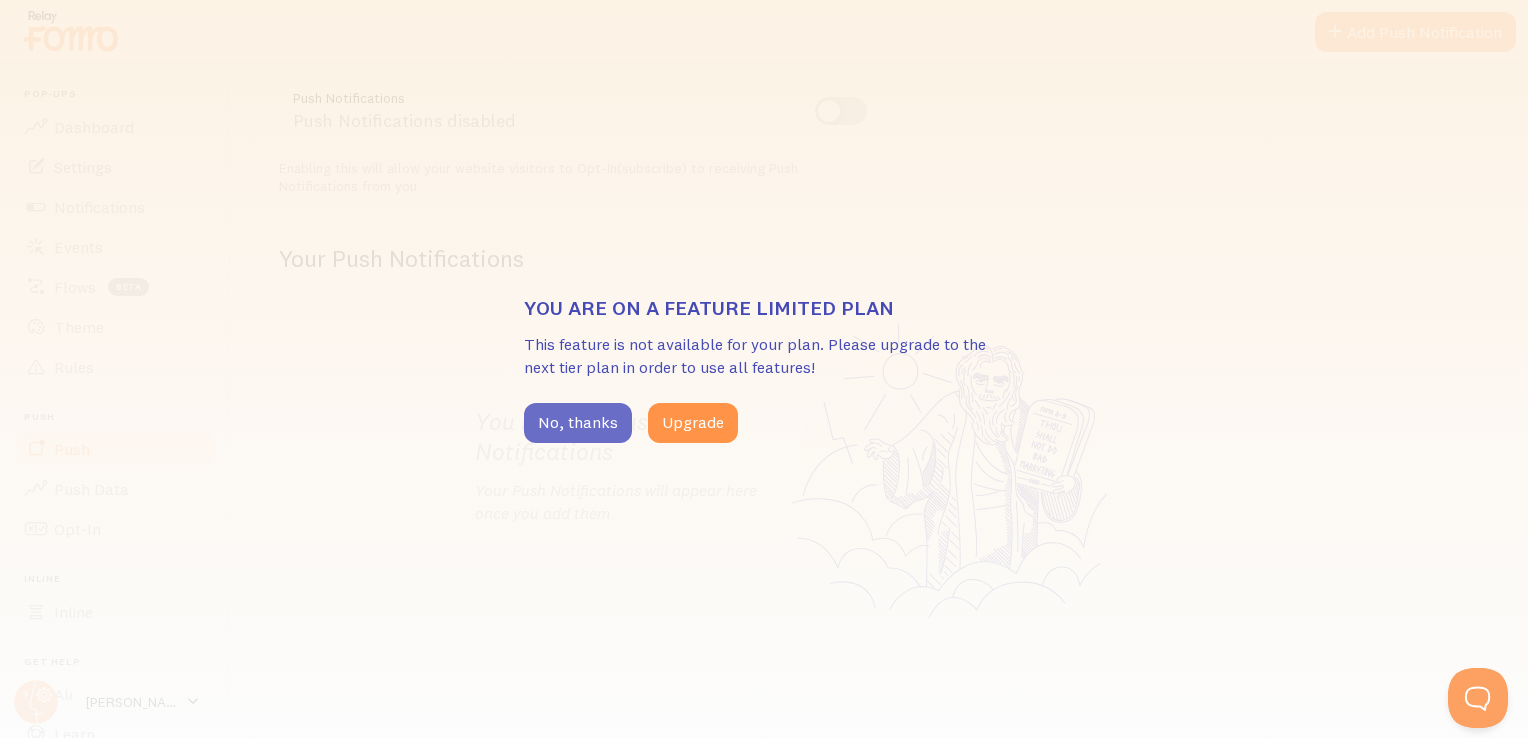 click on "No, thanks" at bounding box center (578, 423) 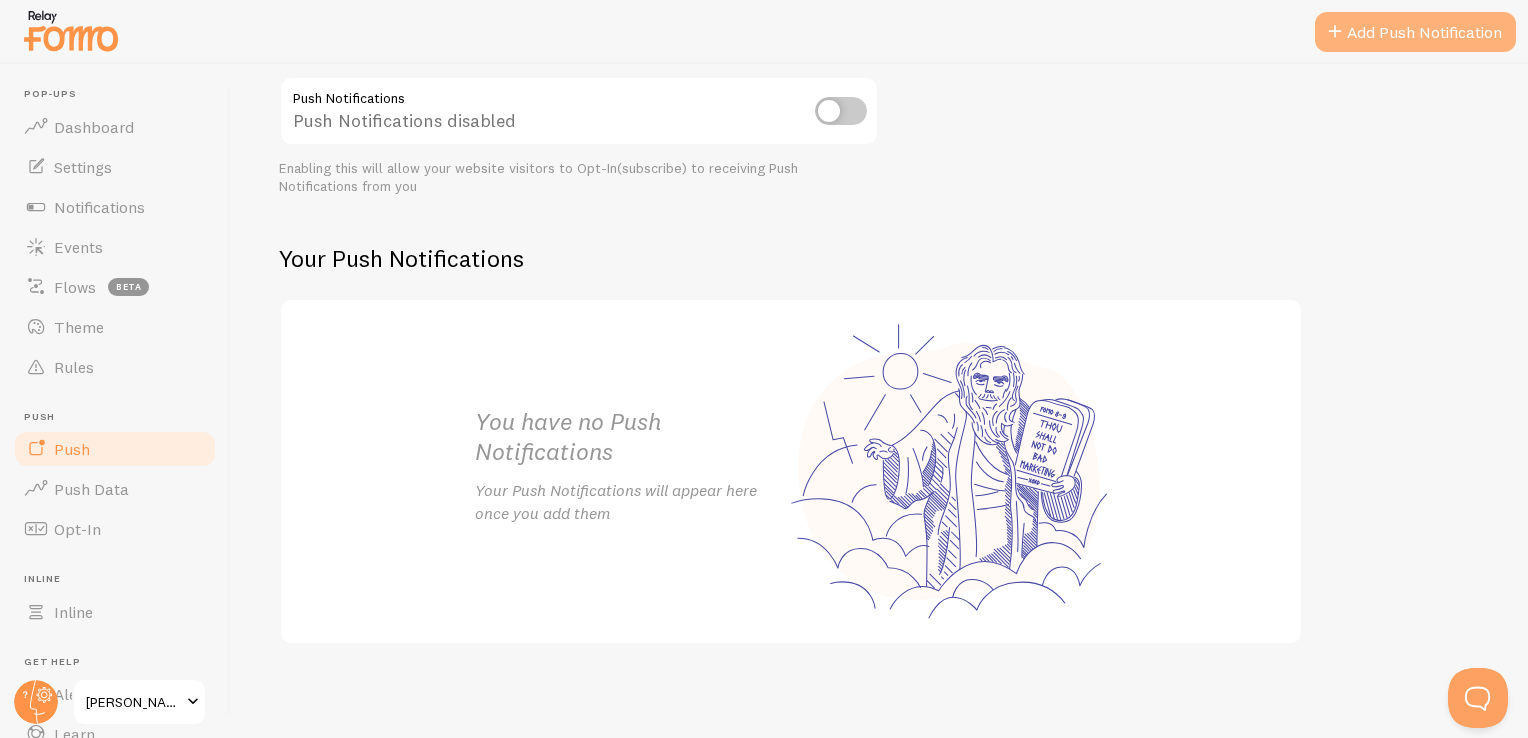 click on "Add Push Notification" at bounding box center [1415, 32] 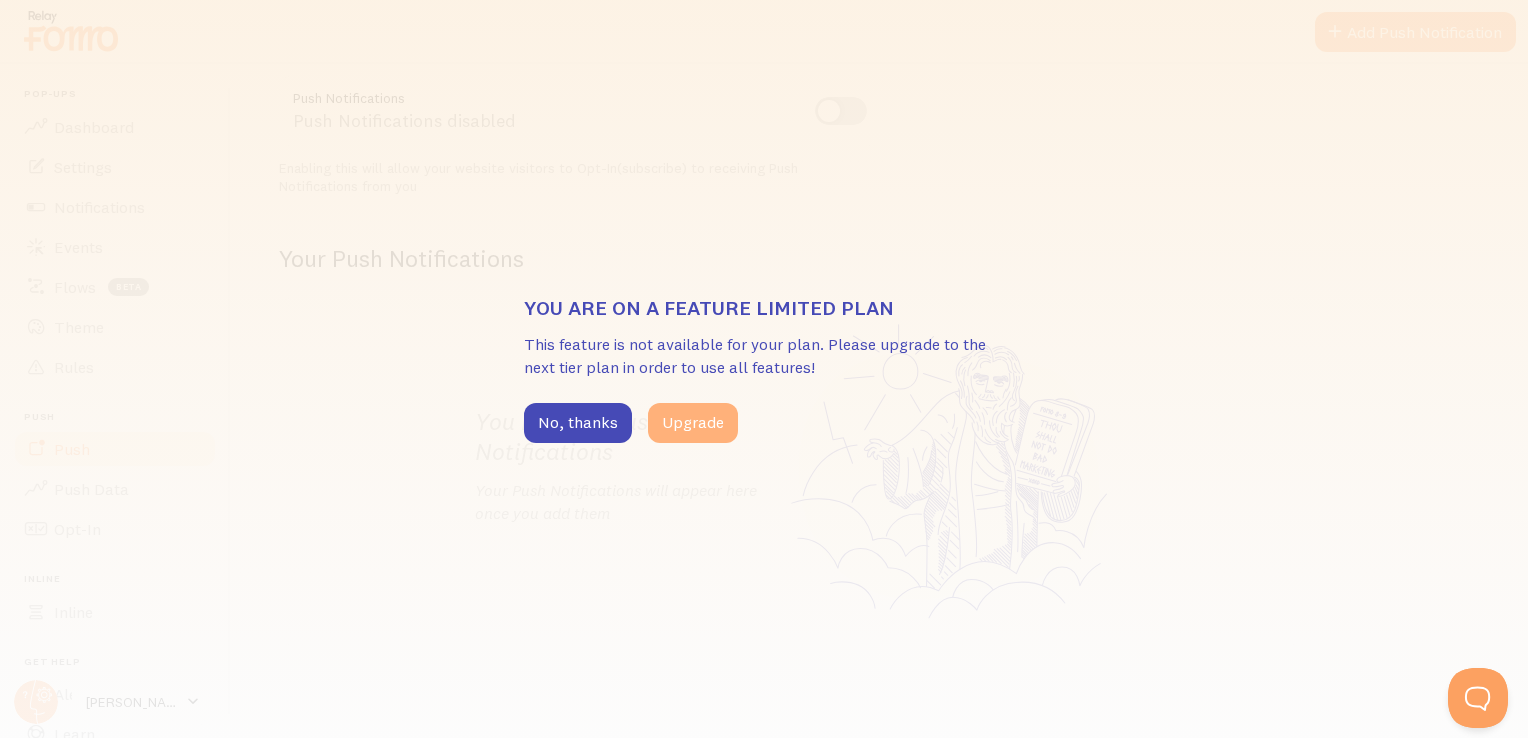 click on "Upgrade" at bounding box center (693, 423) 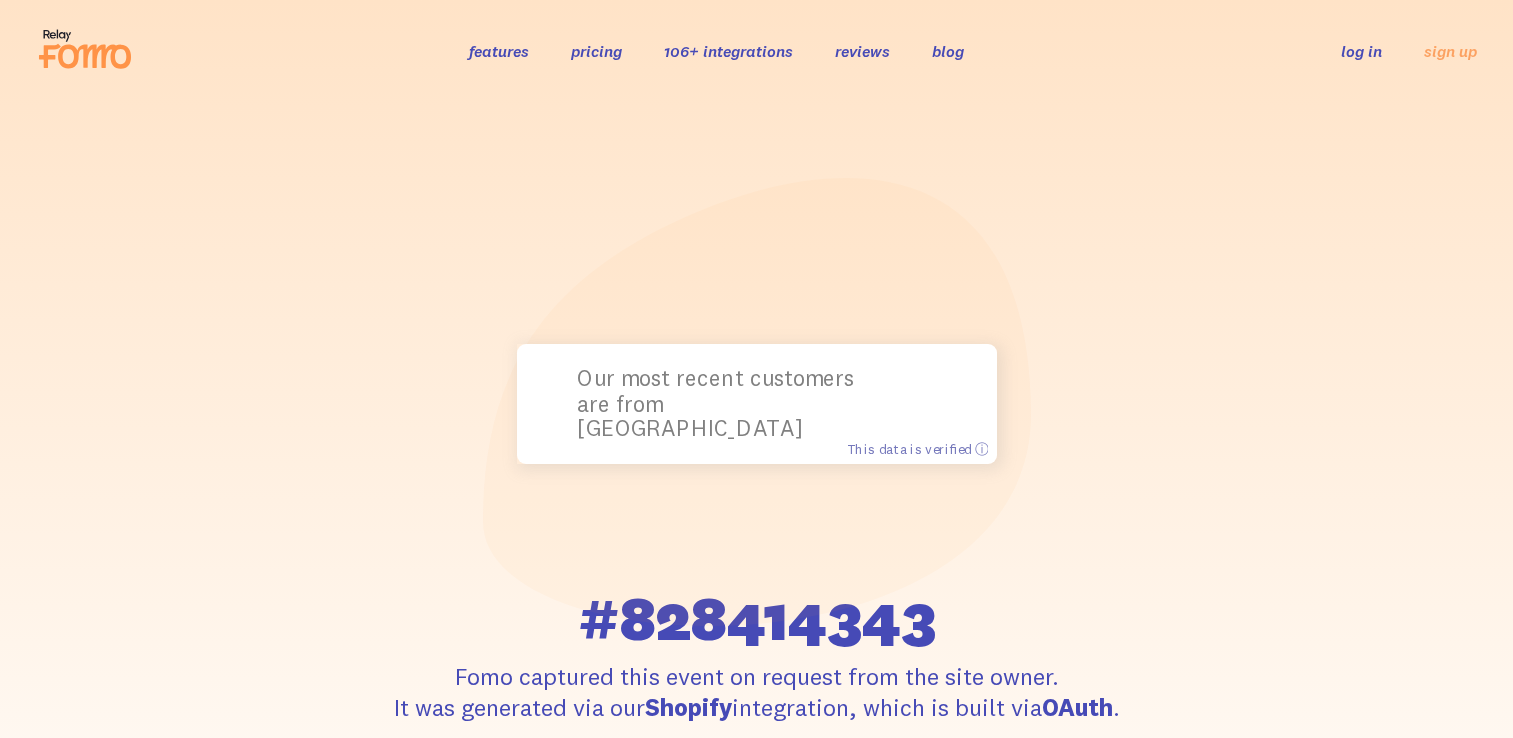 scroll, scrollTop: 0, scrollLeft: 0, axis: both 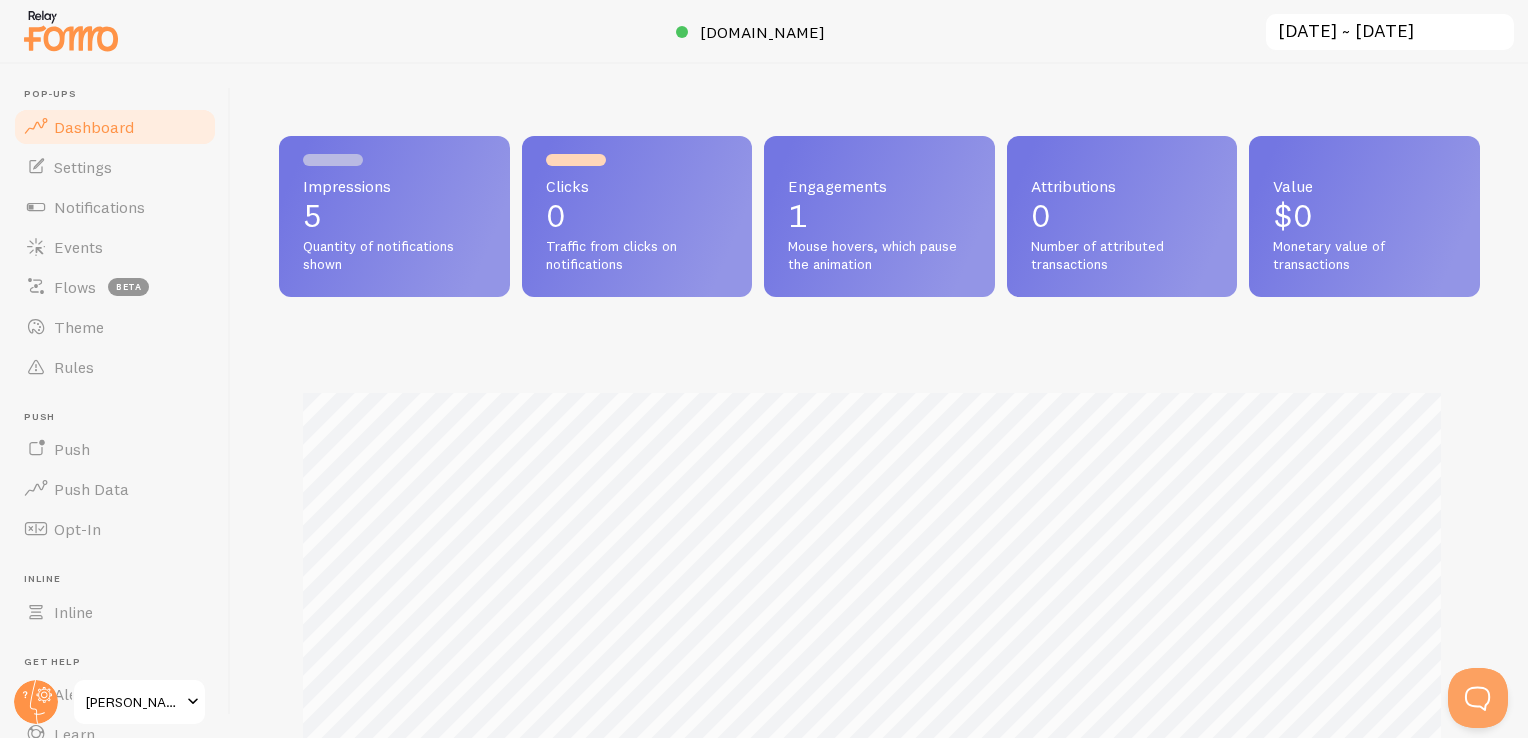 click on "Dashboard" at bounding box center [94, 127] 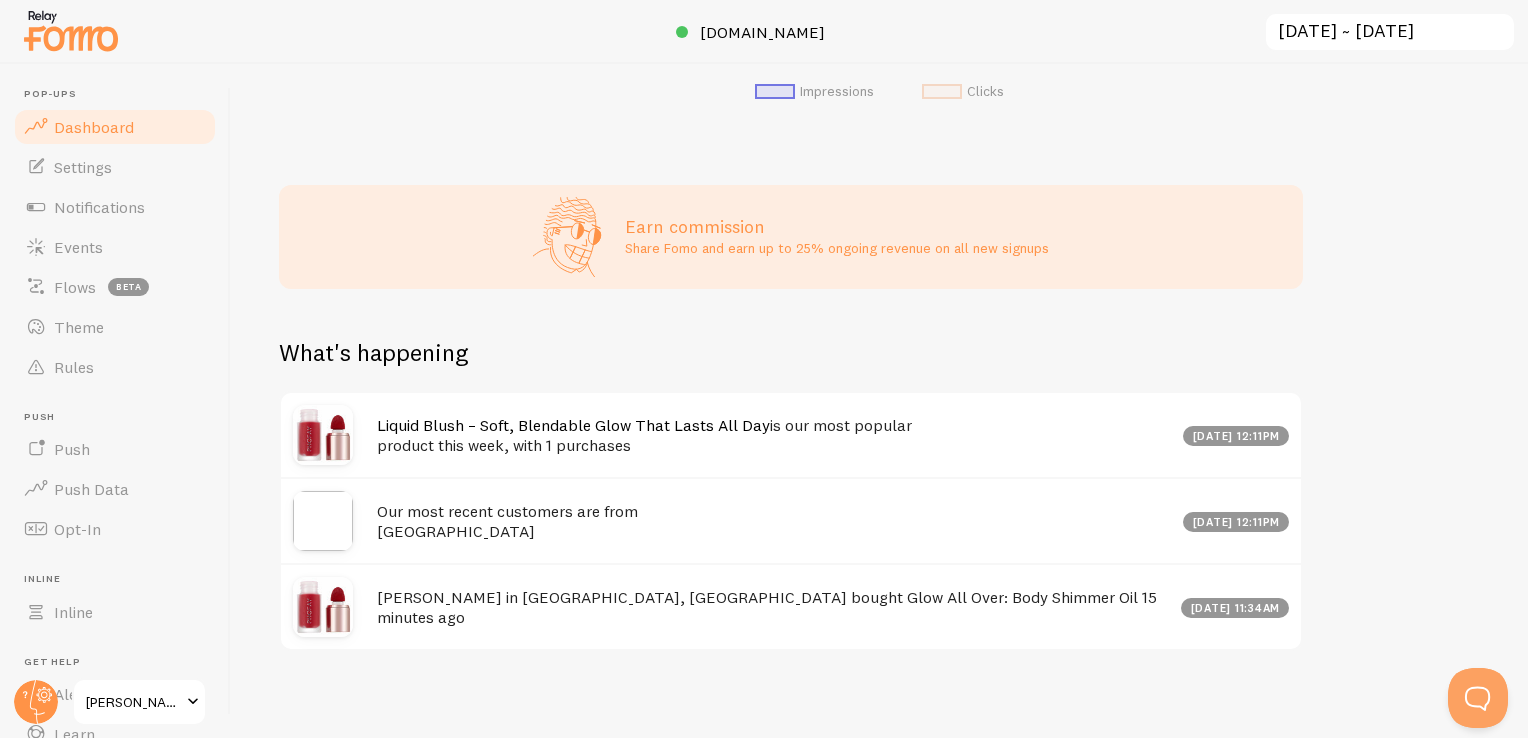 scroll, scrollTop: 741, scrollLeft: 0, axis: vertical 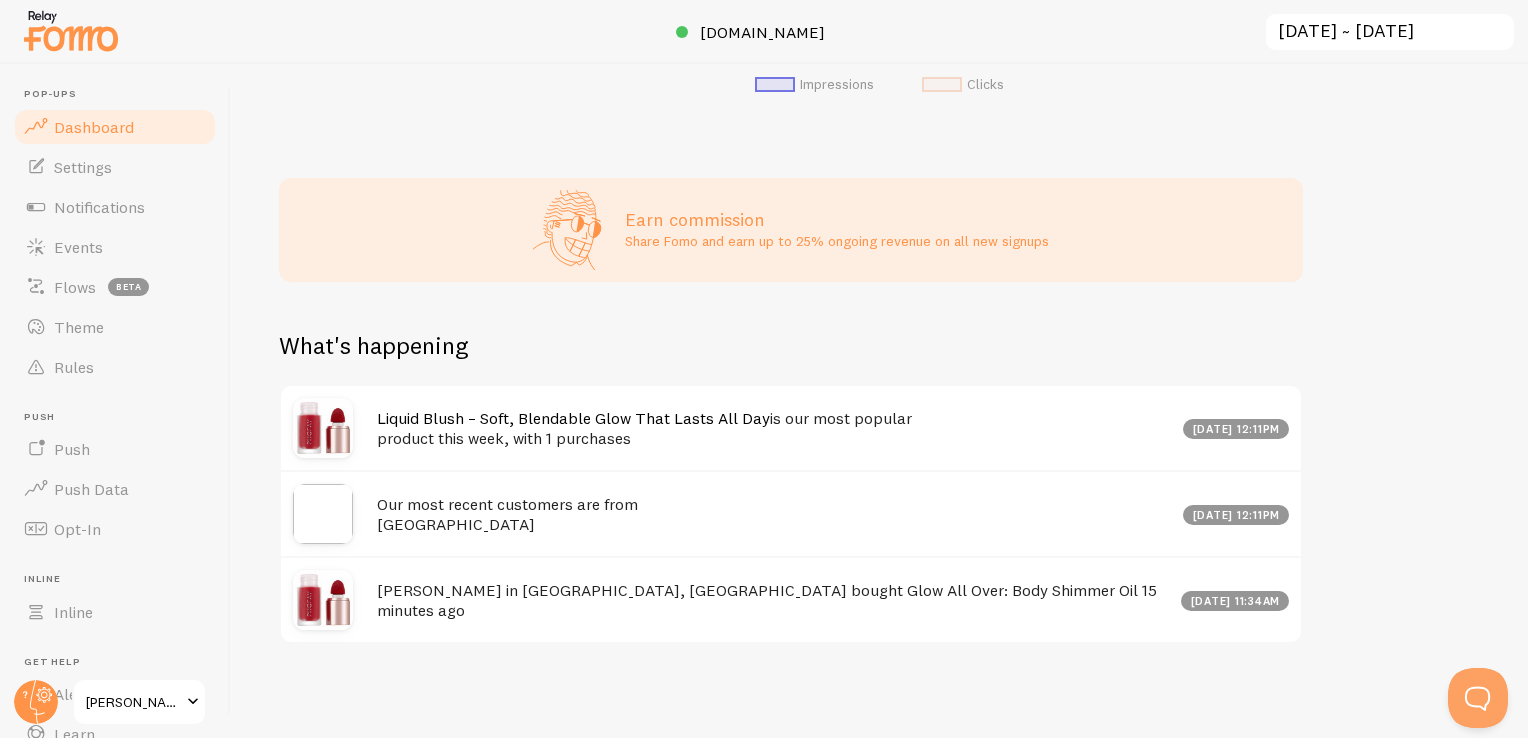 drag, startPoint x: 493, startPoint y: 500, endPoint x: 471, endPoint y: 521, distance: 30.413813 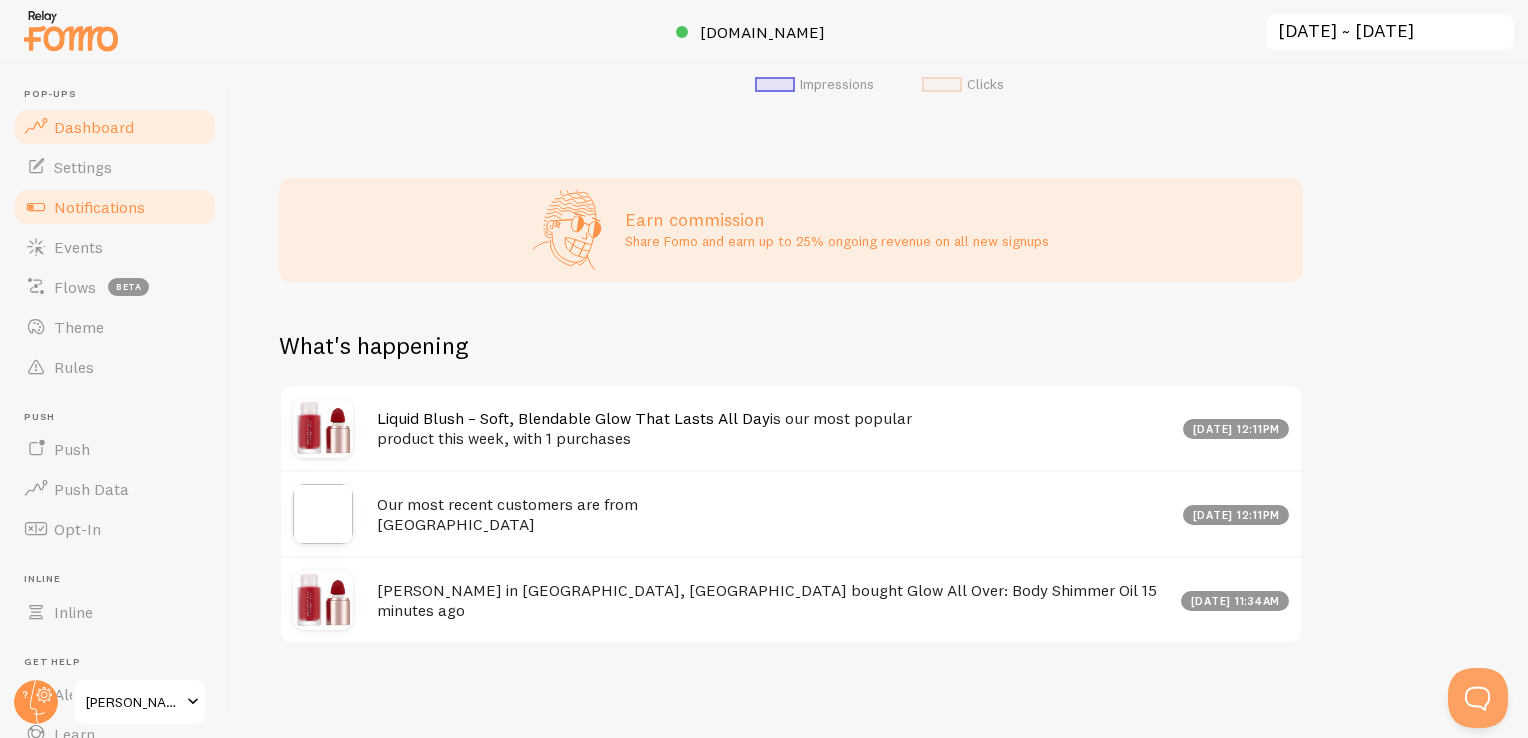click on "Notifications" at bounding box center (99, 207) 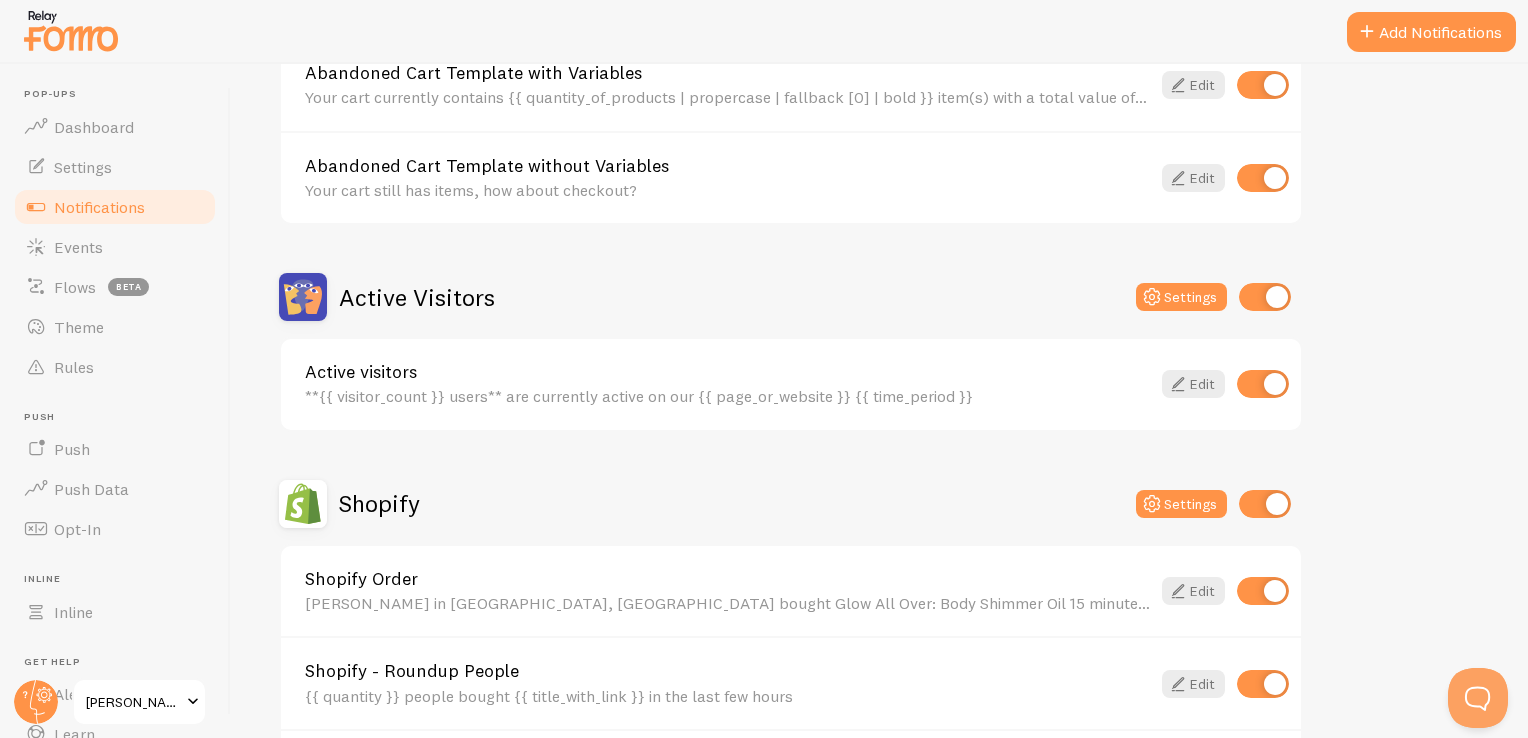 scroll, scrollTop: 200, scrollLeft: 0, axis: vertical 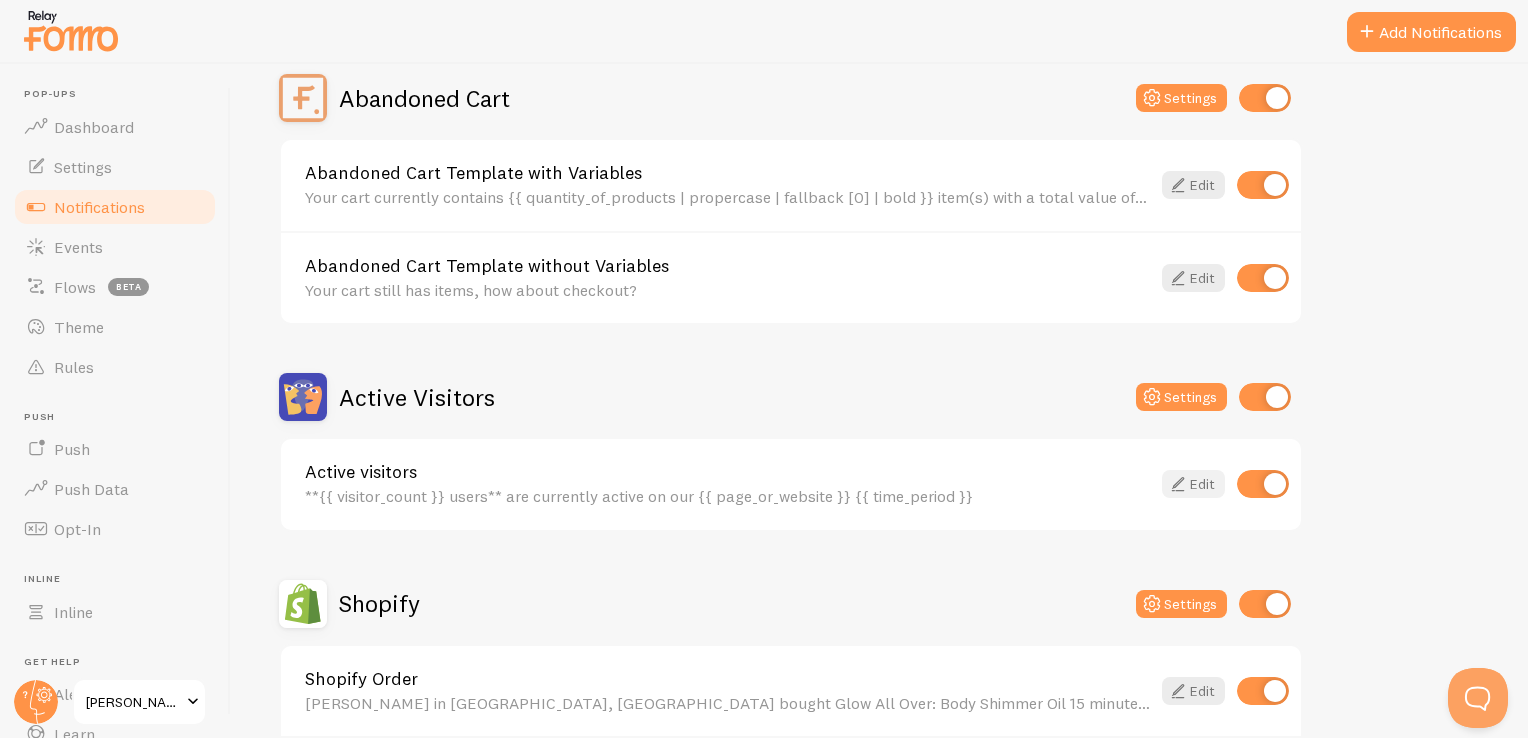 click at bounding box center [1178, 484] 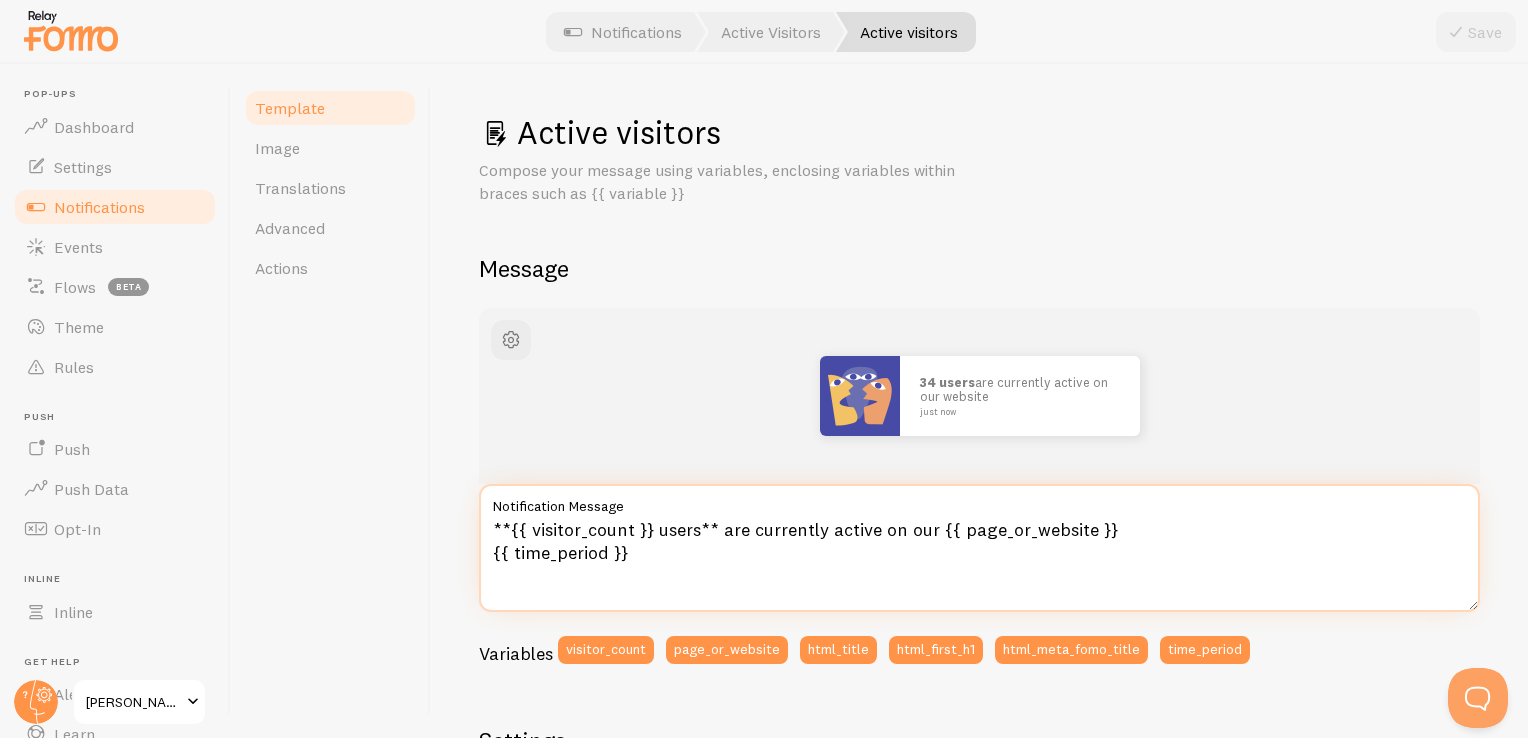 drag, startPoint x: 684, startPoint y: 560, endPoint x: 410, endPoint y: 480, distance: 285.44 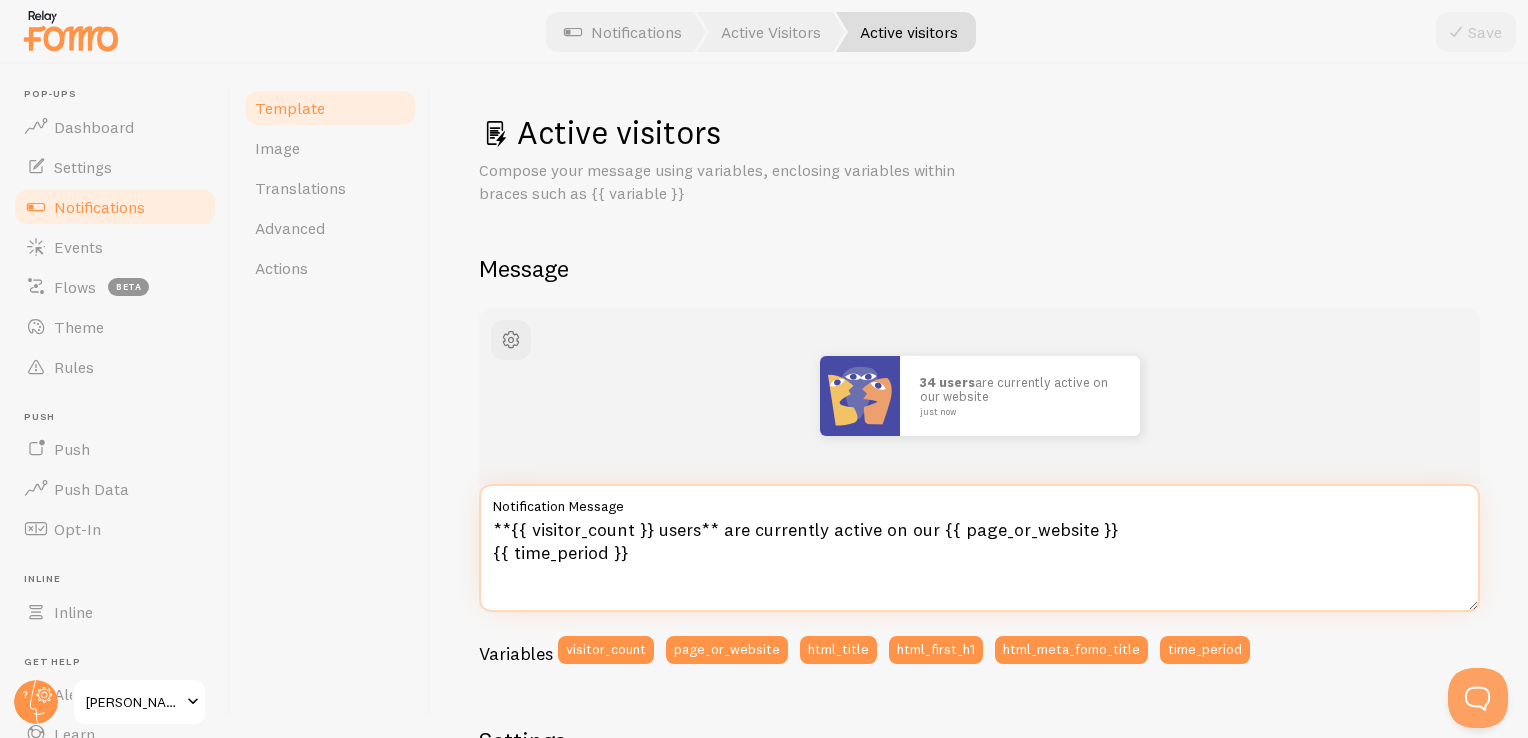 paste on "🔥 18 people are browsing this page right now
Over 2,360 visitors checked it out in the last 24 hours" 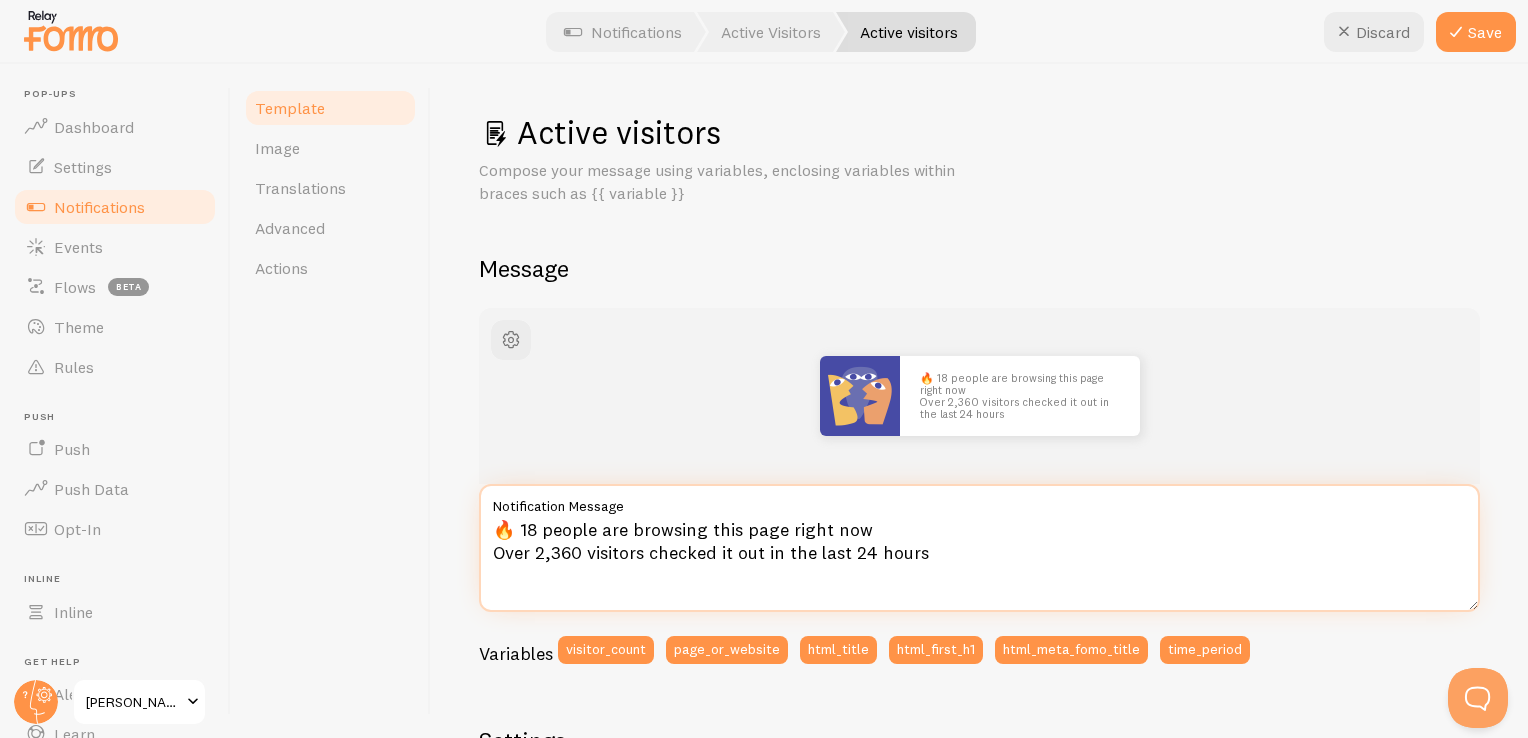 drag, startPoint x: 538, startPoint y: 526, endPoint x: 520, endPoint y: 526, distance: 18 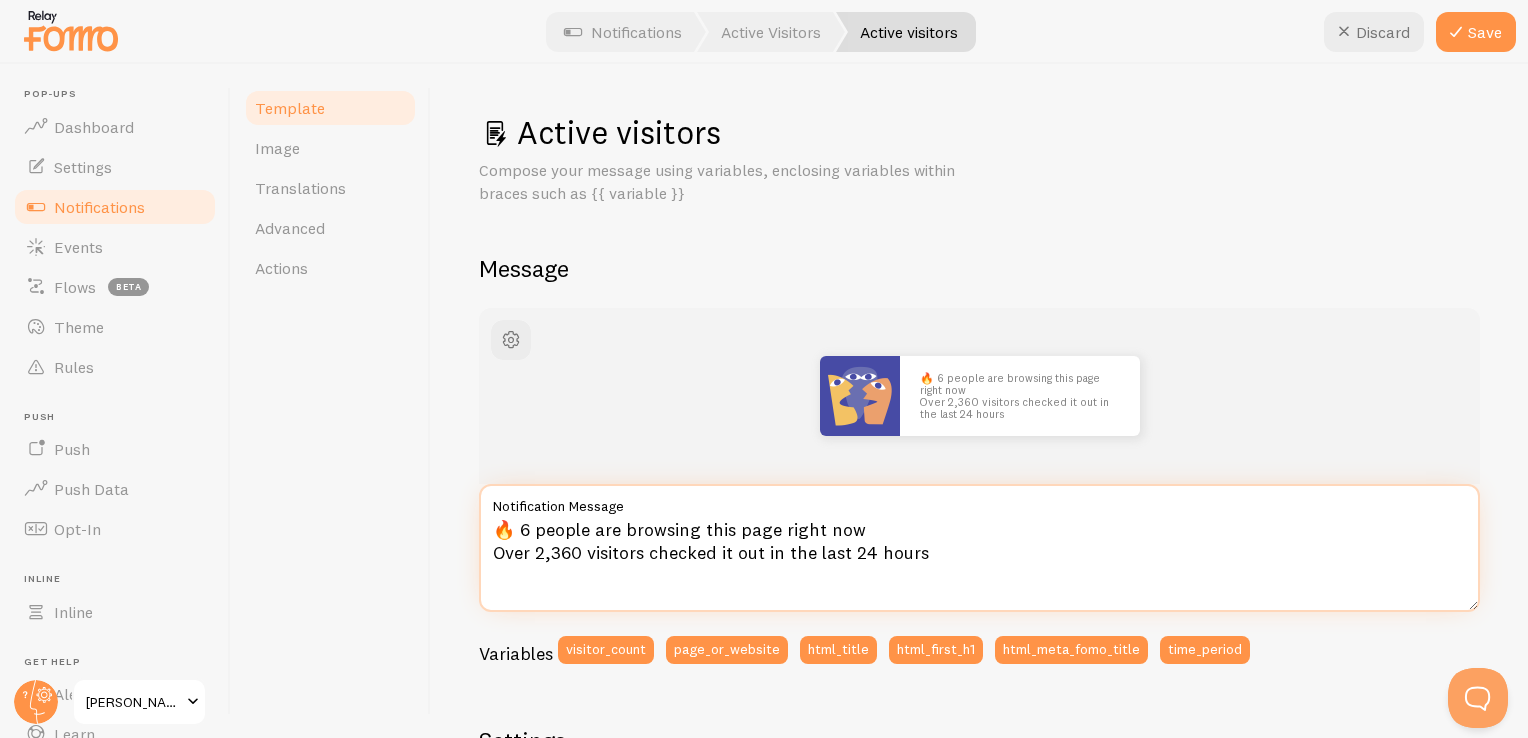 drag, startPoint x: 576, startPoint y: 554, endPoint x: 538, endPoint y: 547, distance: 38.63936 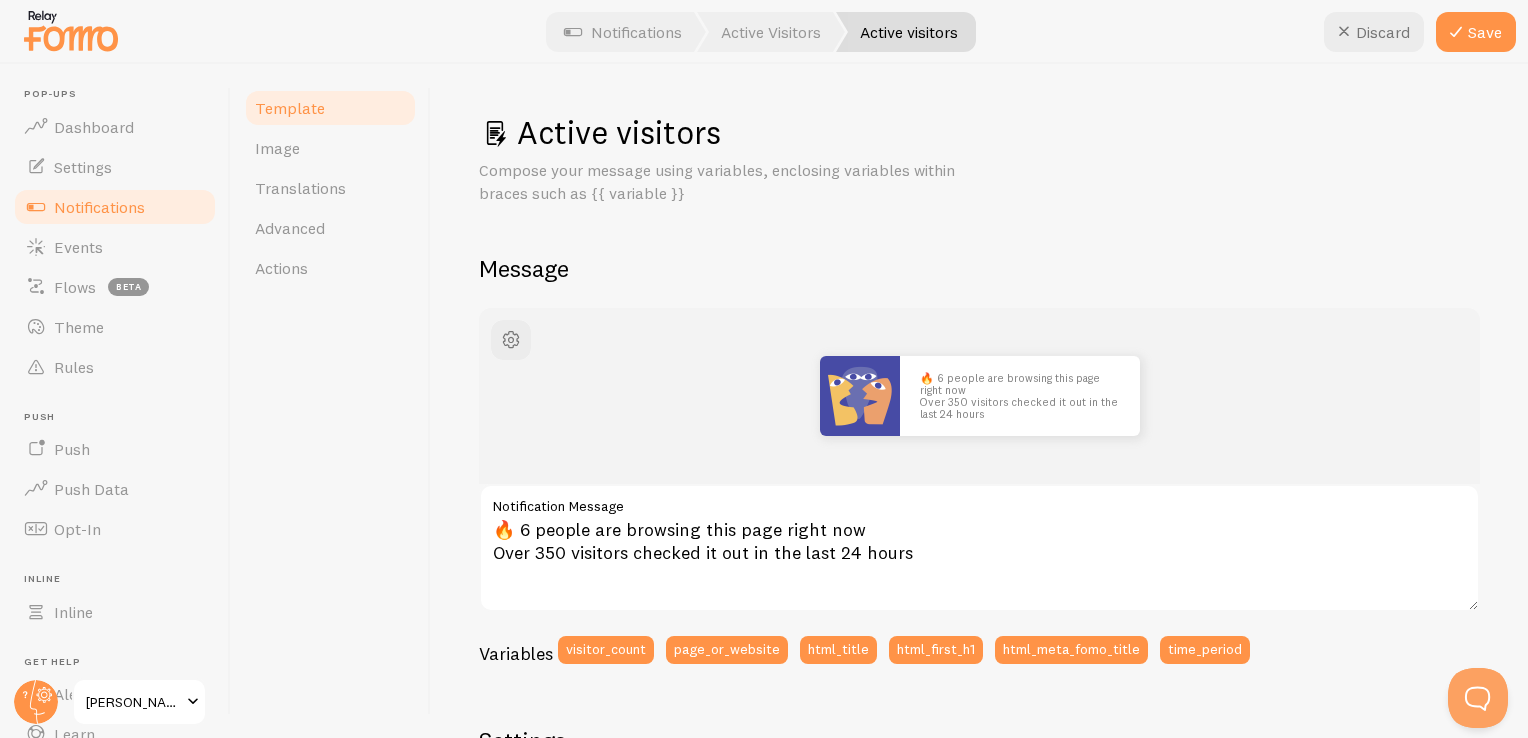 click on "Variables
visitor_count
page_or_website
html_title
html_first_h1
html_meta_fomo_title
time_period" at bounding box center [979, 657] 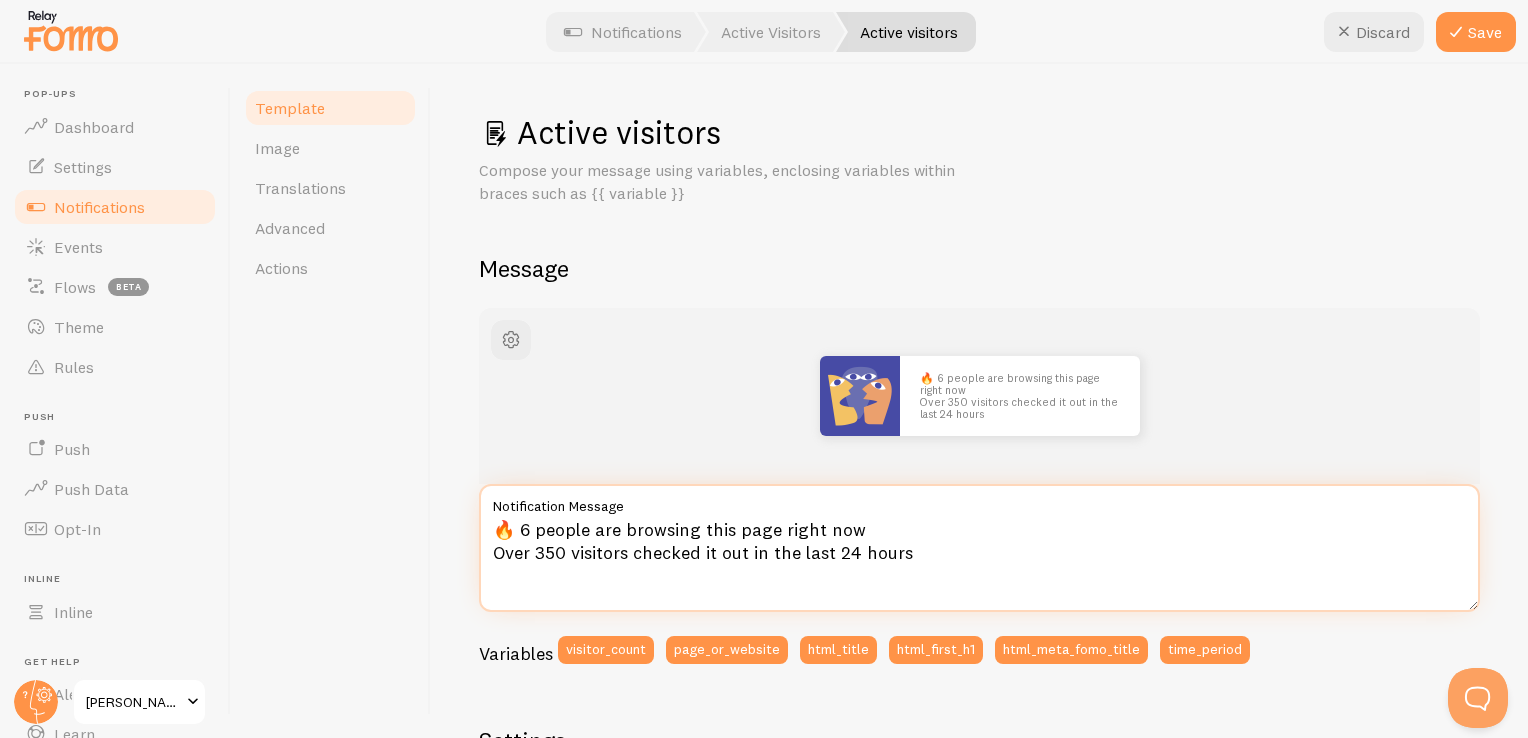 click on "🔥 6 people are browsing this page right now
Over 350 visitors checked it out in the last 24 hours" at bounding box center [979, 548] 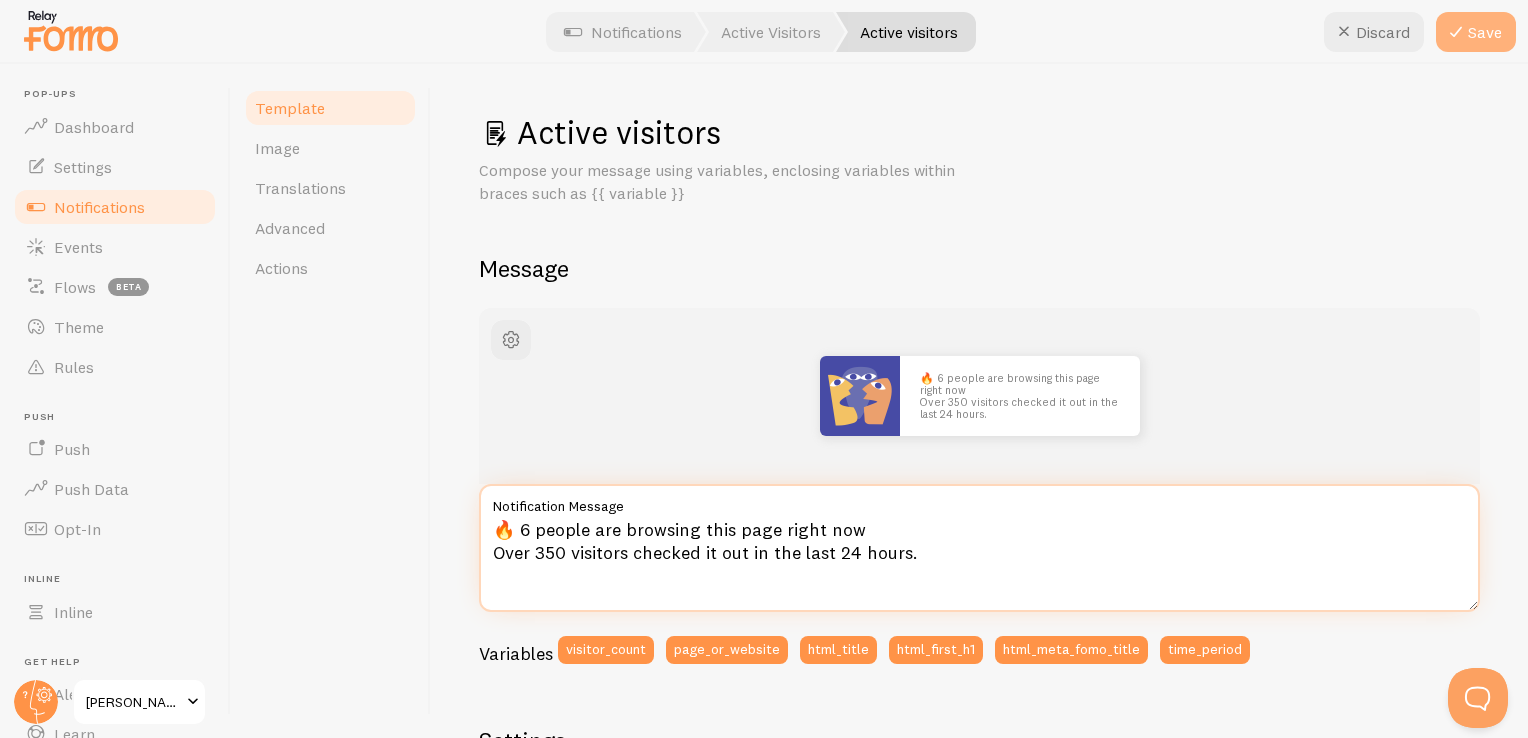 type on "🔥 6 people are browsing this page right now
Over 350 visitors checked it out in the last 24 hours" 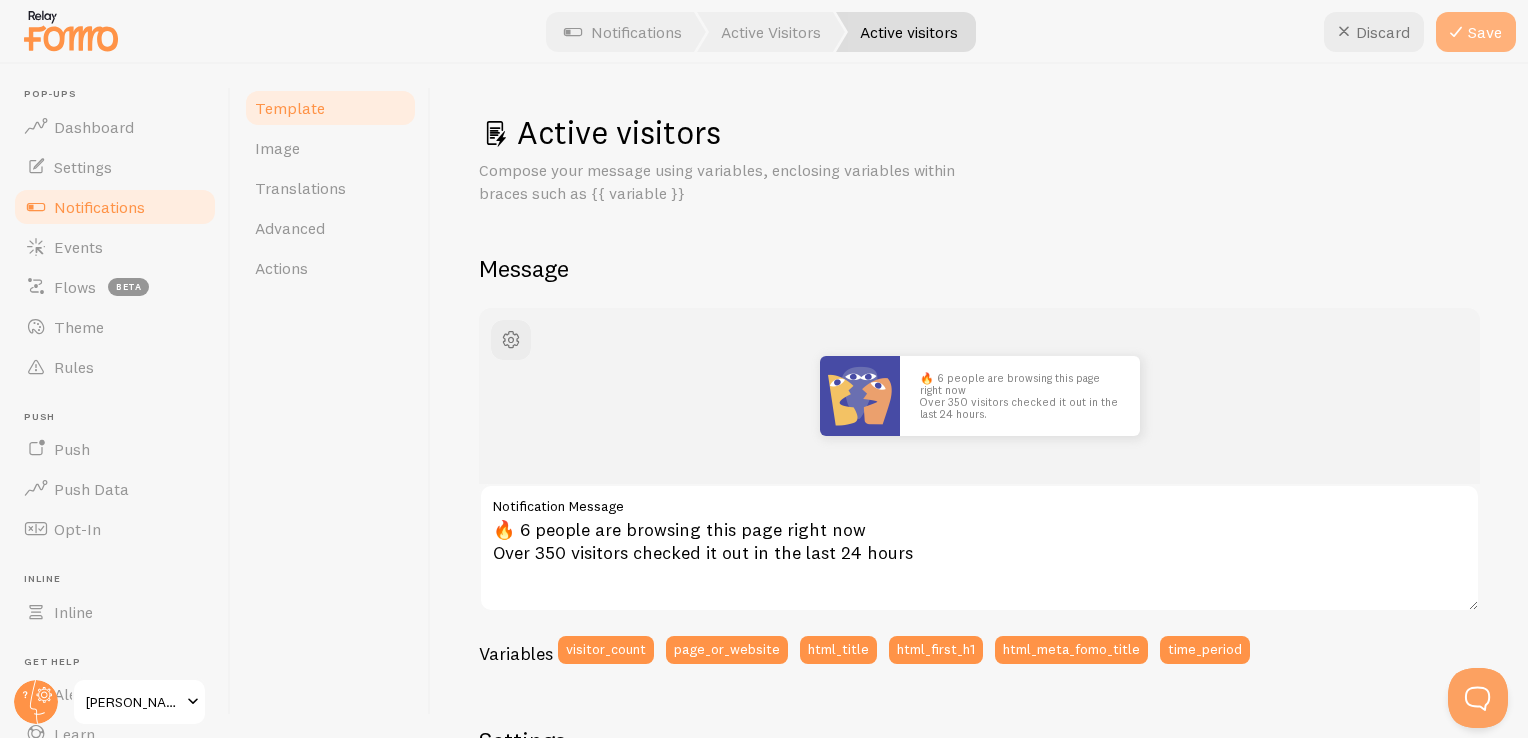 click on "Save" at bounding box center (1476, 32) 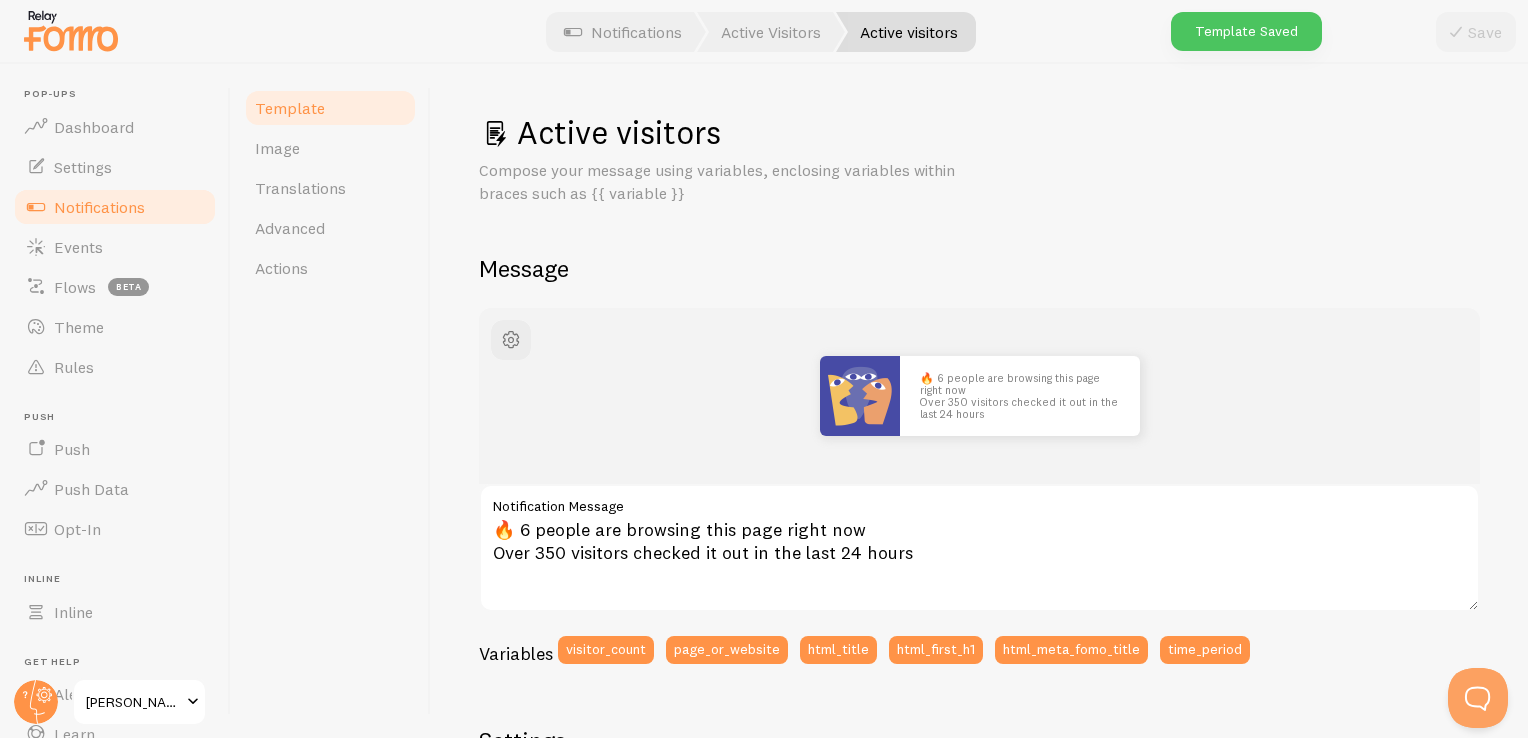 click on "Notifications" at bounding box center [115, 207] 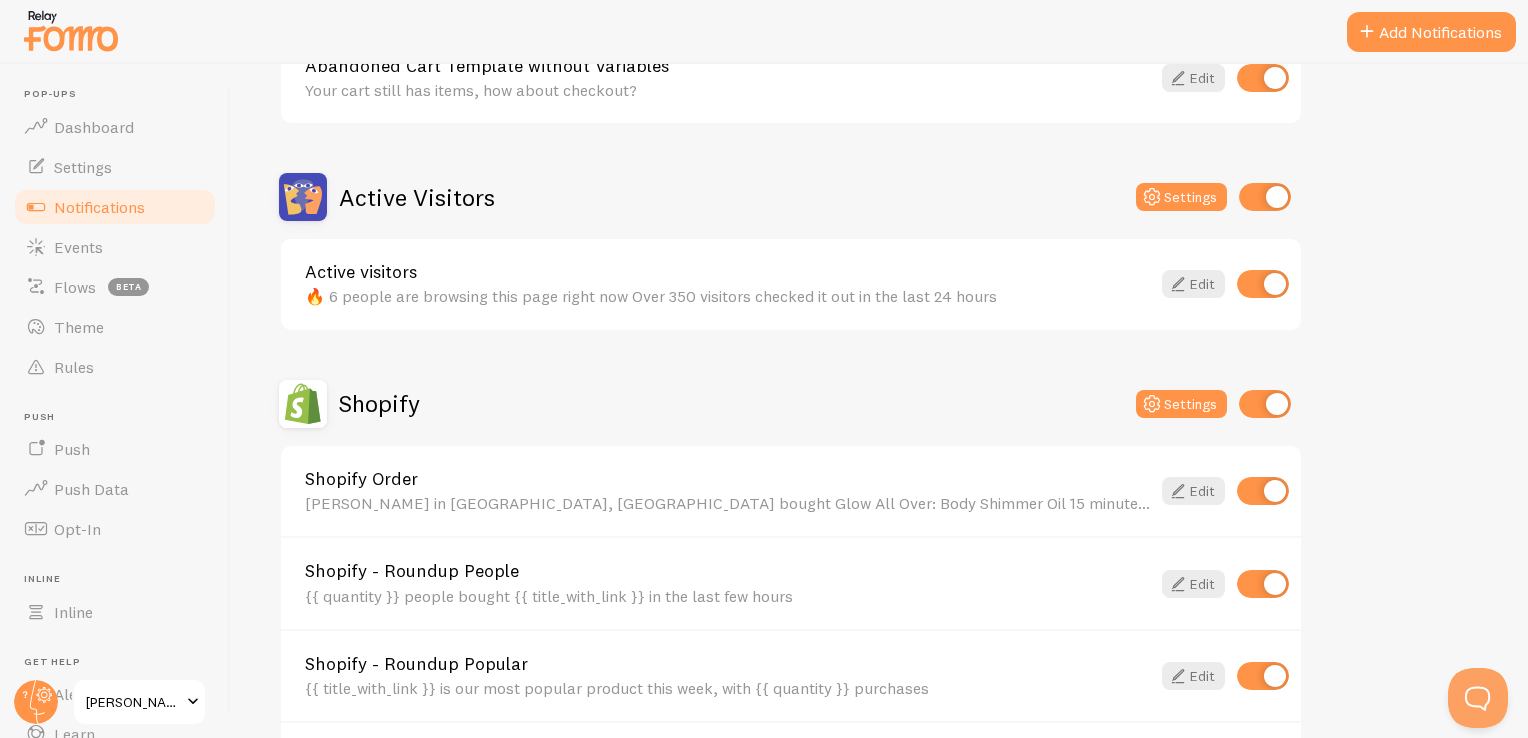 scroll, scrollTop: 500, scrollLeft: 0, axis: vertical 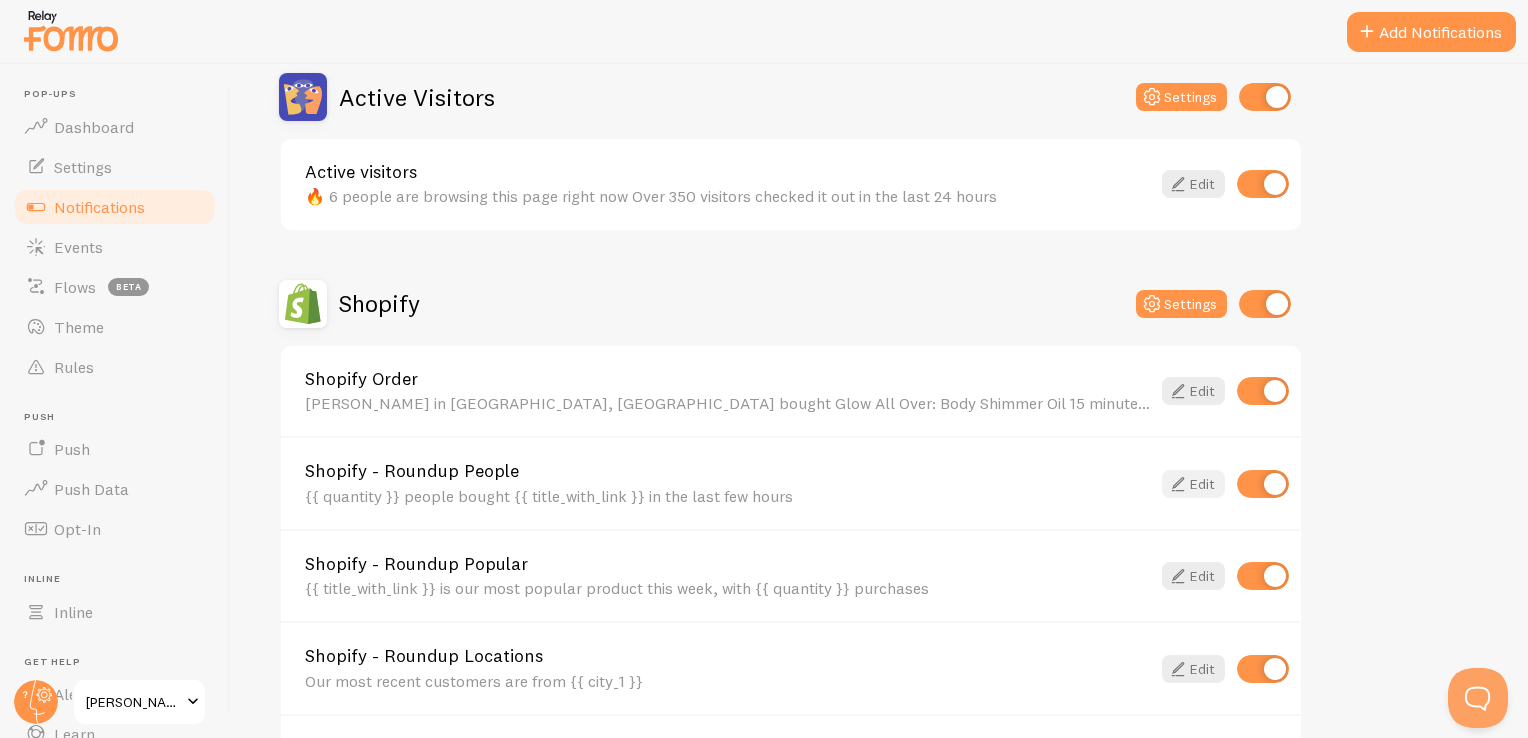click on "Edit" at bounding box center [1193, 484] 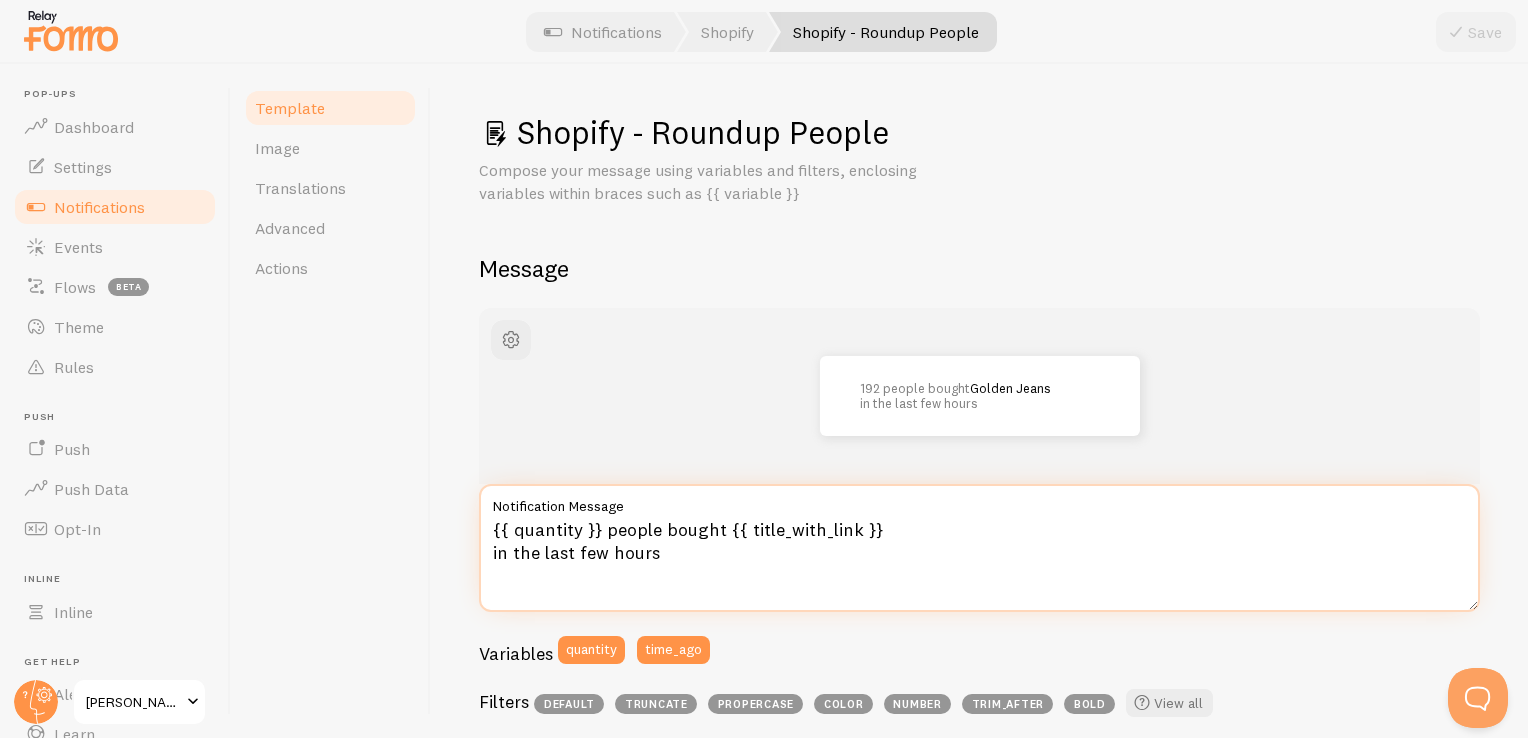 drag, startPoint x: 641, startPoint y: 550, endPoint x: 429, endPoint y: 506, distance: 216.5179 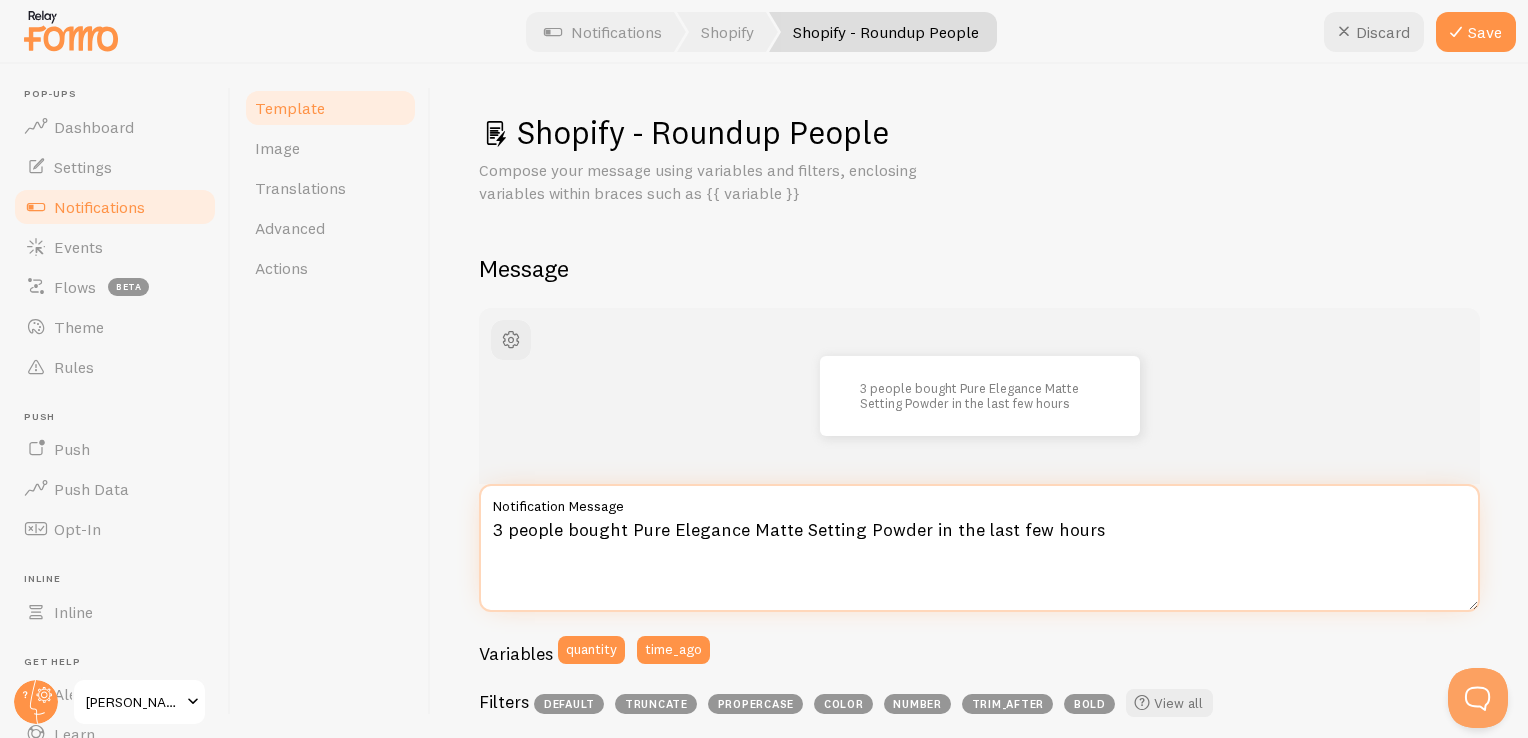 scroll, scrollTop: 200, scrollLeft: 0, axis: vertical 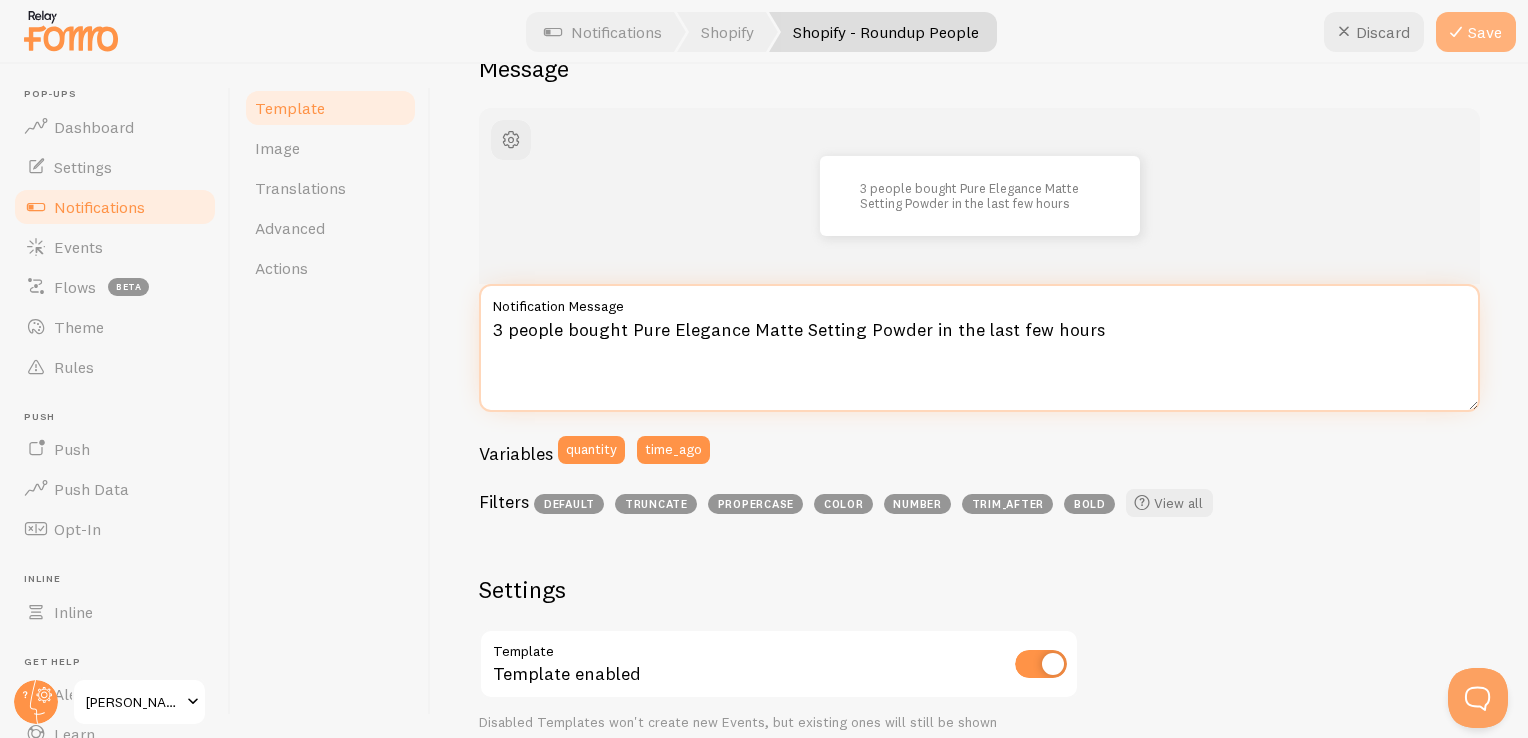 type on "3 people bought Pure Elegance Matte Setting Powder in the last few hours" 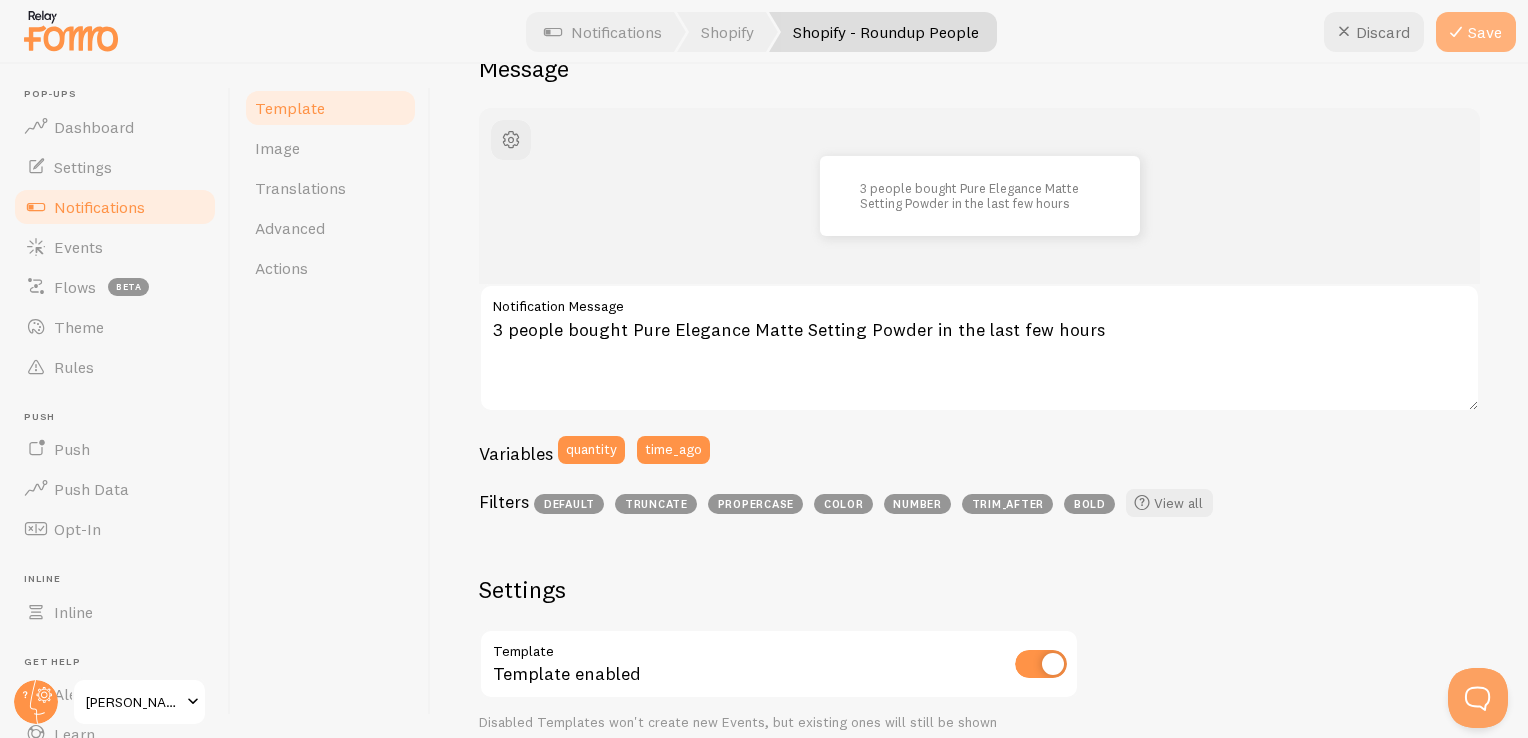 click on "Save" at bounding box center [1476, 32] 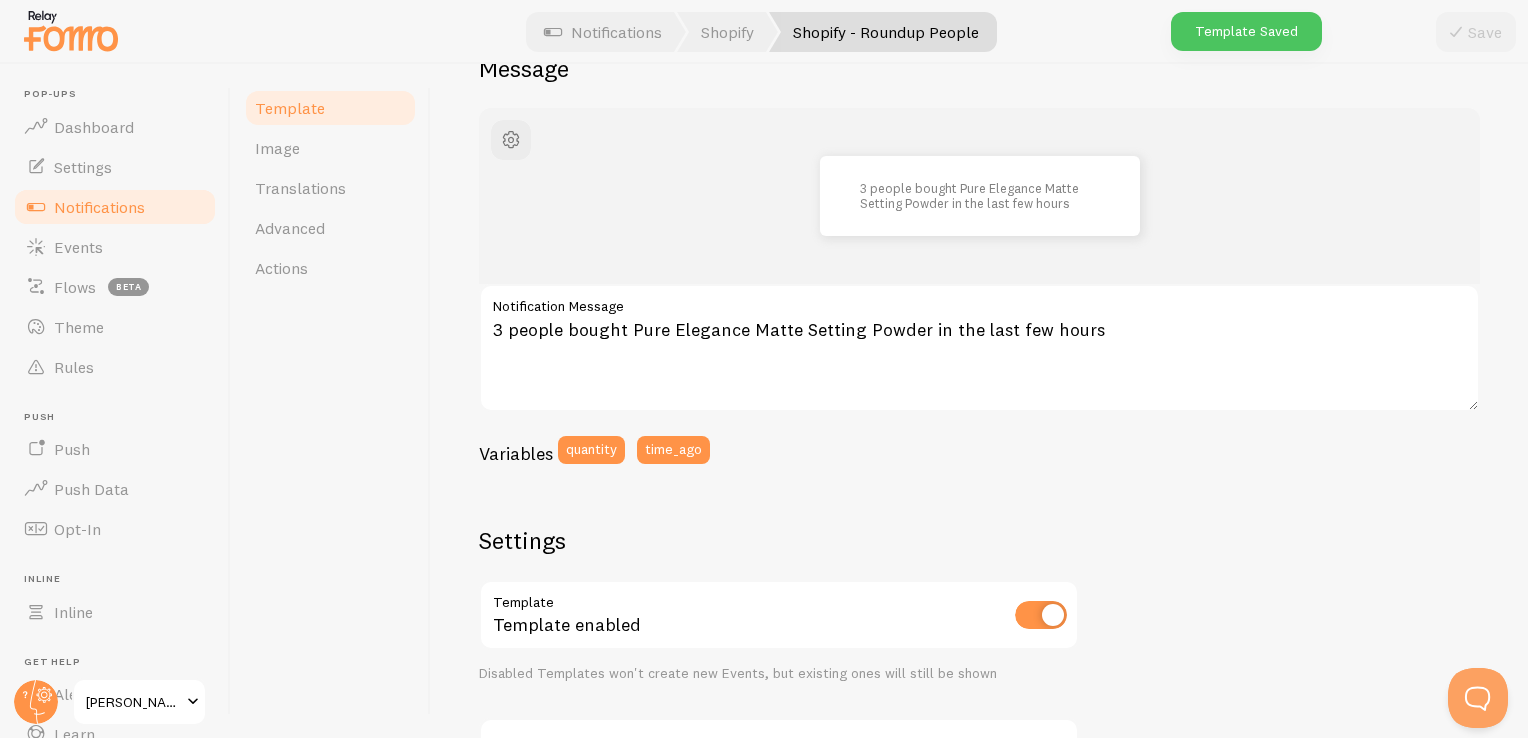 click on "Notifications" at bounding box center (99, 207) 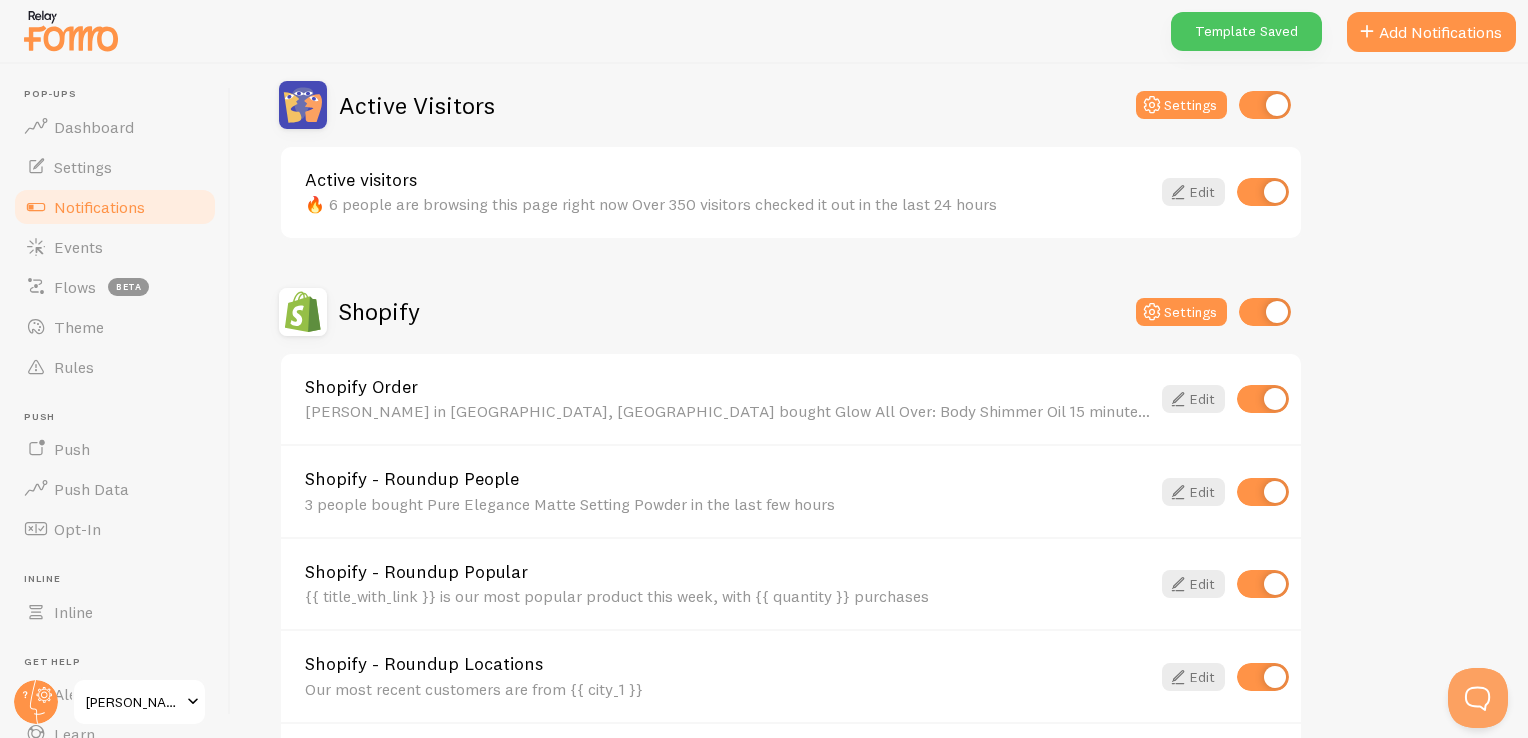 scroll, scrollTop: 500, scrollLeft: 0, axis: vertical 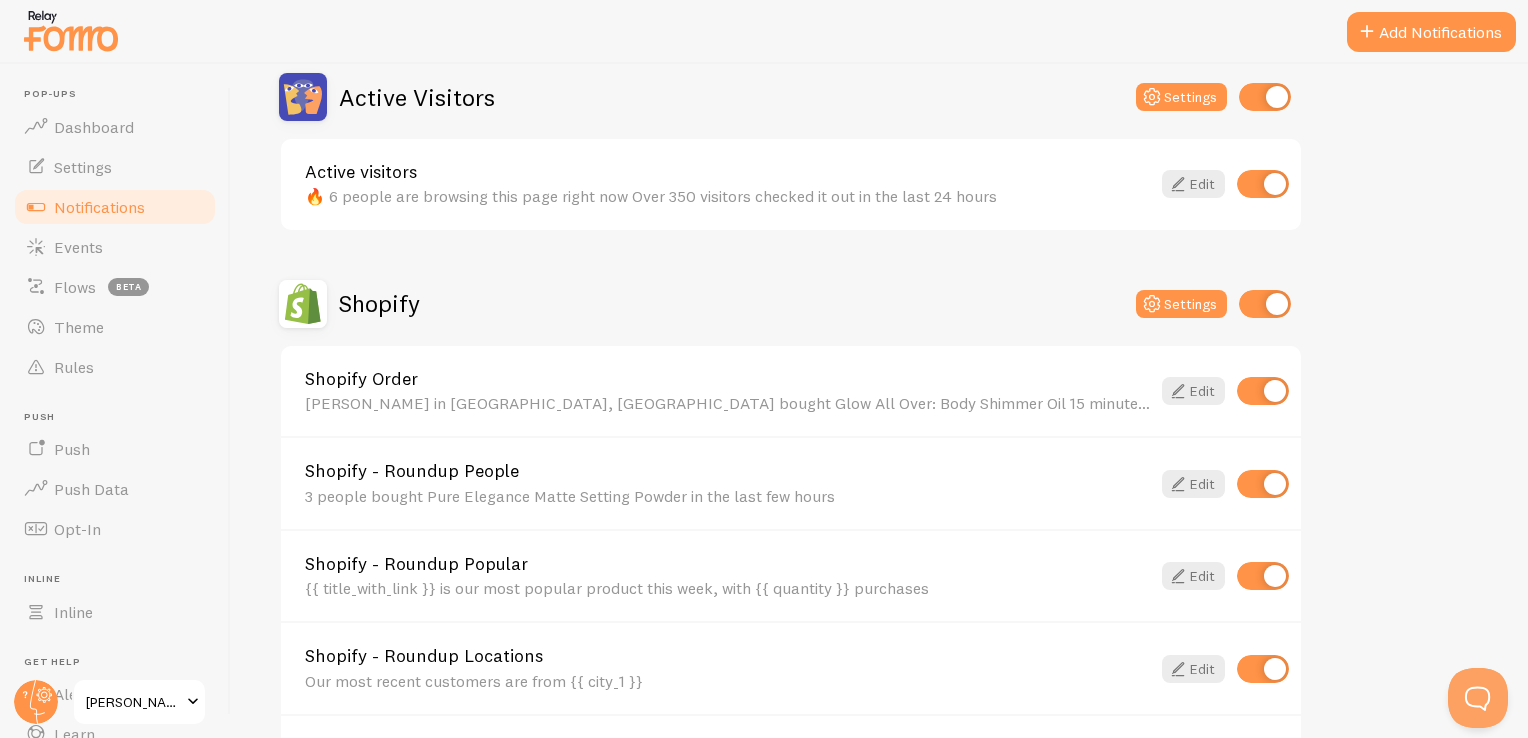 click on "{{ title_with_link }} is our most popular
product this week, with {{ quantity }} purchases" at bounding box center [727, 588] 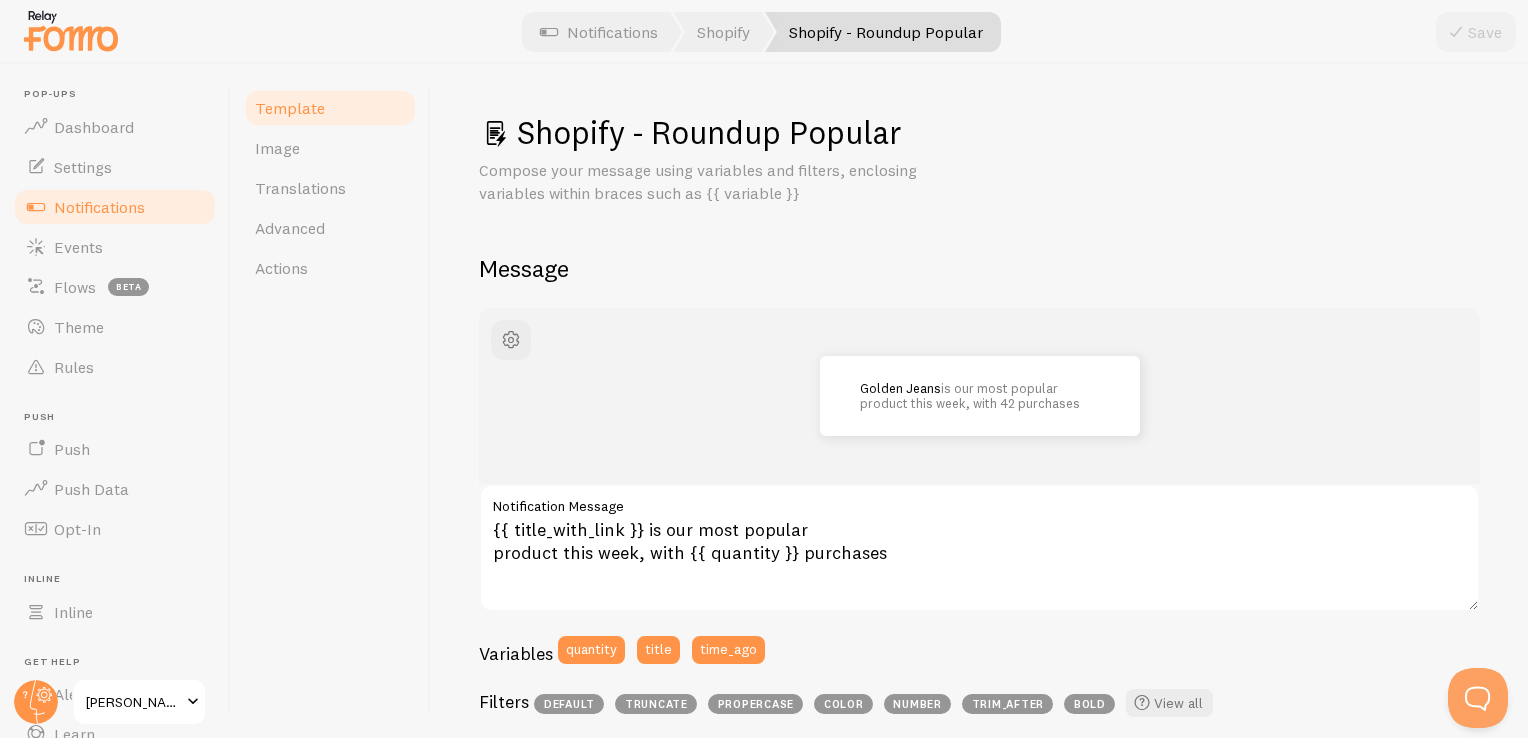 click on "Golden Jeans  is our most popular product this week, with 42 purchases" at bounding box center [979, 396] 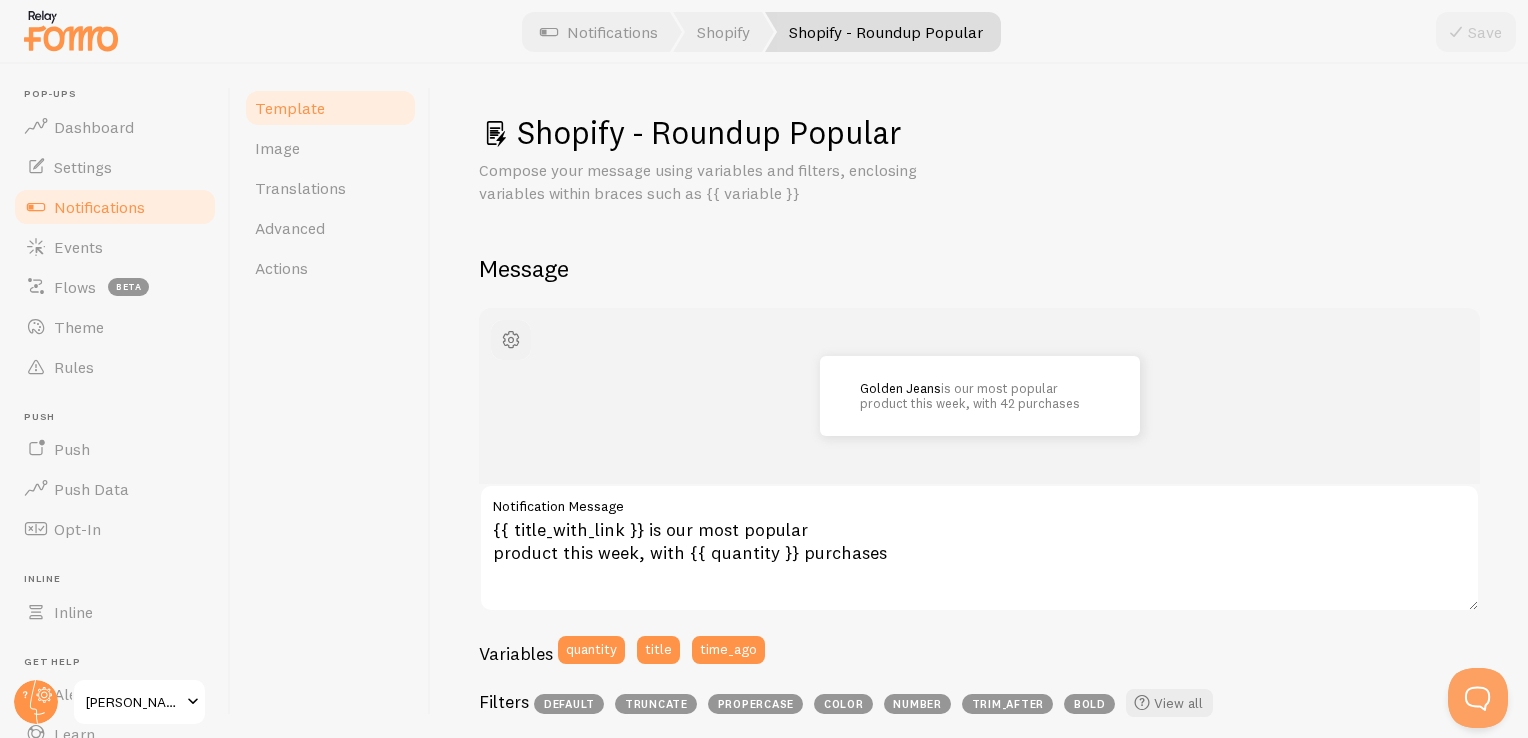 click at bounding box center [511, 340] 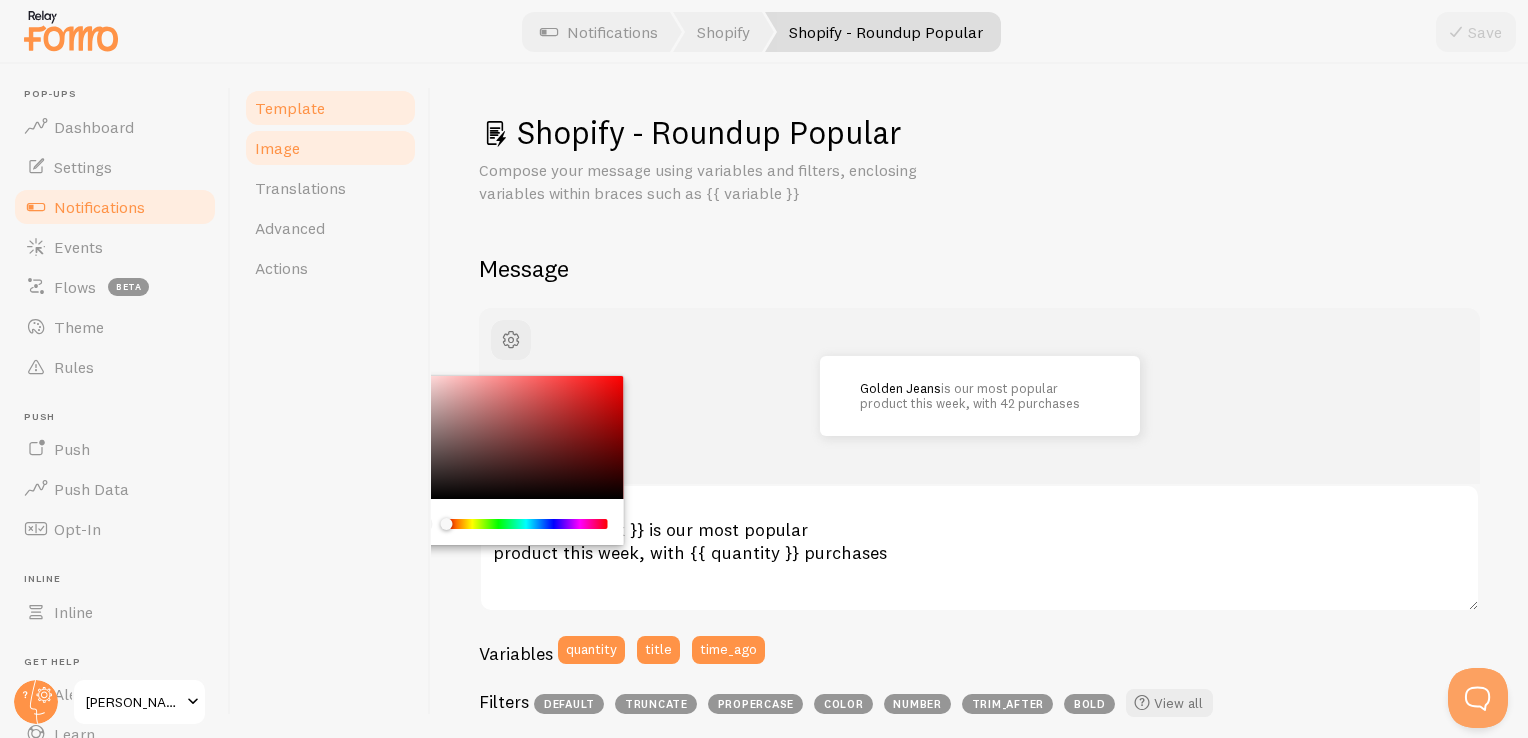 click on "Image" at bounding box center (330, 148) 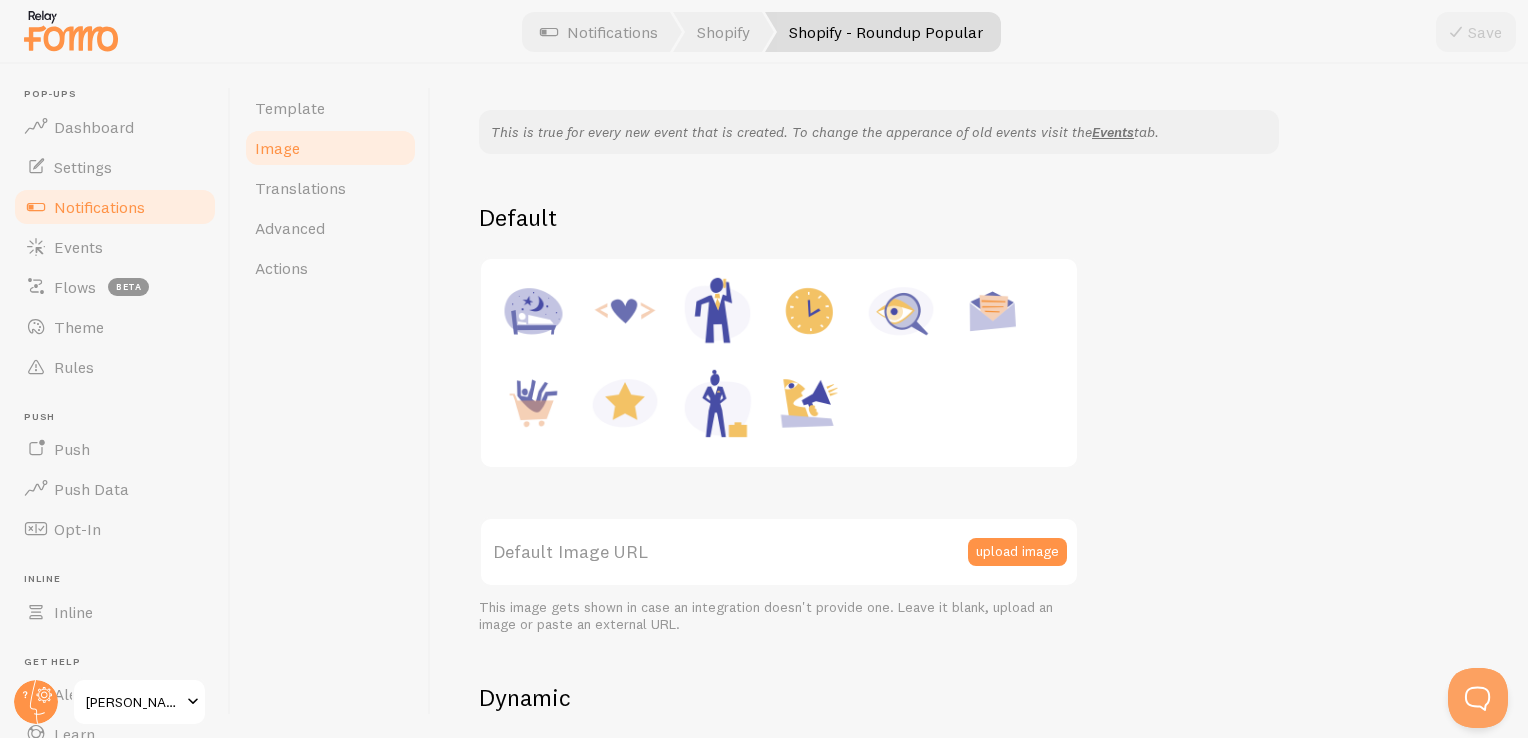 scroll, scrollTop: 100, scrollLeft: 0, axis: vertical 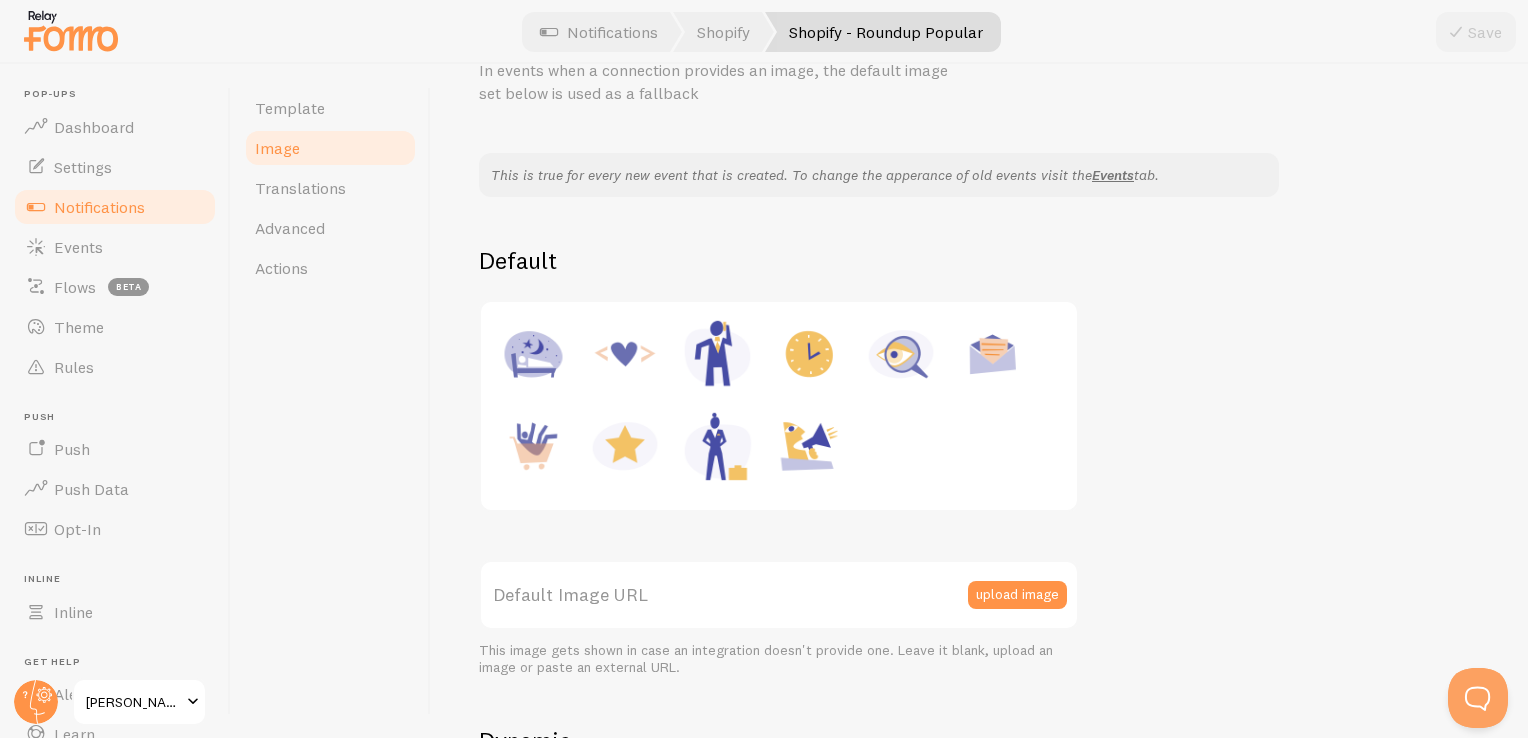 click at bounding box center (625, 446) 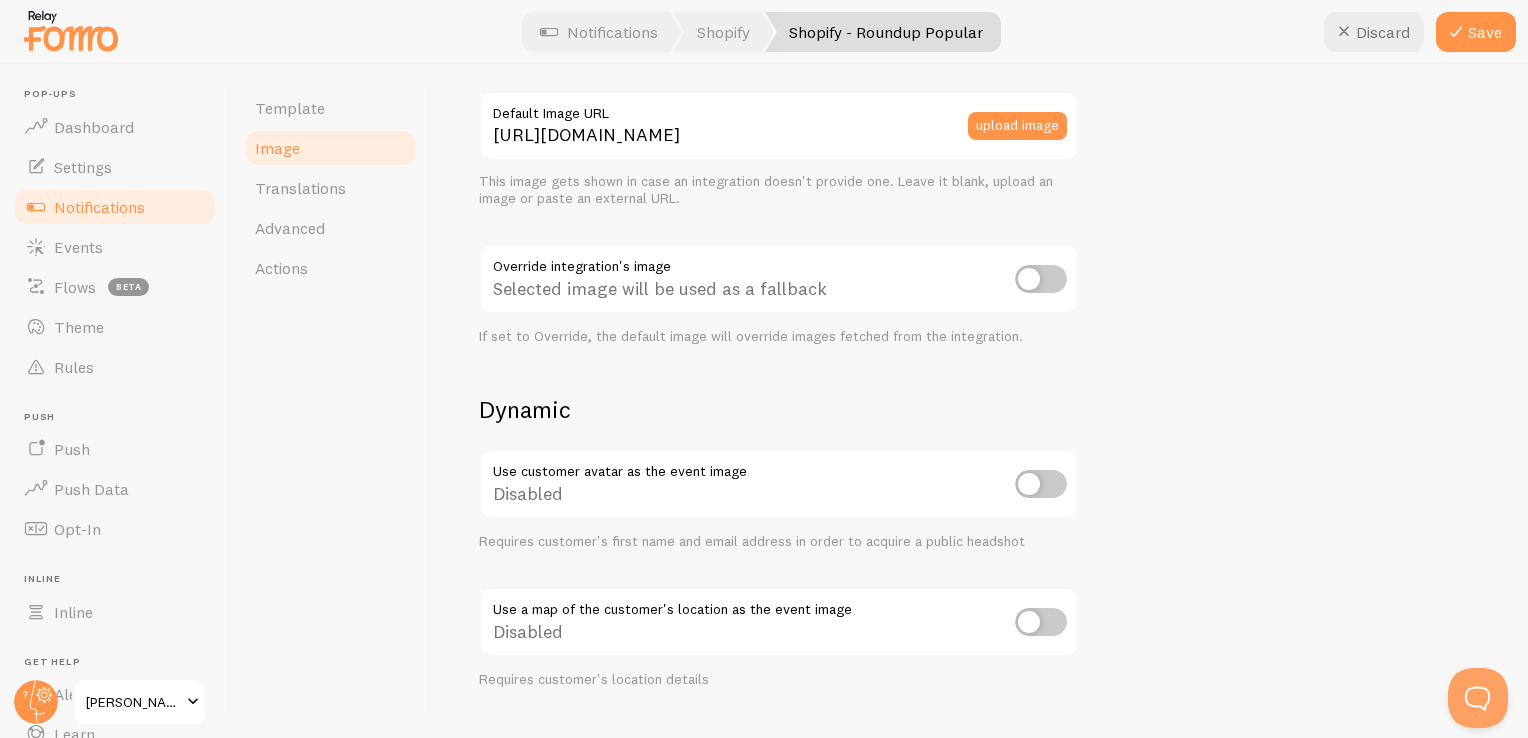 scroll, scrollTop: 200, scrollLeft: 0, axis: vertical 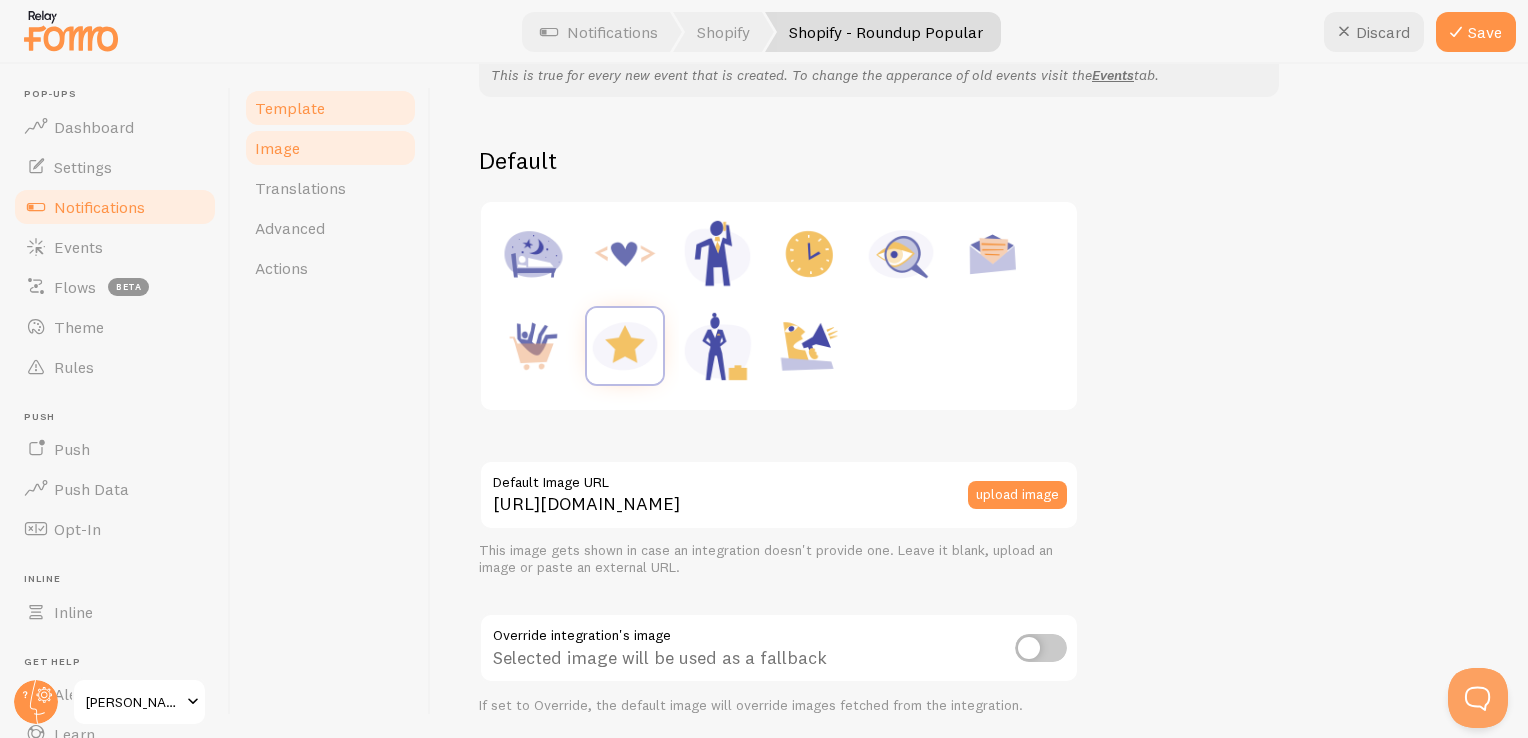 click on "Template" at bounding box center [290, 108] 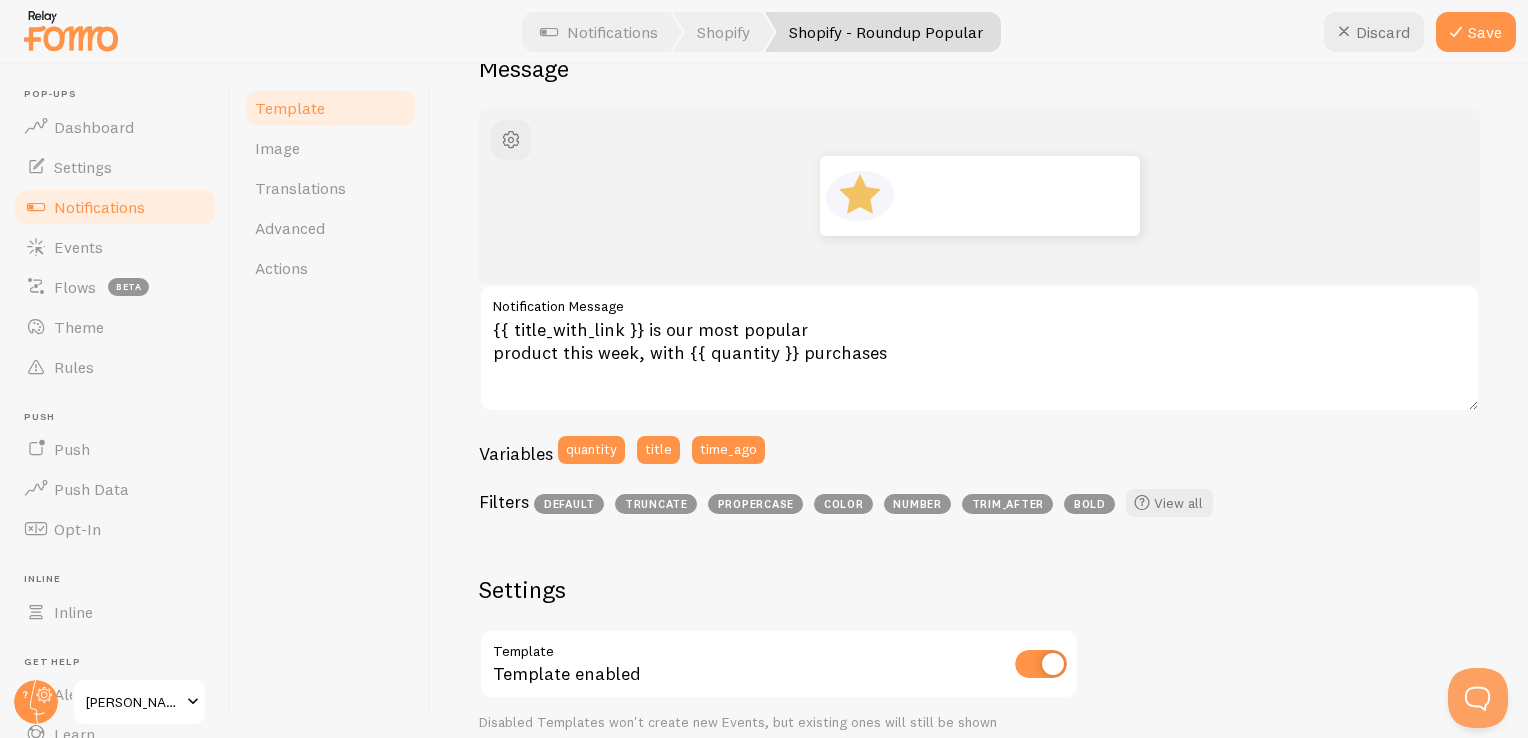 scroll, scrollTop: 0, scrollLeft: 0, axis: both 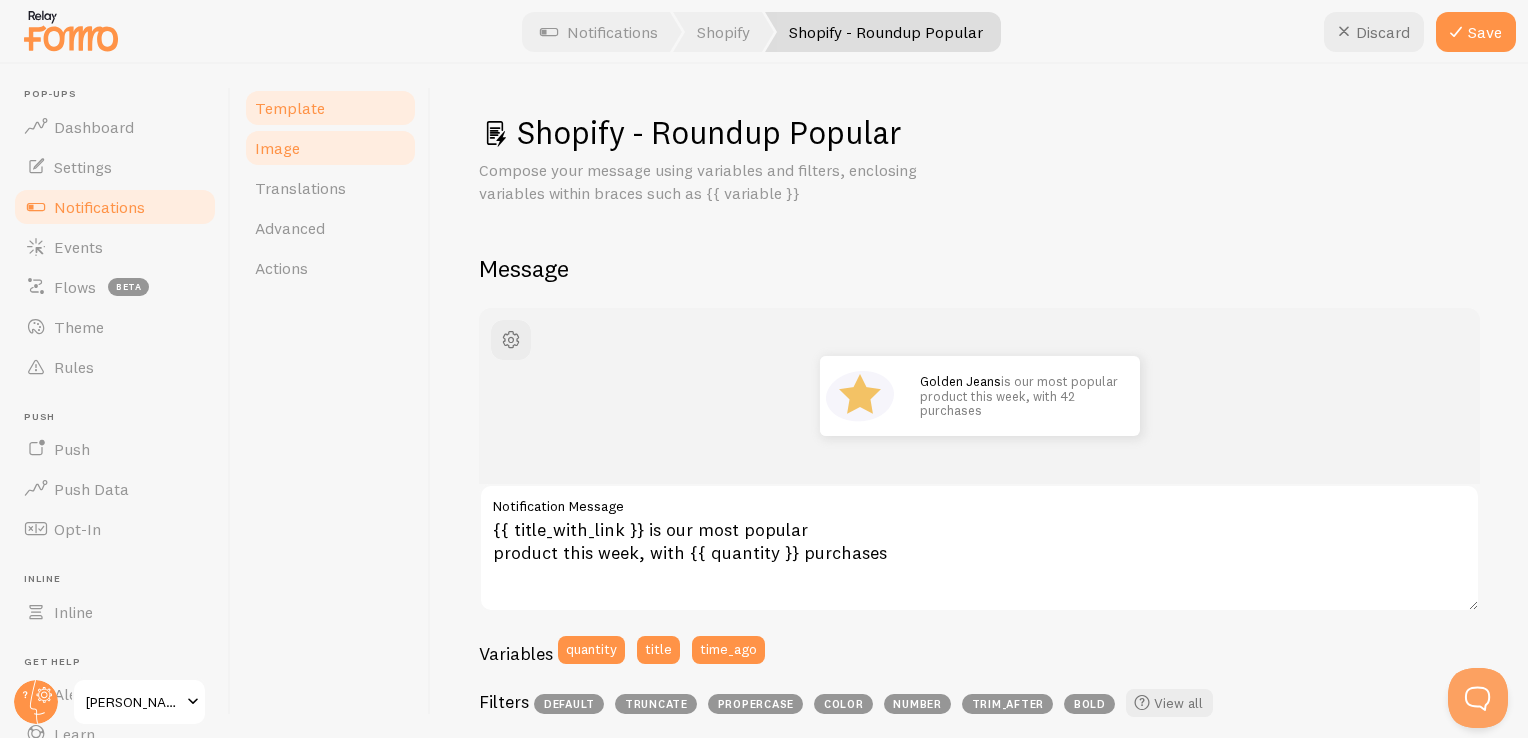 click on "Image" at bounding box center (330, 148) 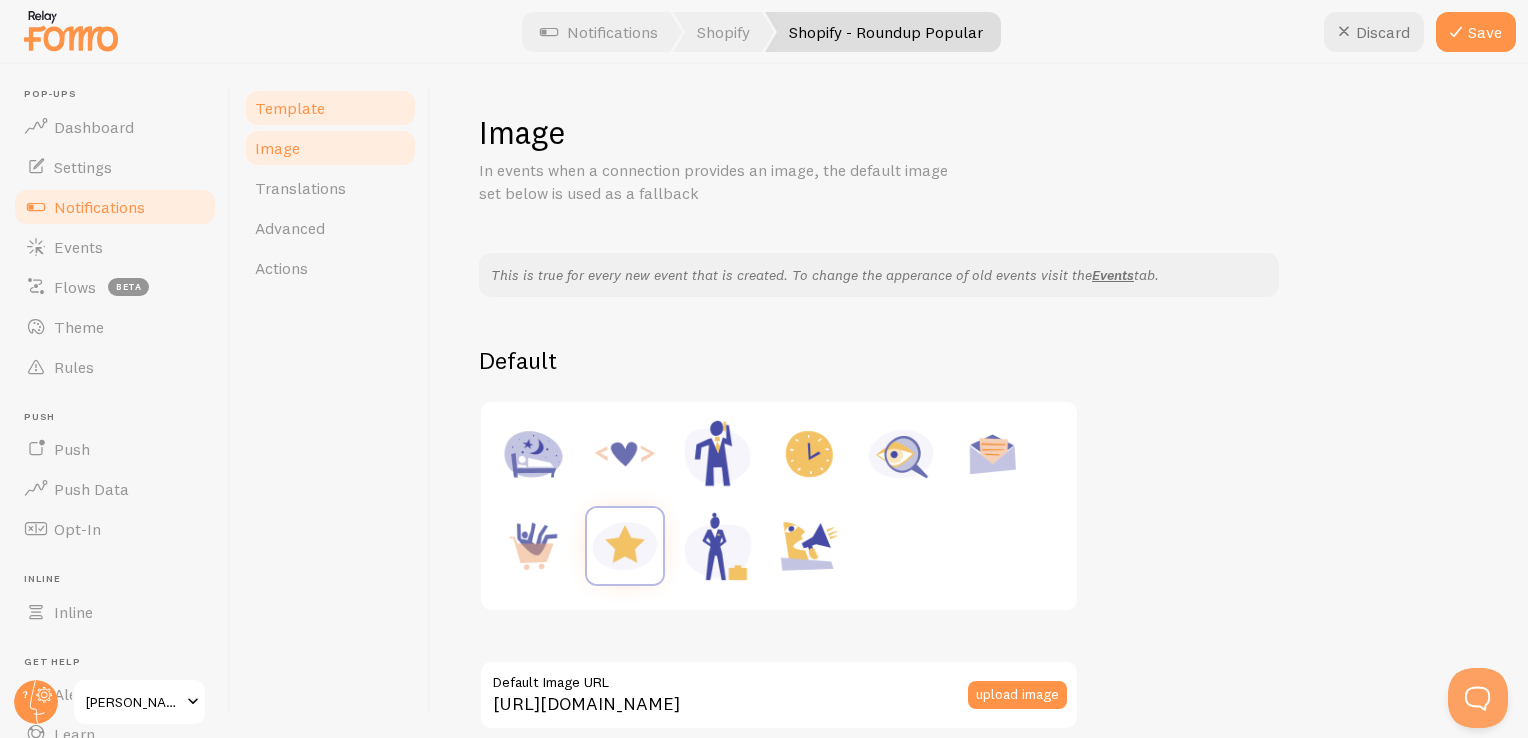 click on "Template" at bounding box center (290, 108) 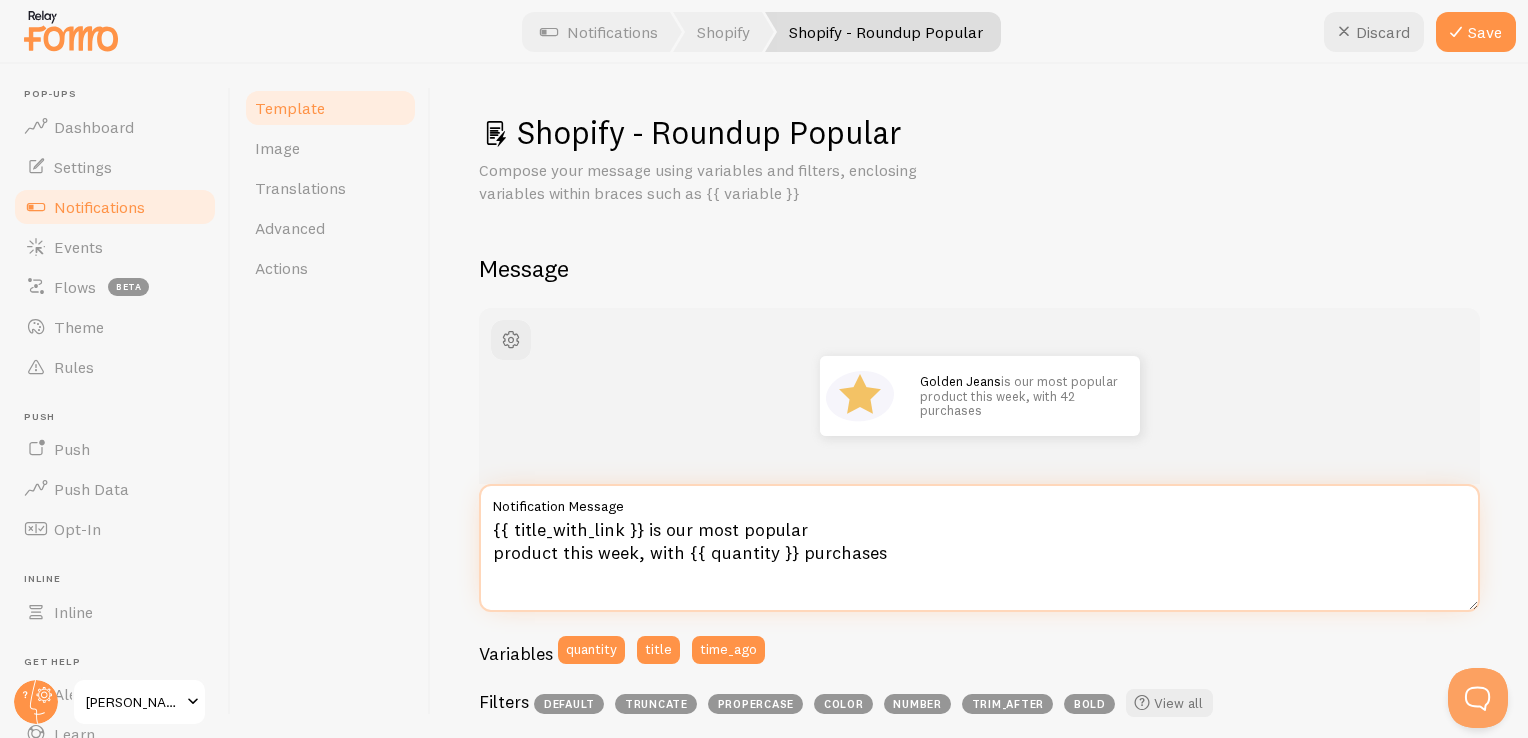 click on "{{ title_with_link }} is our most popular
product this week, with {{ quantity }} purchases" at bounding box center [979, 548] 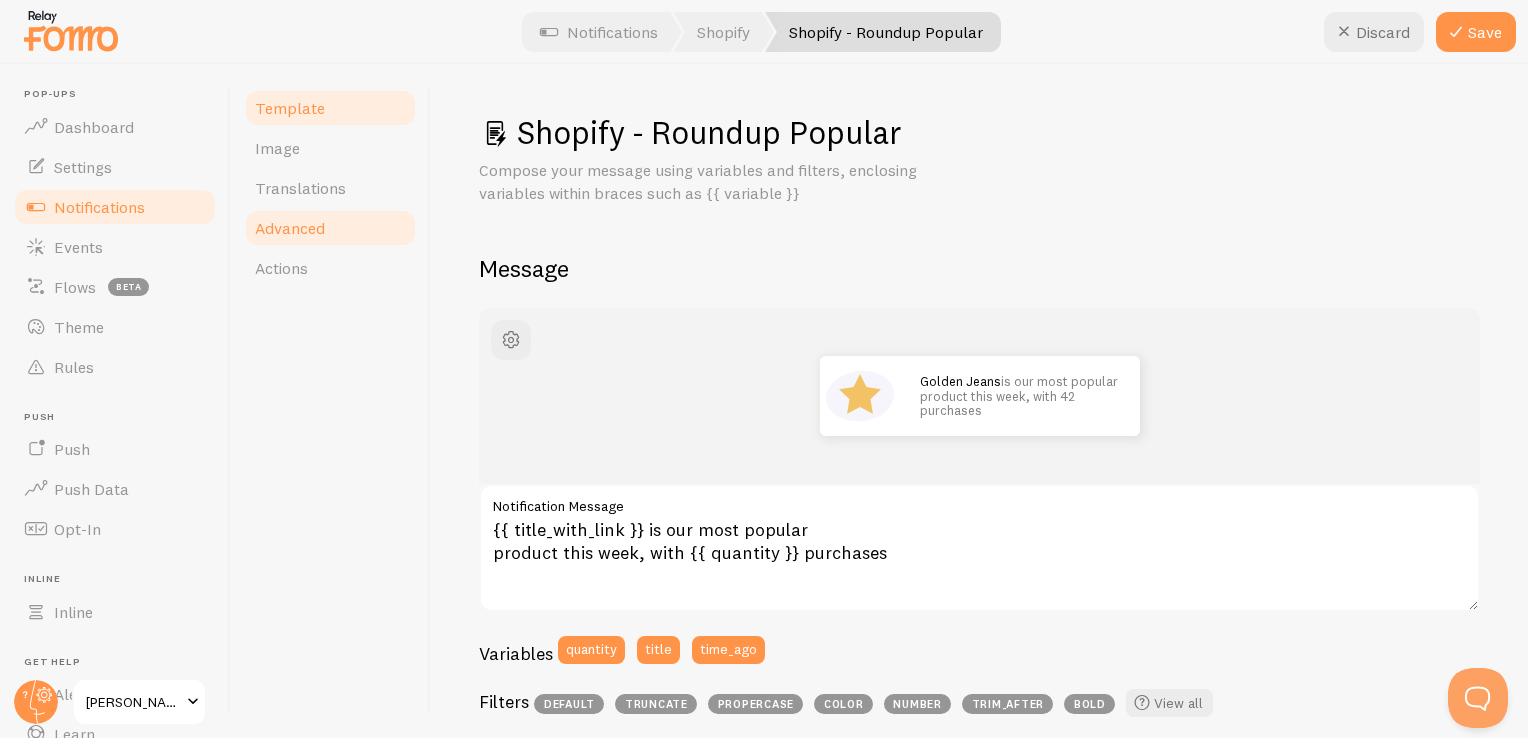 click on "Advanced" at bounding box center [290, 228] 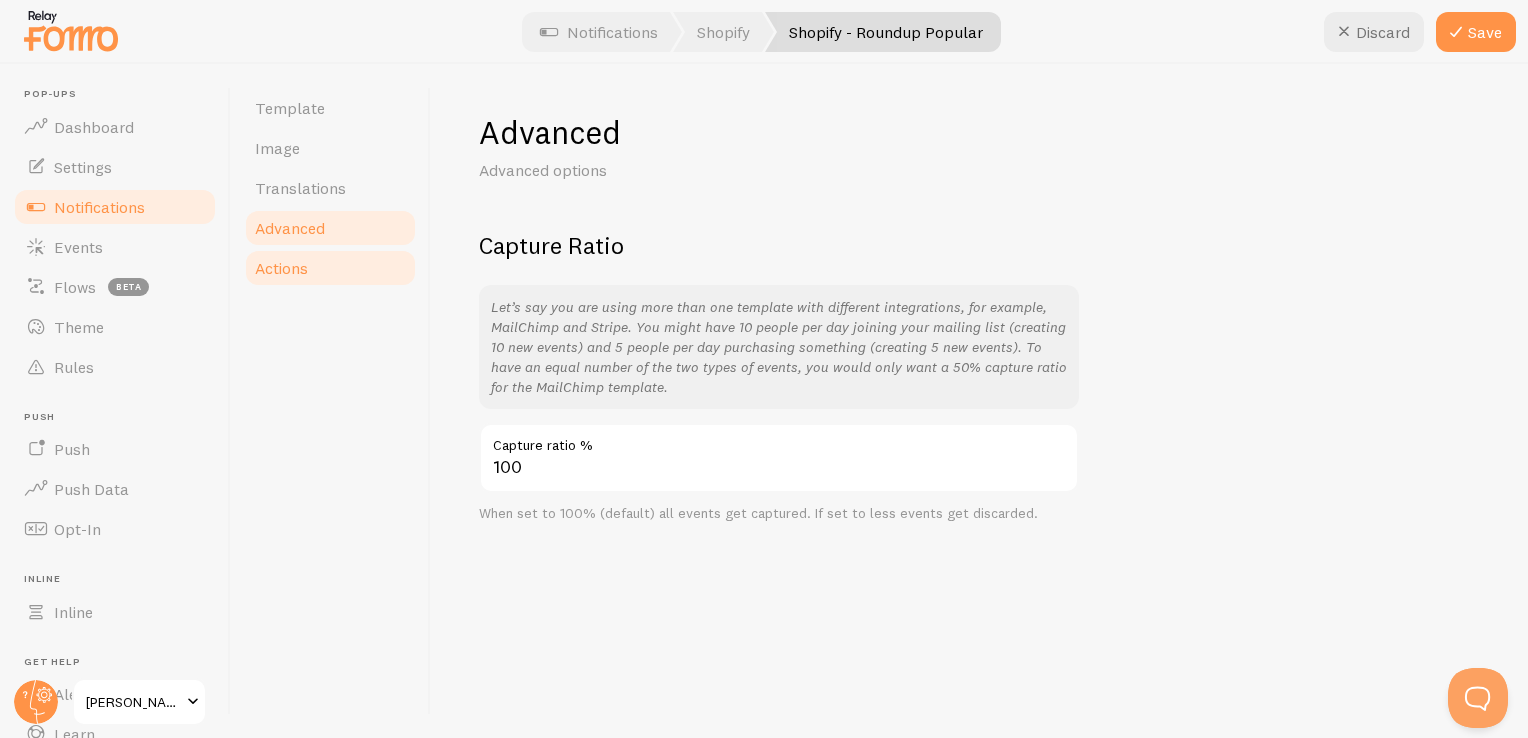 click on "Actions" at bounding box center [281, 268] 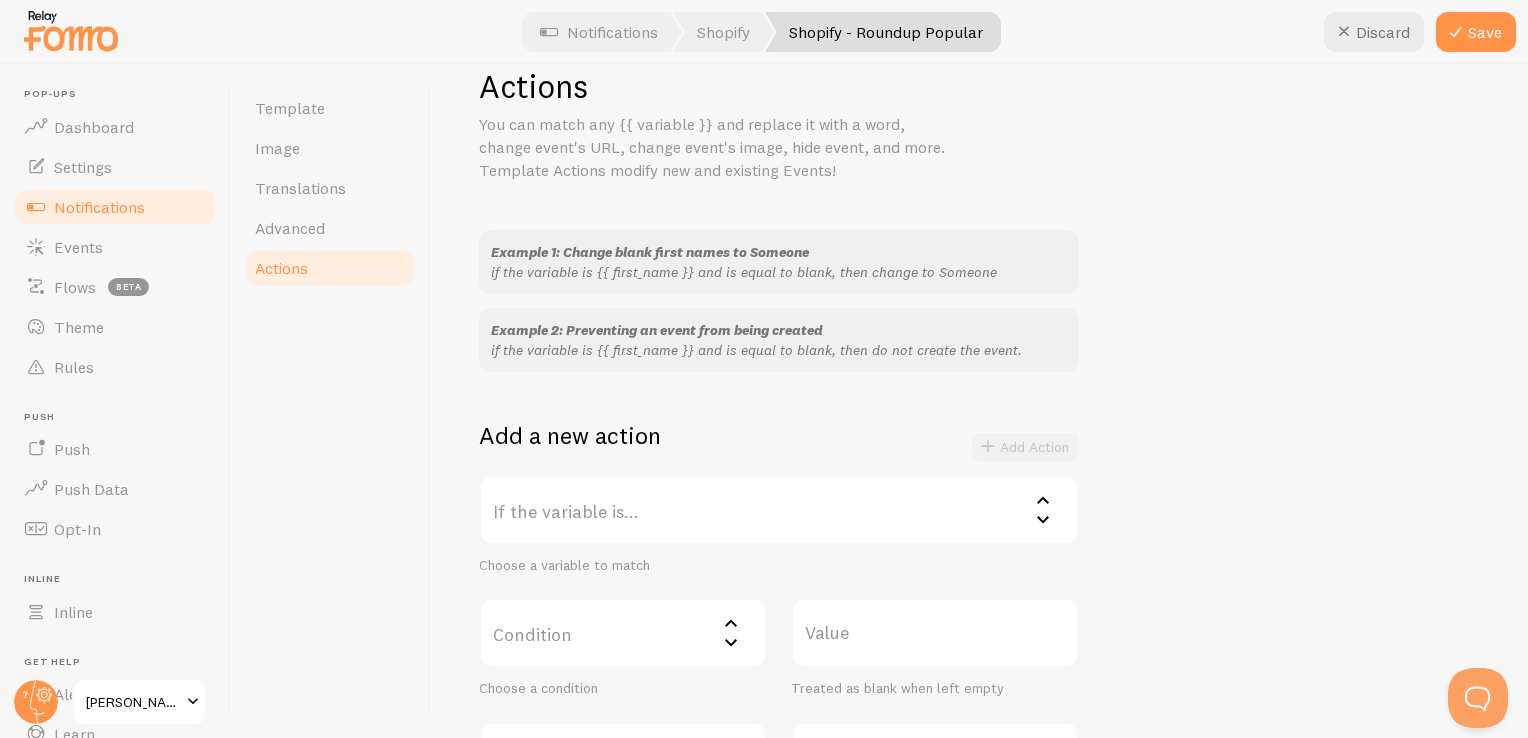 scroll, scrollTop: 0, scrollLeft: 0, axis: both 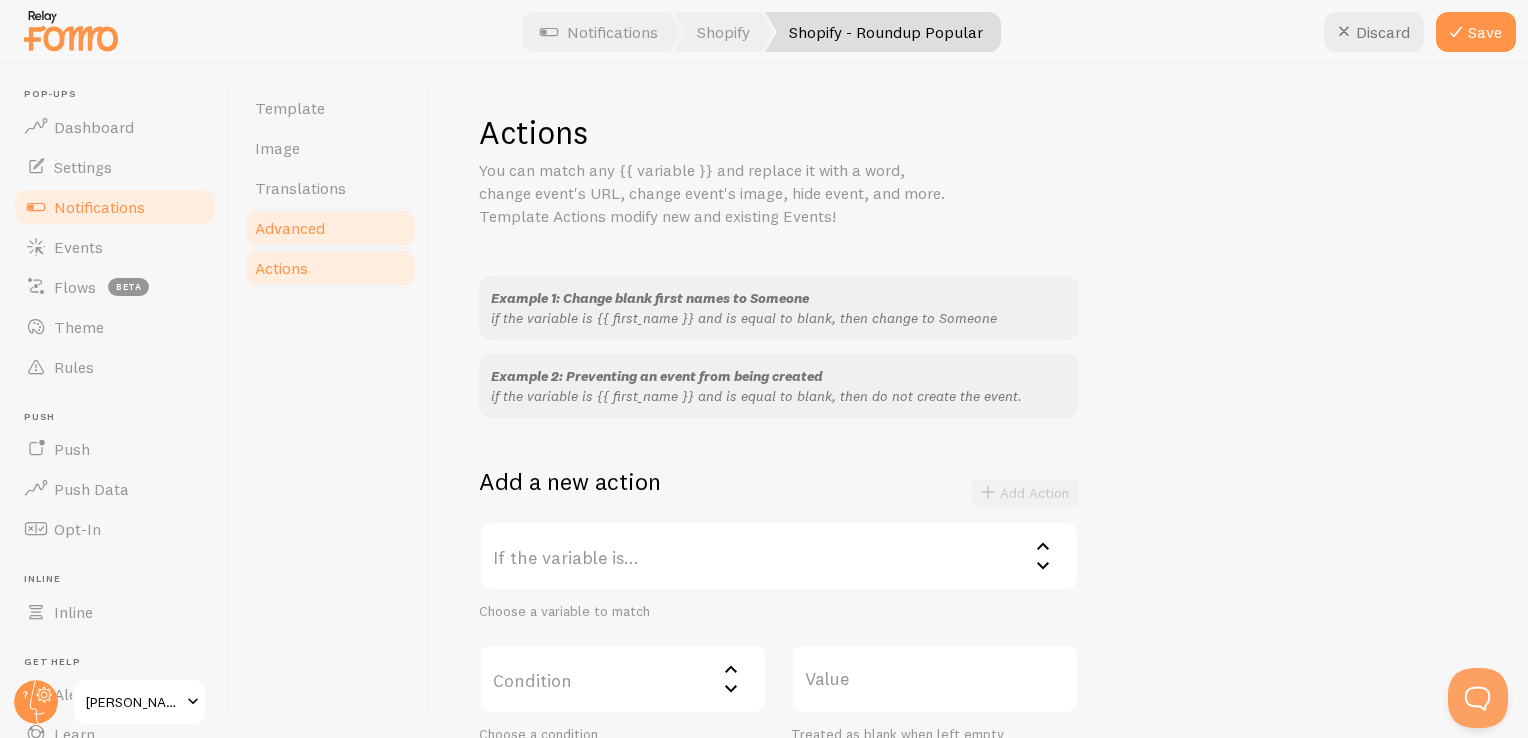 click on "Advanced" at bounding box center (330, 228) 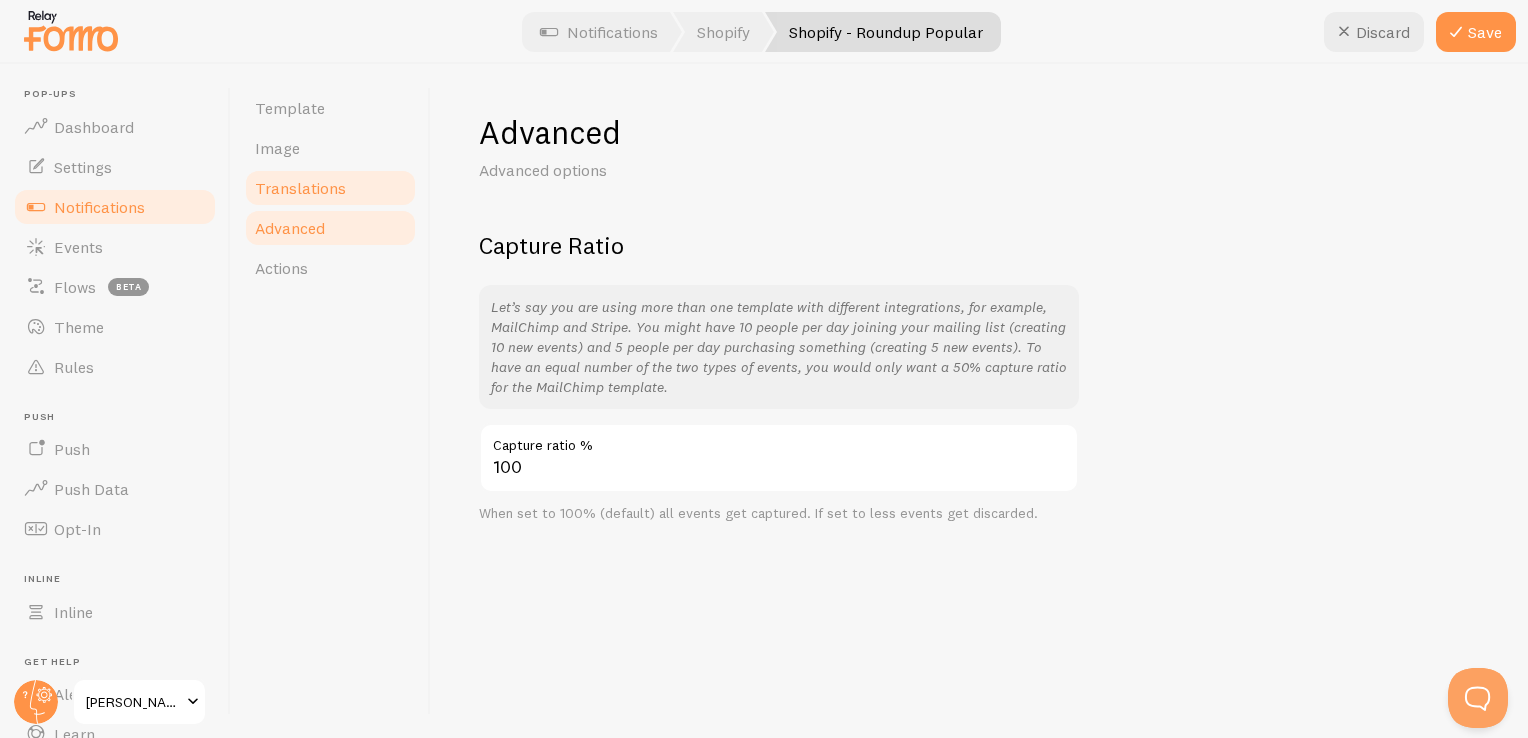 click on "Translations" at bounding box center [330, 188] 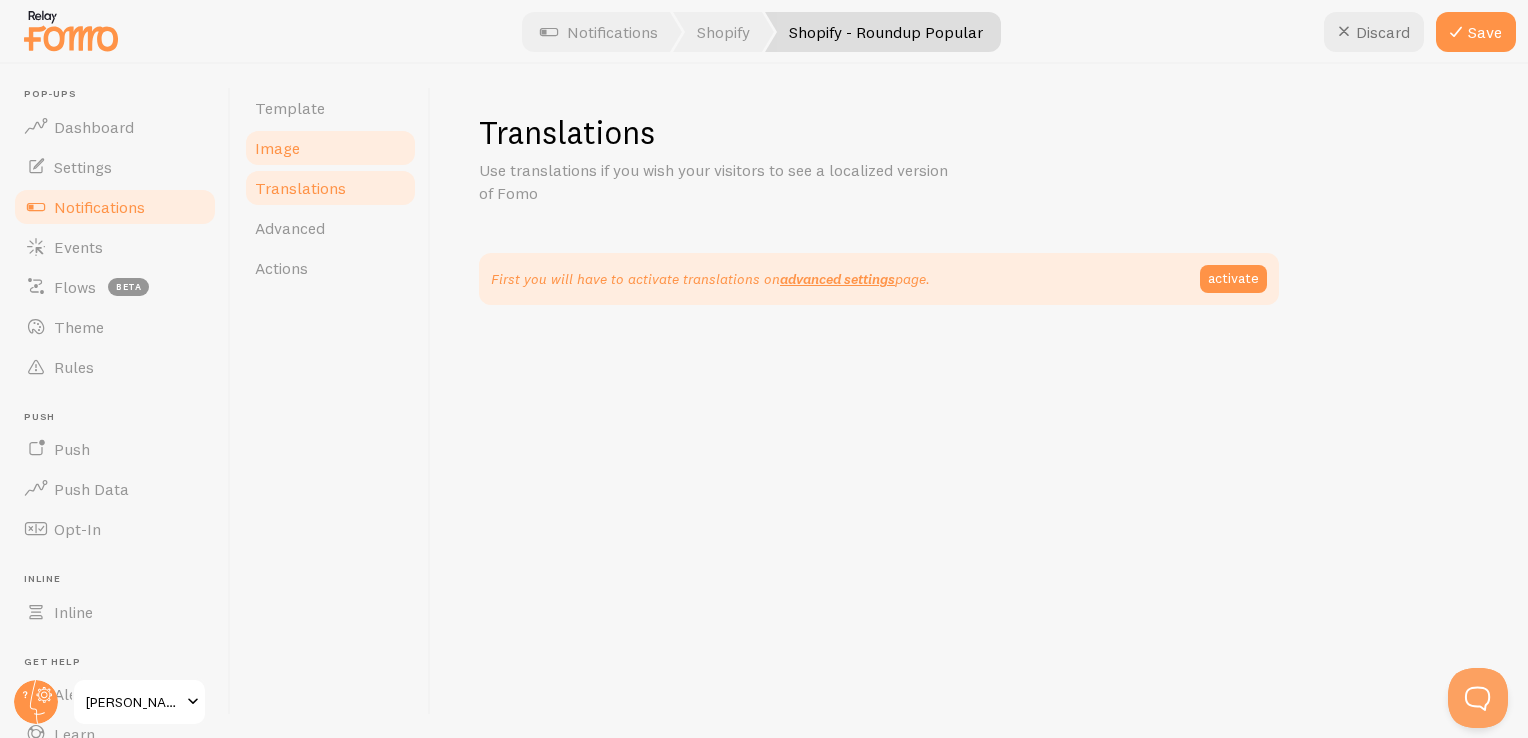 click on "Image" at bounding box center (330, 148) 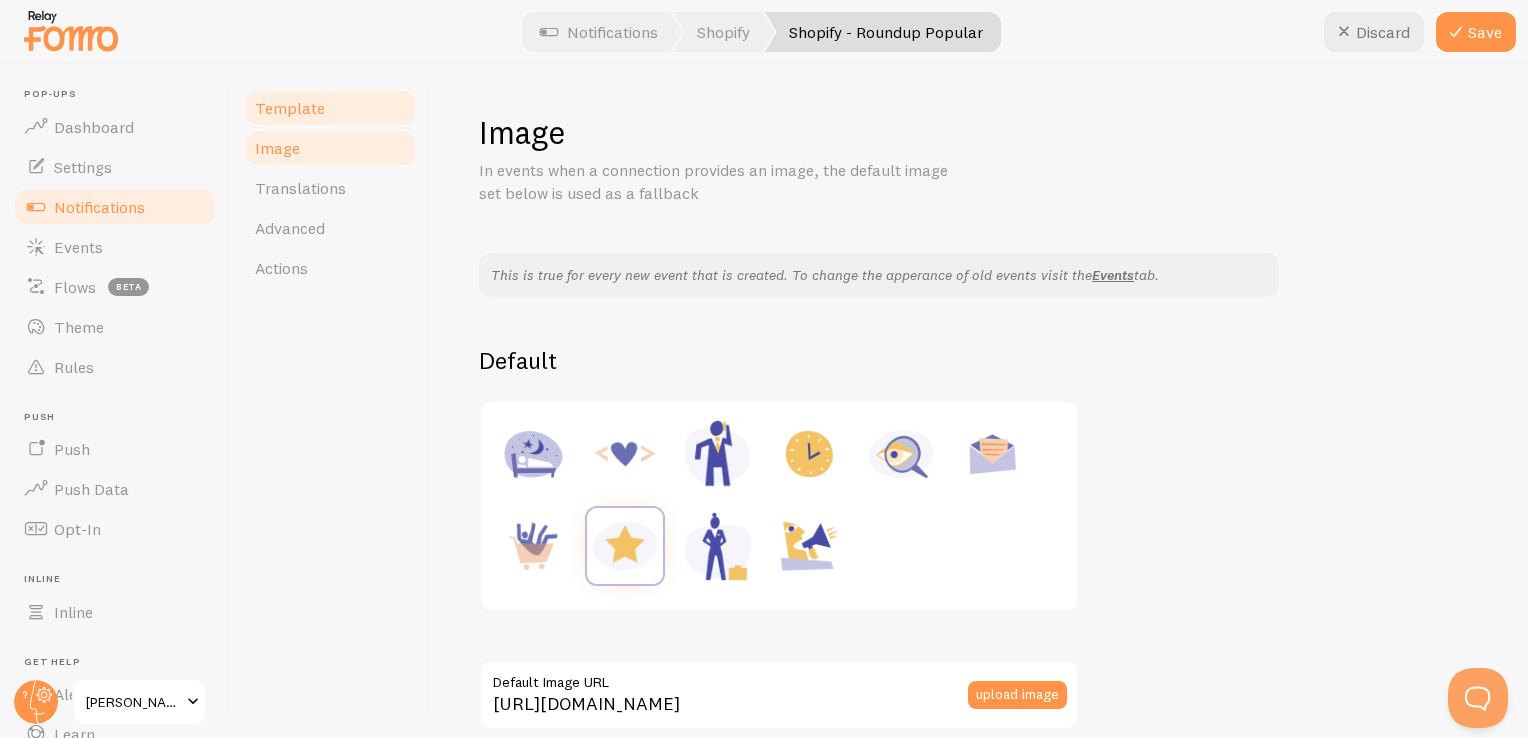click on "Template" at bounding box center [290, 108] 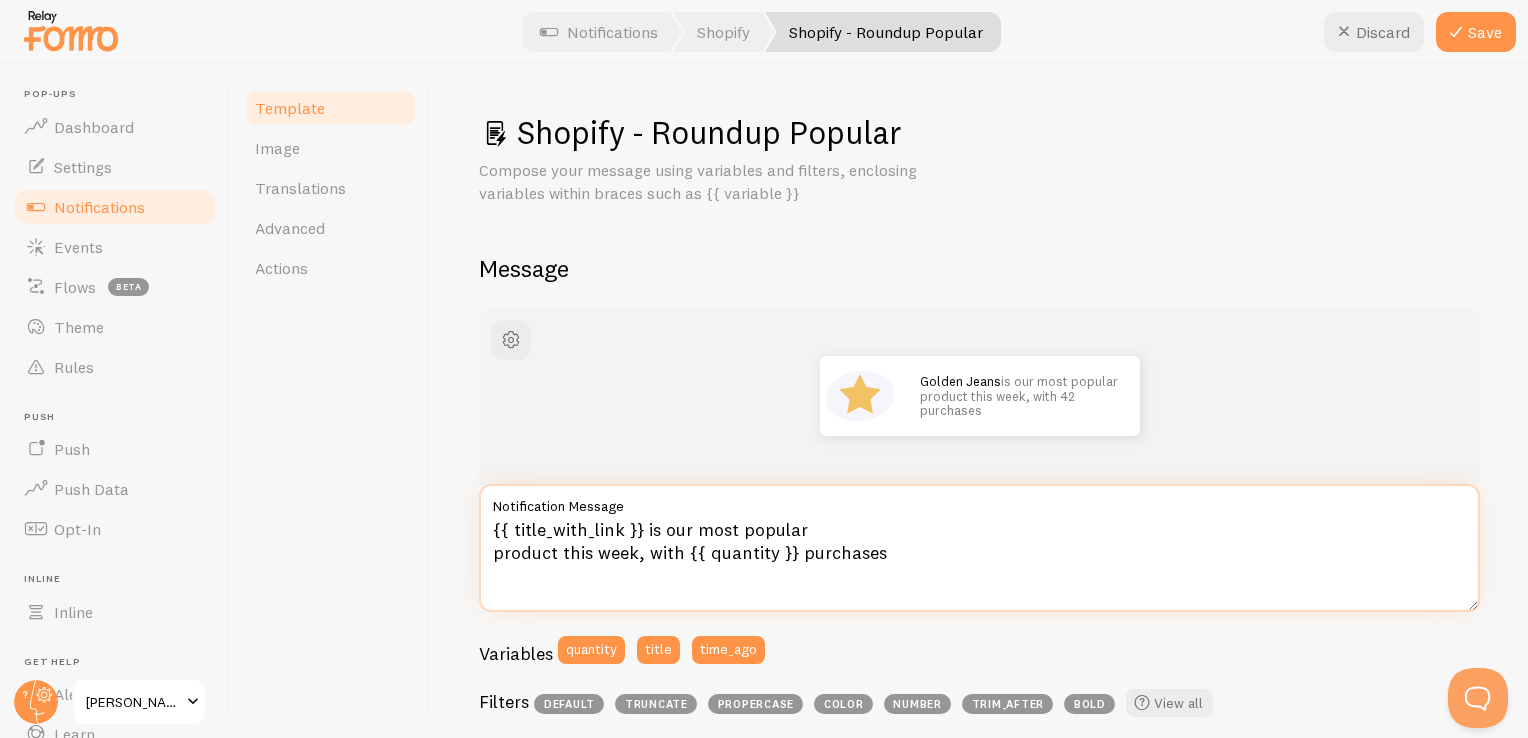 drag, startPoint x: 937, startPoint y: 566, endPoint x: 405, endPoint y: 464, distance: 541.68994 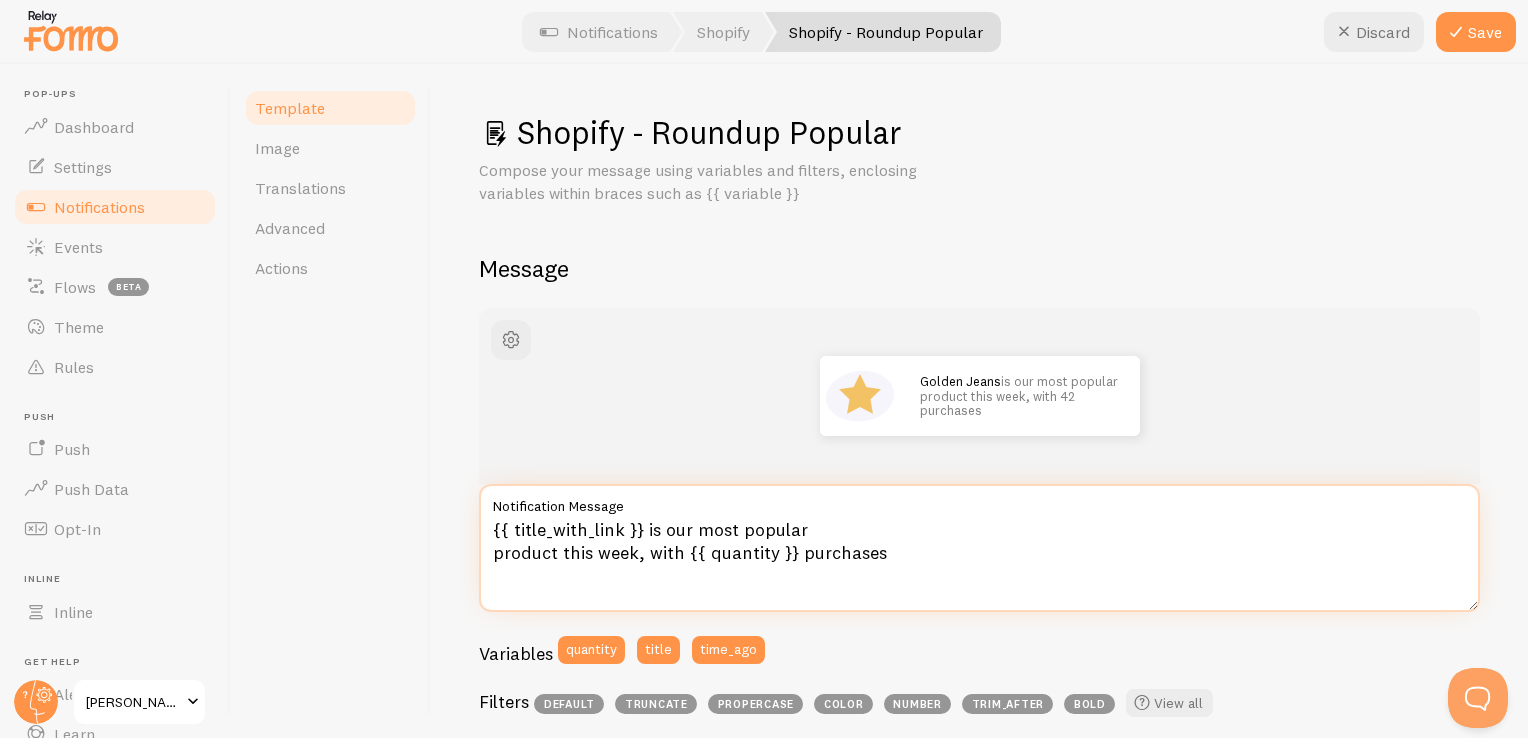 paste on "Our most-loved pick this week: Sweet Party Neon Eyeshadow Palette
Already purchased by 5 beauty lovers!" 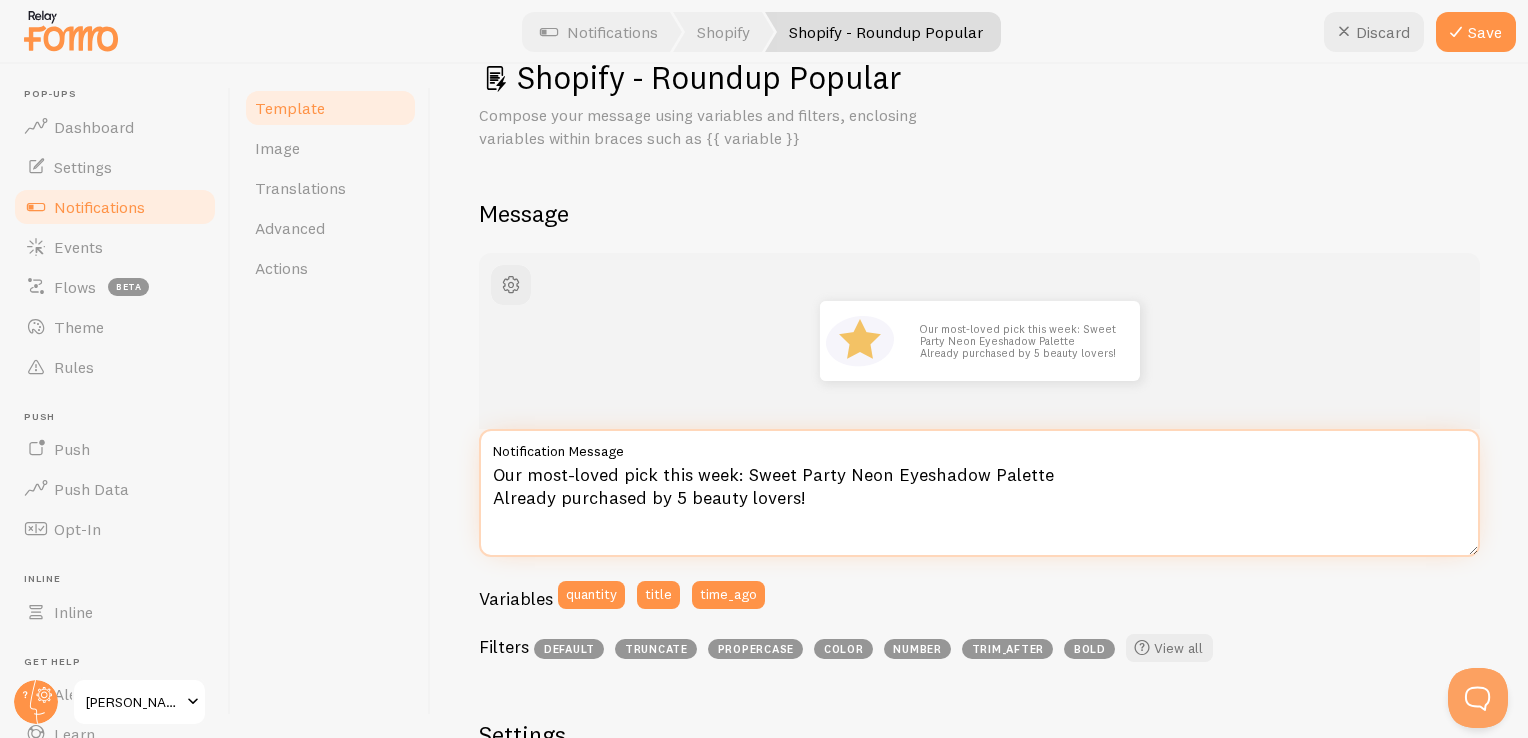 scroll, scrollTop: 0, scrollLeft: 0, axis: both 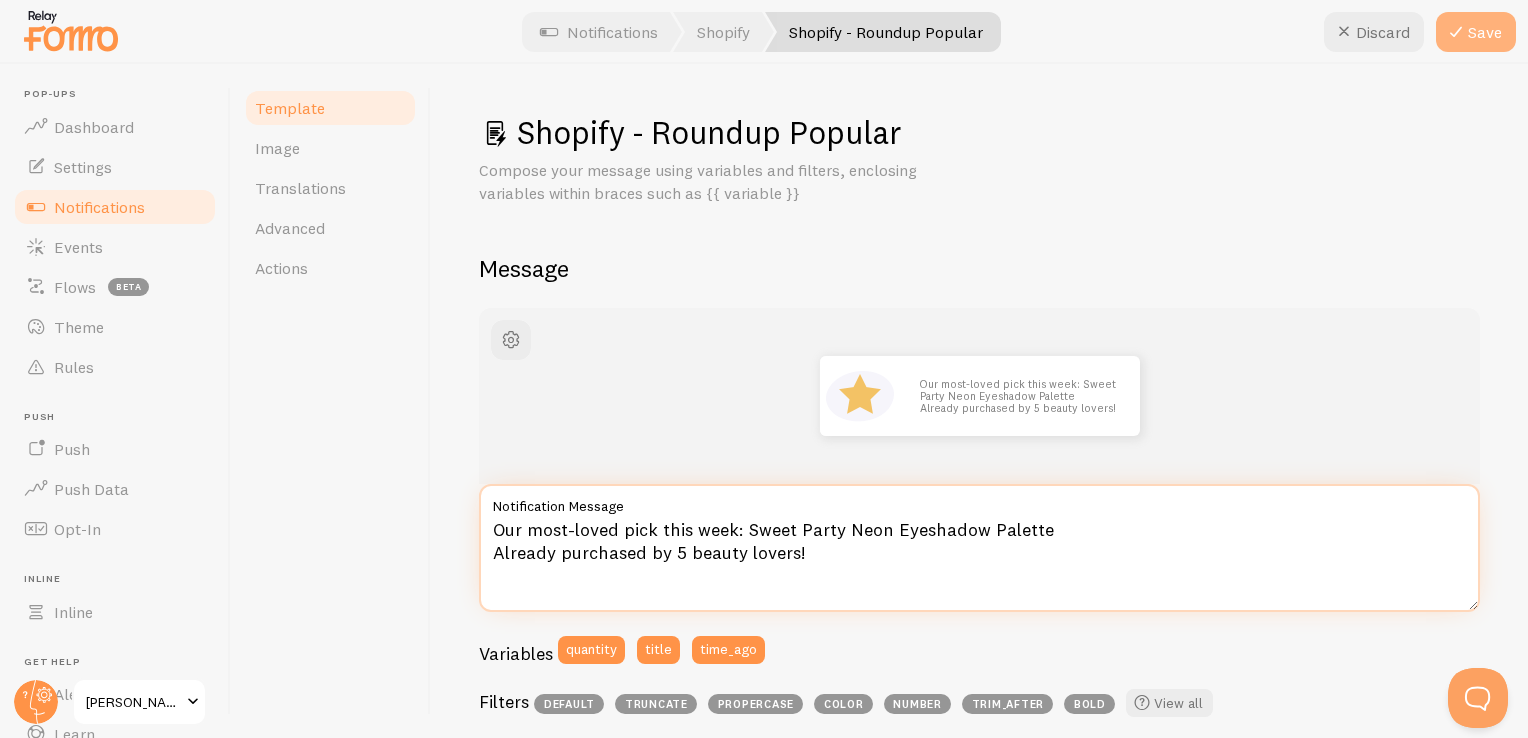 type on "Our most-loved pick this week: Sweet Party Neon Eyeshadow Palette
Already purchased by 5 beauty lovers!" 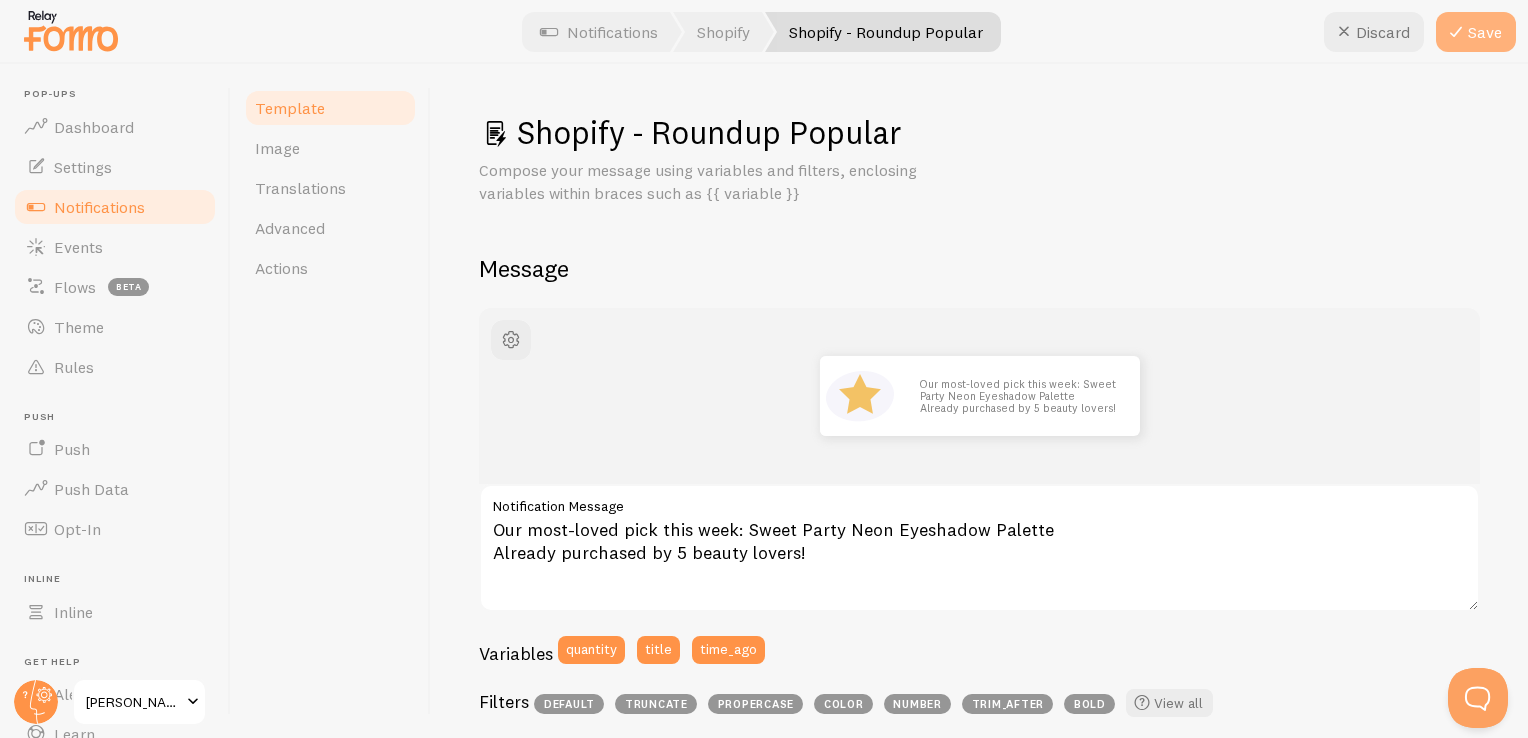 click at bounding box center (1456, 32) 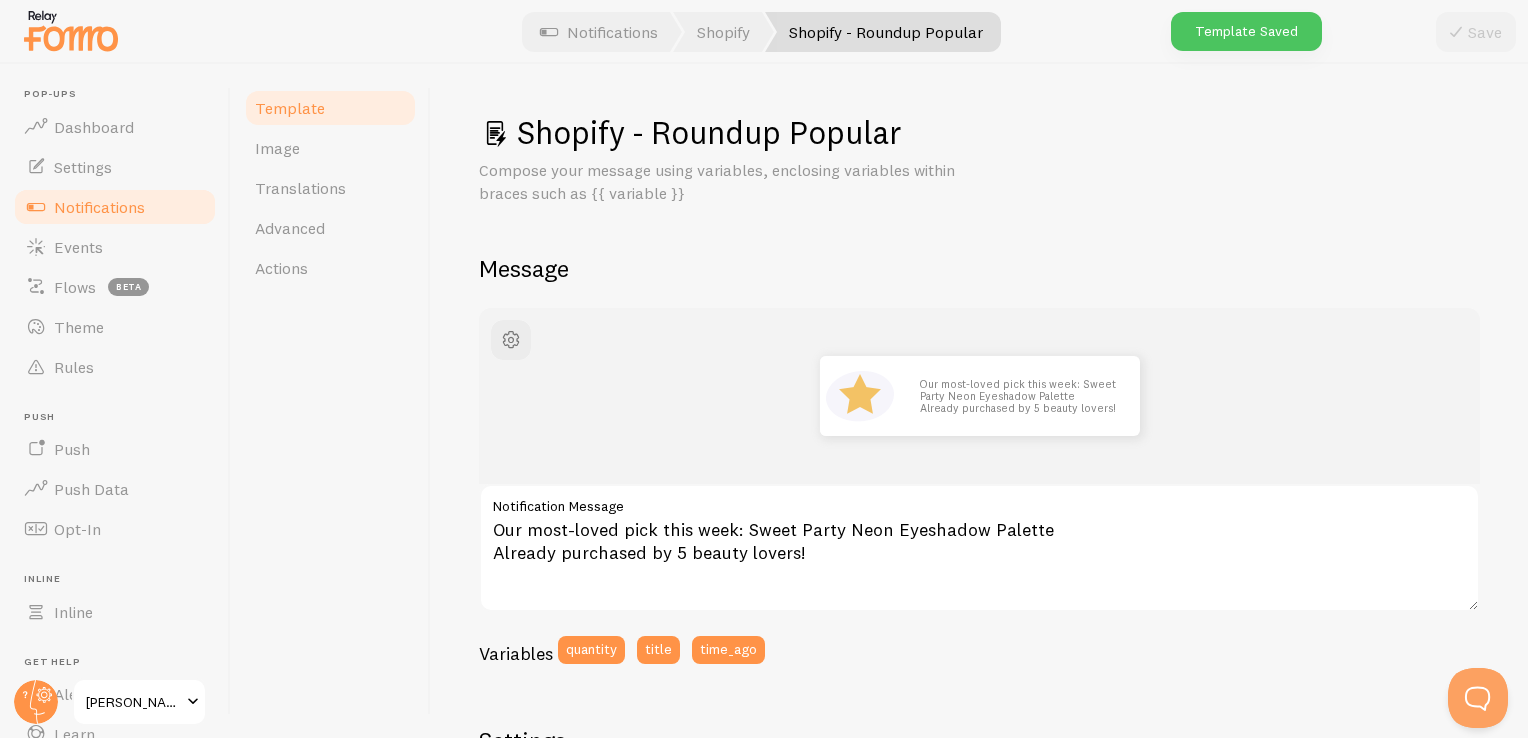 click on "Notifications" at bounding box center (99, 207) 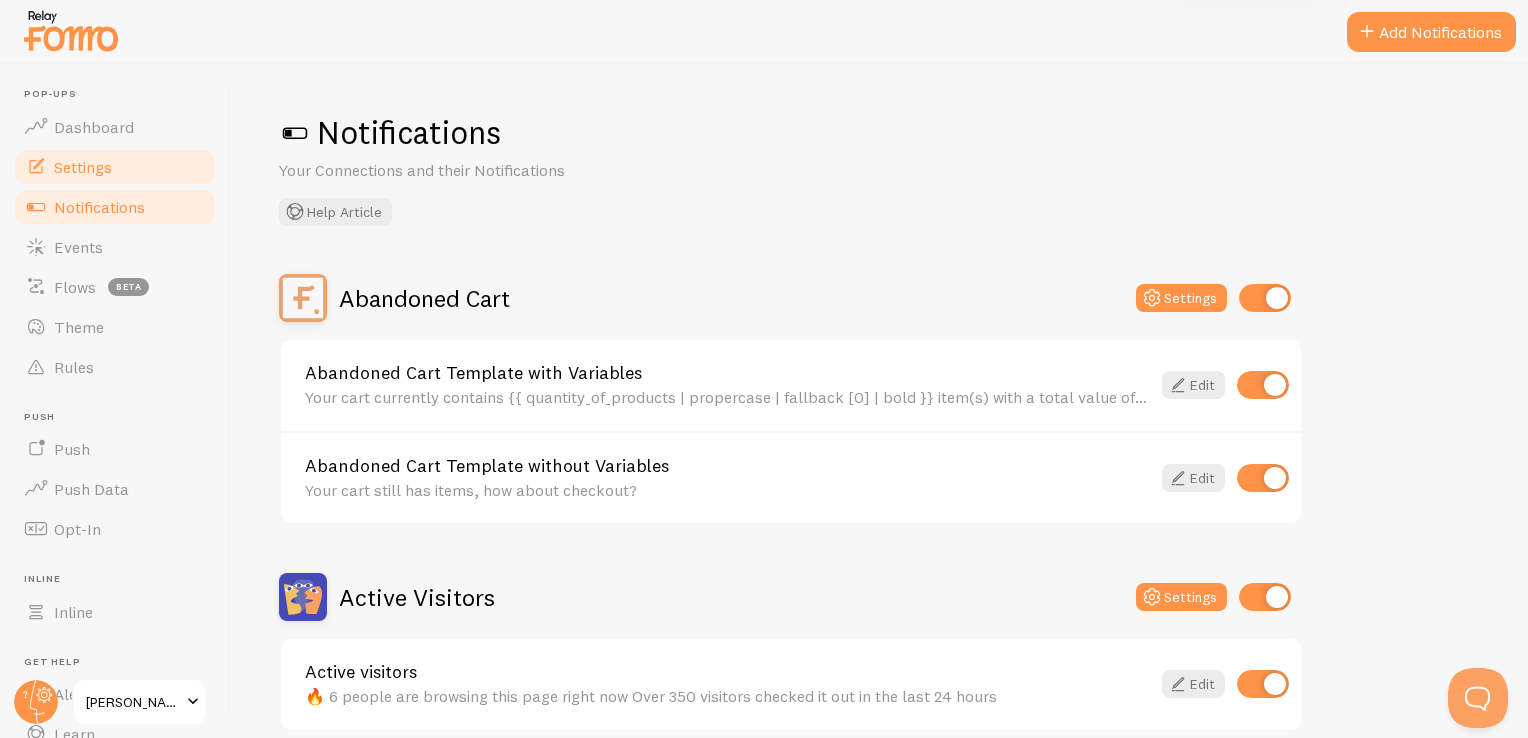 click on "Settings" at bounding box center (115, 167) 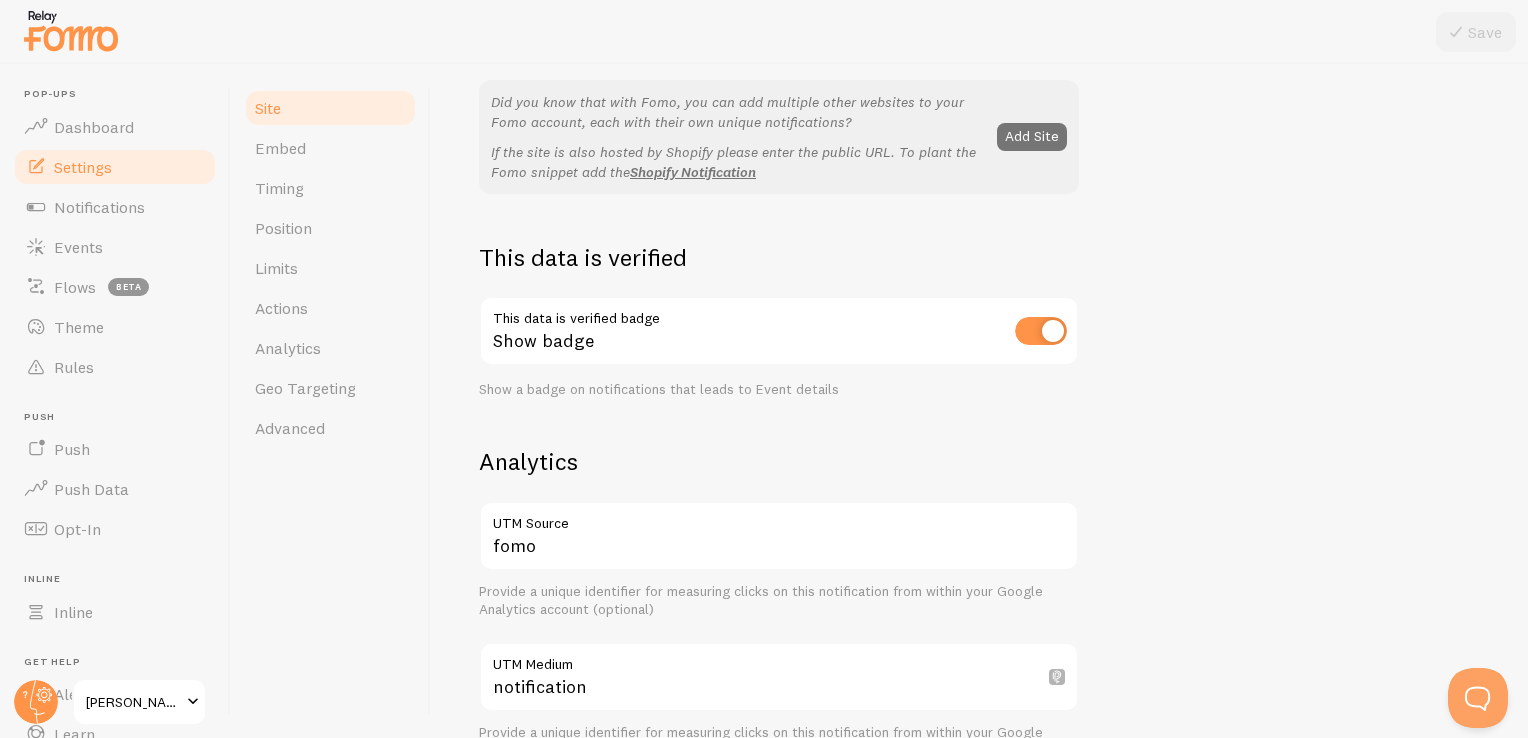 scroll, scrollTop: 600, scrollLeft: 0, axis: vertical 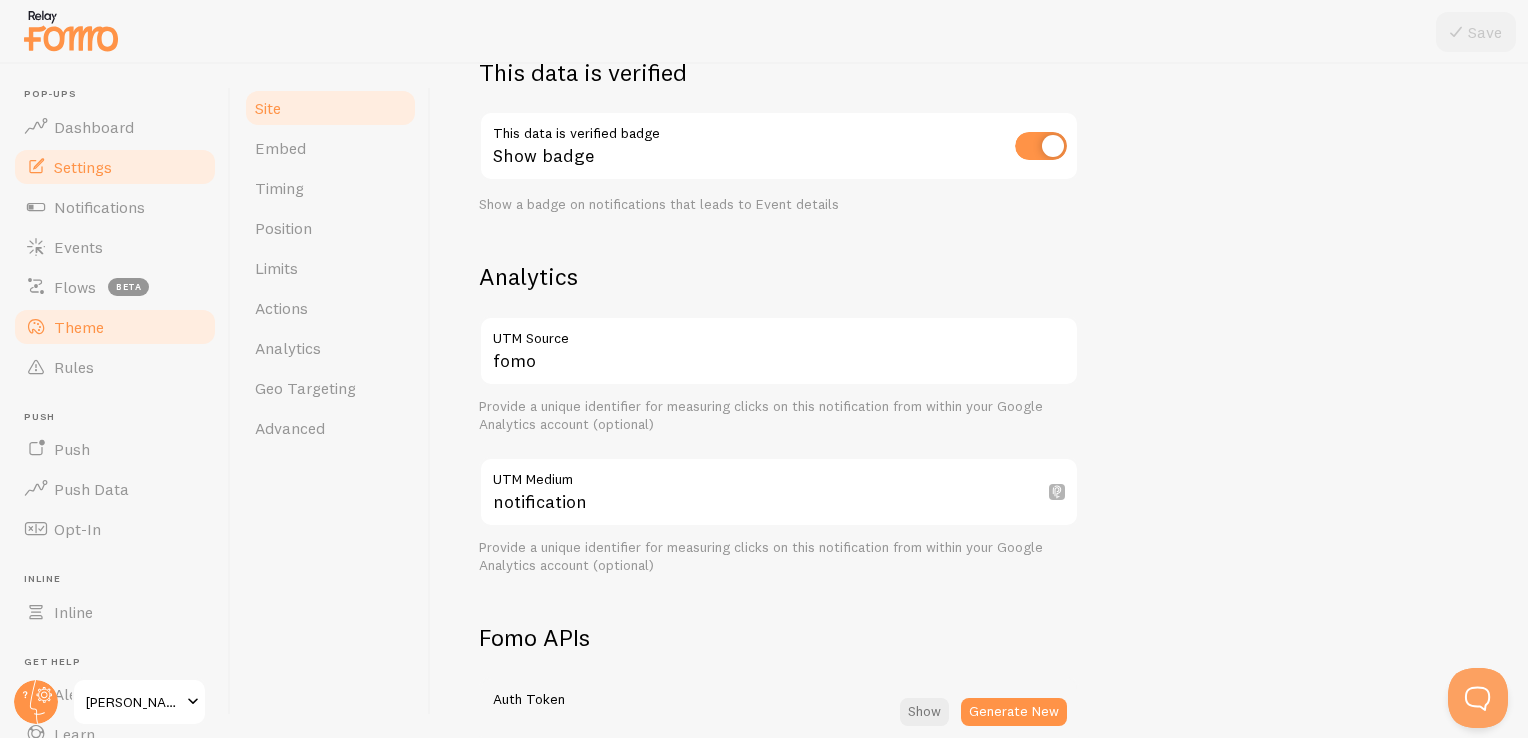 click on "Theme" at bounding box center (115, 327) 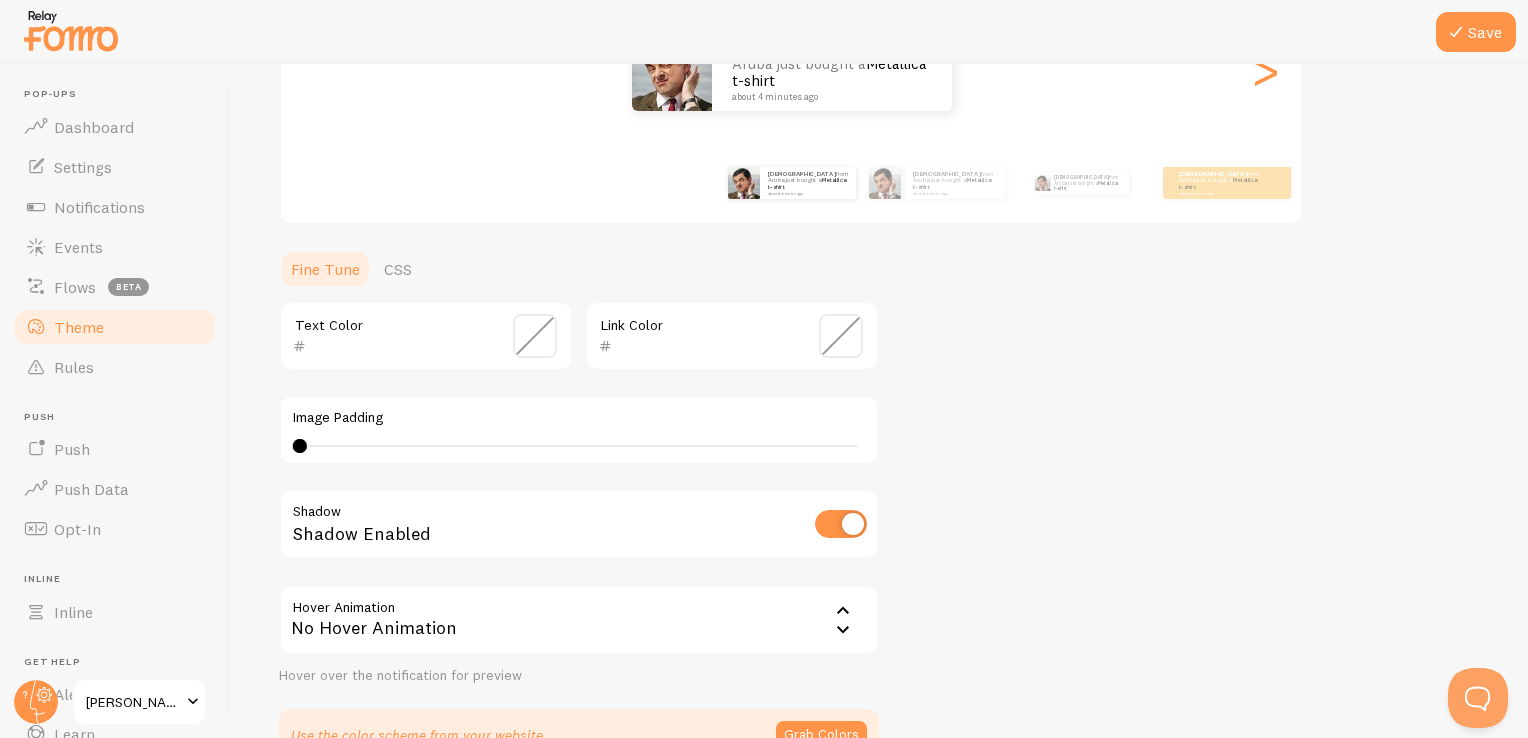 scroll, scrollTop: 100, scrollLeft: 0, axis: vertical 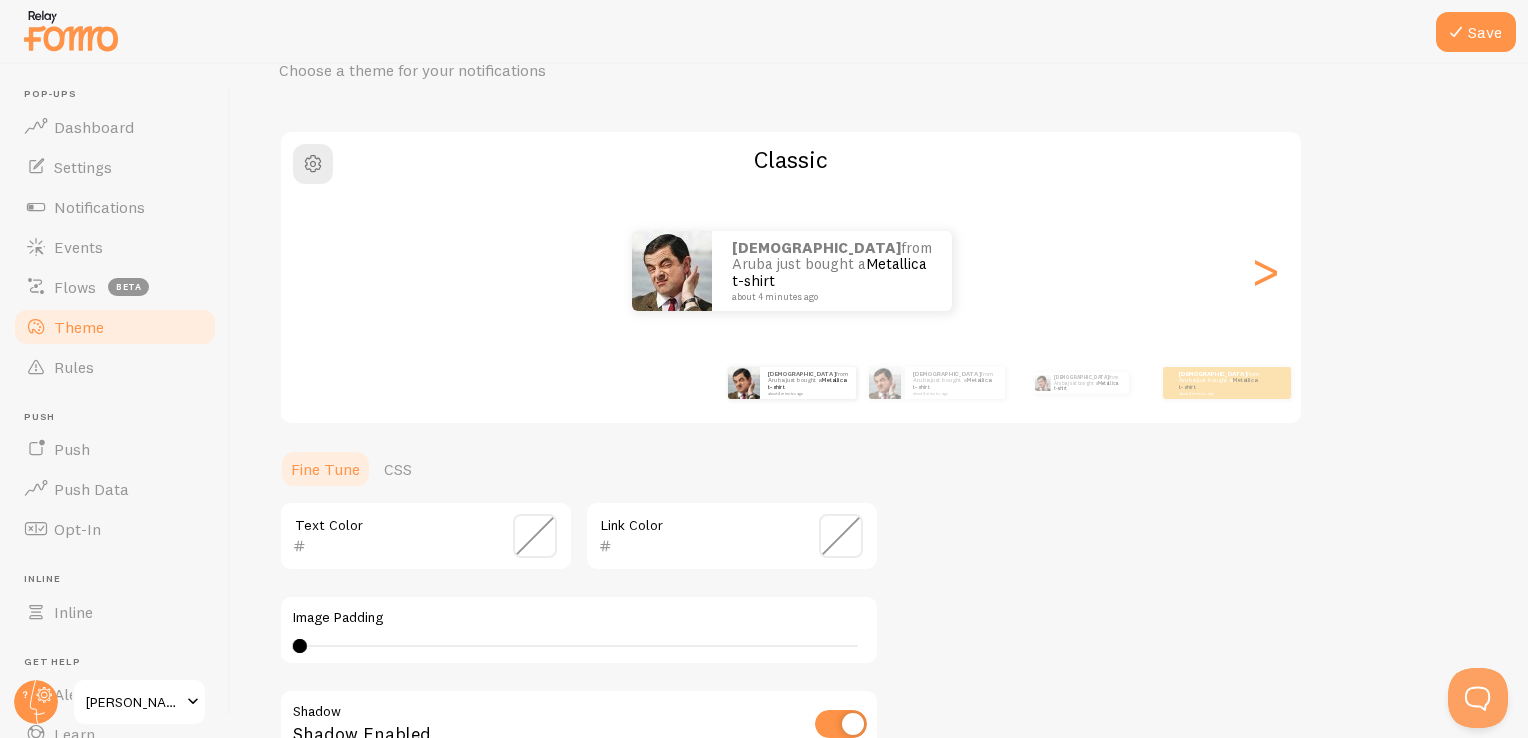click at bounding box center (535, 536) 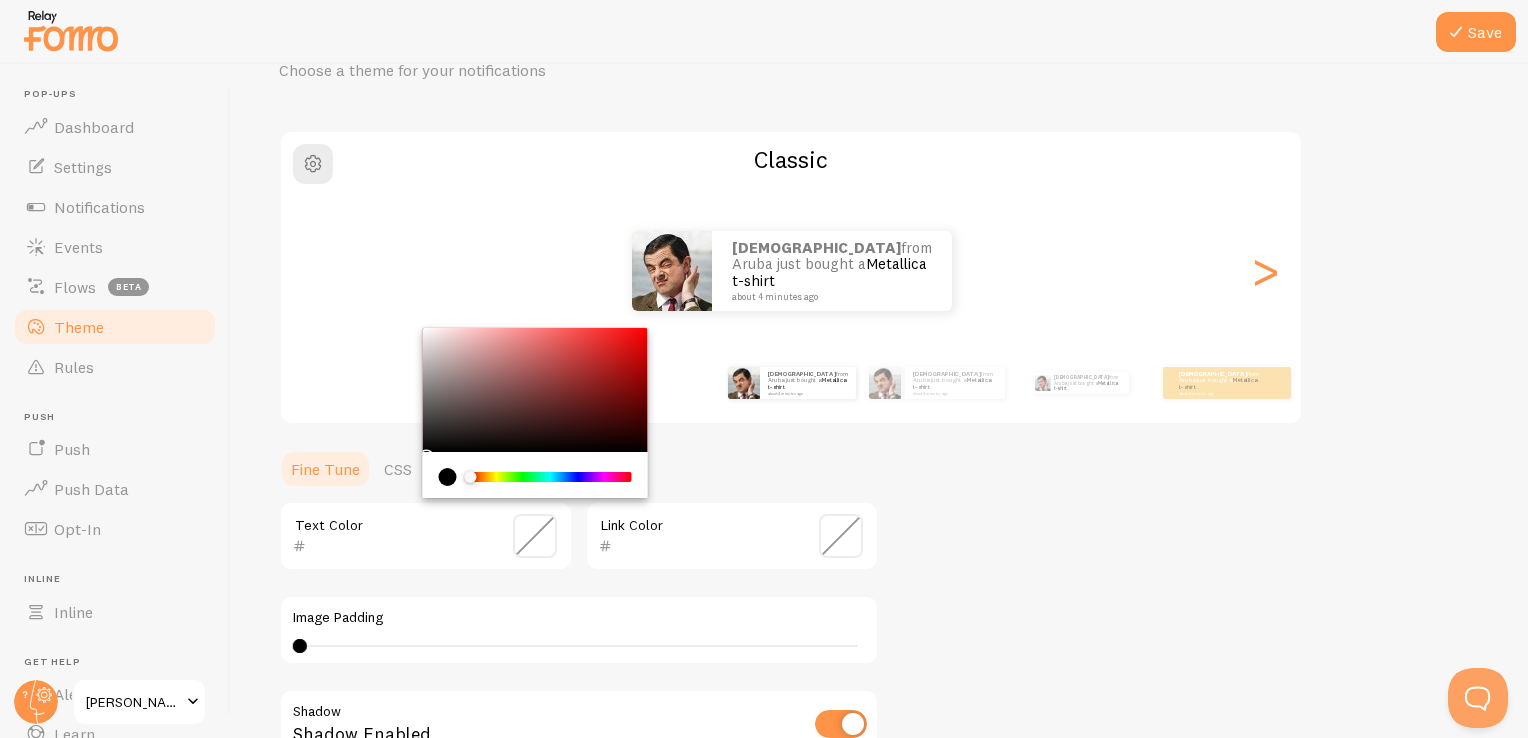 drag, startPoint x: 572, startPoint y: 481, endPoint x: 603, endPoint y: 479, distance: 31.06445 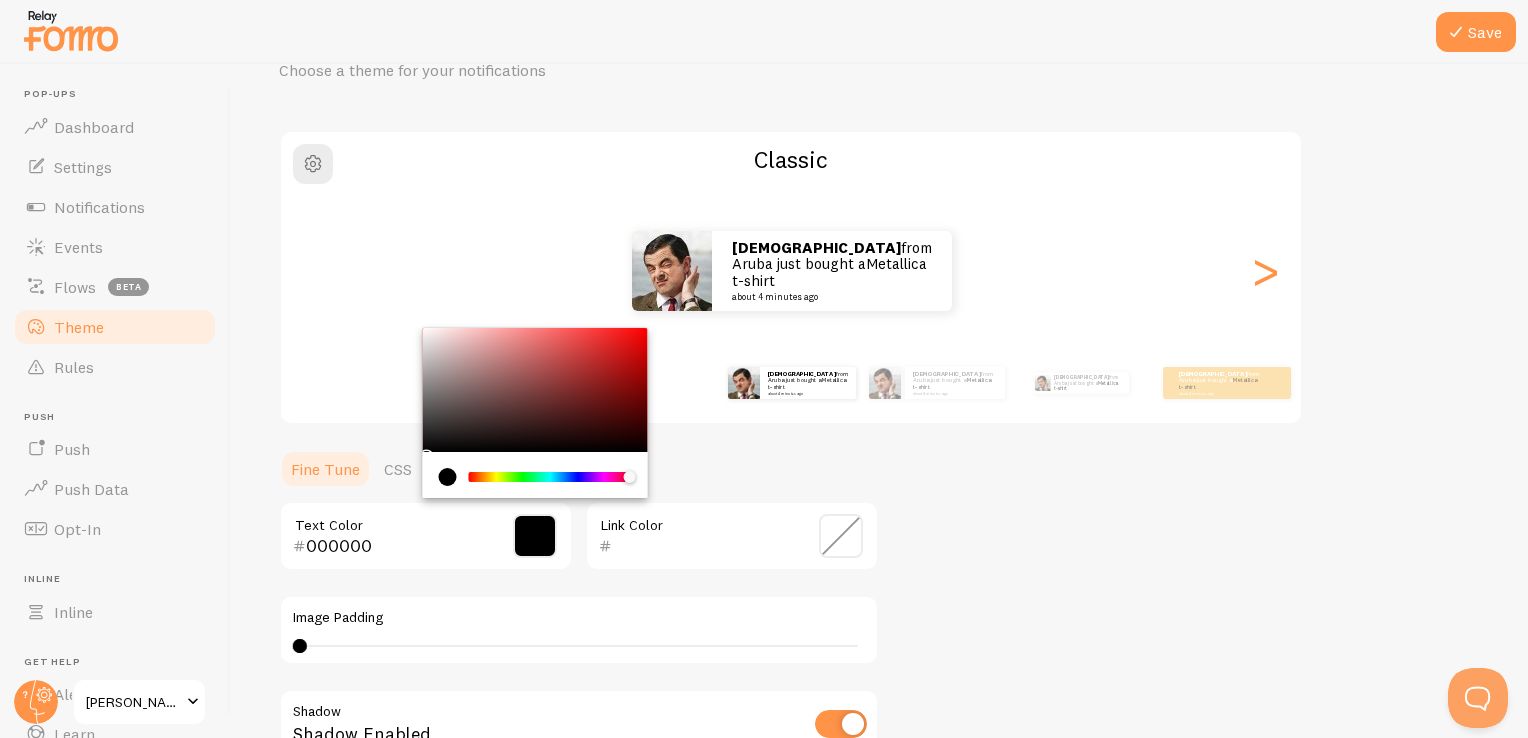 drag, startPoint x: 605, startPoint y: 478, endPoint x: 635, endPoint y: 470, distance: 31.04835 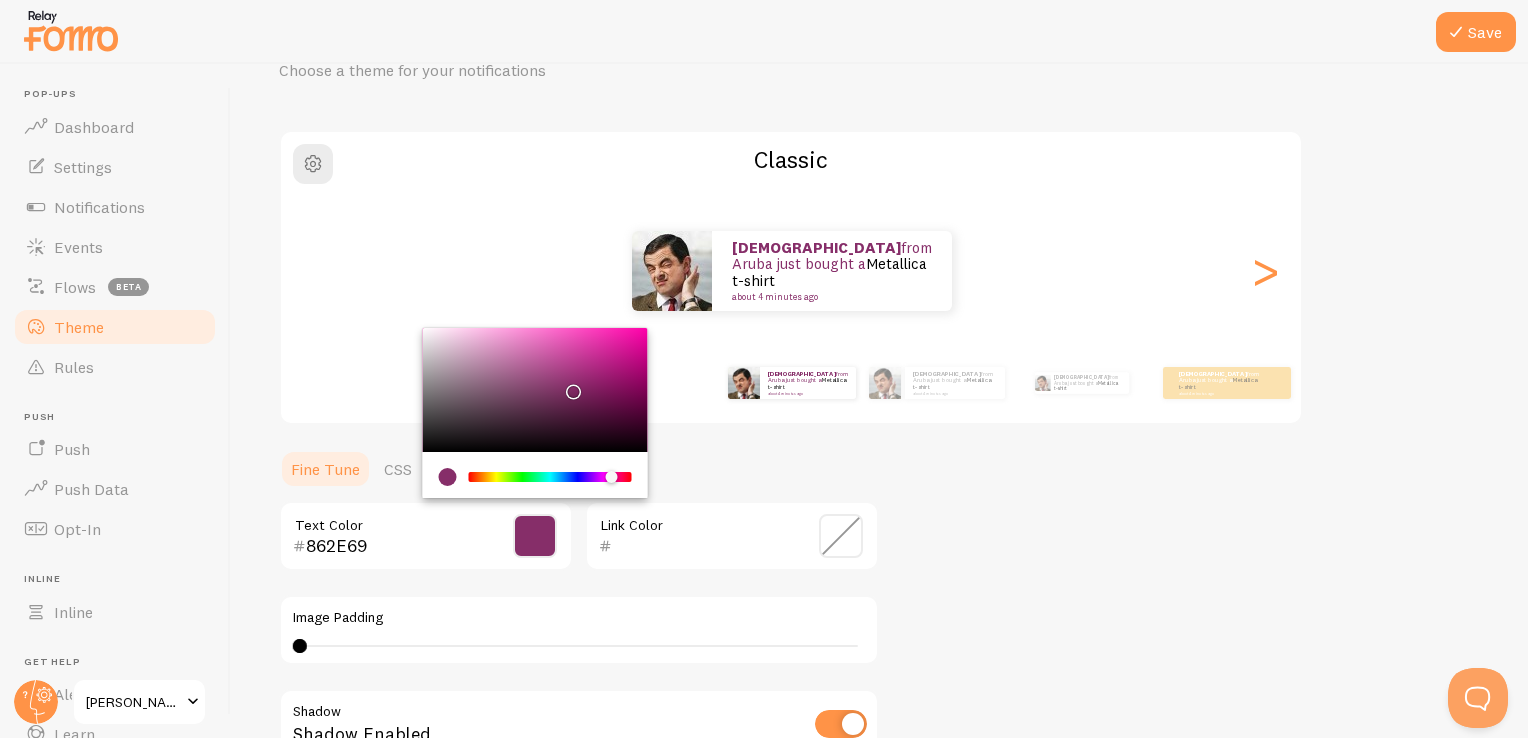click at bounding box center [550, 477] 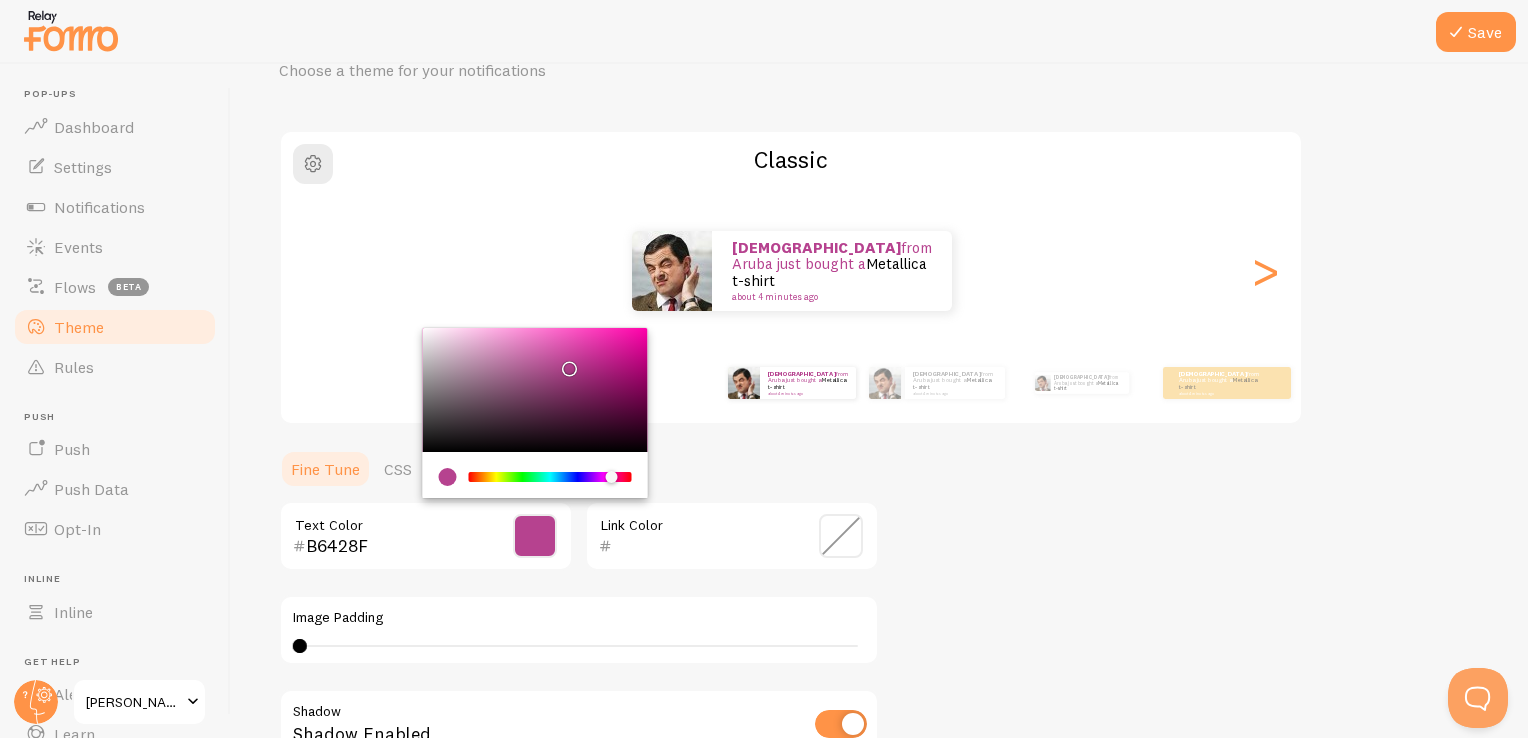 type on "B6418F" 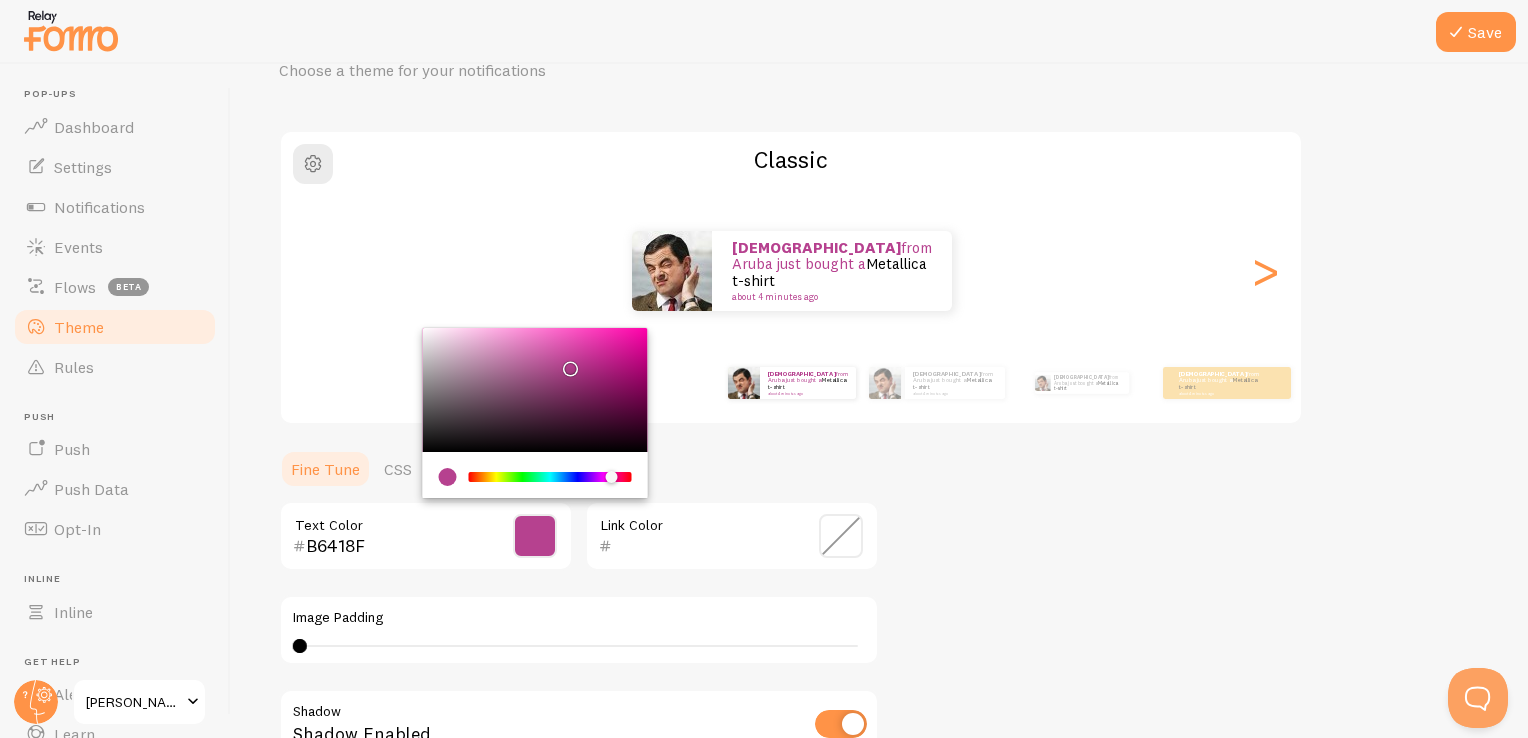 drag, startPoint x: 557, startPoint y: 346, endPoint x: 567, endPoint y: 363, distance: 19.723083 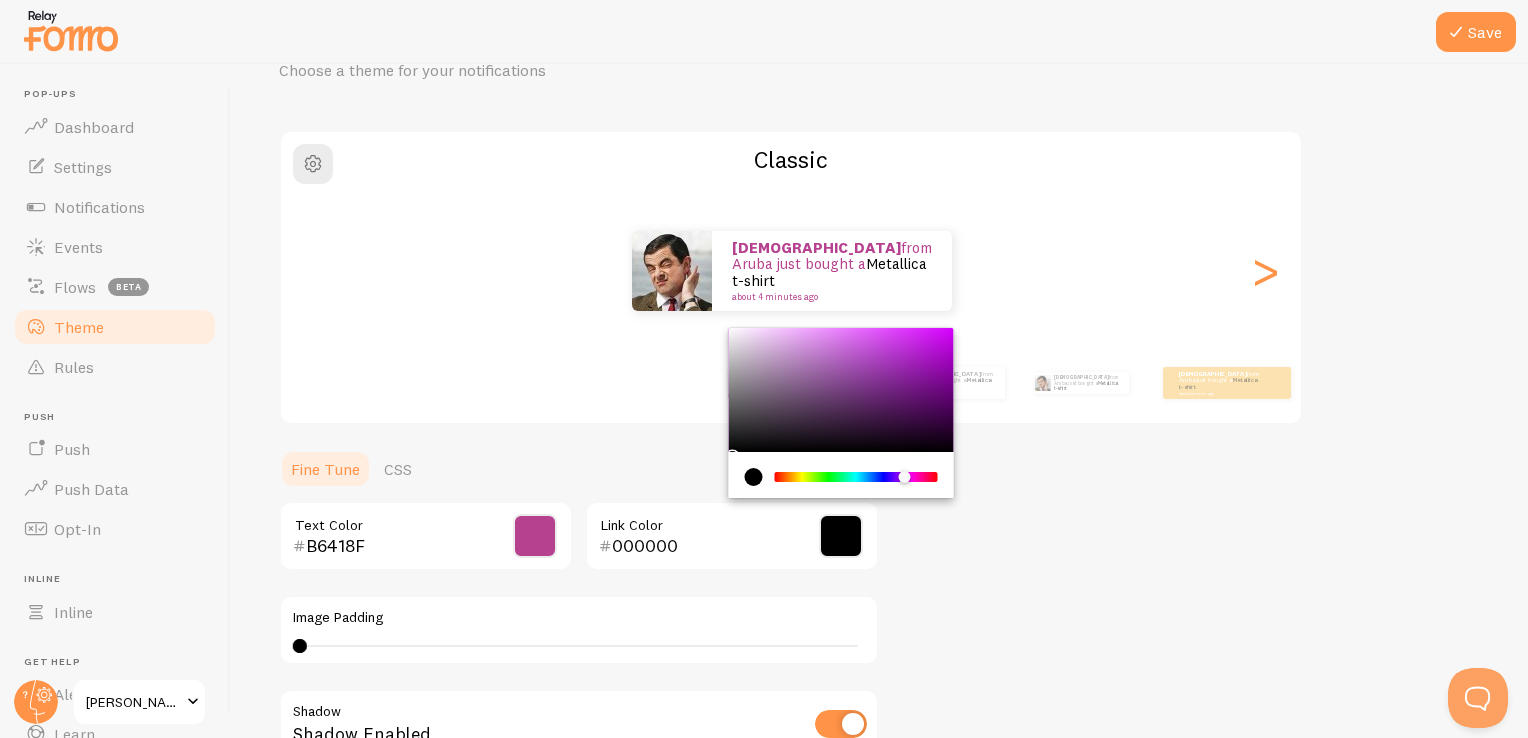drag, startPoint x: 782, startPoint y: 474, endPoint x: 906, endPoint y: 470, distance: 124.0645 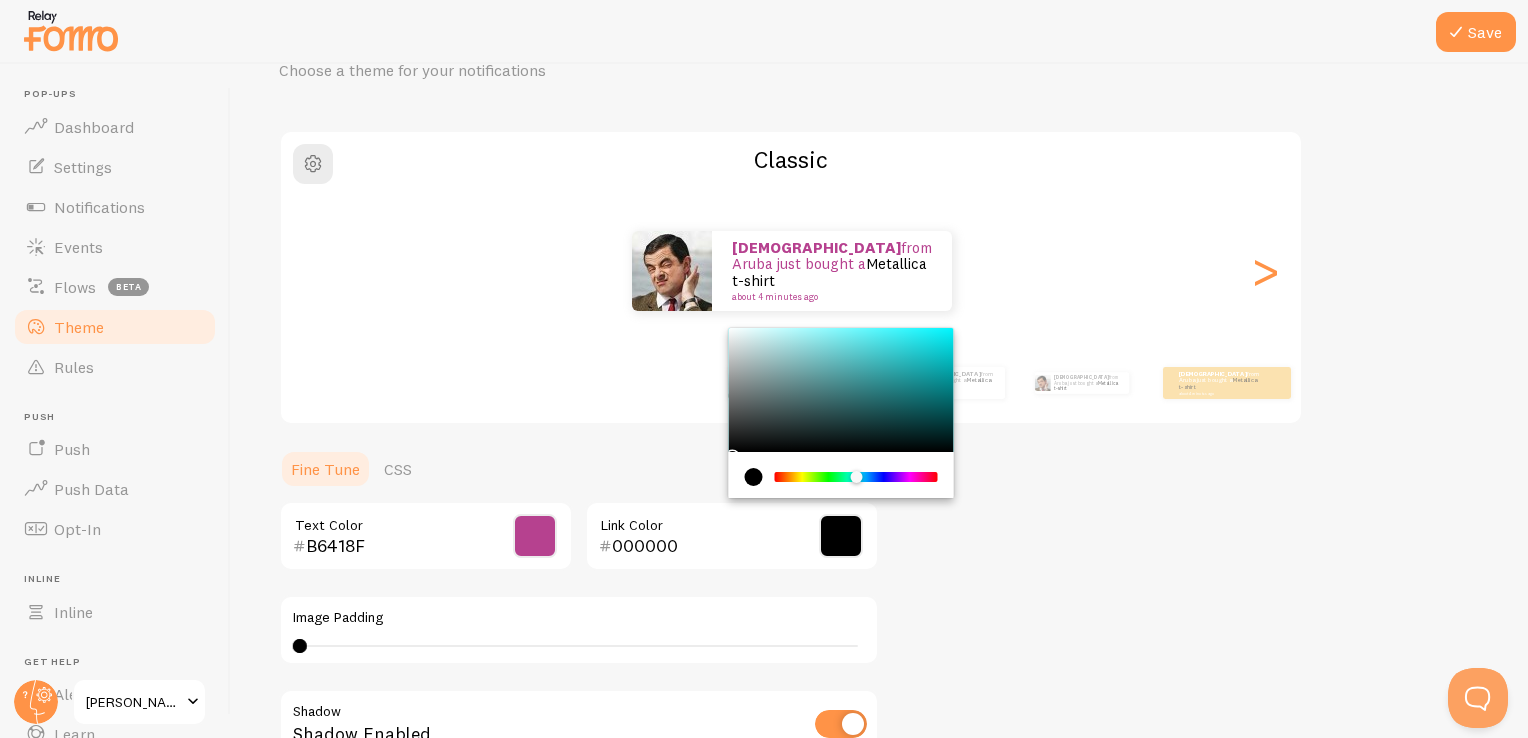 drag, startPoint x: 906, startPoint y: 470, endPoint x: 836, endPoint y: 402, distance: 97.59098 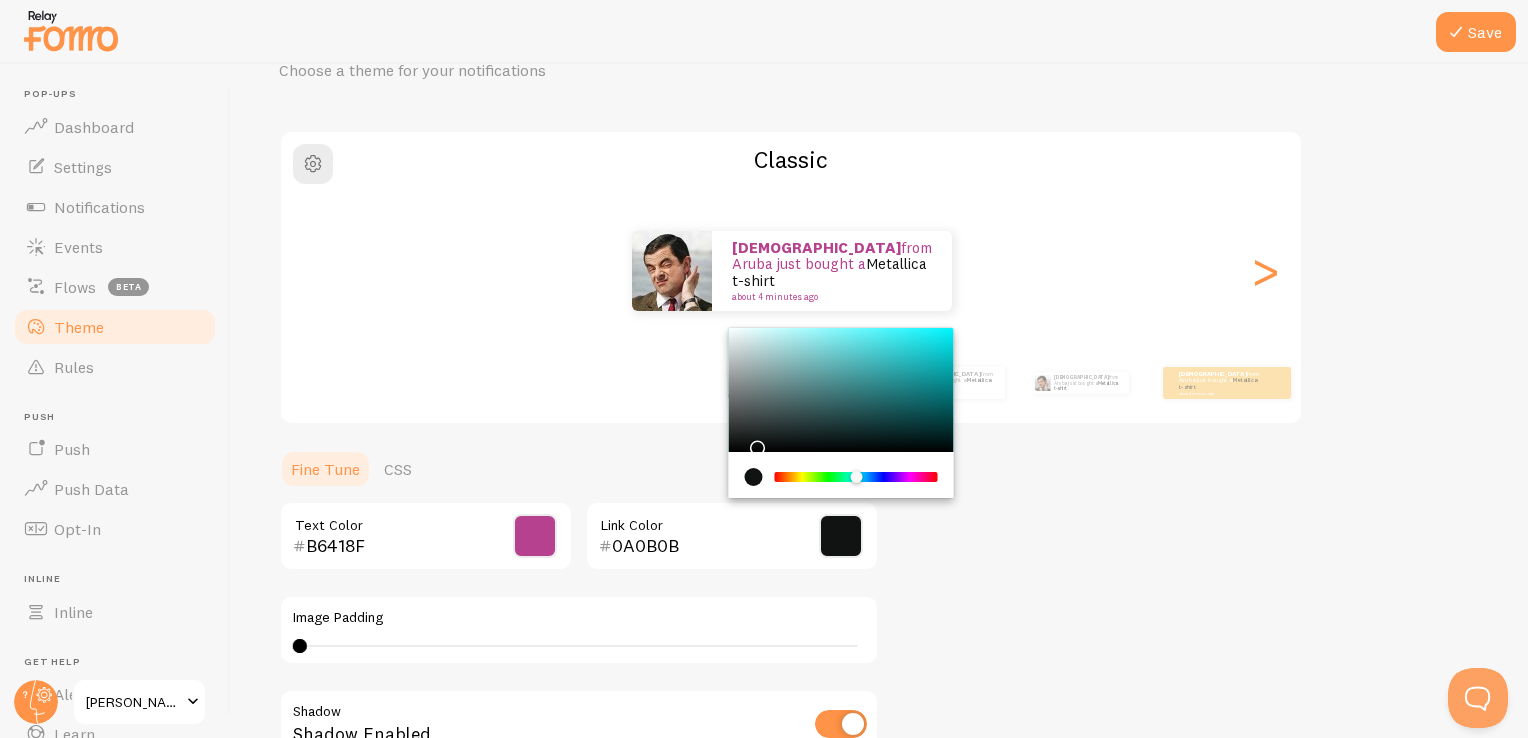 type on "020303" 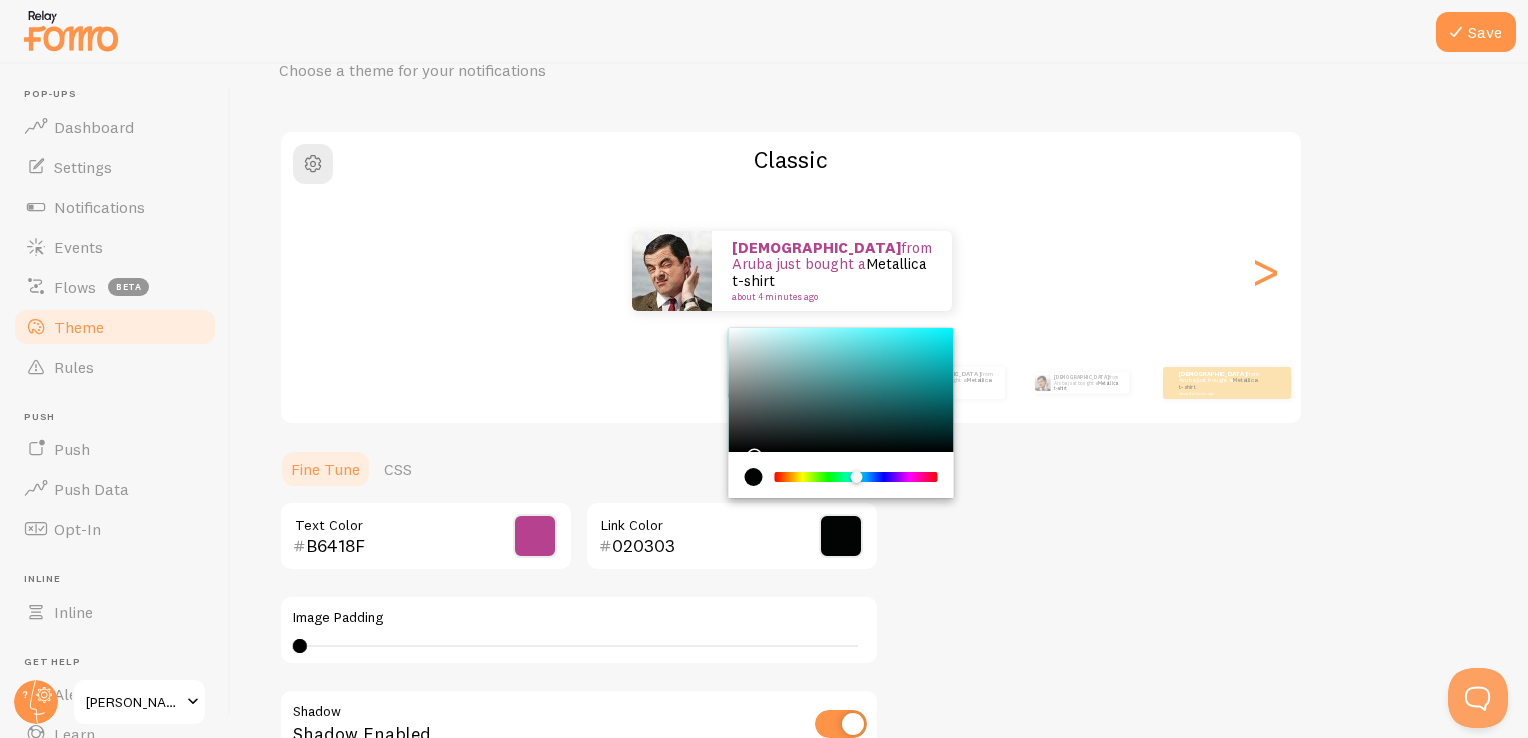 drag, startPoint x: 829, startPoint y: 375, endPoint x: 751, endPoint y: 450, distance: 108.20813 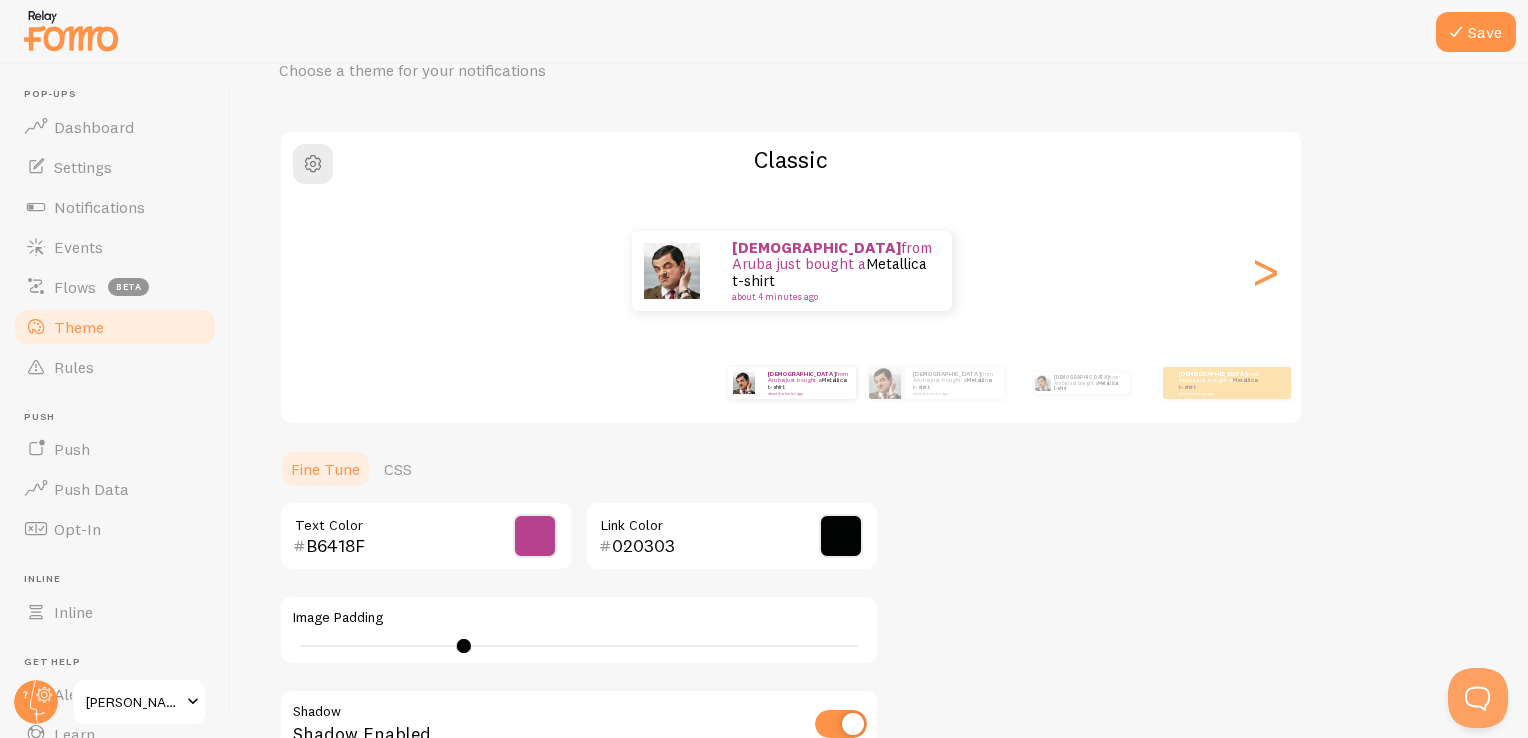 type on "11" 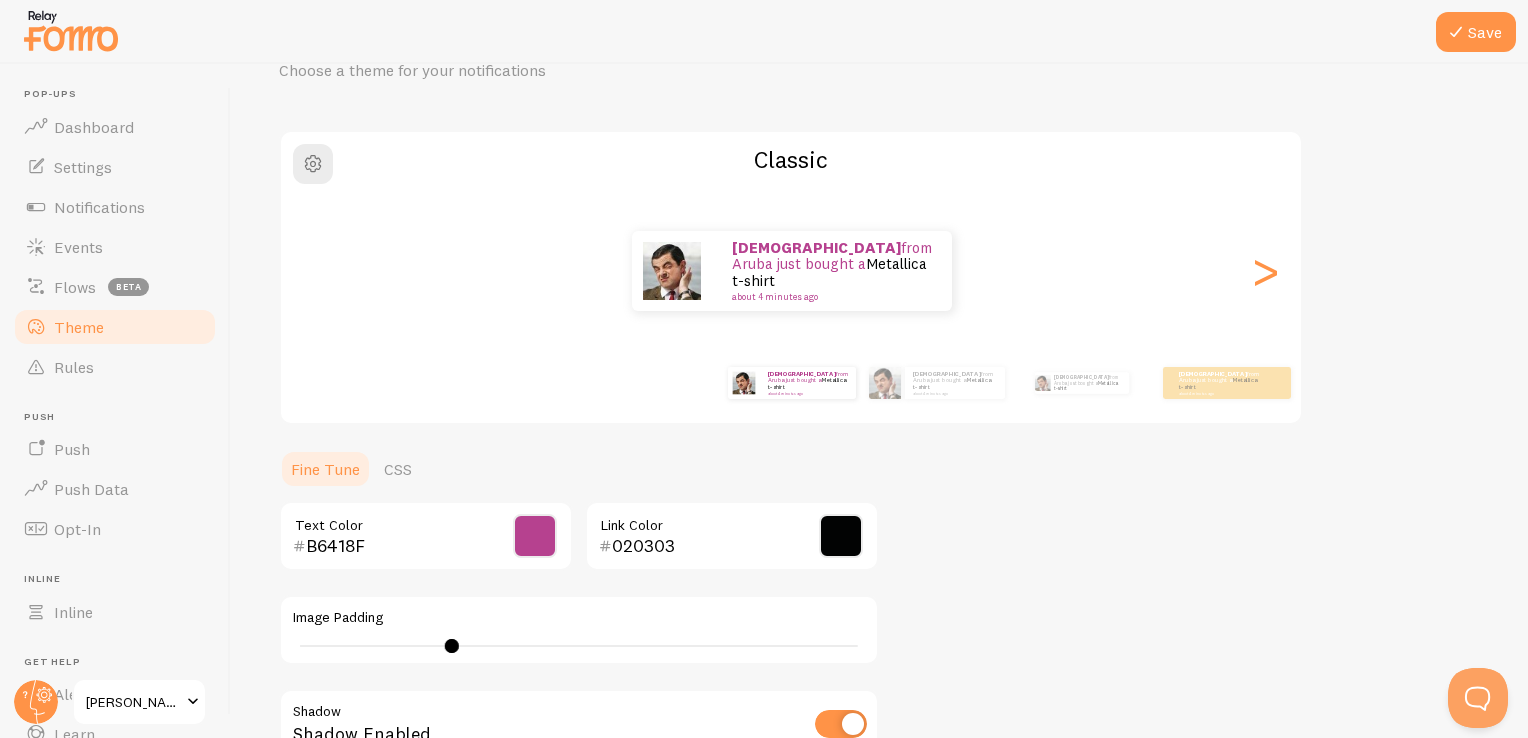 drag, startPoint x: 300, startPoint y: 647, endPoint x: 451, endPoint y: 640, distance: 151.16217 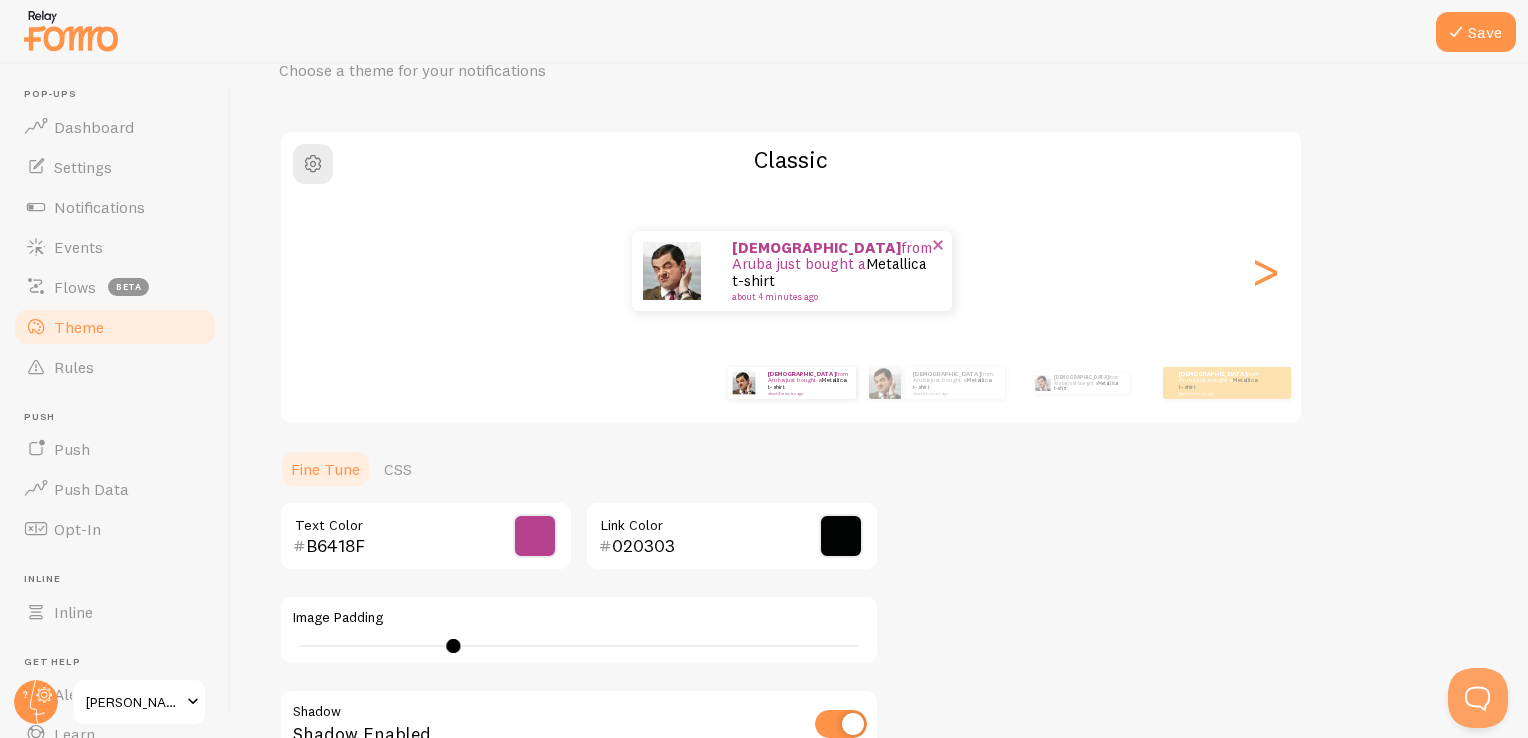 click at bounding box center [672, 271] 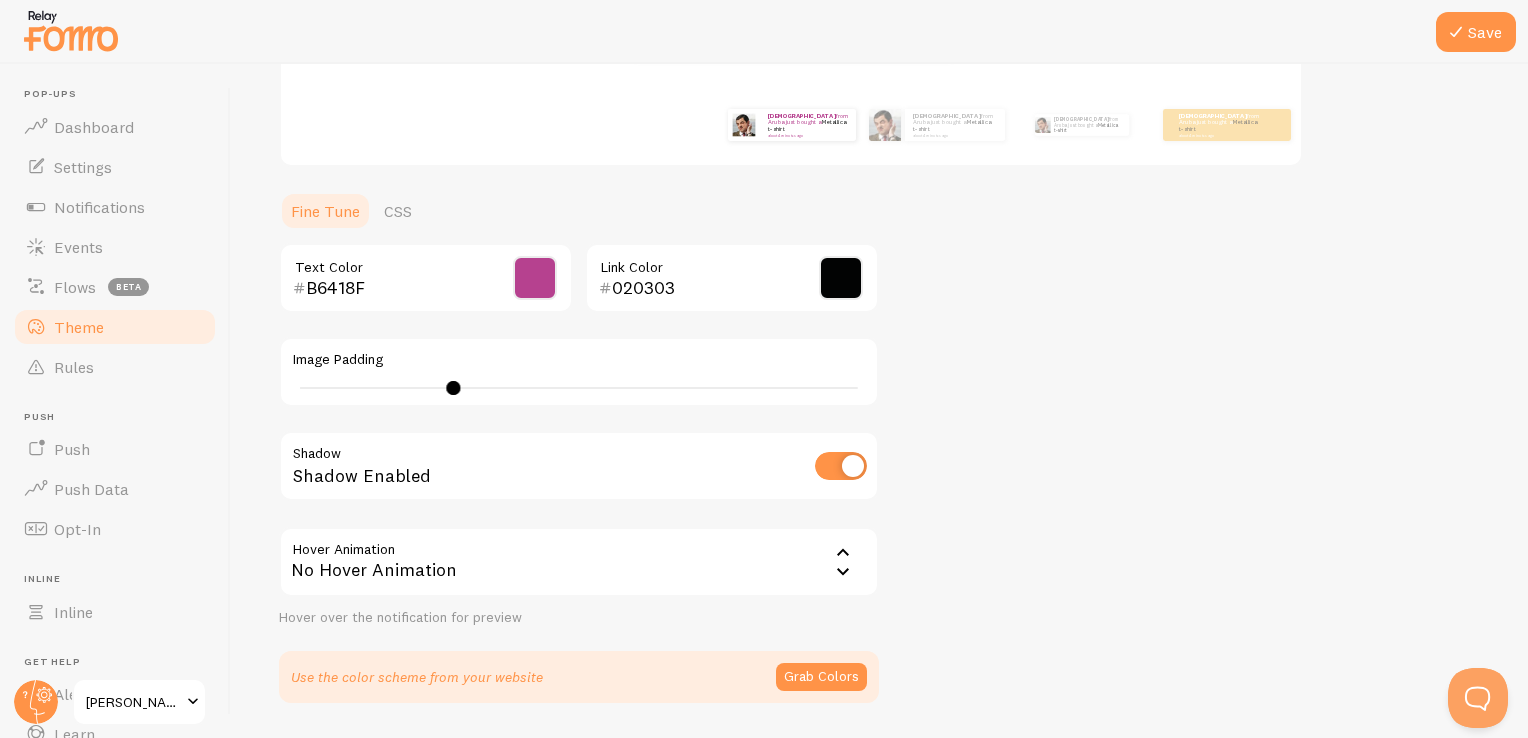 scroll, scrollTop: 416, scrollLeft: 0, axis: vertical 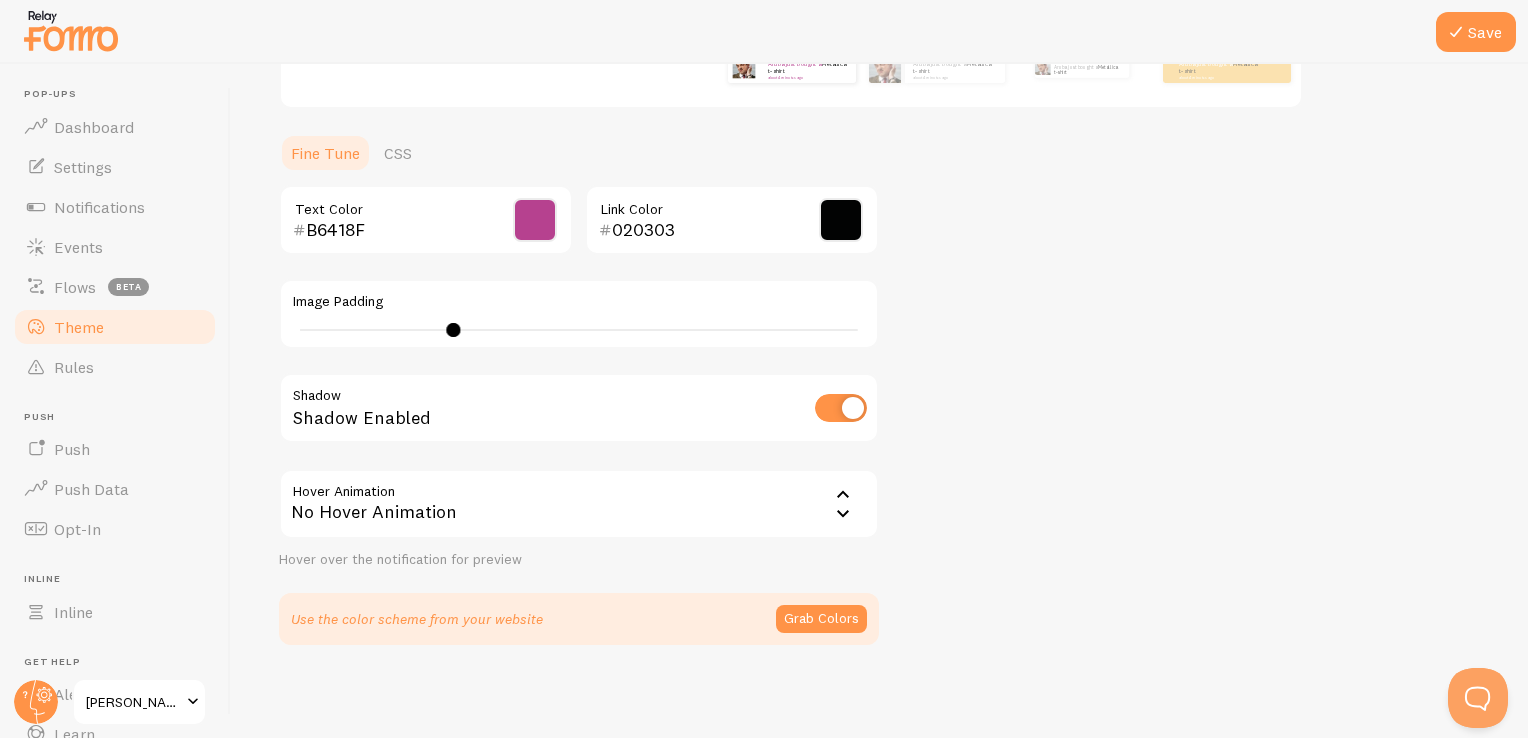 click on "No Hover Animation" at bounding box center [579, 504] 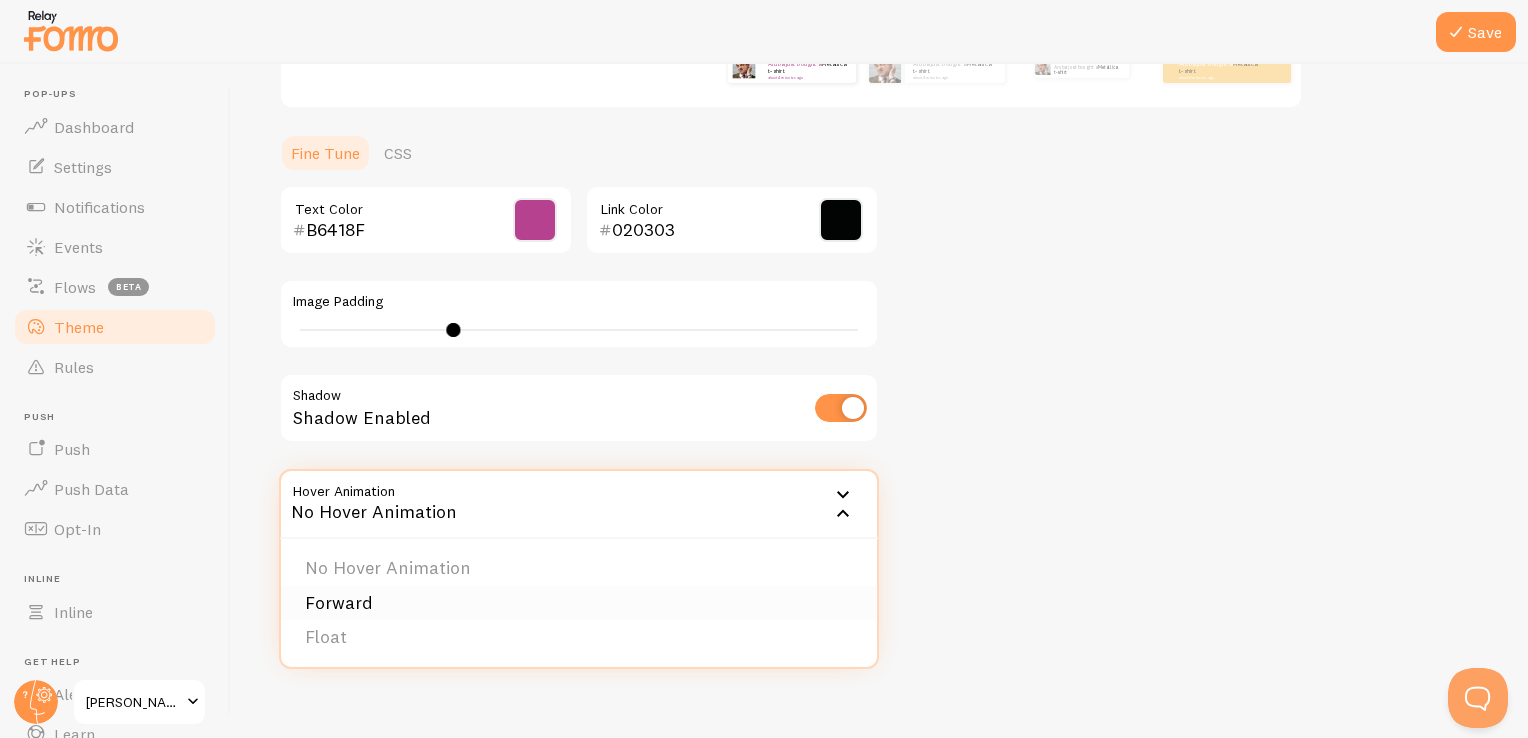 click on "Forward" at bounding box center (579, 603) 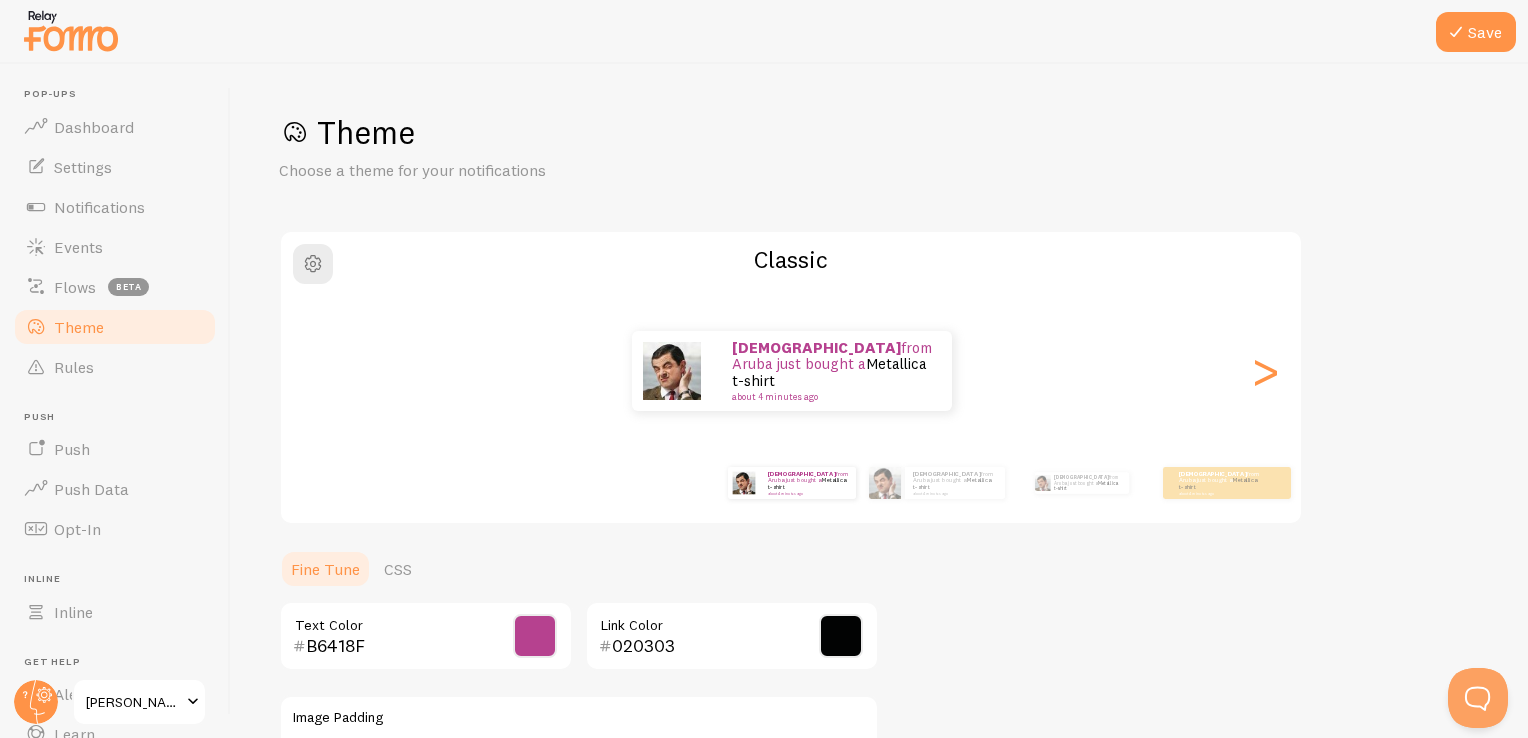 scroll, scrollTop: 416, scrollLeft: 0, axis: vertical 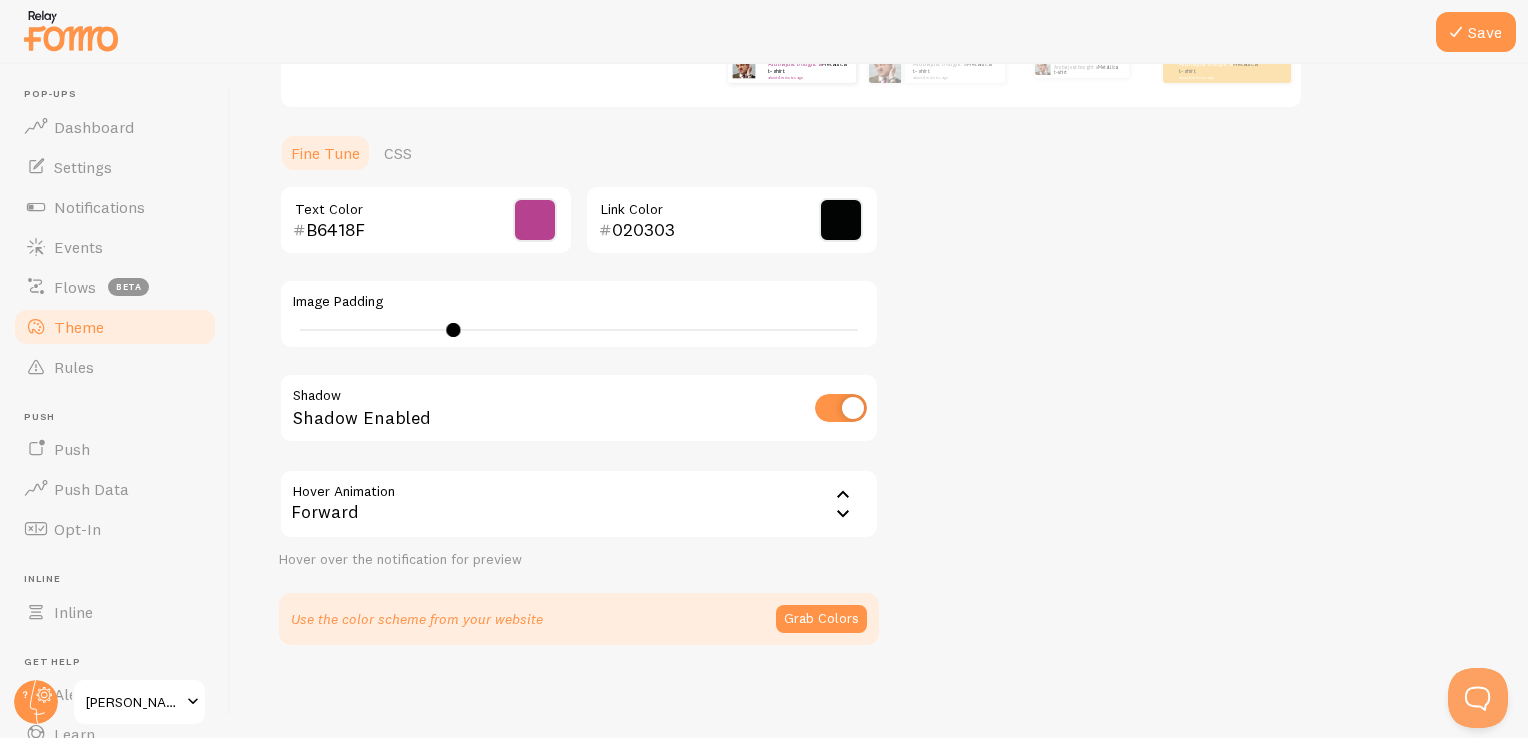click on "Forward" at bounding box center (579, 504) 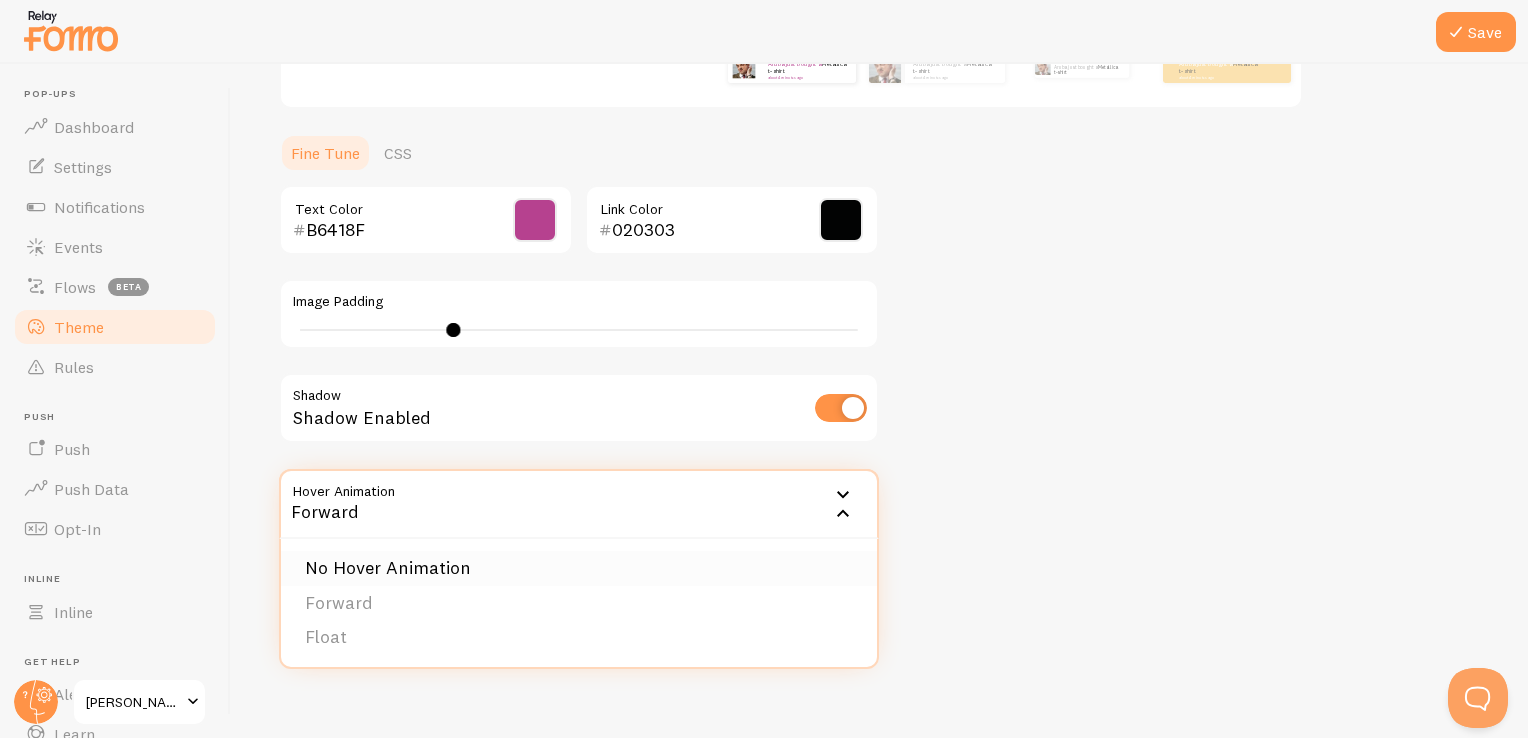 click on "No Hover Animation" at bounding box center [579, 568] 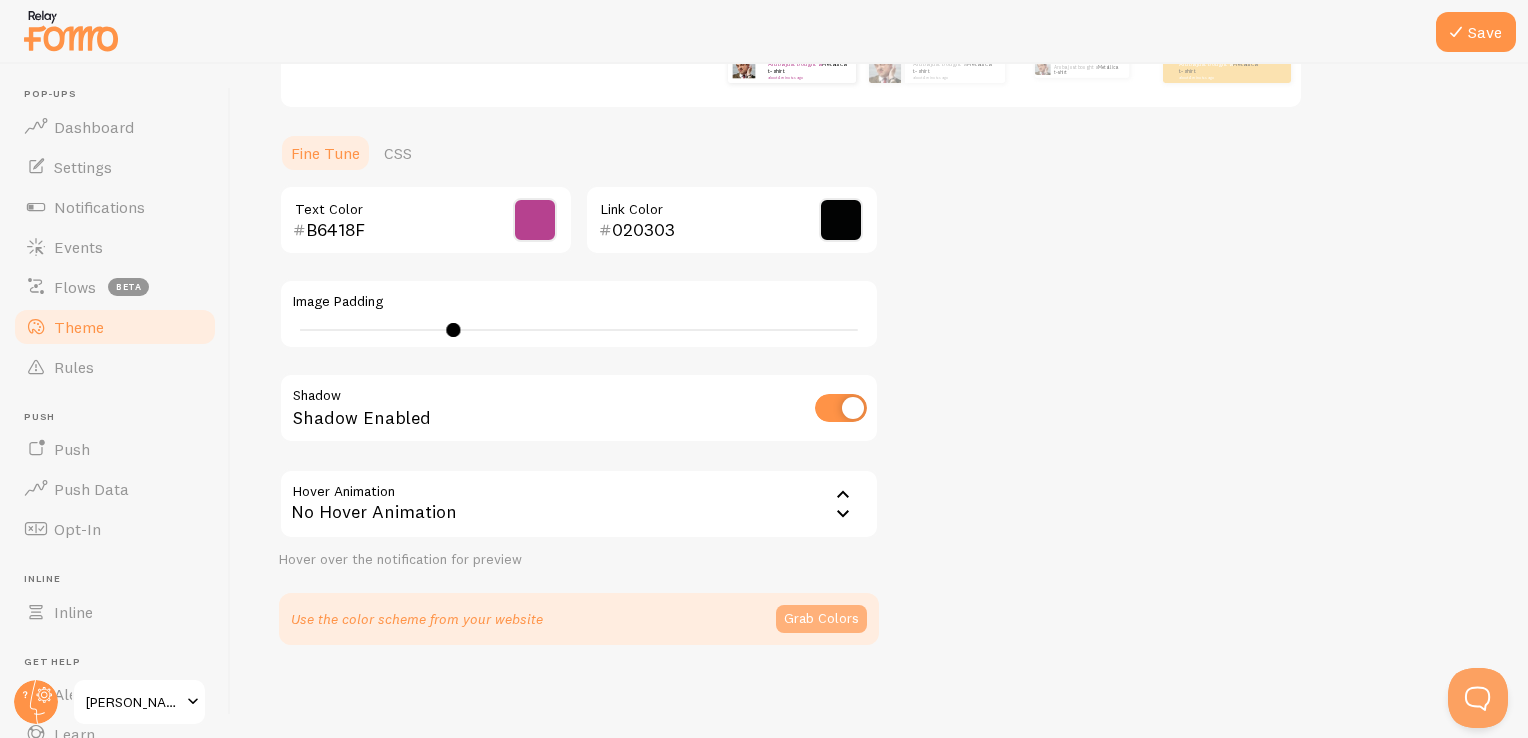 click on "Grab Colors" at bounding box center (821, 619) 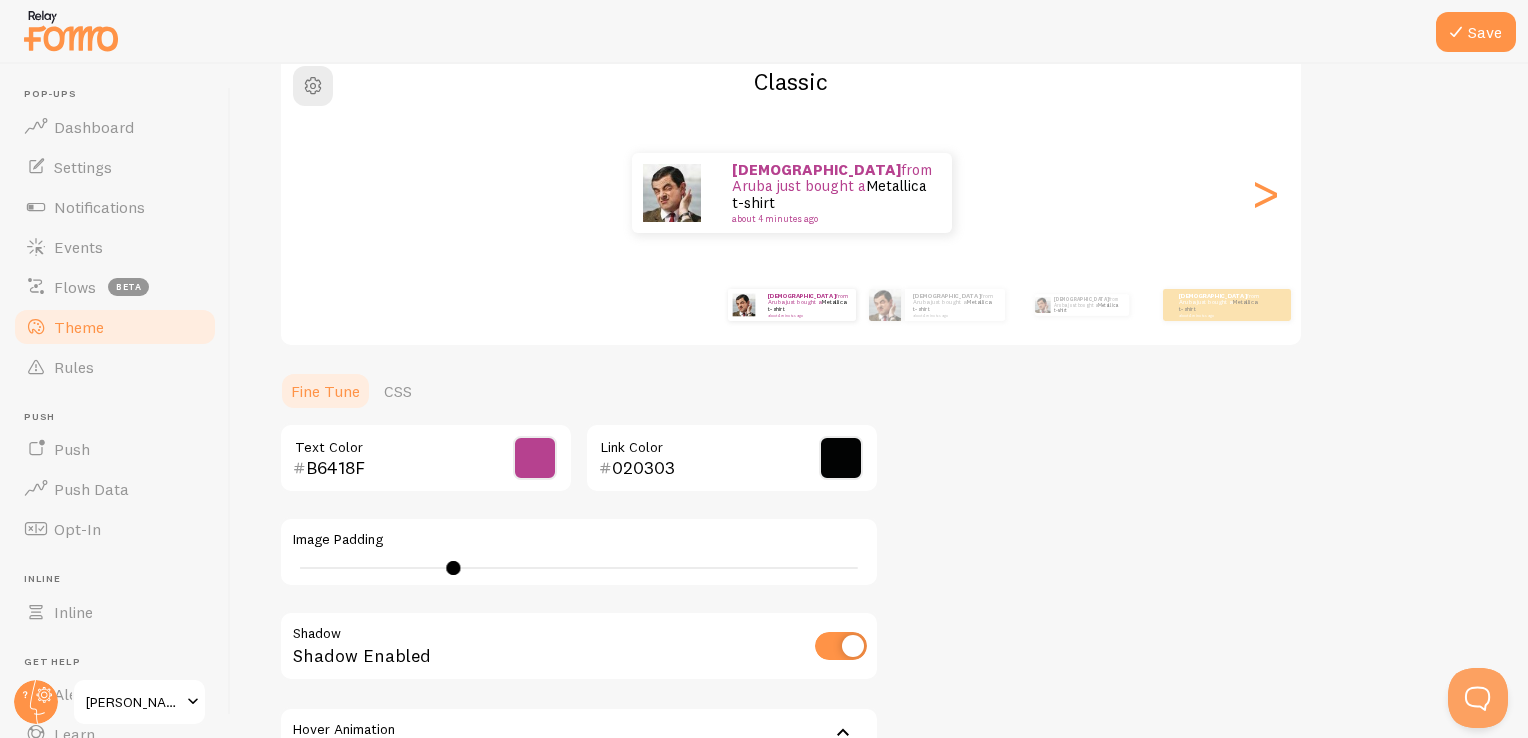 scroll, scrollTop: 8, scrollLeft: 0, axis: vertical 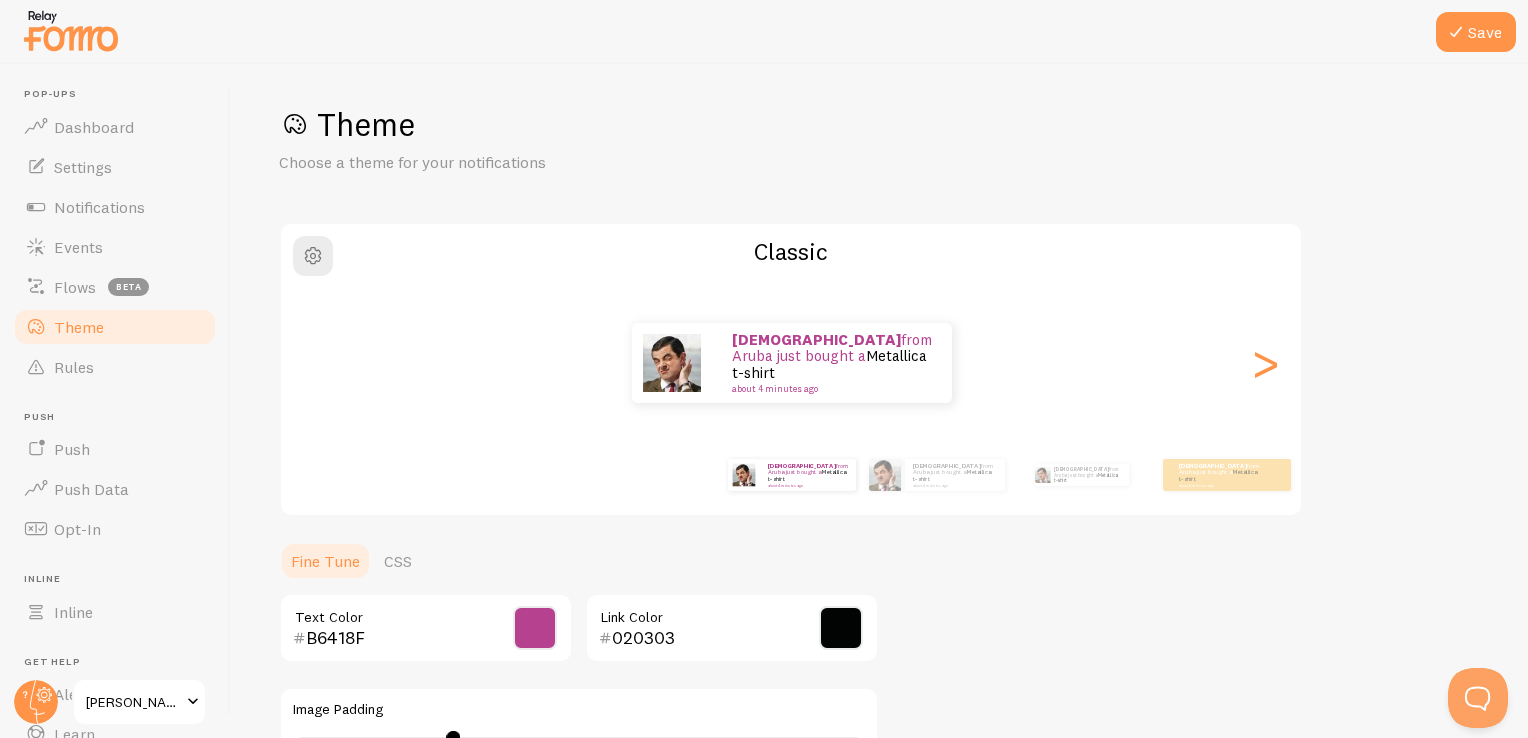 click at bounding box center (535, 628) 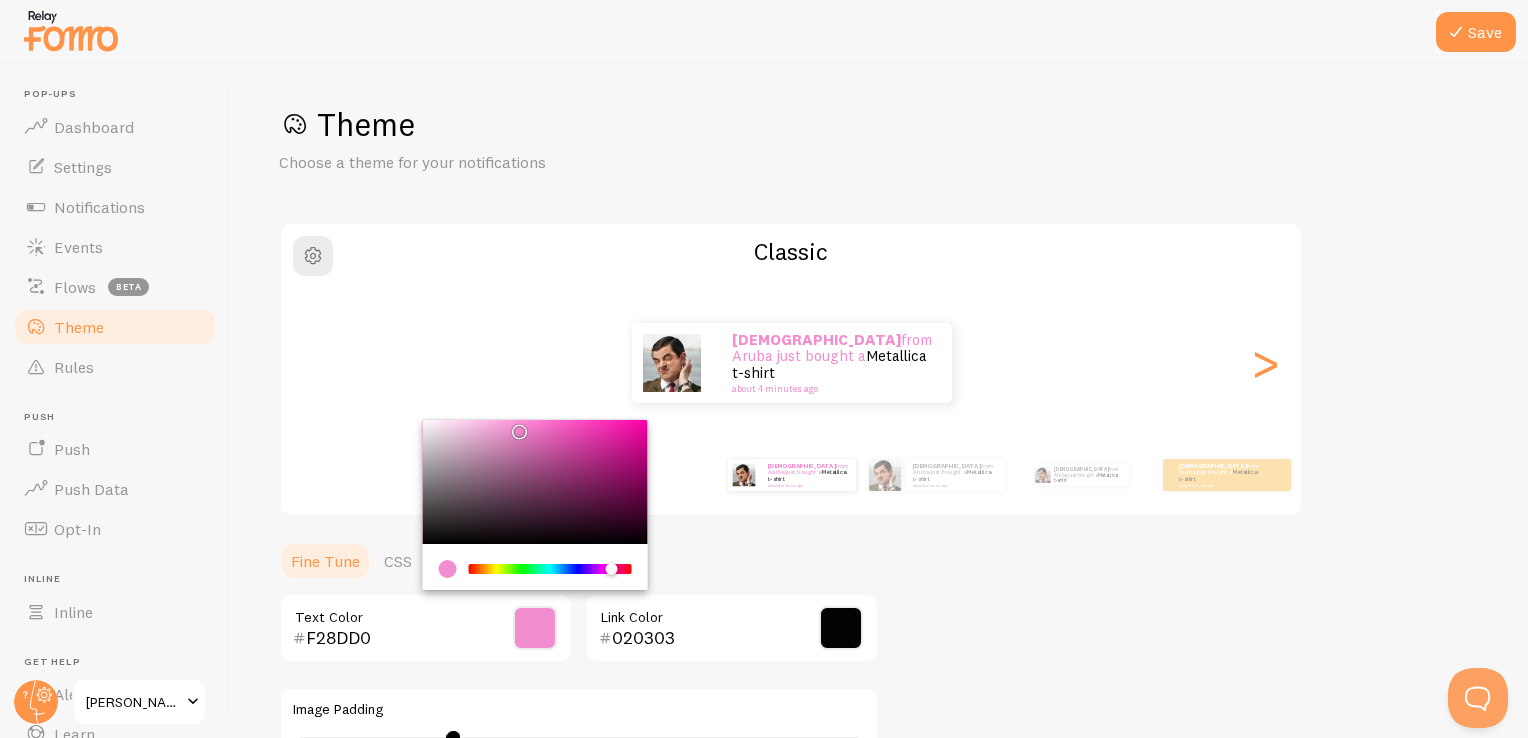 drag, startPoint x: 559, startPoint y: 446, endPoint x: 517, endPoint y: 428, distance: 45.694637 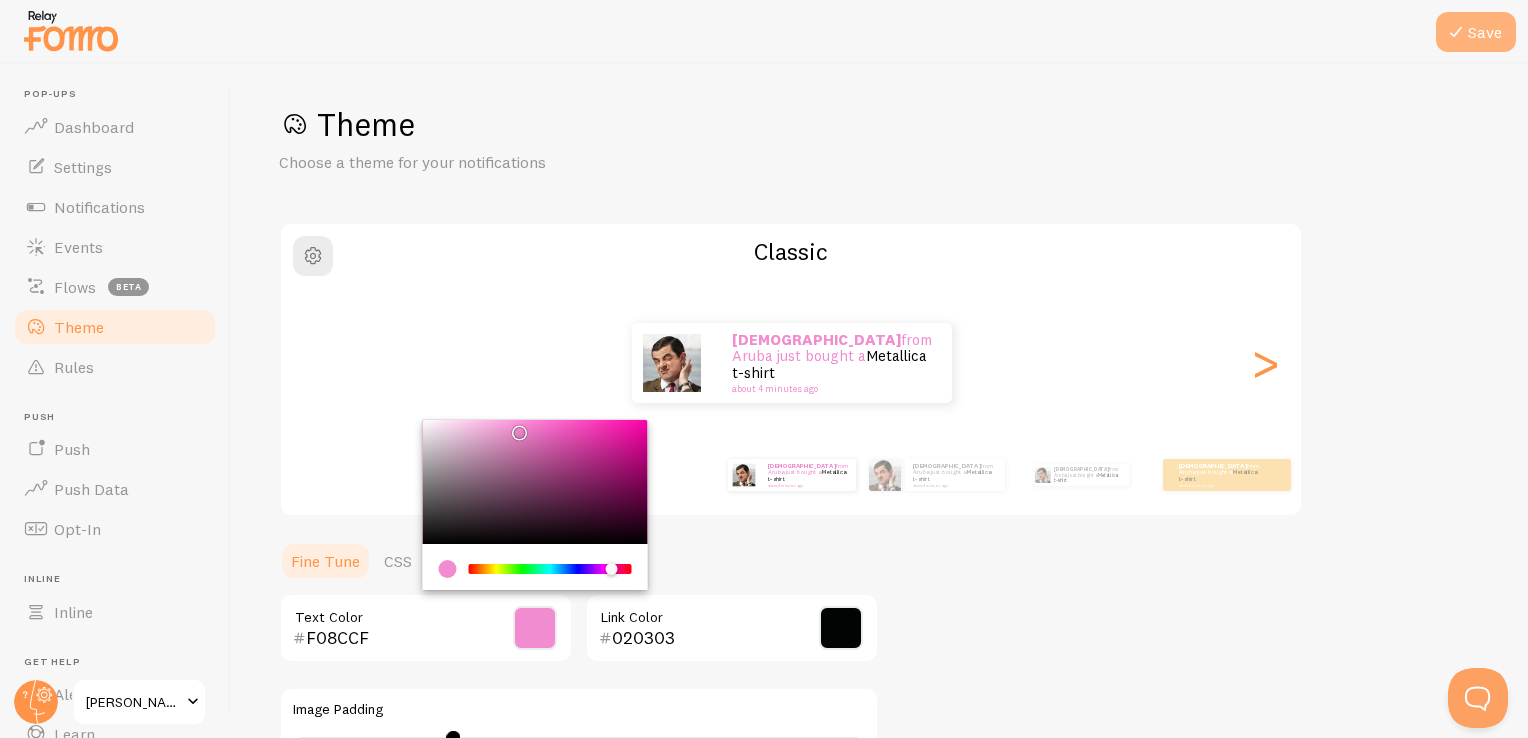 click on "Save" at bounding box center [1476, 32] 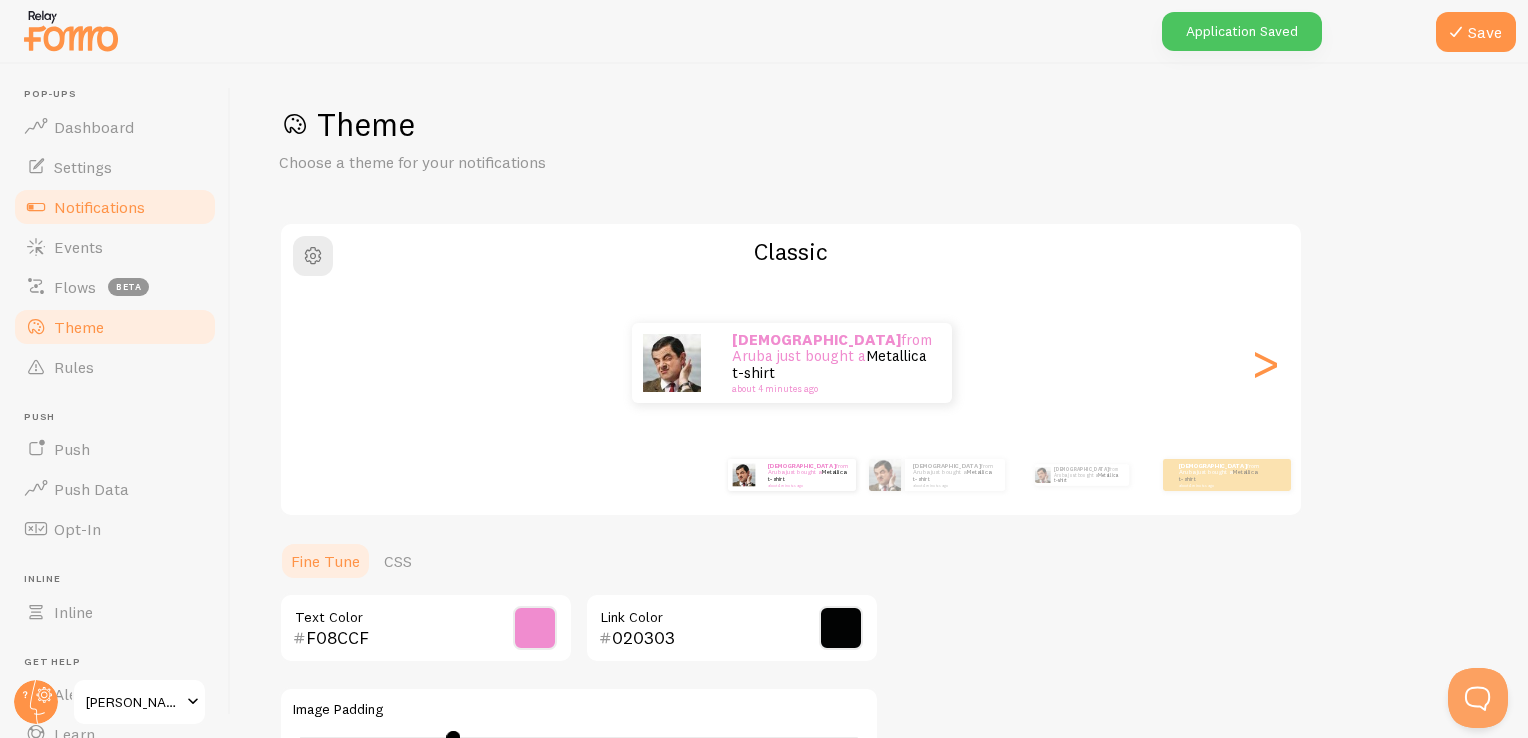 click on "Notifications" at bounding box center (99, 207) 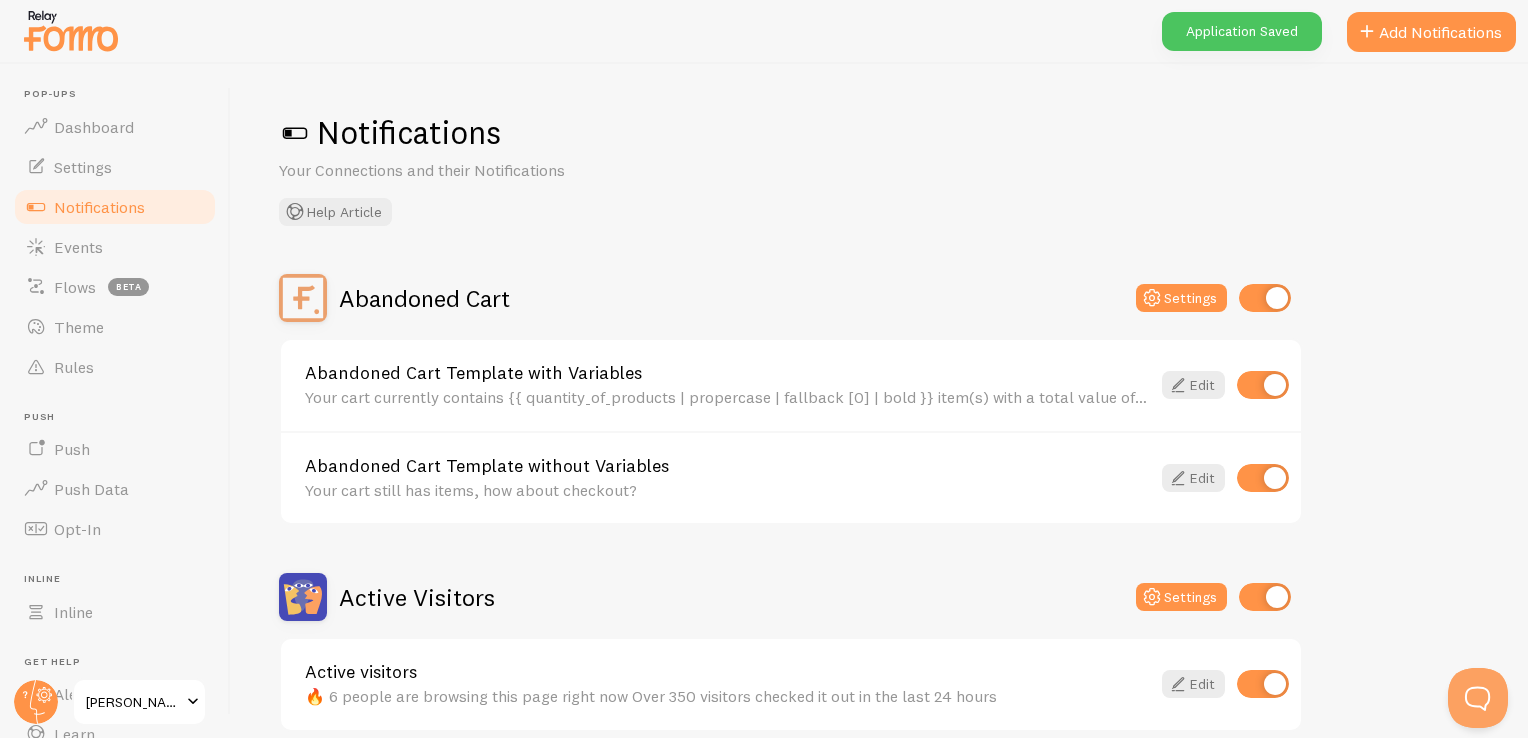 scroll, scrollTop: 500, scrollLeft: 0, axis: vertical 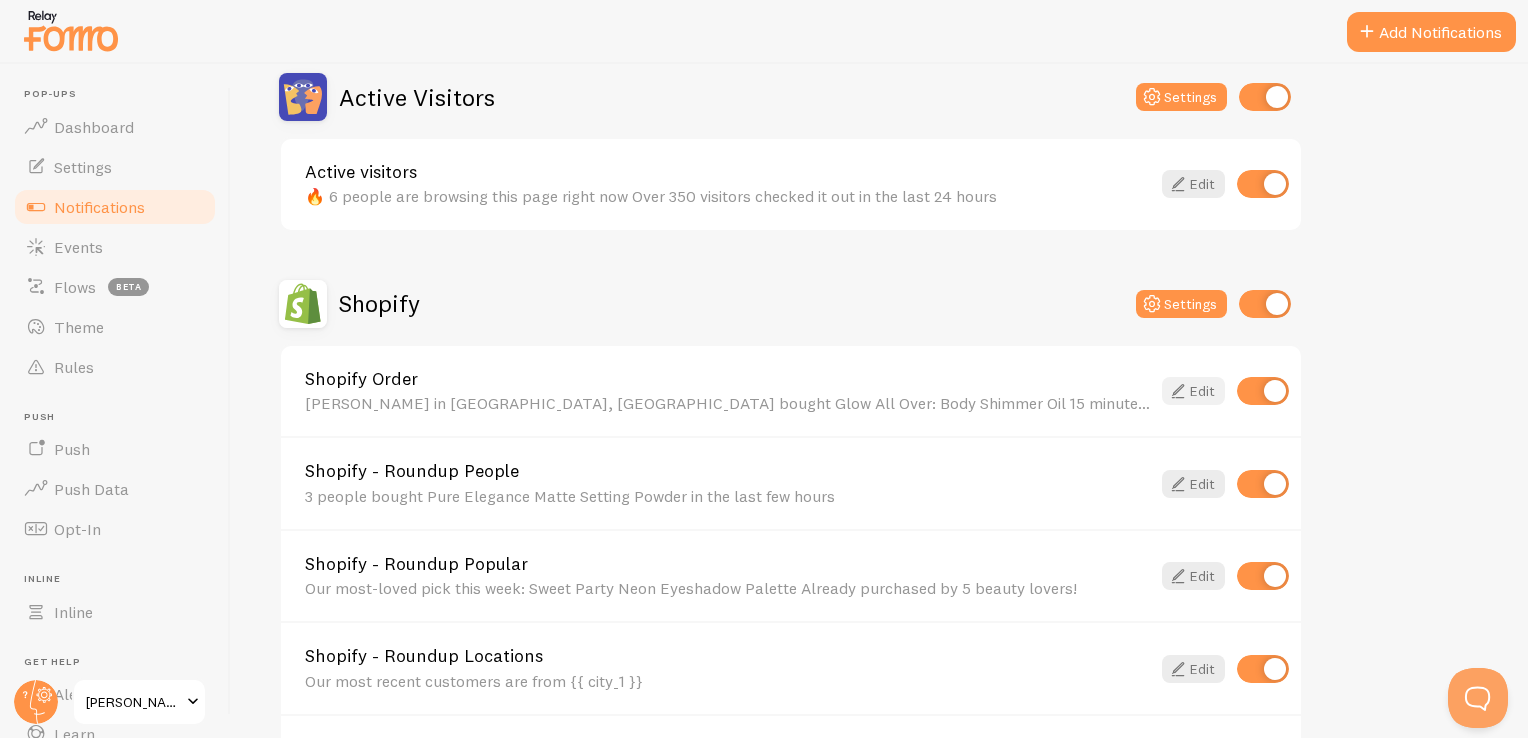 click at bounding box center (1178, 391) 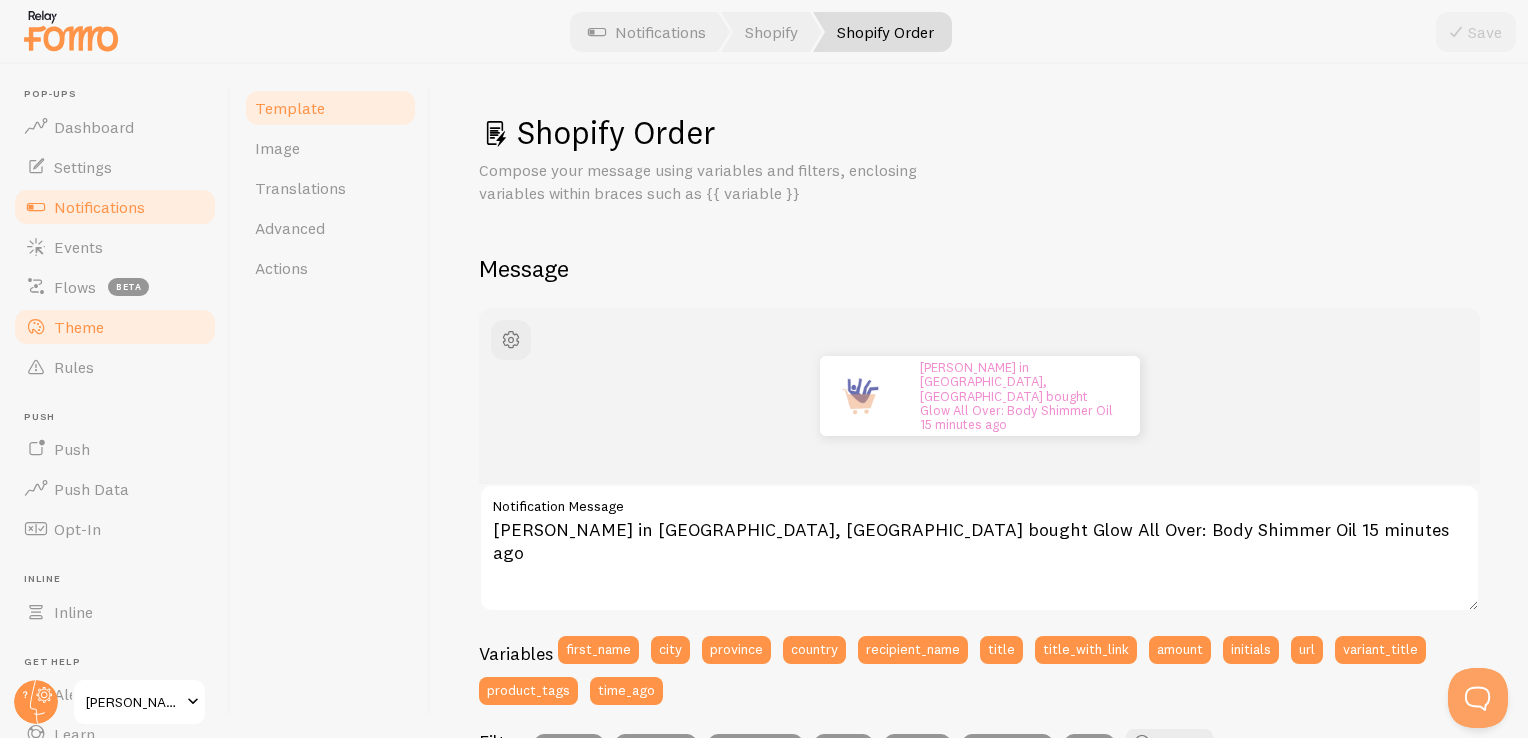 click on "Theme" at bounding box center (115, 327) 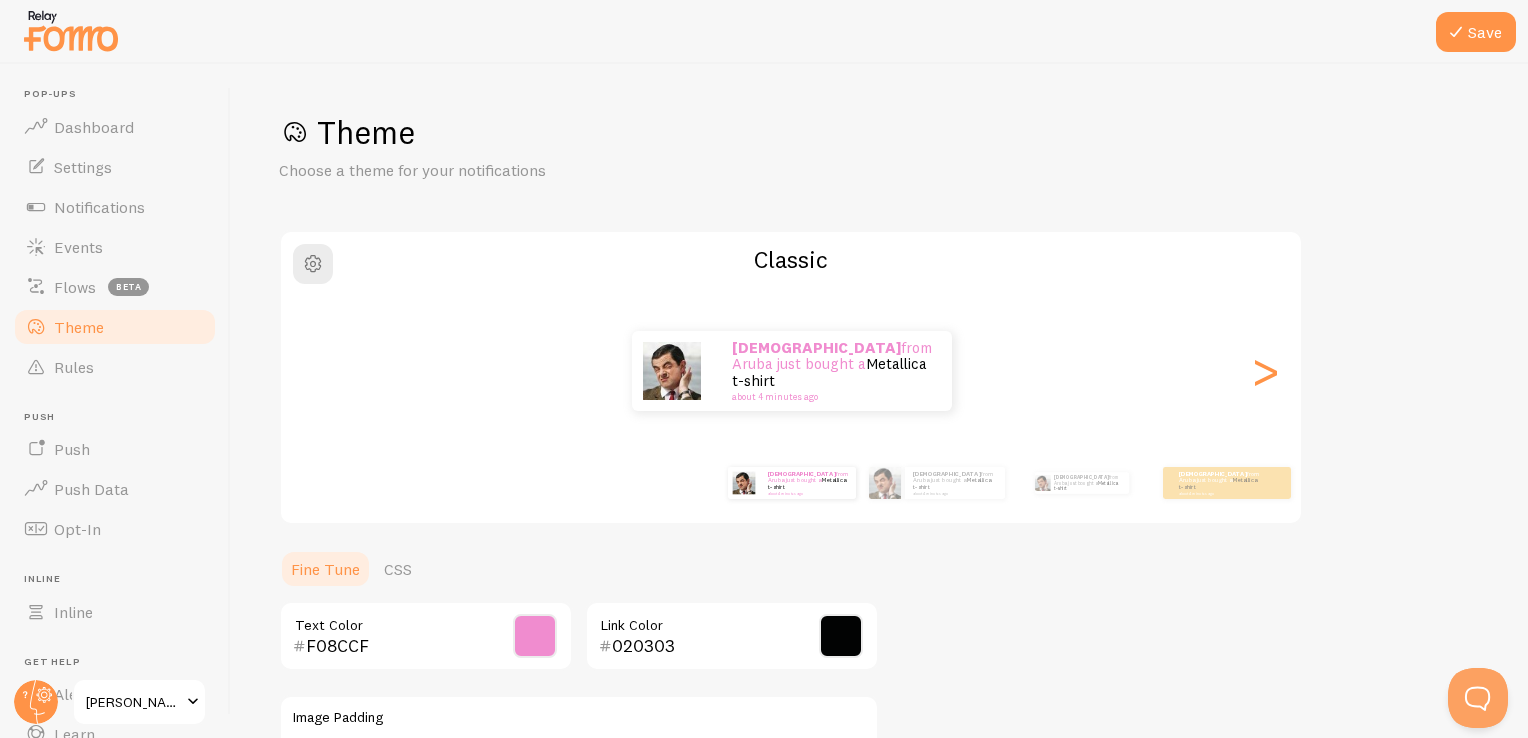 scroll, scrollTop: 300, scrollLeft: 0, axis: vertical 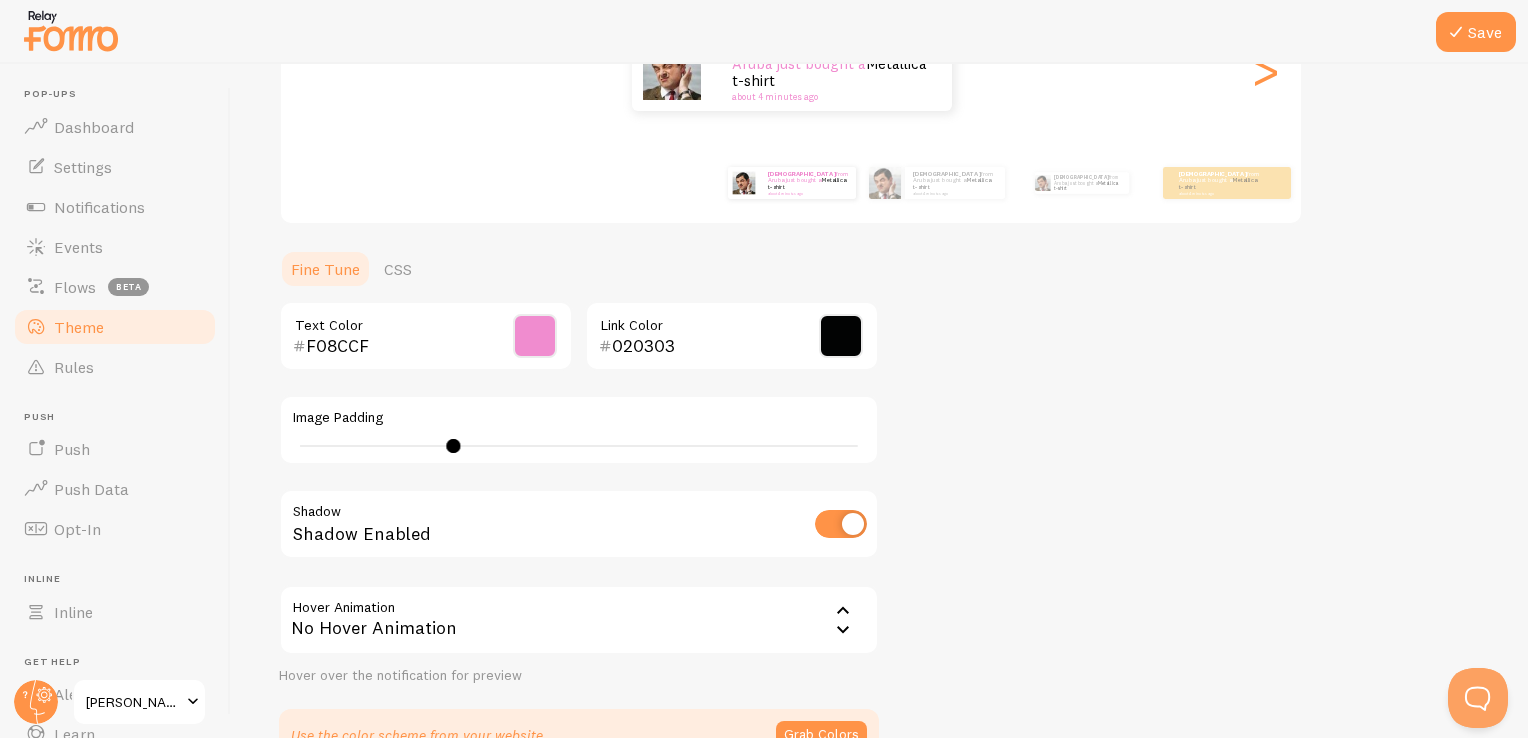 click at bounding box center (535, 336) 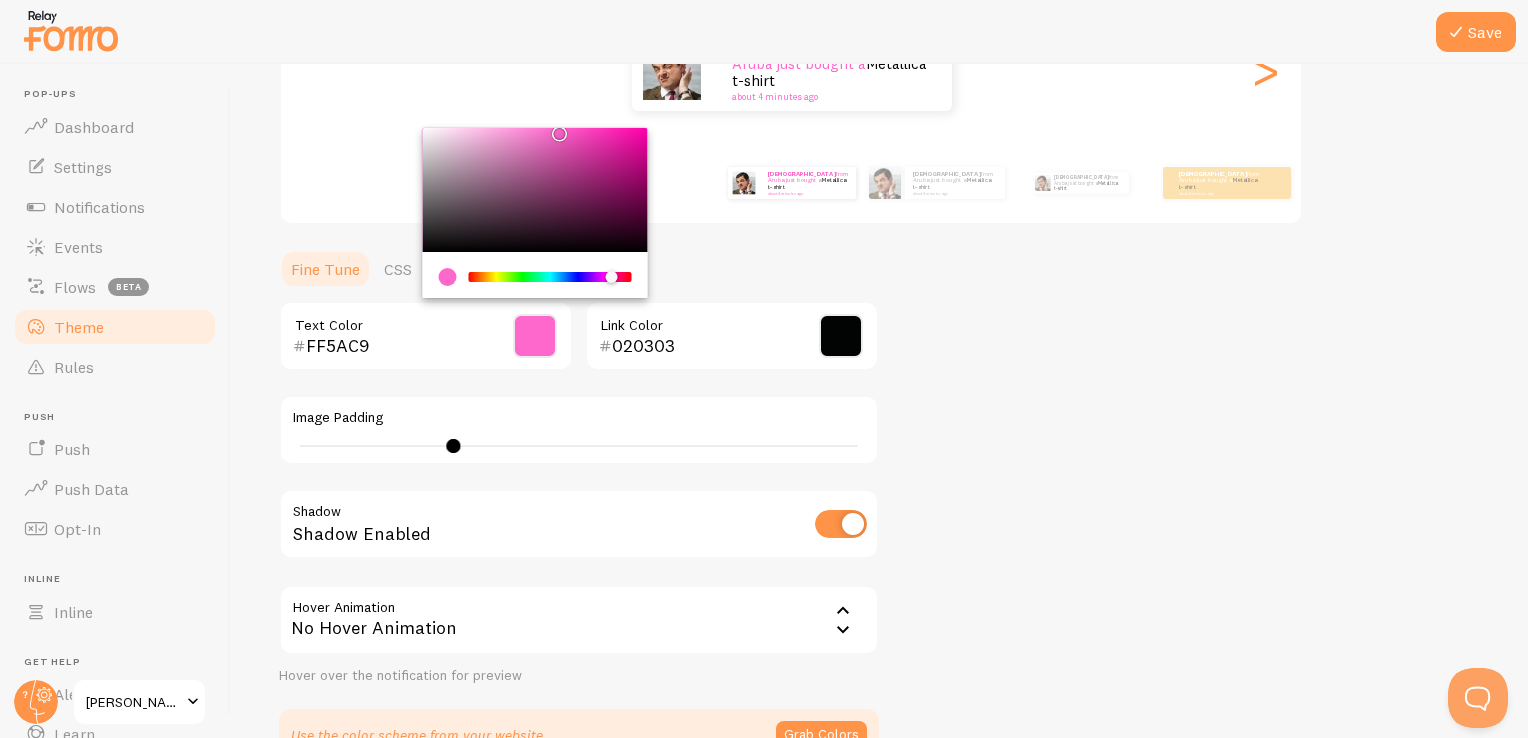 type on "FF56C7" 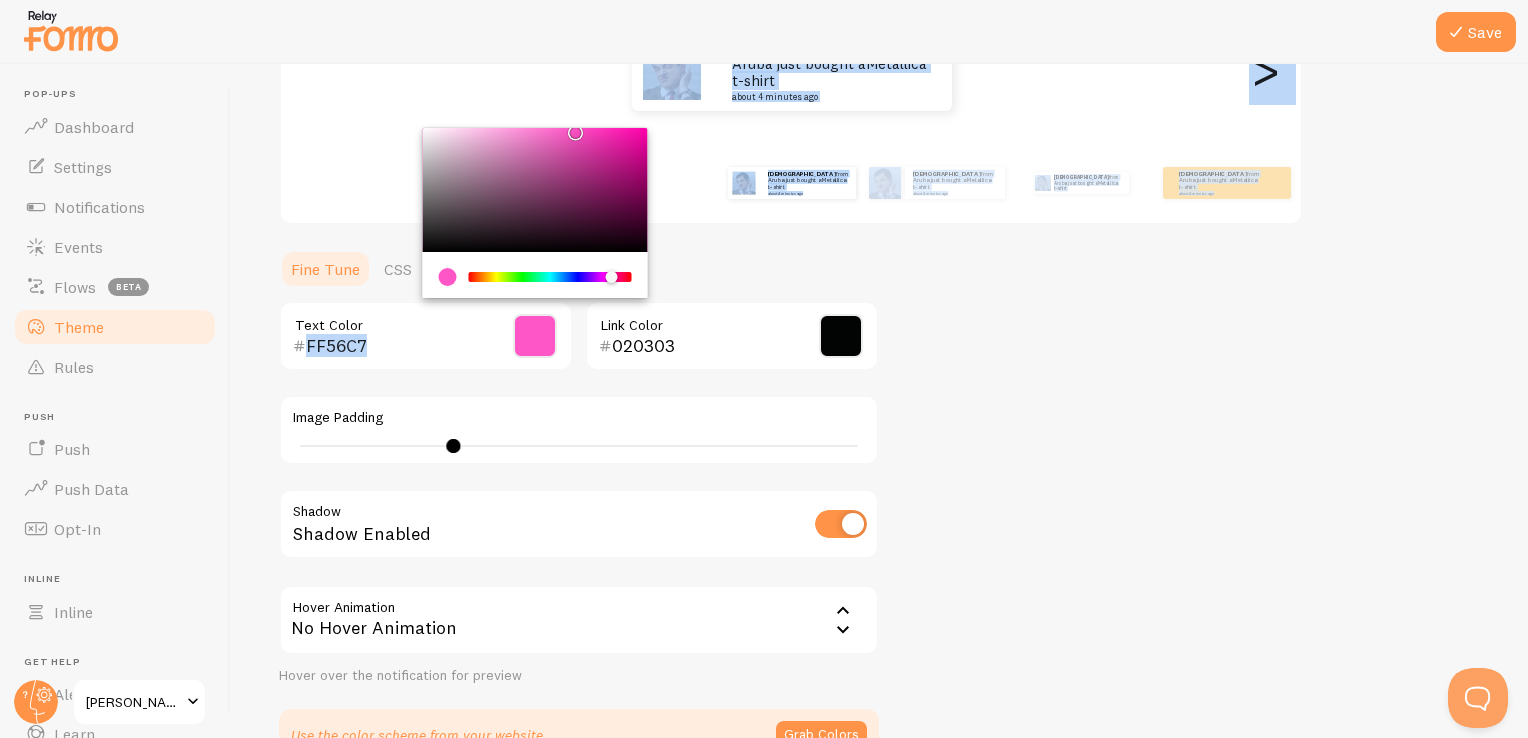 drag, startPoint x: 521, startPoint y: 134, endPoint x: 572, endPoint y: 126, distance: 51.62364 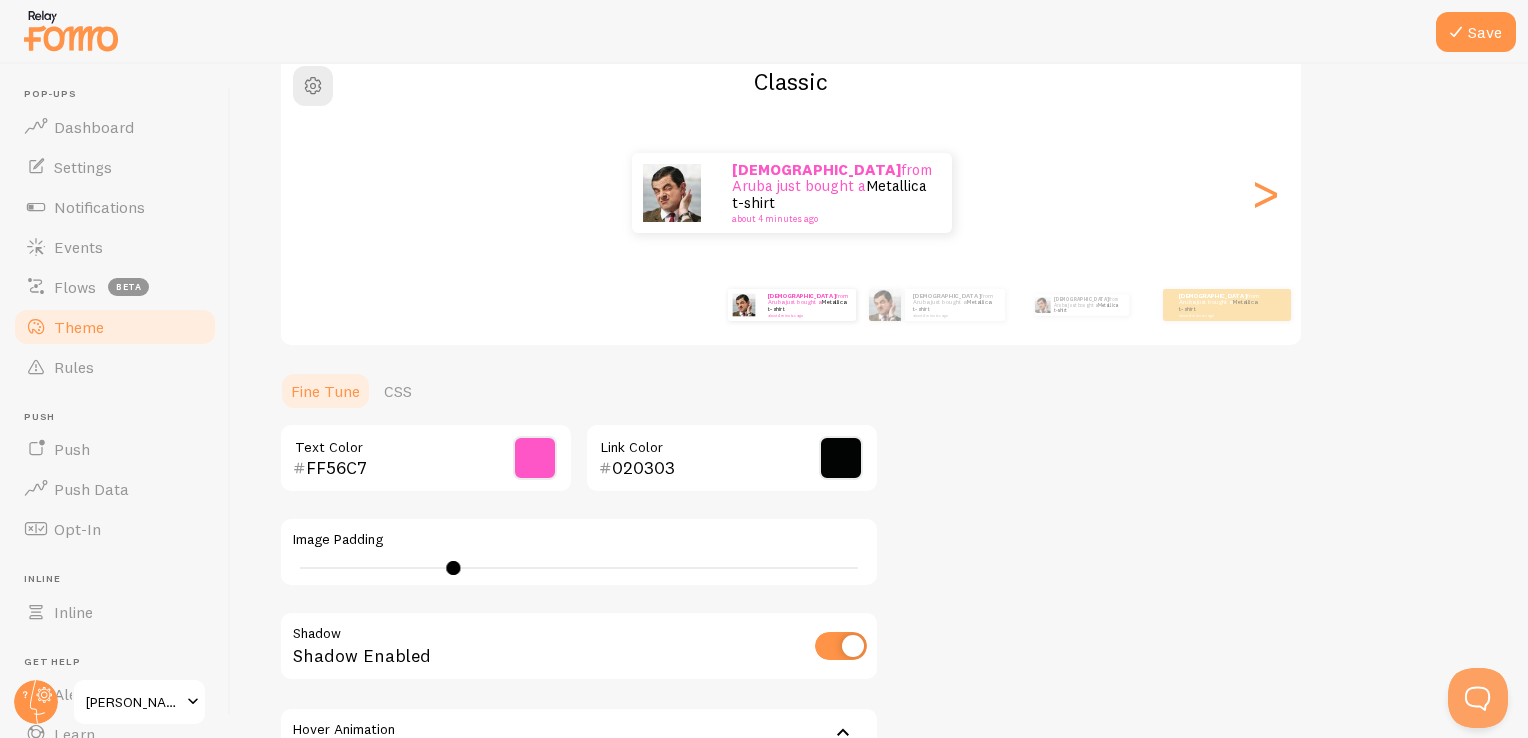 scroll, scrollTop: 0, scrollLeft: 0, axis: both 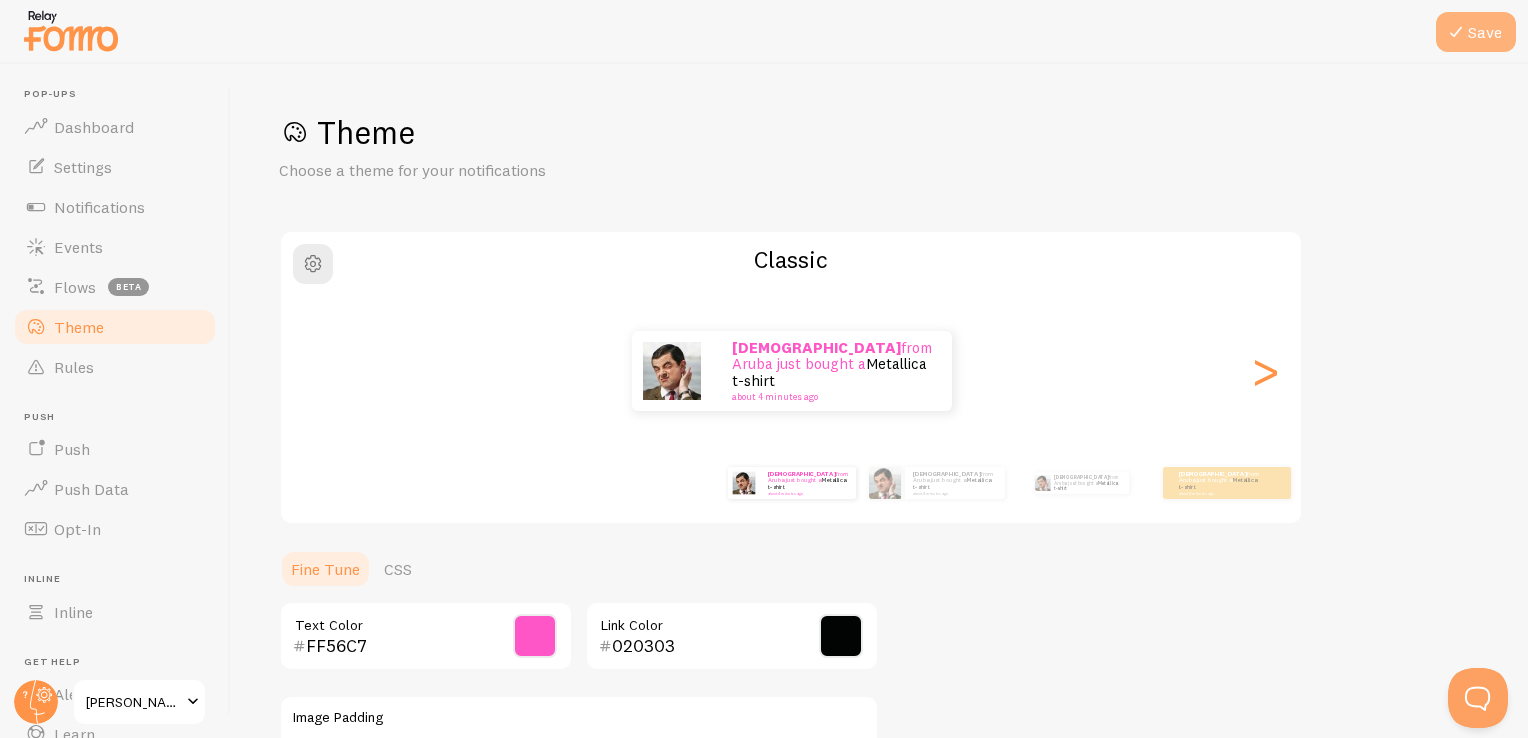 click on "Save" at bounding box center (1476, 32) 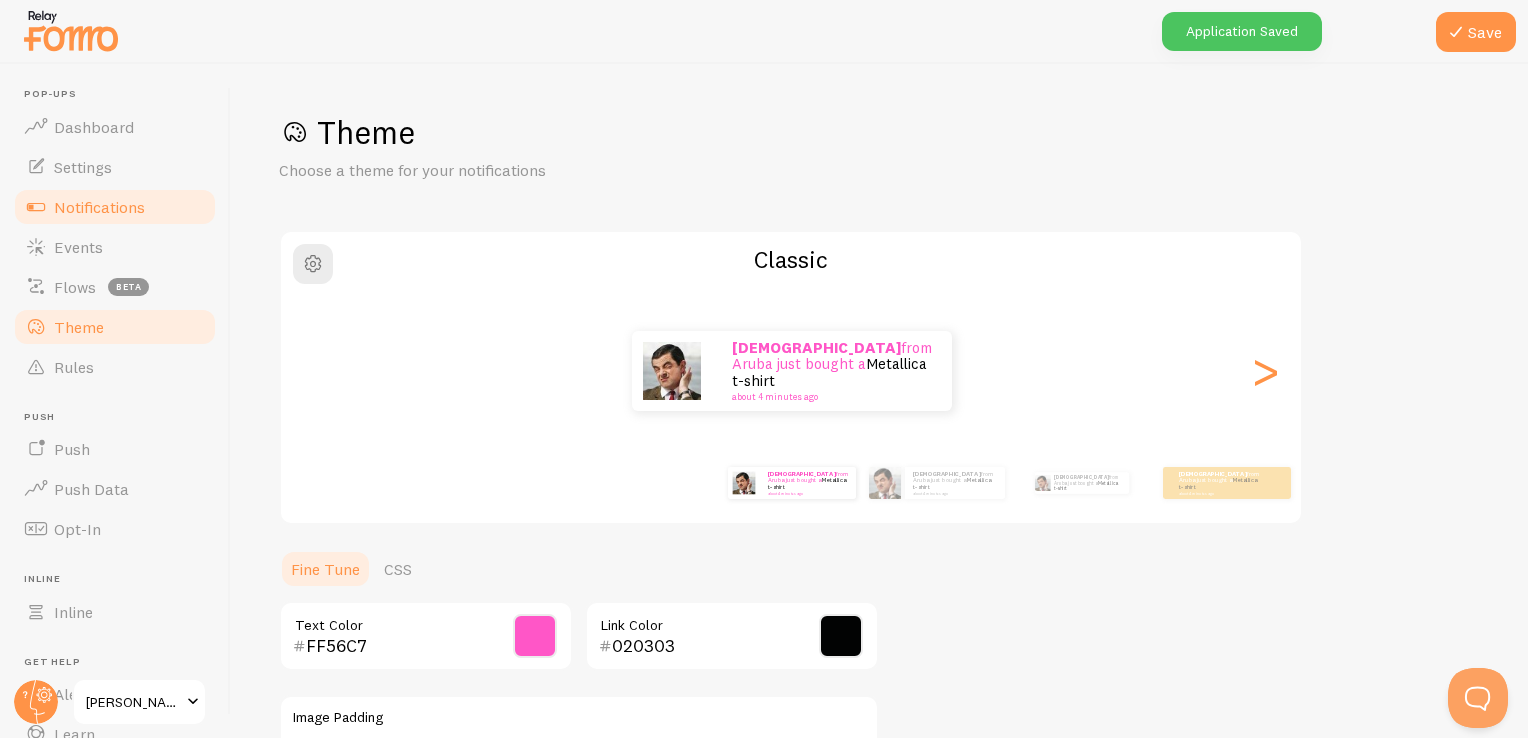 click on "Notifications" at bounding box center (99, 207) 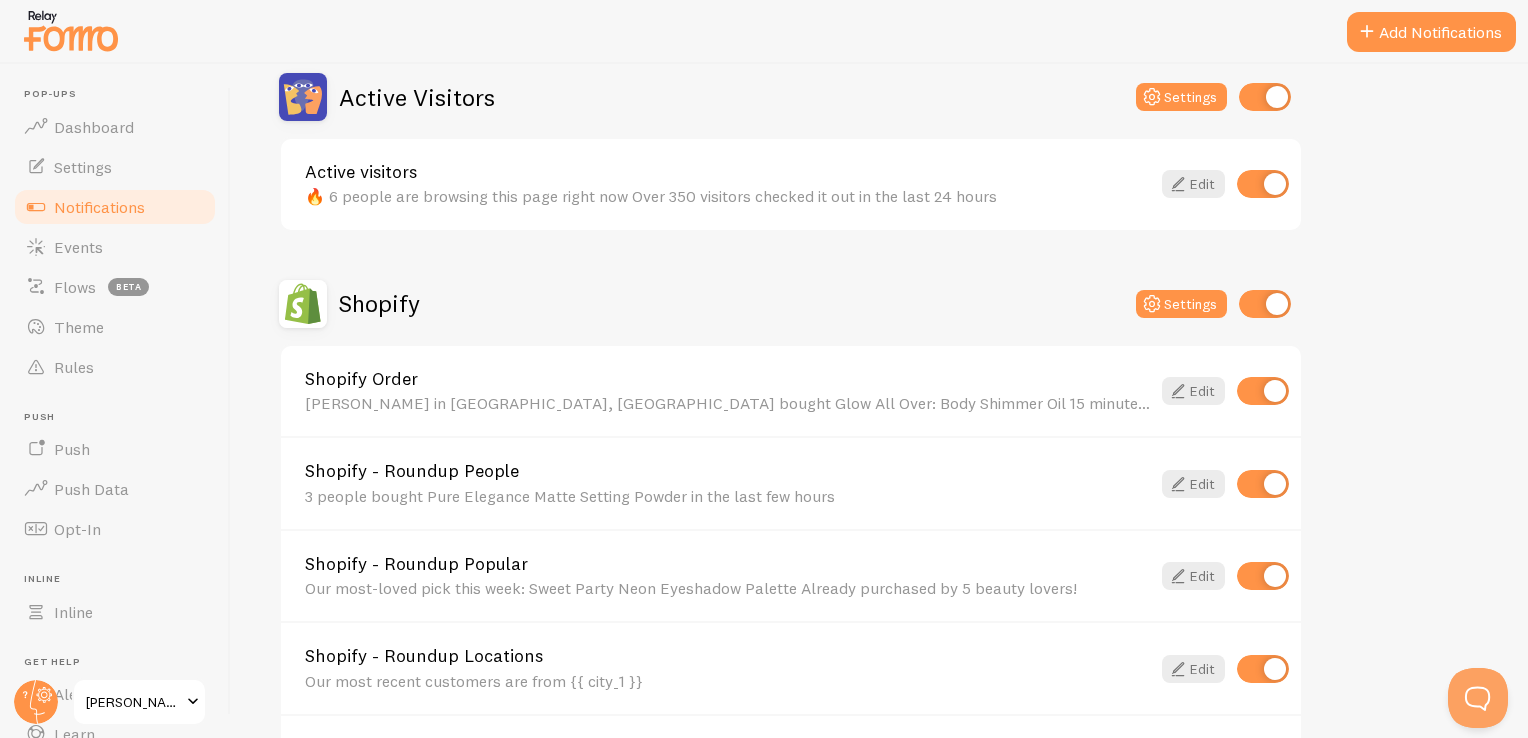 scroll, scrollTop: 600, scrollLeft: 0, axis: vertical 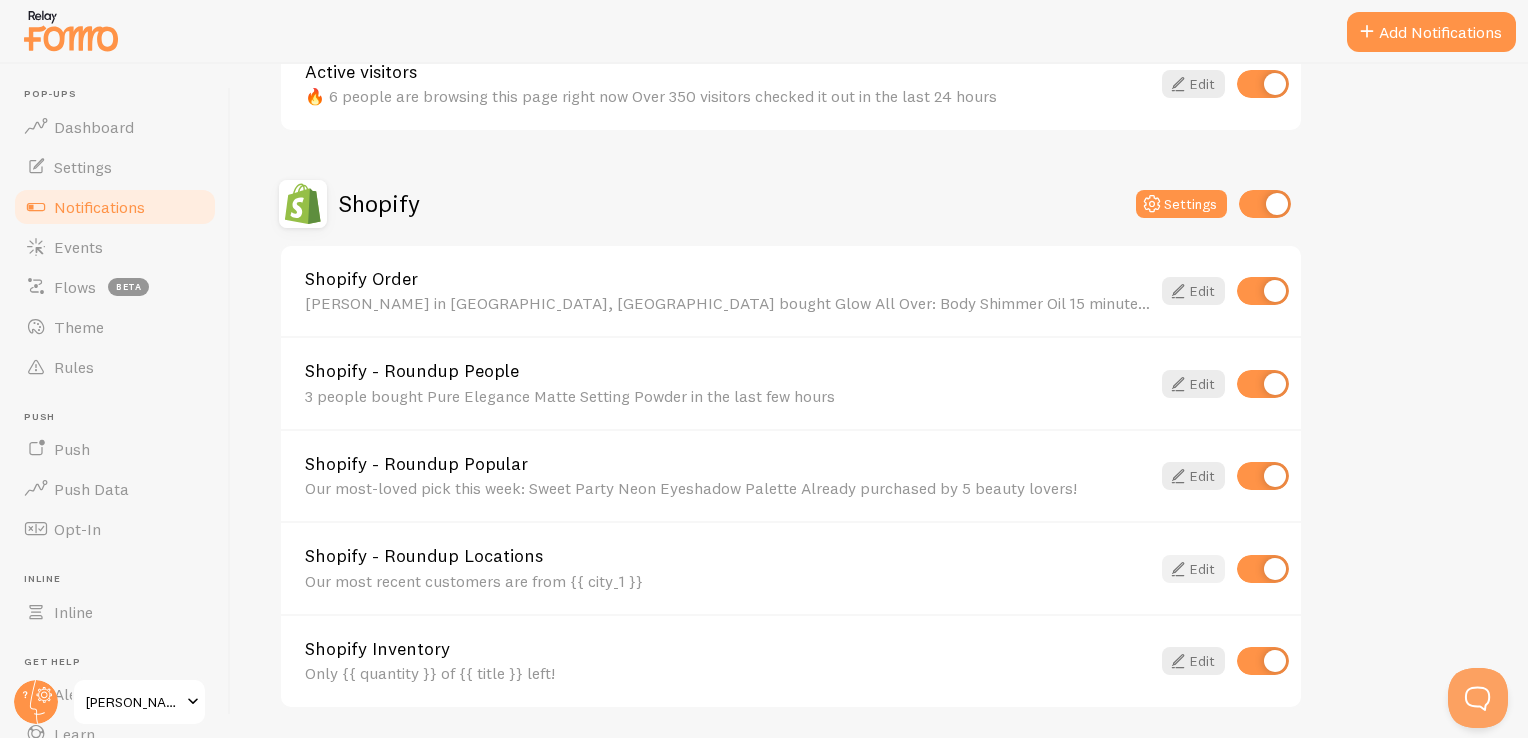 click at bounding box center (1178, 569) 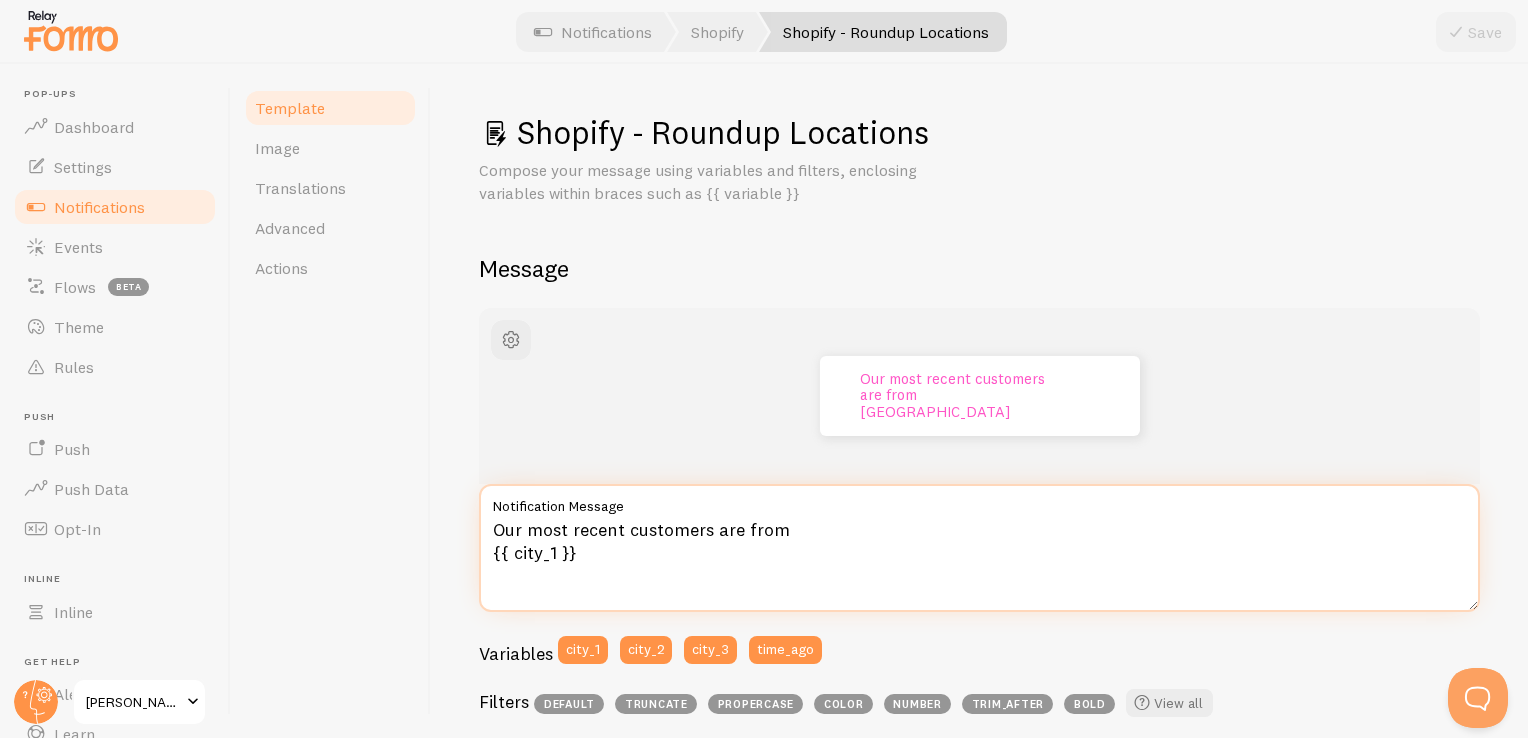 drag, startPoint x: 716, startPoint y: 555, endPoint x: 456, endPoint y: 514, distance: 263.21283 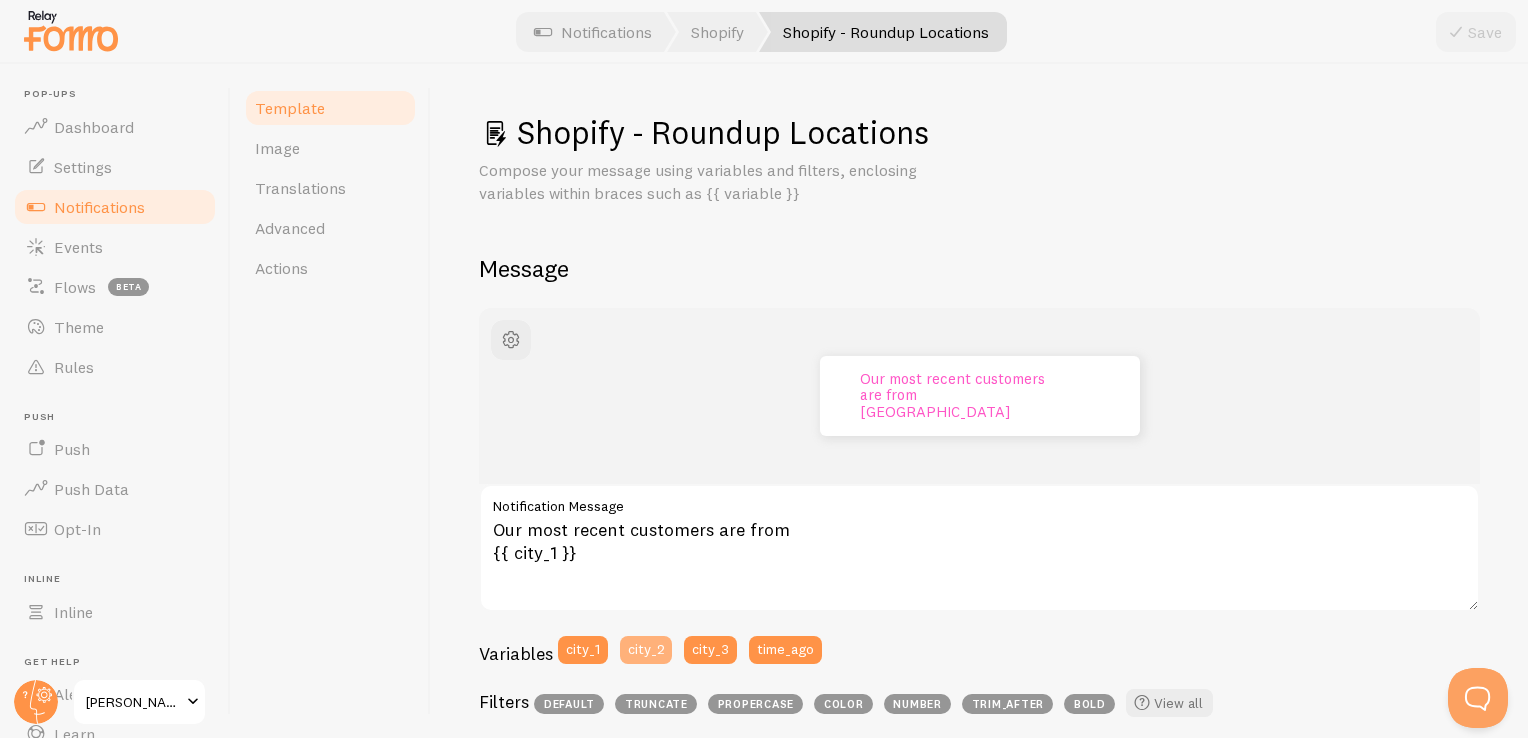 click on "city_2" at bounding box center [646, 650] 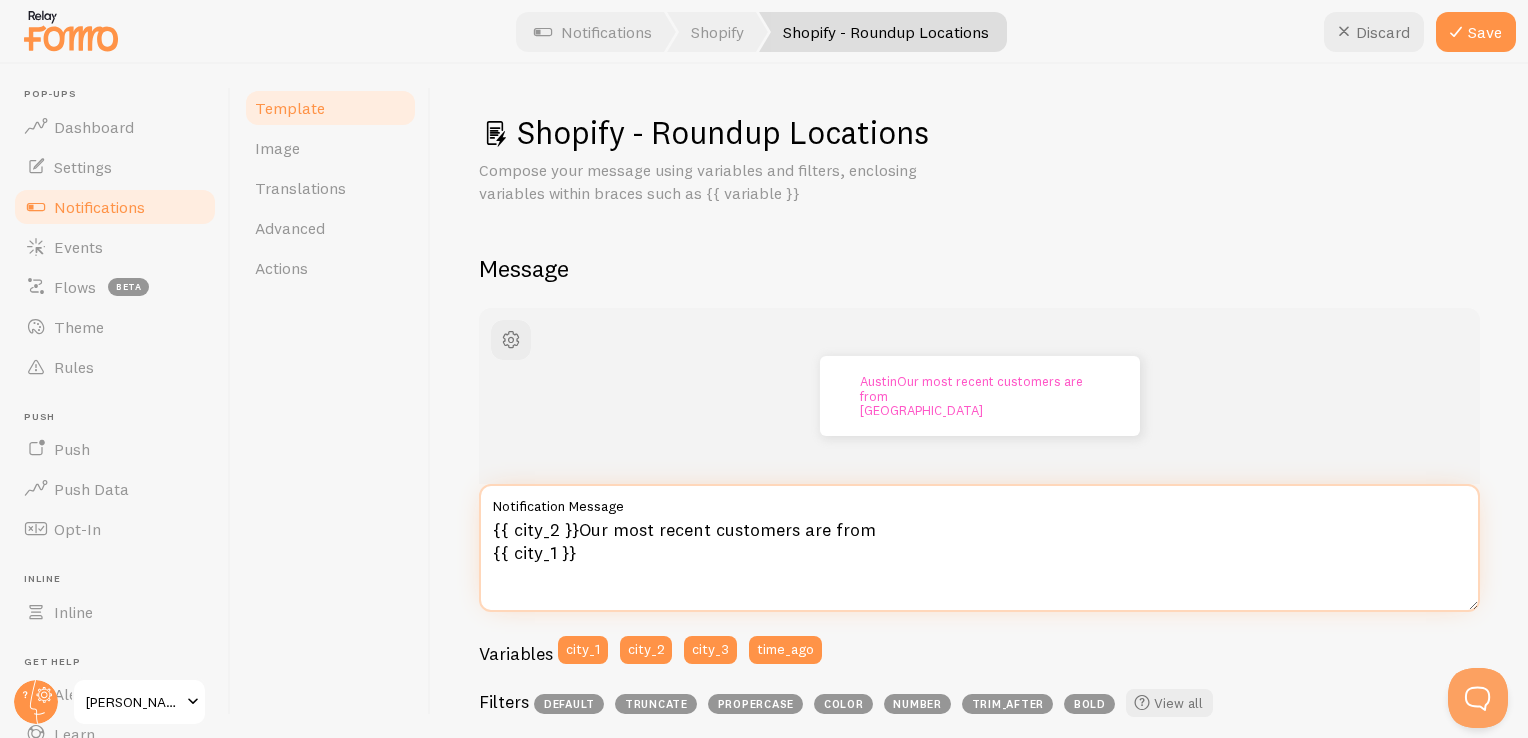 drag, startPoint x: 583, startPoint y: 554, endPoint x: 431, endPoint y: 508, distance: 158.80806 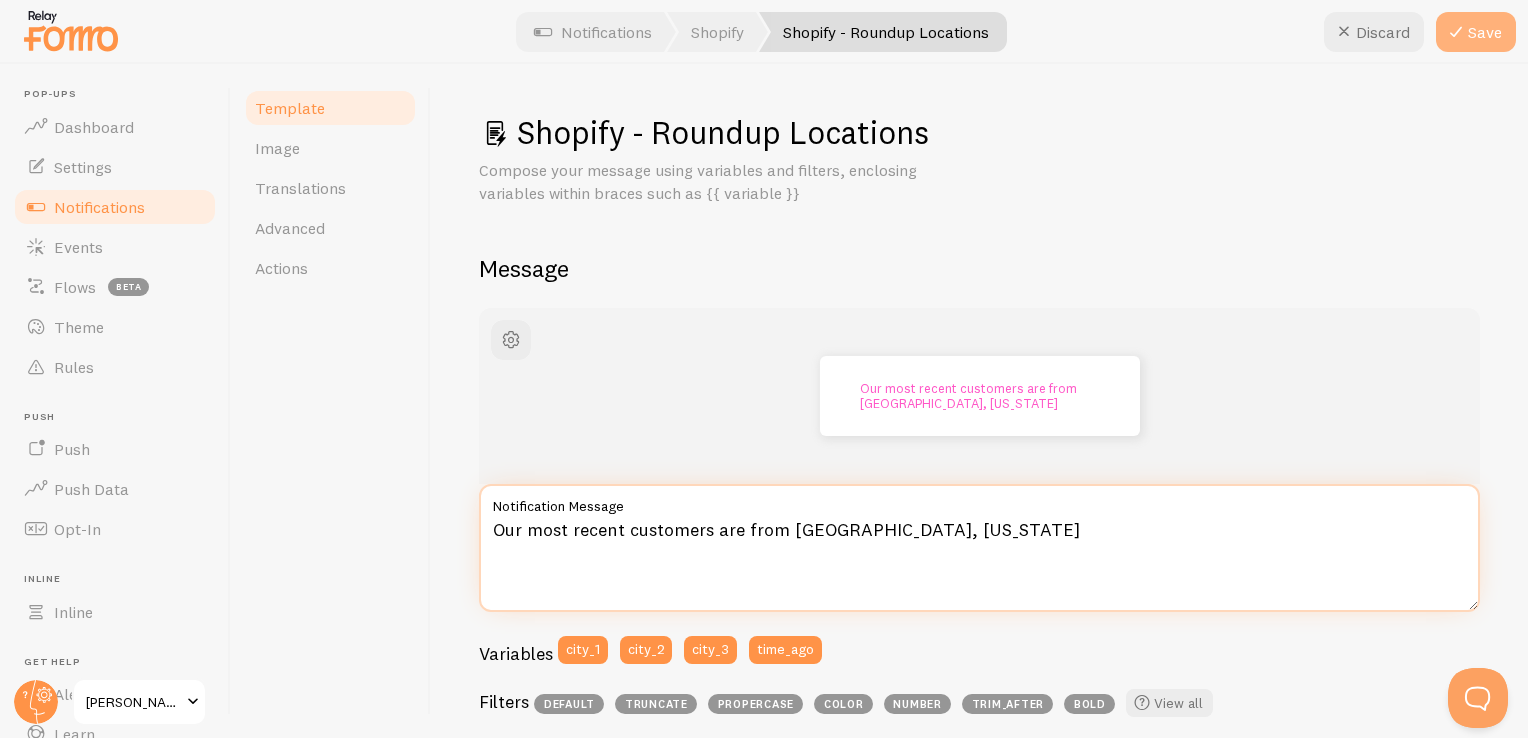 type on "Our most recent customers are from [GEOGRAPHIC_DATA], [US_STATE]" 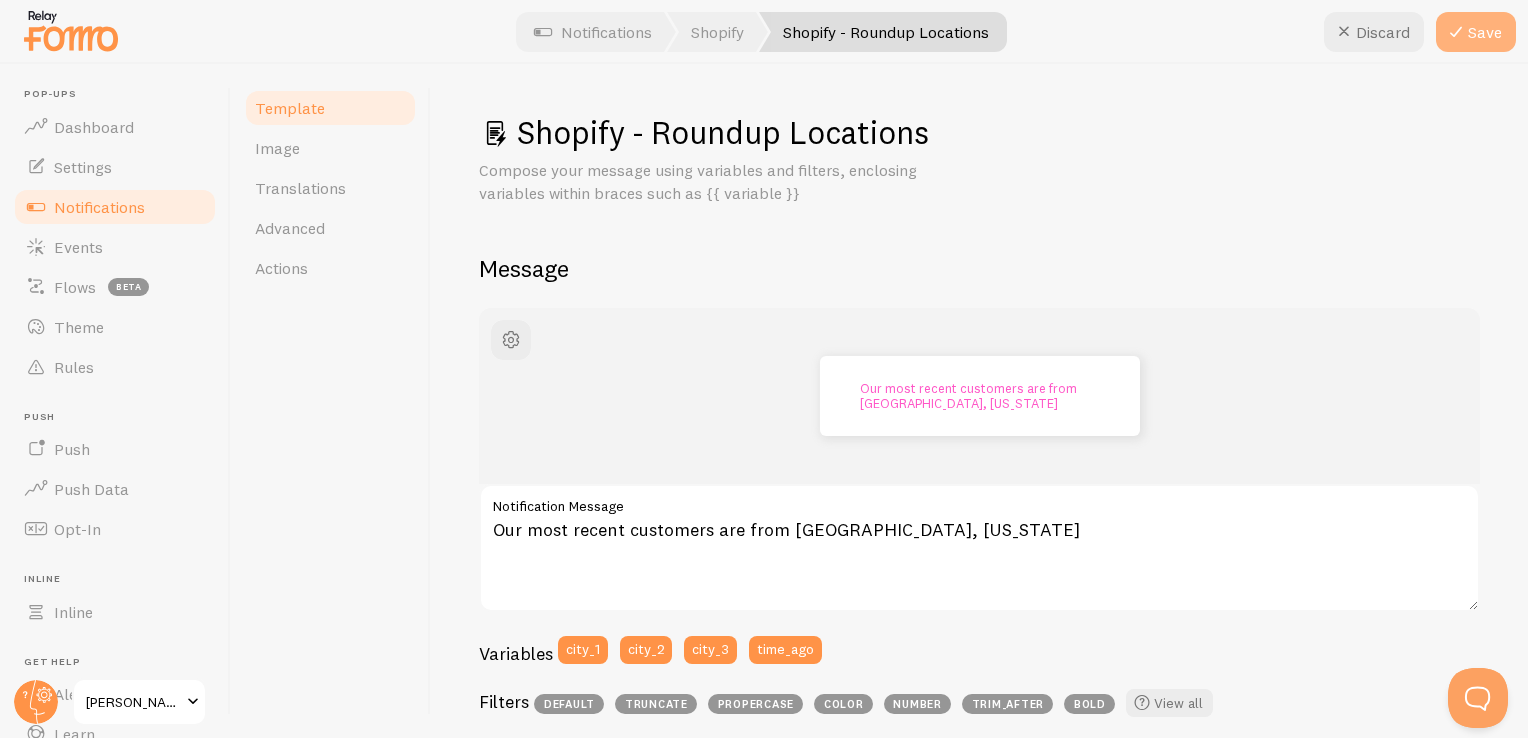 click on "Save" at bounding box center [1476, 32] 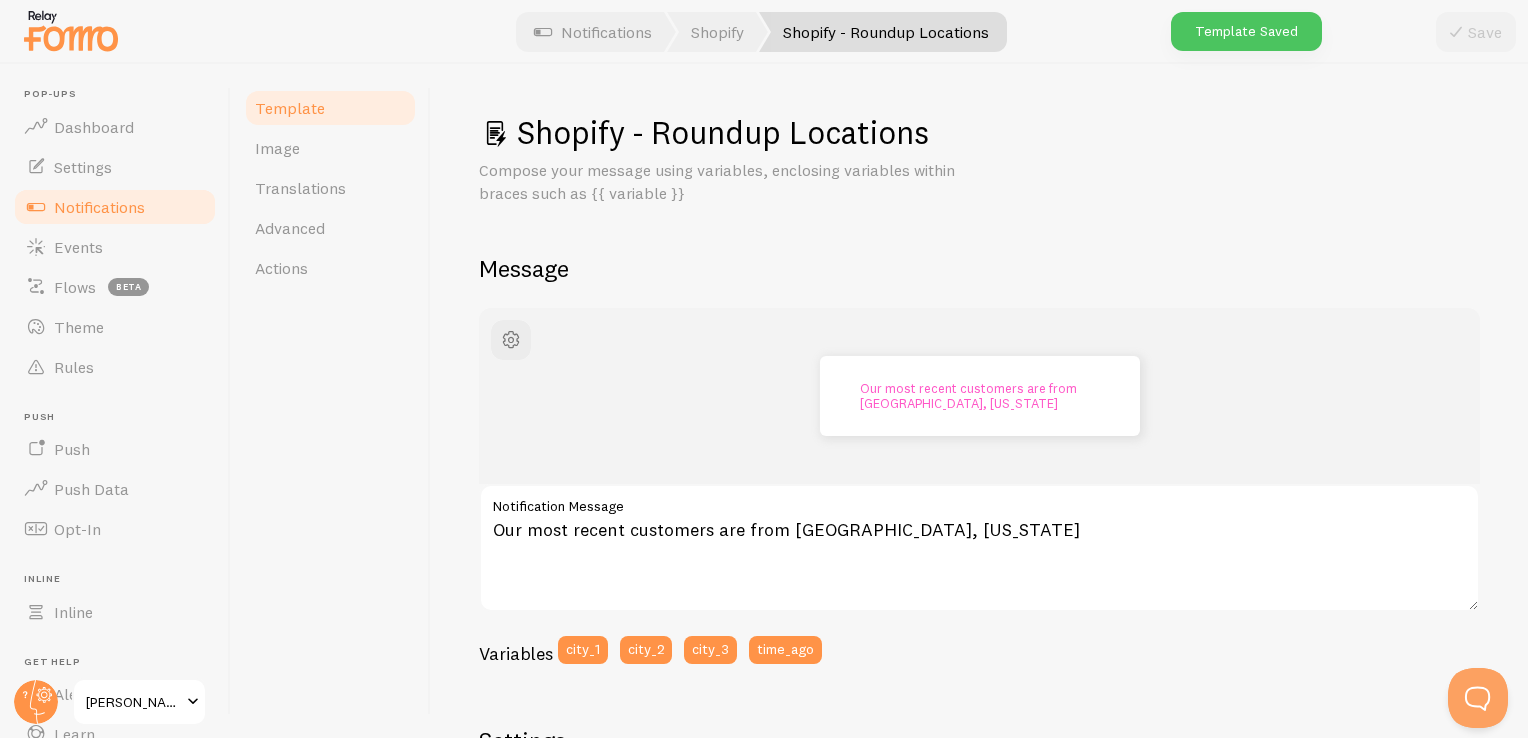 click on "Notifications" at bounding box center (99, 207) 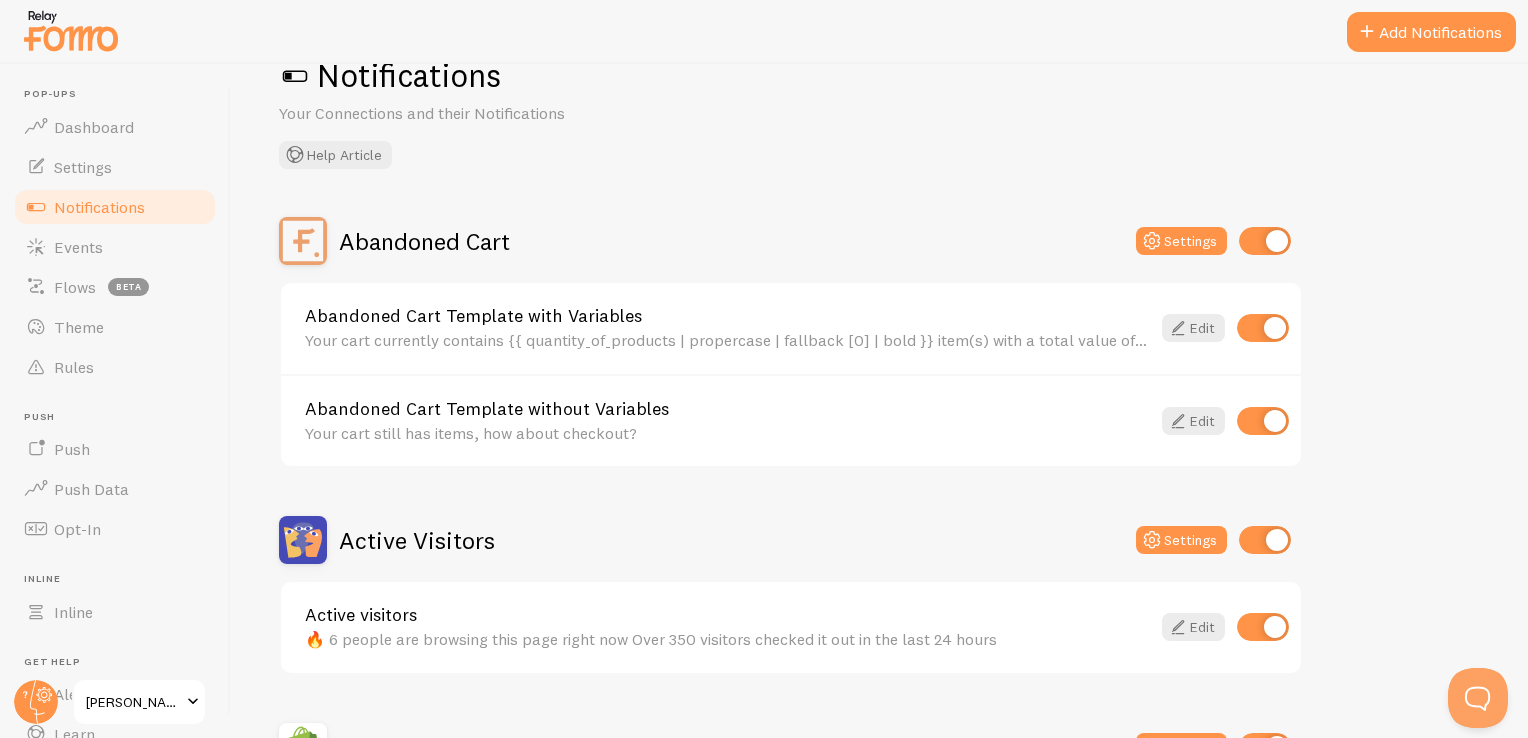 scroll, scrollTop: 300, scrollLeft: 0, axis: vertical 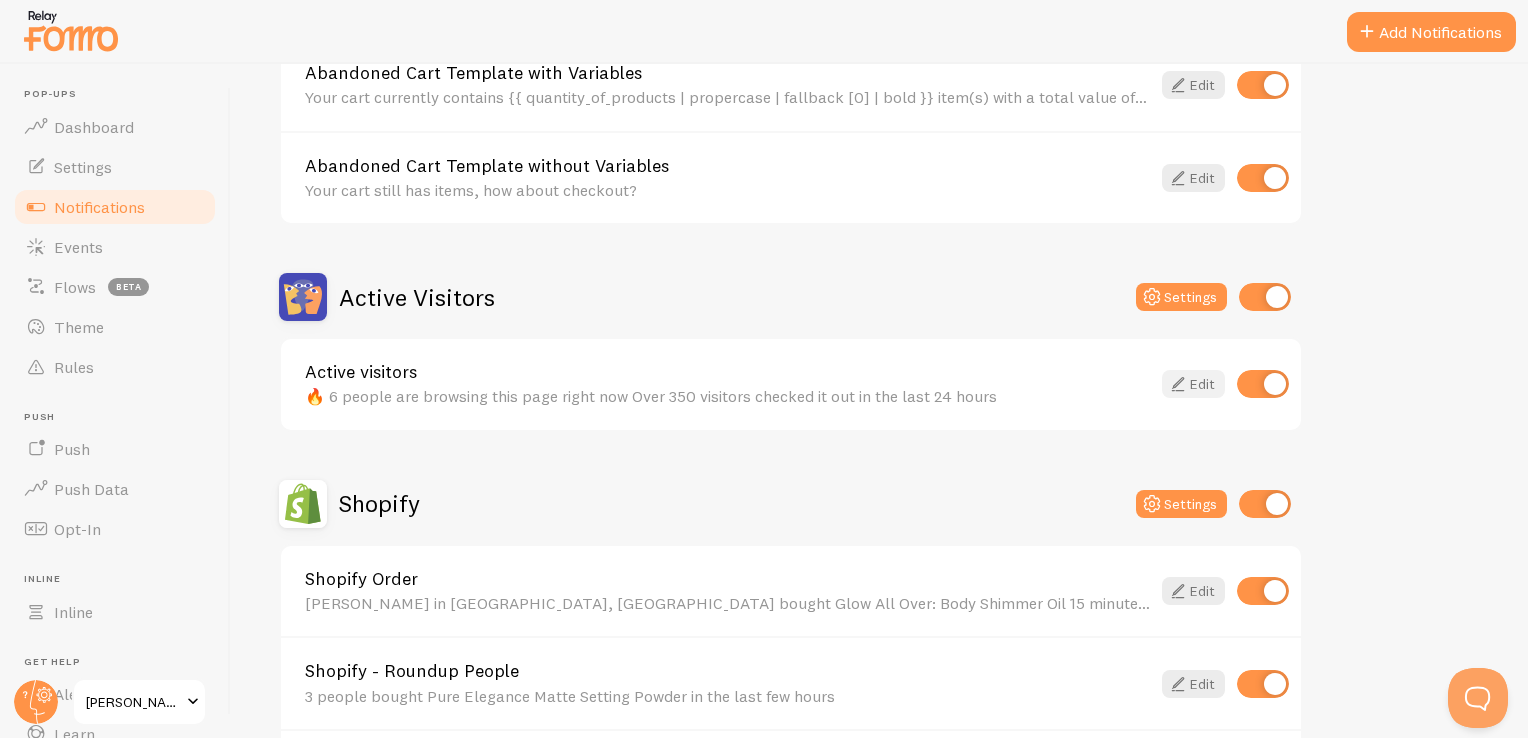 click on "Edit" at bounding box center (1193, 384) 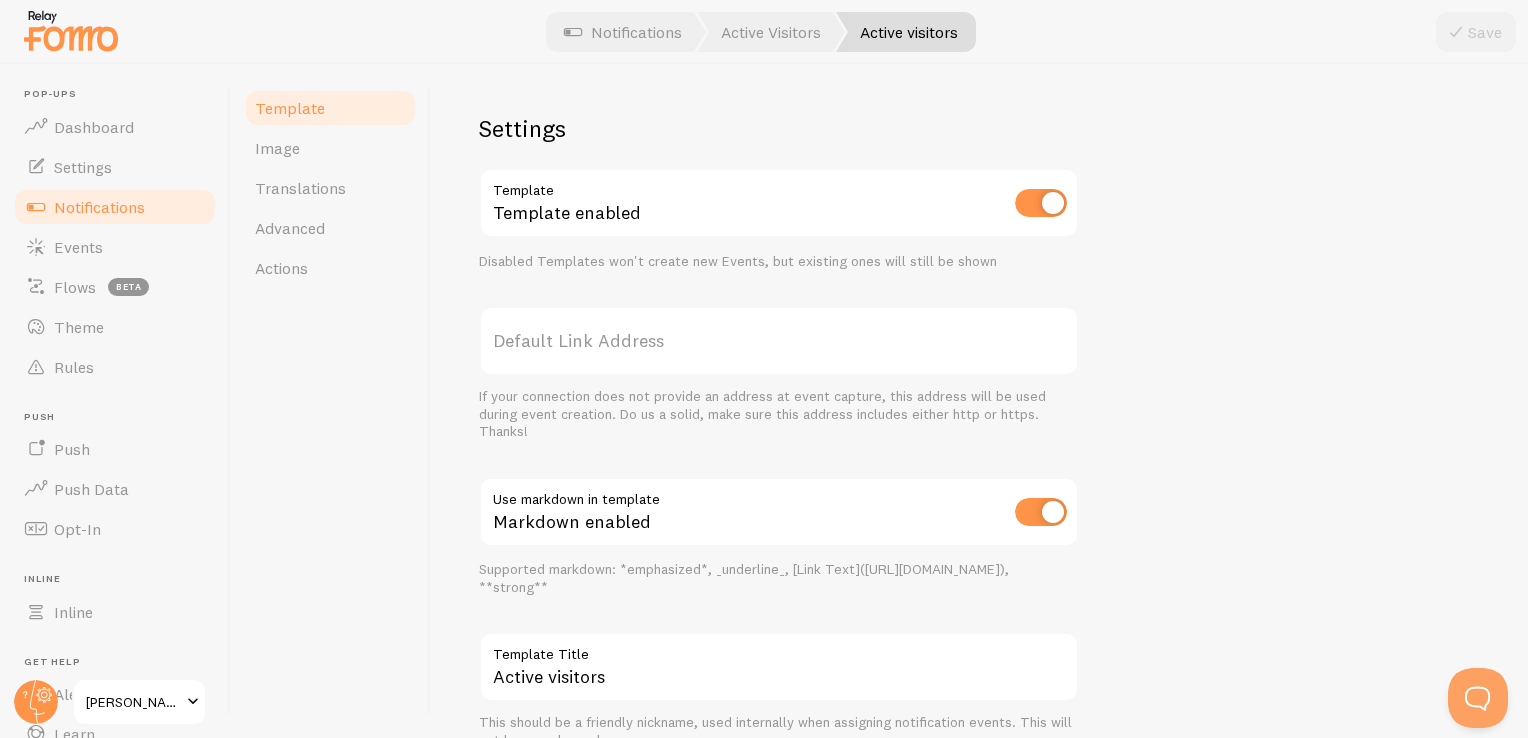 scroll, scrollTop: 405, scrollLeft: 0, axis: vertical 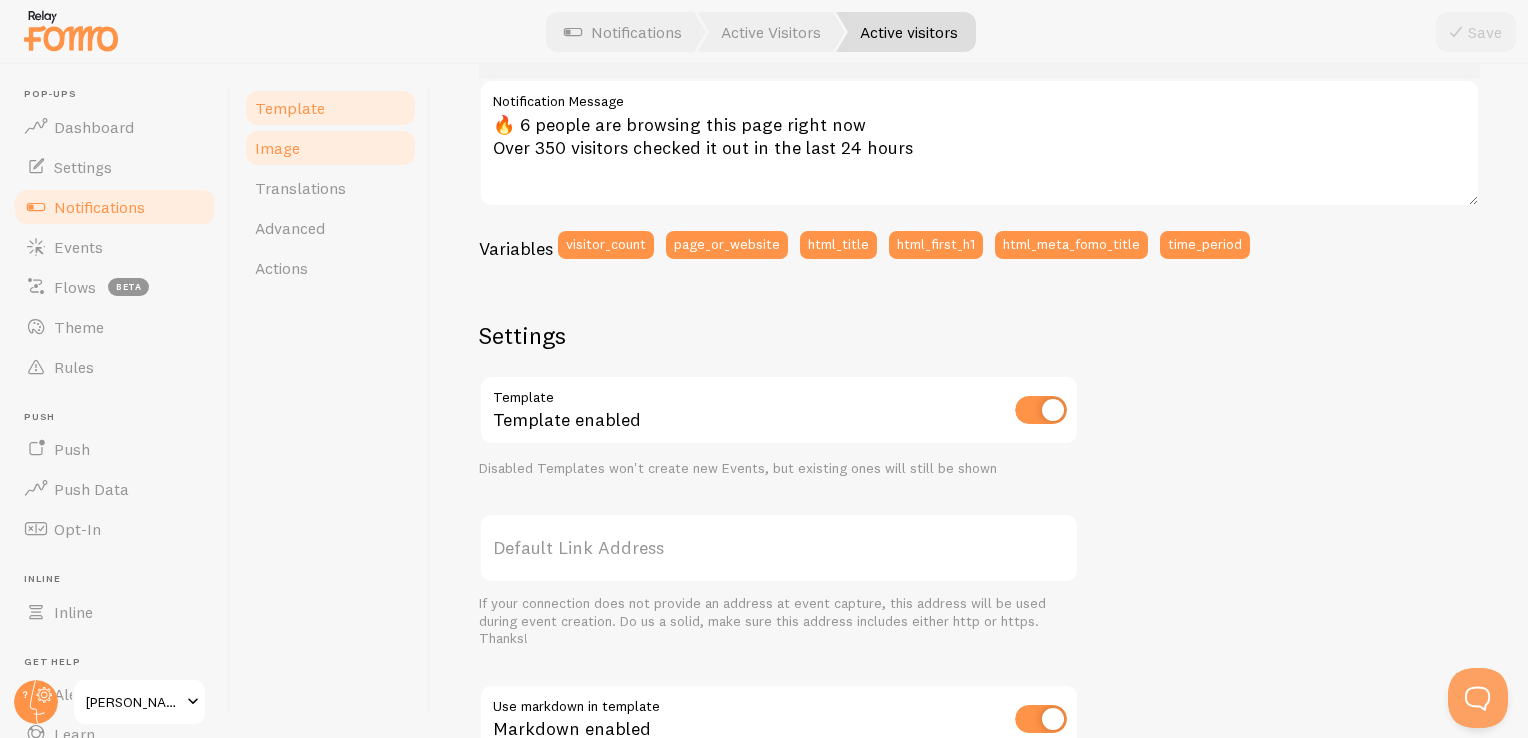 click on "Image" at bounding box center [330, 148] 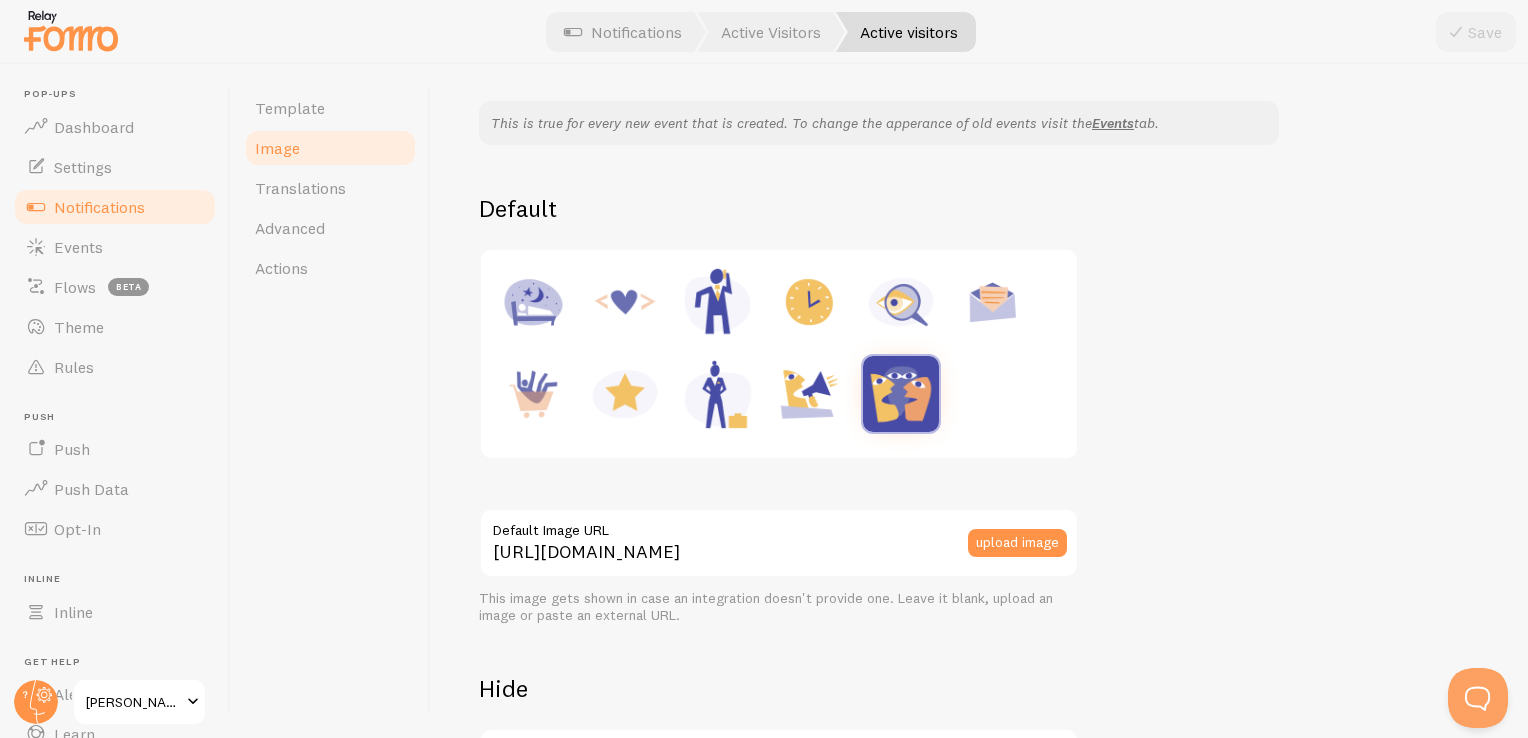 scroll, scrollTop: 200, scrollLeft: 0, axis: vertical 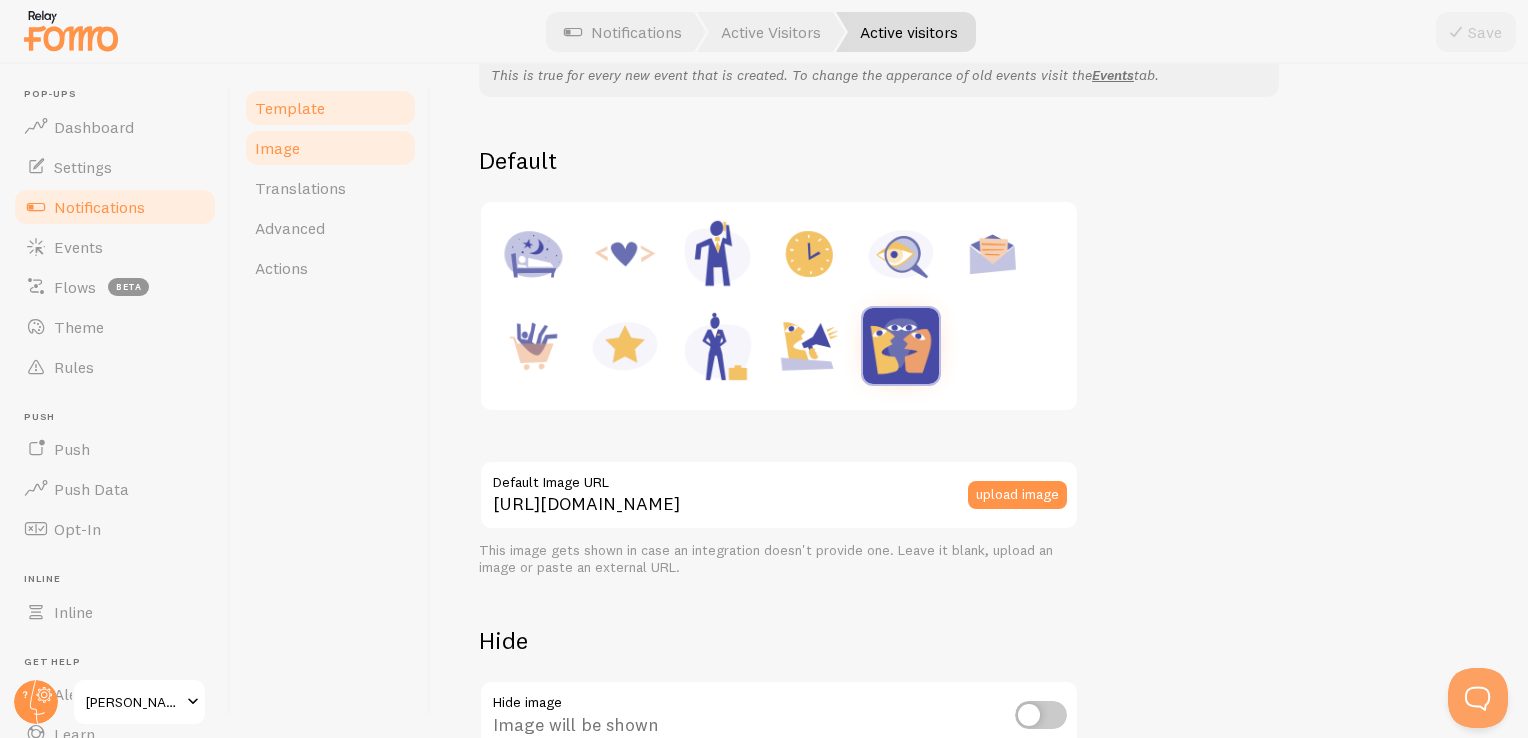 click on "Template" at bounding box center [330, 108] 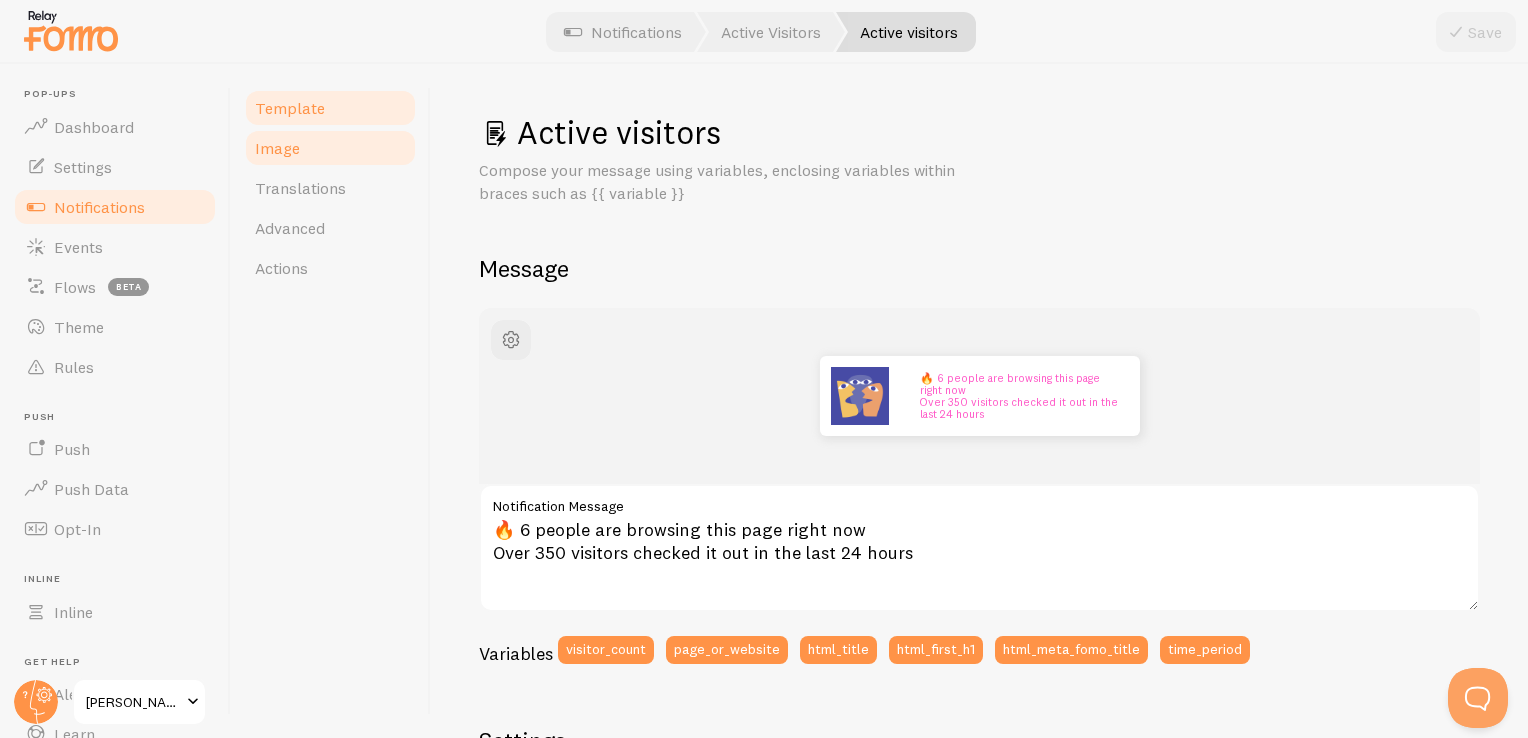click on "Image" at bounding box center (330, 148) 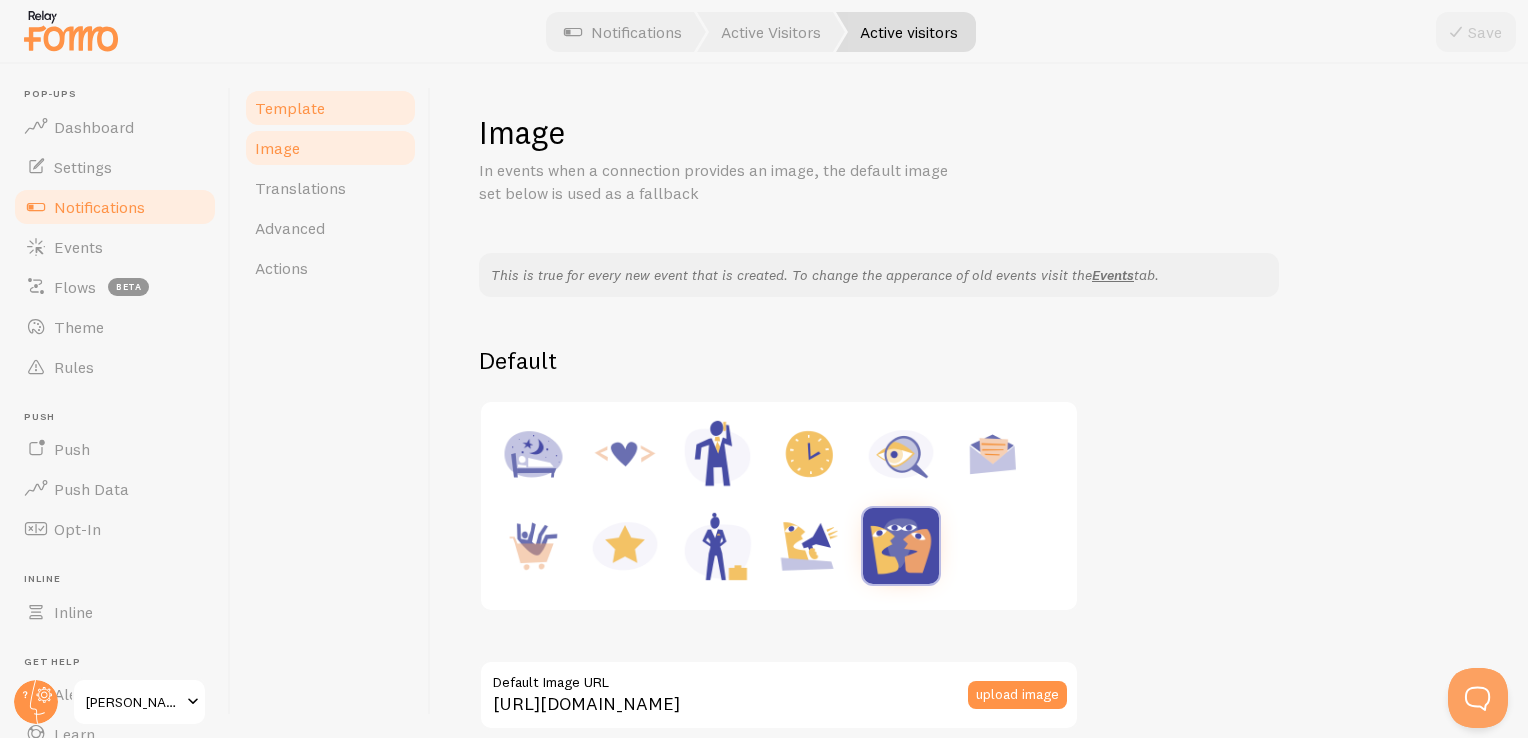 click on "Template" at bounding box center (330, 108) 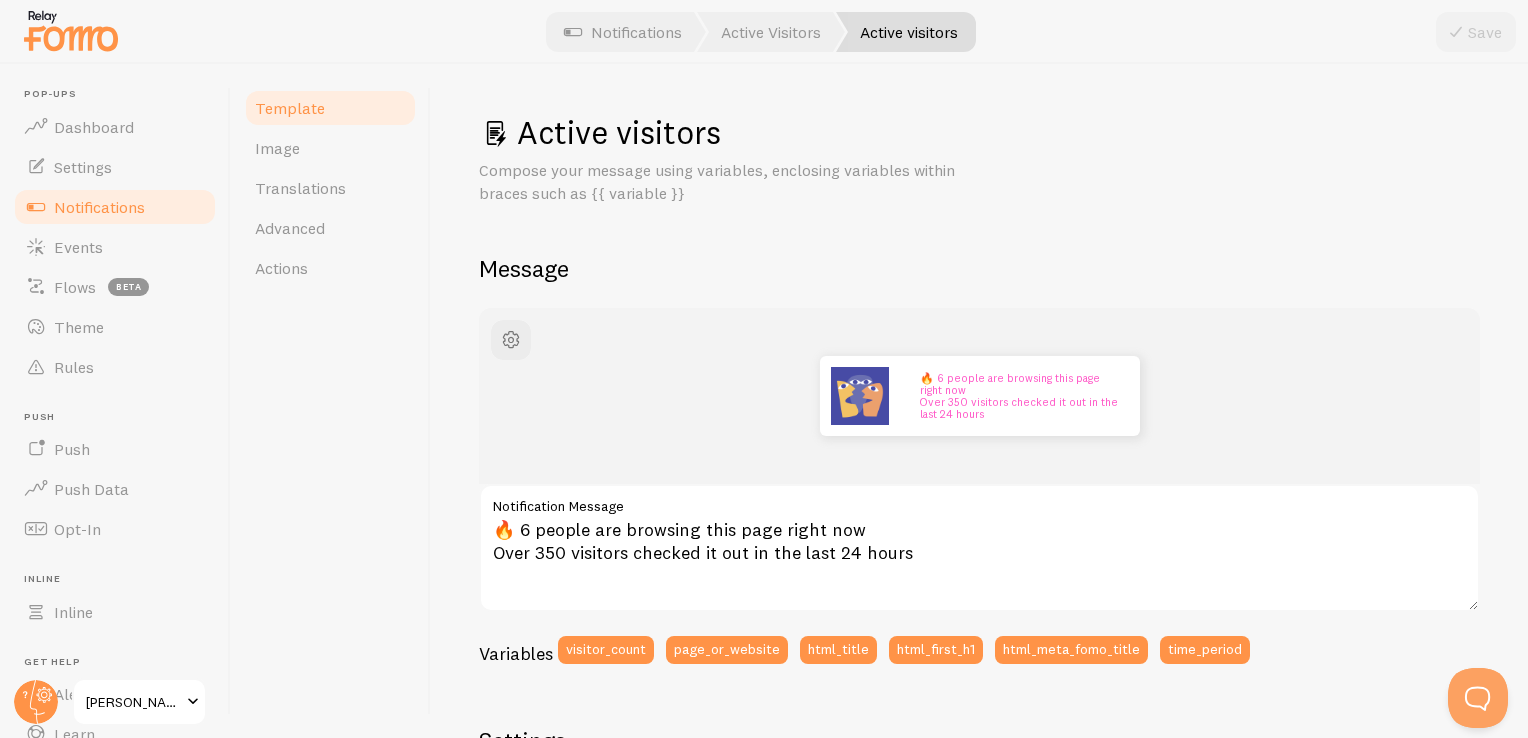 drag, startPoint x: 631, startPoint y: 158, endPoint x: 720, endPoint y: 130, distance: 93.30059 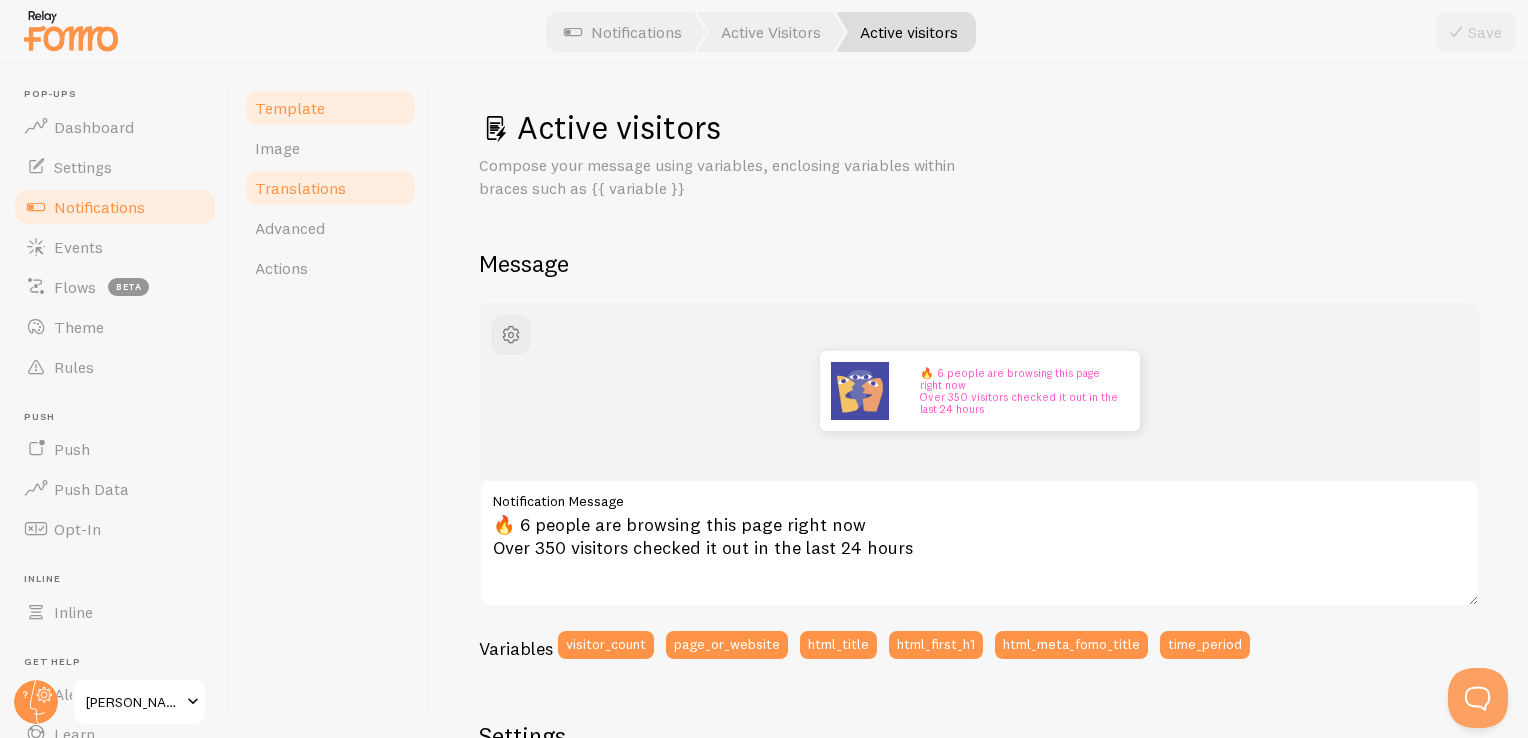 scroll, scrollTop: 0, scrollLeft: 0, axis: both 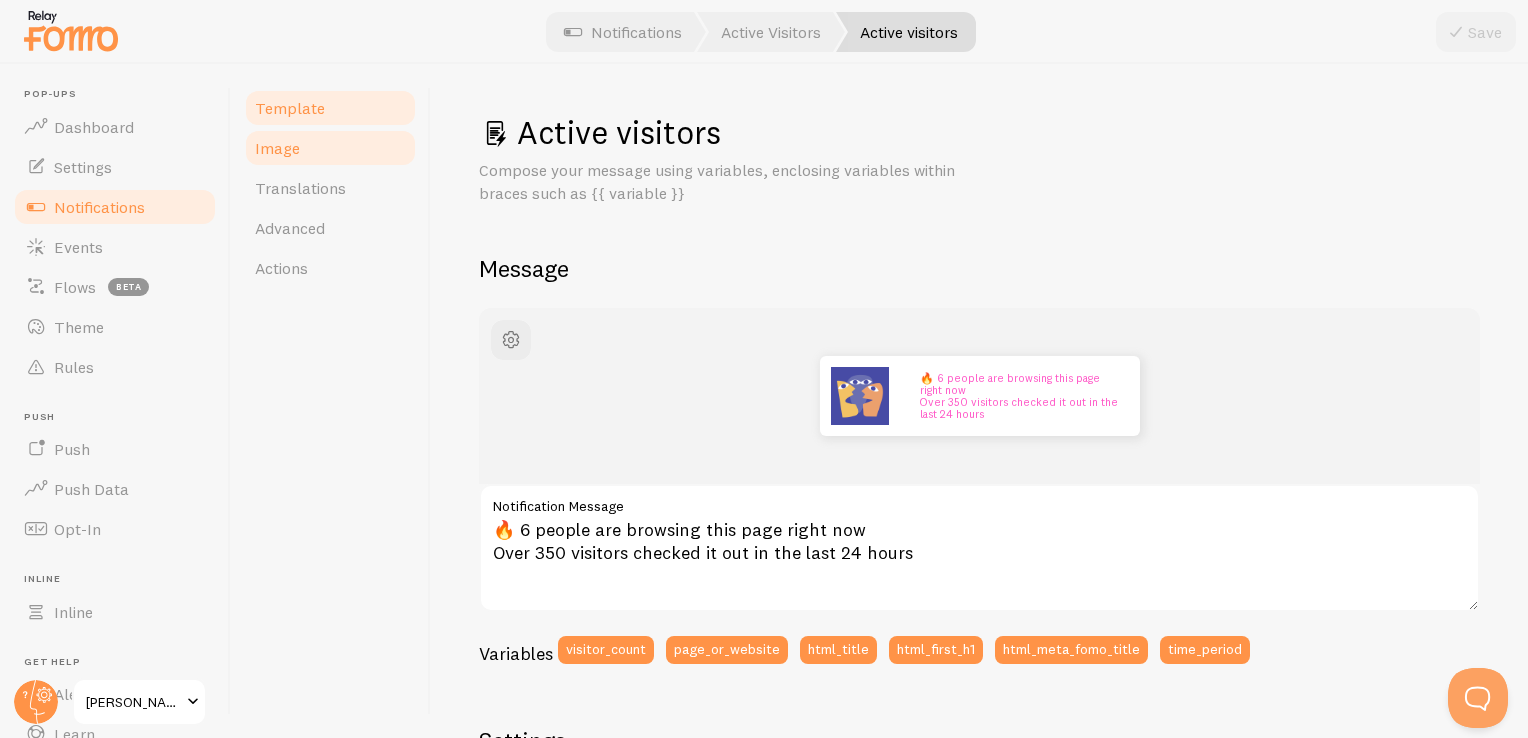 click on "Image" at bounding box center [277, 148] 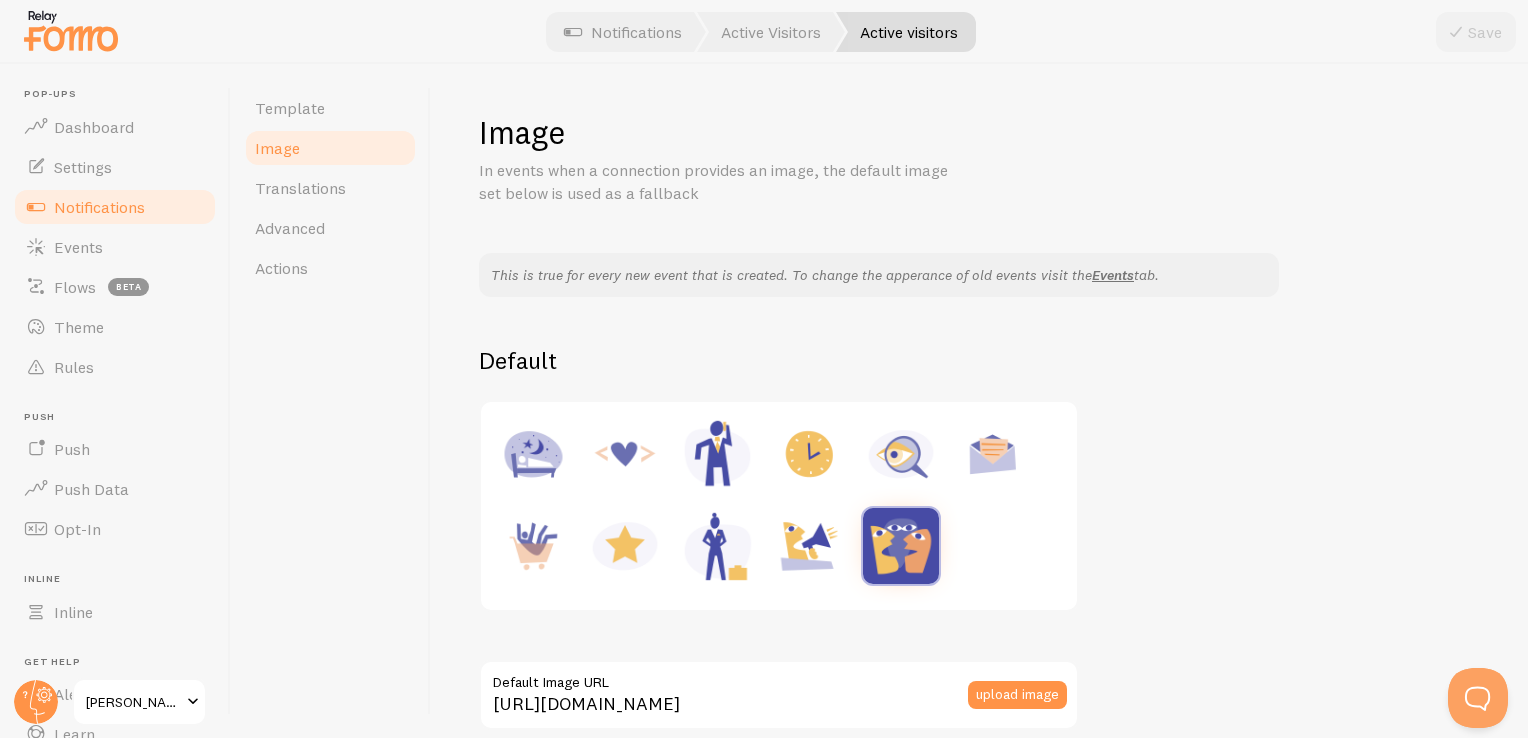 click at bounding box center [625, 546] 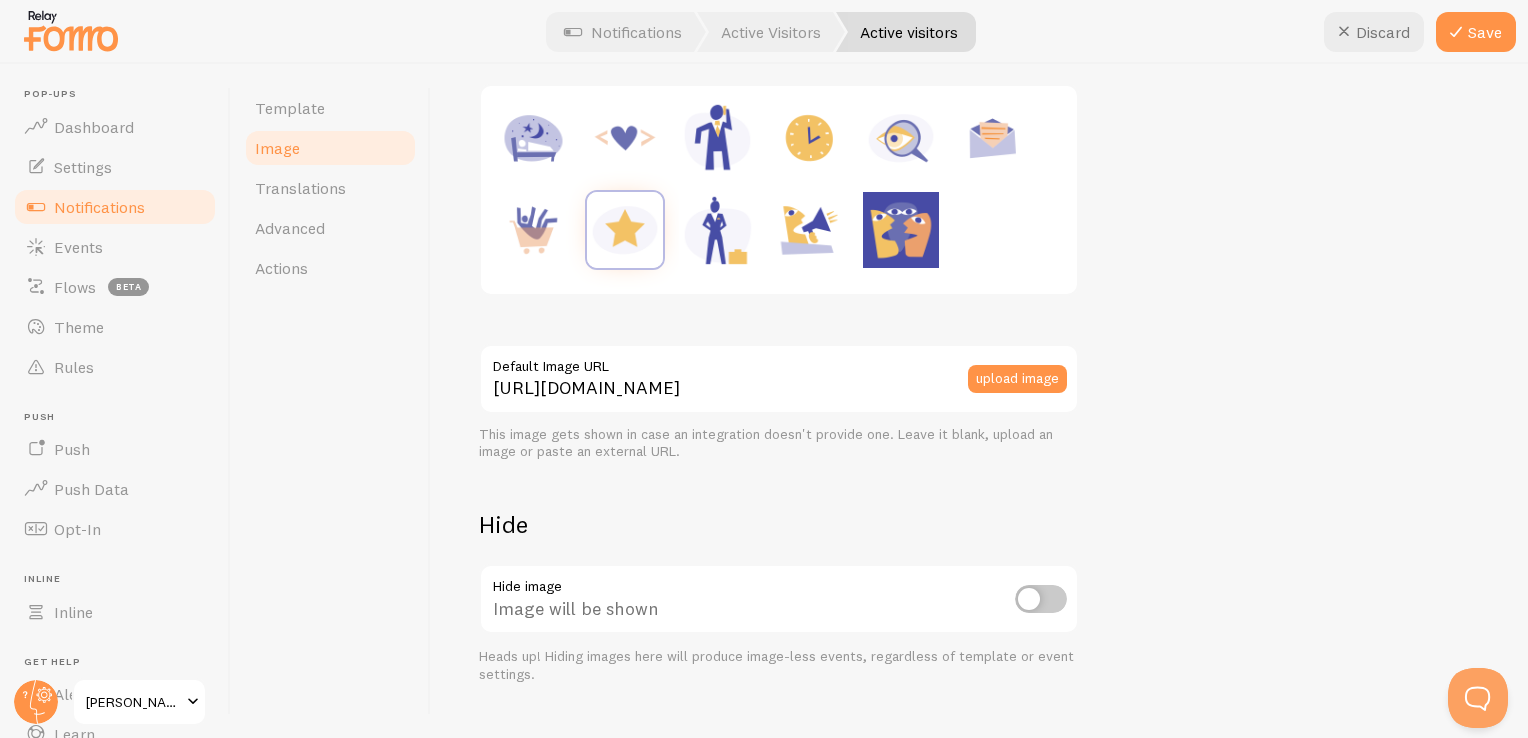 scroll, scrollTop: 355, scrollLeft: 0, axis: vertical 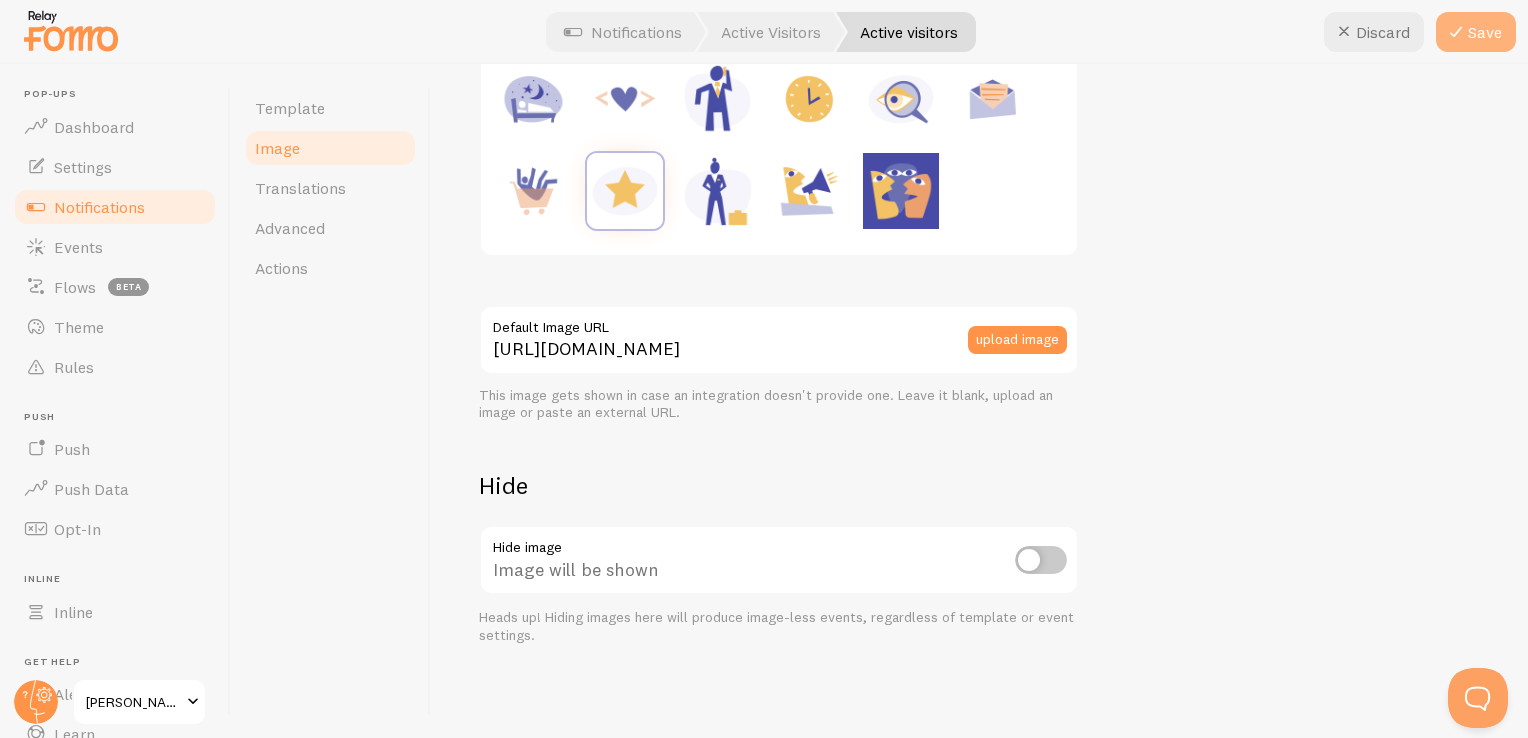 click on "Save" at bounding box center (1476, 32) 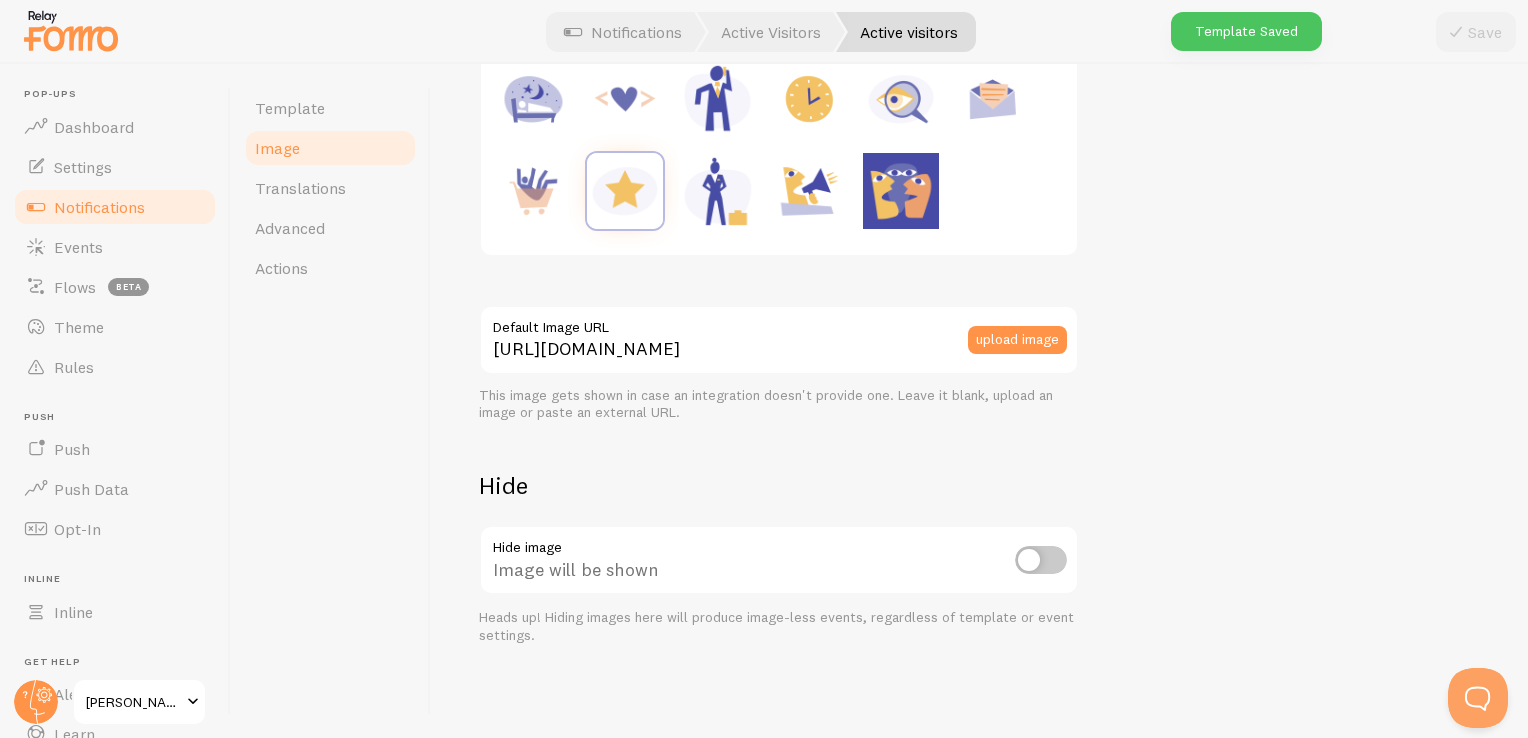 click on "Notifications" at bounding box center [99, 207] 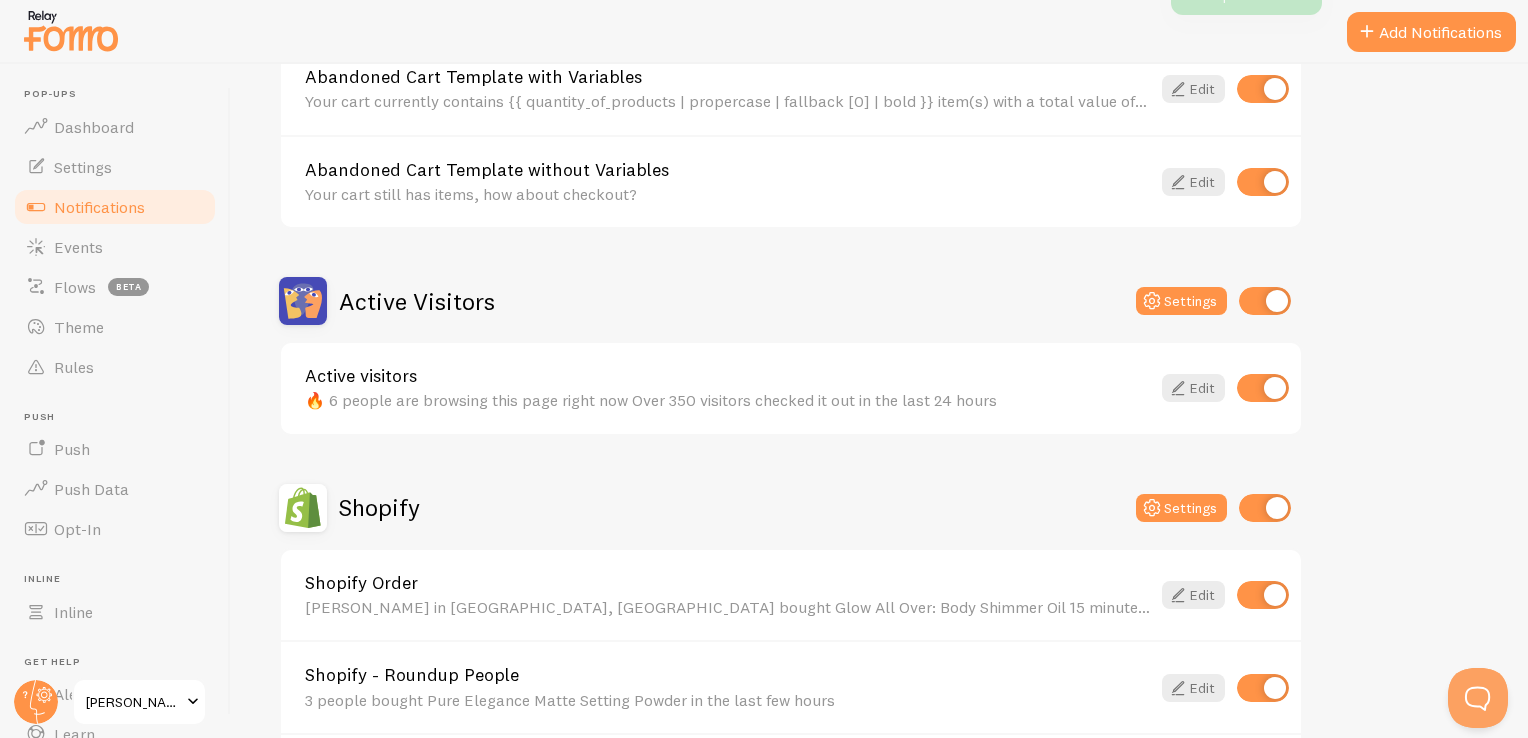 scroll, scrollTop: 300, scrollLeft: 0, axis: vertical 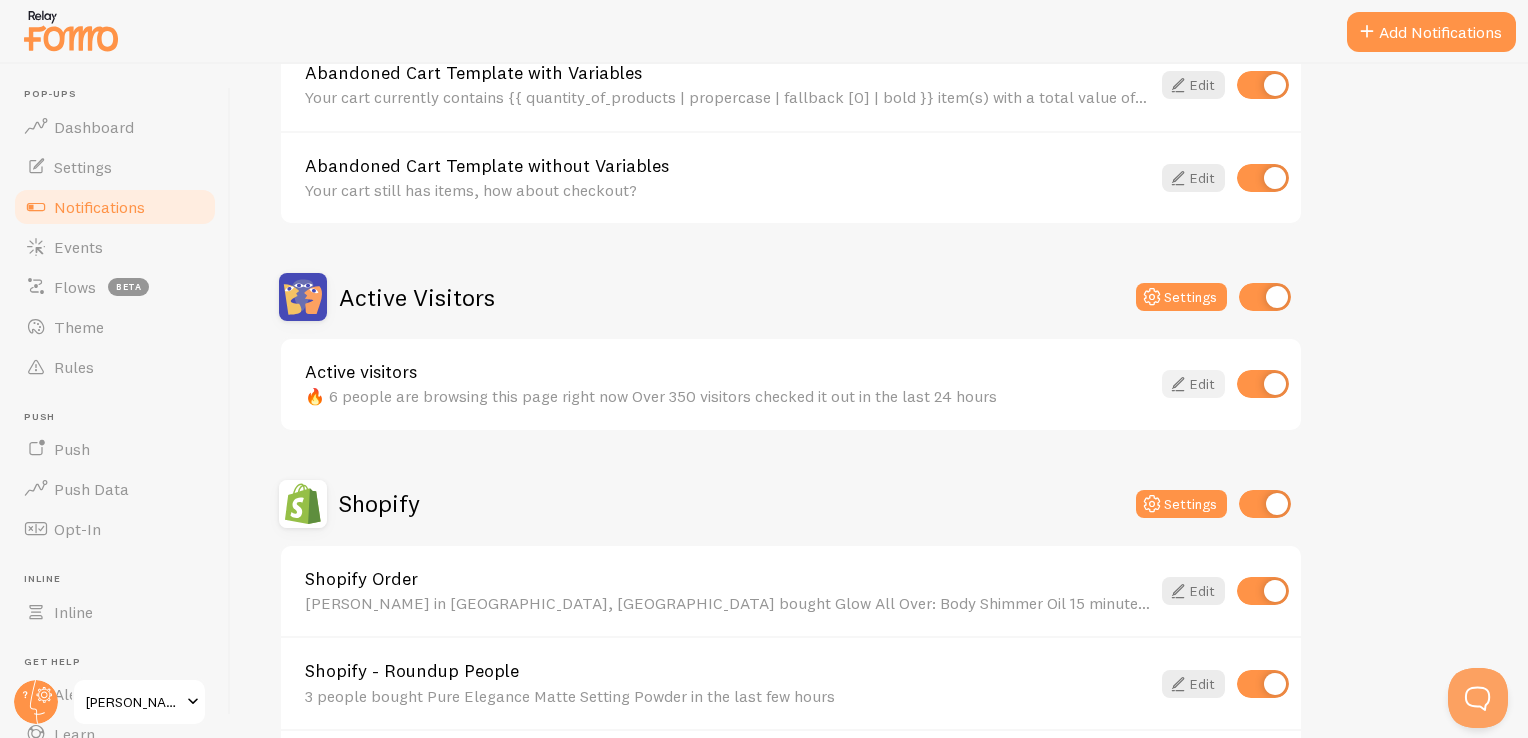 click at bounding box center (1178, 384) 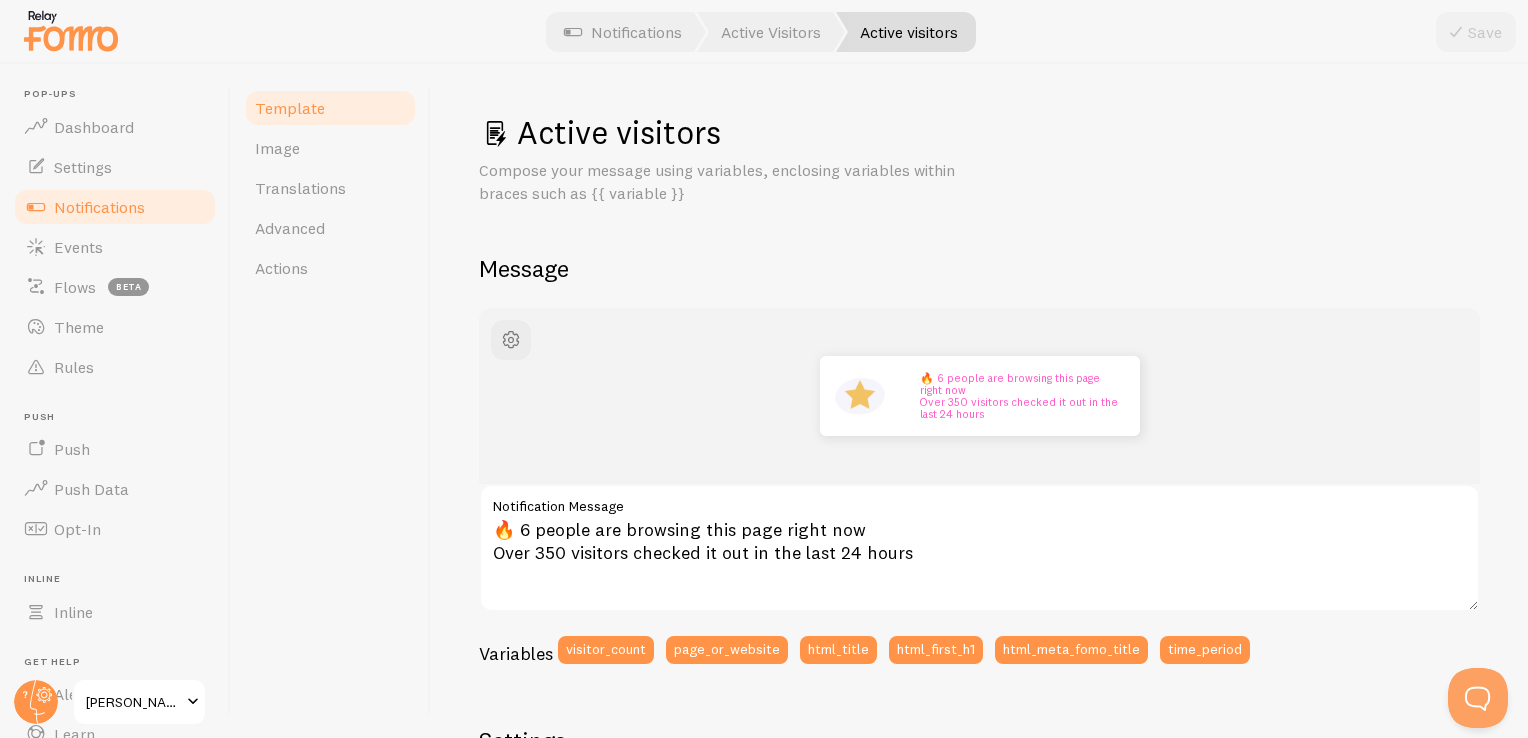 click on "Template" at bounding box center (290, 108) 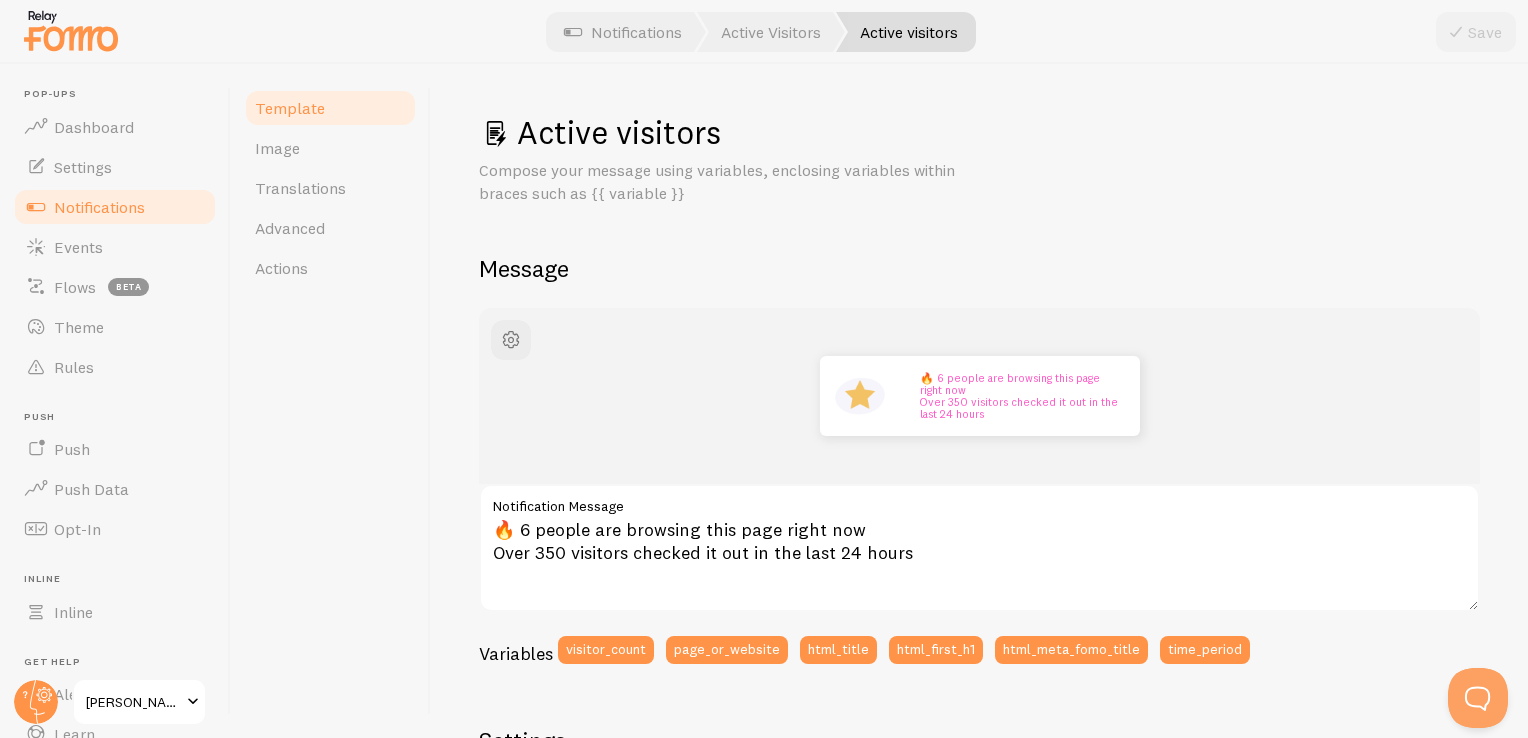 click on "Notifications" at bounding box center [99, 207] 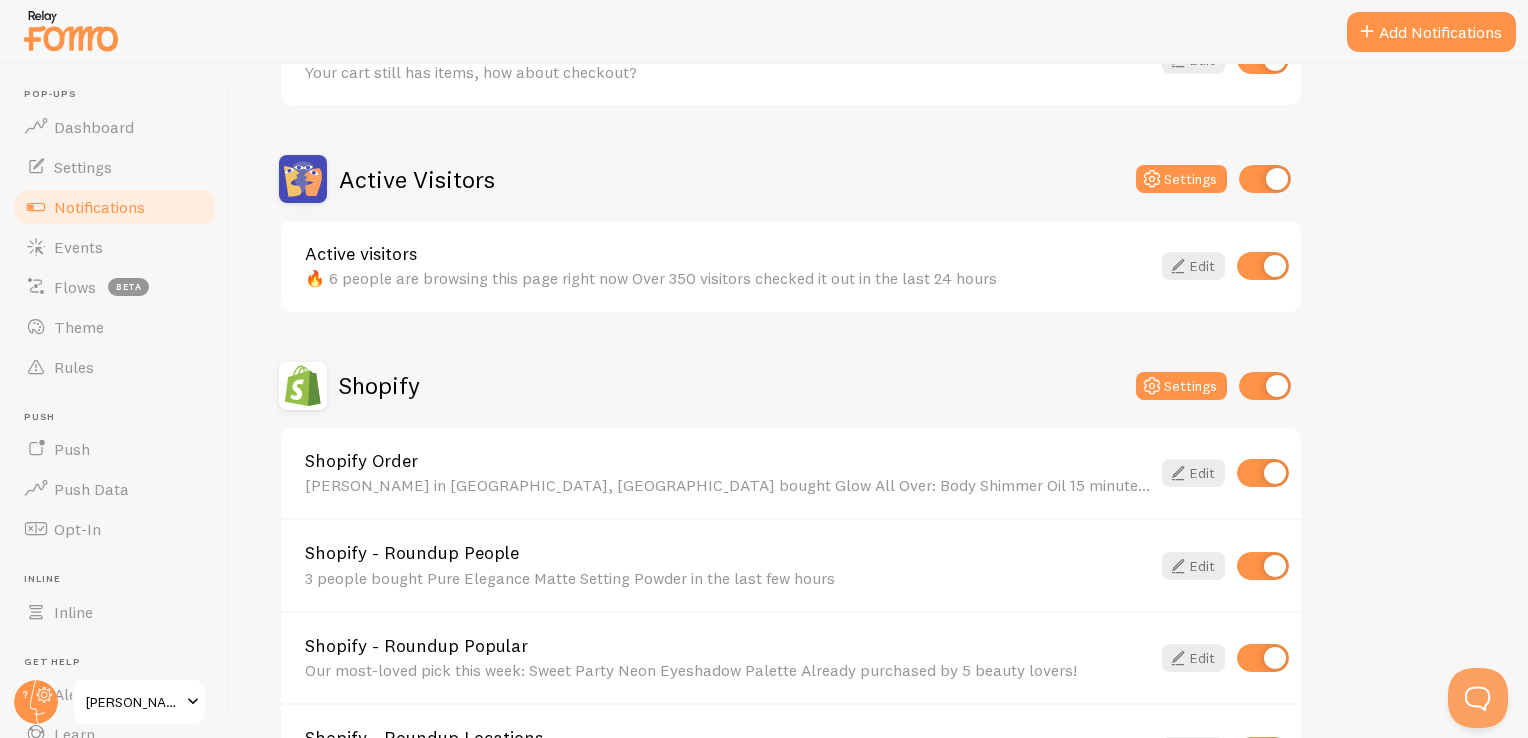 scroll, scrollTop: 500, scrollLeft: 0, axis: vertical 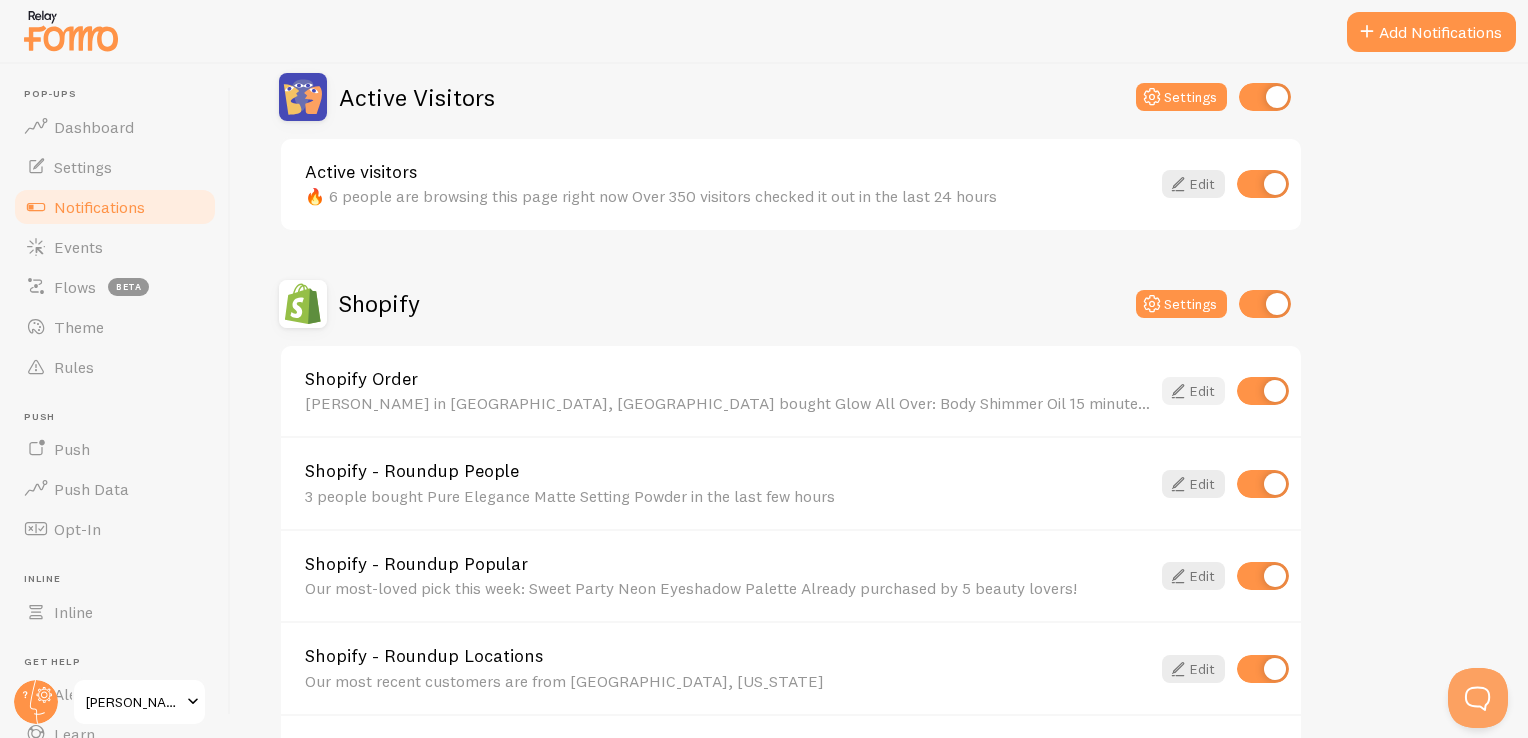 click at bounding box center [1178, 391] 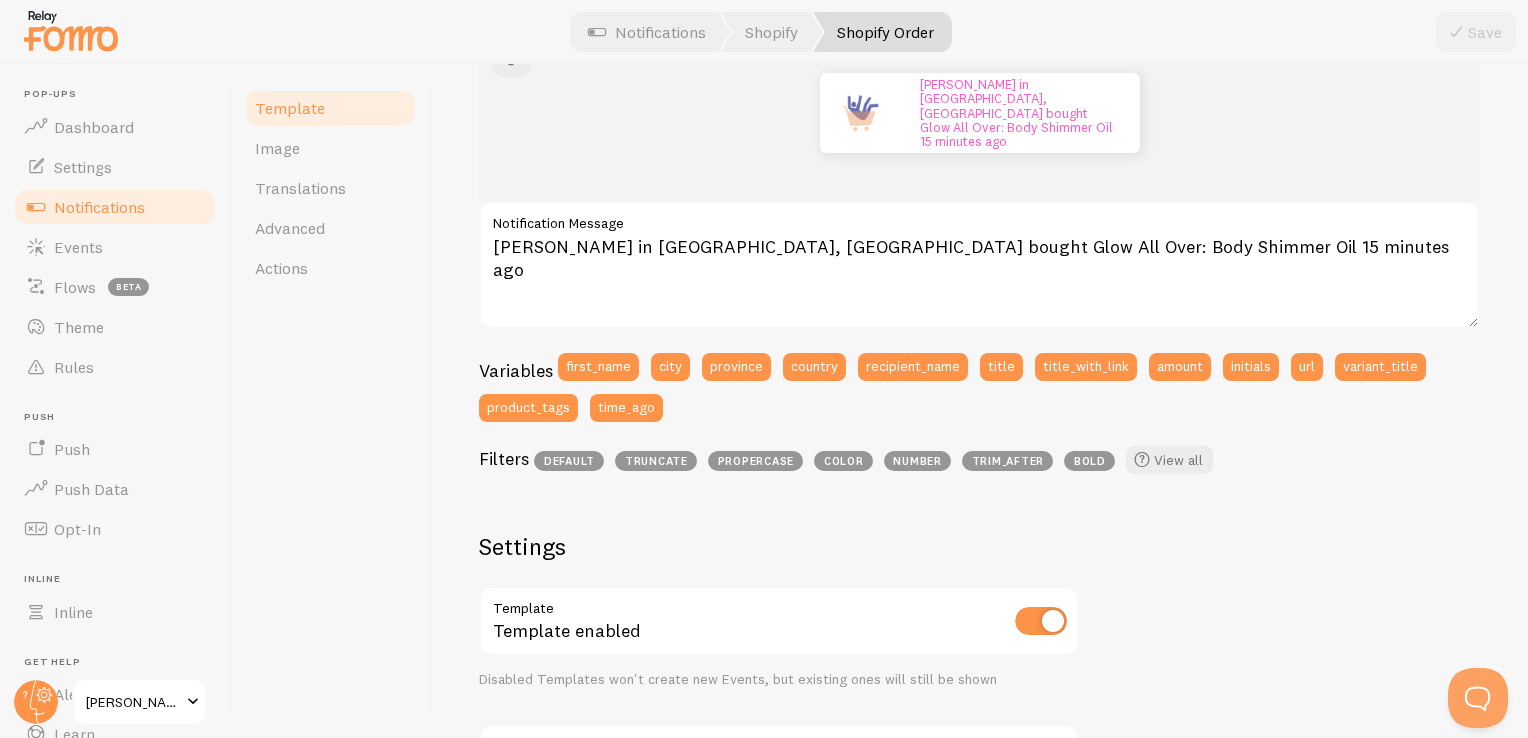 scroll, scrollTop: 400, scrollLeft: 0, axis: vertical 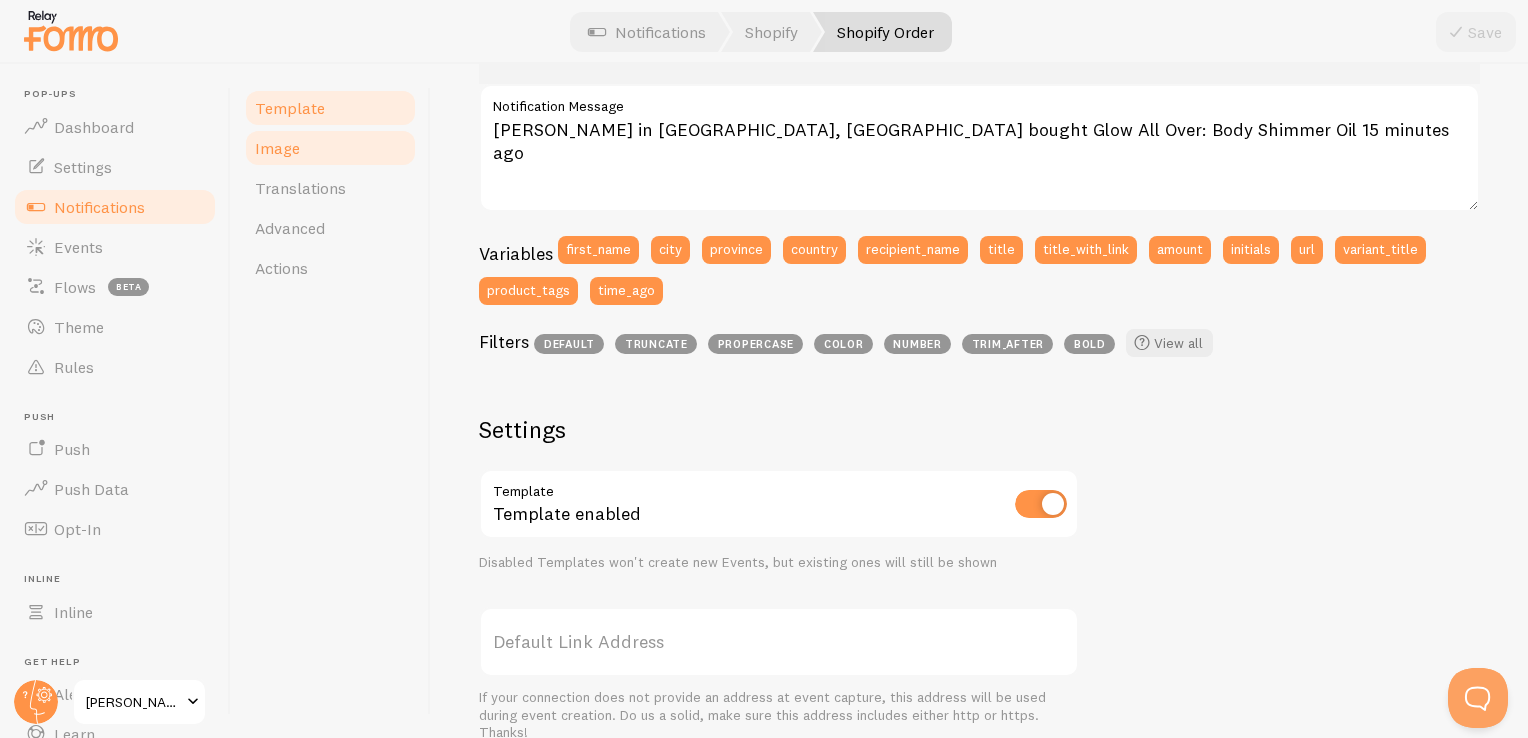 click on "Image" at bounding box center [330, 148] 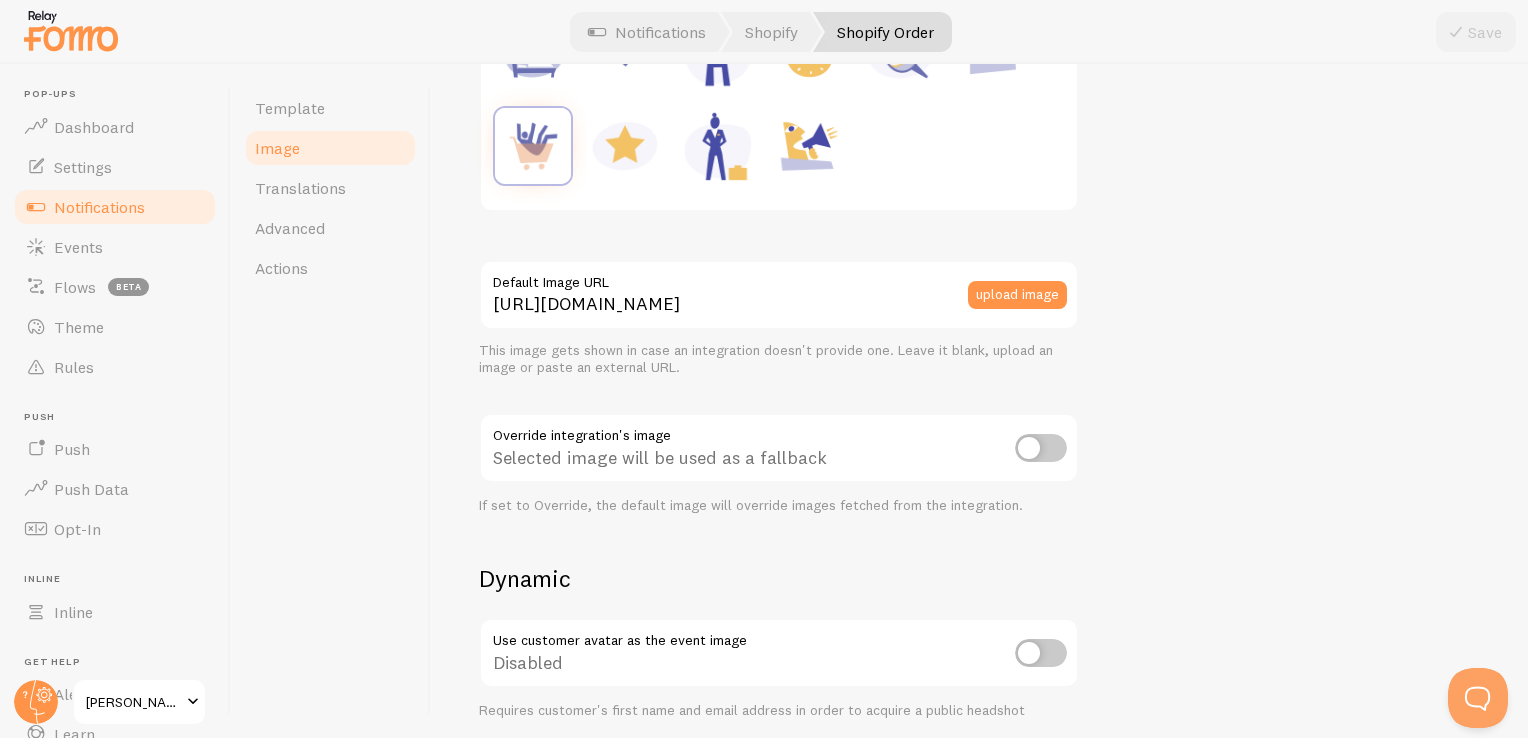 scroll, scrollTop: 0, scrollLeft: 0, axis: both 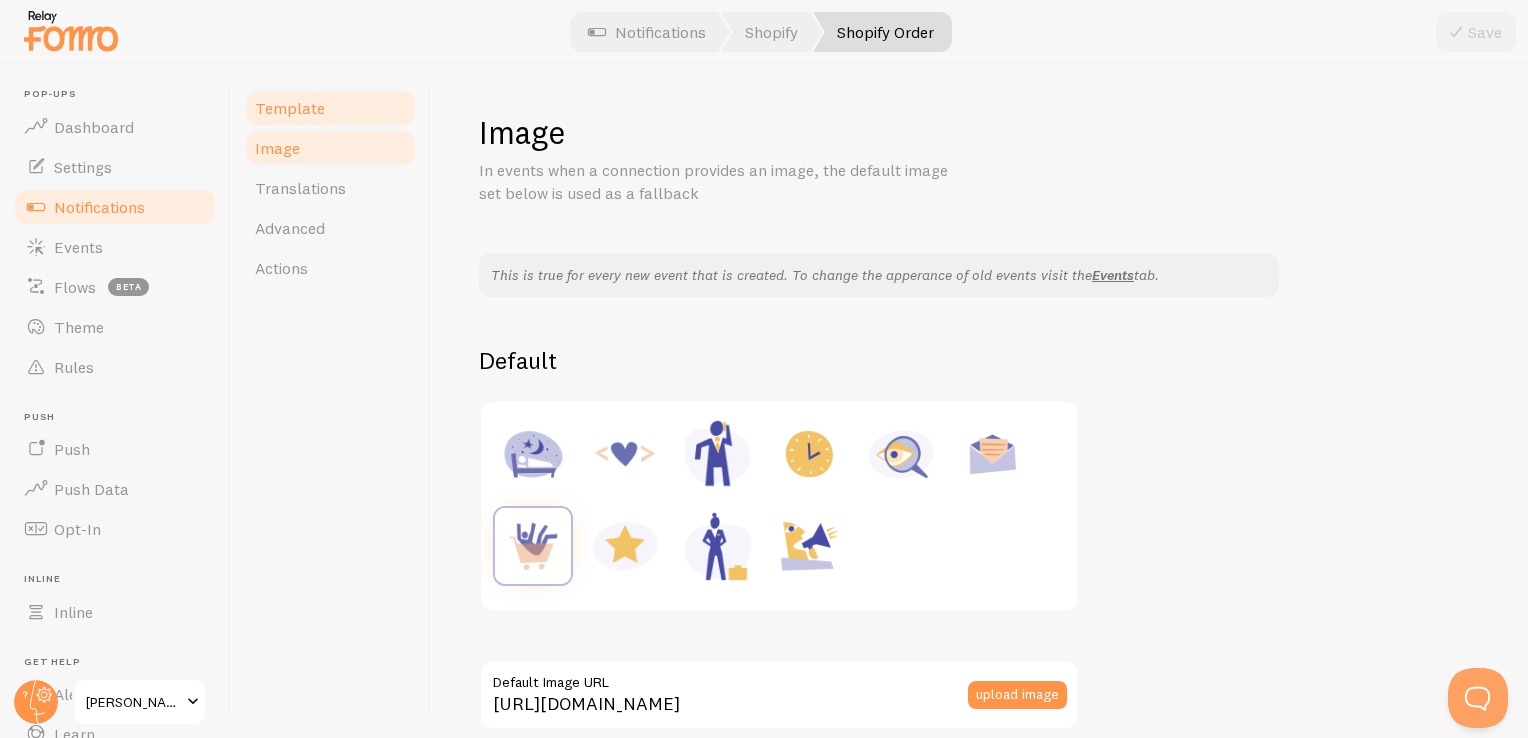 click on "Template" at bounding box center (330, 108) 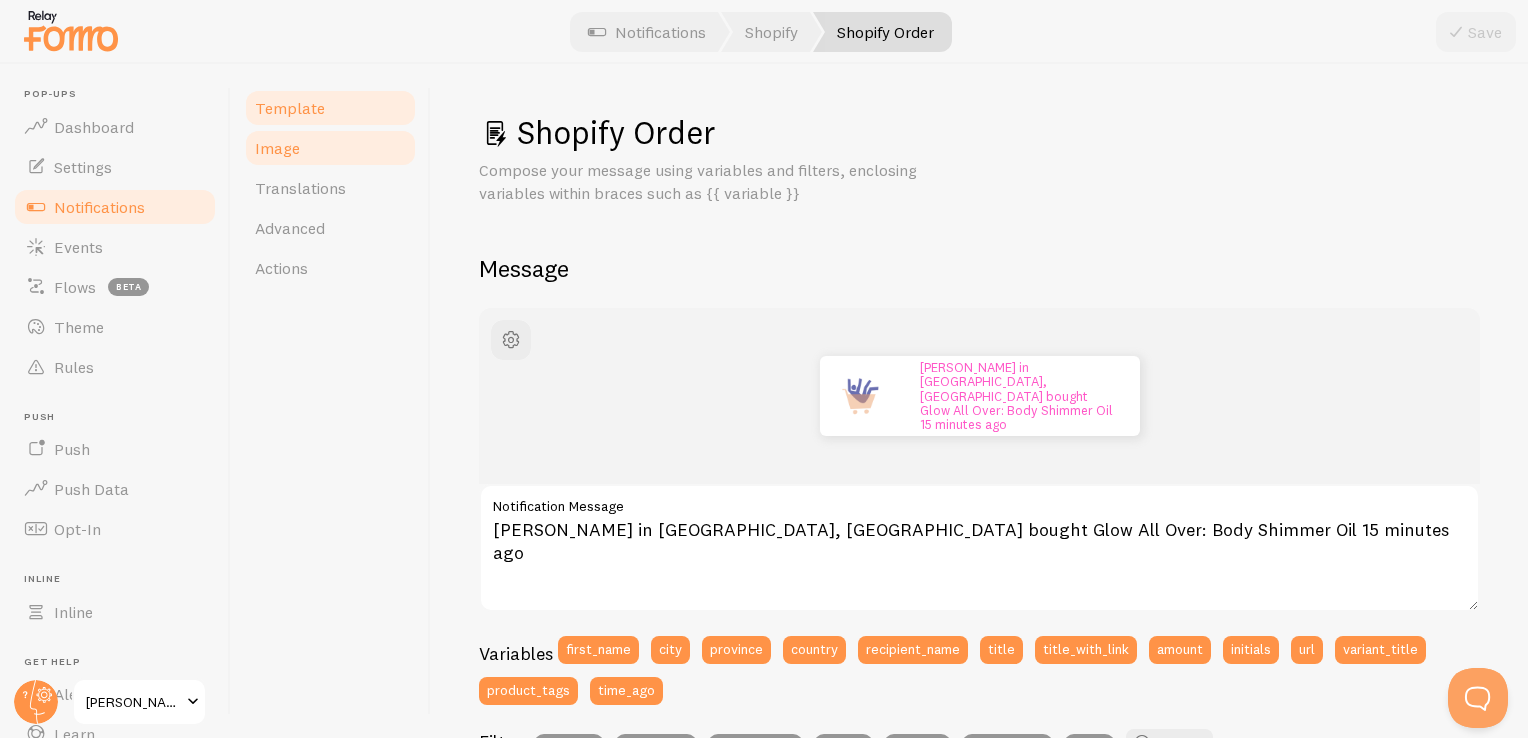click on "Image" at bounding box center (330, 148) 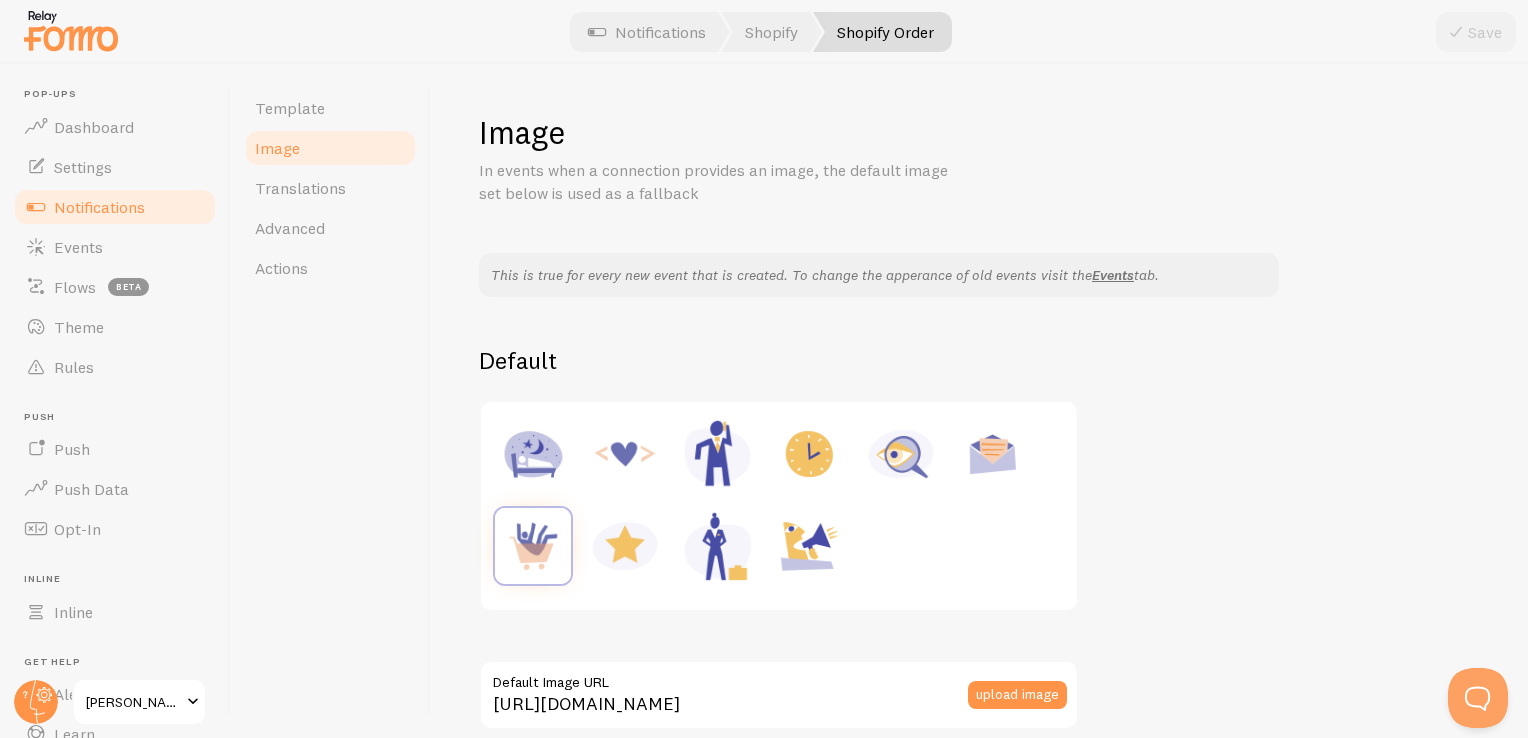 click on "upload image" at bounding box center [1023, 695] 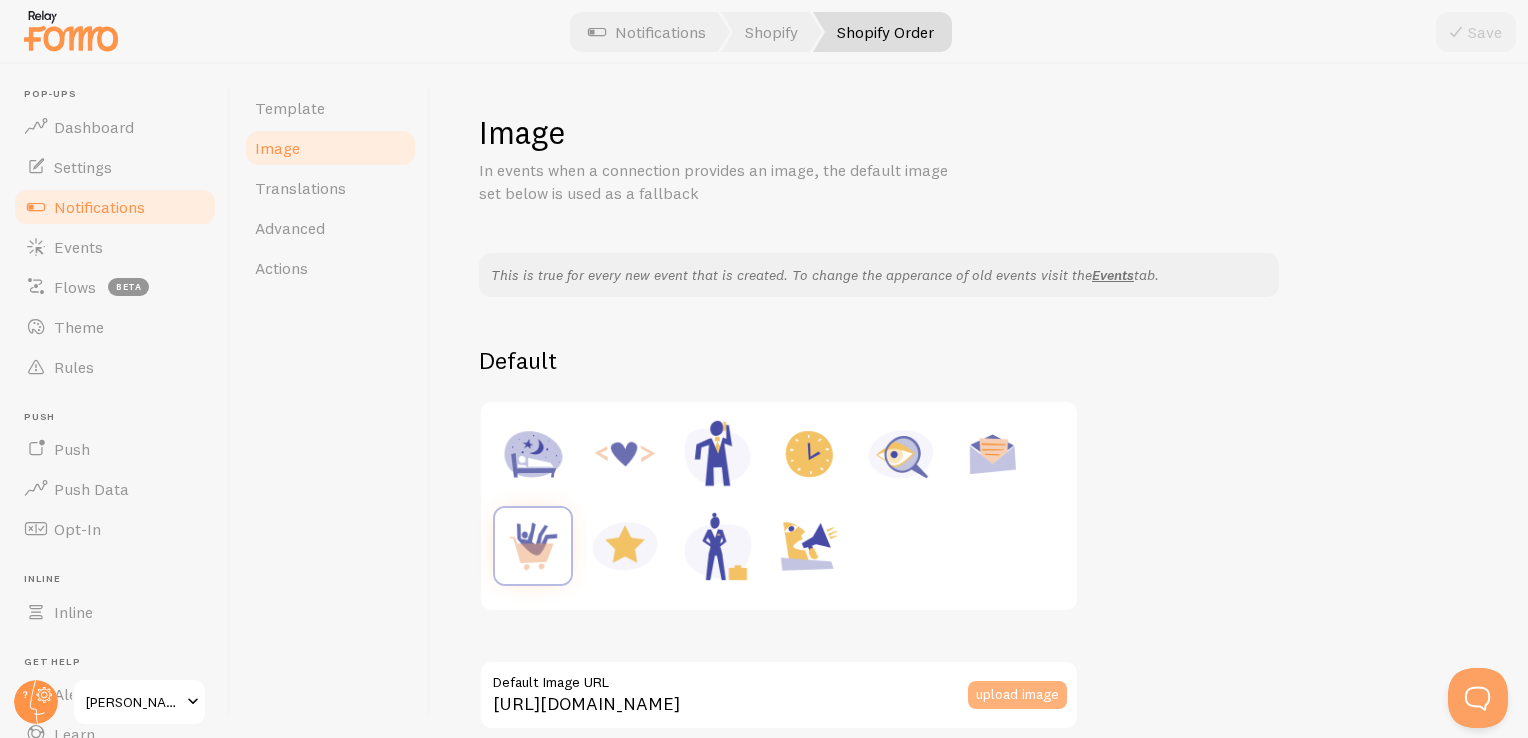 click on "upload image" at bounding box center [1017, 695] 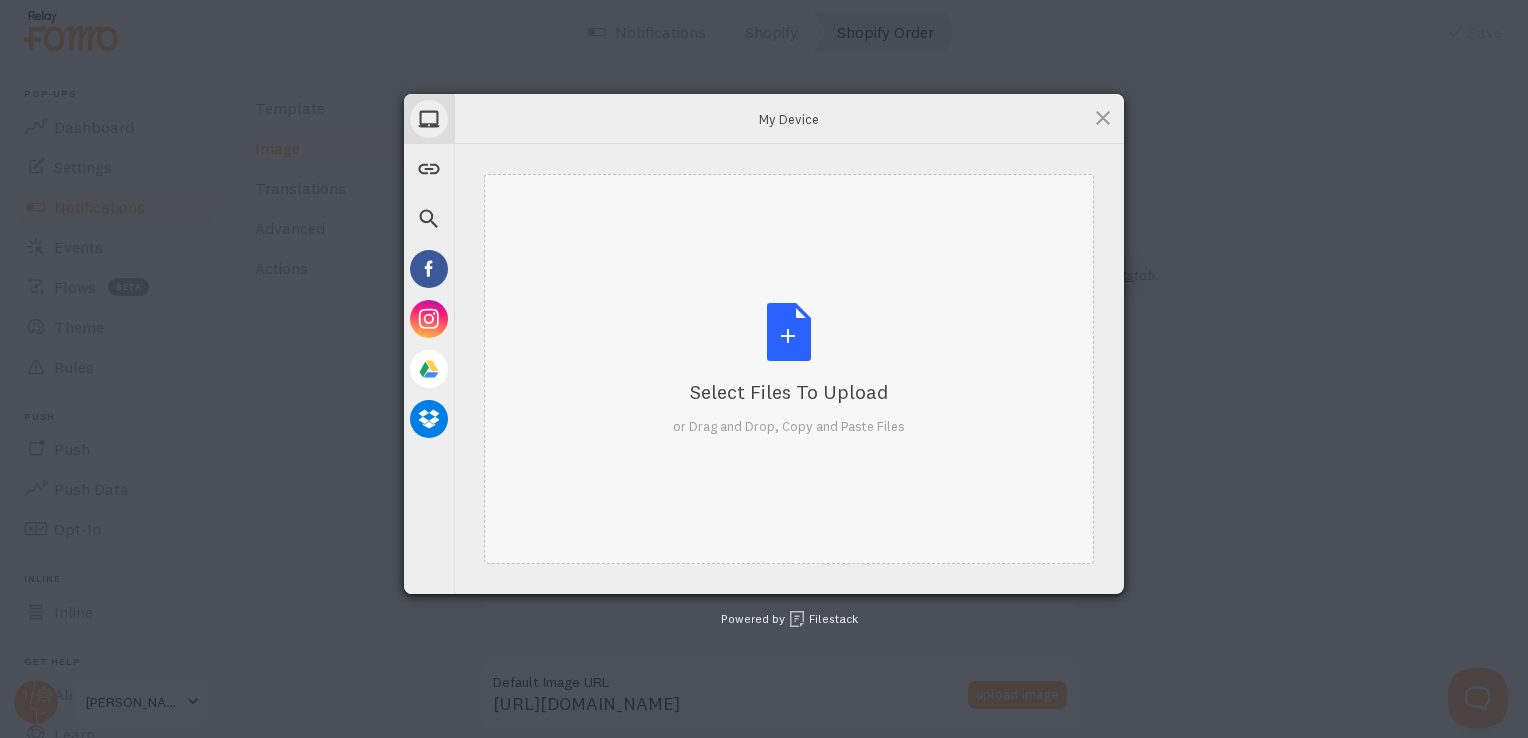 click on "Select Files to Upload     or Drag and Drop, Copy and Paste Files" at bounding box center [789, 369] 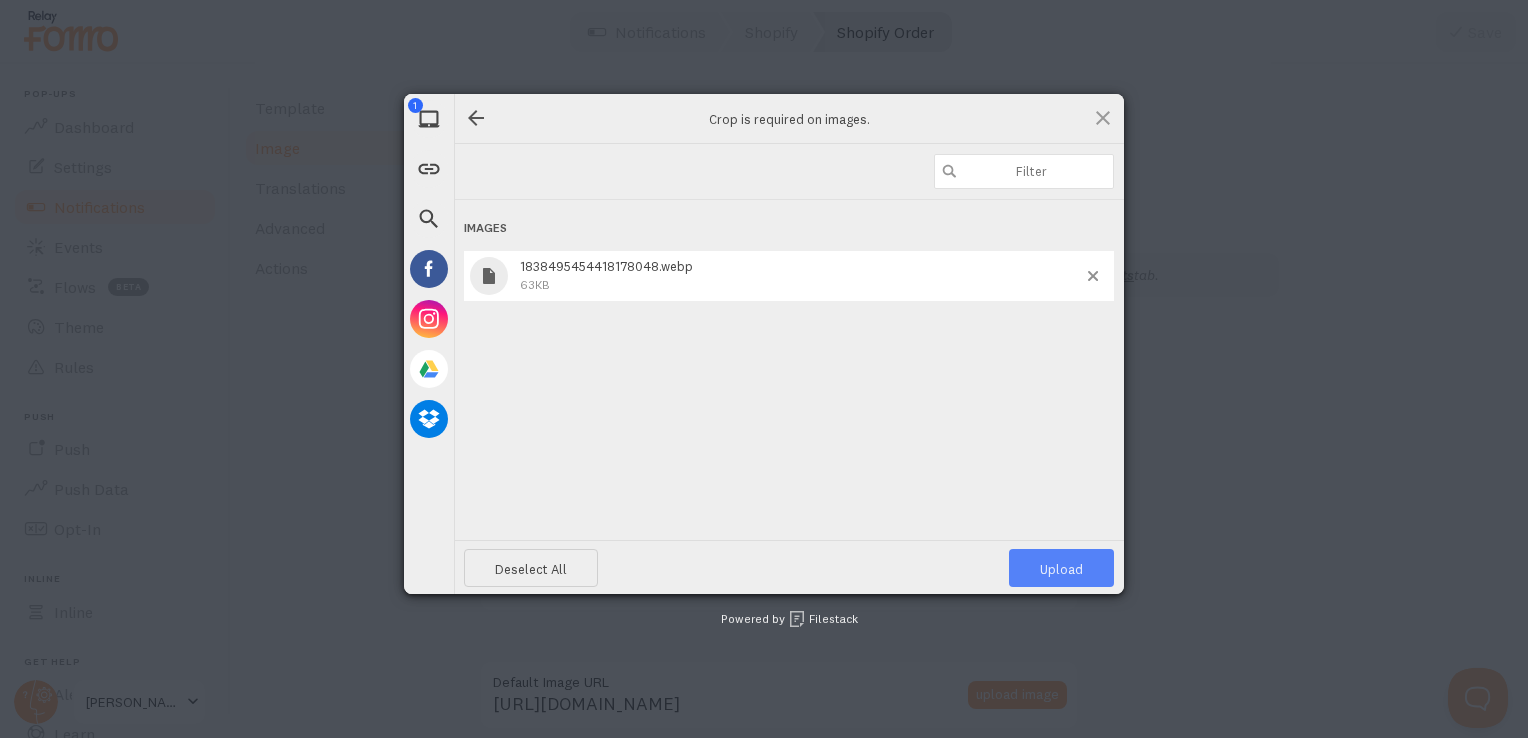 click on "Deselect All       Upload   1" at bounding box center [789, 567] 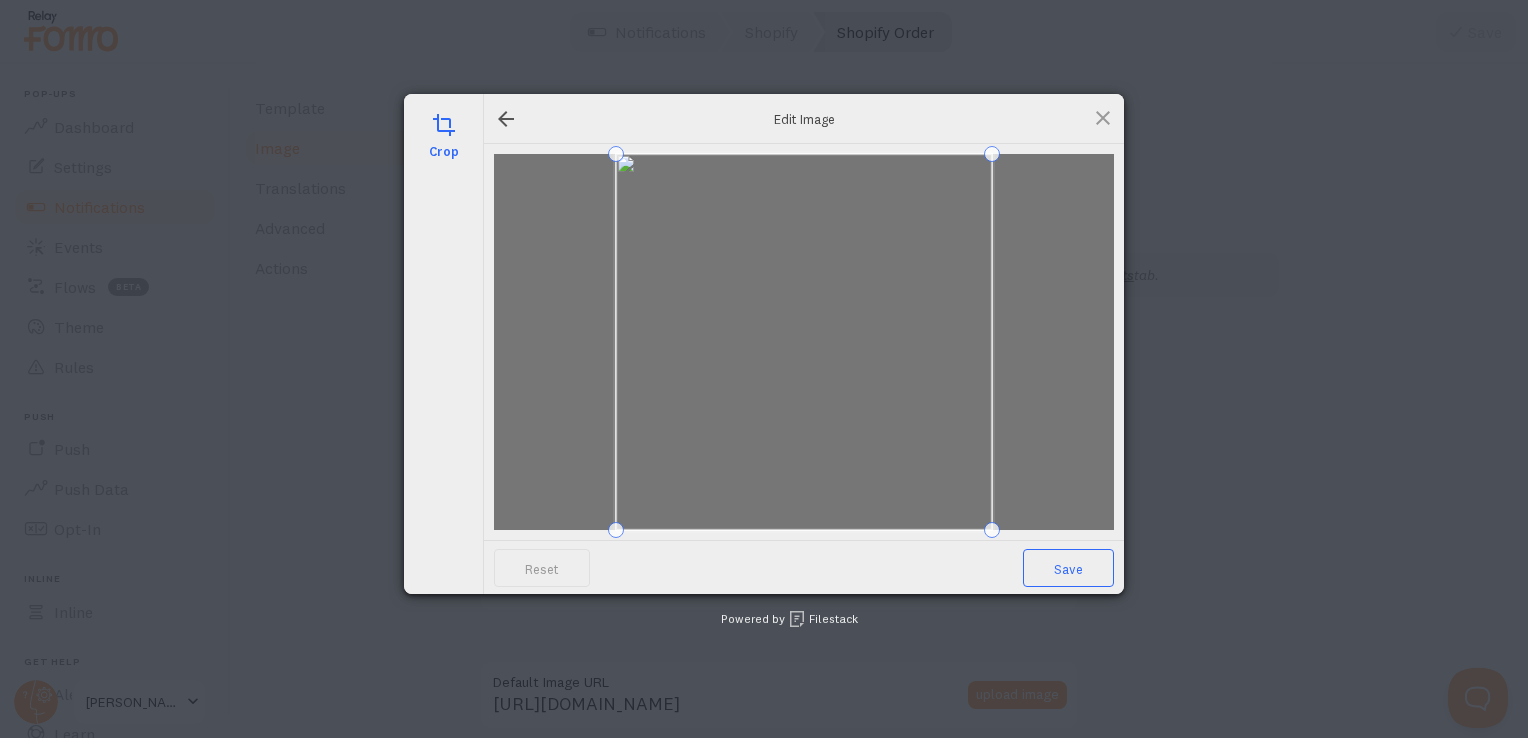 click on "Save" at bounding box center (1068, 568) 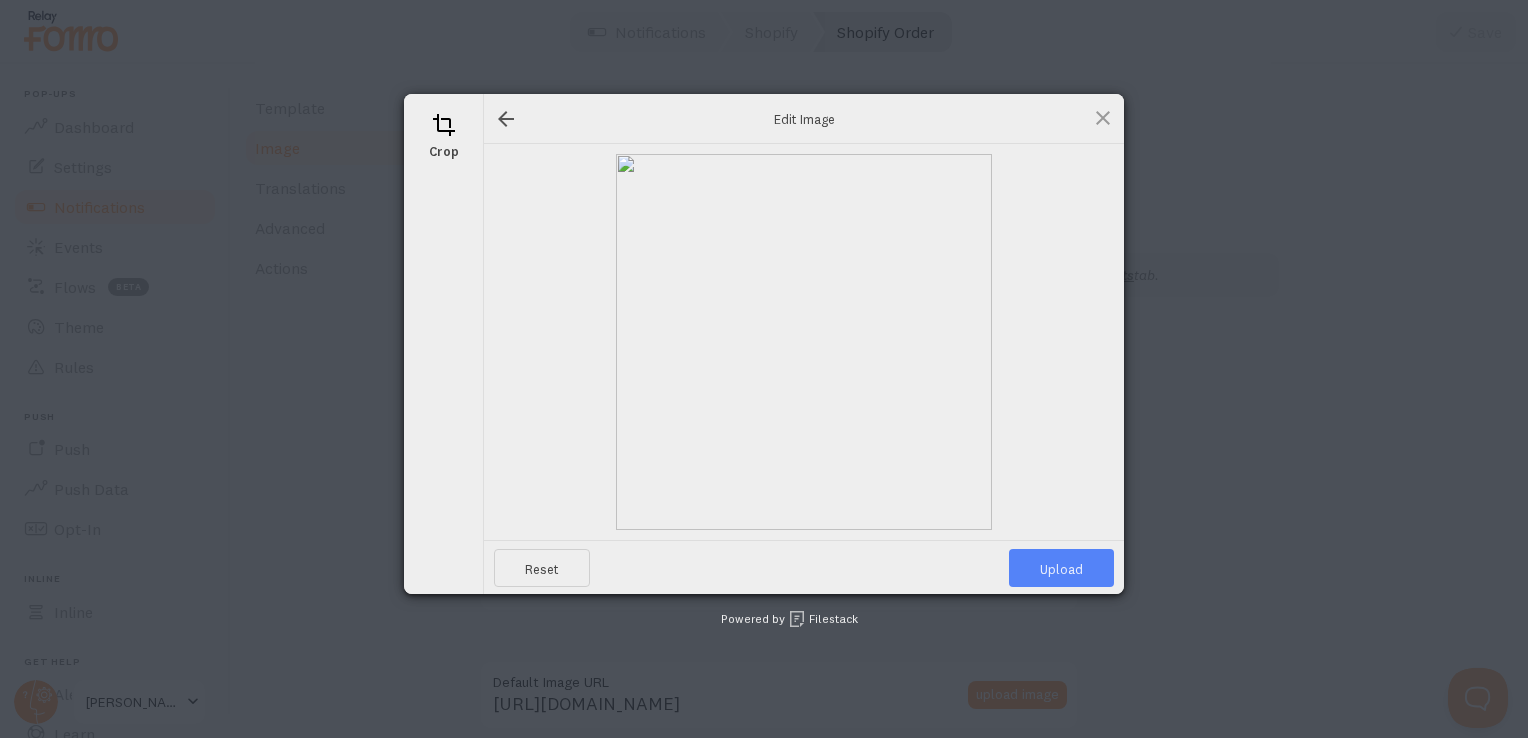 click on "Upload" at bounding box center [1061, 568] 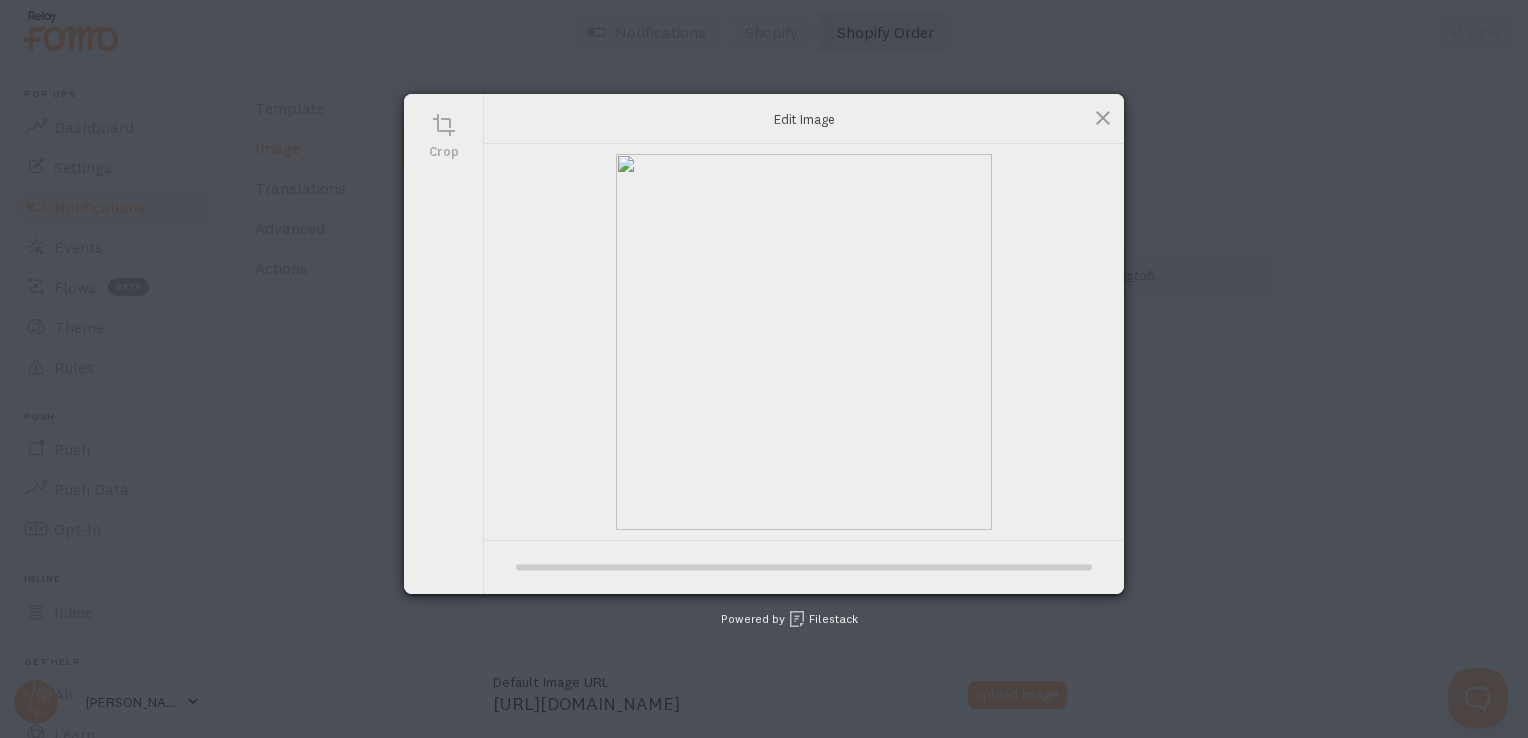 type on "https://process.filestackapi.com/ApqhzE1ldTzuKSj33adqez/resize=width:170,height:170/https://cdn.filestackcontent.com/pG8tkogGTZCgfxJ0uMV0" 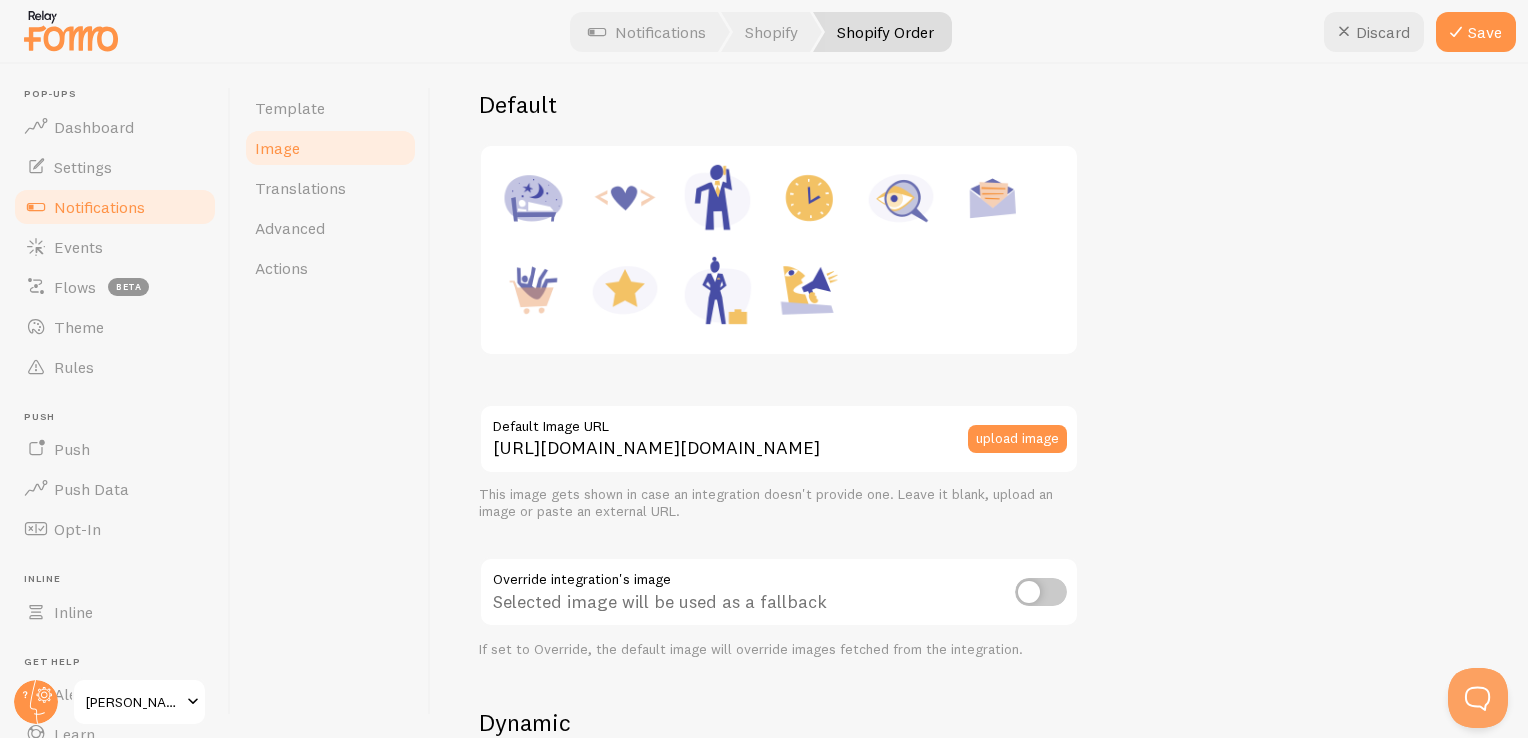 scroll, scrollTop: 300, scrollLeft: 0, axis: vertical 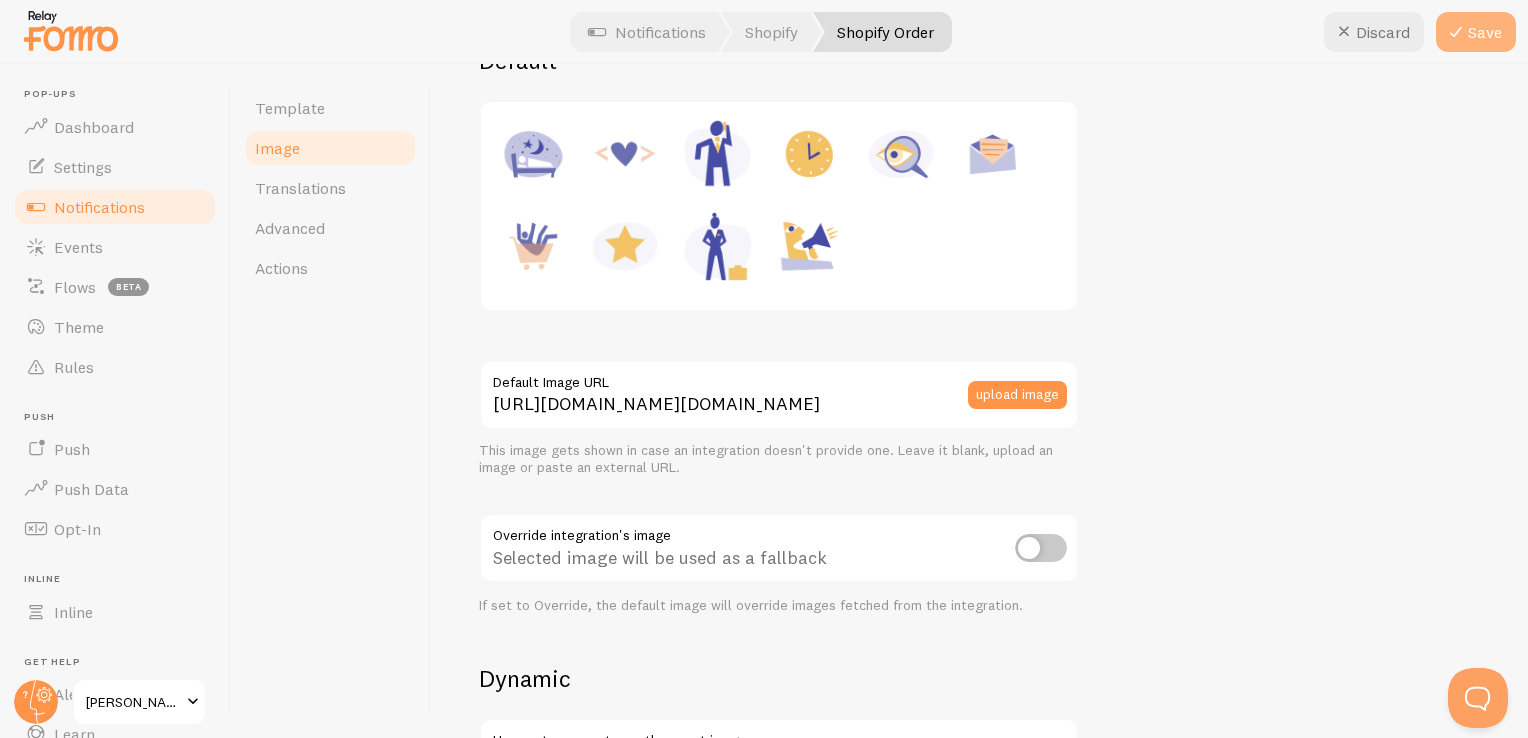click on "Save" at bounding box center (1476, 32) 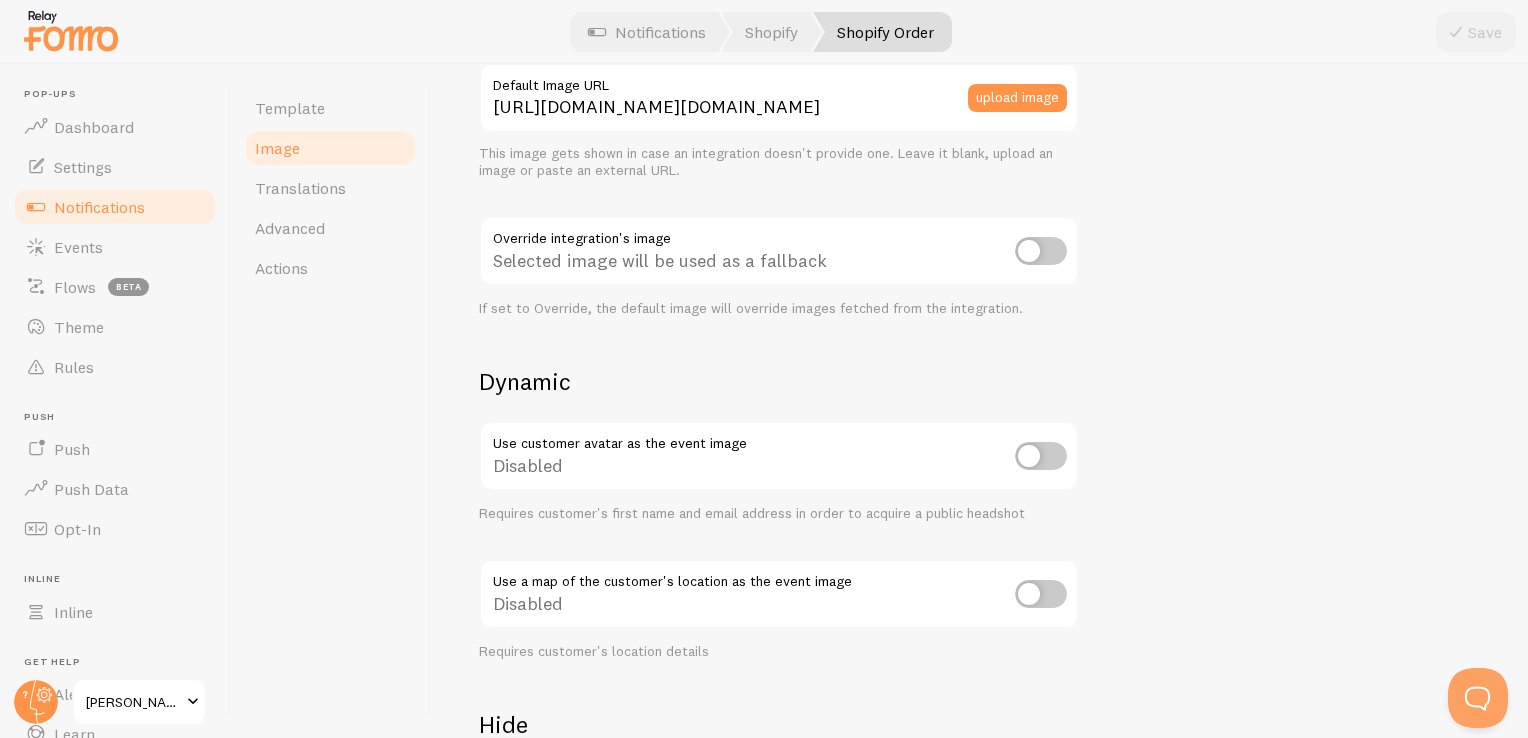 scroll, scrollTop: 600, scrollLeft: 0, axis: vertical 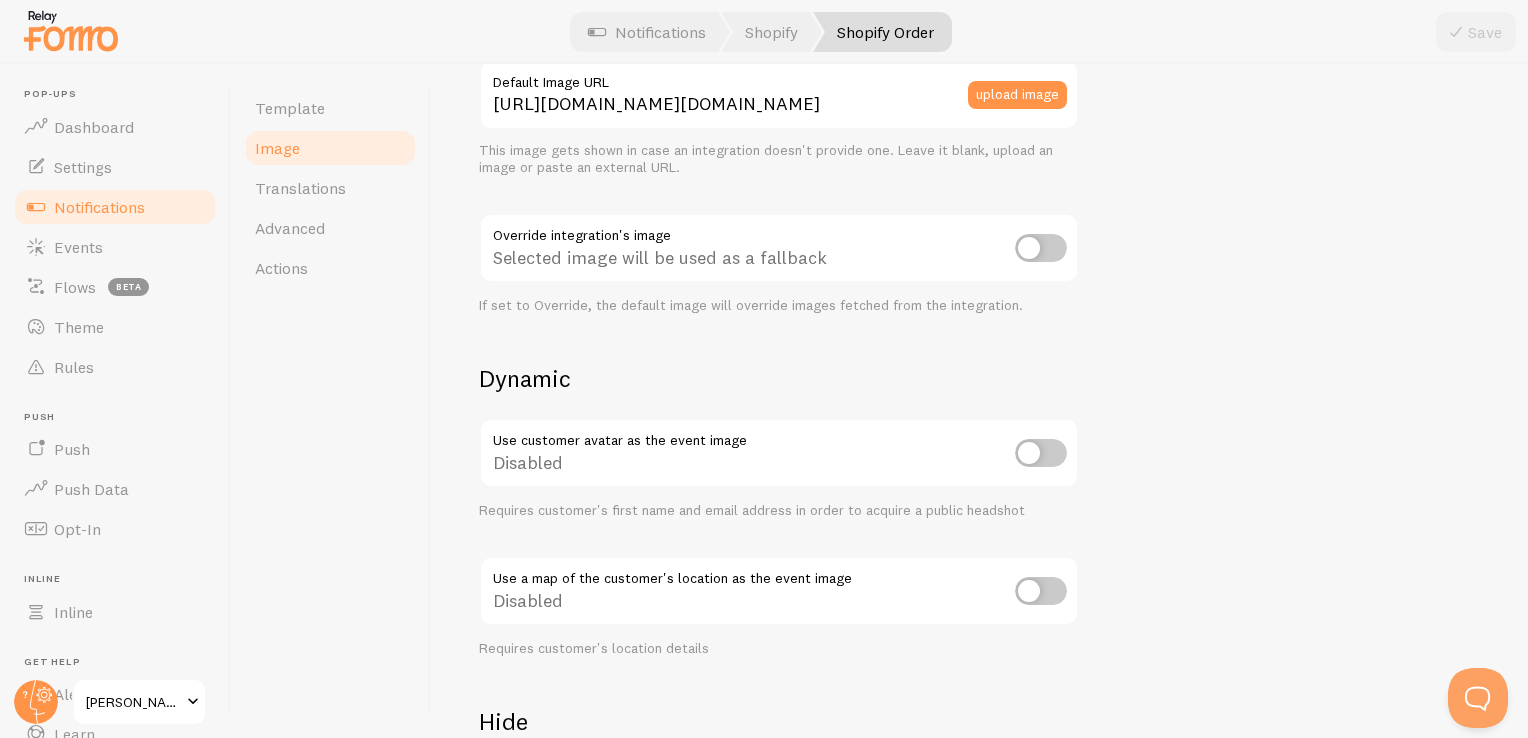 click on "Notifications" at bounding box center (99, 207) 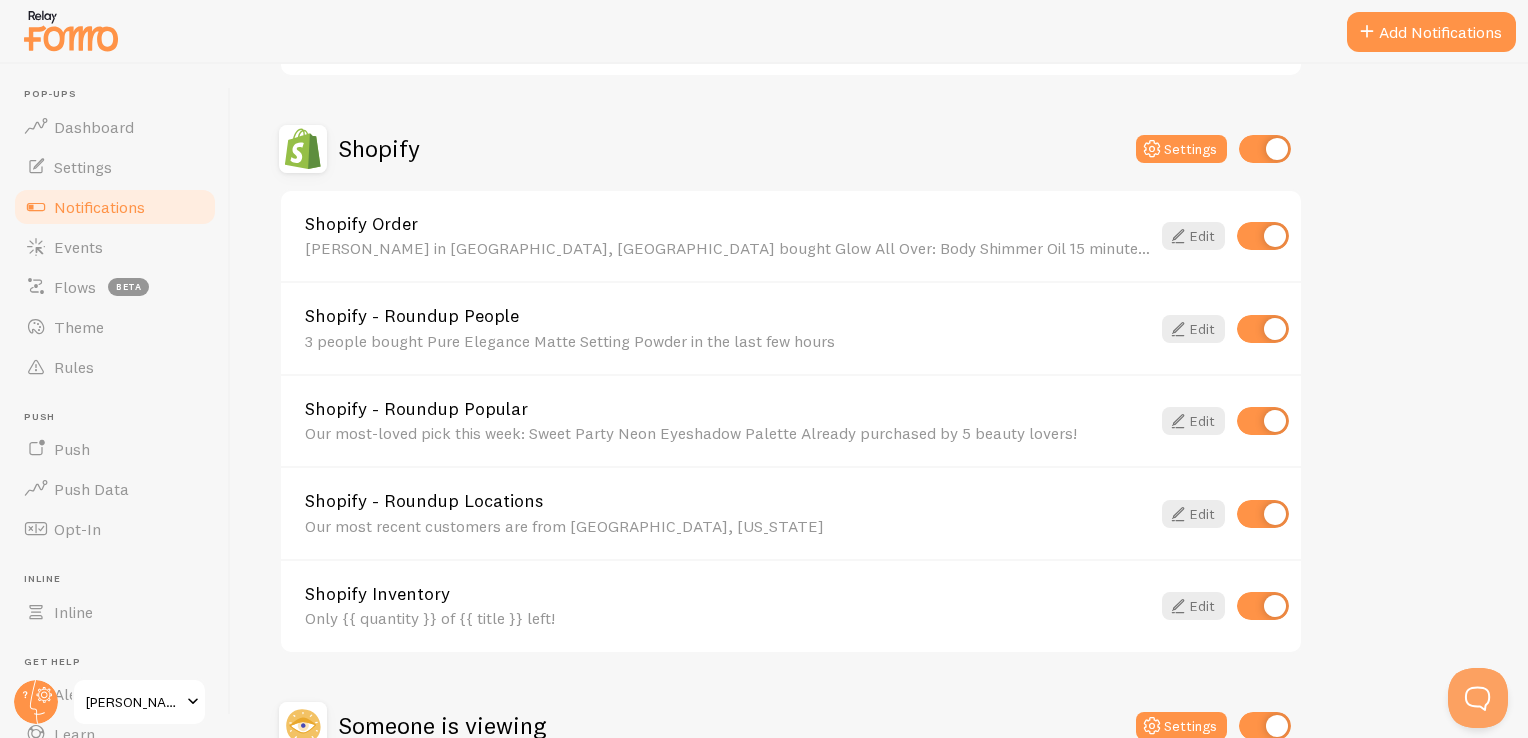 scroll, scrollTop: 700, scrollLeft: 0, axis: vertical 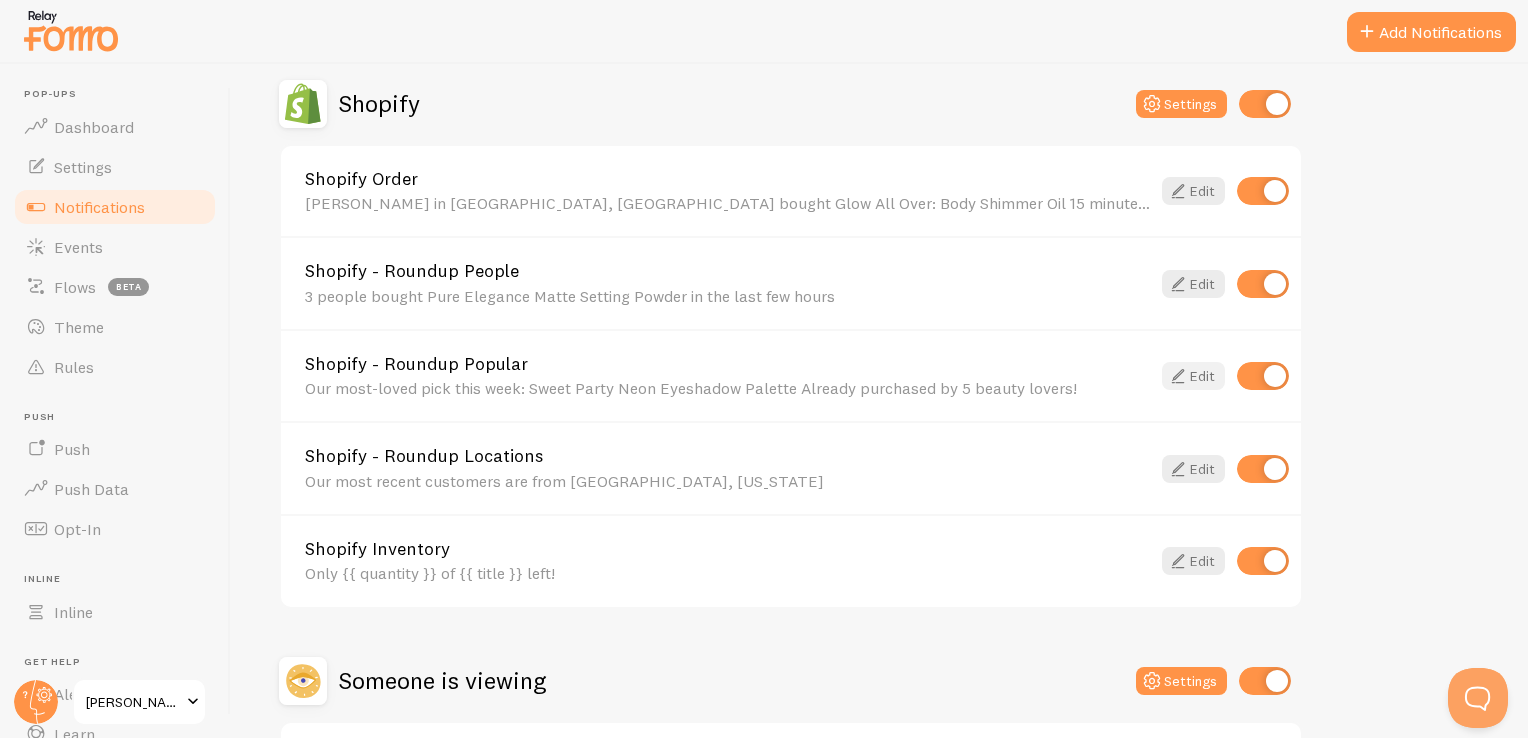 click on "Edit" at bounding box center (1193, 376) 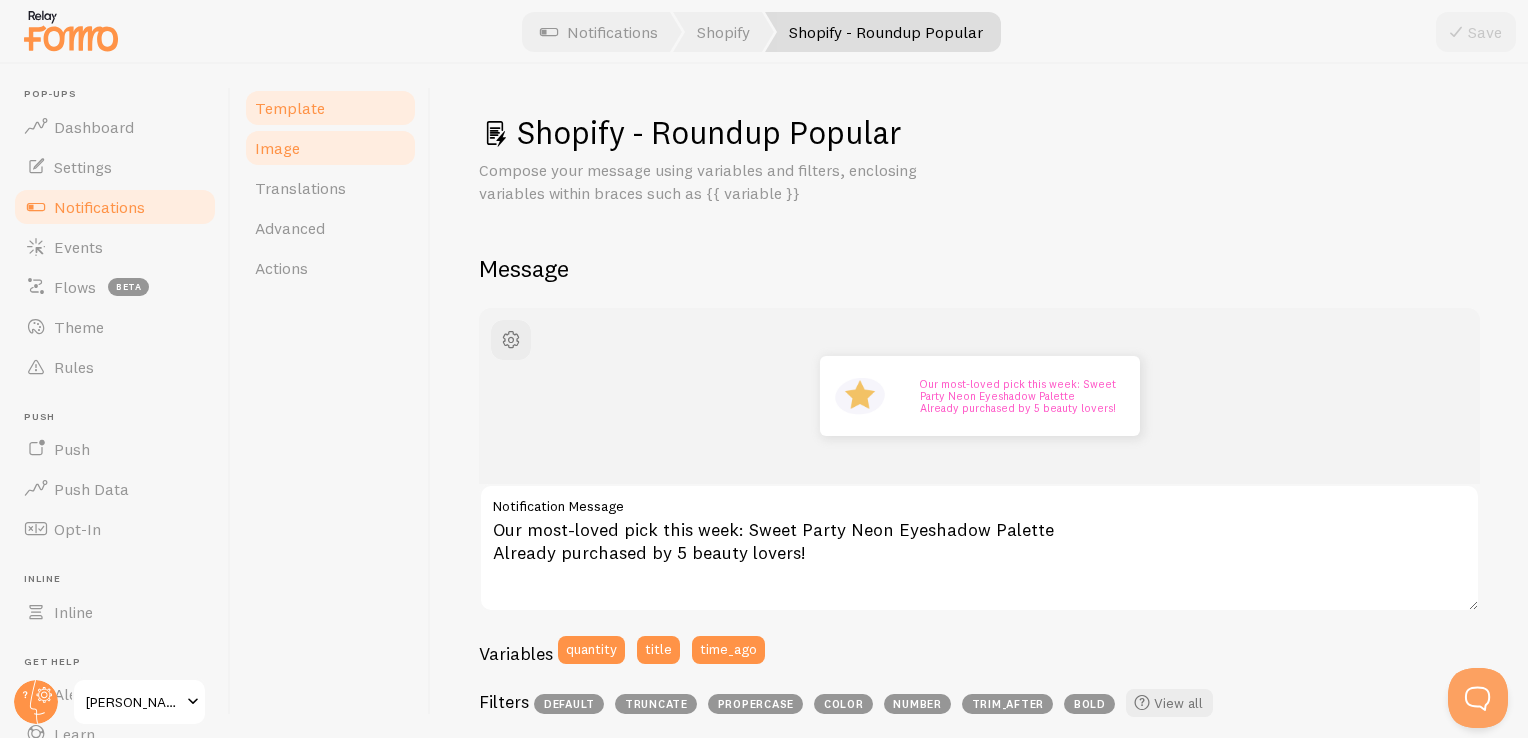 click on "Image" at bounding box center (330, 148) 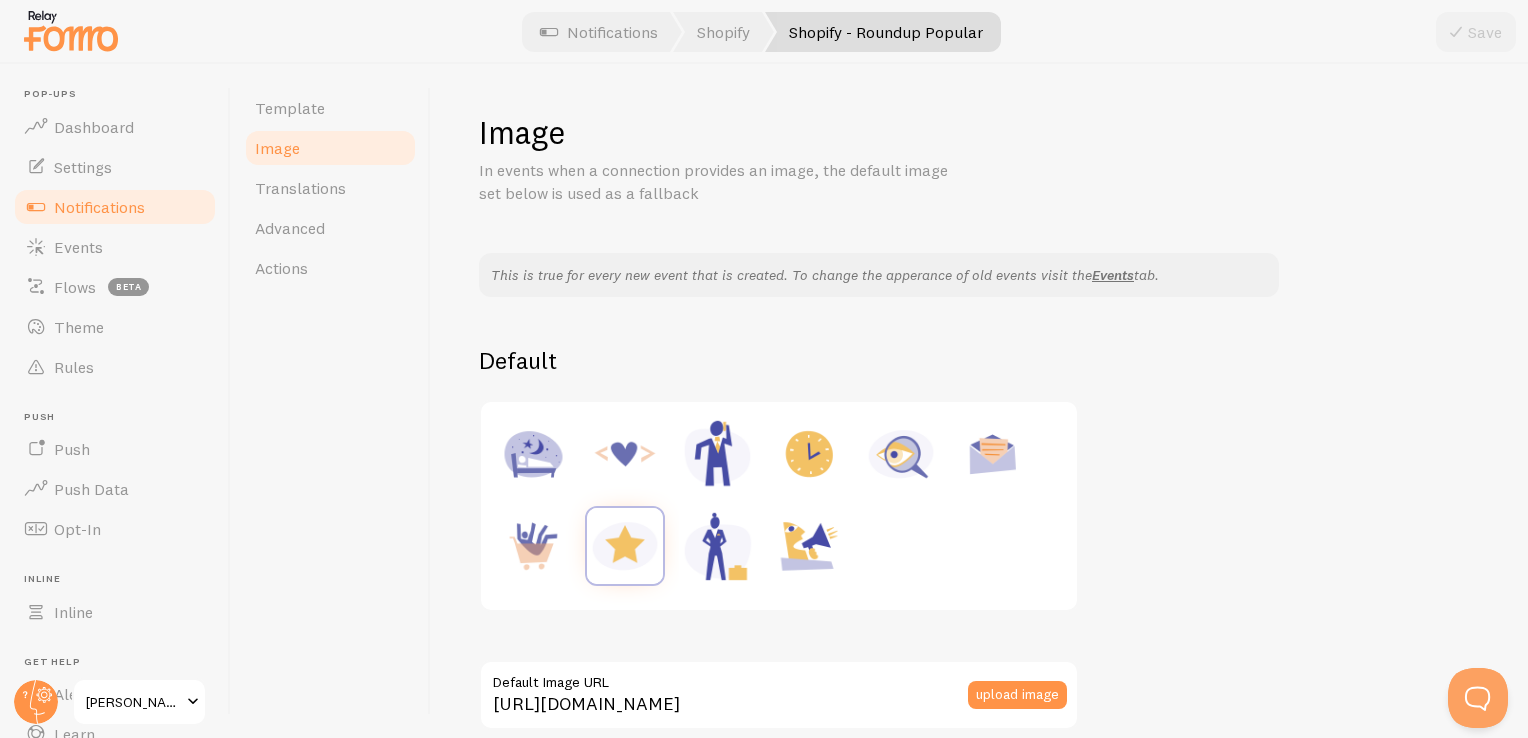 scroll, scrollTop: 200, scrollLeft: 0, axis: vertical 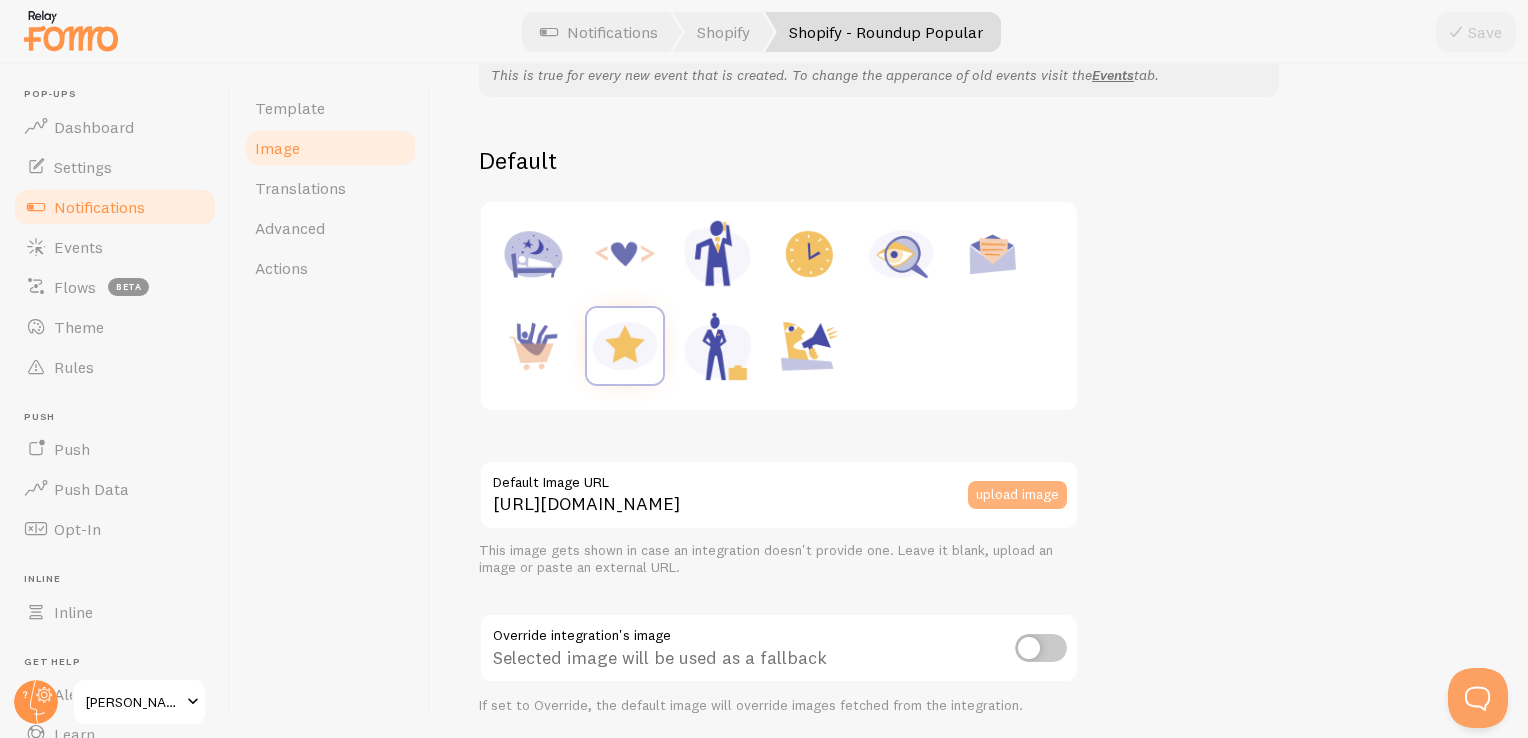 click on "upload image" at bounding box center (1017, 495) 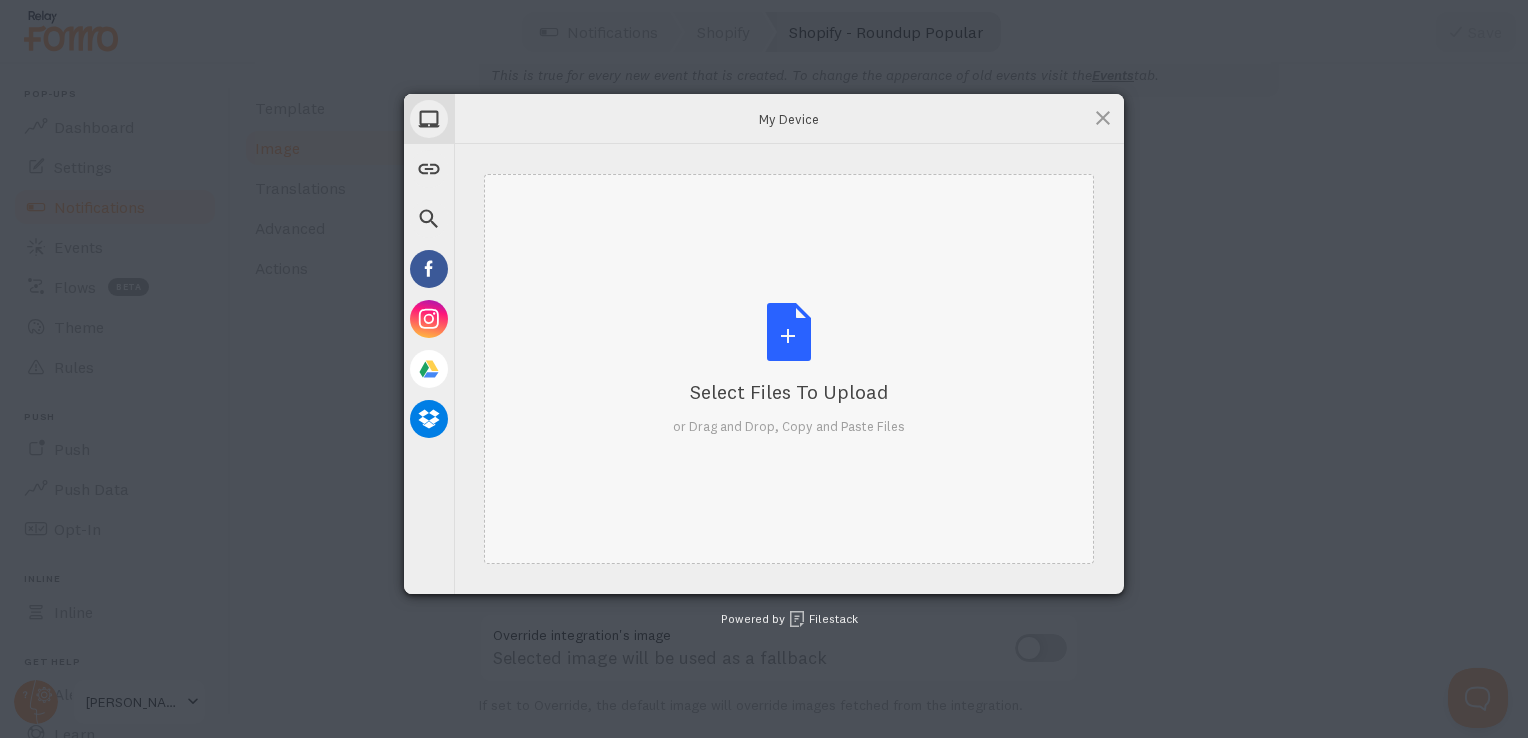 click on "Select Files to Upload     or Drag and Drop, Copy and Paste Files" at bounding box center (789, 369) 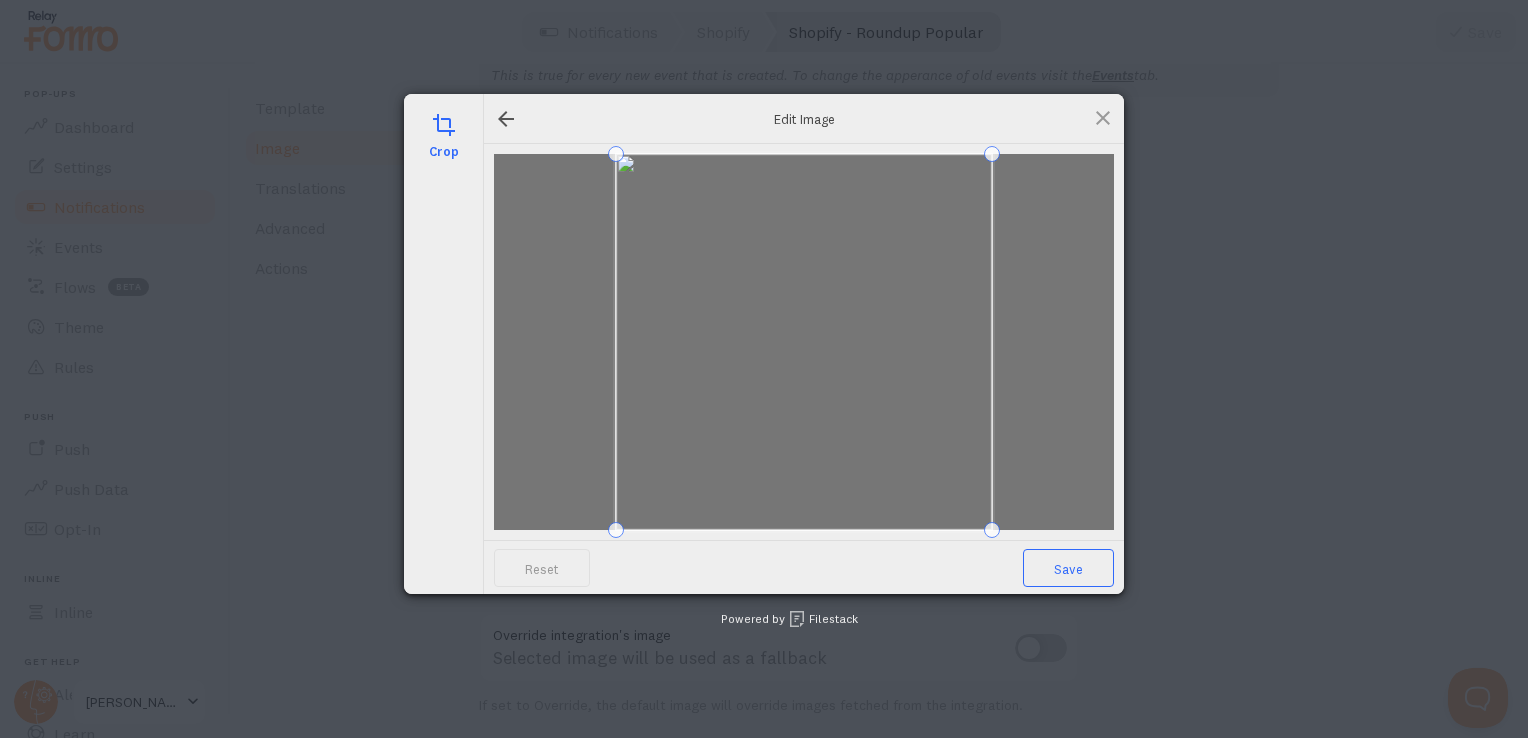 click on "Save" at bounding box center [1068, 568] 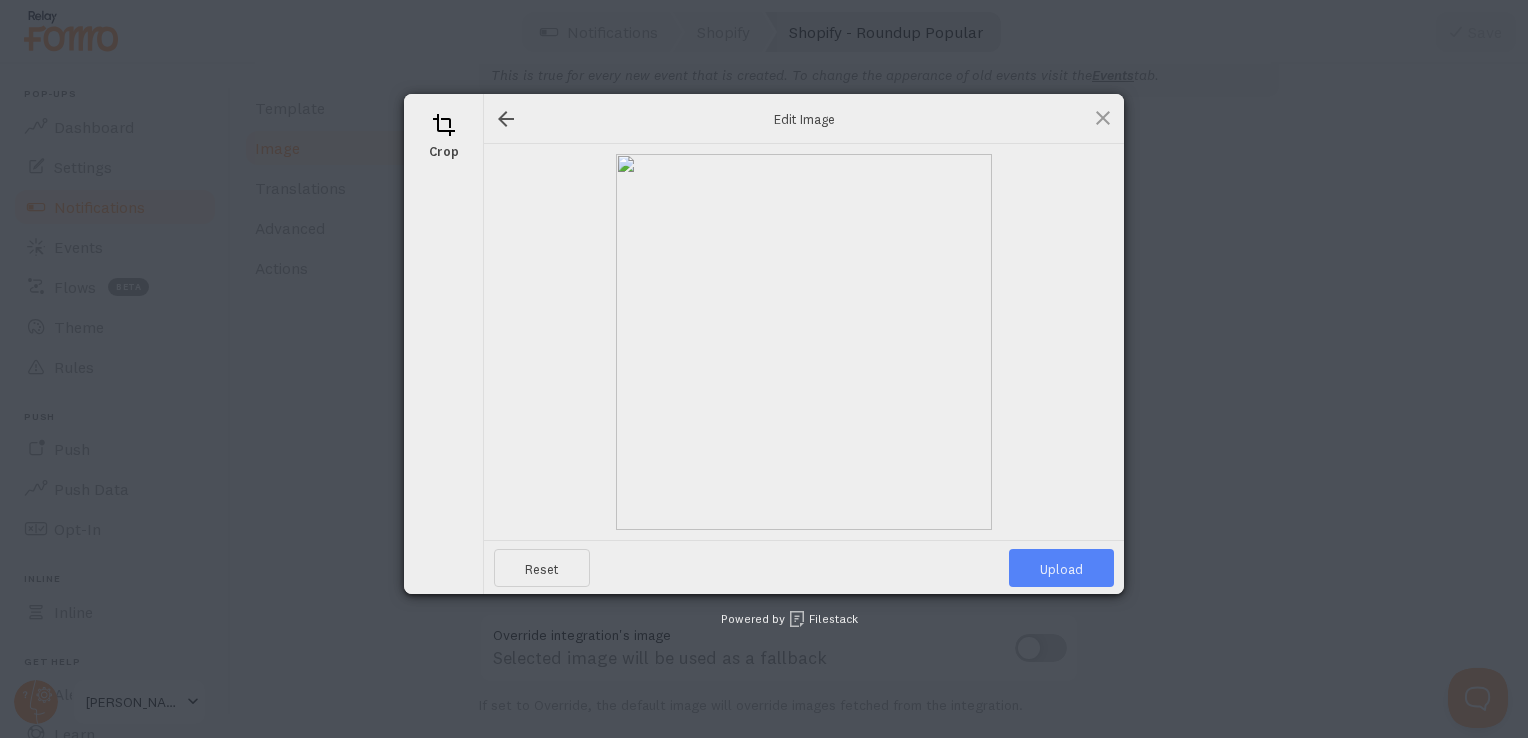 click on "Upload" at bounding box center (1061, 568) 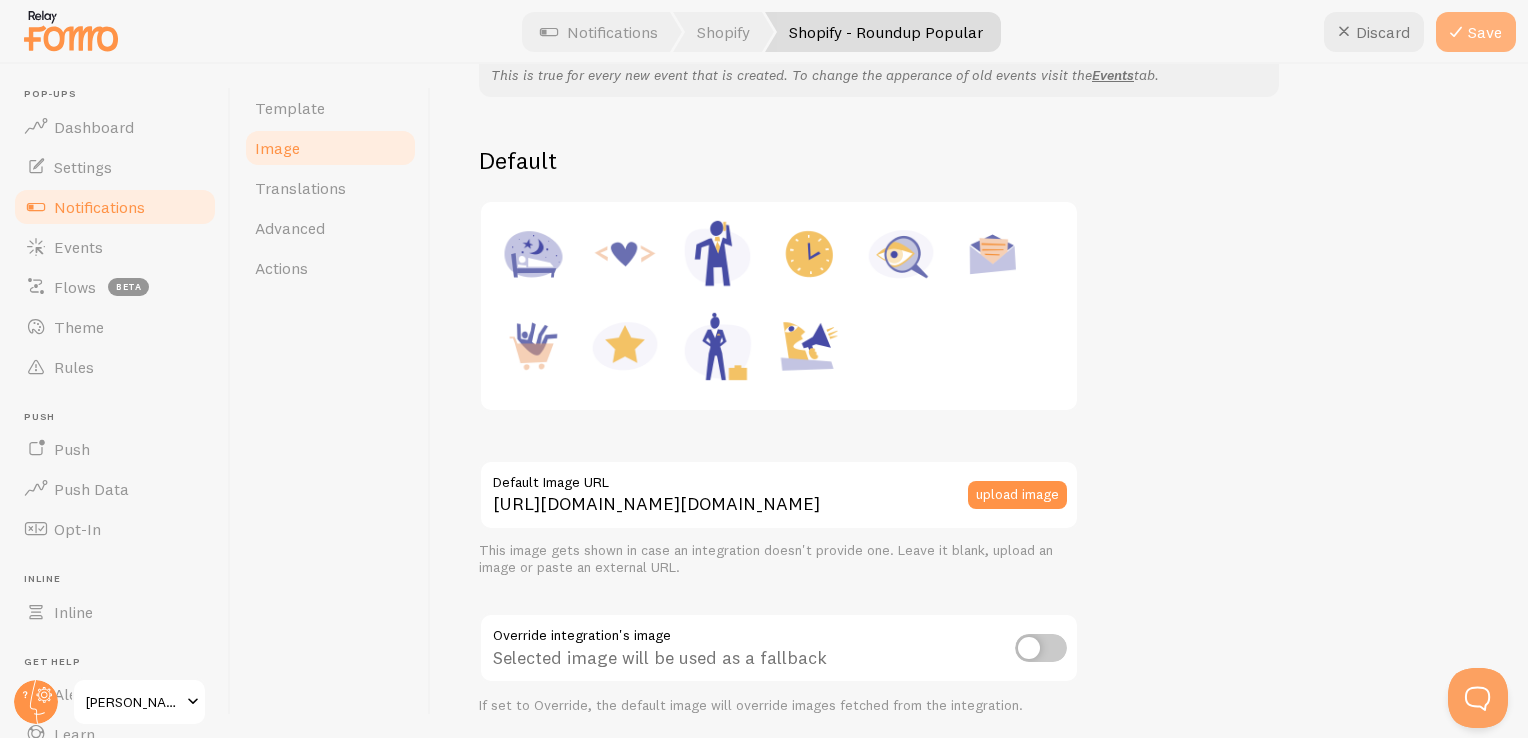 click on "Save" at bounding box center [1476, 32] 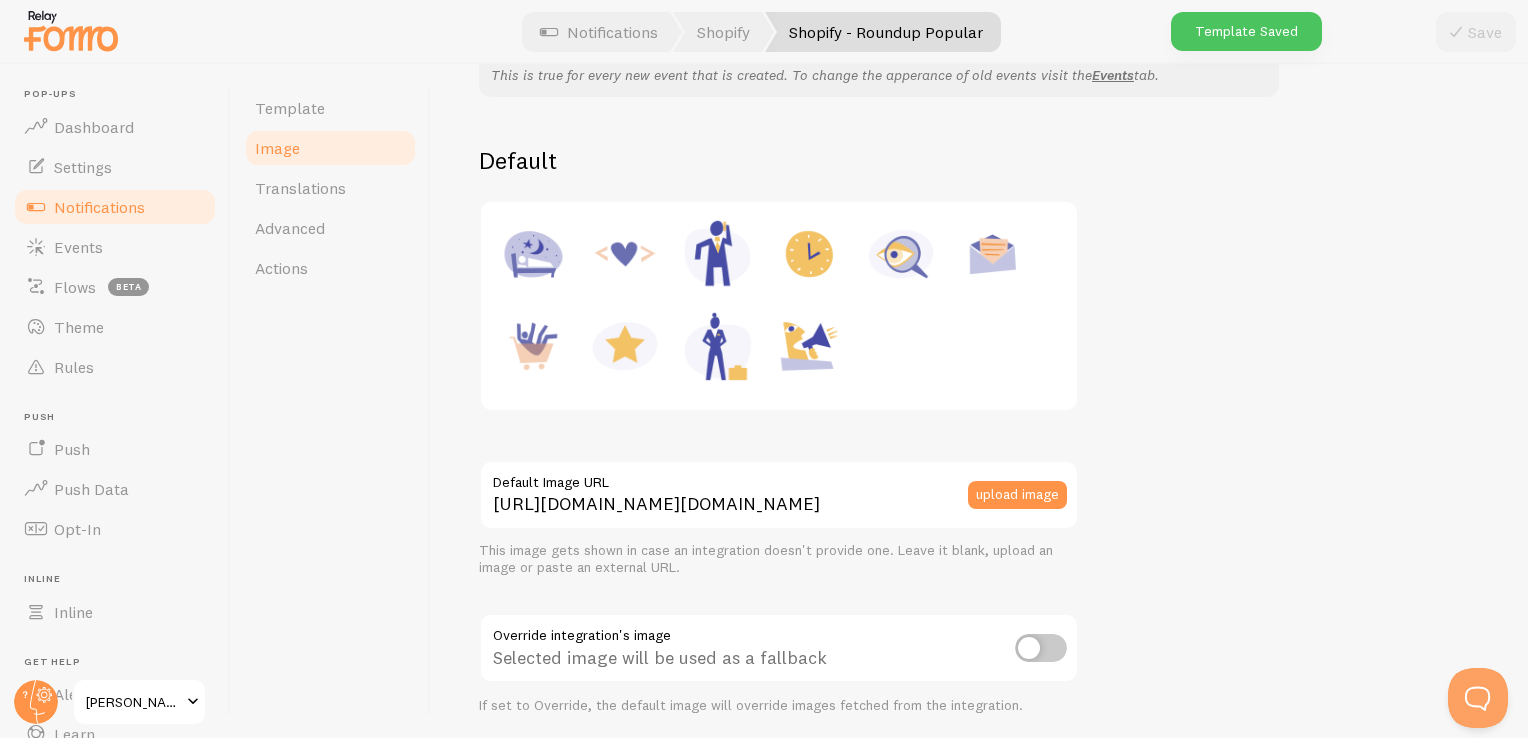 click on "Image" at bounding box center [330, 148] 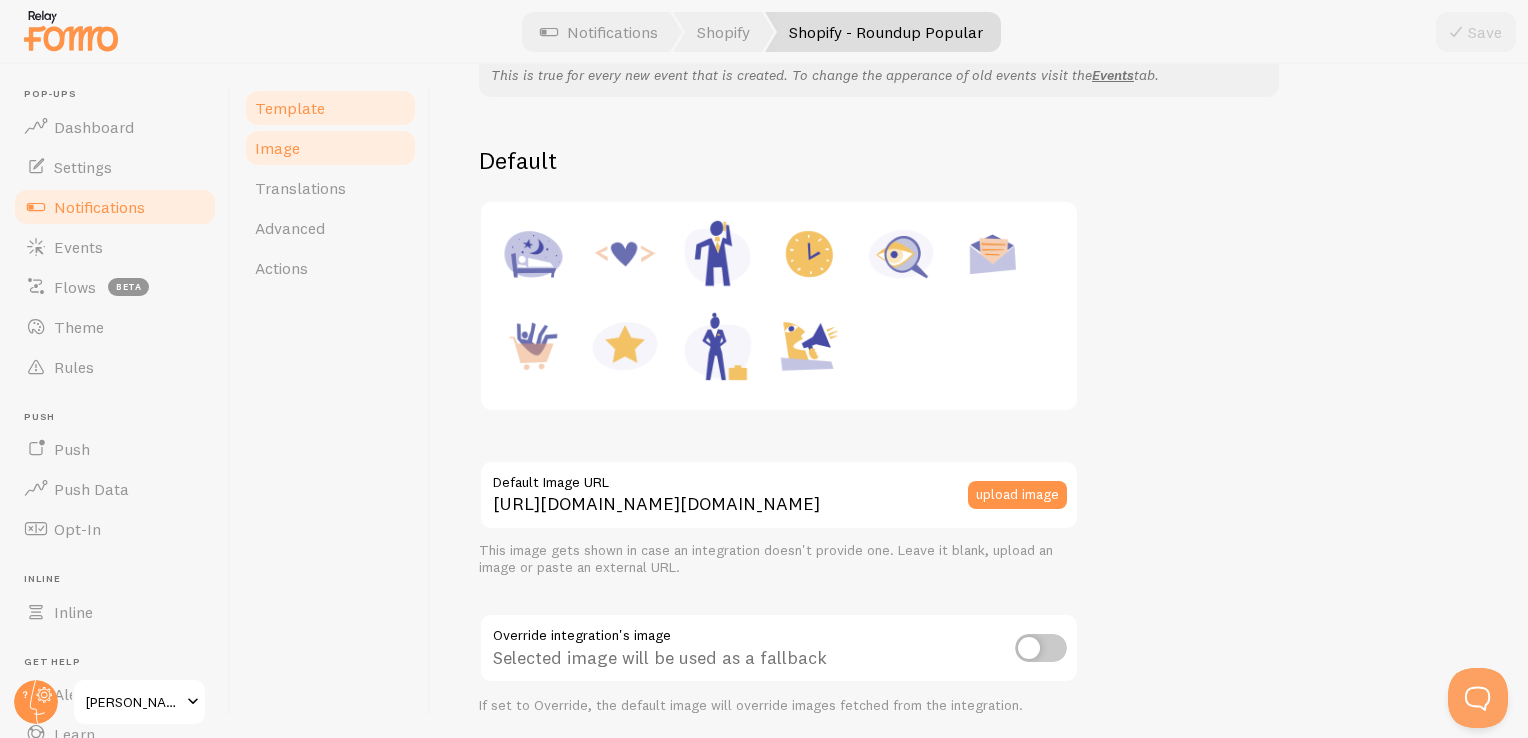 click on "Template" at bounding box center (290, 108) 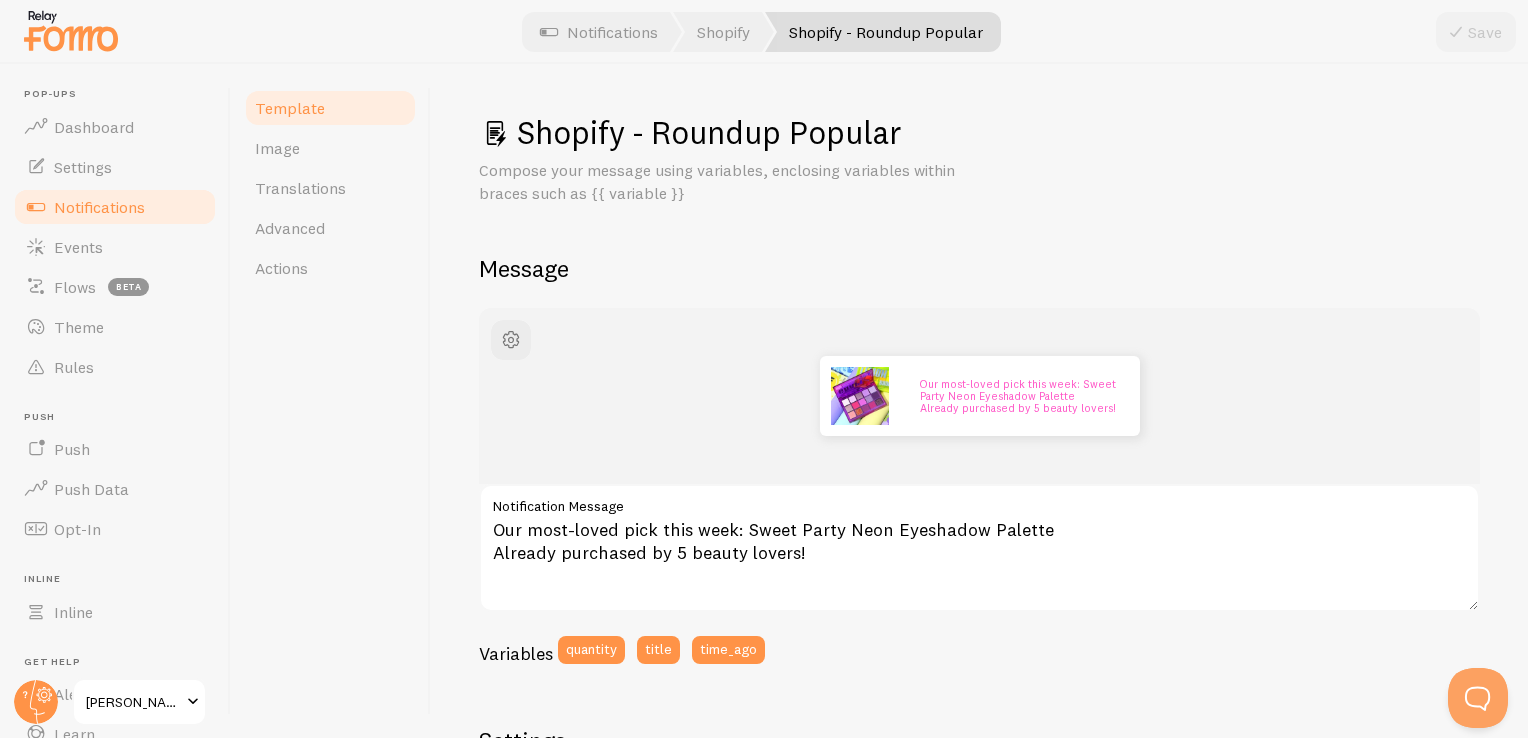 click on "Notifications" at bounding box center (115, 207) 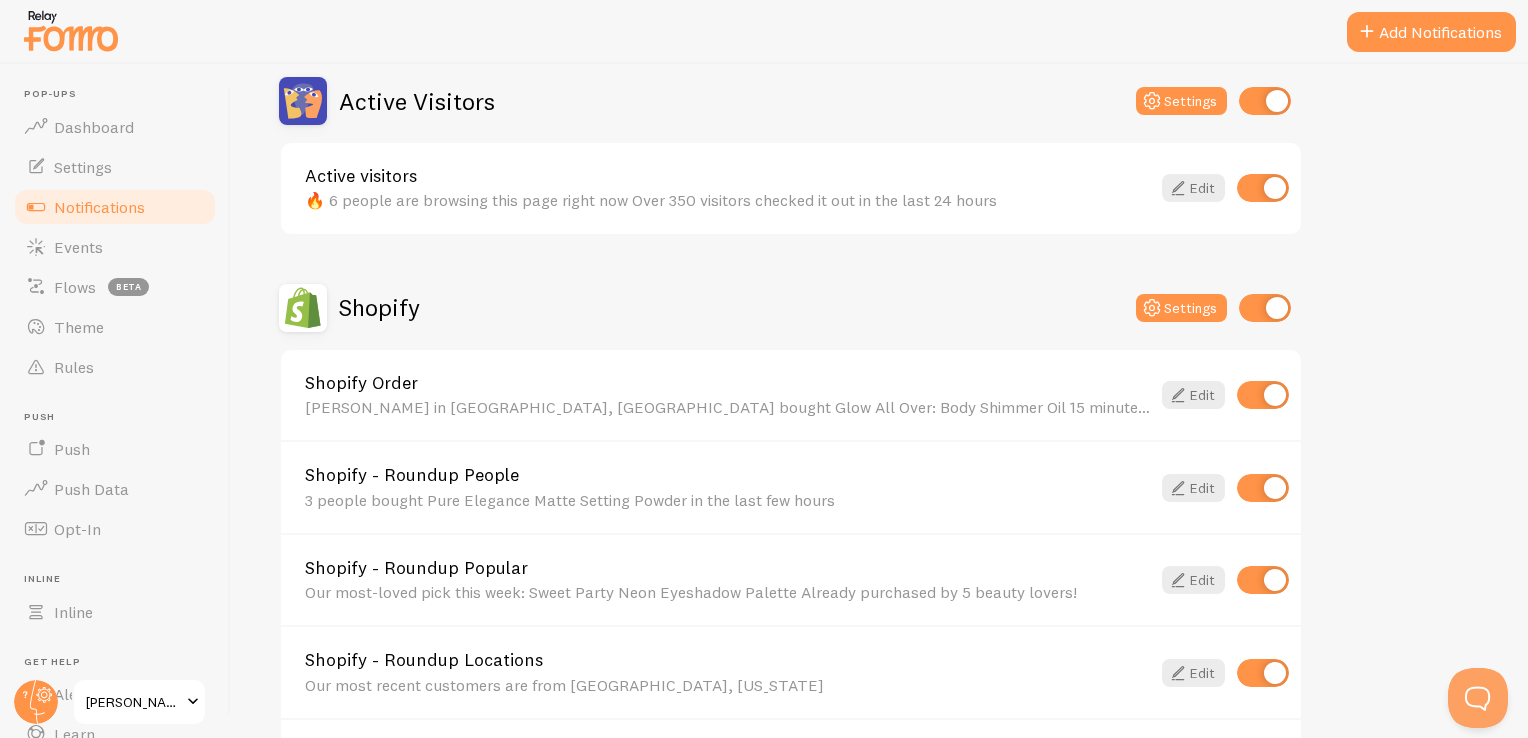 scroll, scrollTop: 500, scrollLeft: 0, axis: vertical 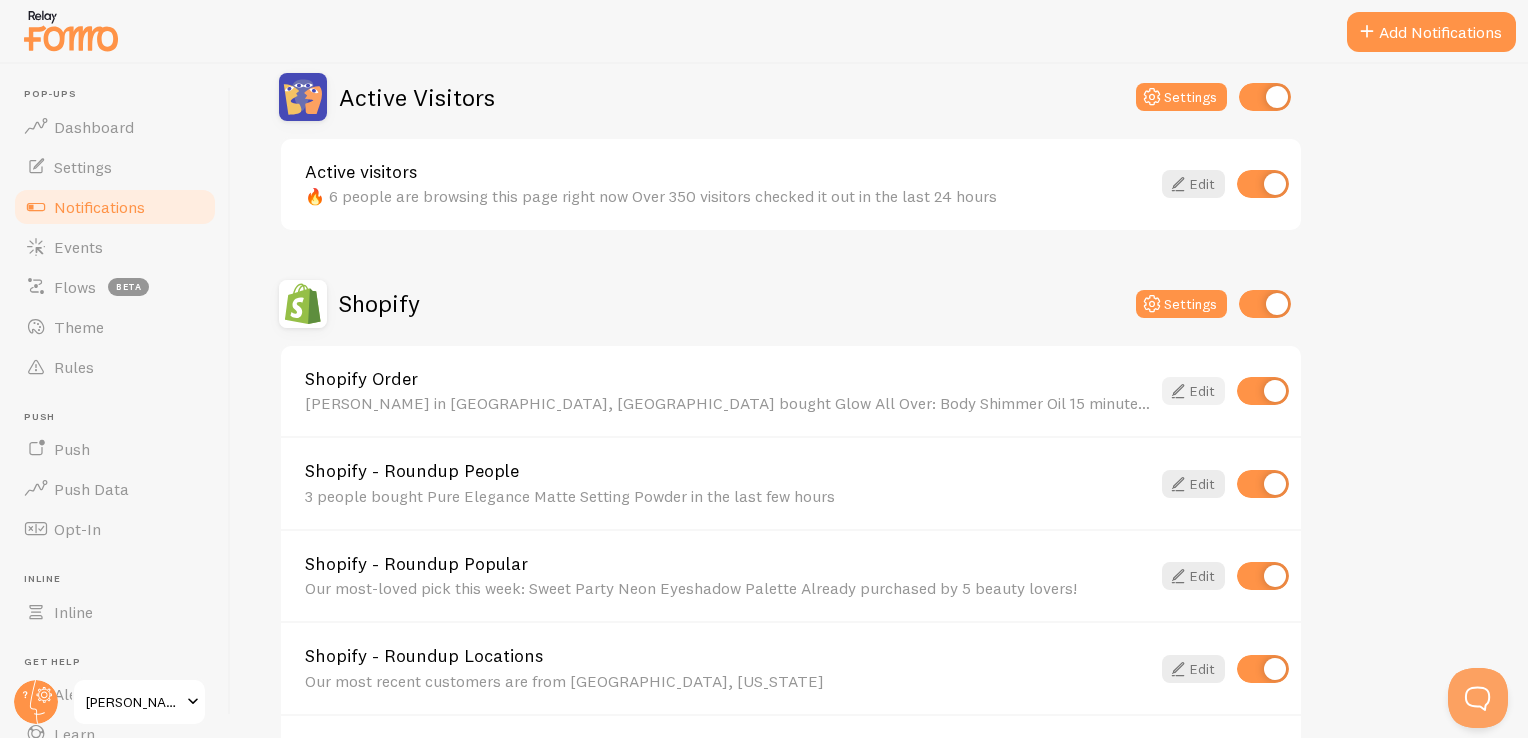 click at bounding box center [1178, 391] 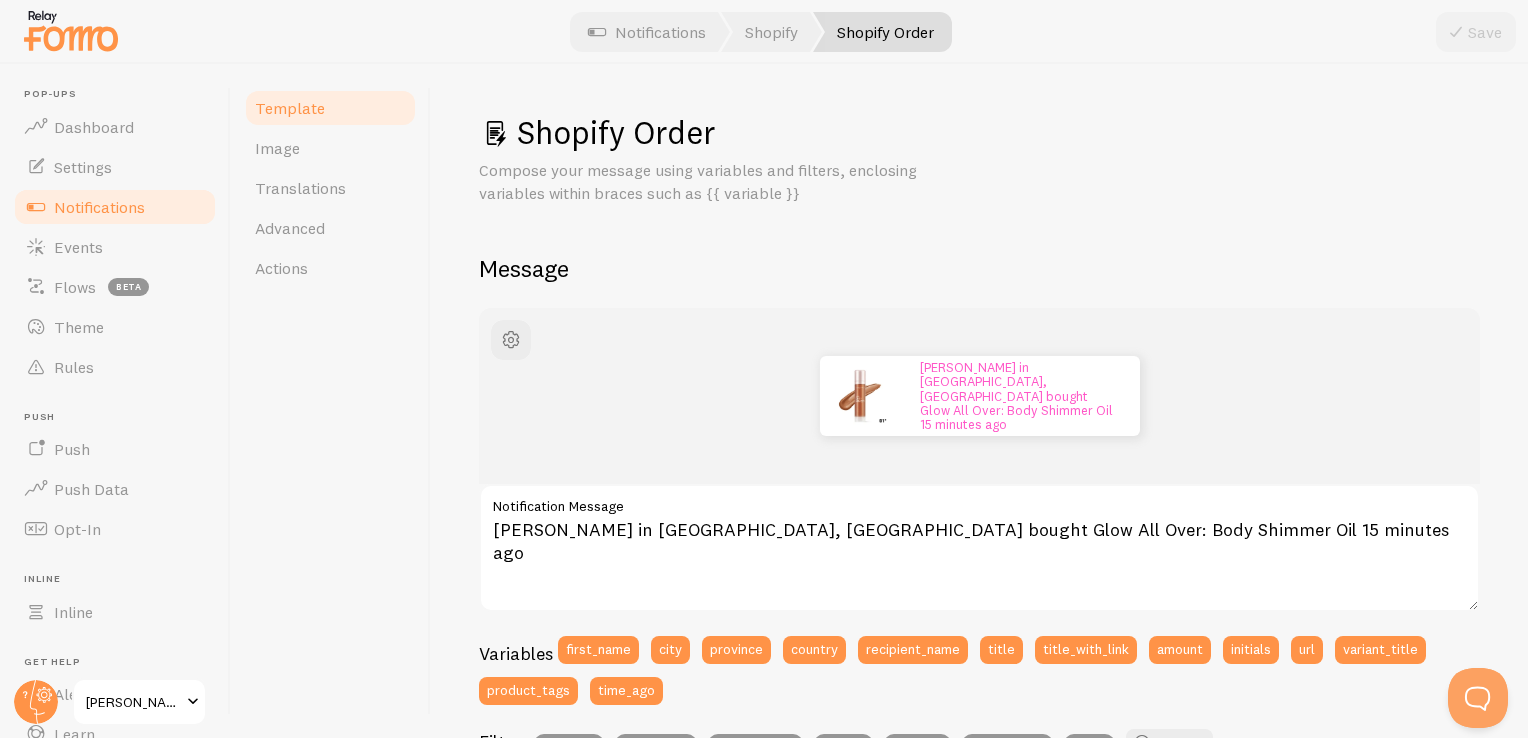 click on "Notifications" at bounding box center (99, 207) 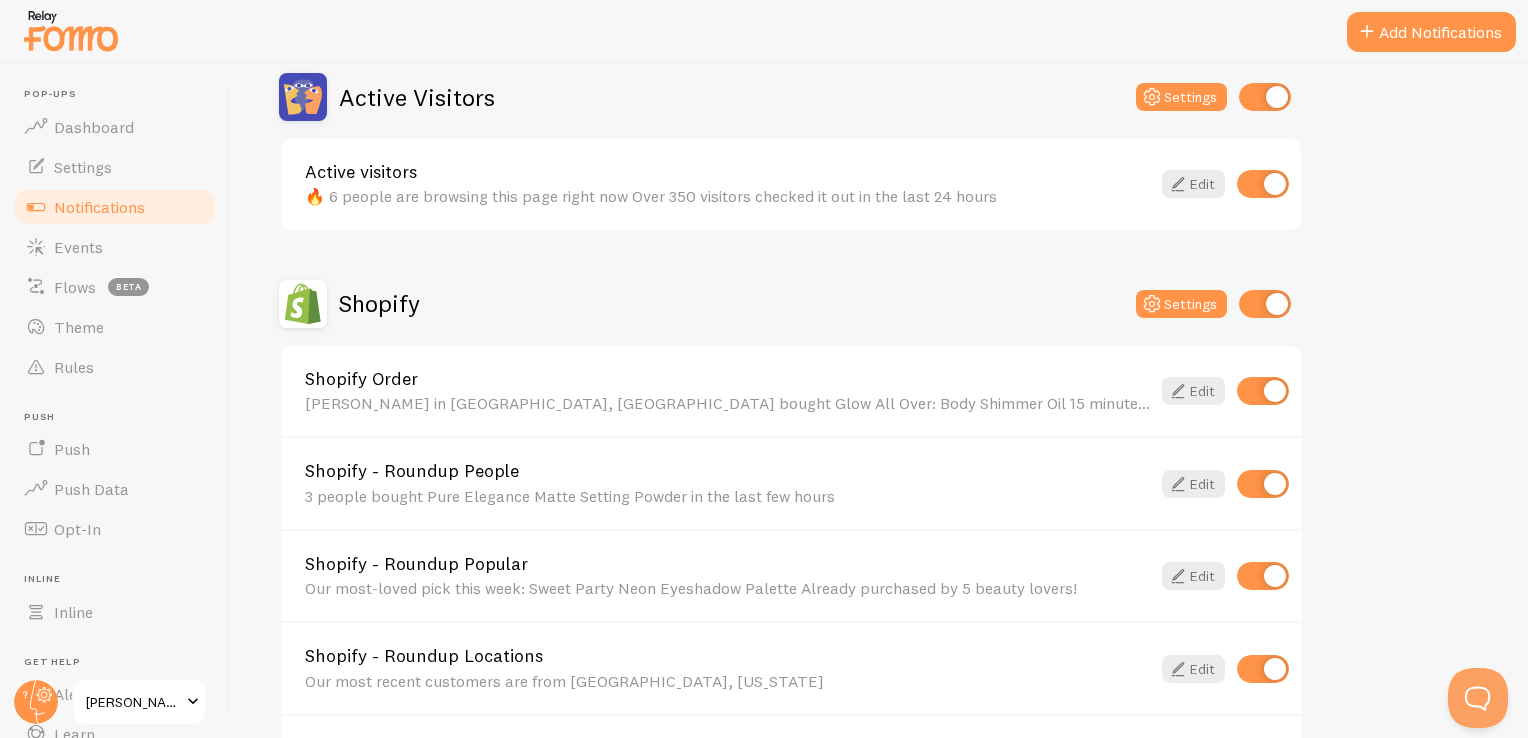 scroll, scrollTop: 600, scrollLeft: 0, axis: vertical 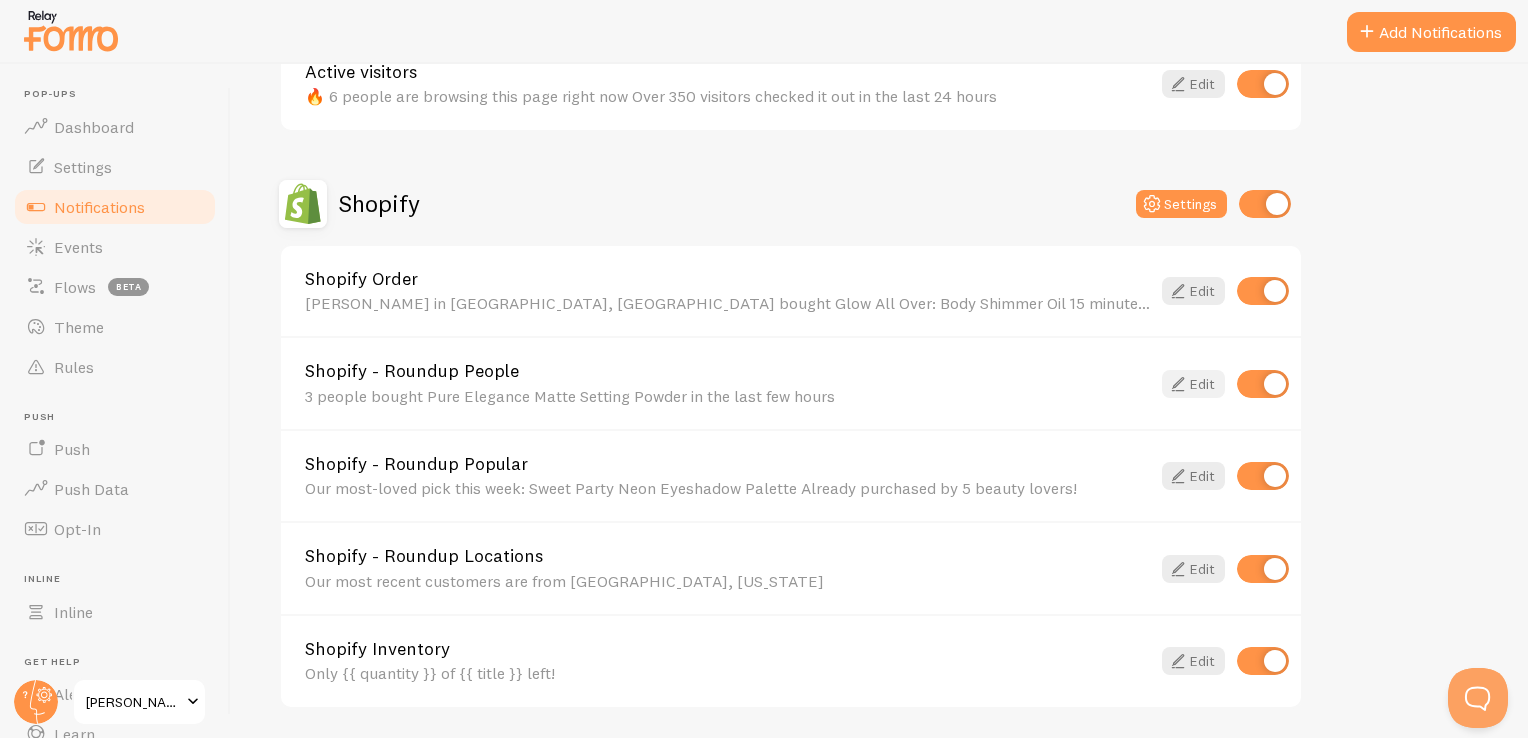 click on "Edit" at bounding box center [1193, 384] 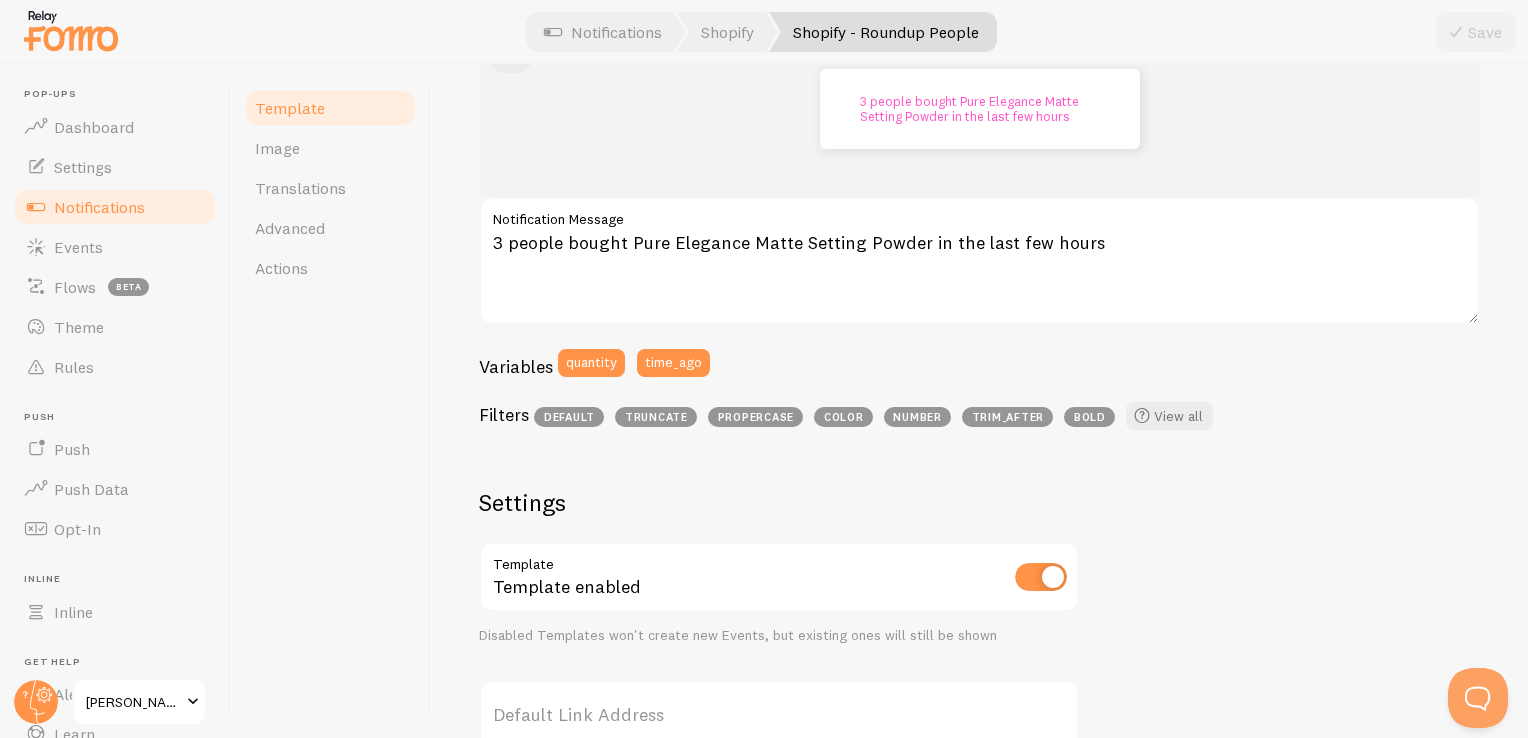 scroll, scrollTop: 300, scrollLeft: 0, axis: vertical 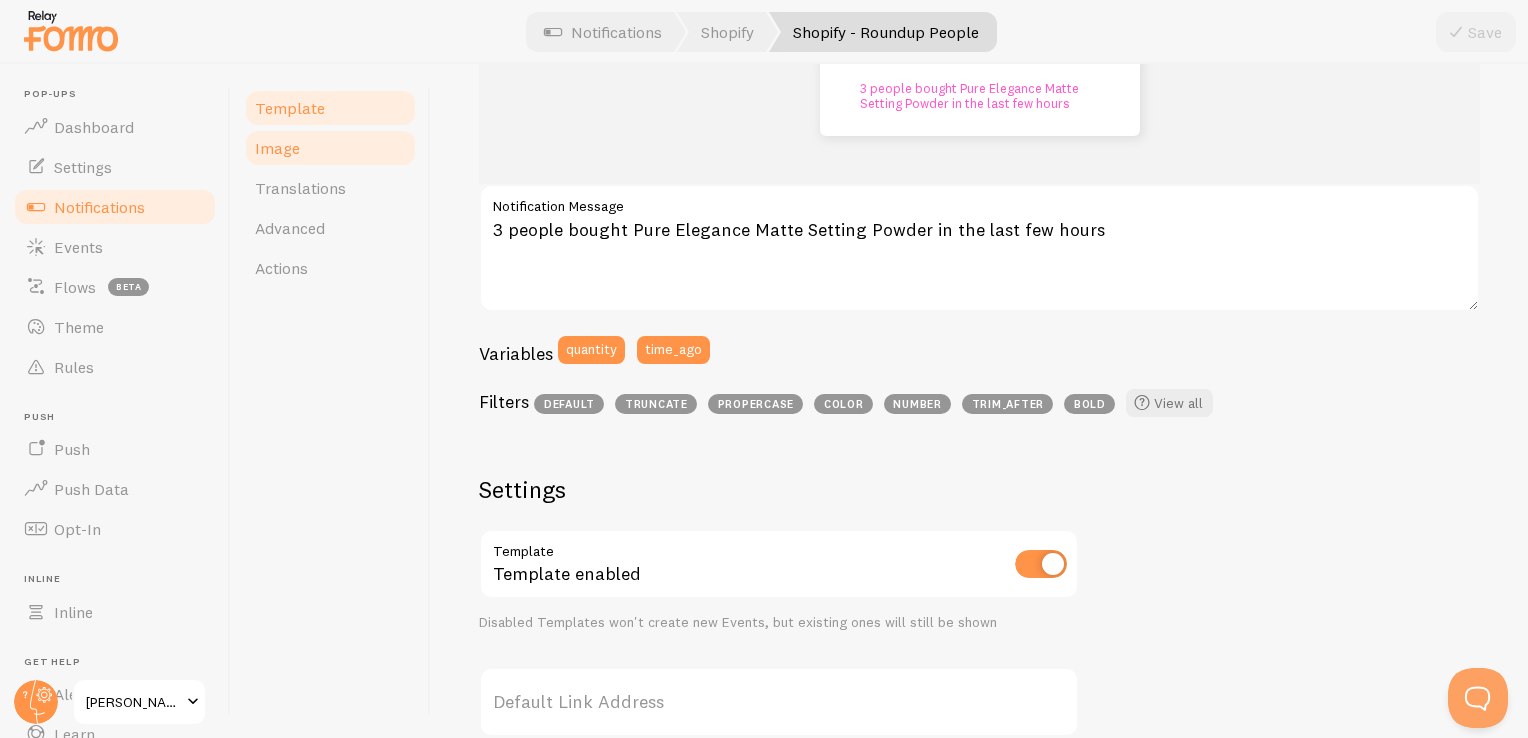 click on "Image" at bounding box center (277, 148) 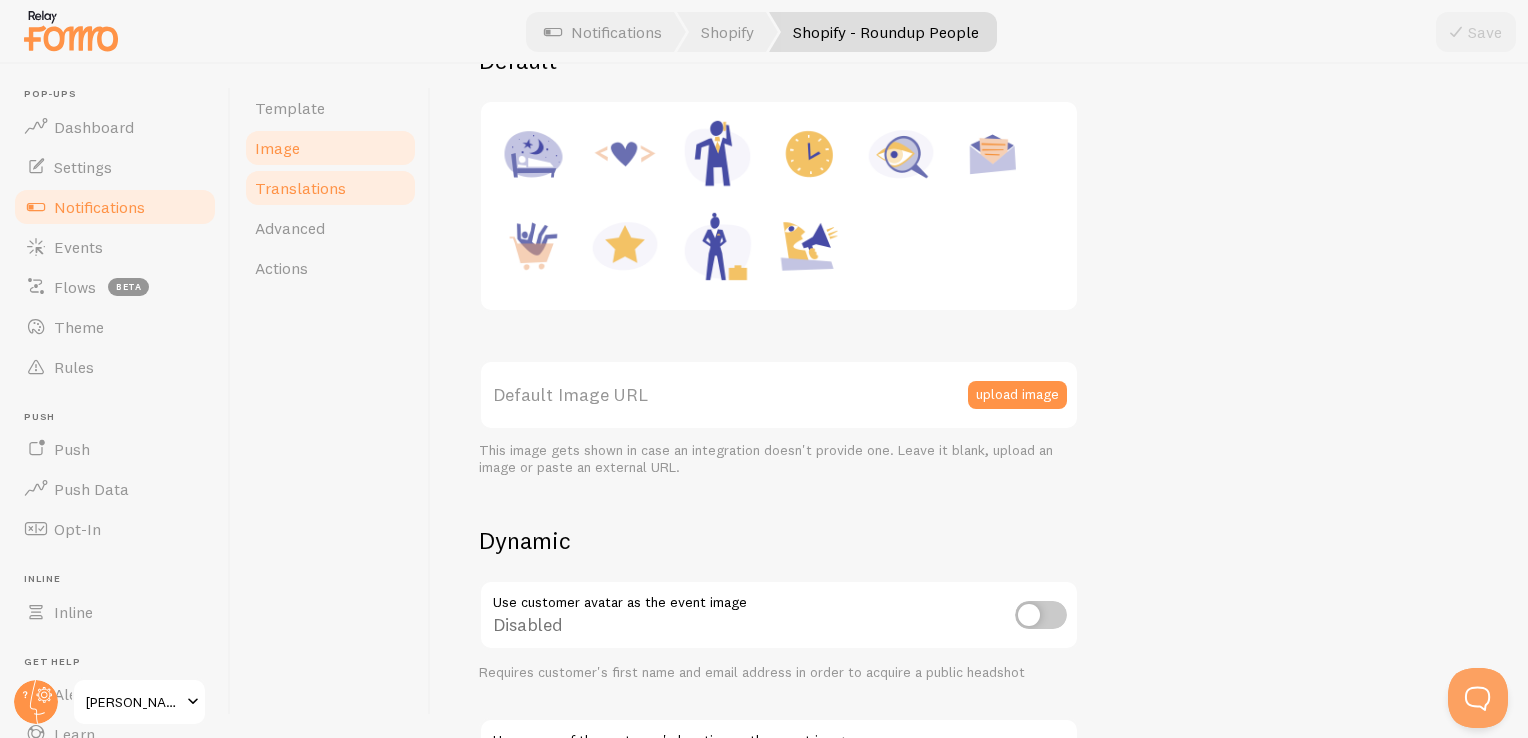 scroll, scrollTop: 0, scrollLeft: 0, axis: both 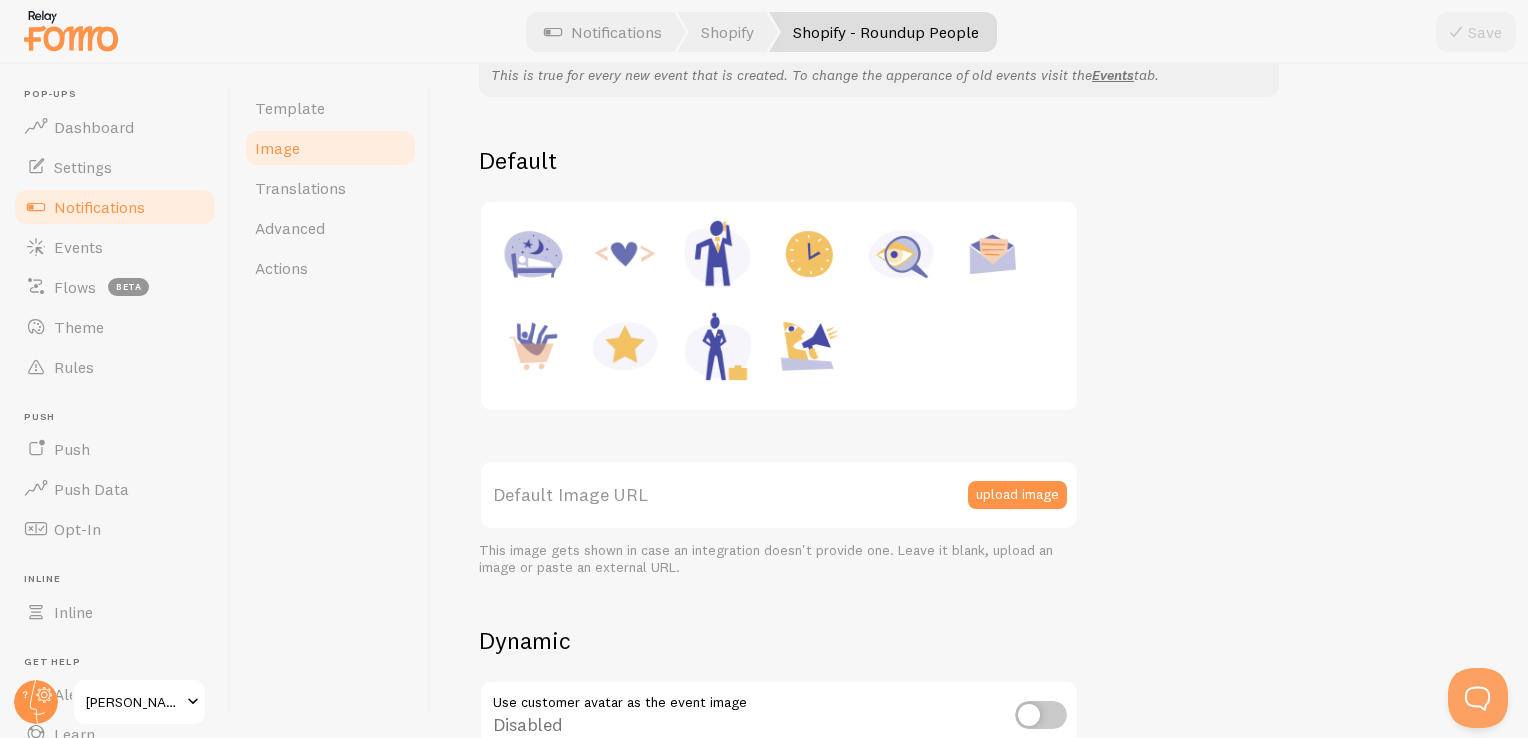 click at bounding box center (625, 346) 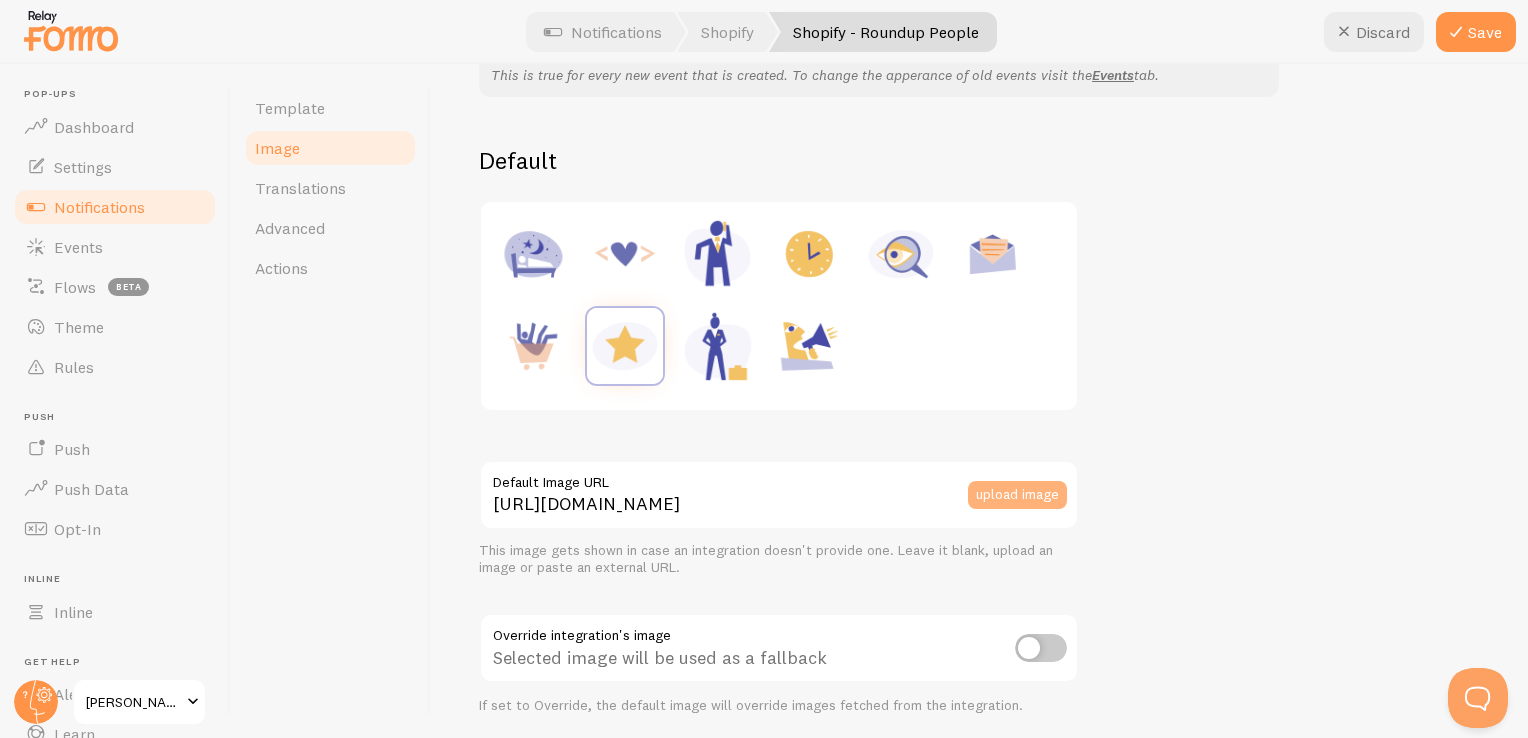 click on "upload image" at bounding box center [1017, 495] 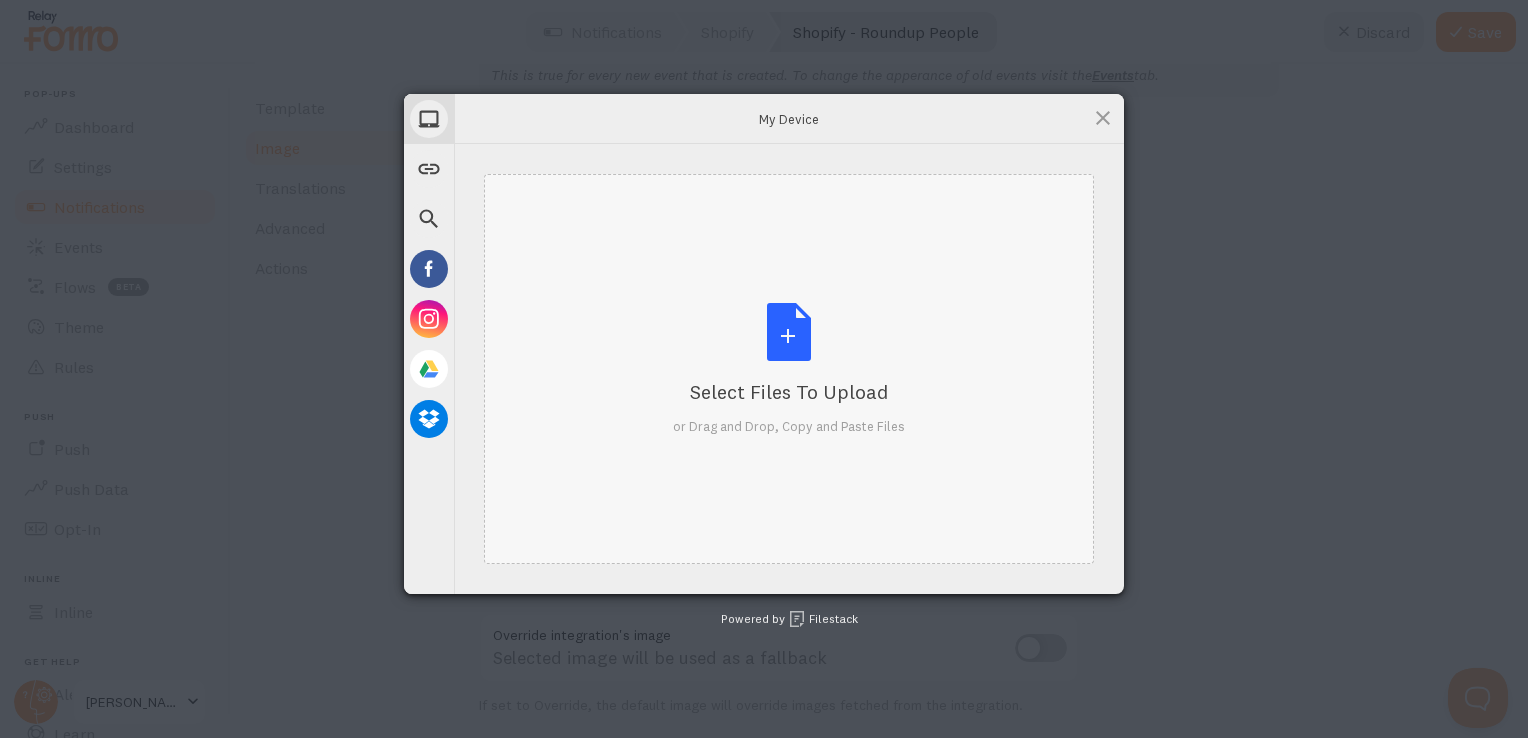 click on "Select Files to Upload     or Drag and Drop, Copy and Paste Files" at bounding box center [789, 369] 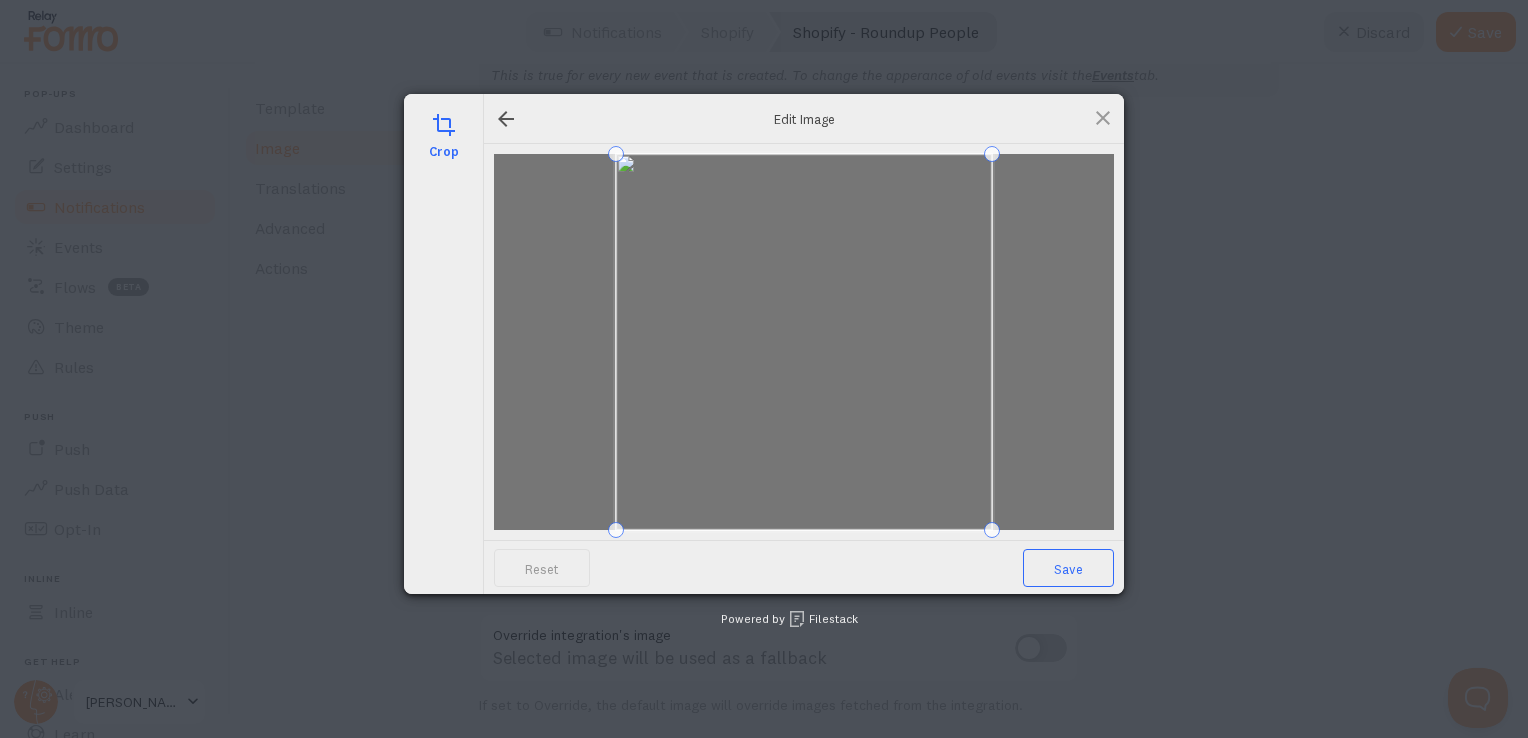 click on "Save" at bounding box center [1068, 568] 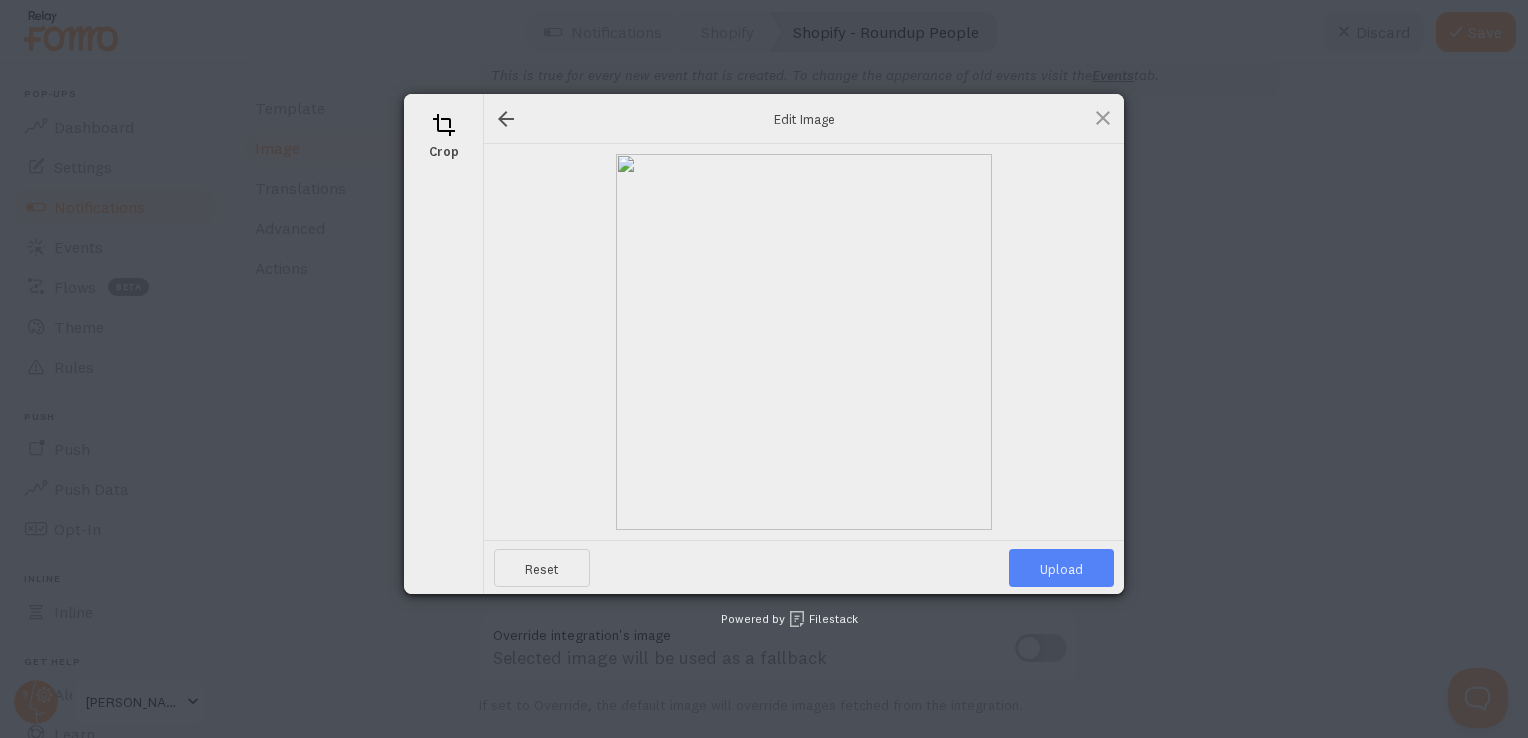 click on "Upload" at bounding box center [1061, 568] 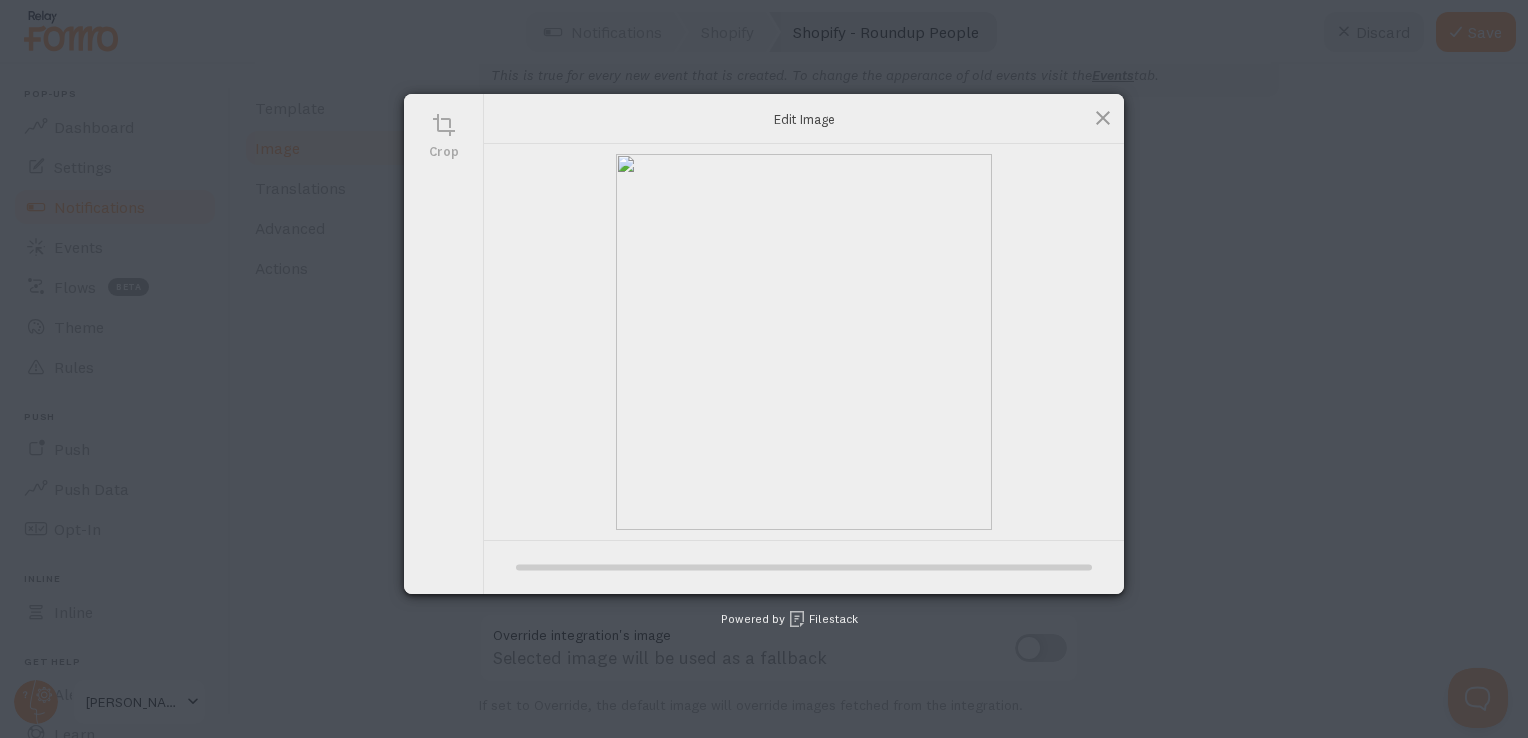 type on "https://process.filestackapi.com/ApqhzE1ldTzuKSj33adqez/resize=width:170,height:170/https://cdn.filestackcontent.com/6oYfY0IR62pMw9qzz8jL" 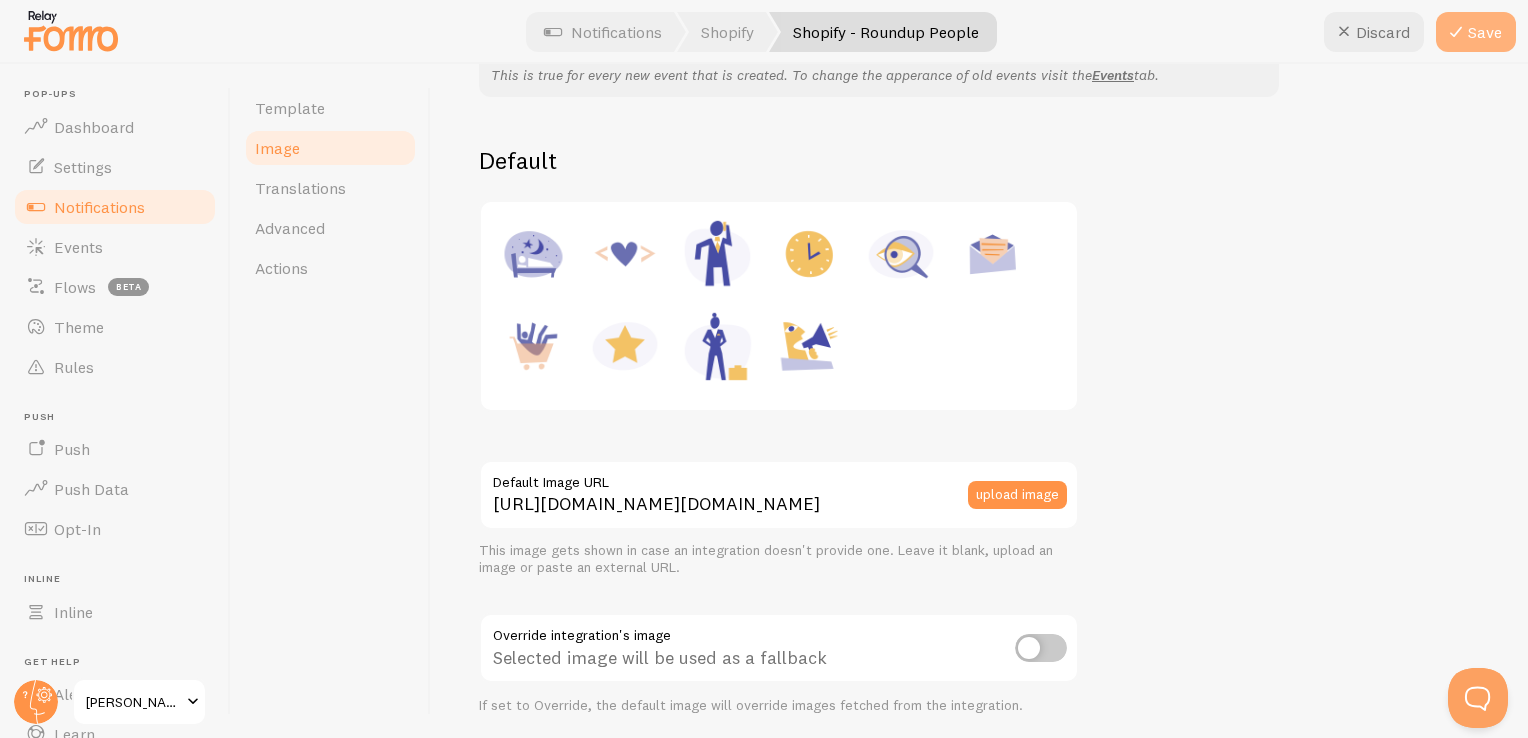 click at bounding box center (1456, 32) 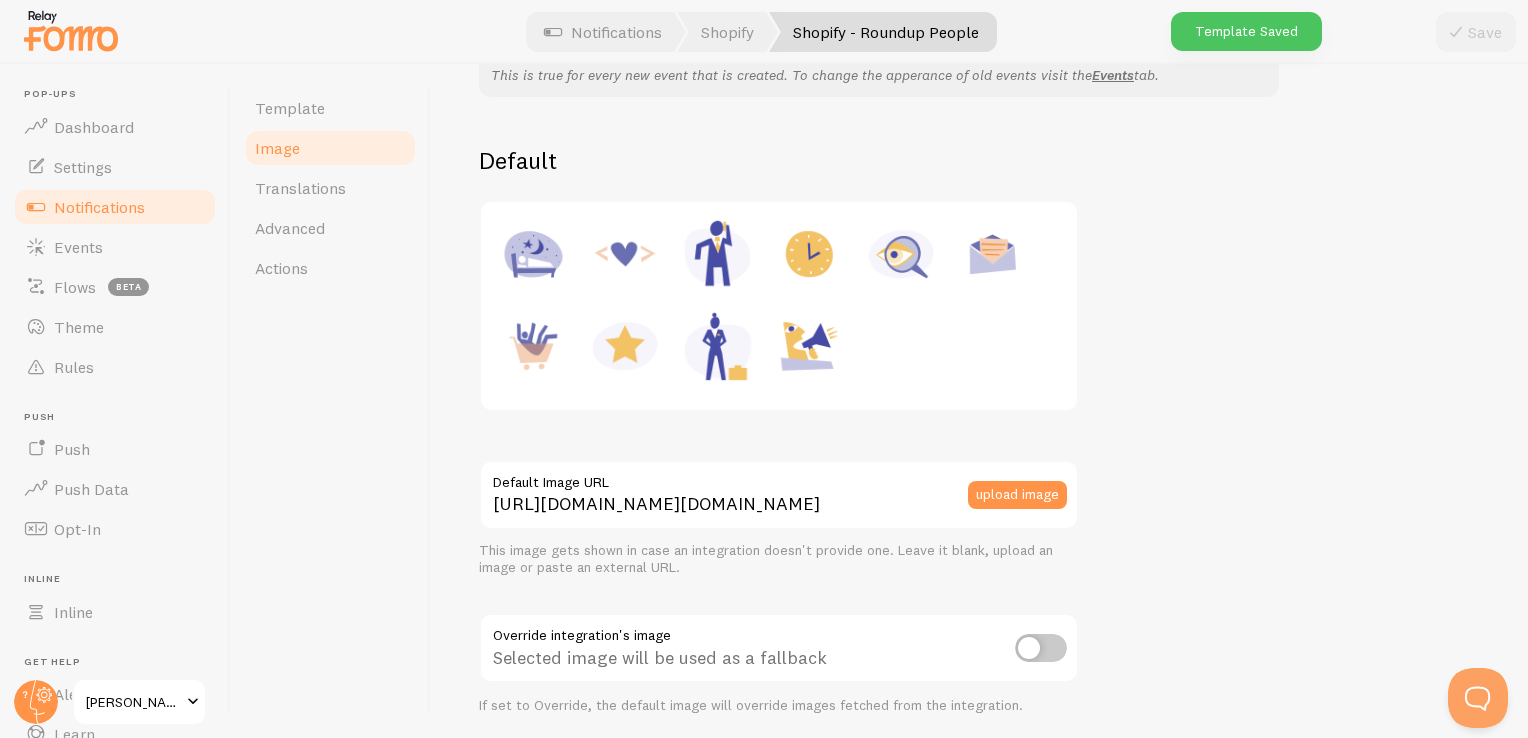 click on "Notifications" at bounding box center [115, 207] 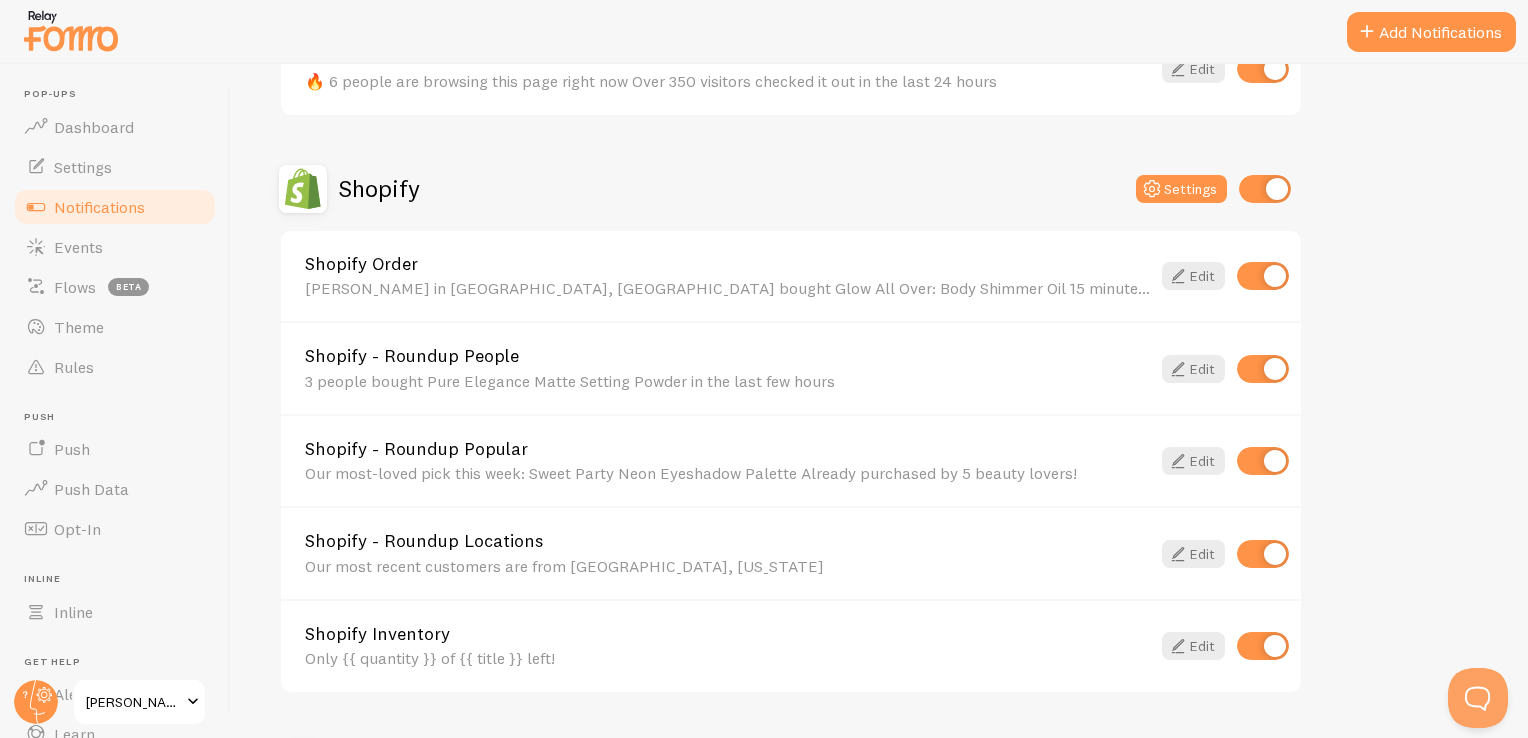 scroll, scrollTop: 700, scrollLeft: 0, axis: vertical 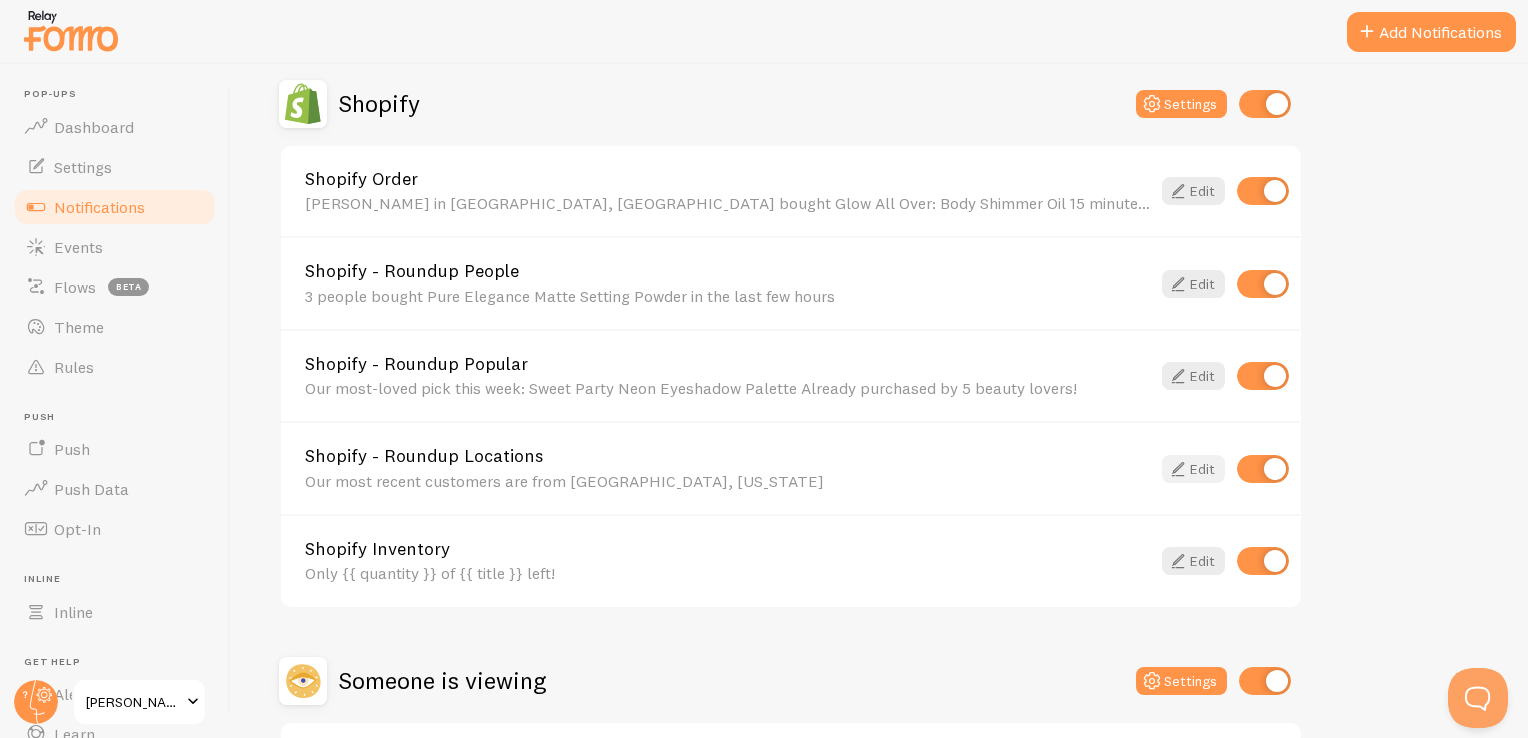 click at bounding box center (1178, 469) 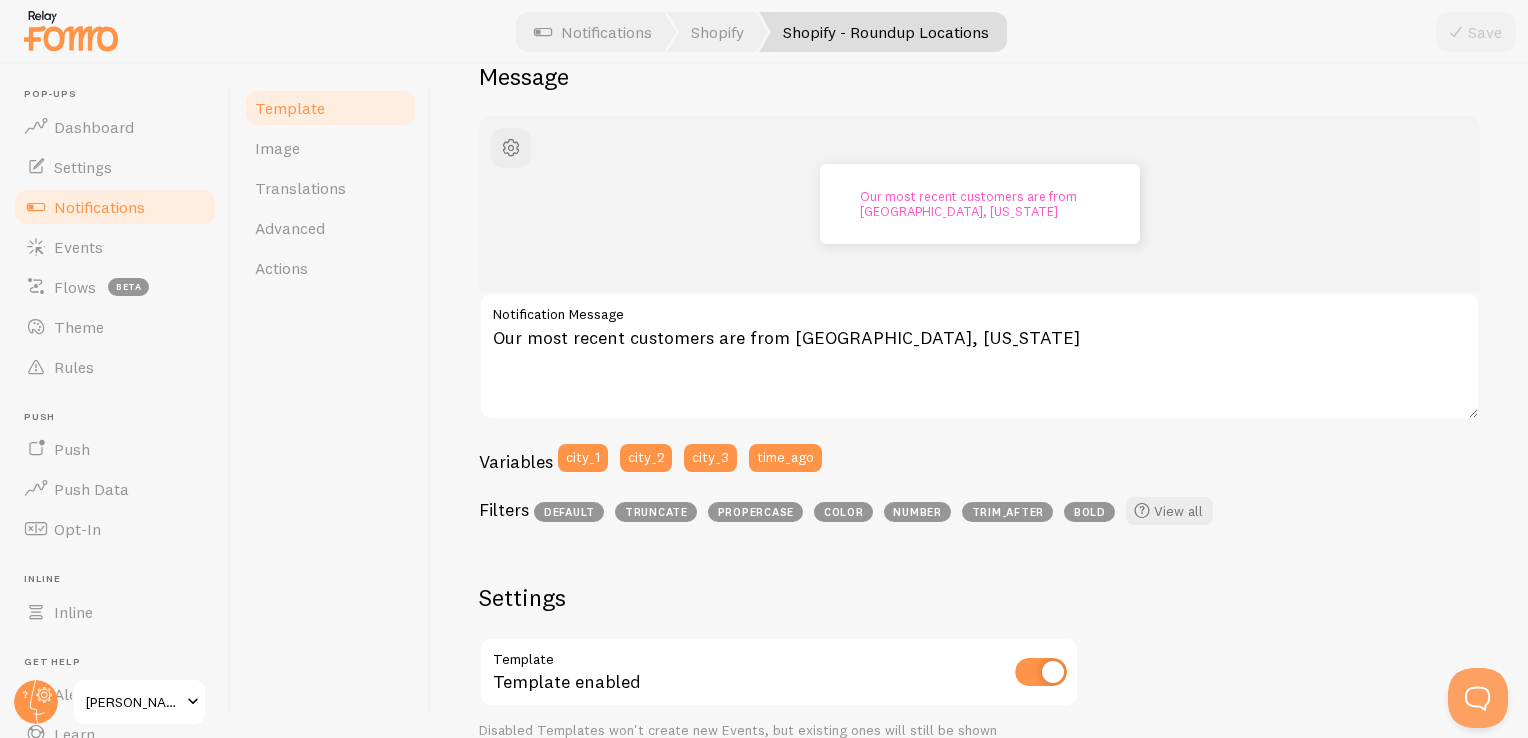 scroll, scrollTop: 200, scrollLeft: 0, axis: vertical 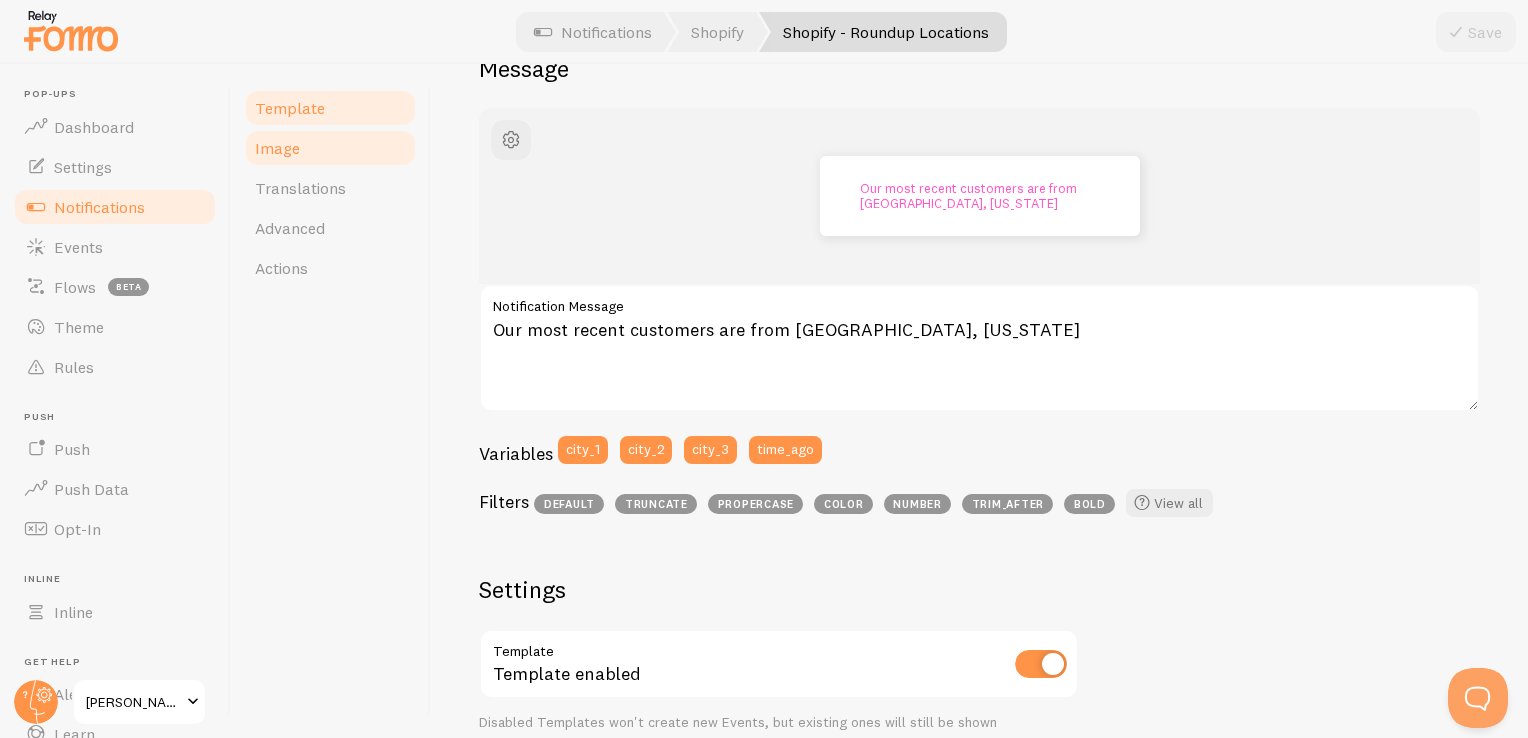 click on "Image" at bounding box center [330, 148] 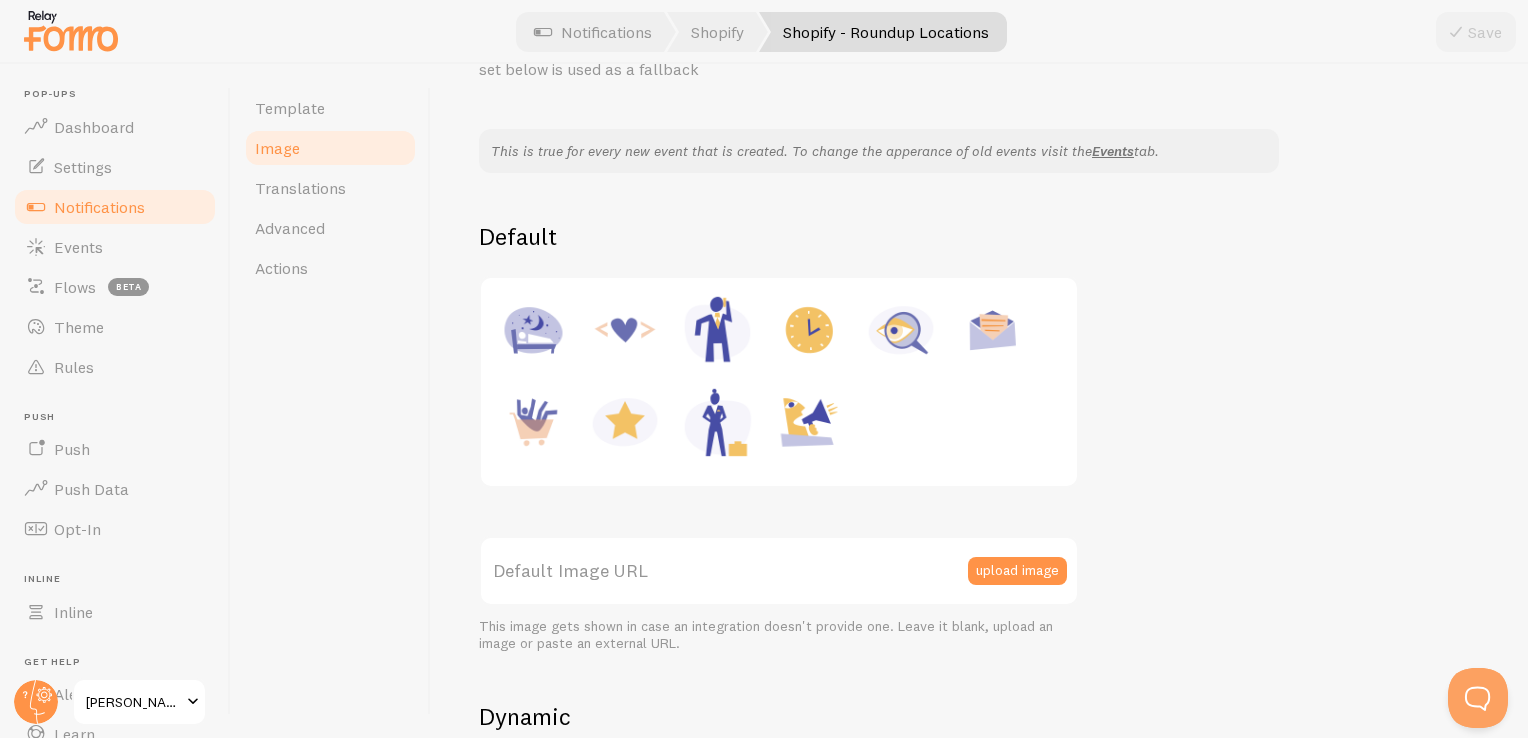 scroll, scrollTop: 300, scrollLeft: 0, axis: vertical 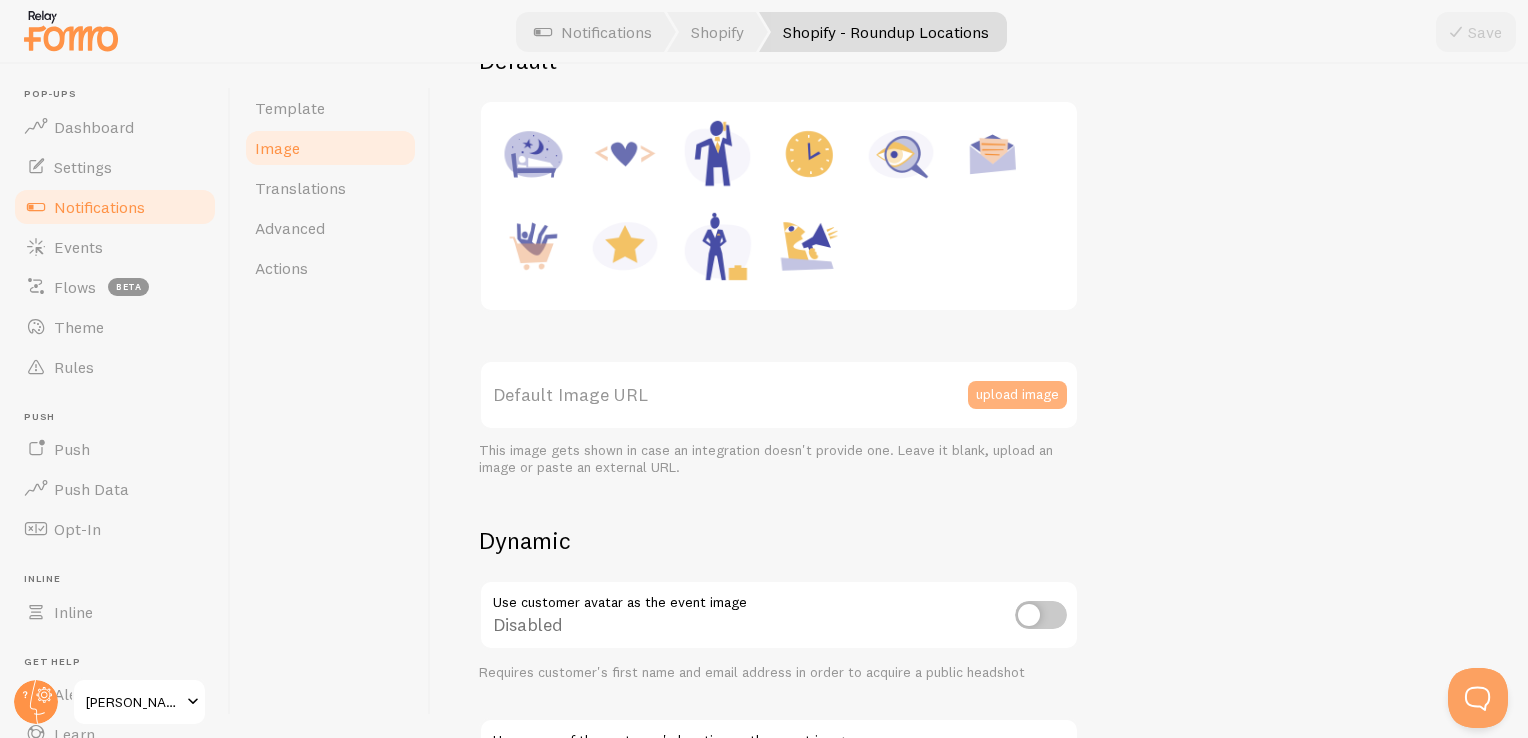 click on "upload image" at bounding box center [1017, 395] 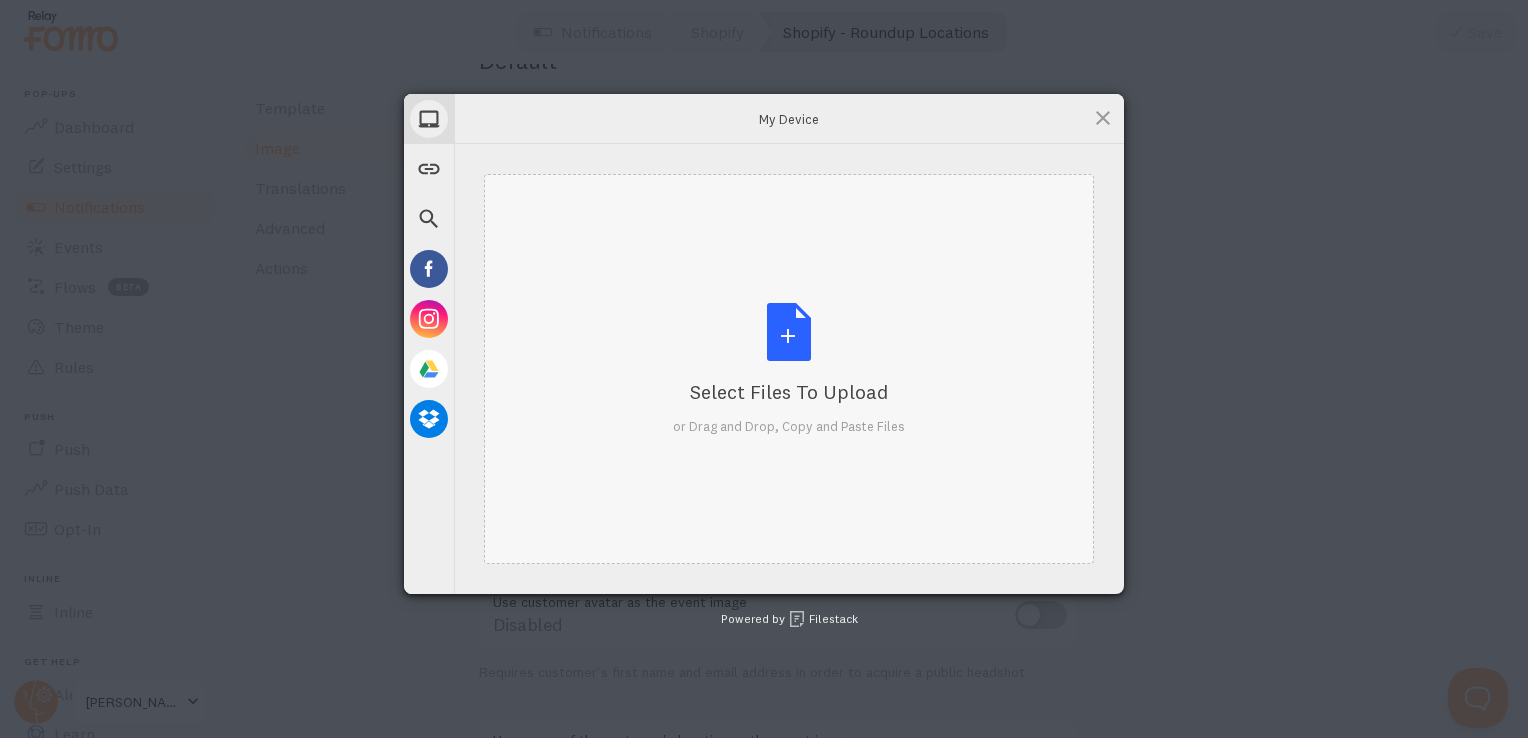 click on "Select Files to Upload     or Drag and Drop, Copy and Paste Files" at bounding box center (789, 369) 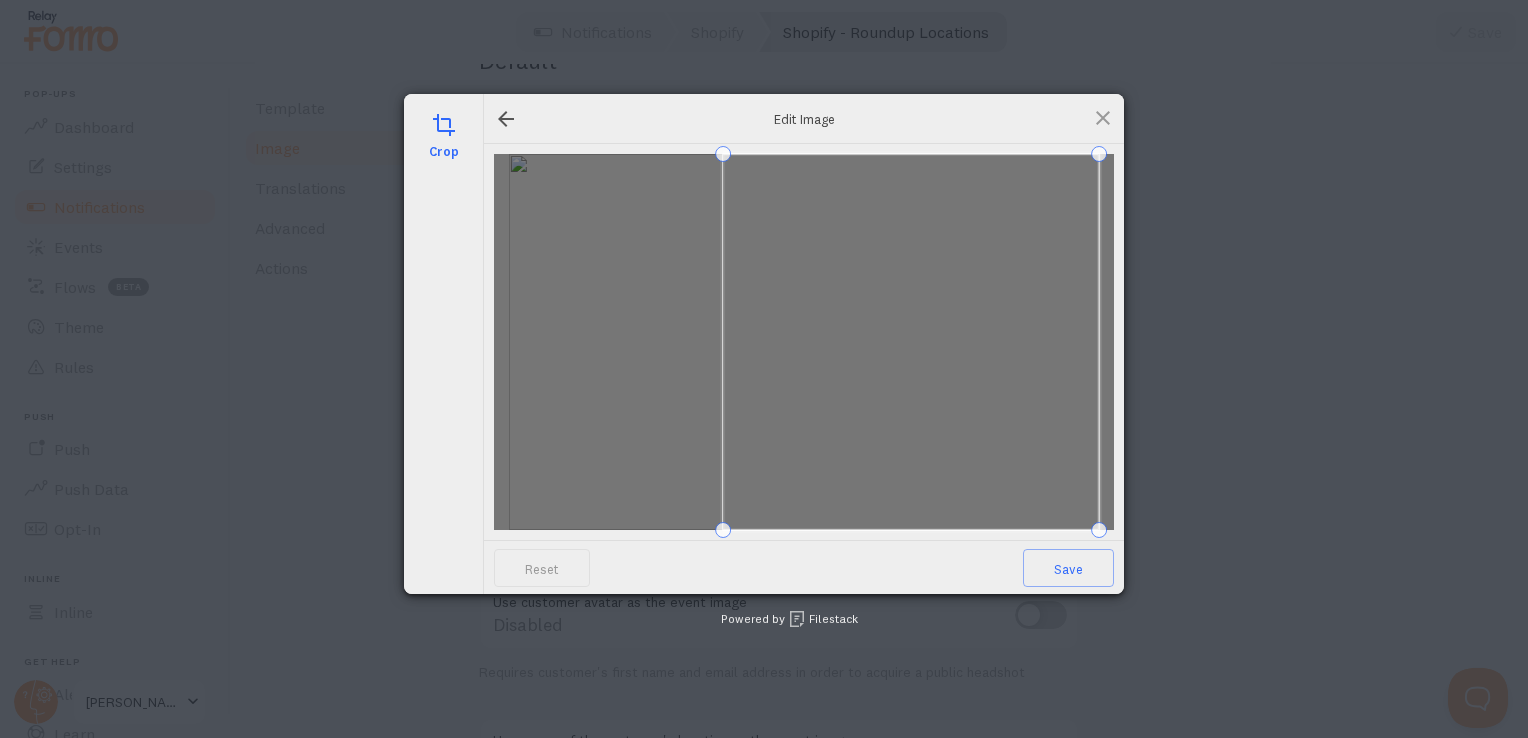 click at bounding box center (911, 342) 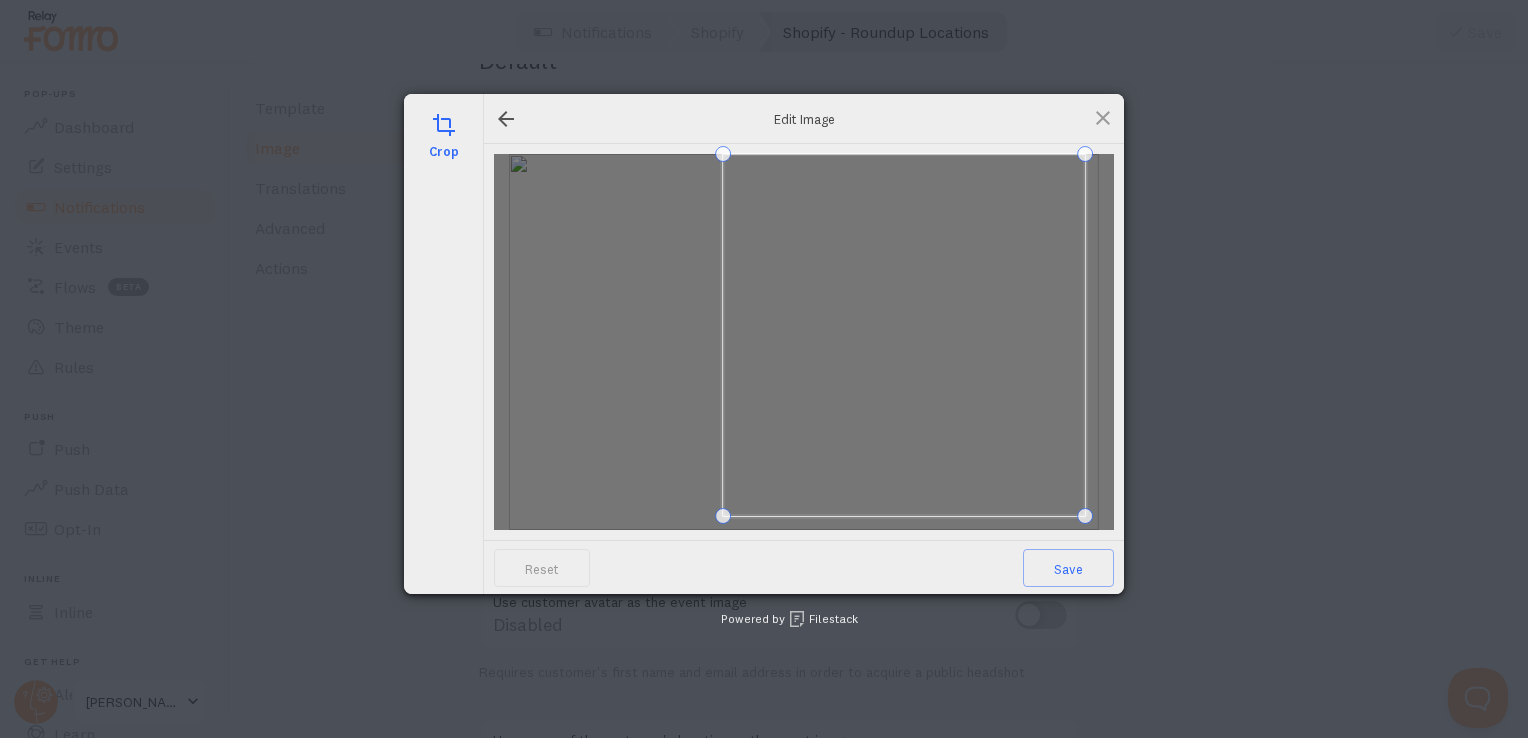 click at bounding box center (904, 335) 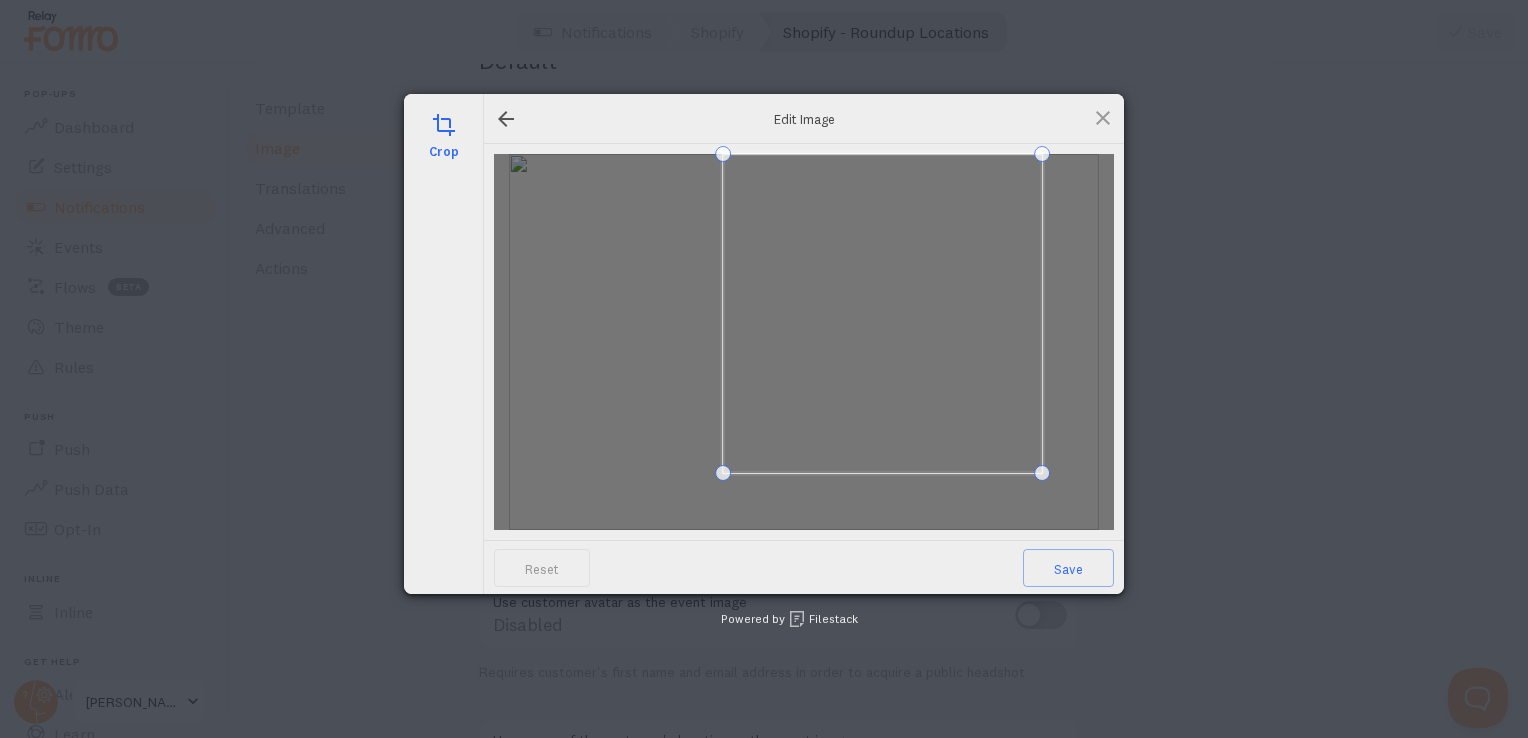 click on "Edit Image" at bounding box center [804, 119] 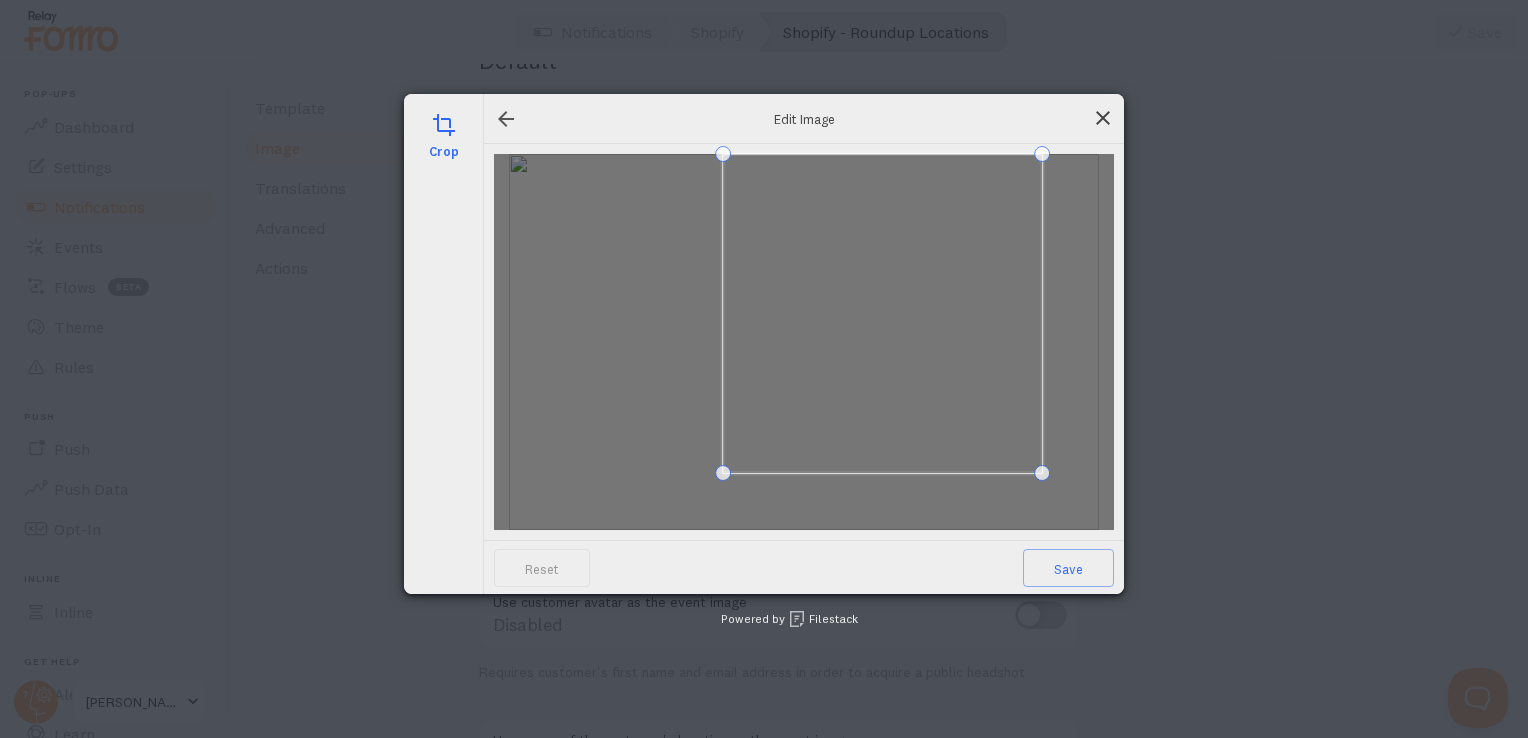 click at bounding box center [1103, 118] 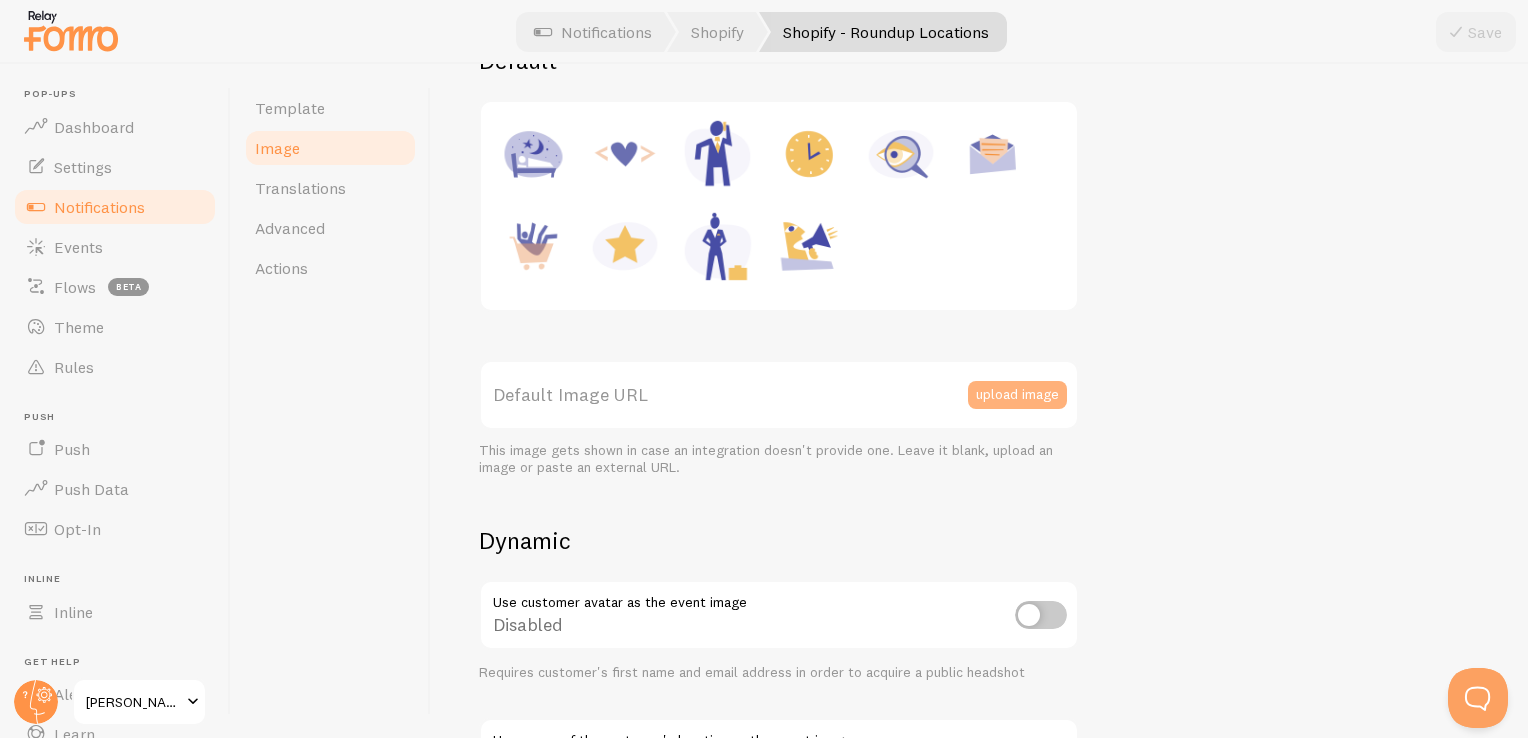 click on "upload image" at bounding box center (1017, 395) 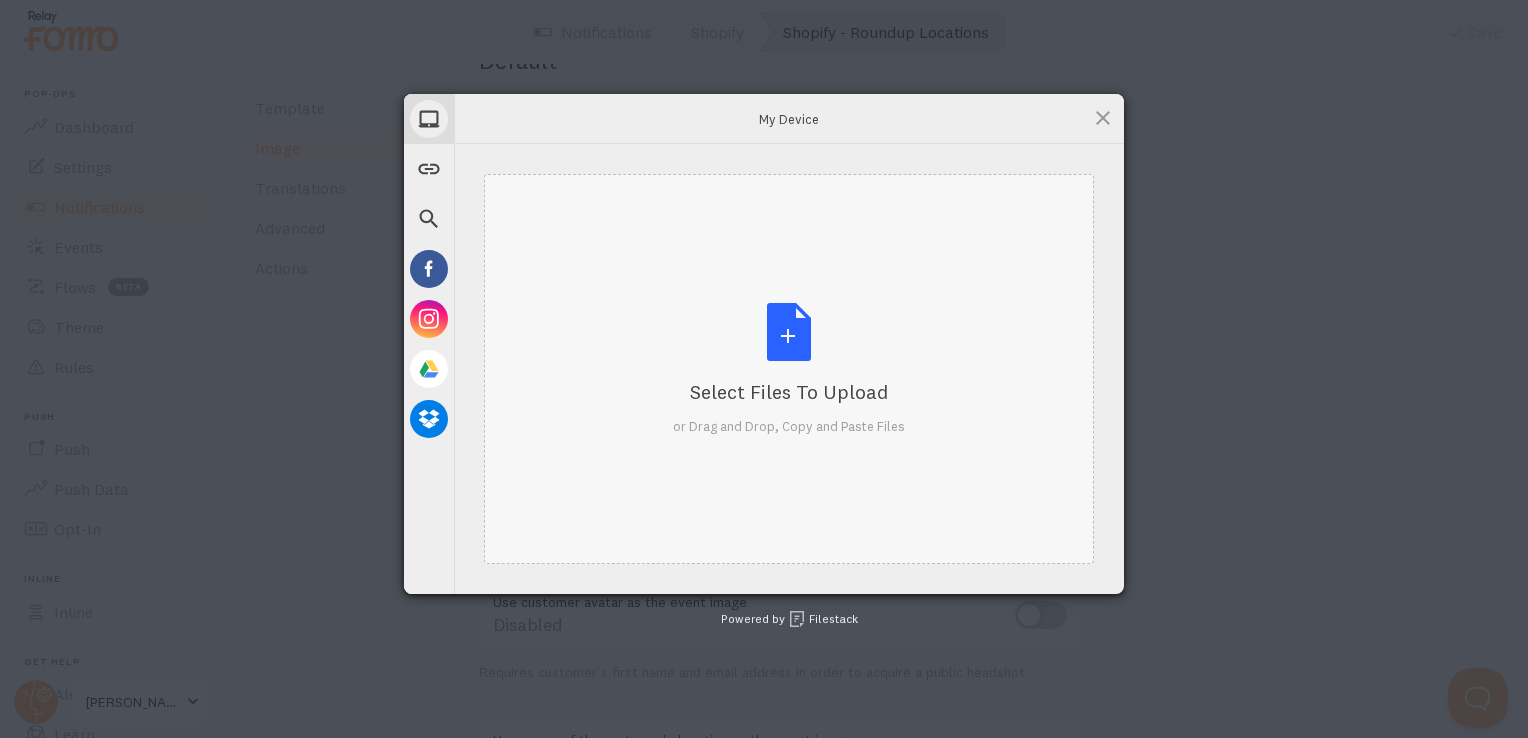click on "Select Files to Upload" at bounding box center (789, 392) 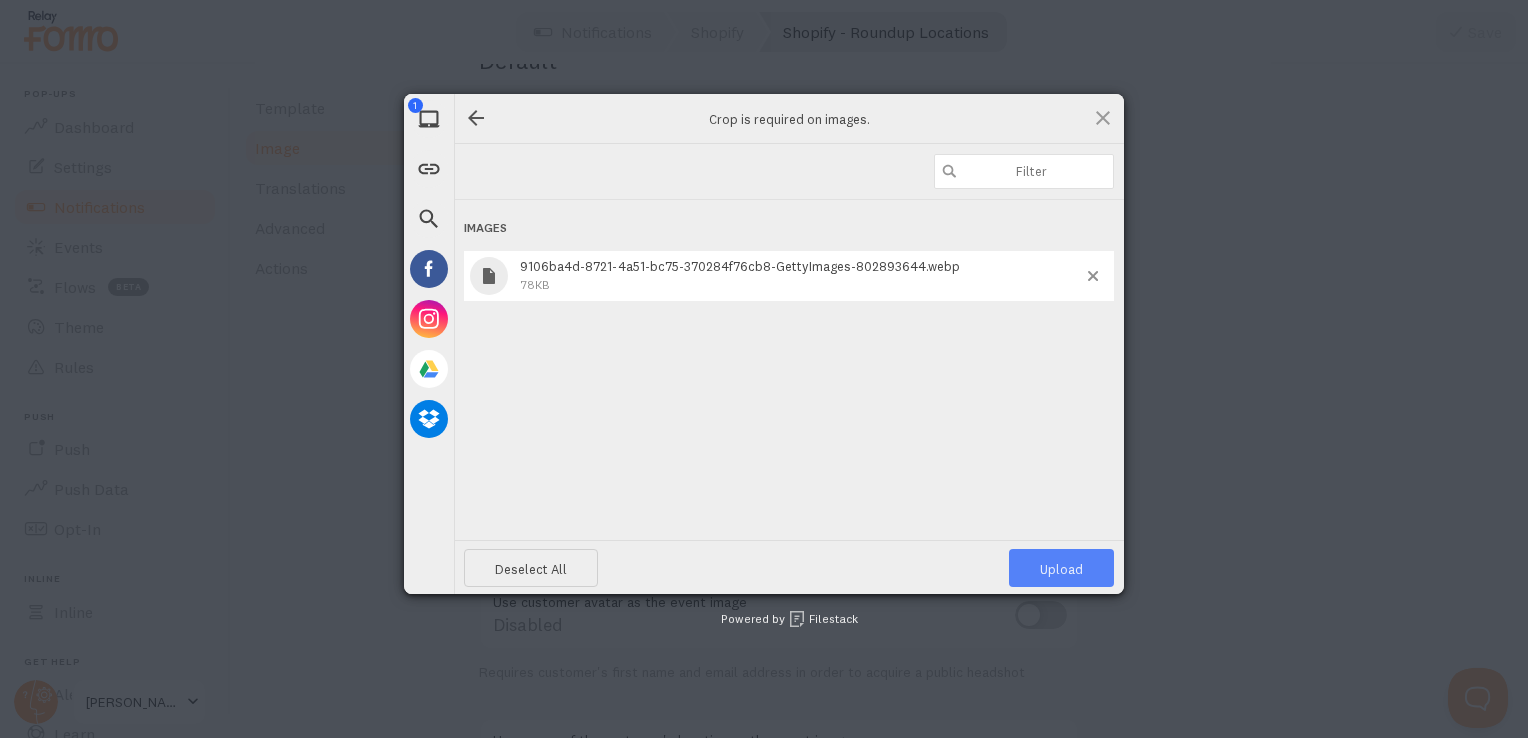 click on "Upload   1" at bounding box center [1061, 568] 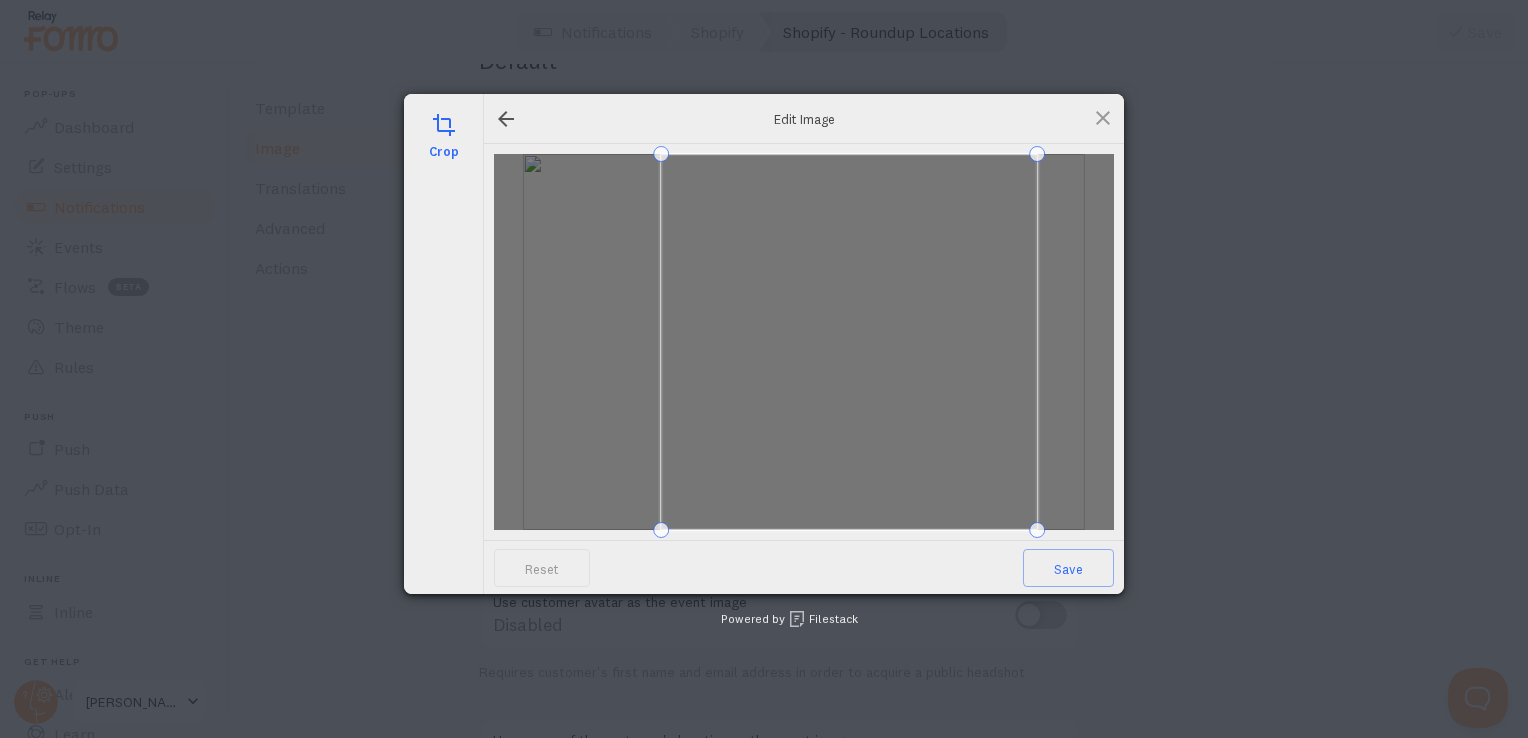 click at bounding box center (849, 342) 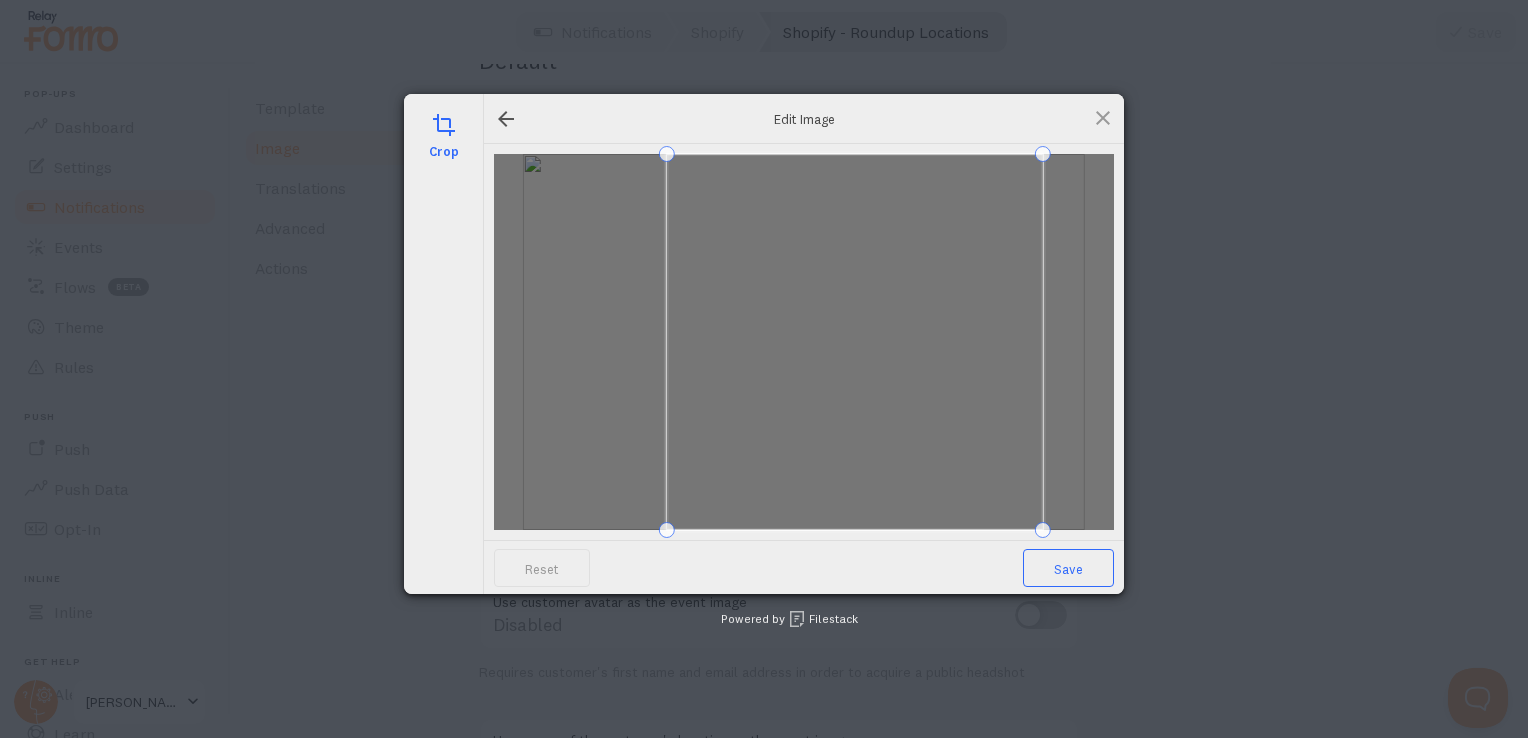 click on "Save" at bounding box center (1068, 568) 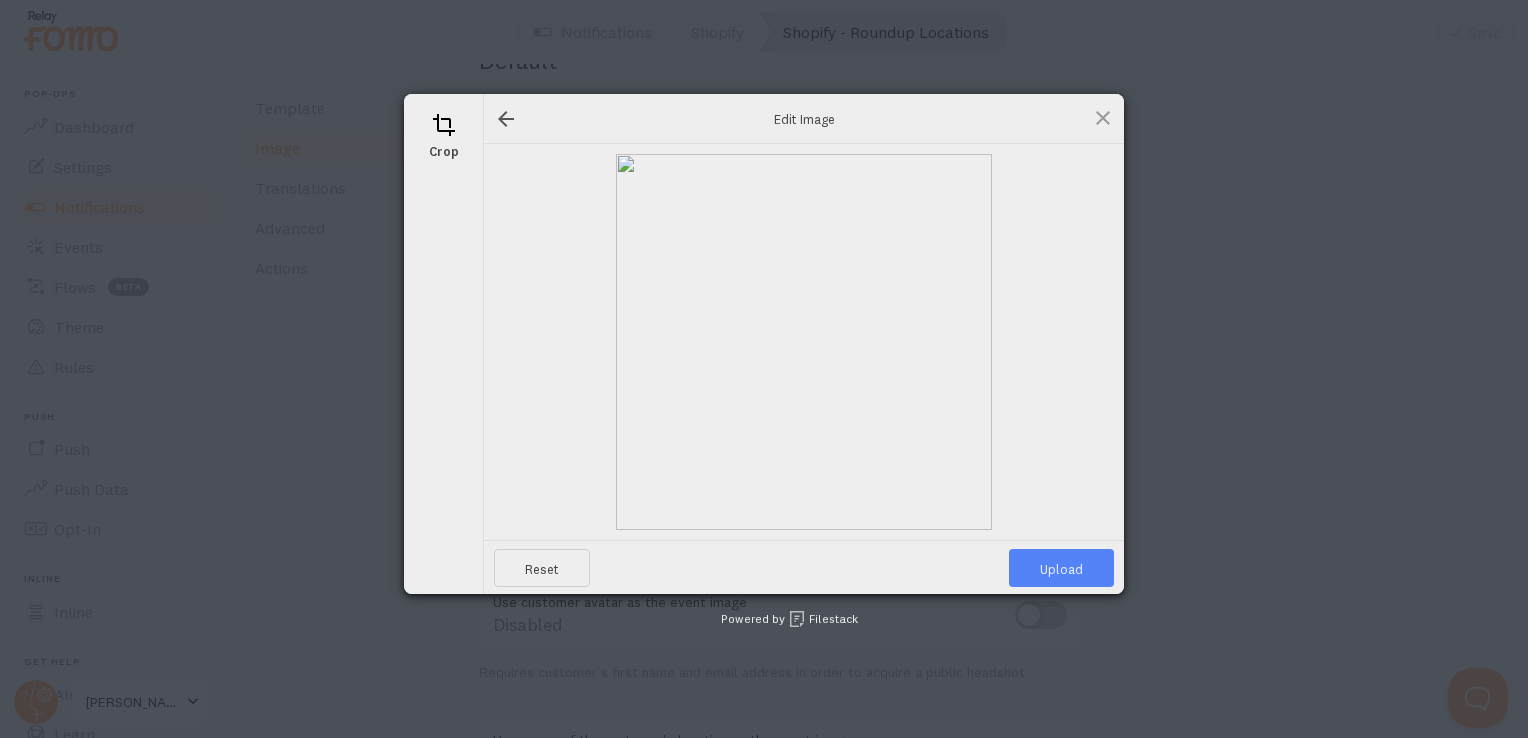 click on "Upload" at bounding box center [1061, 568] 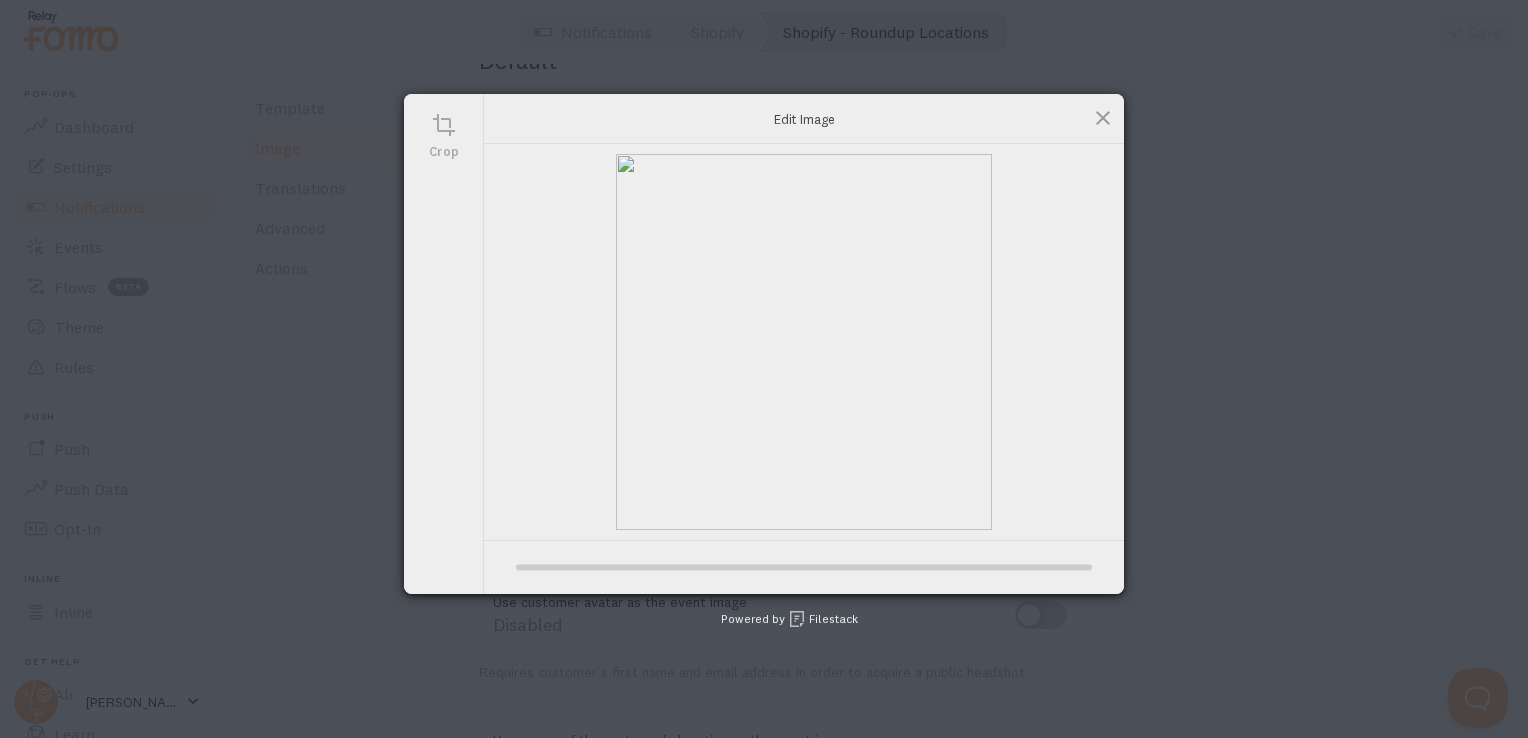 type on "https://process.filestackapi.com/ApqhzE1ldTzuKSj33adqez/resize=width:170,height:170/https://cdn.filestackcontent.com/SbPejlwxTT6UsmnAFh3s" 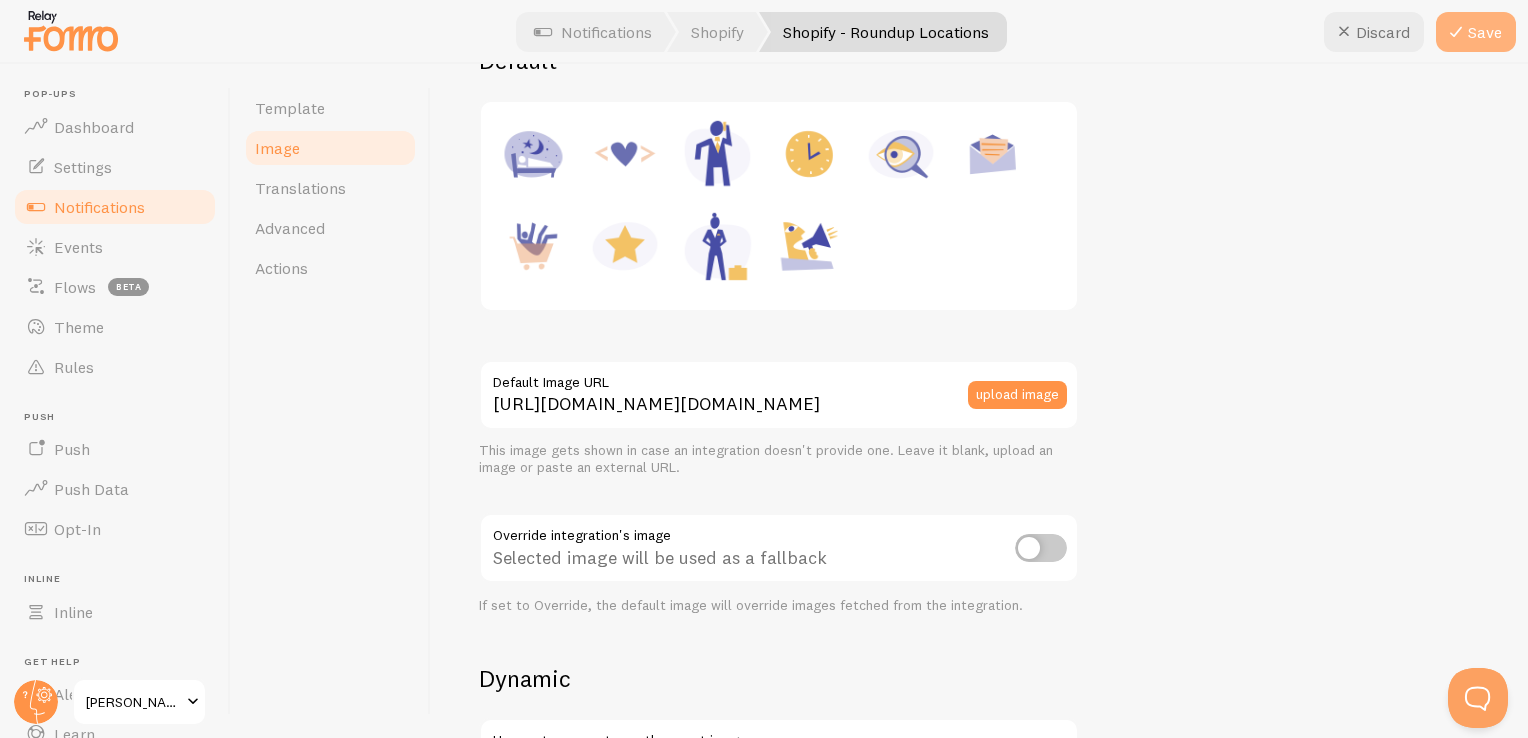click at bounding box center [1456, 32] 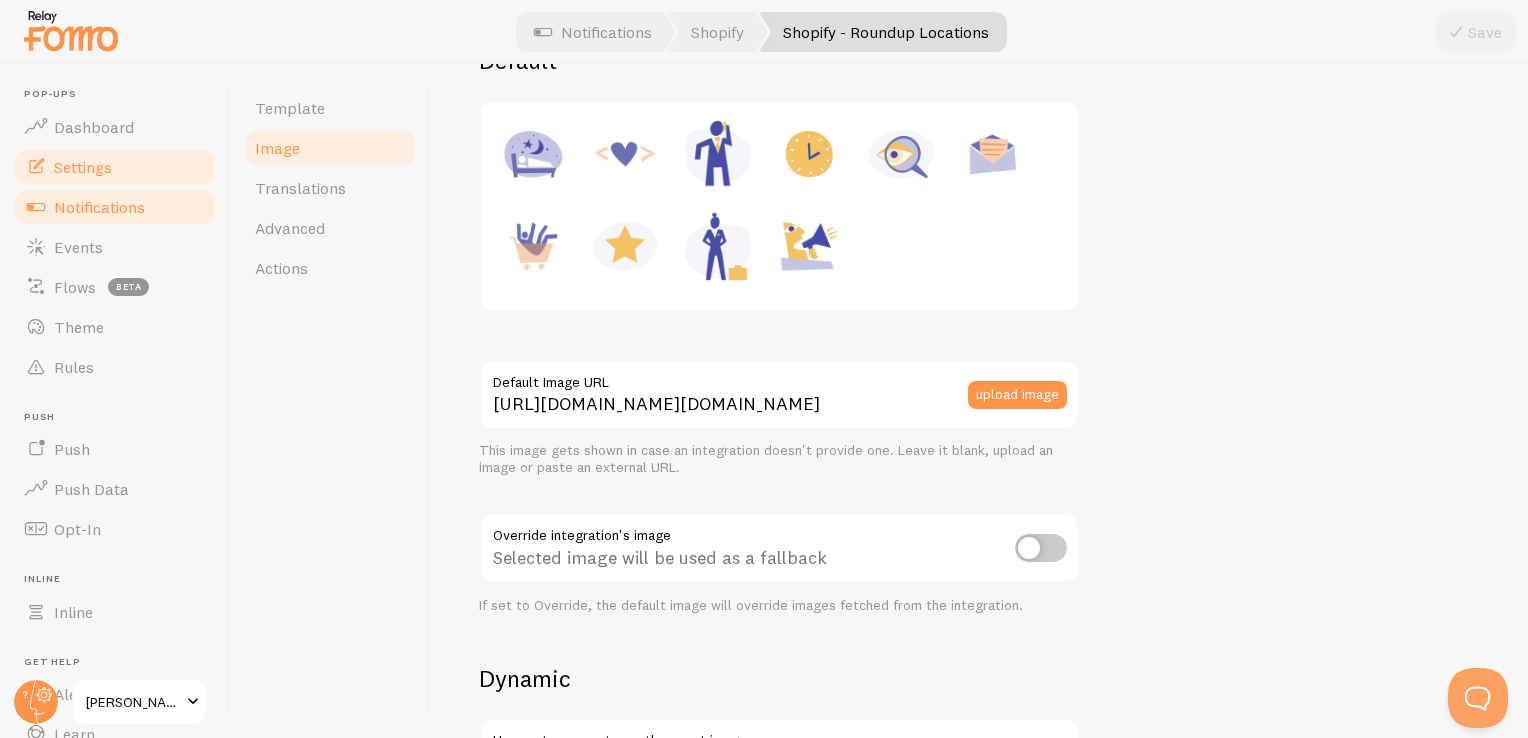 click on "Settings" at bounding box center (115, 167) 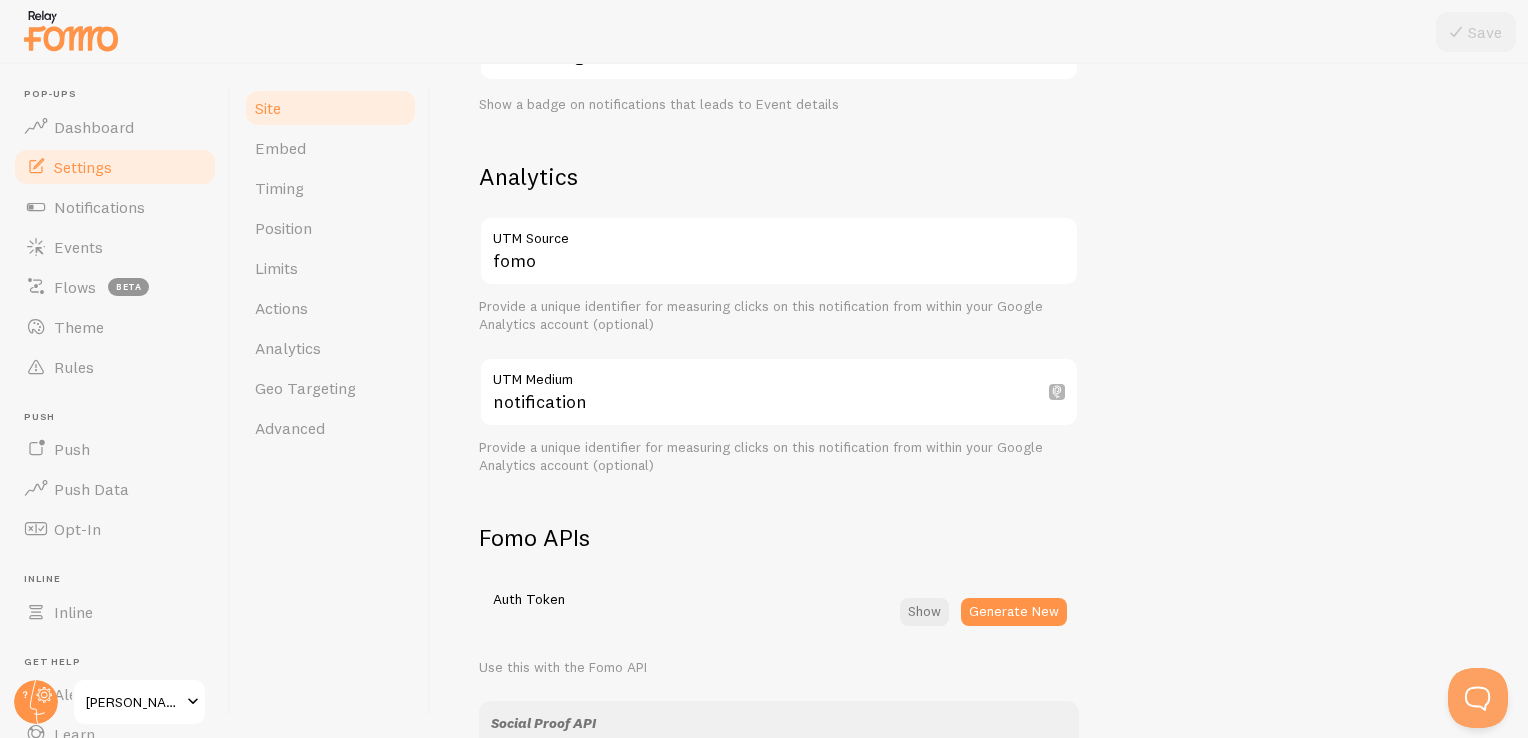 scroll, scrollTop: 600, scrollLeft: 0, axis: vertical 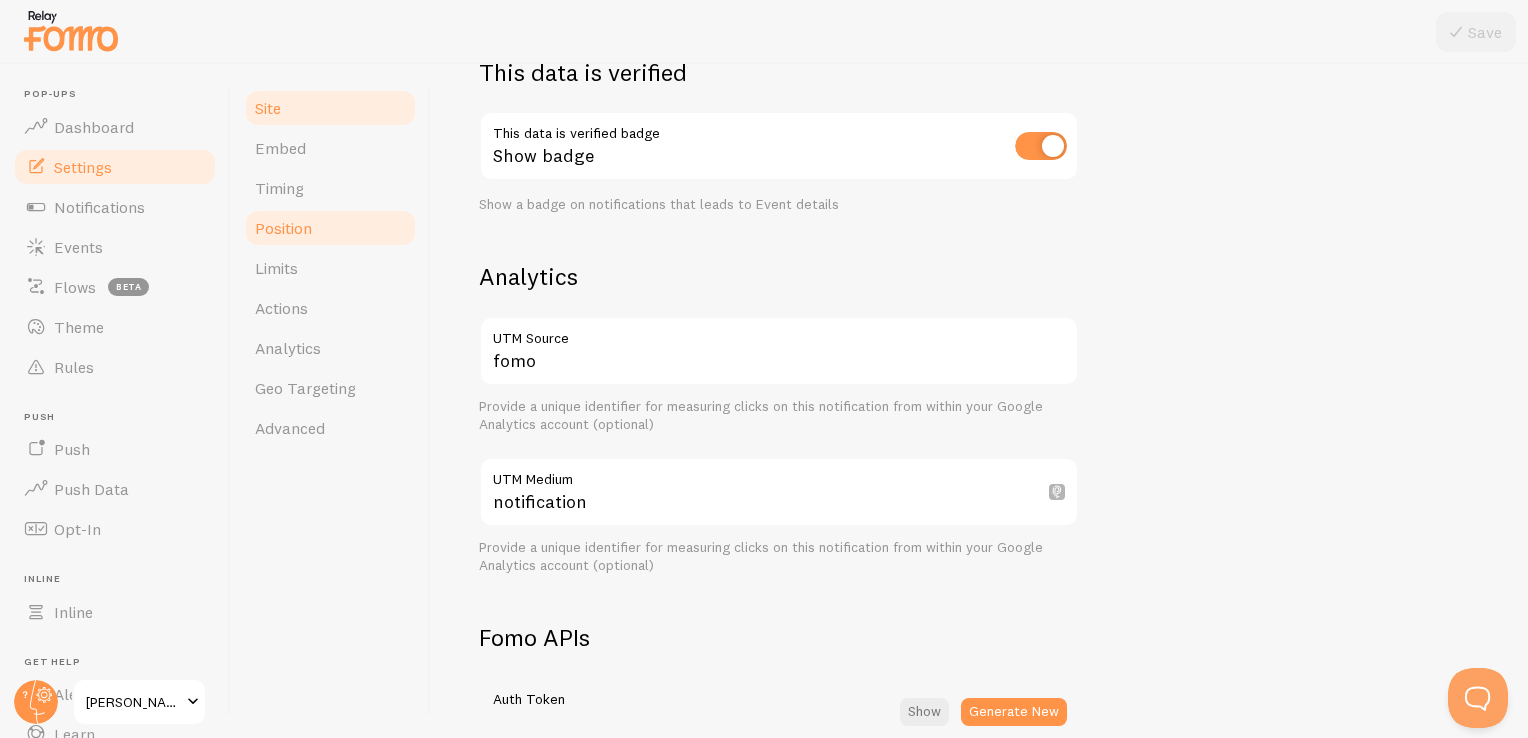 click on "Position" at bounding box center (283, 228) 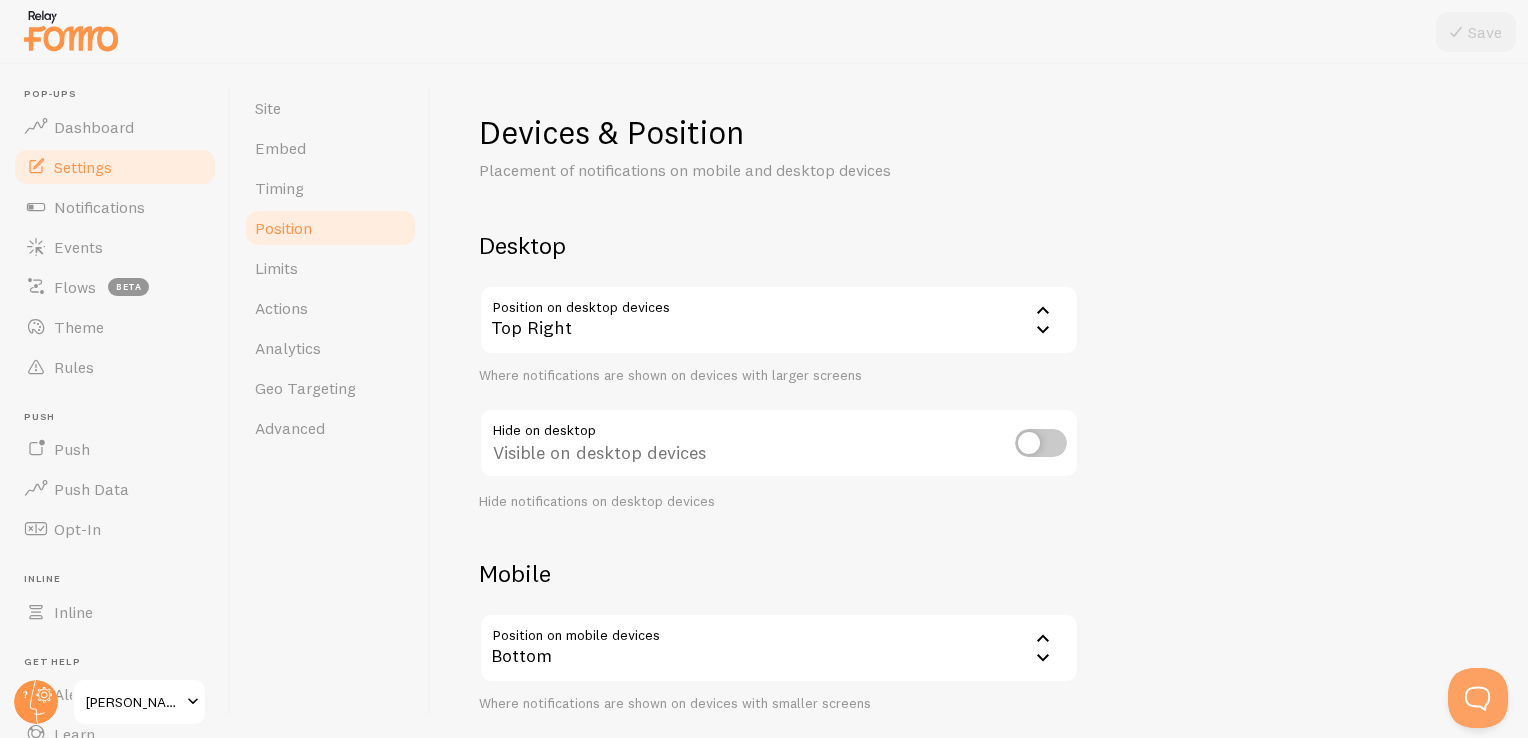 click on "Top Right" at bounding box center [779, 320] 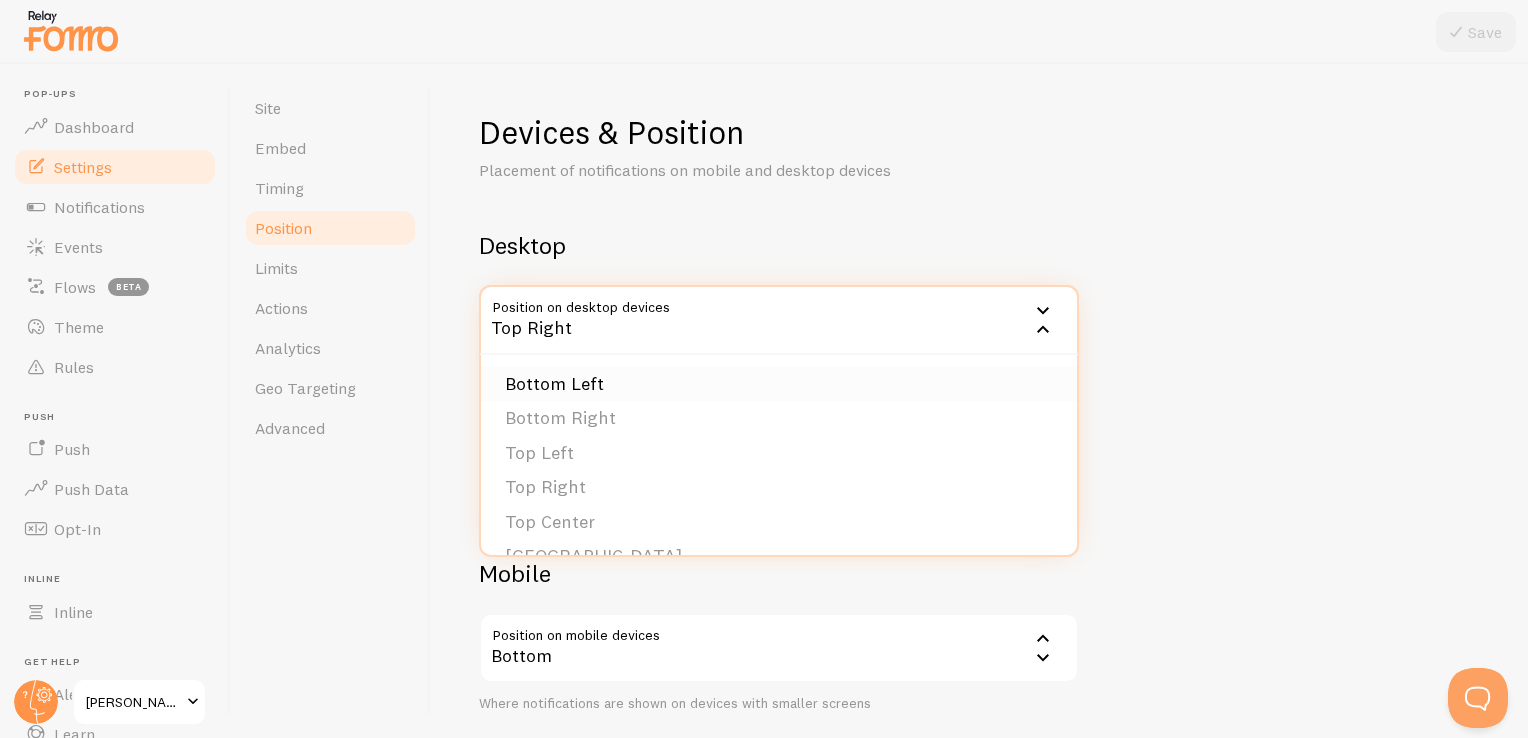 click on "Bottom Left" at bounding box center [779, 384] 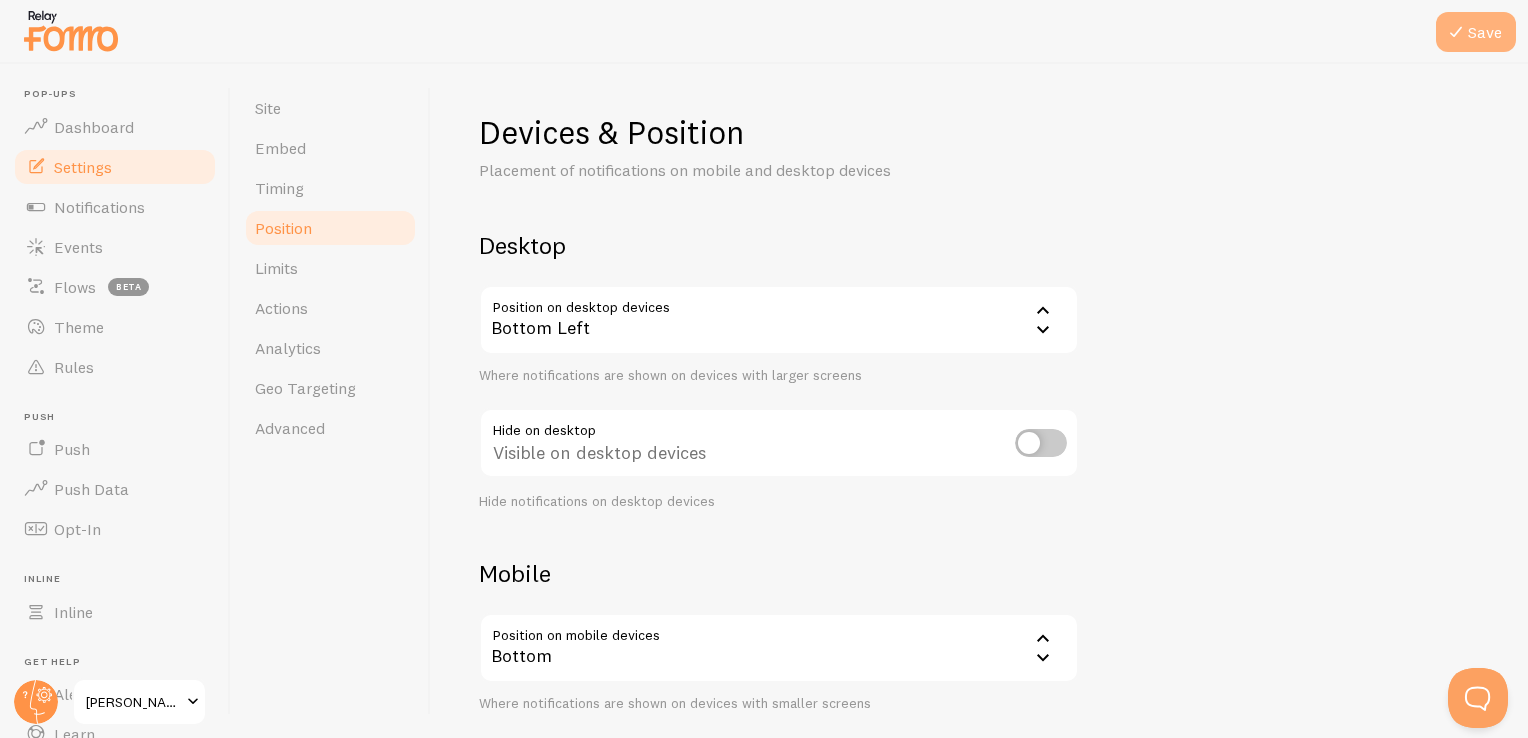 click on "Save" at bounding box center [1476, 32] 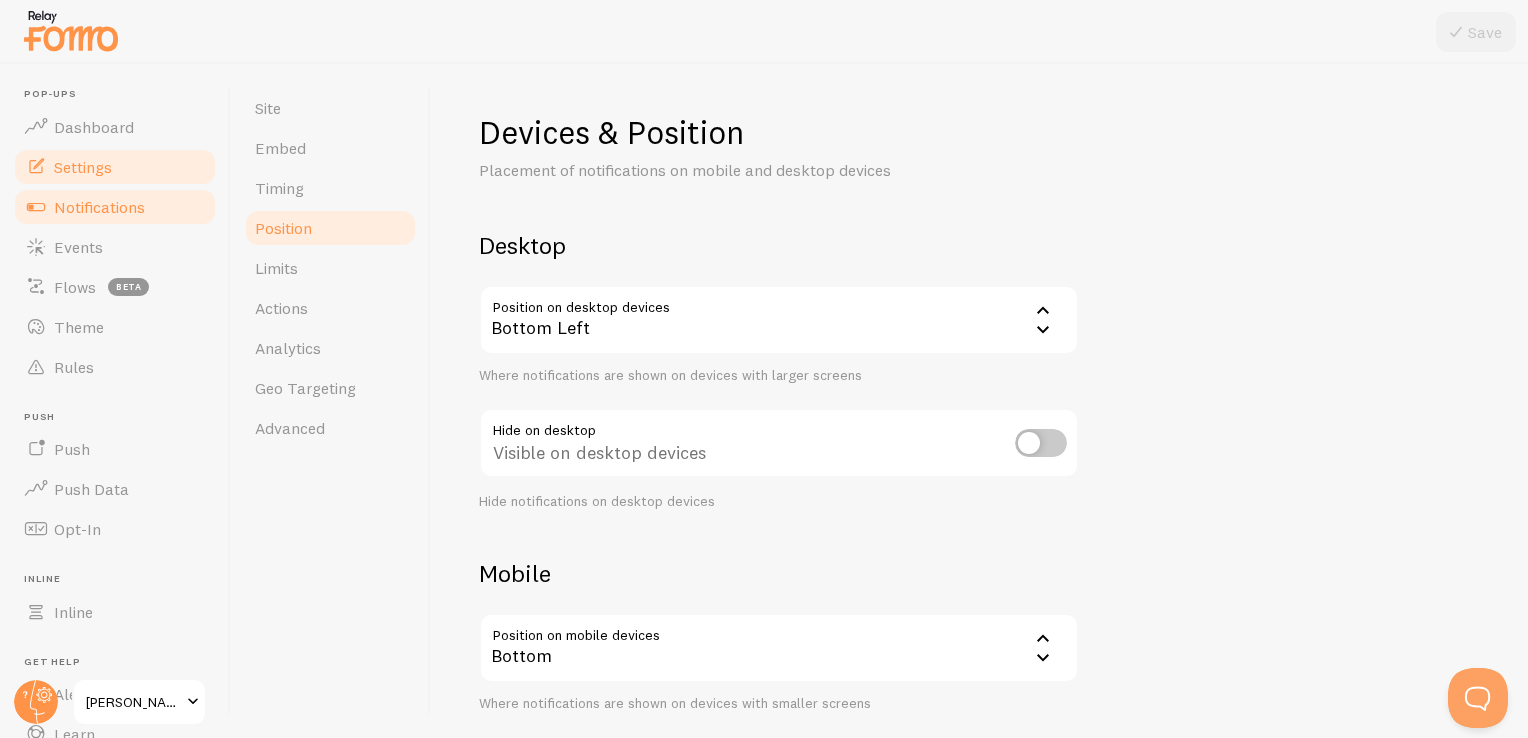 click on "Notifications" at bounding box center (115, 207) 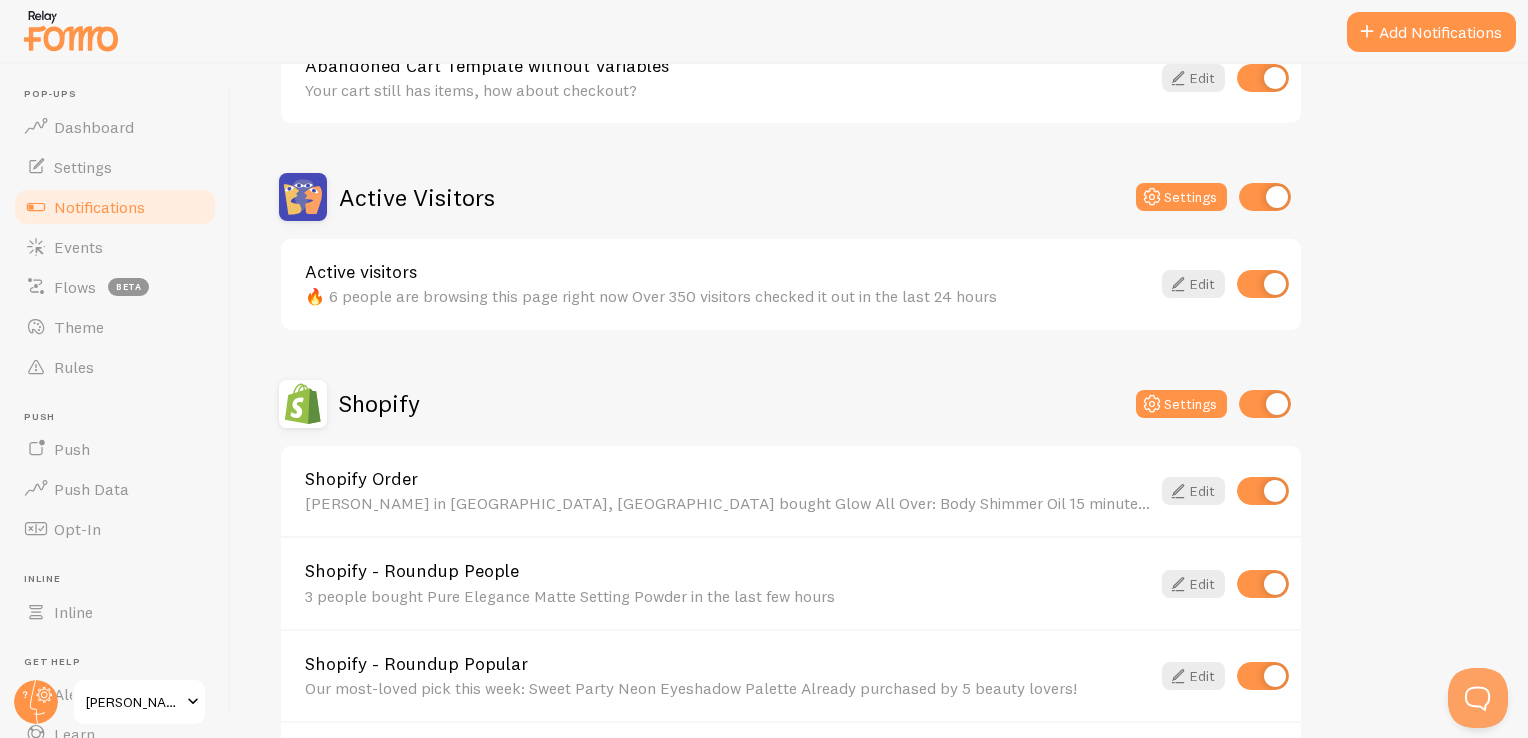 scroll, scrollTop: 500, scrollLeft: 0, axis: vertical 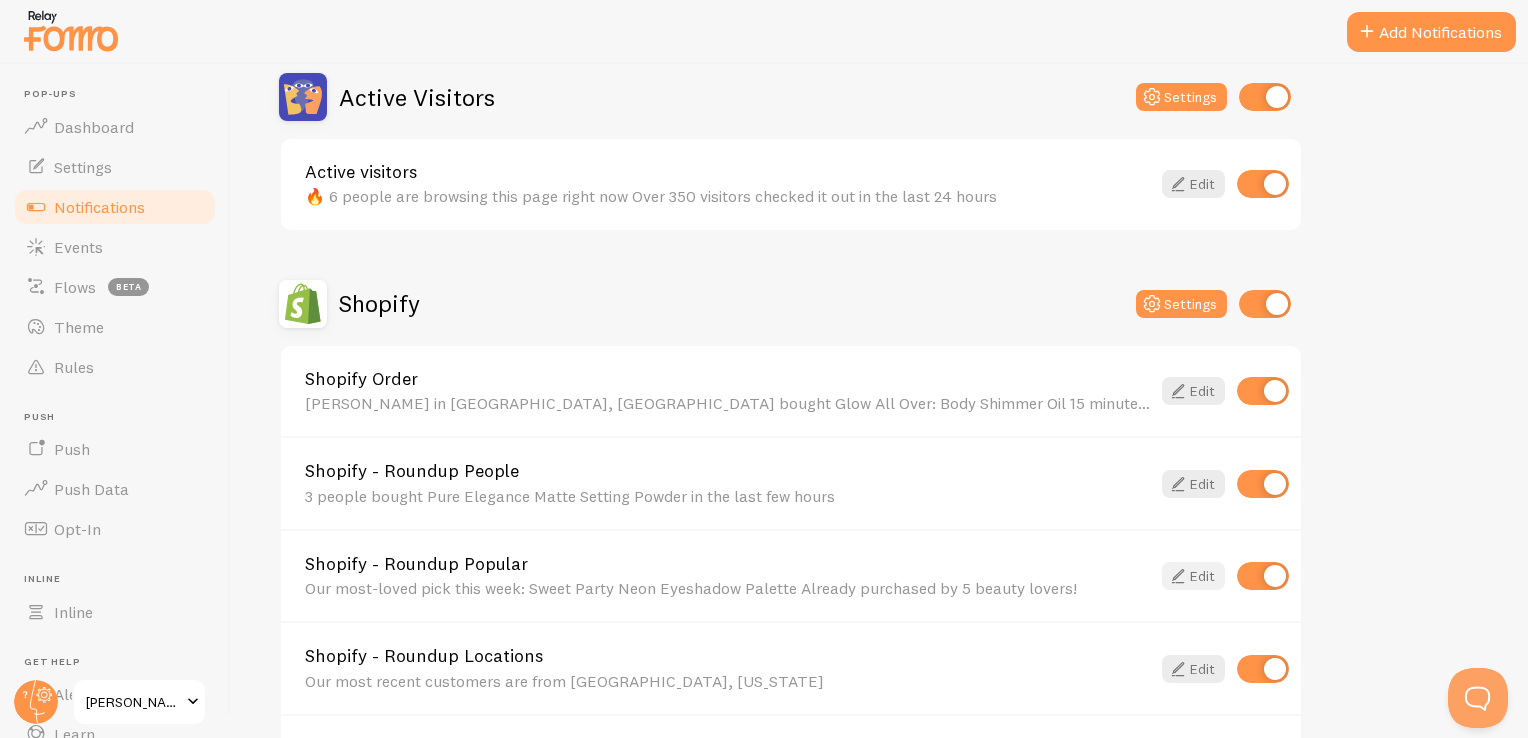 click on "Edit" at bounding box center (1193, 576) 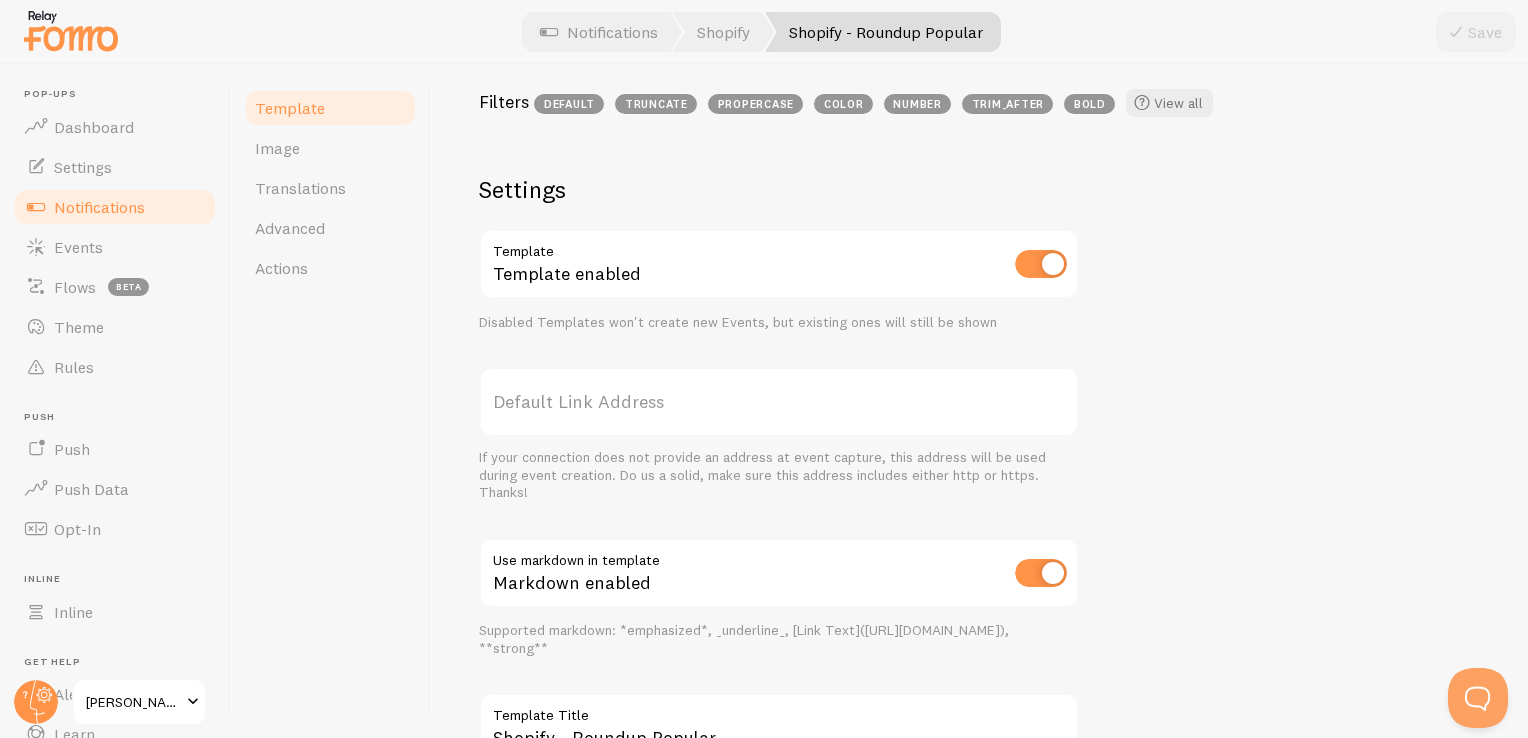scroll, scrollTop: 200, scrollLeft: 0, axis: vertical 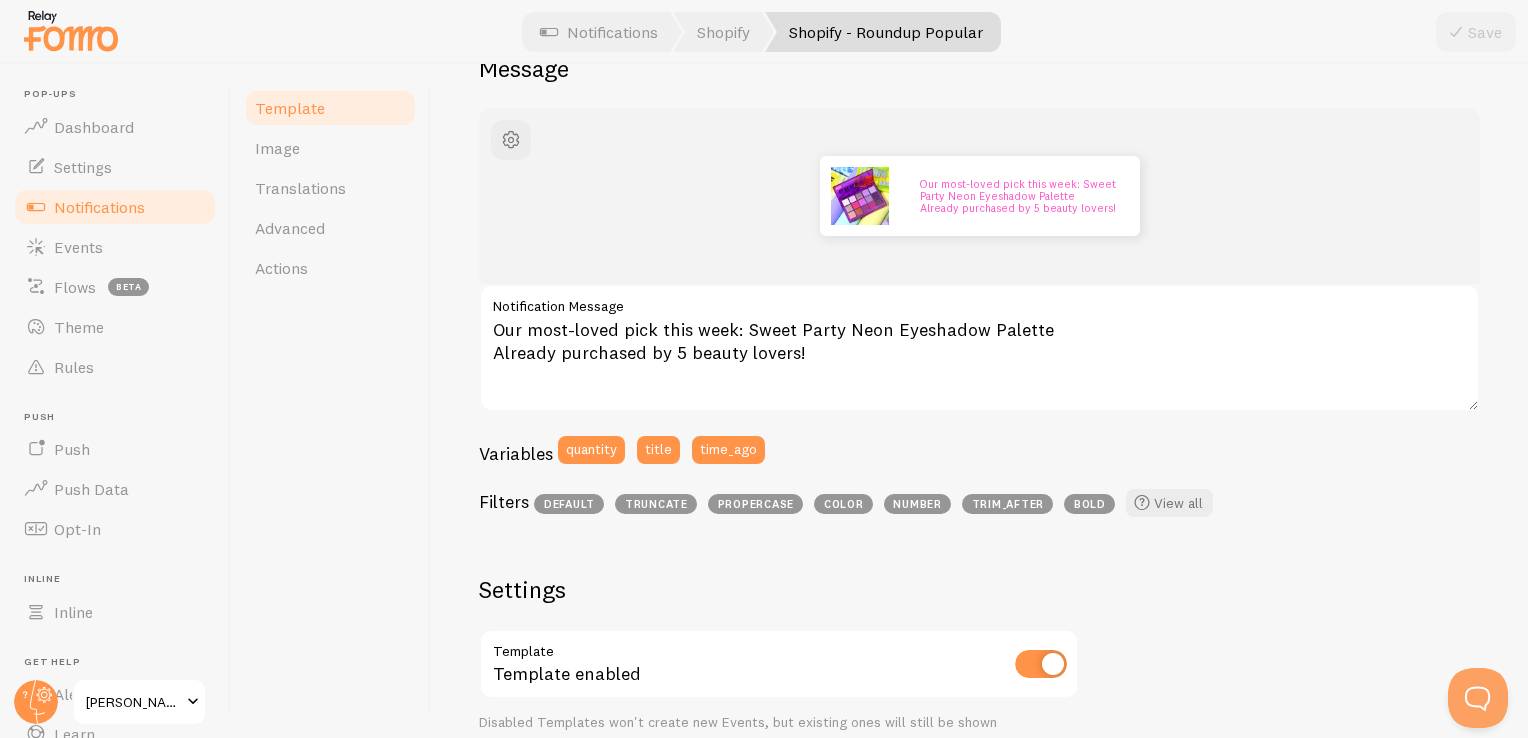 click on "Template" at bounding box center (330, 108) 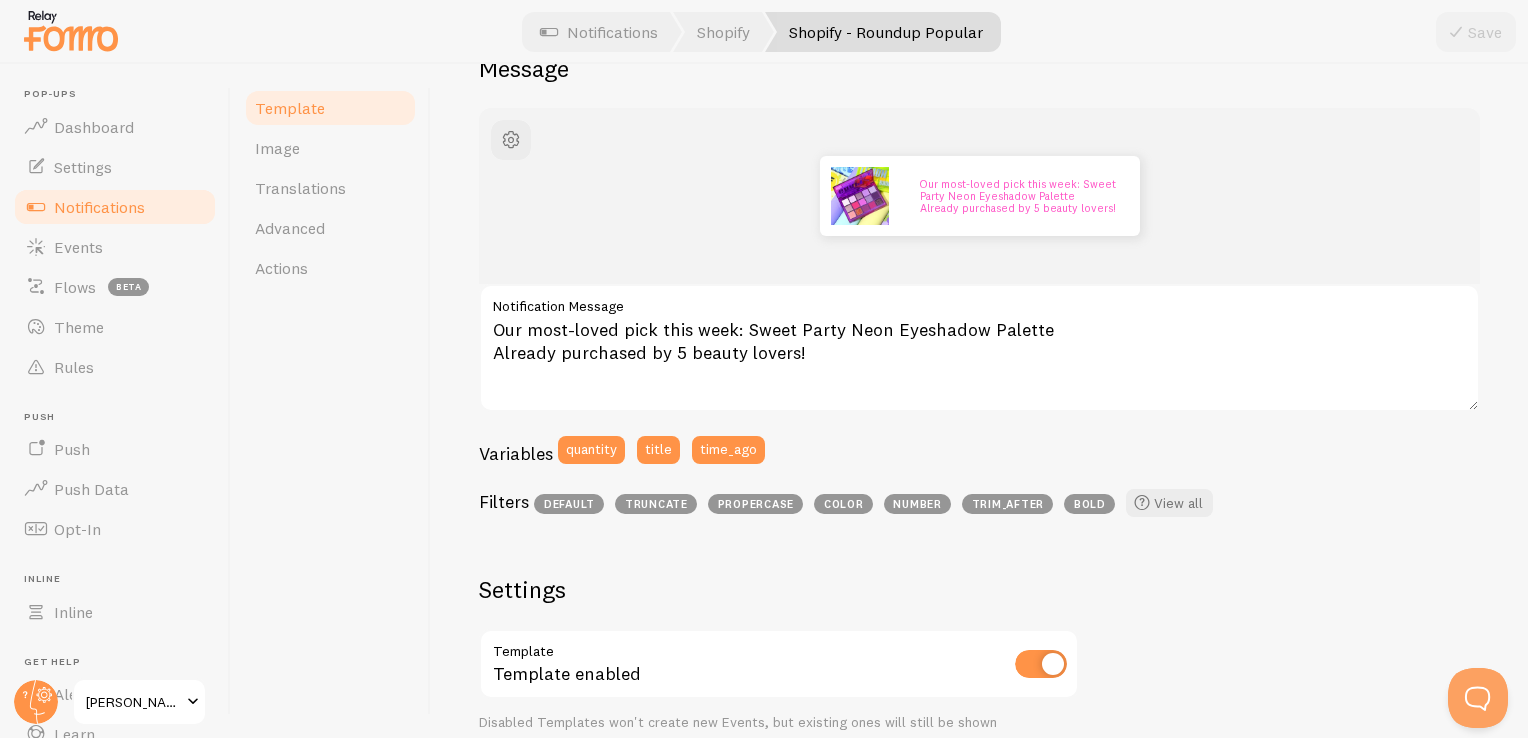 click on "Notifications" at bounding box center (115, 207) 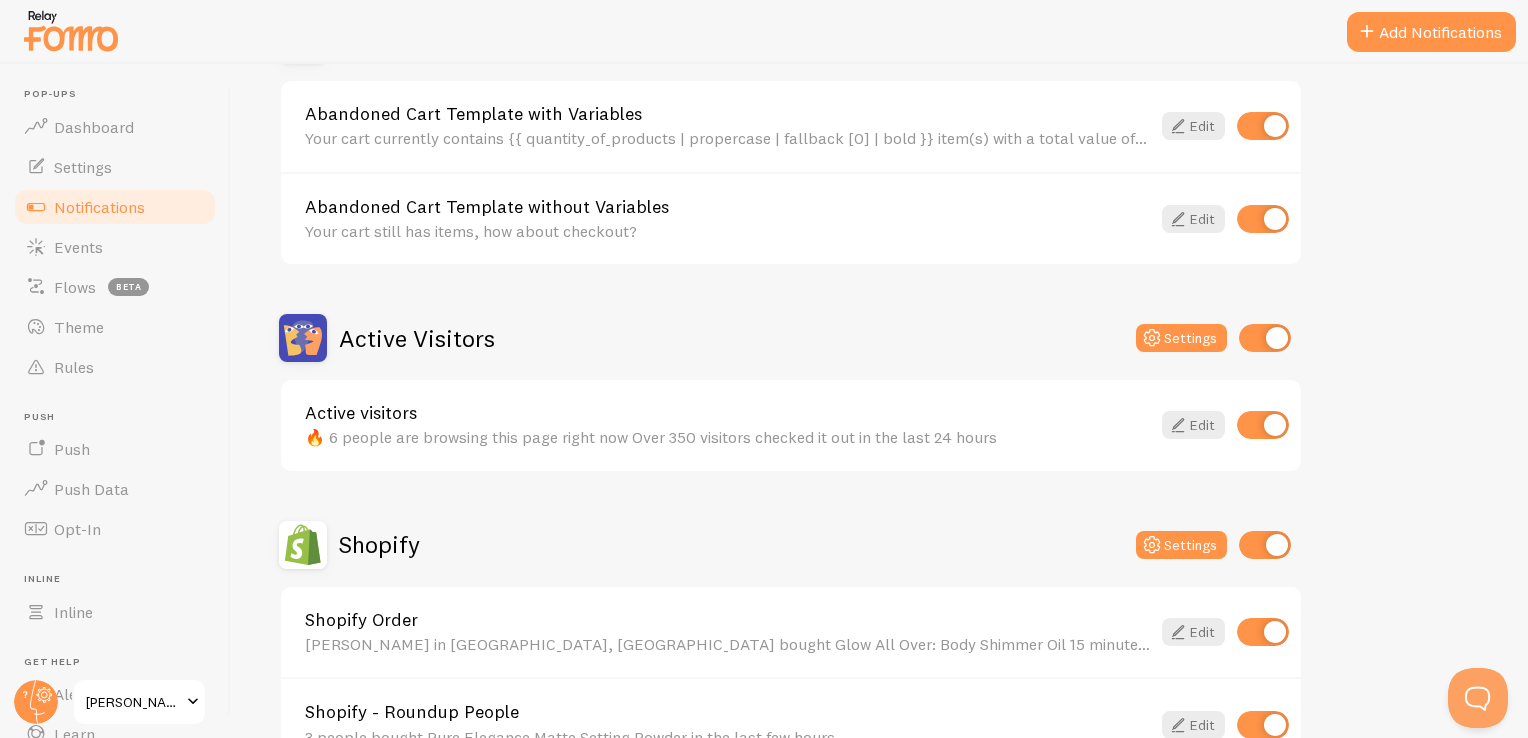 scroll, scrollTop: 300, scrollLeft: 0, axis: vertical 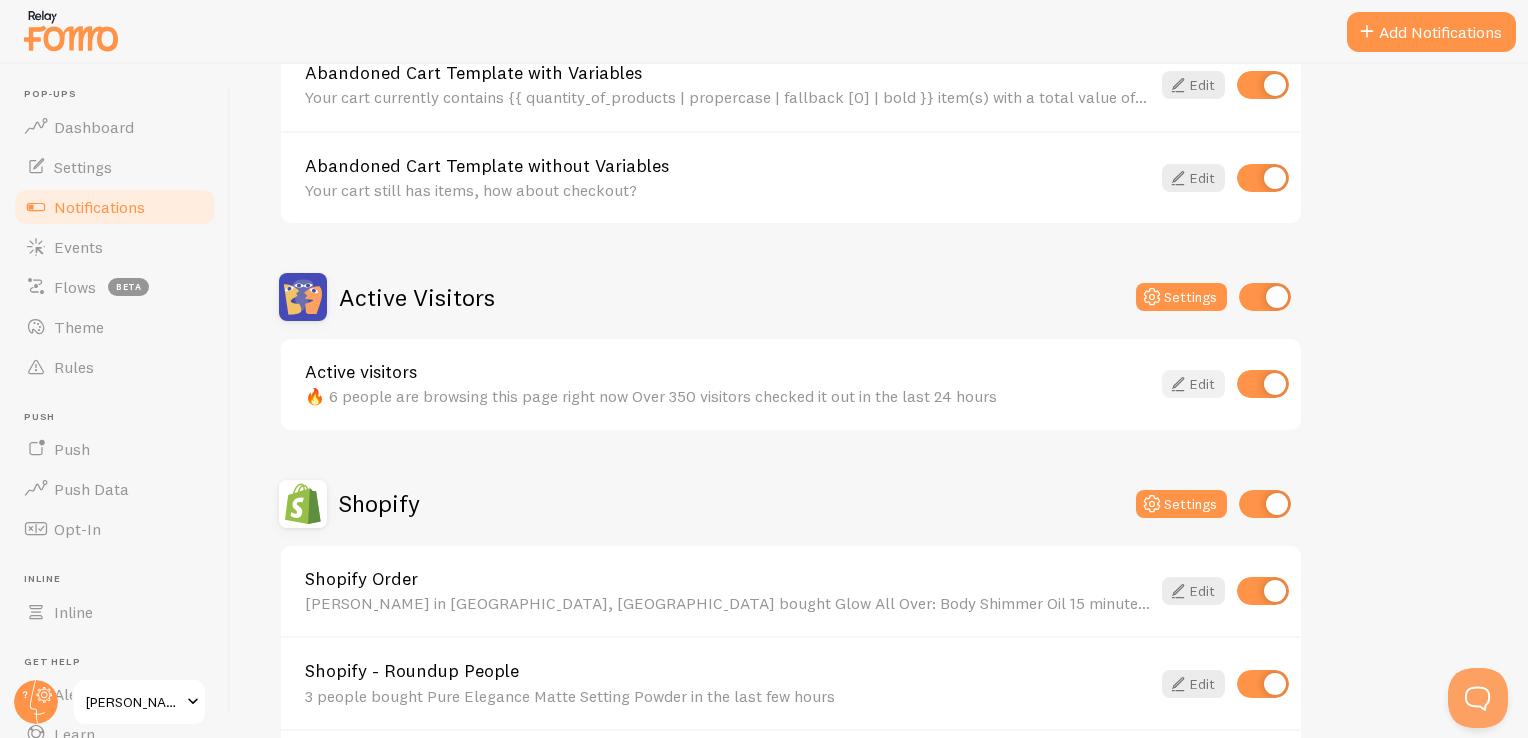 click at bounding box center [1178, 384] 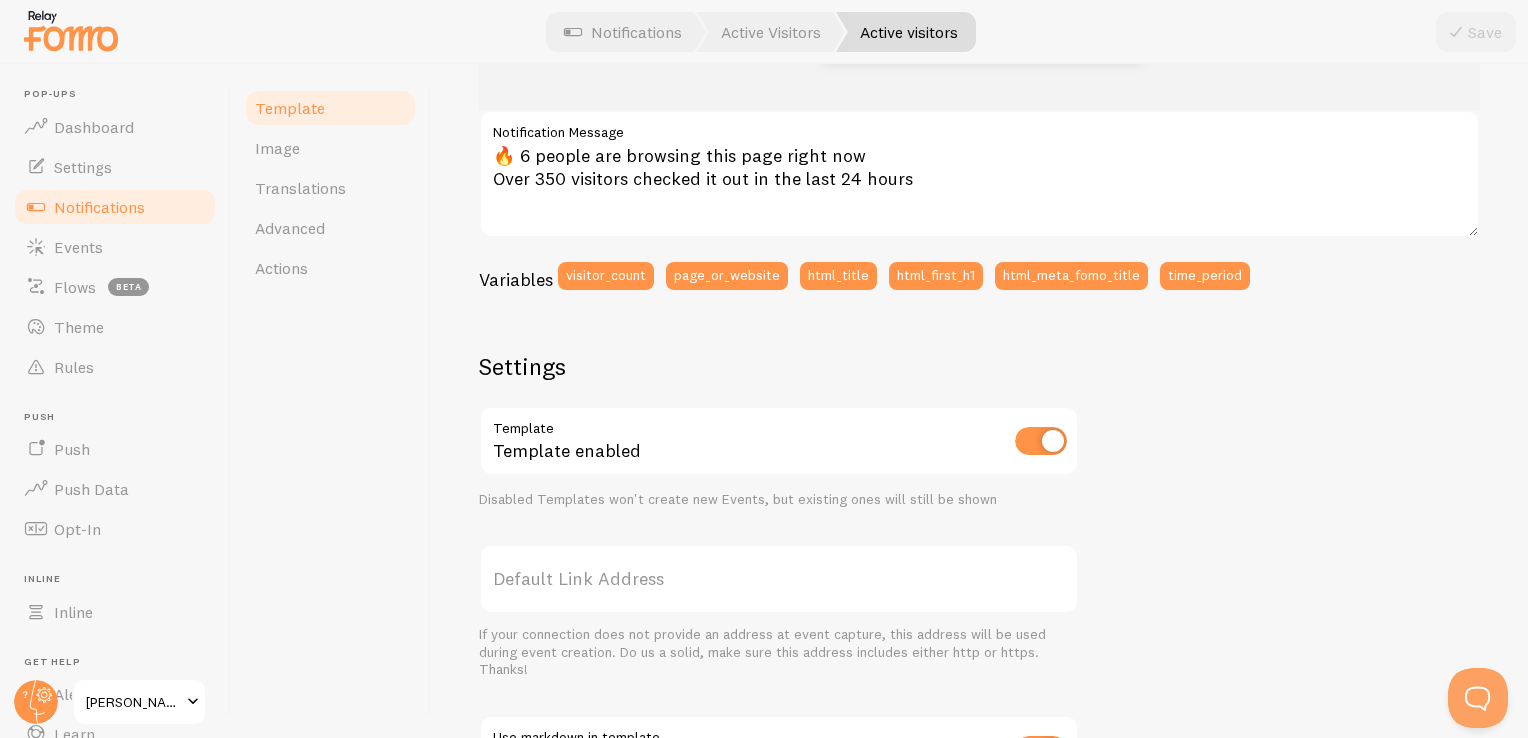 scroll, scrollTop: 400, scrollLeft: 0, axis: vertical 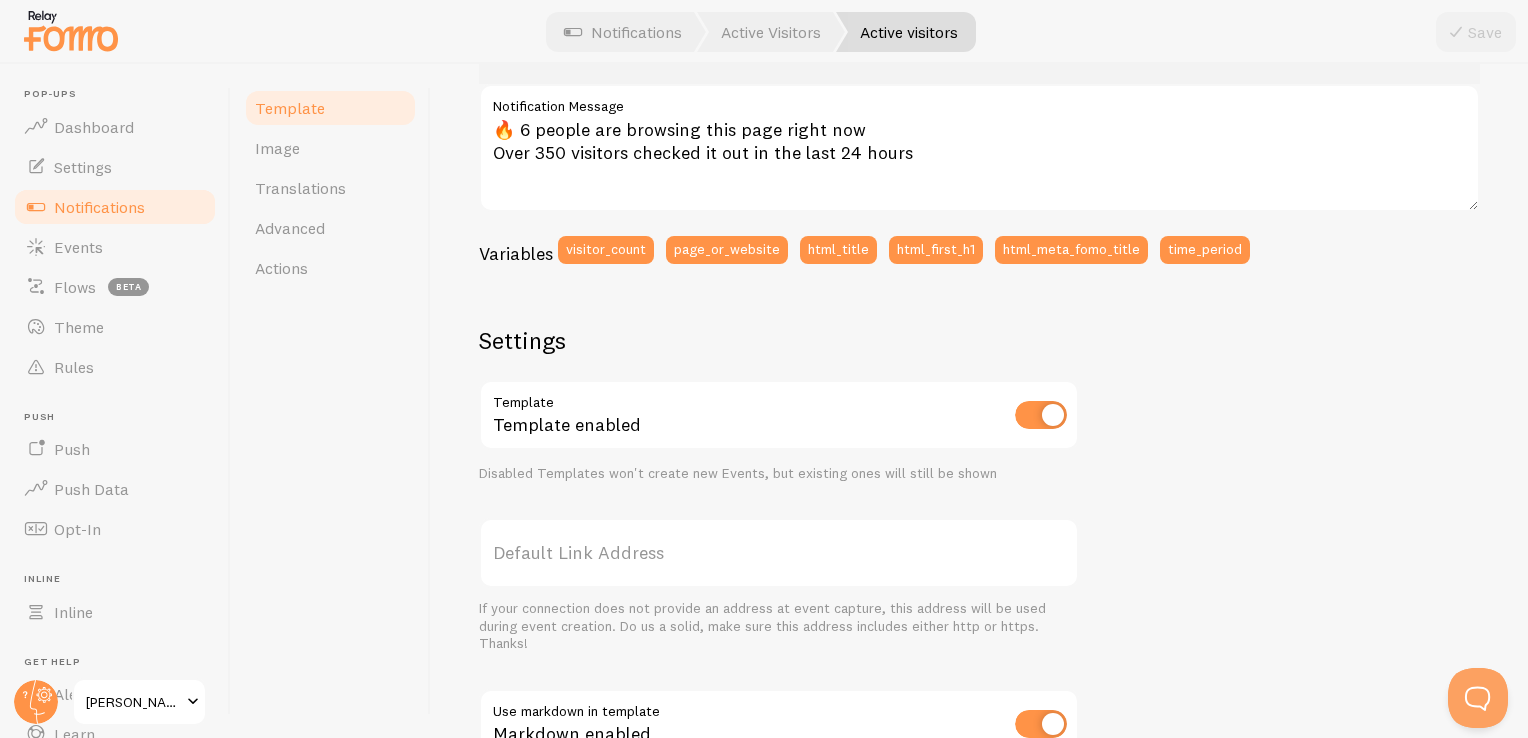 click on "Notifications" at bounding box center (115, 207) 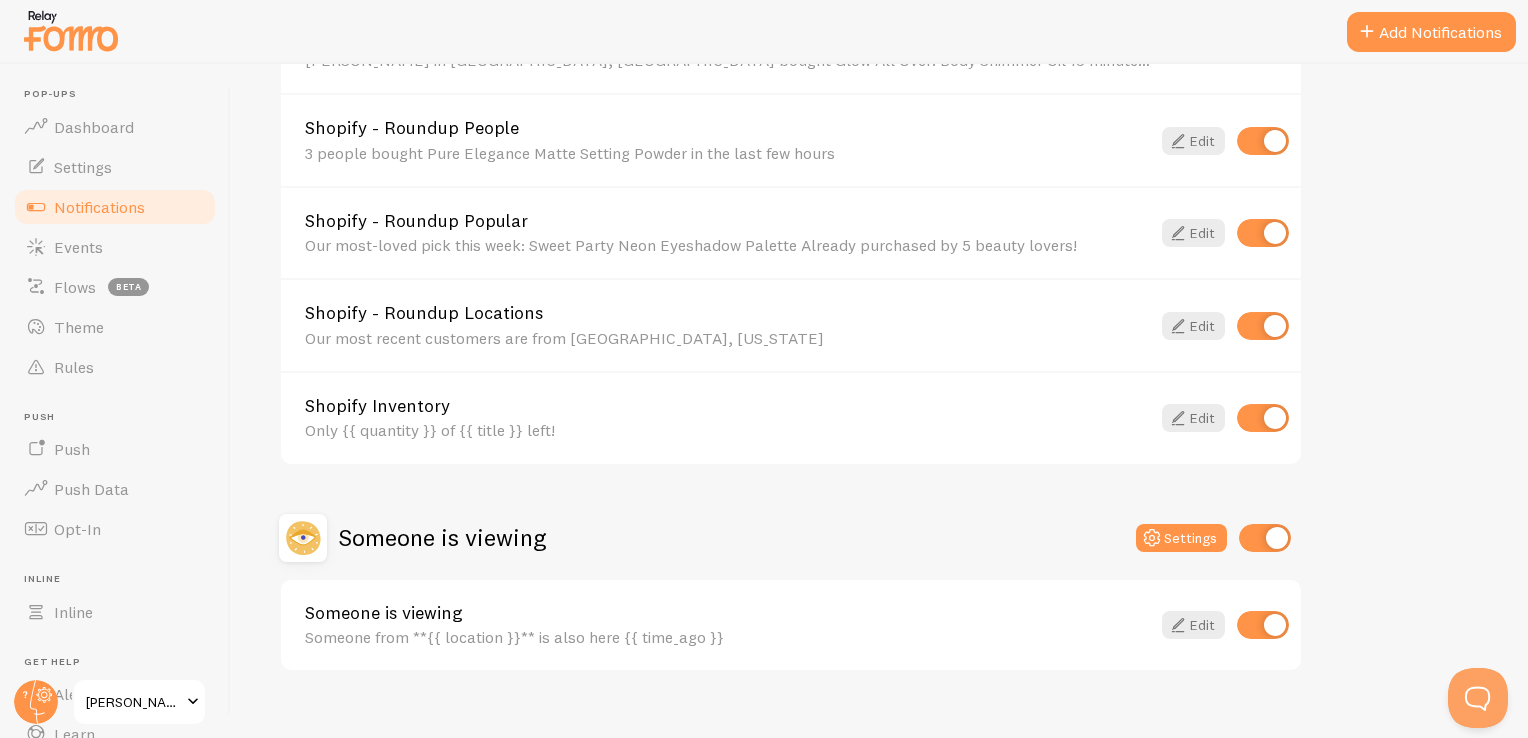 scroll, scrollTop: 867, scrollLeft: 0, axis: vertical 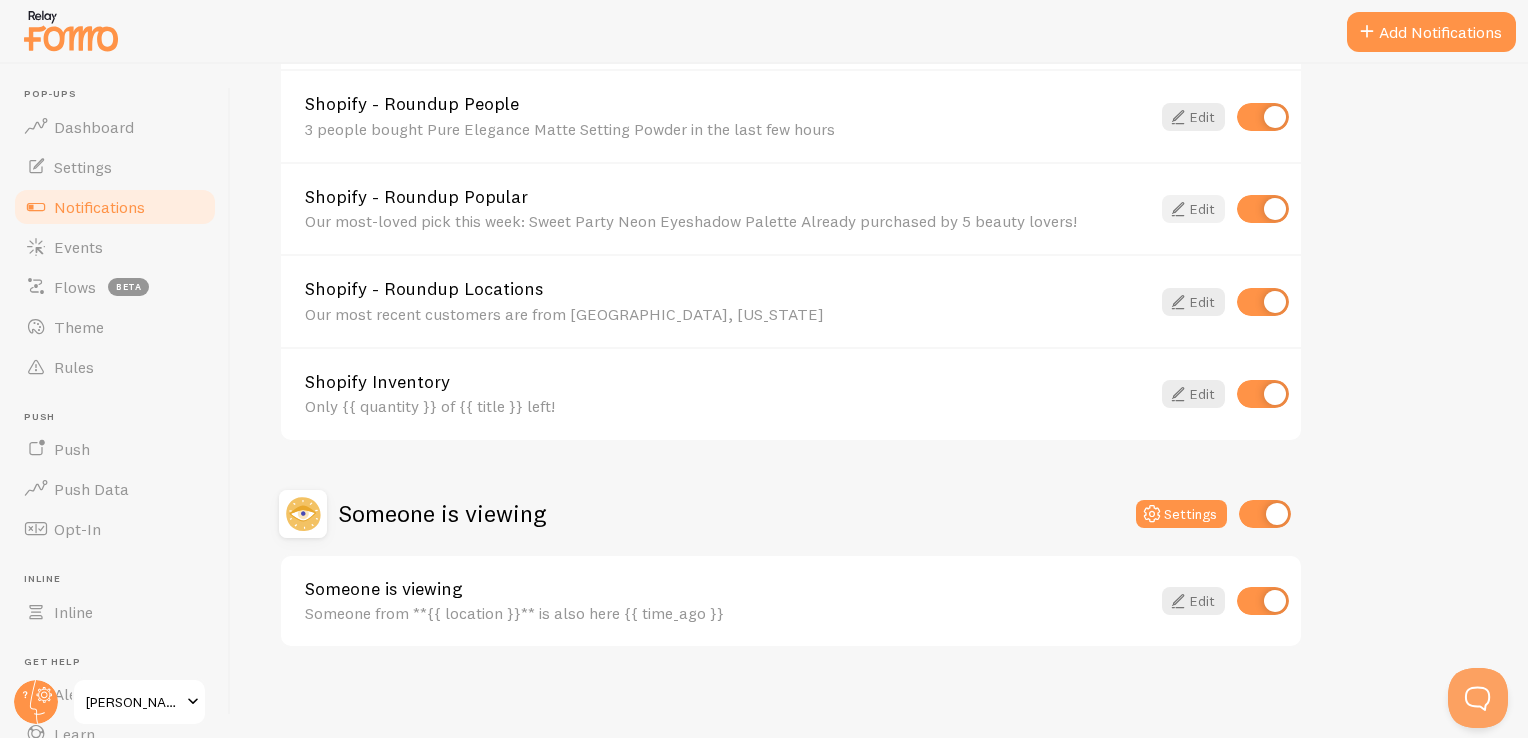 click at bounding box center (1178, 209) 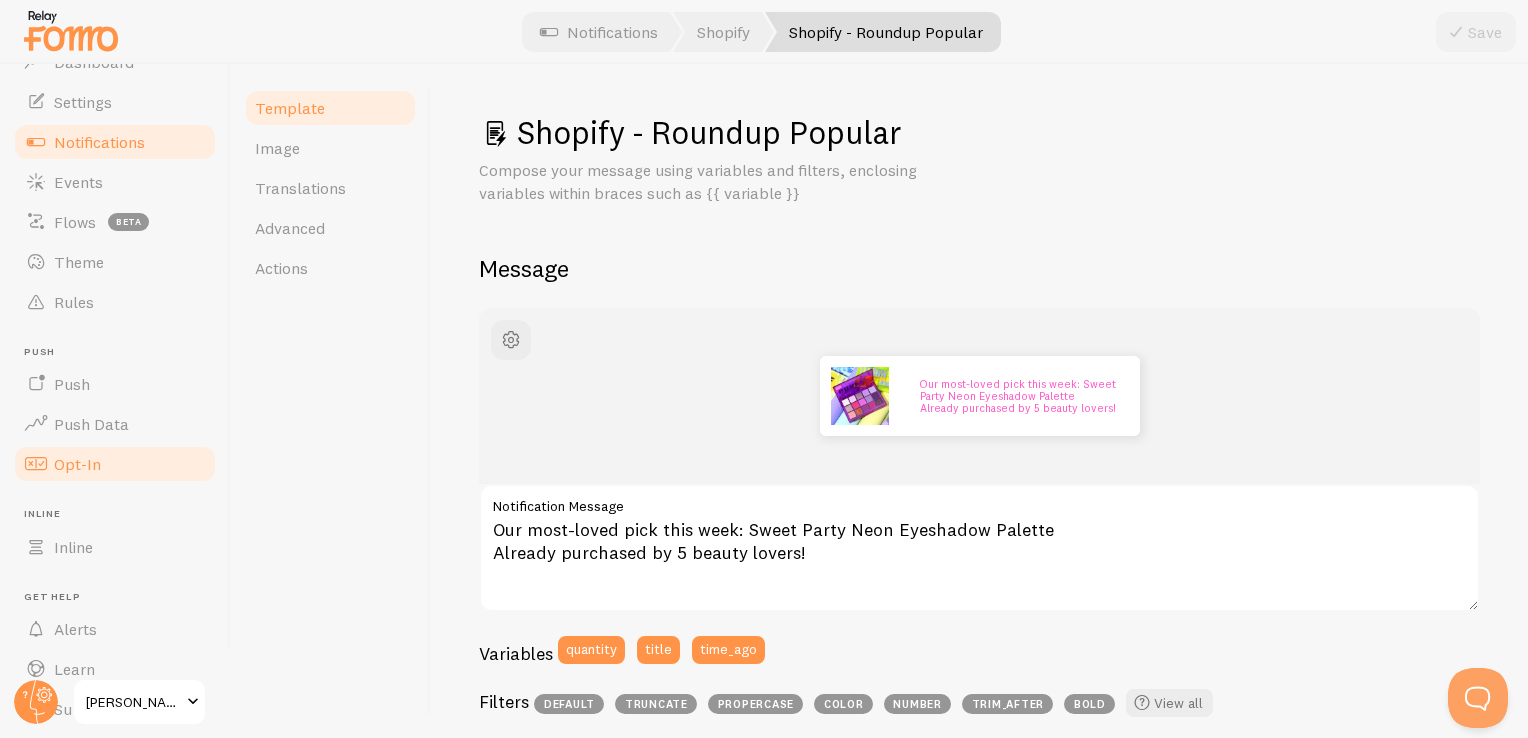 scroll, scrollTop: 0, scrollLeft: 0, axis: both 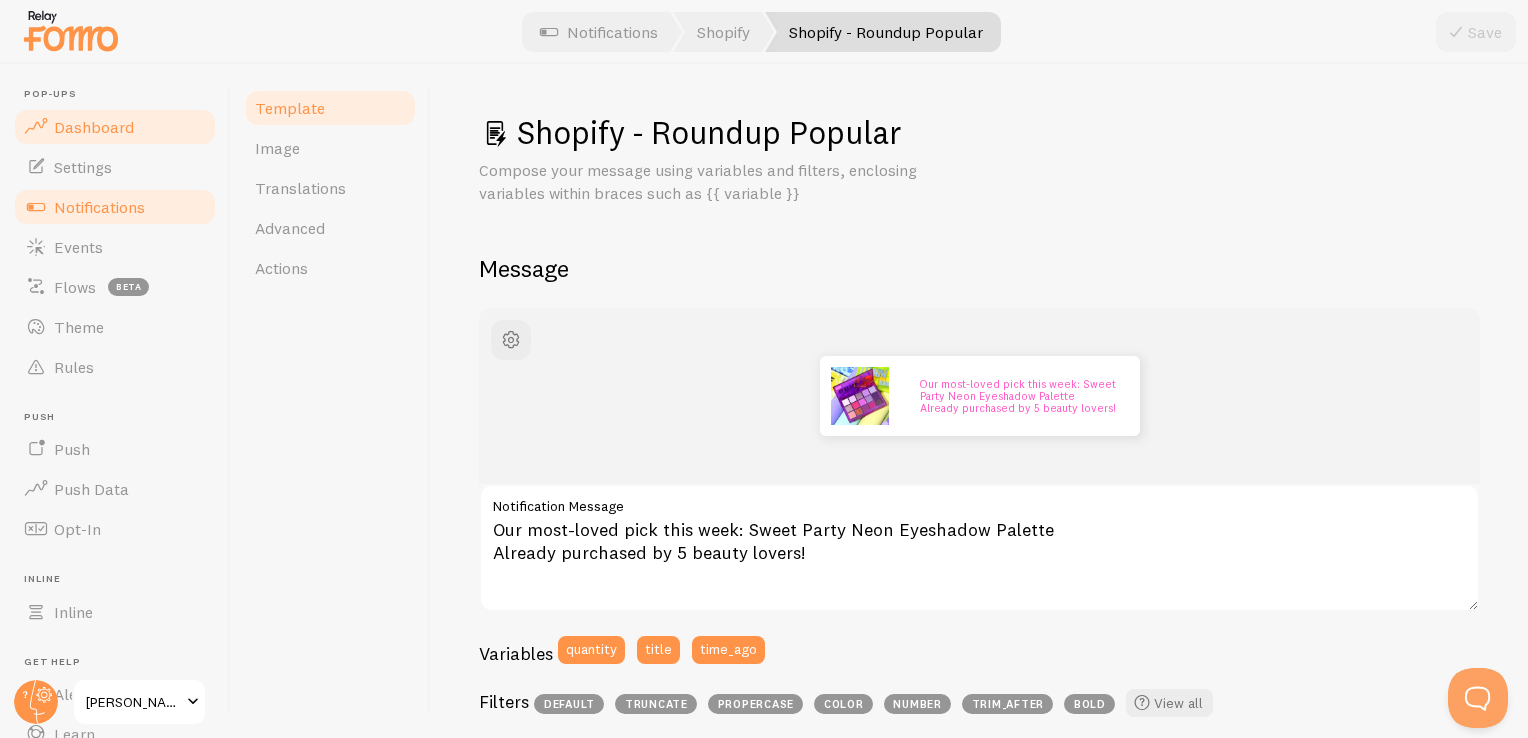 click on "Dashboard" at bounding box center (94, 127) 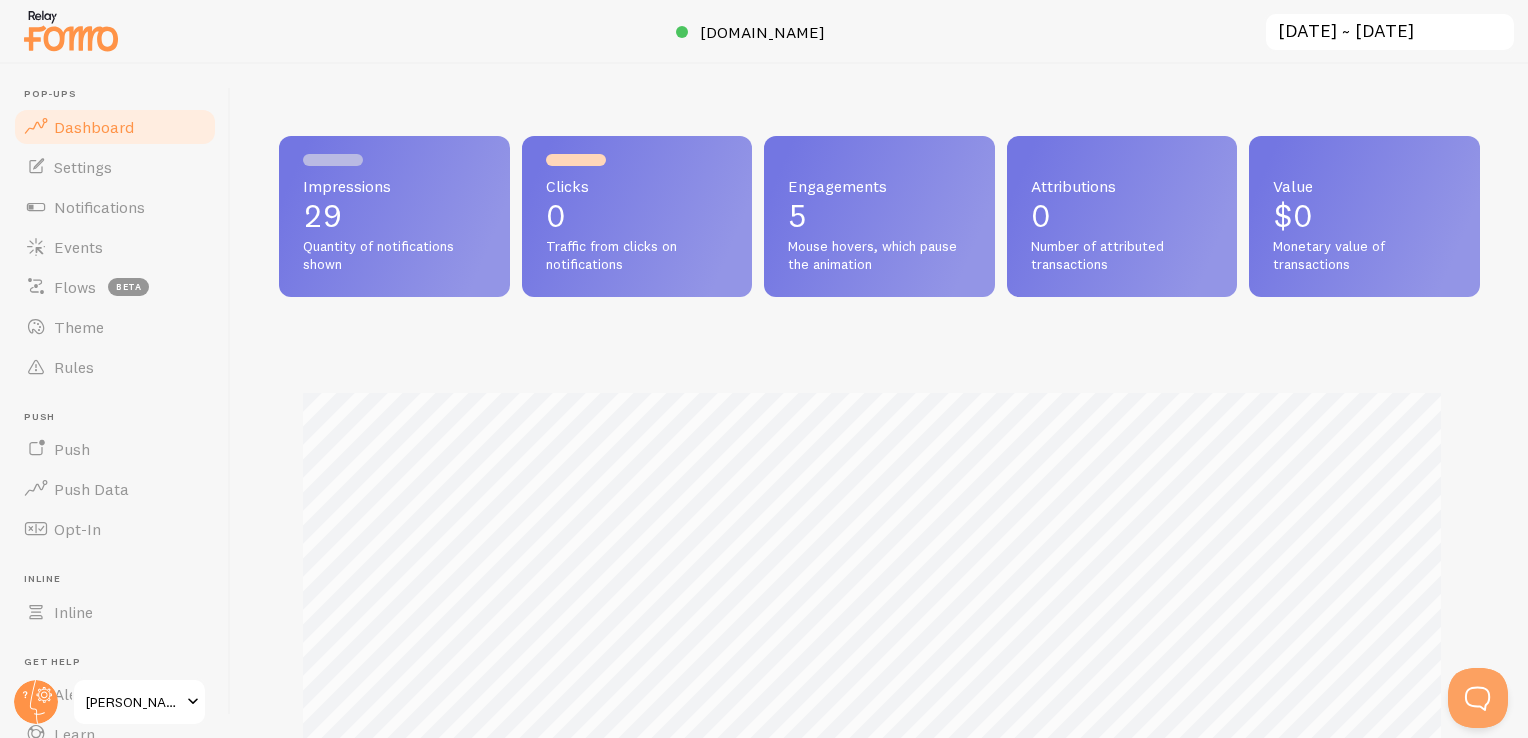scroll, scrollTop: 999474, scrollLeft: 998813, axis: both 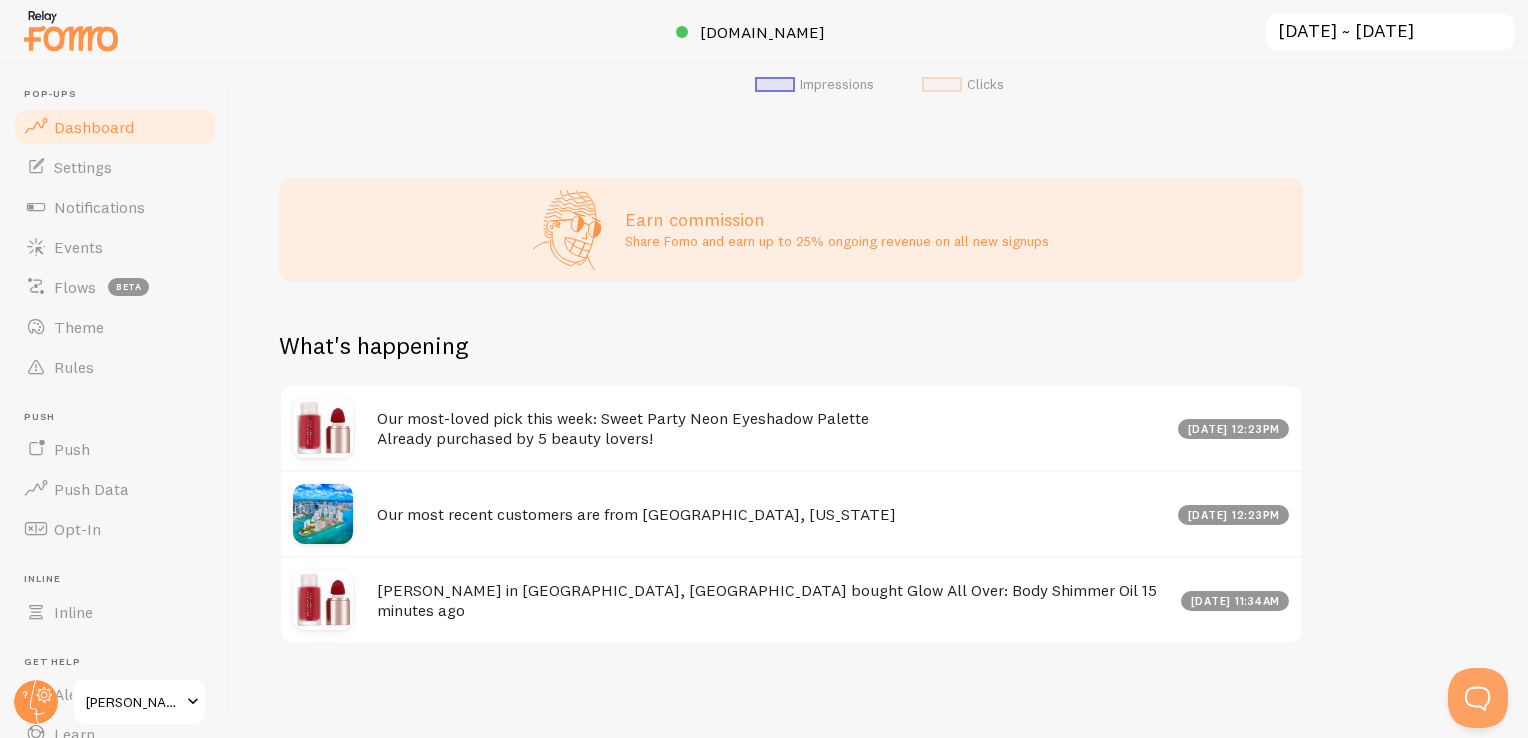 click at bounding box center (323, 600) 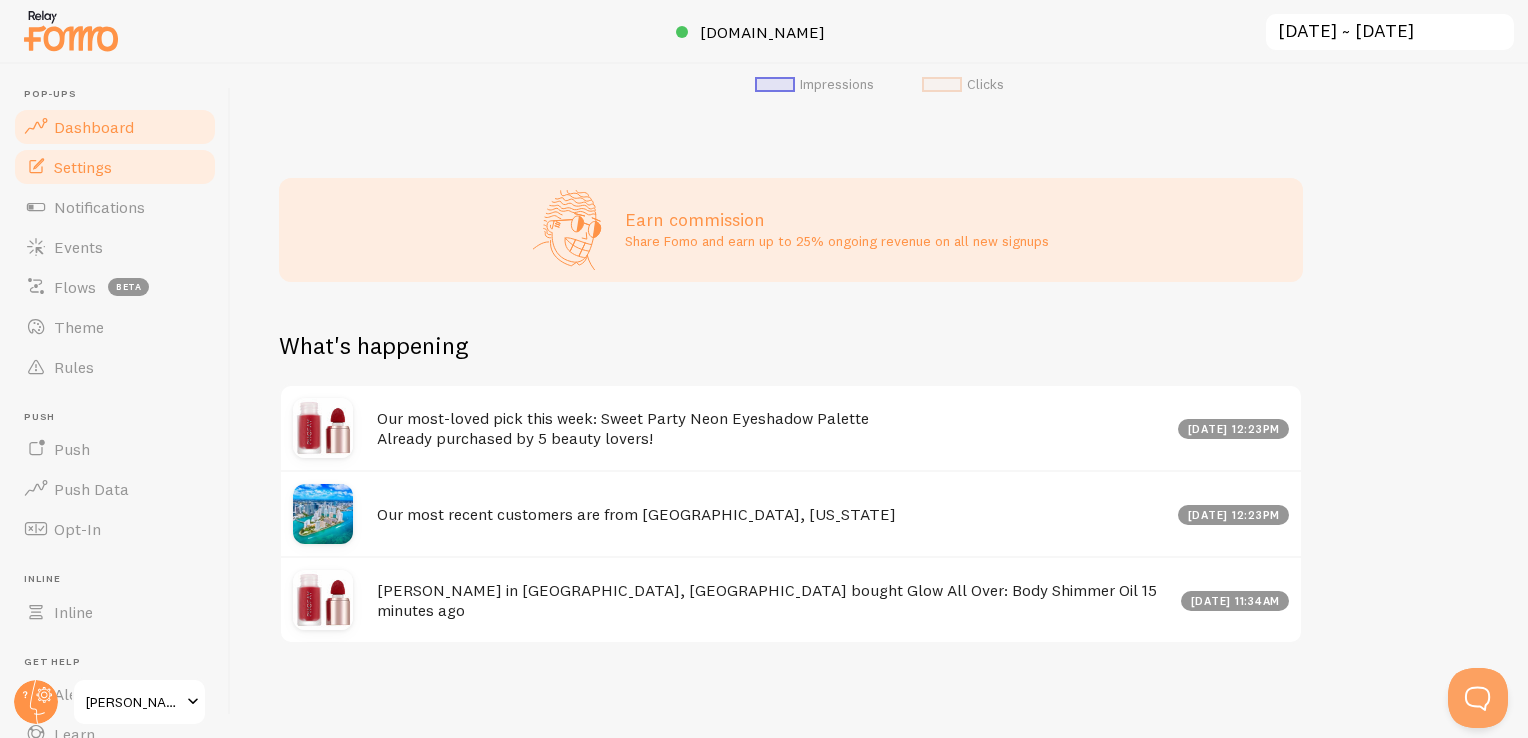 click on "Settings" at bounding box center (115, 167) 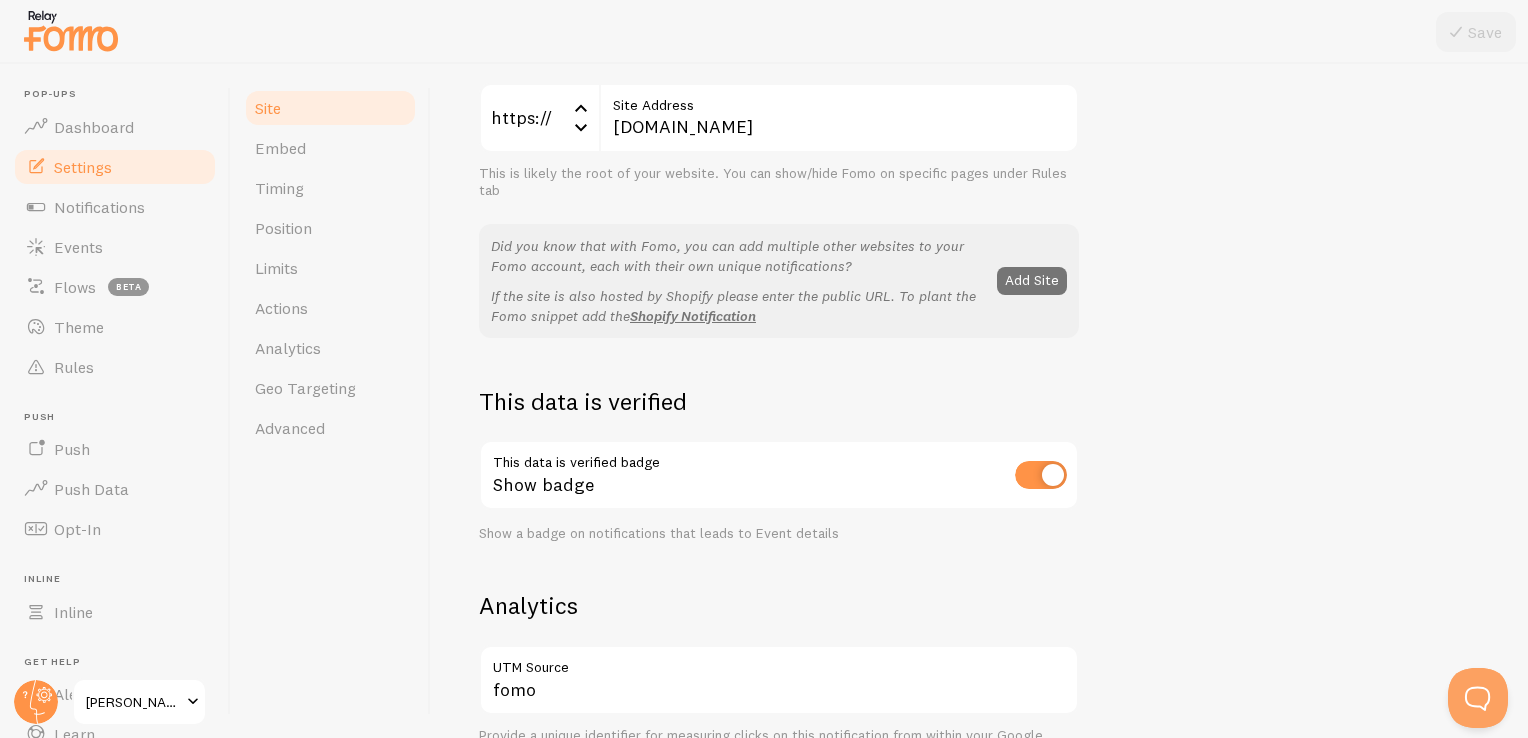 scroll, scrollTop: 400, scrollLeft: 0, axis: vertical 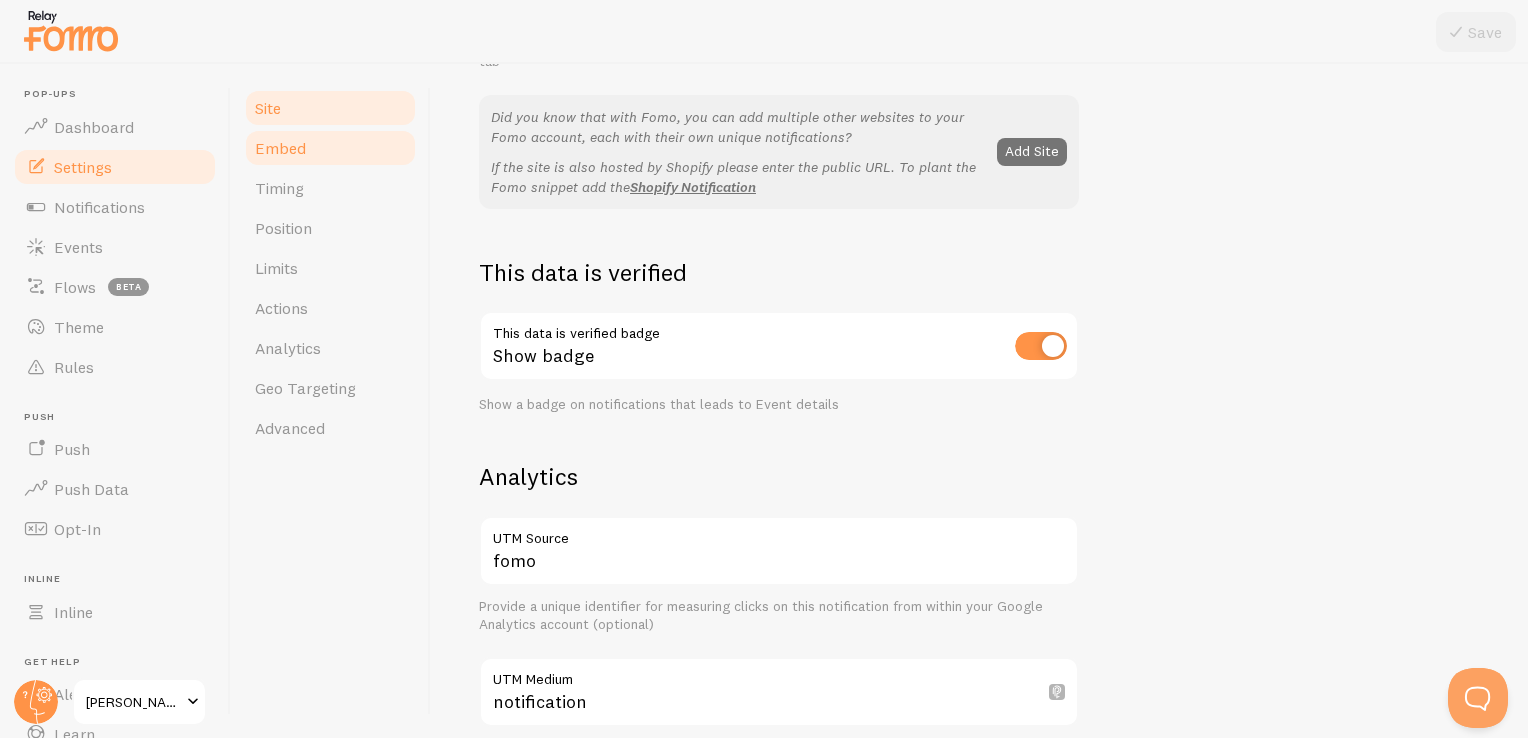 click on "Embed" at bounding box center [330, 148] 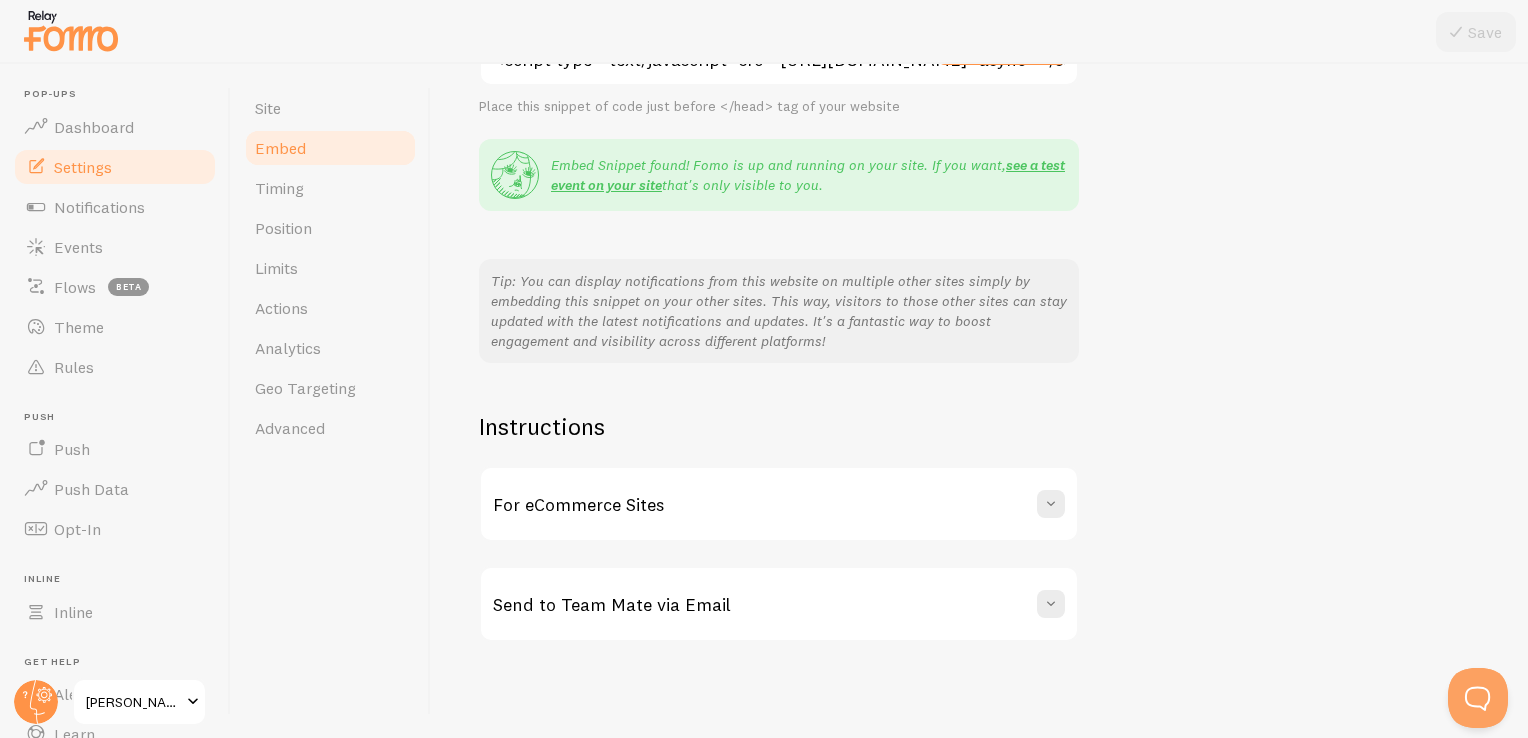 scroll, scrollTop: 0, scrollLeft: 0, axis: both 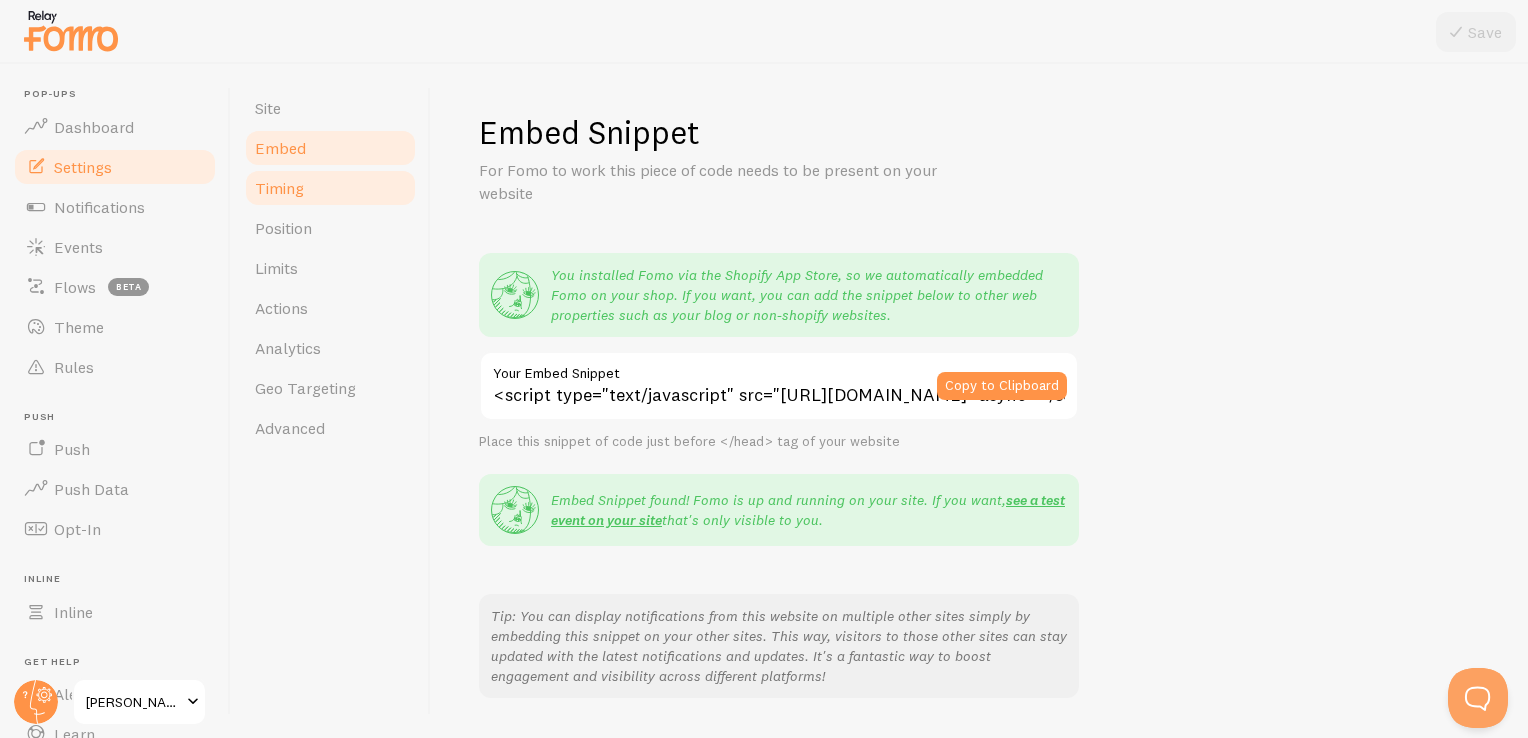 click on "Timing" at bounding box center (330, 188) 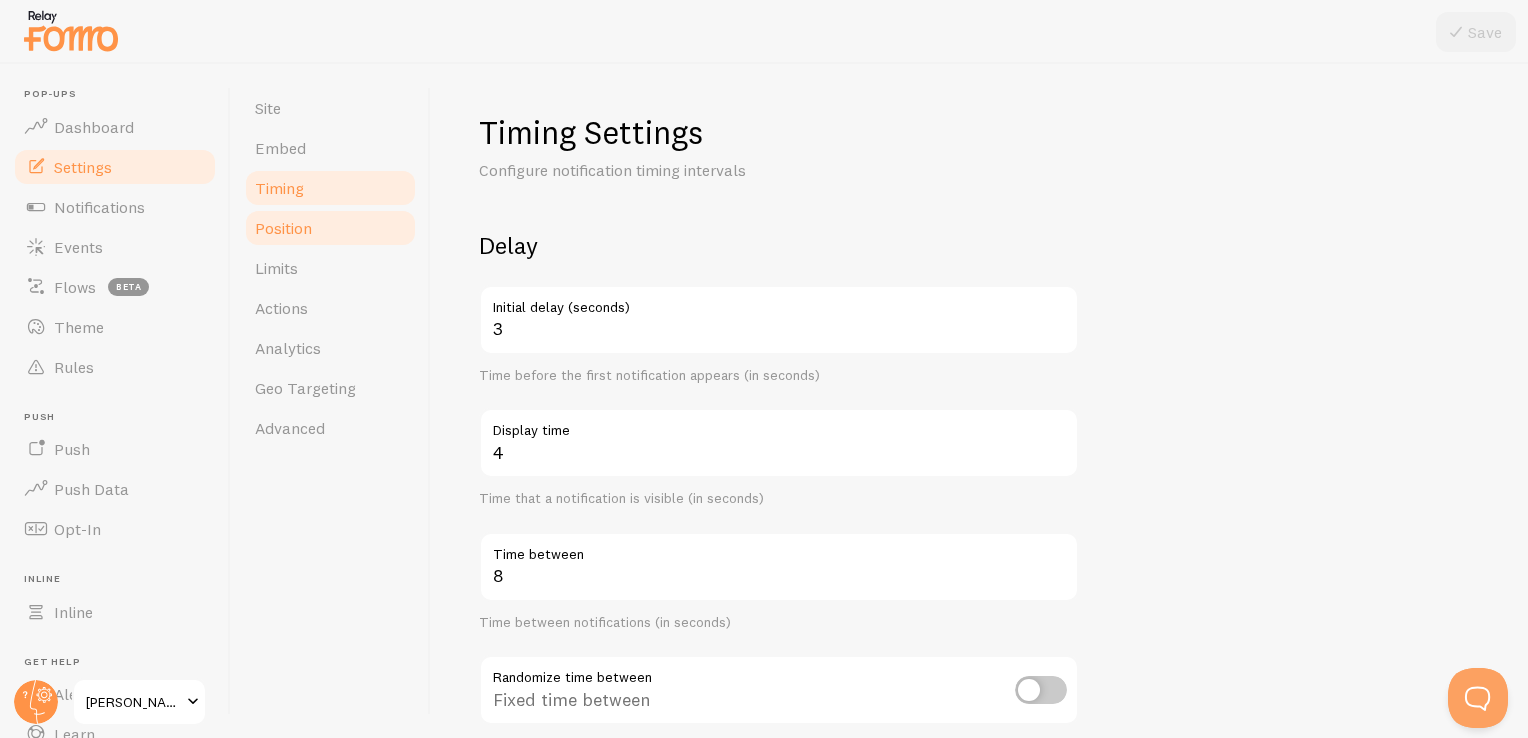 click on "Position" at bounding box center [330, 228] 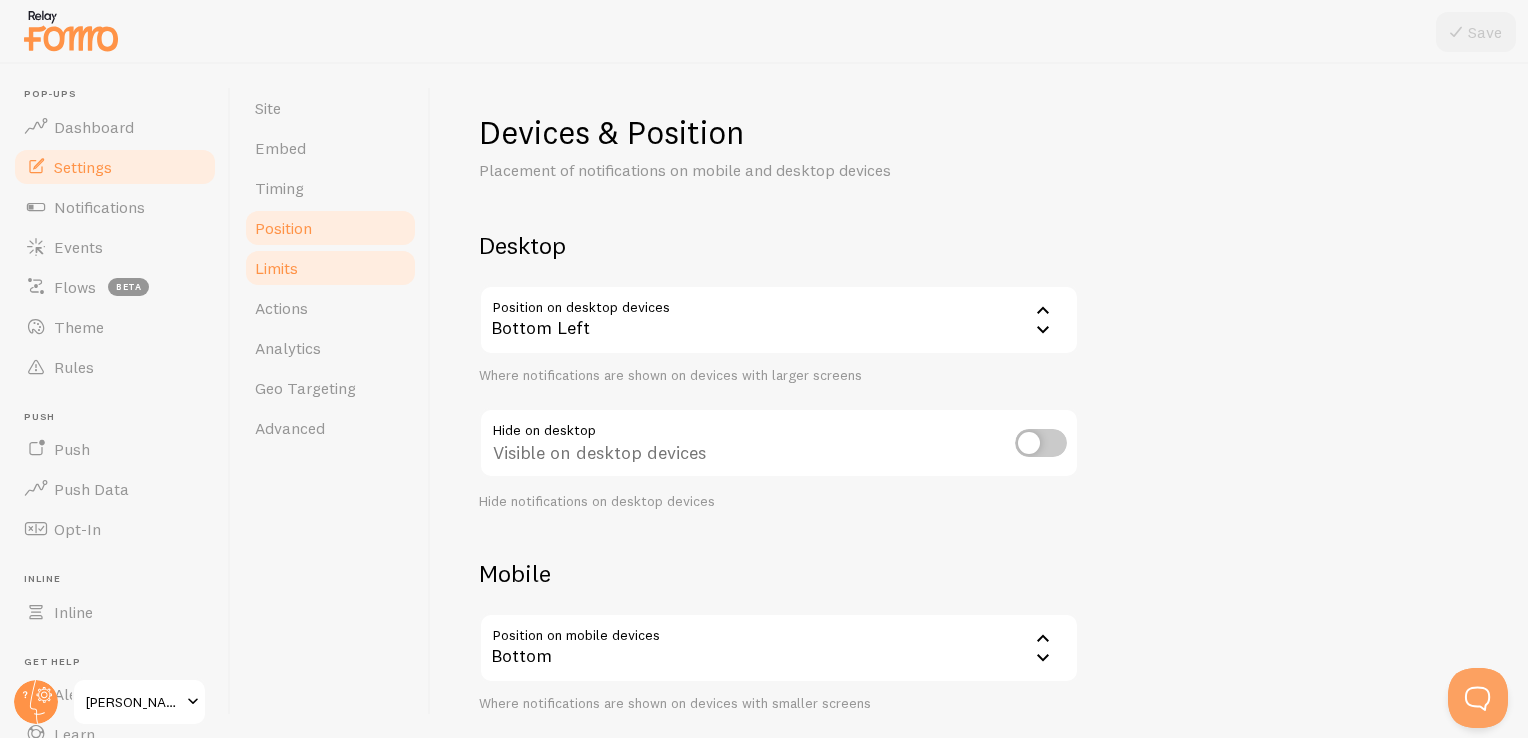 click on "Limits" at bounding box center (330, 268) 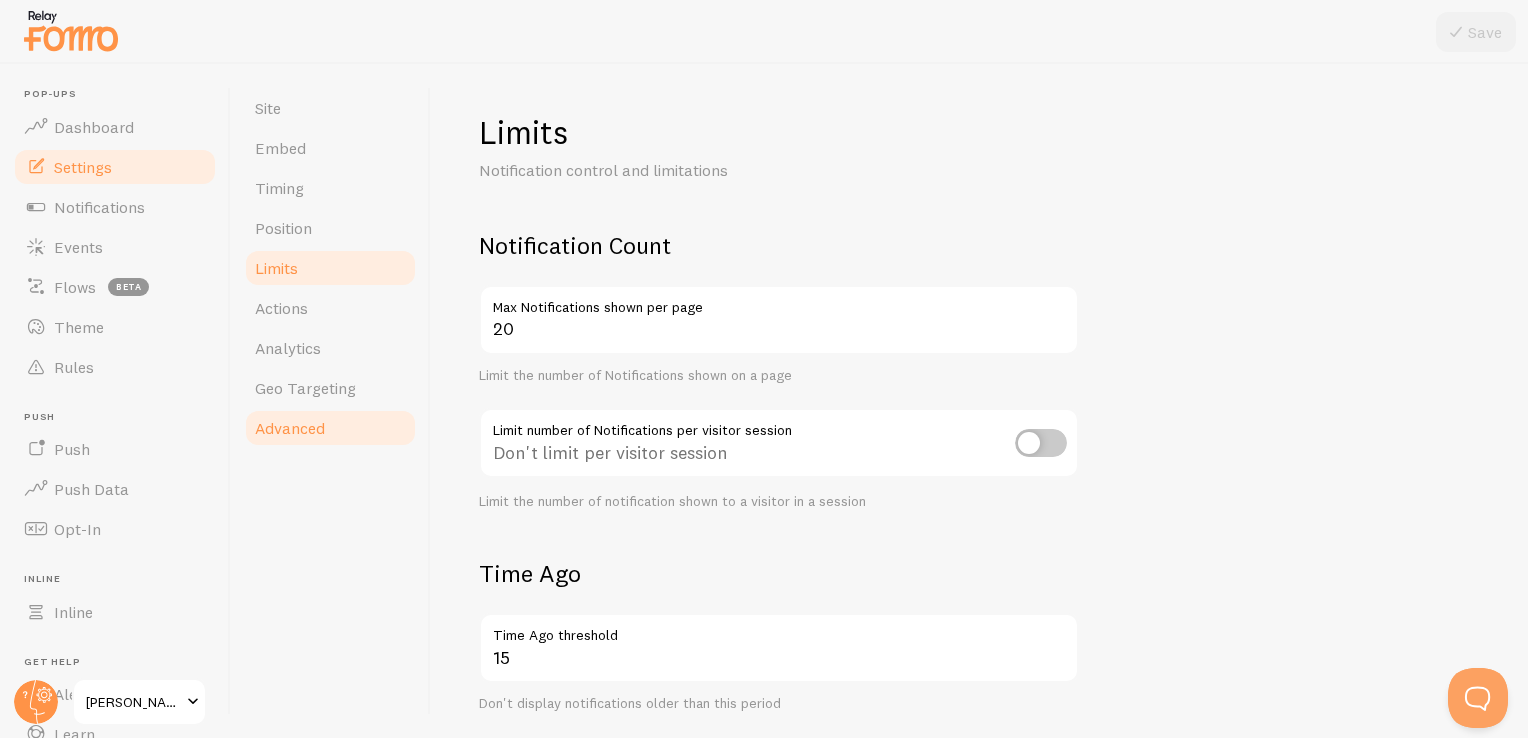 click on "Advanced" at bounding box center [290, 428] 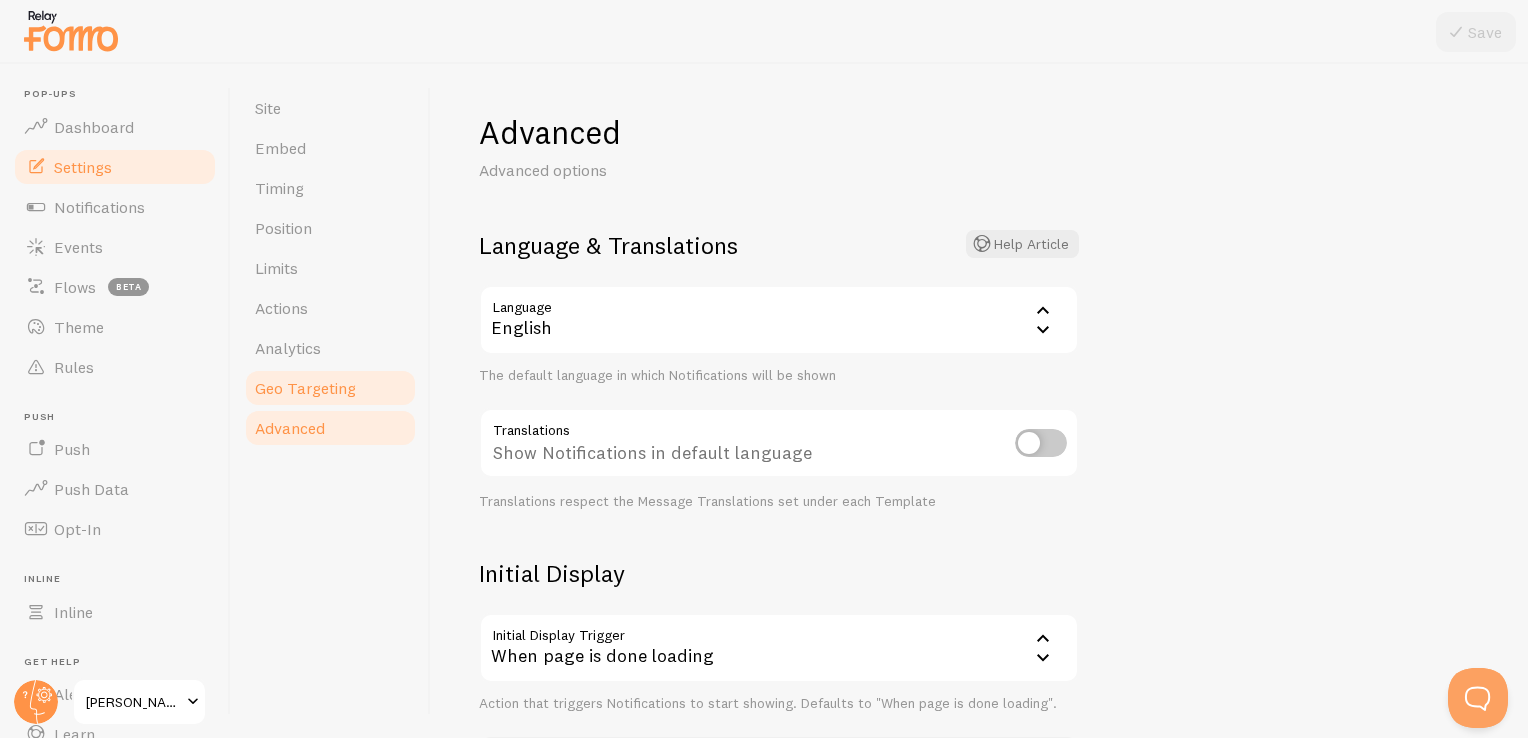 click on "Geo Targeting" at bounding box center (305, 388) 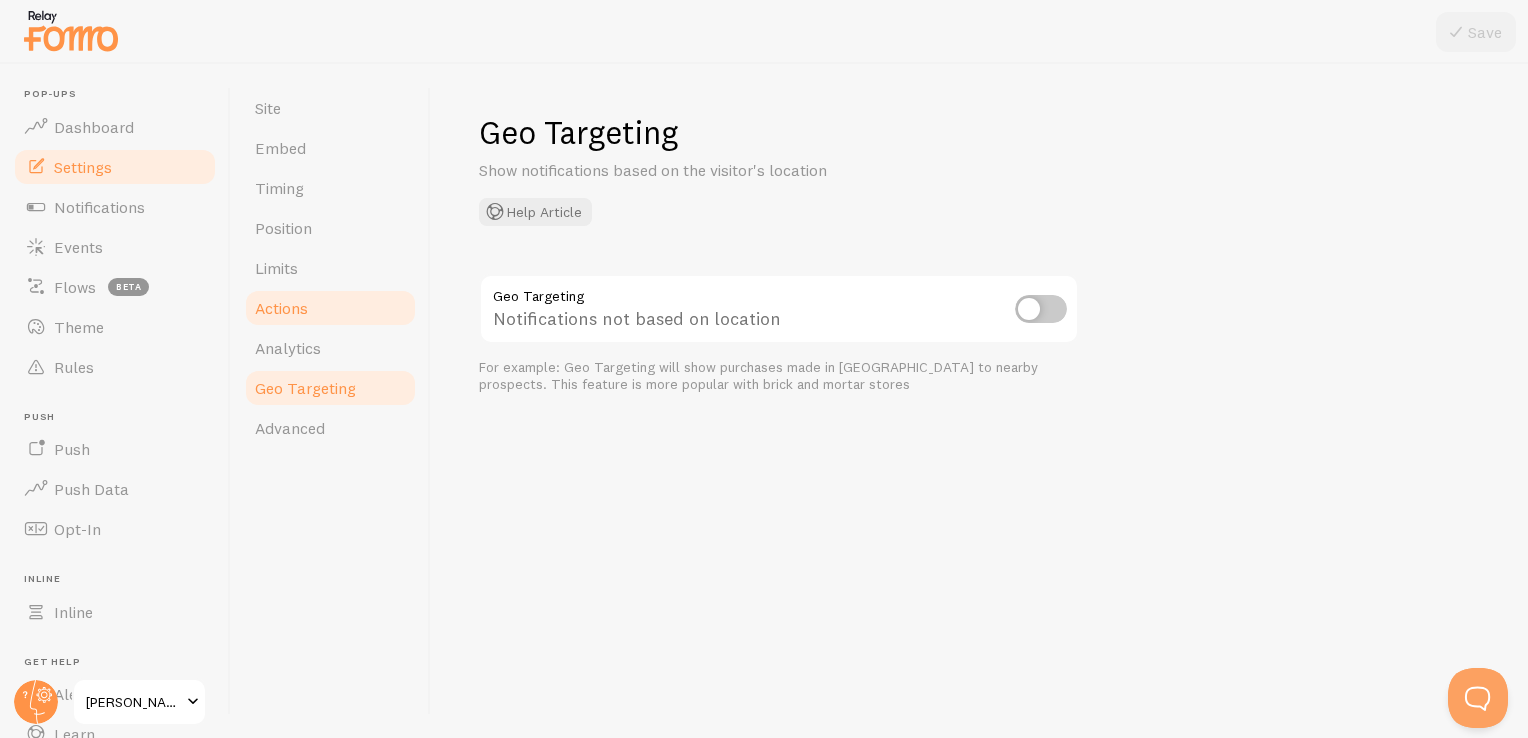 click on "Actions" at bounding box center [330, 308] 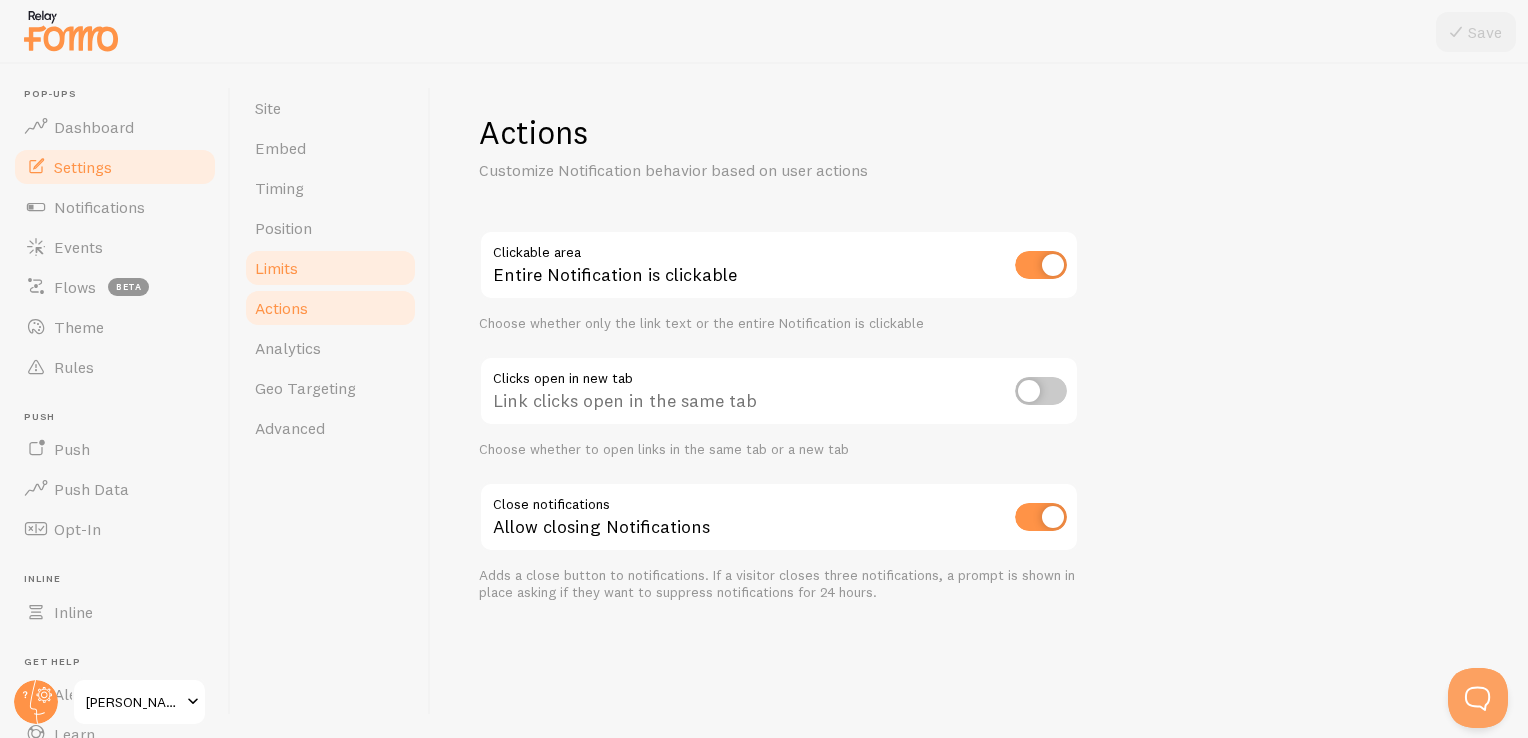 click on "Limits" at bounding box center (330, 268) 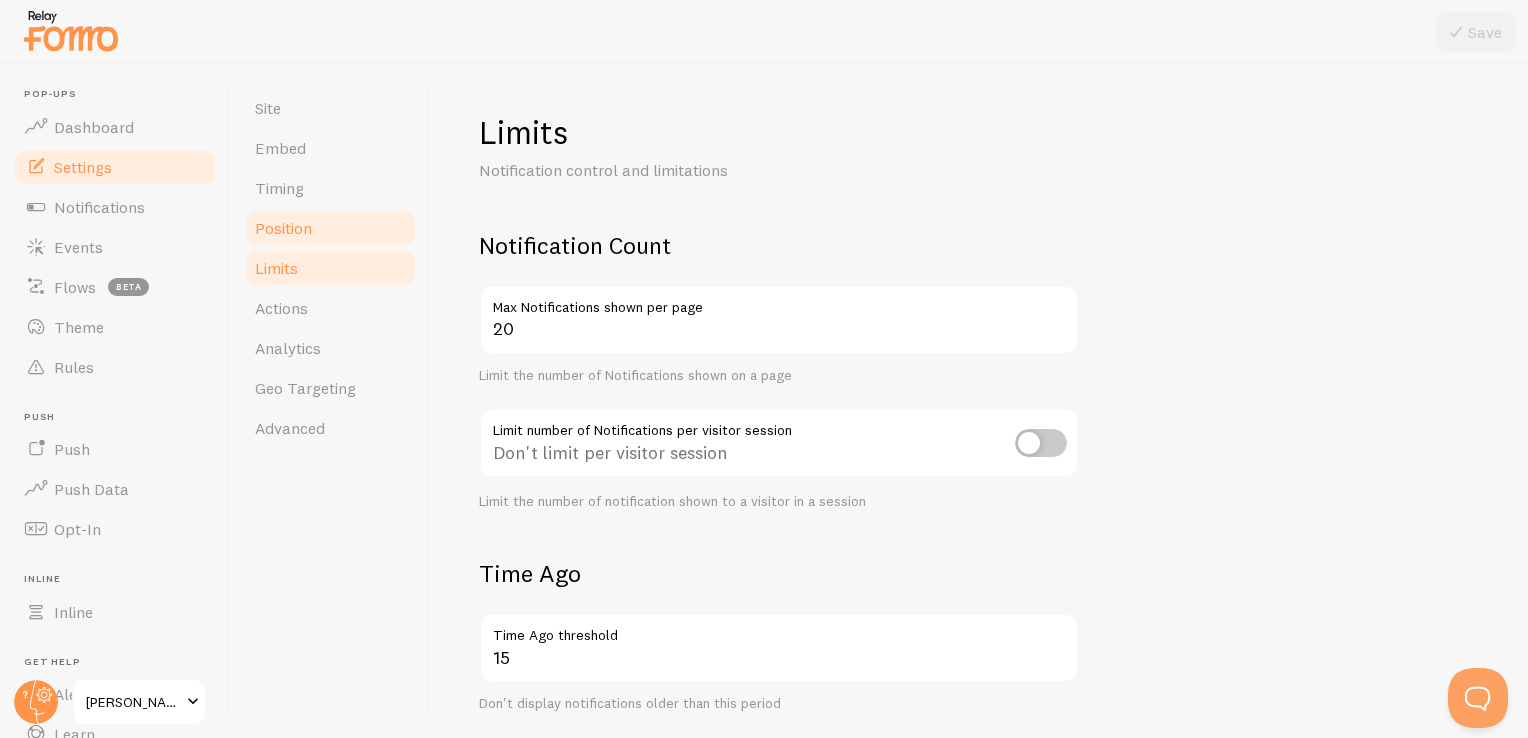 click on "Position" at bounding box center [283, 228] 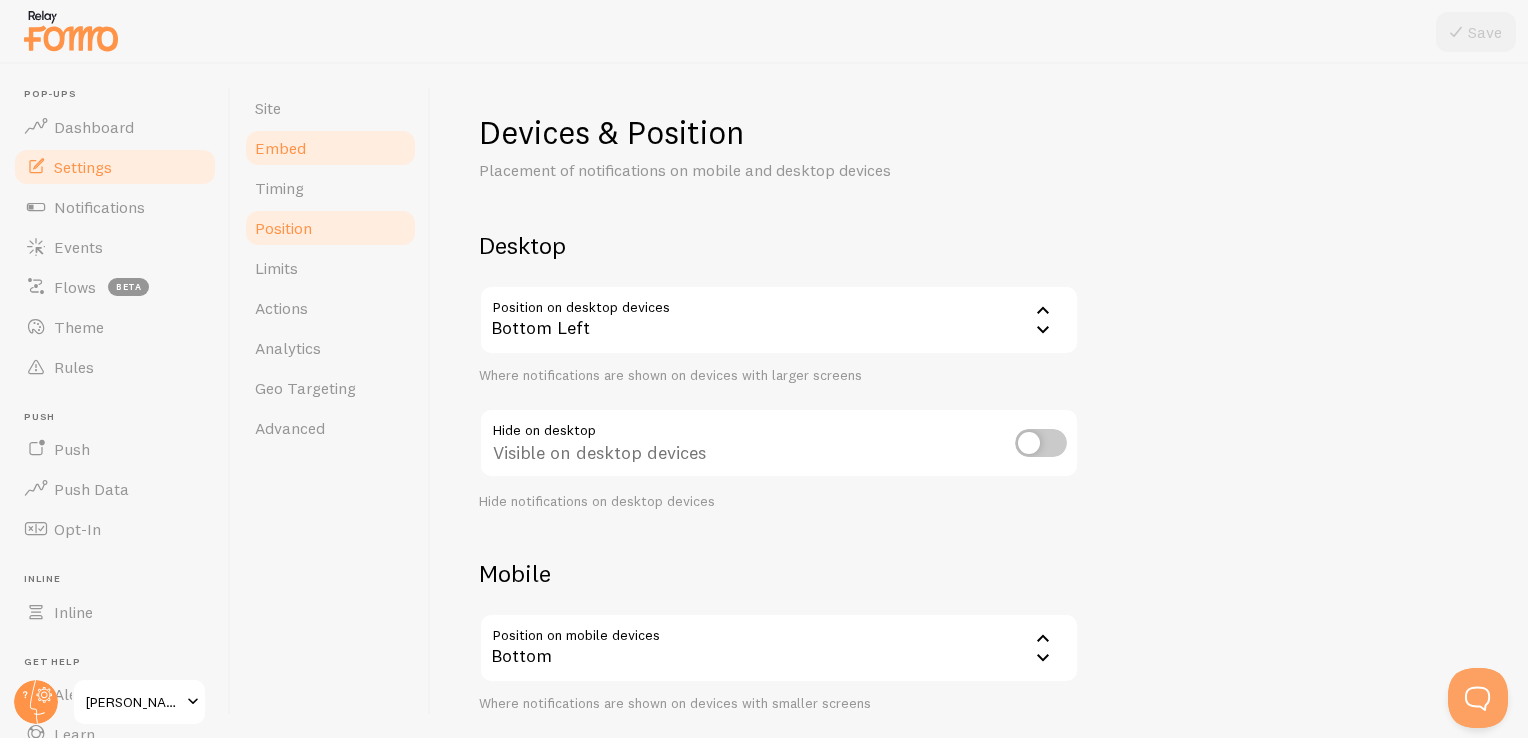 click on "Embed" at bounding box center (280, 148) 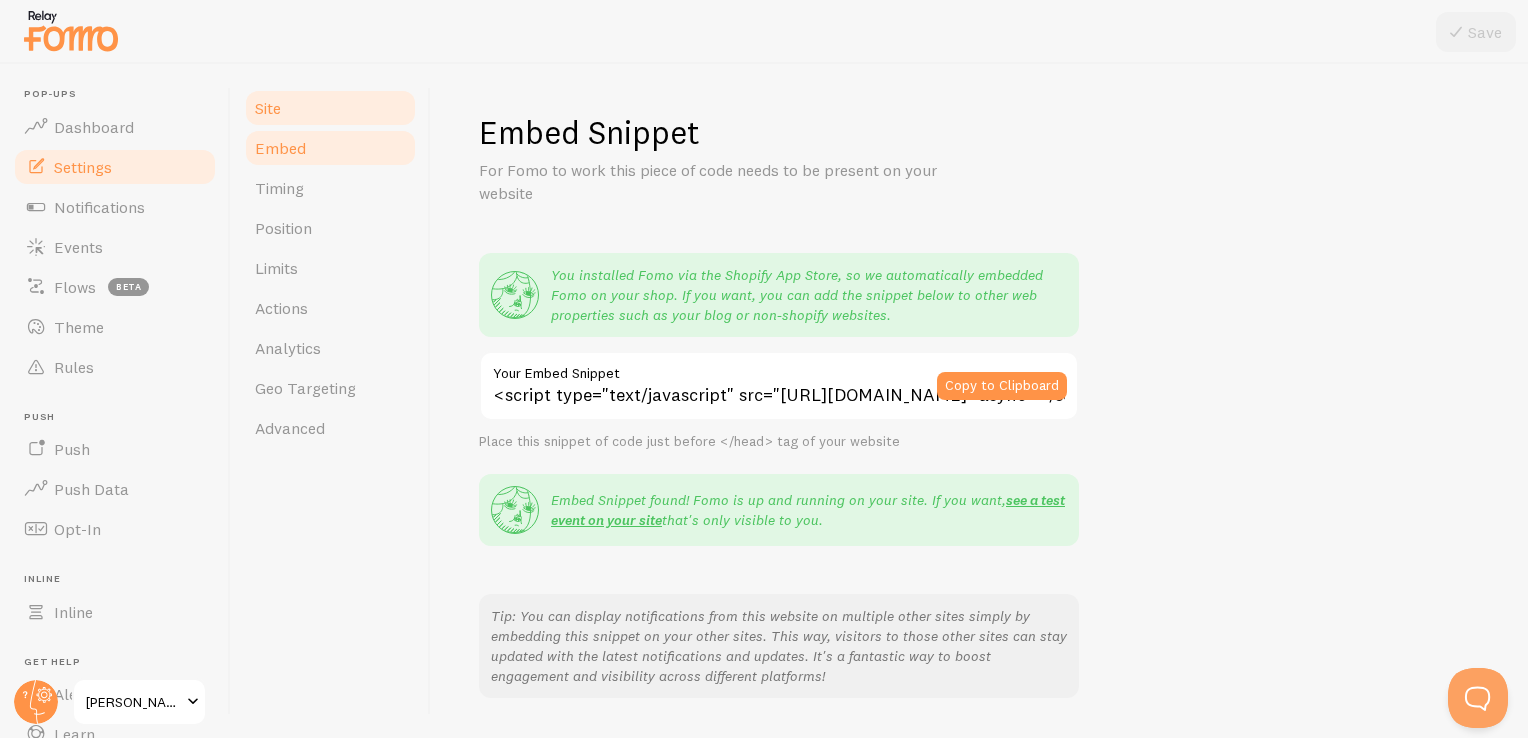 click on "Site" at bounding box center (330, 108) 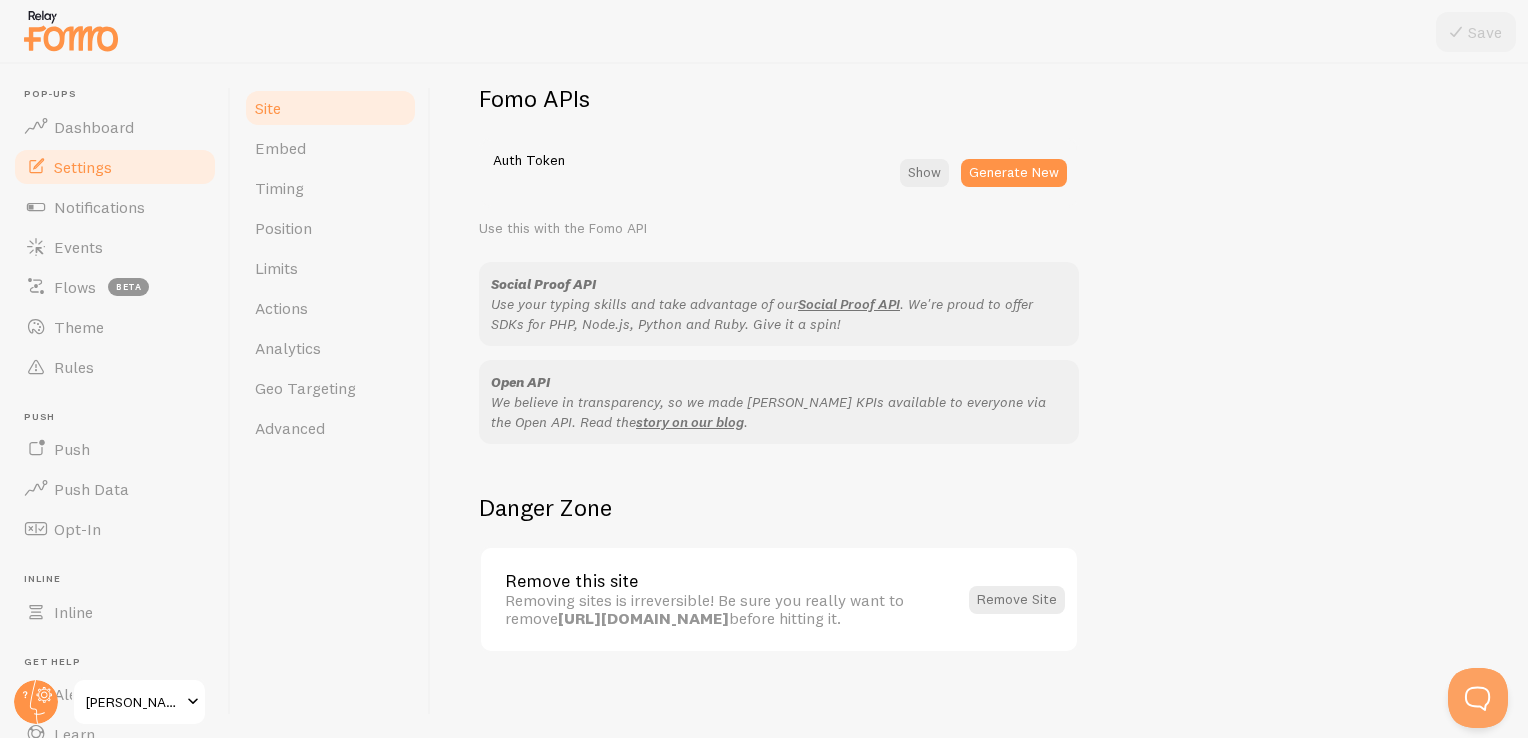 scroll, scrollTop: 1148, scrollLeft: 0, axis: vertical 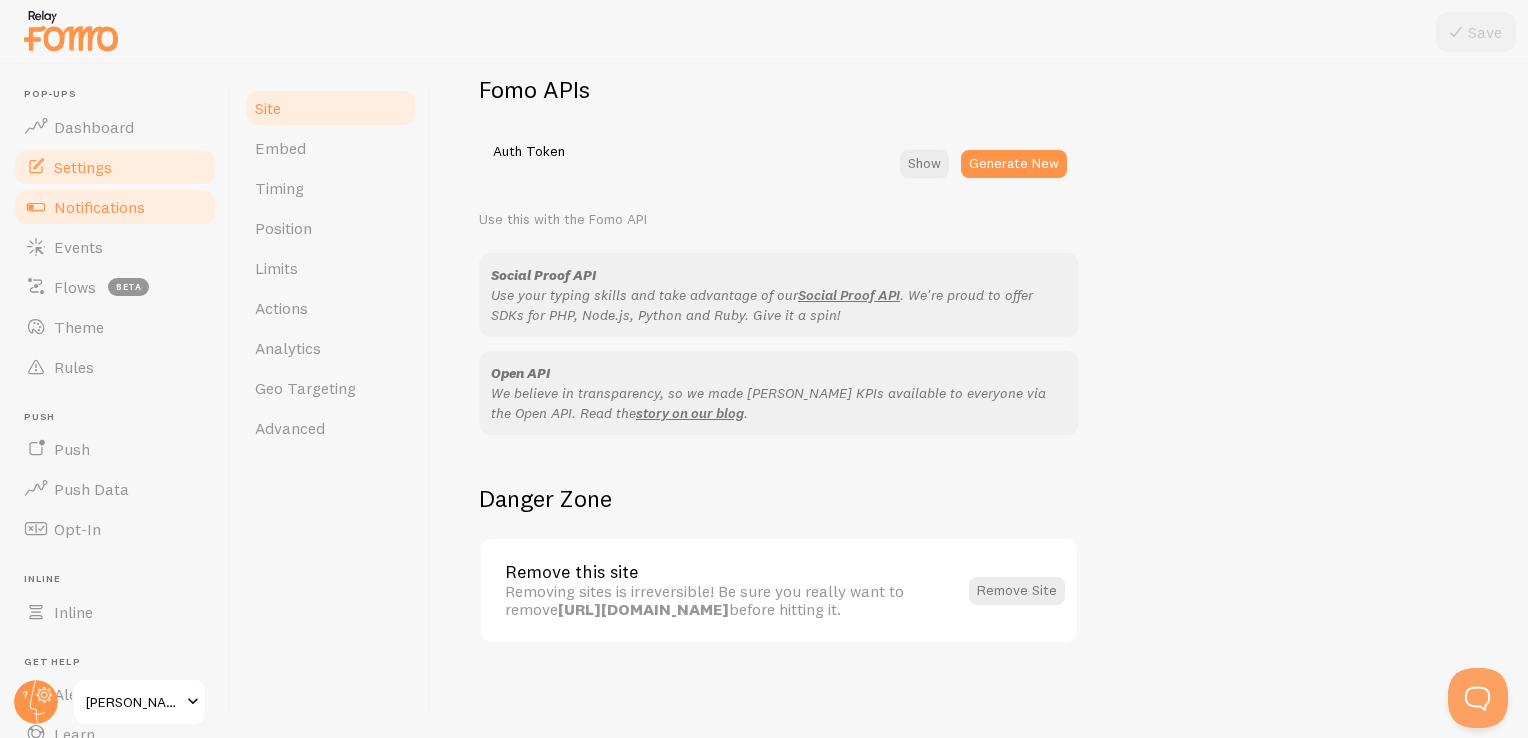 click on "Notifications" at bounding box center [115, 207] 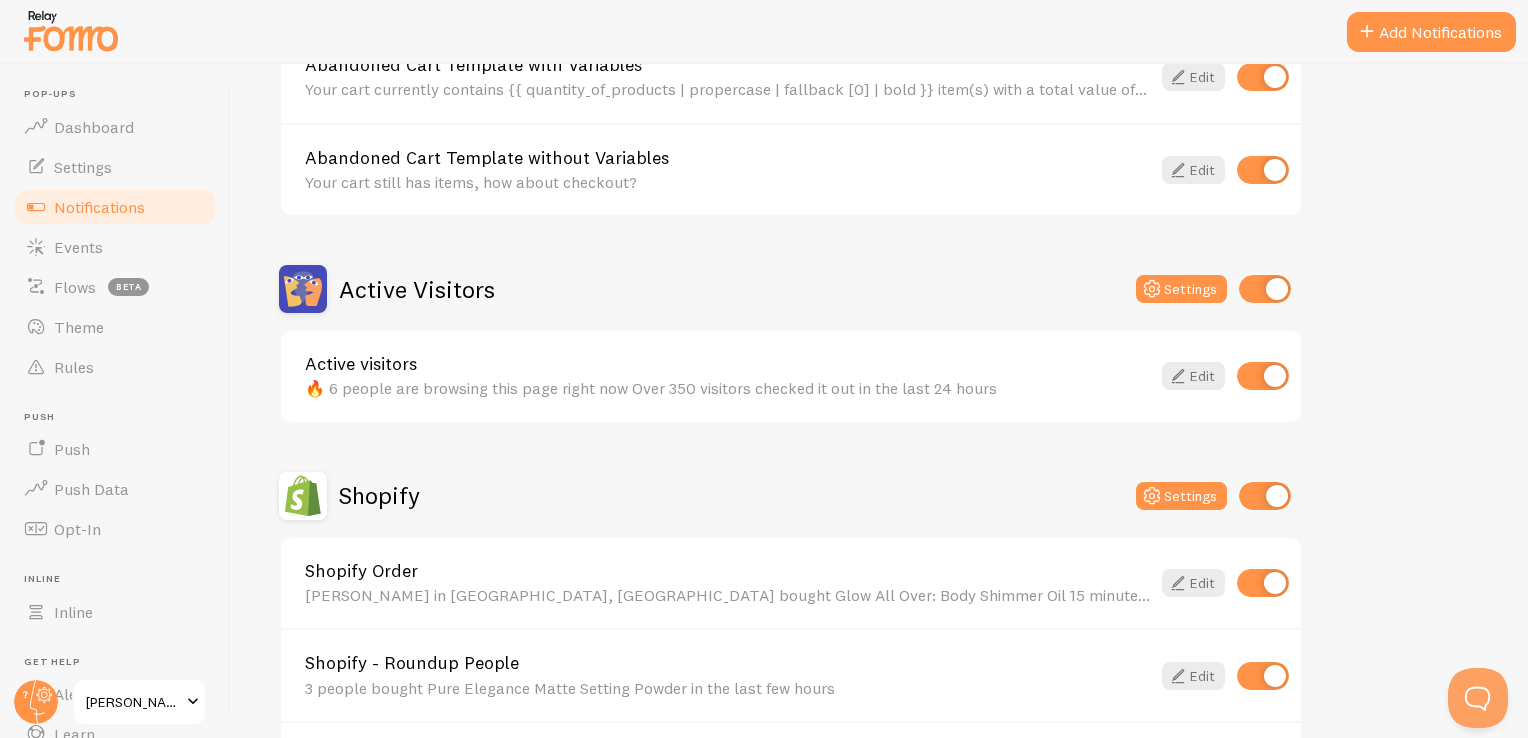 scroll, scrollTop: 300, scrollLeft: 0, axis: vertical 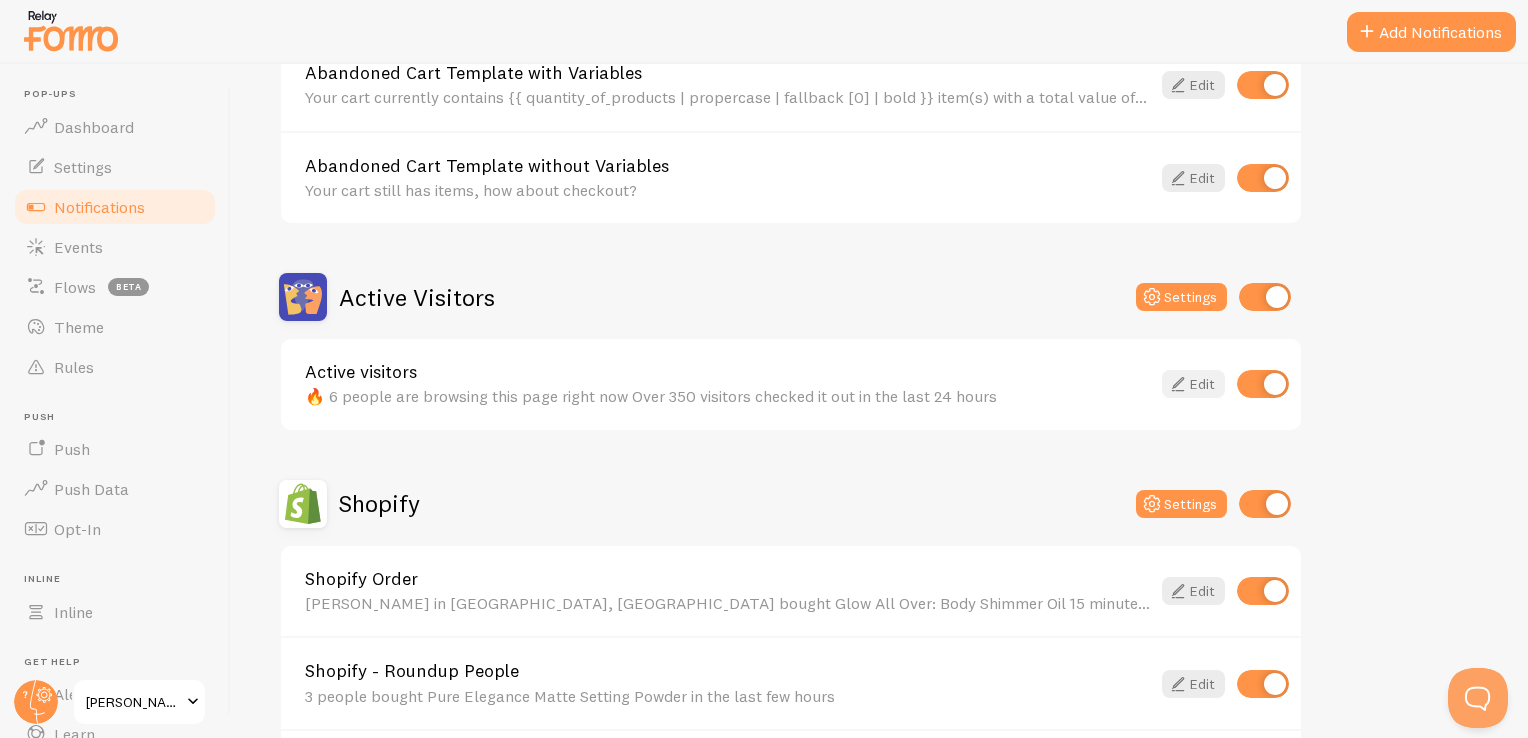 click on "Edit" at bounding box center [1193, 384] 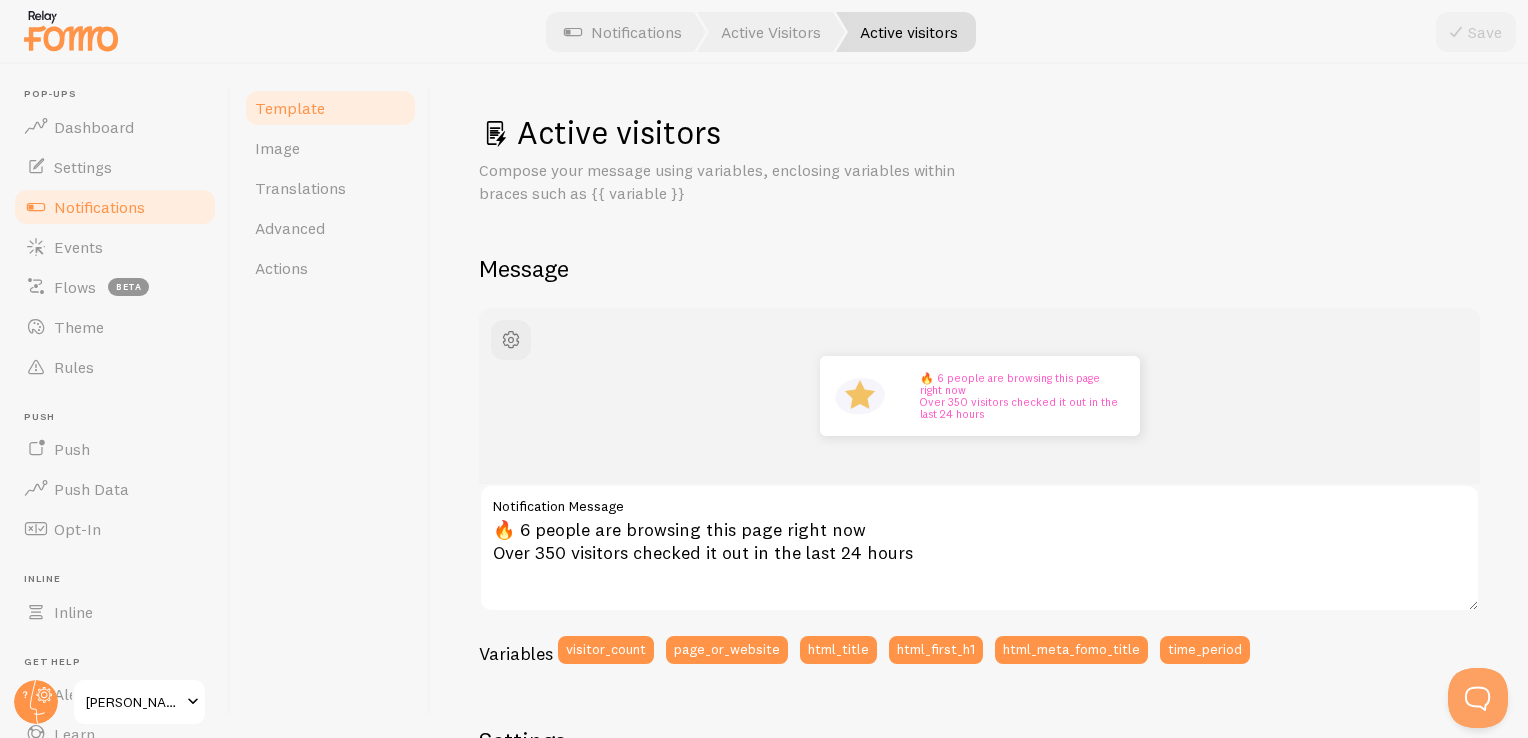 scroll, scrollTop: 0, scrollLeft: 0, axis: both 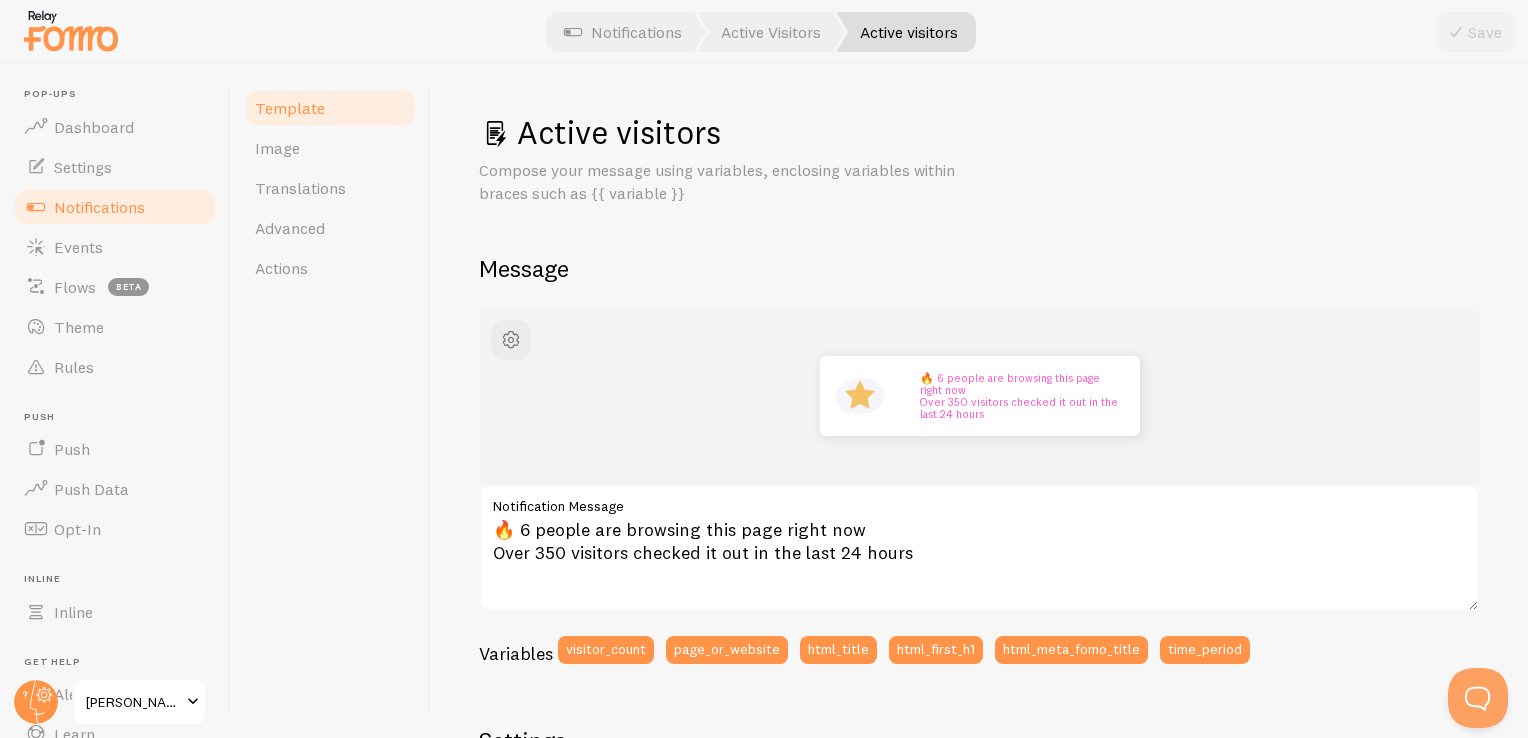 click on "Template" at bounding box center [290, 108] 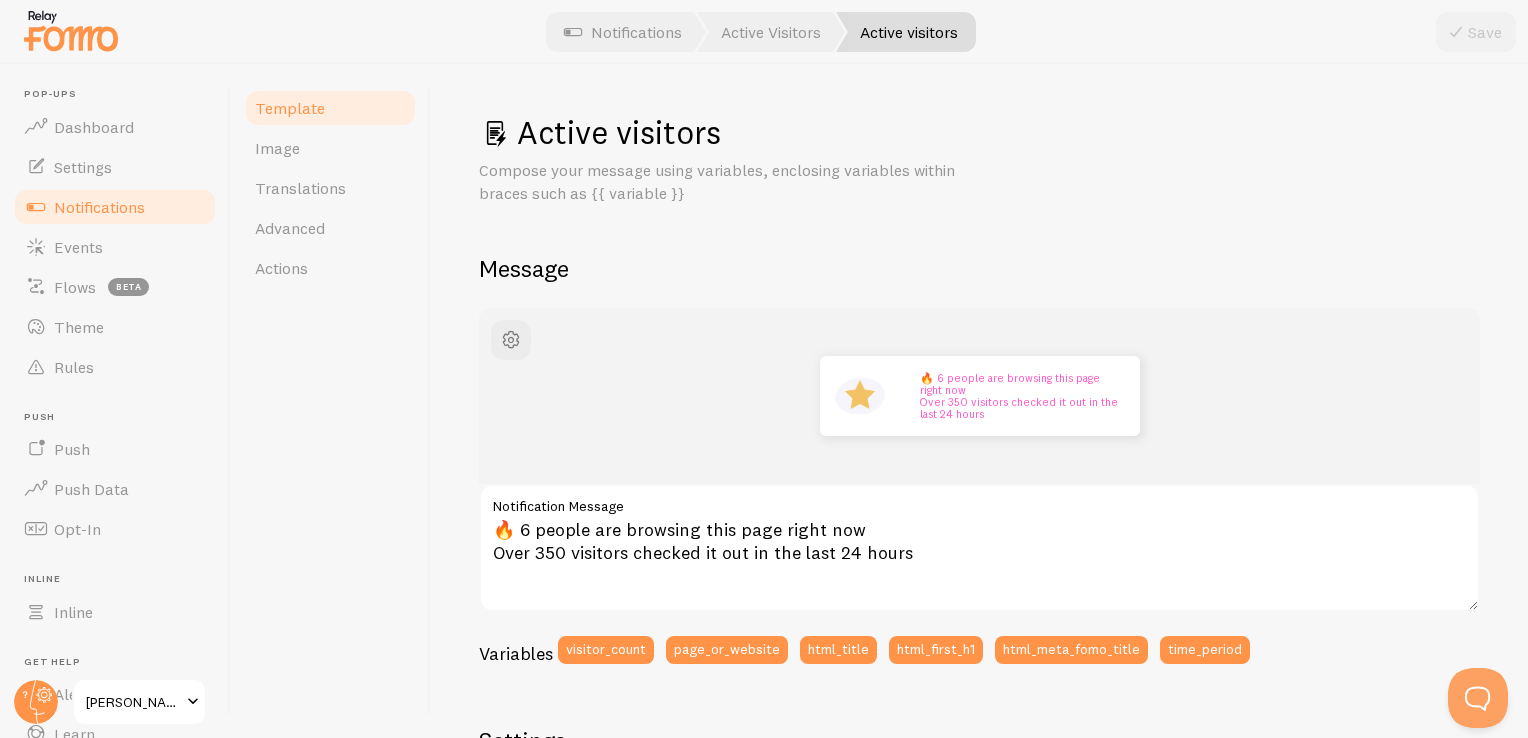 click on "Notifications" at bounding box center [115, 207] 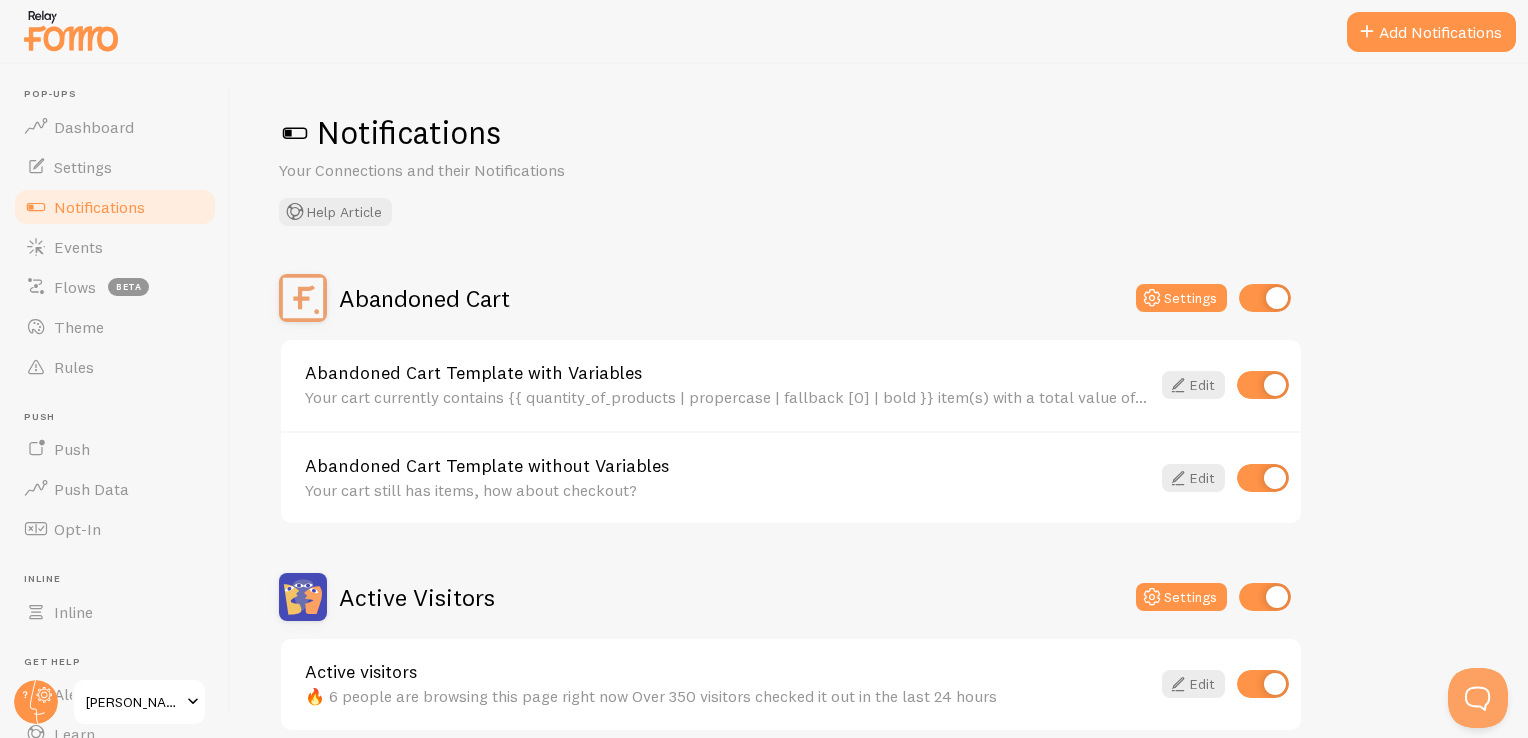 click at bounding box center [1265, 298] 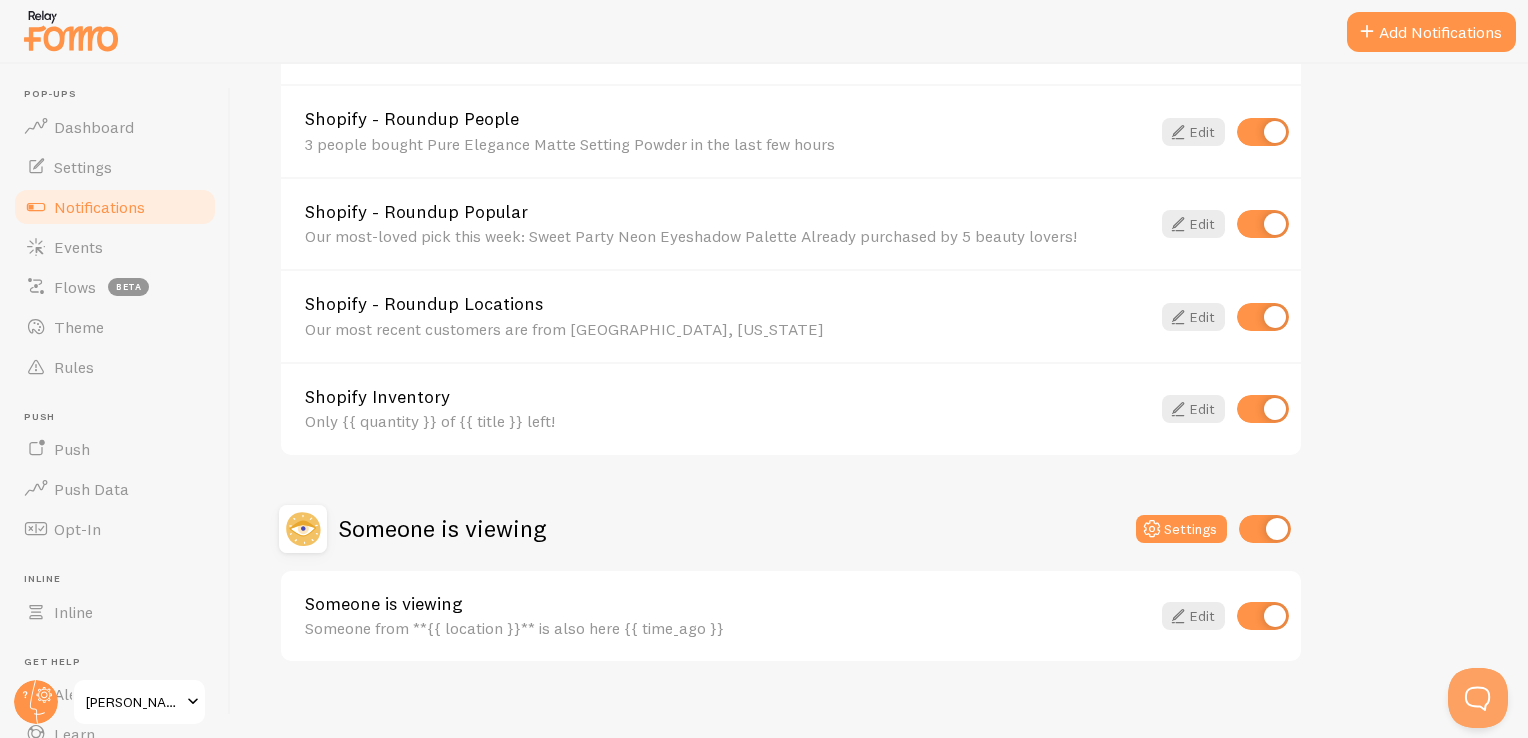 scroll, scrollTop: 867, scrollLeft: 0, axis: vertical 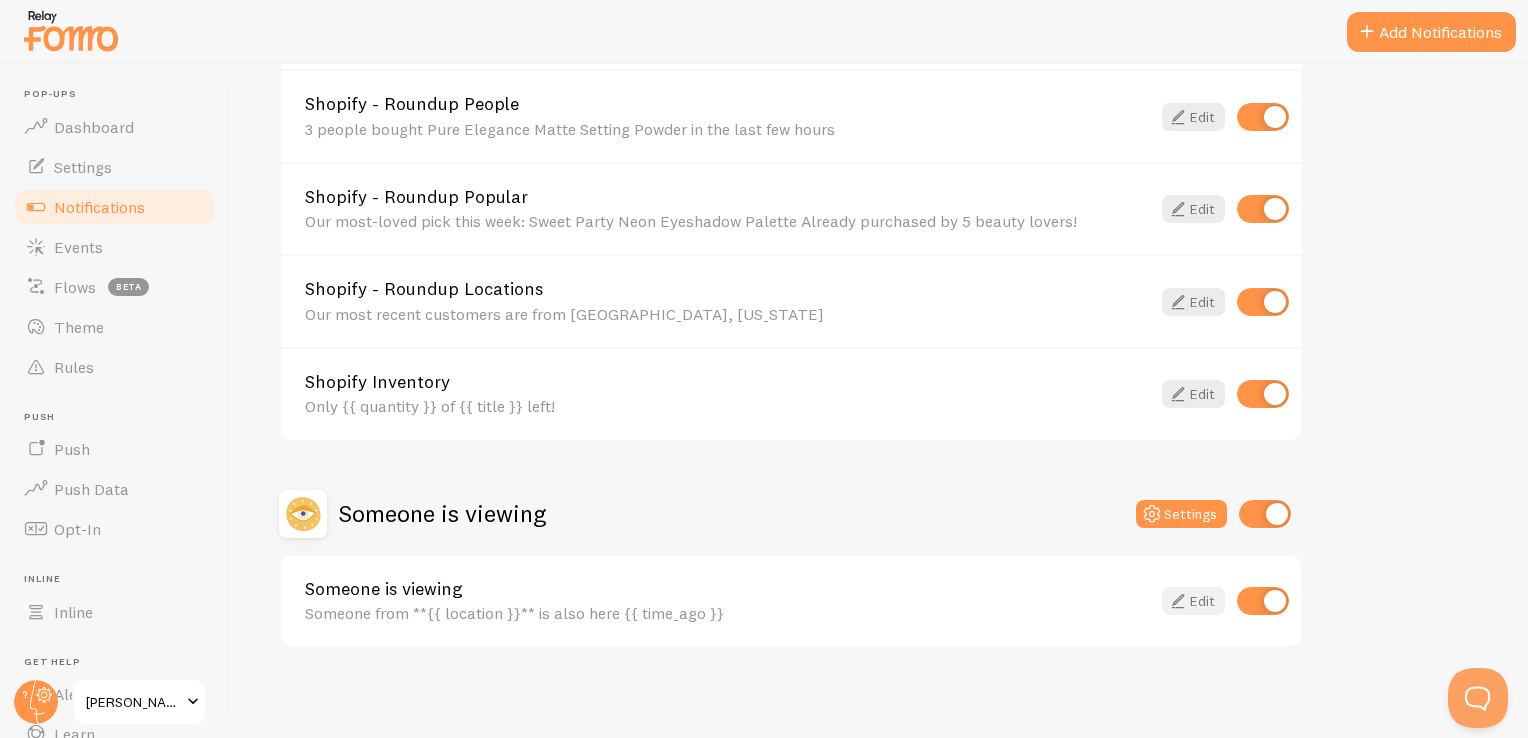 click on "Edit" at bounding box center [1193, 601] 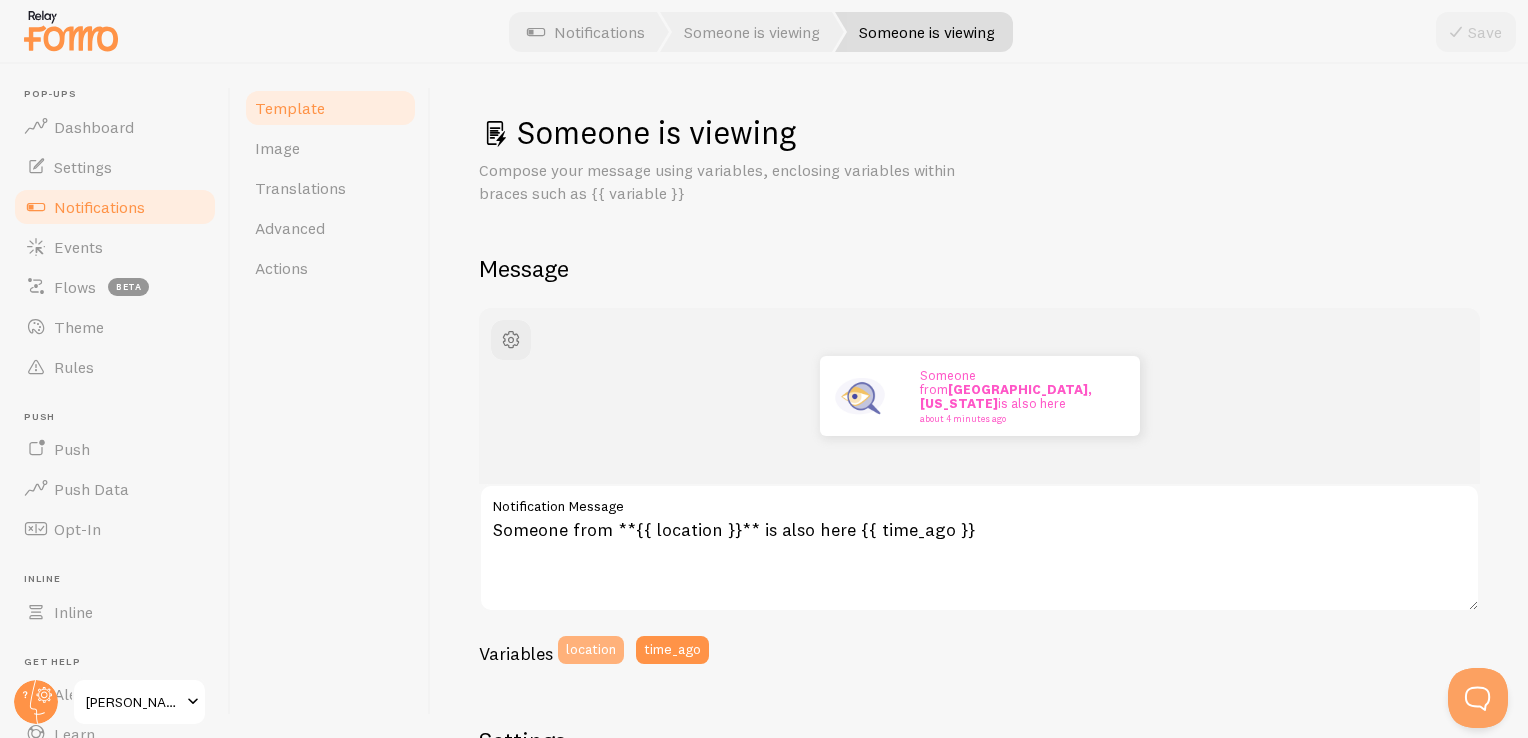 click on "location" at bounding box center (591, 650) 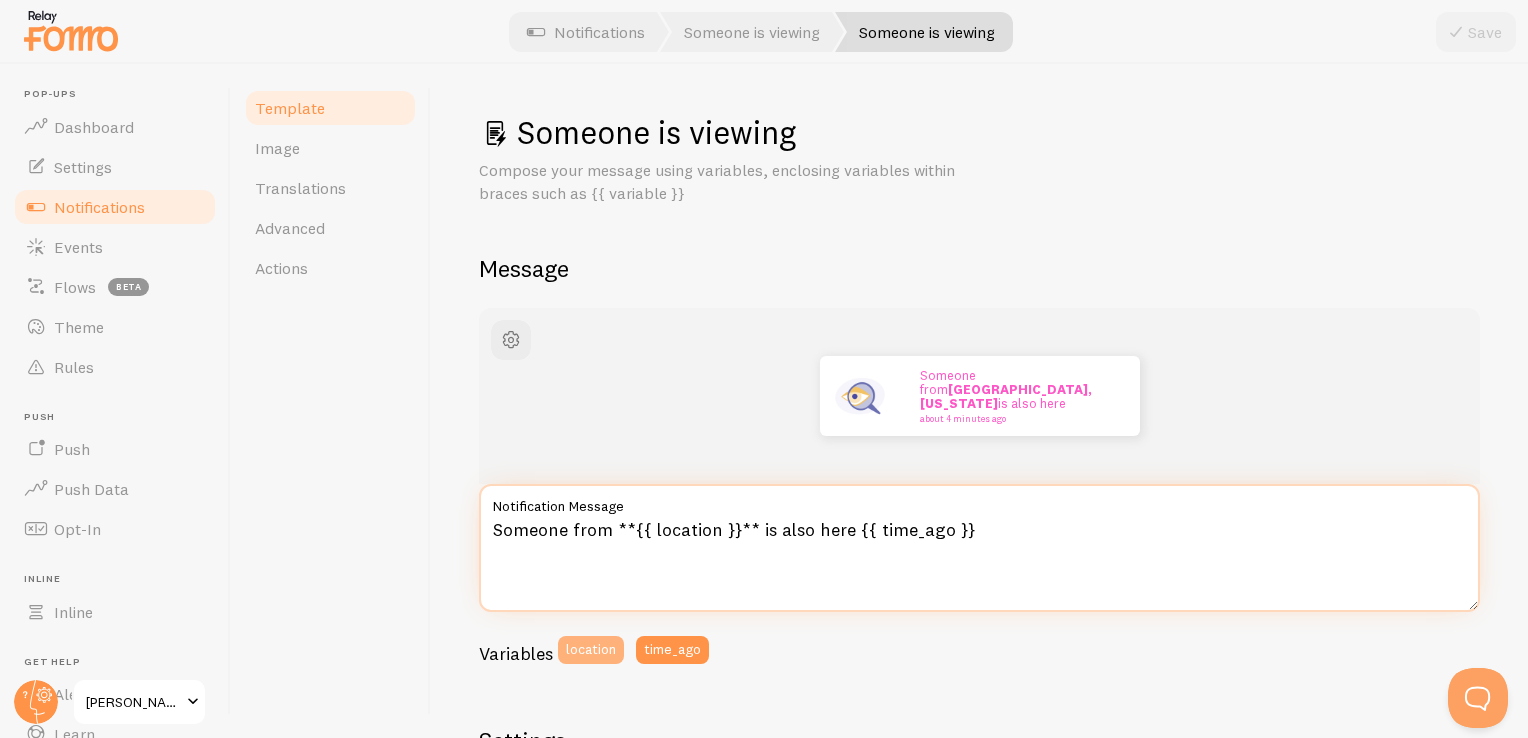 type on "{{ location }}Someone from **{{ location }}** is also here {{ time_ago }}" 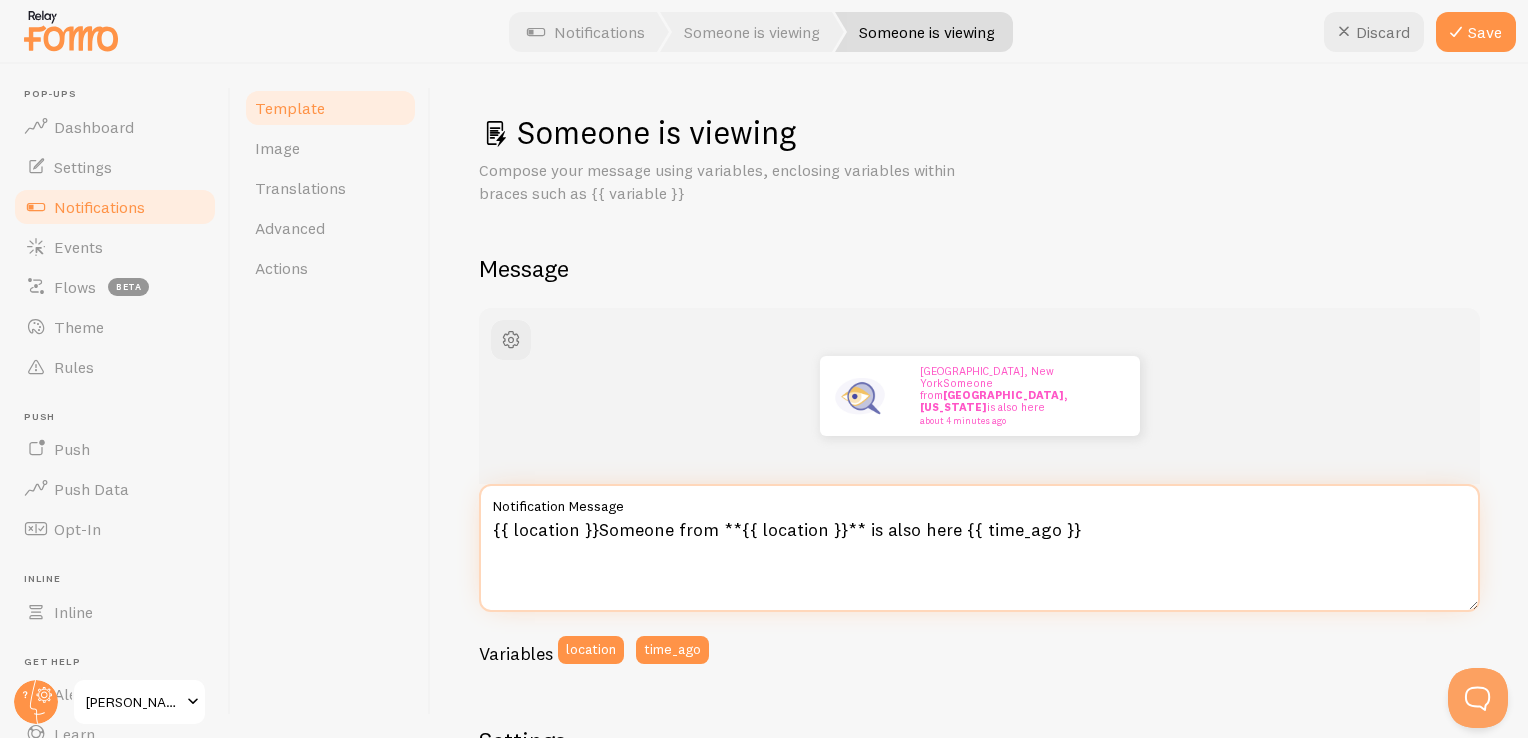 drag, startPoint x: 1129, startPoint y: 522, endPoint x: 270, endPoint y: 463, distance: 861.0238 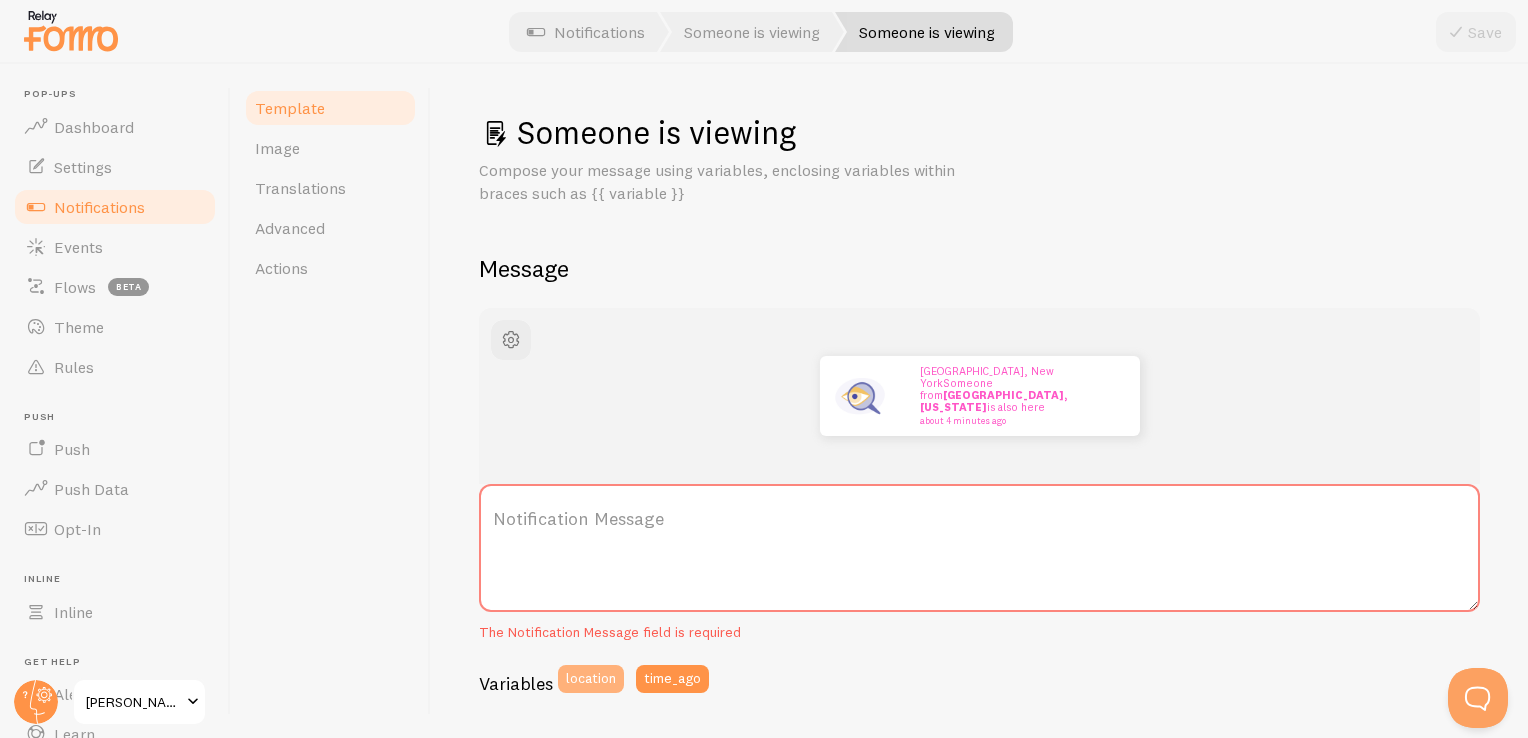 click on "location" at bounding box center (591, 679) 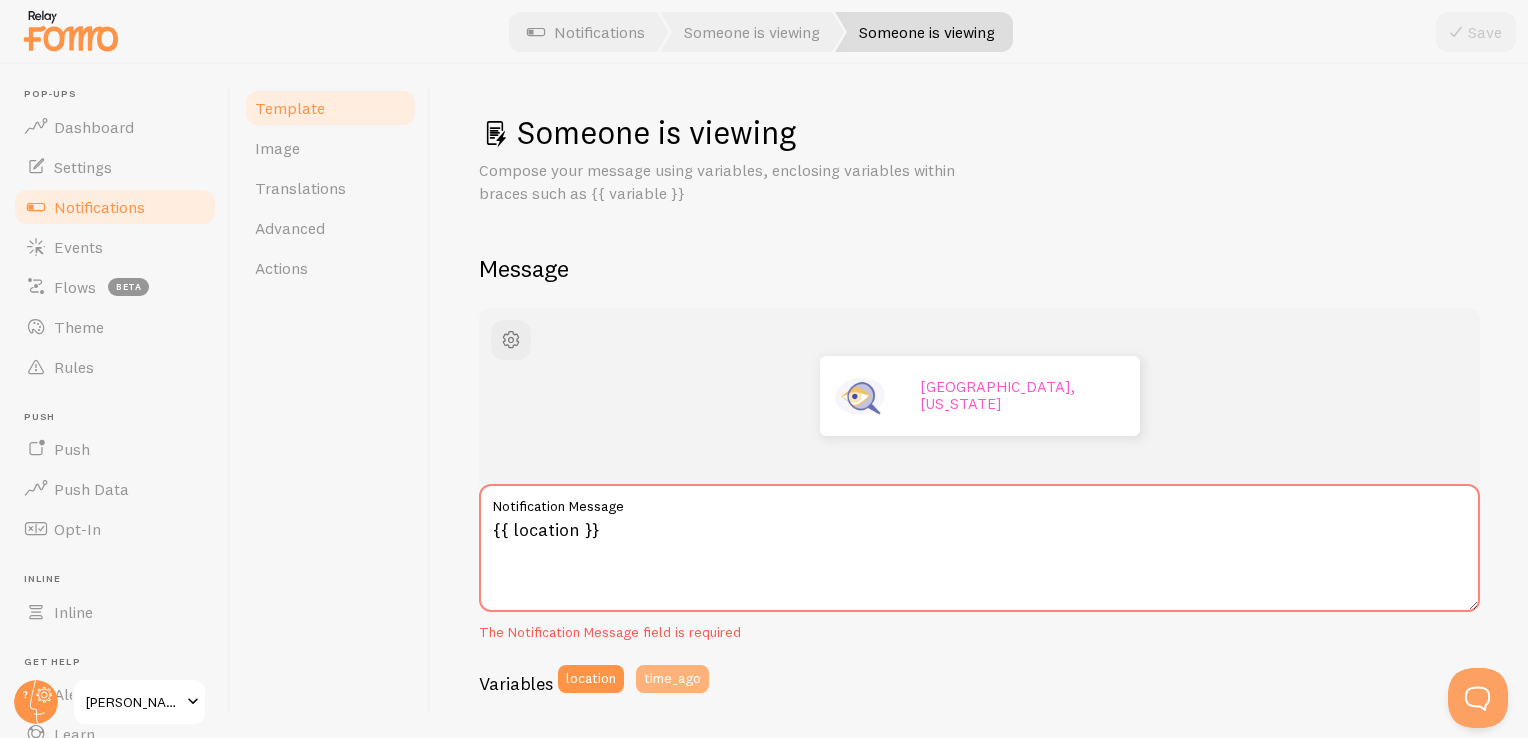 click on "time_ago" at bounding box center [672, 679] 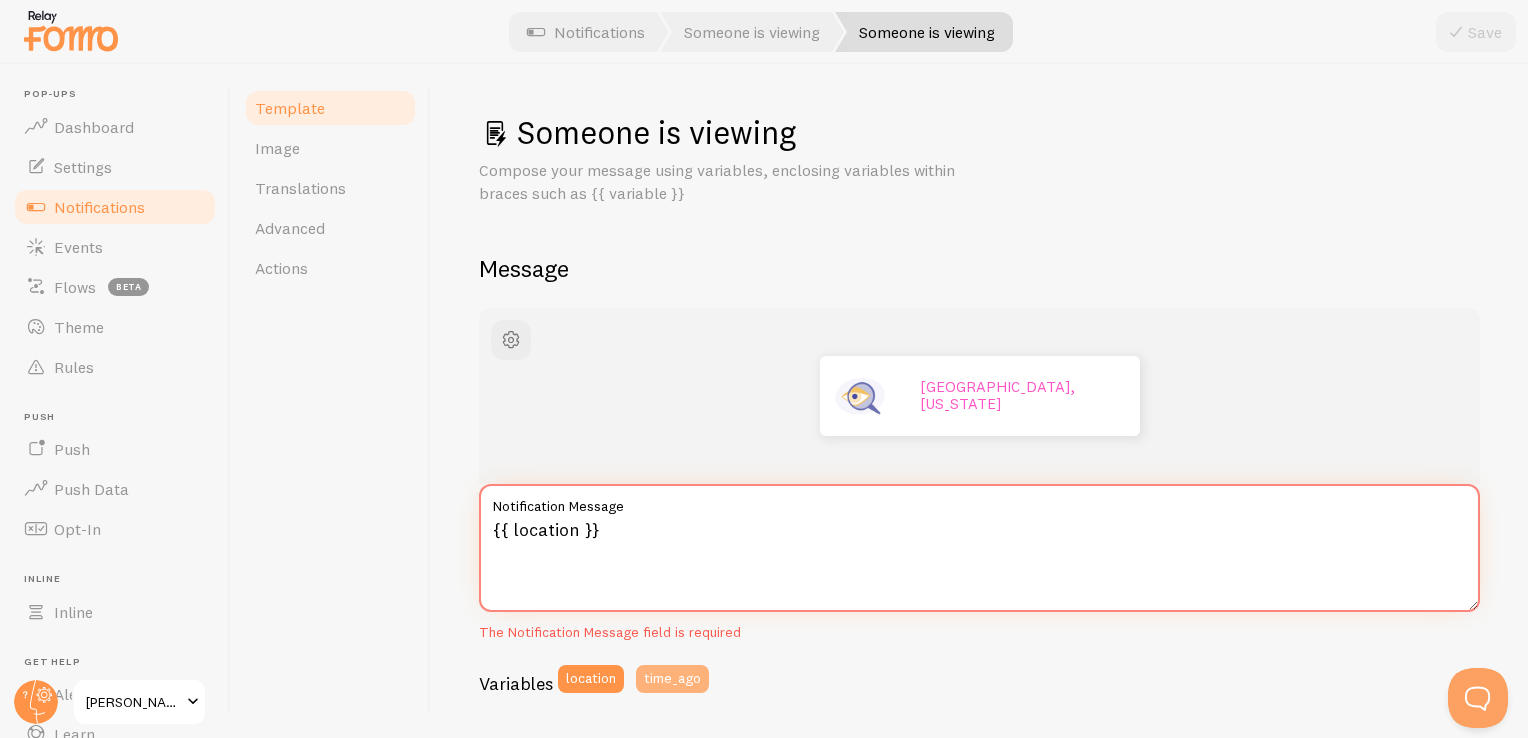 type on "{{ location }}{{ time_ago }}" 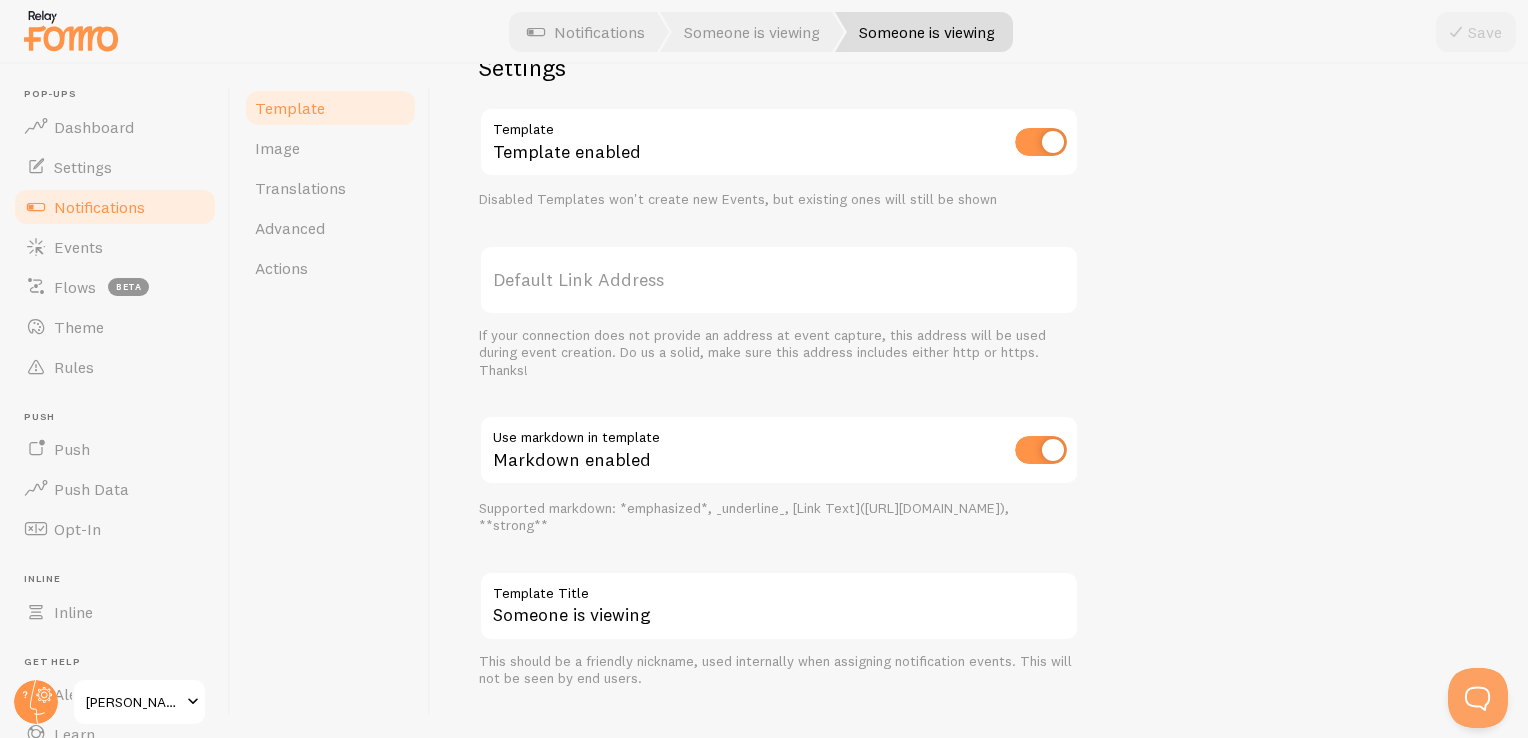 scroll, scrollTop: 735, scrollLeft: 0, axis: vertical 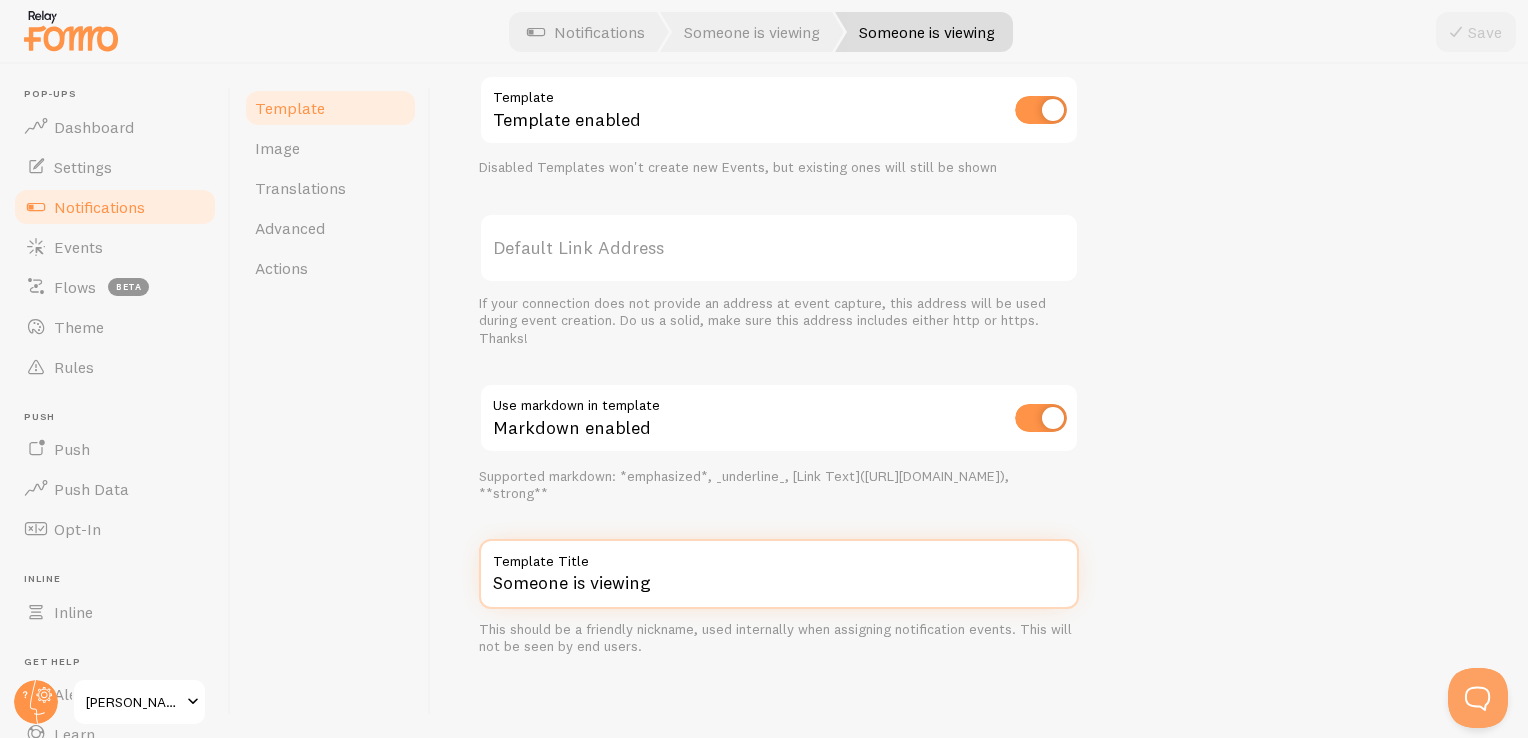 click on "Someone is viewing" at bounding box center [779, 574] 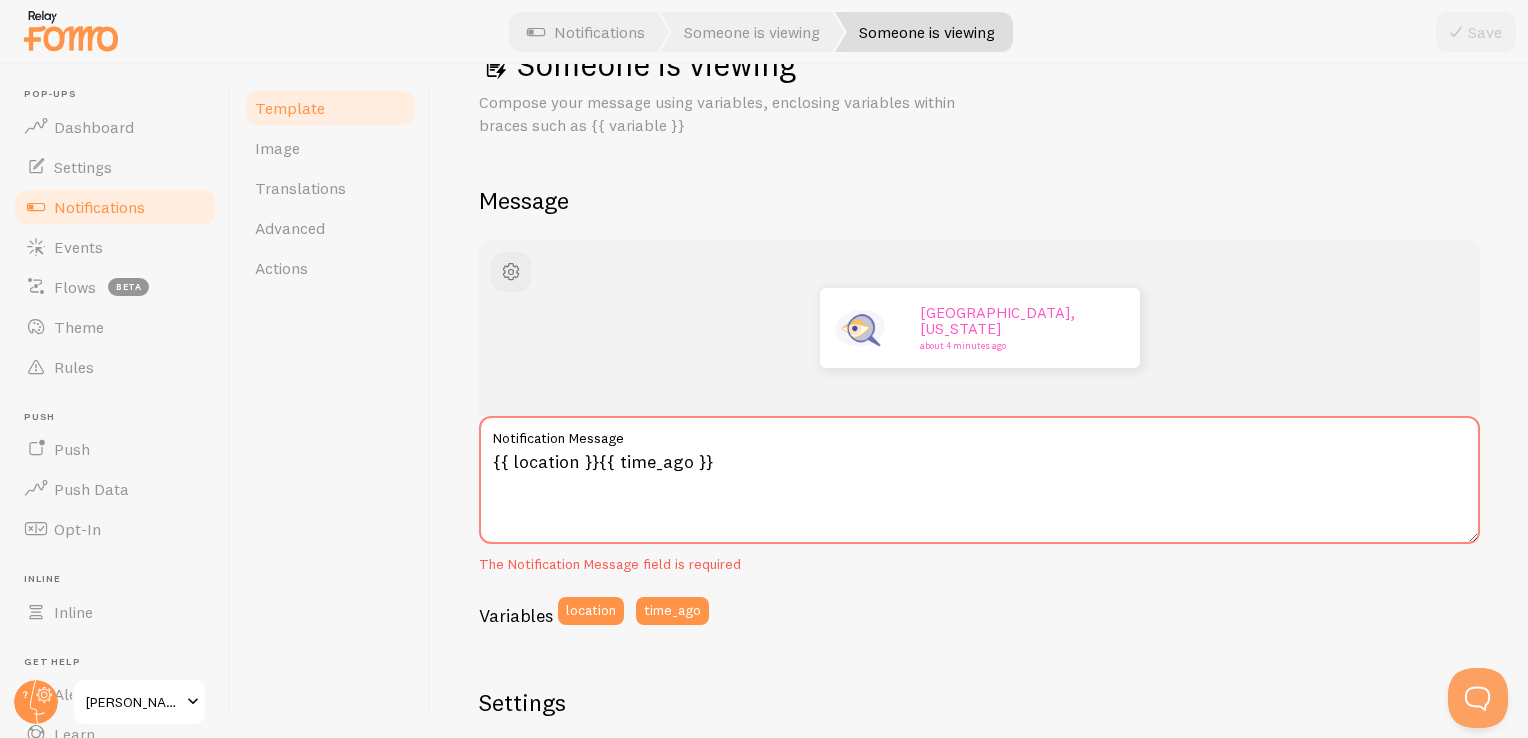 scroll, scrollTop: 35, scrollLeft: 0, axis: vertical 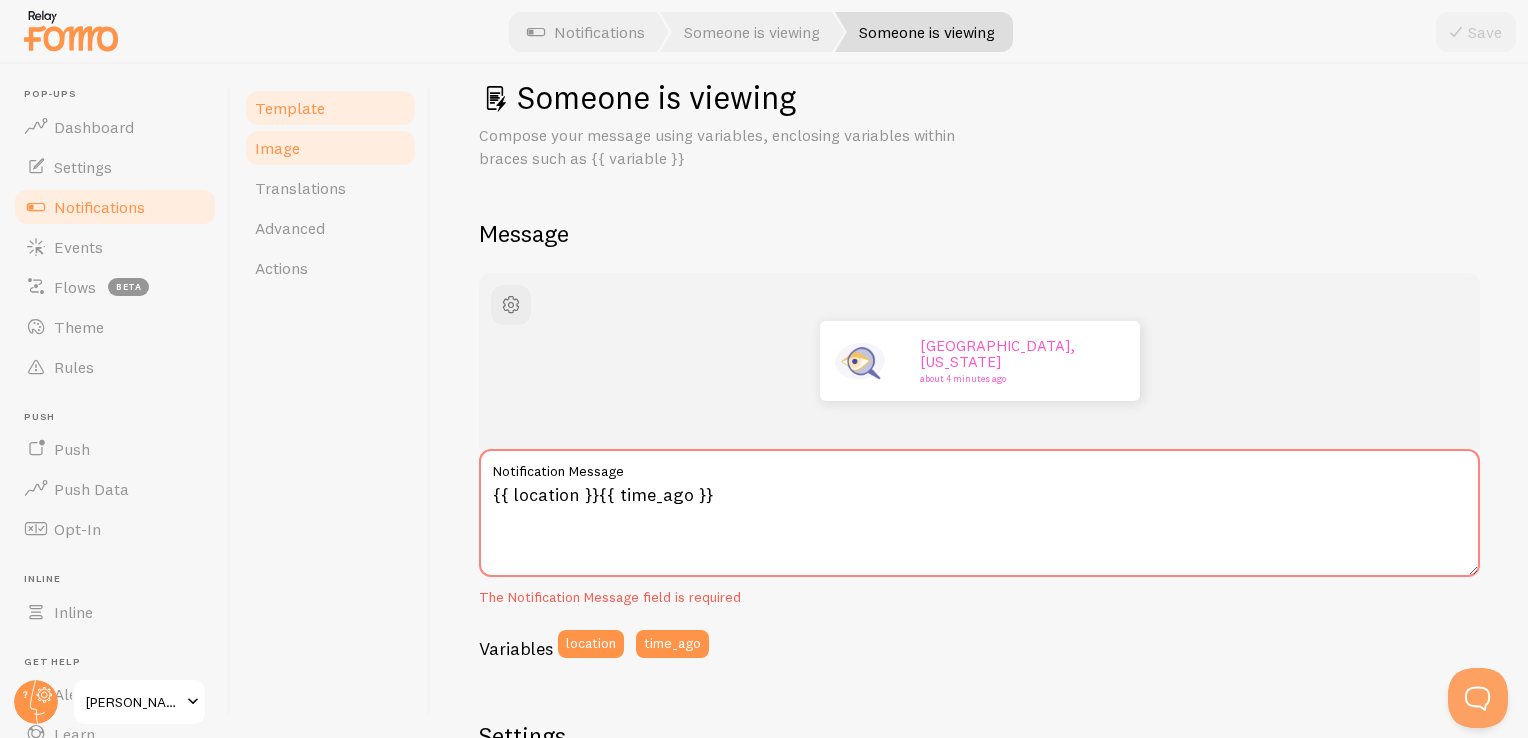 click on "Image" at bounding box center [330, 148] 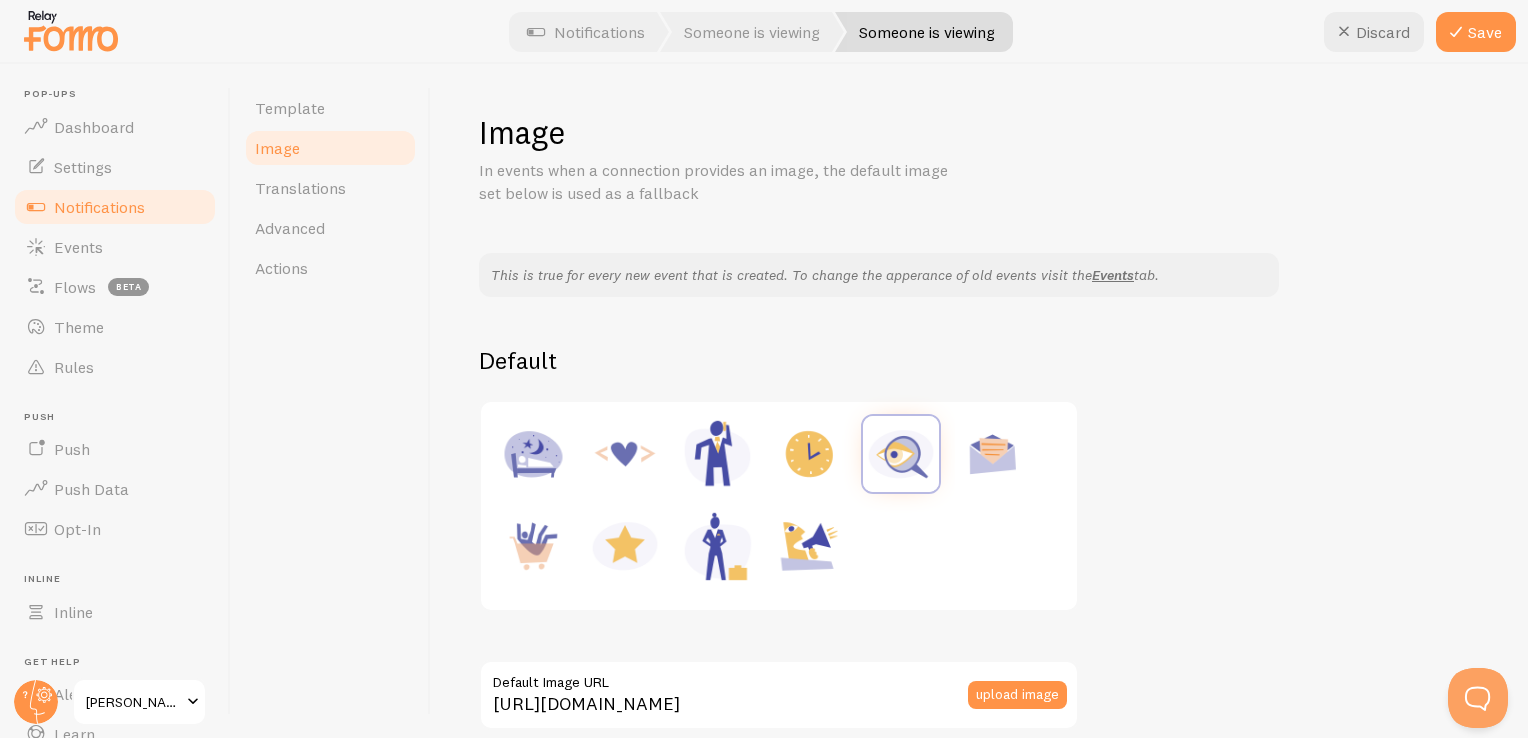 click at bounding box center (901, 454) 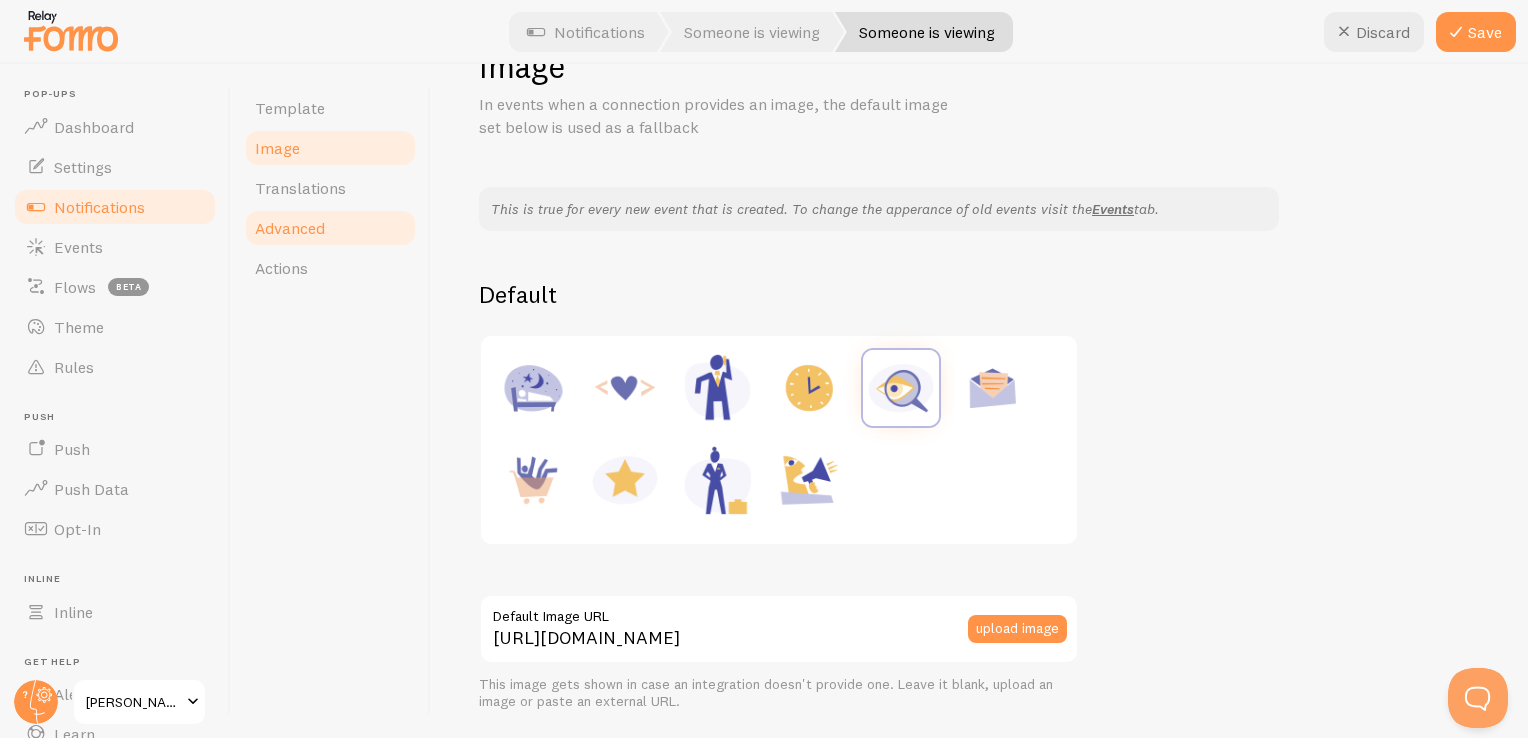 scroll, scrollTop: 55, scrollLeft: 0, axis: vertical 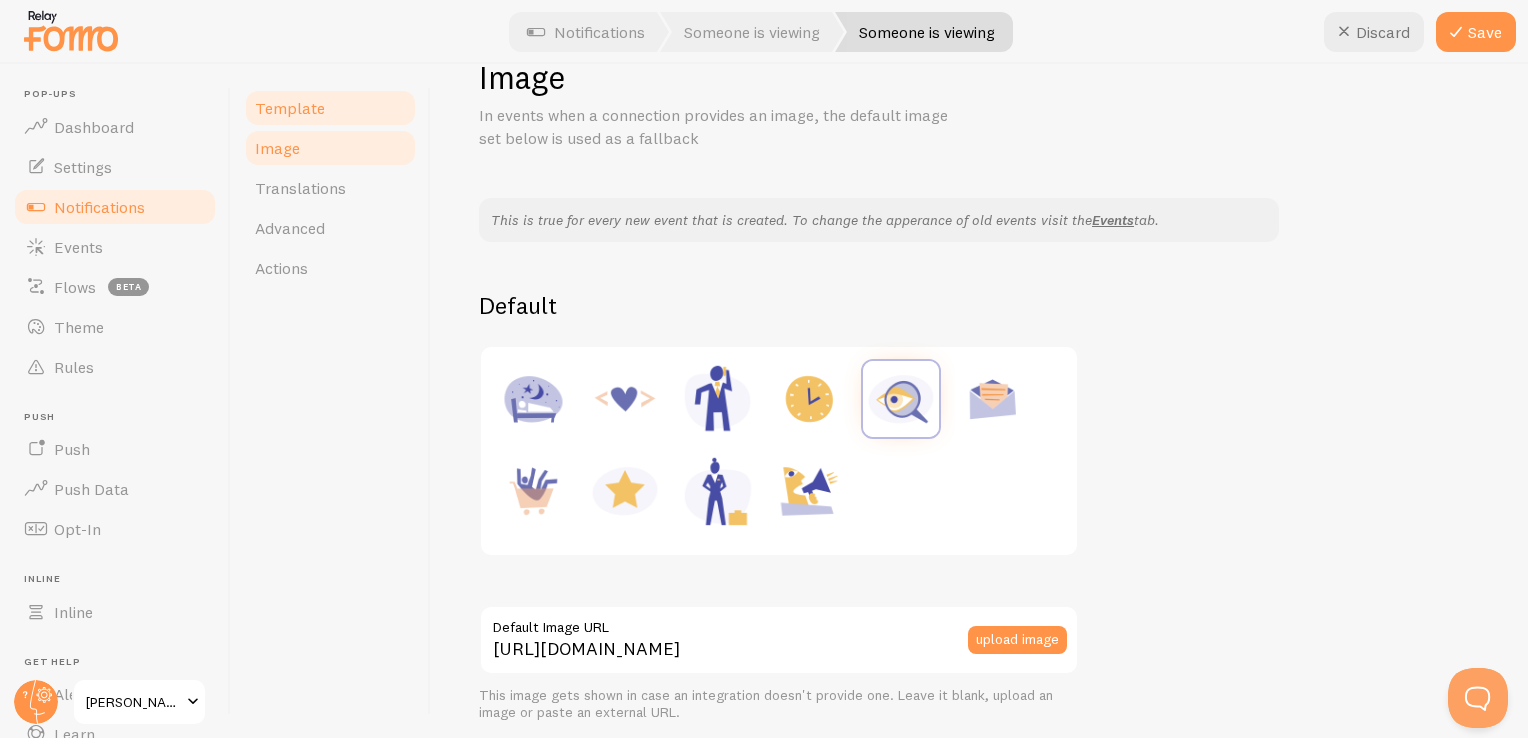 click on "Template" at bounding box center (330, 108) 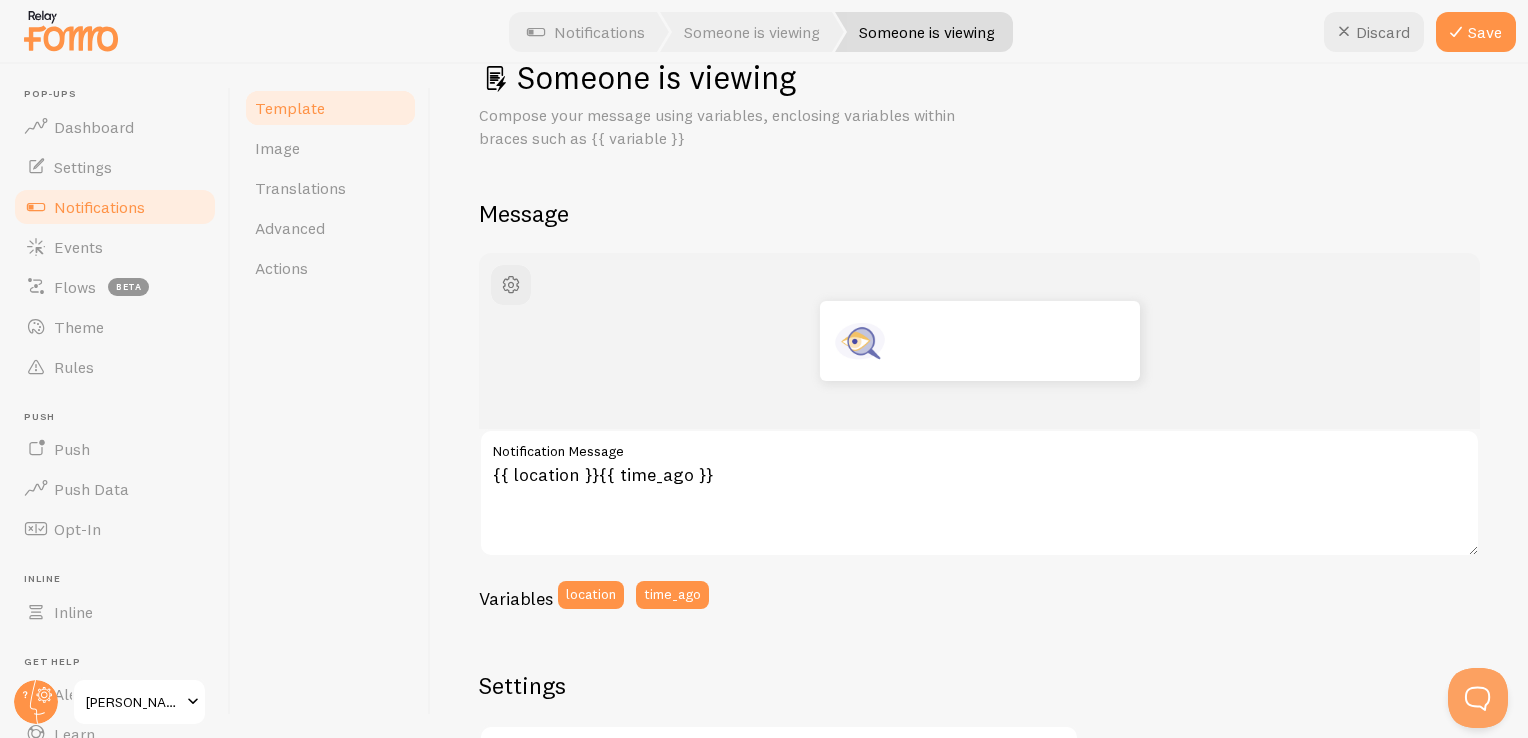 scroll, scrollTop: 0, scrollLeft: 0, axis: both 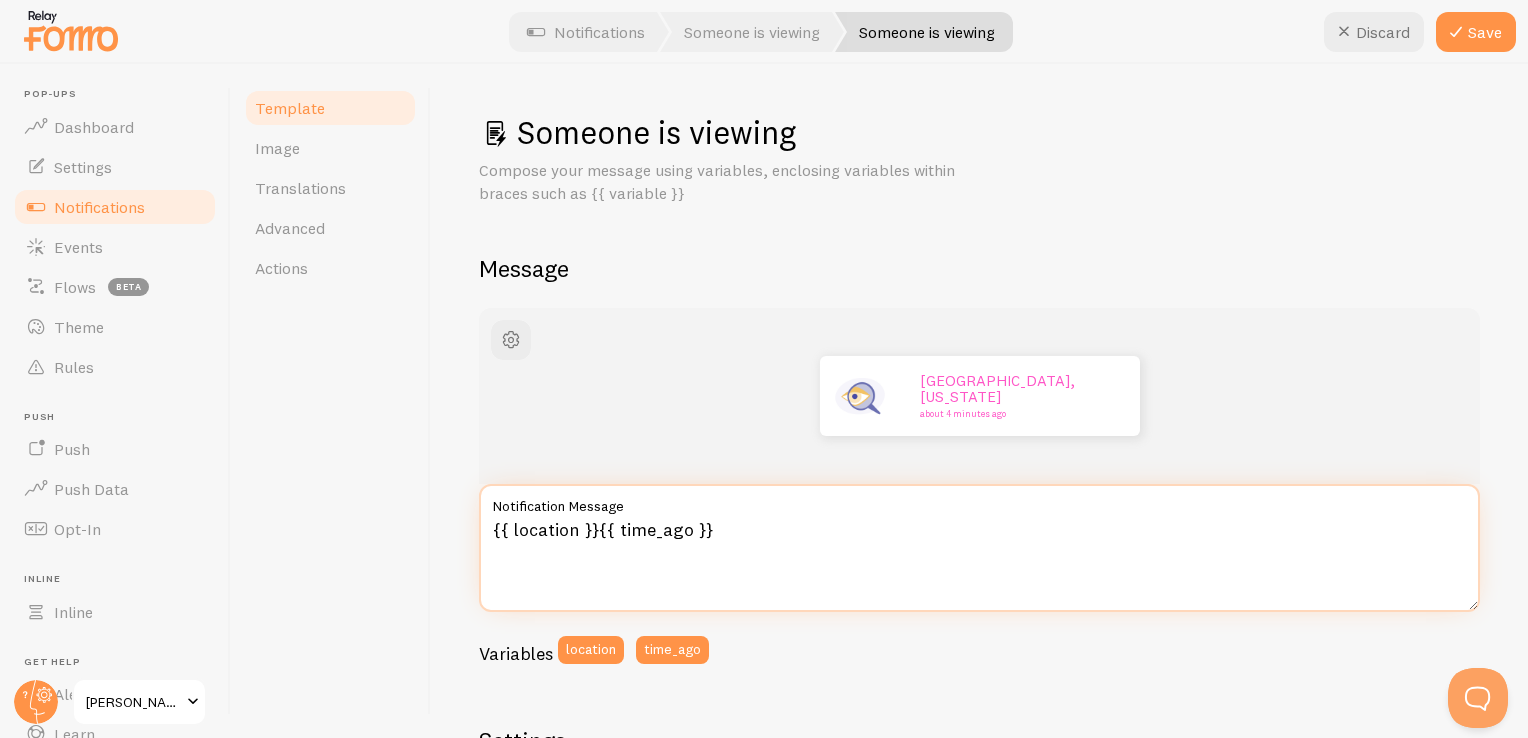 click on "{{ location }}{{ time_ago }}" at bounding box center (979, 548) 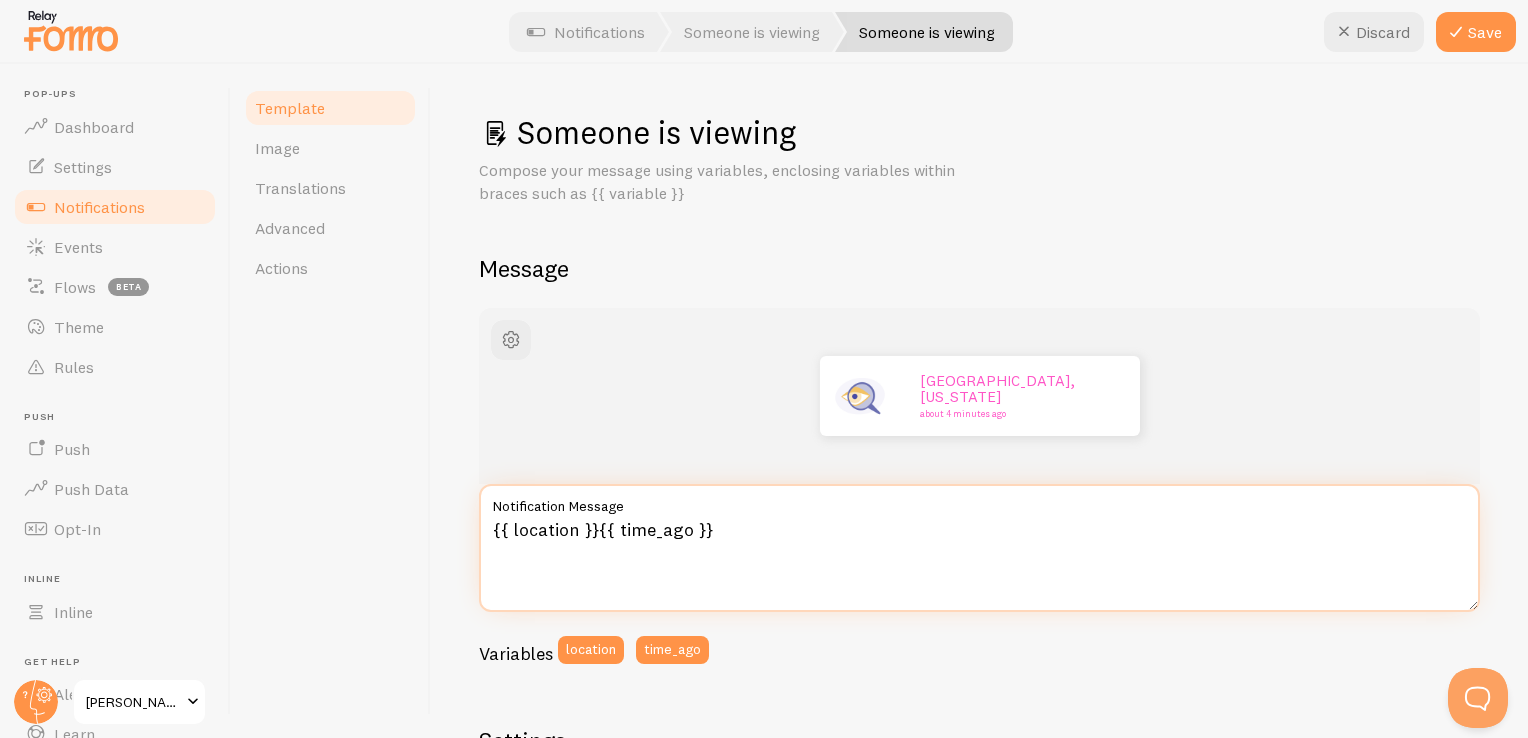 drag, startPoint x: 736, startPoint y: 538, endPoint x: 340, endPoint y: 510, distance: 396.98868 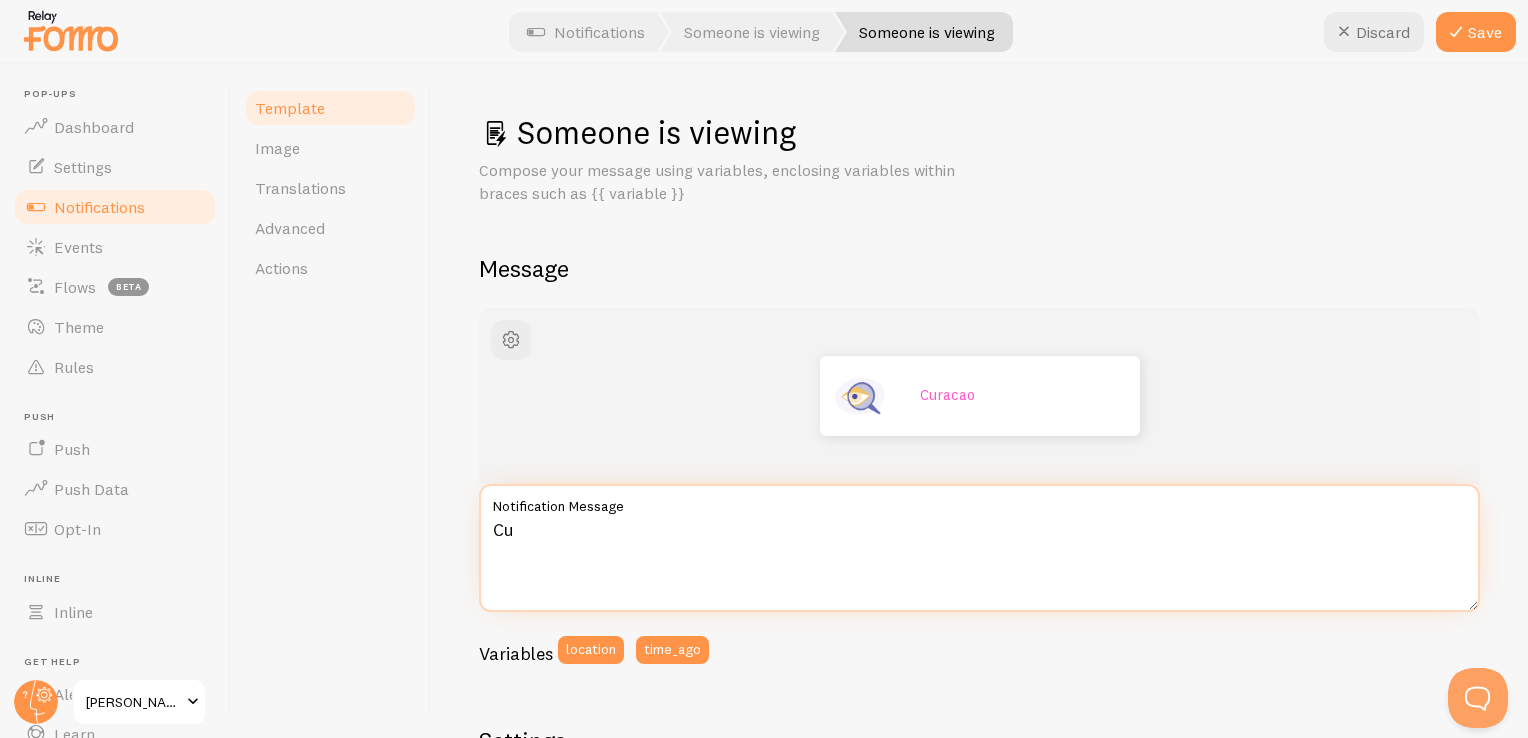 type on "C" 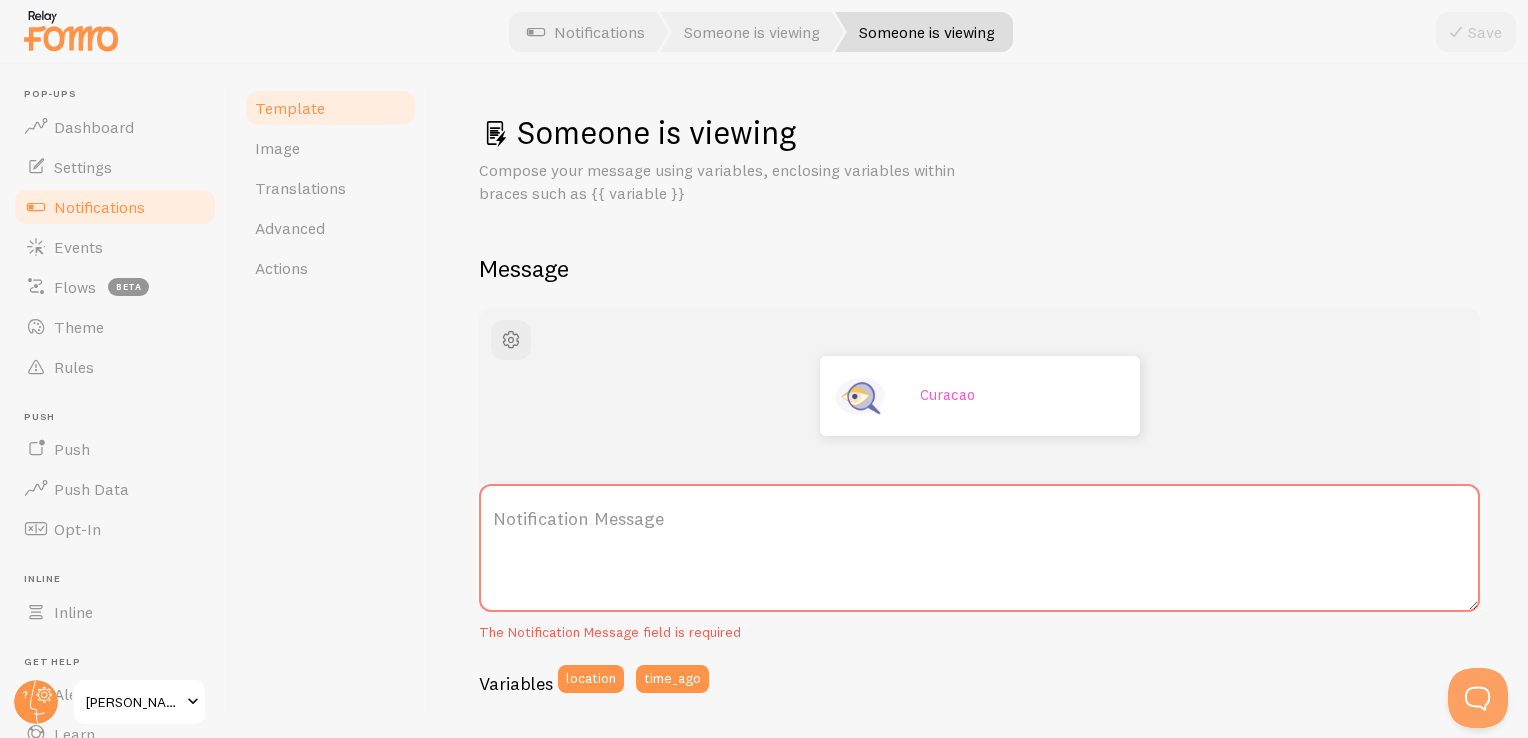 click on "Variables
location
time_ago" at bounding box center (979, 686) 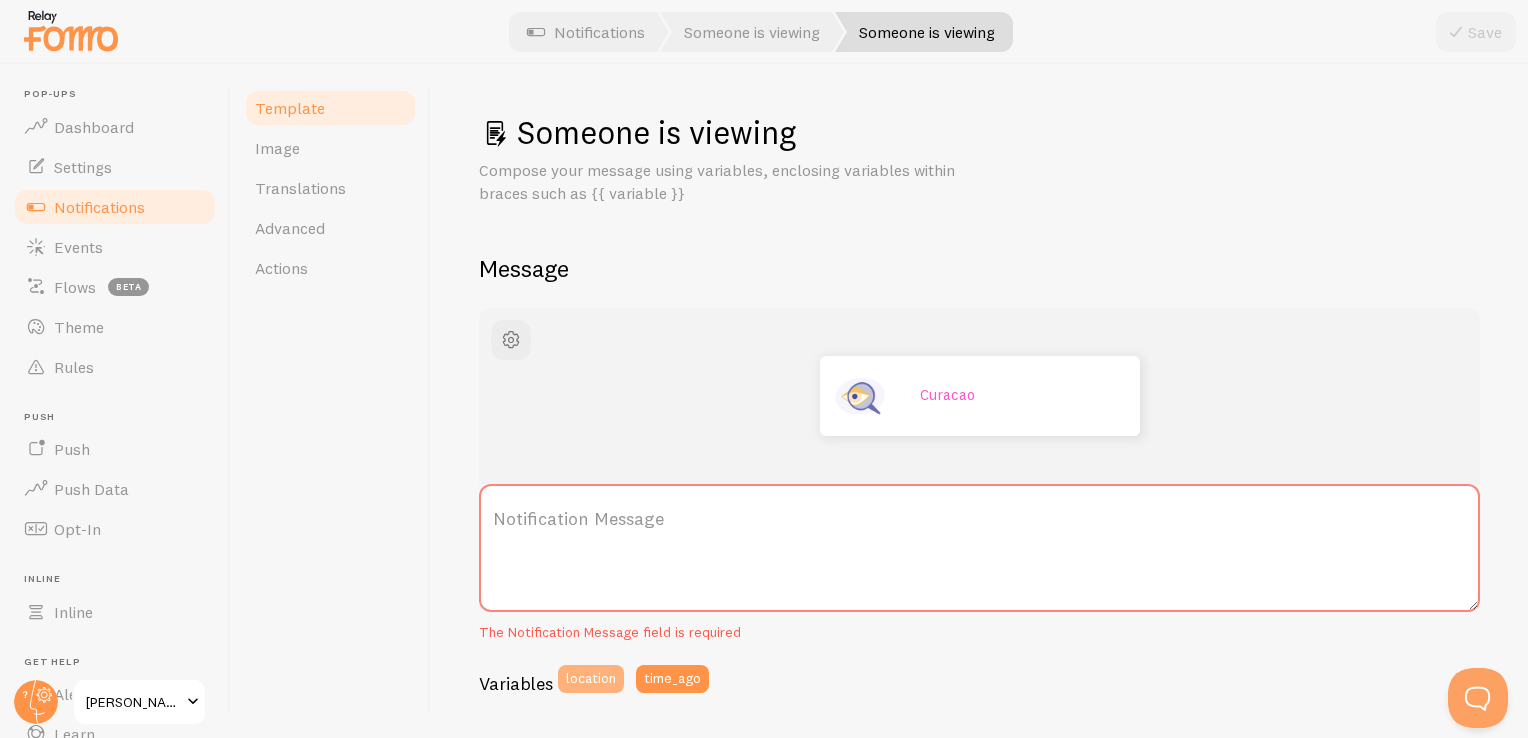 click on "location" at bounding box center [591, 679] 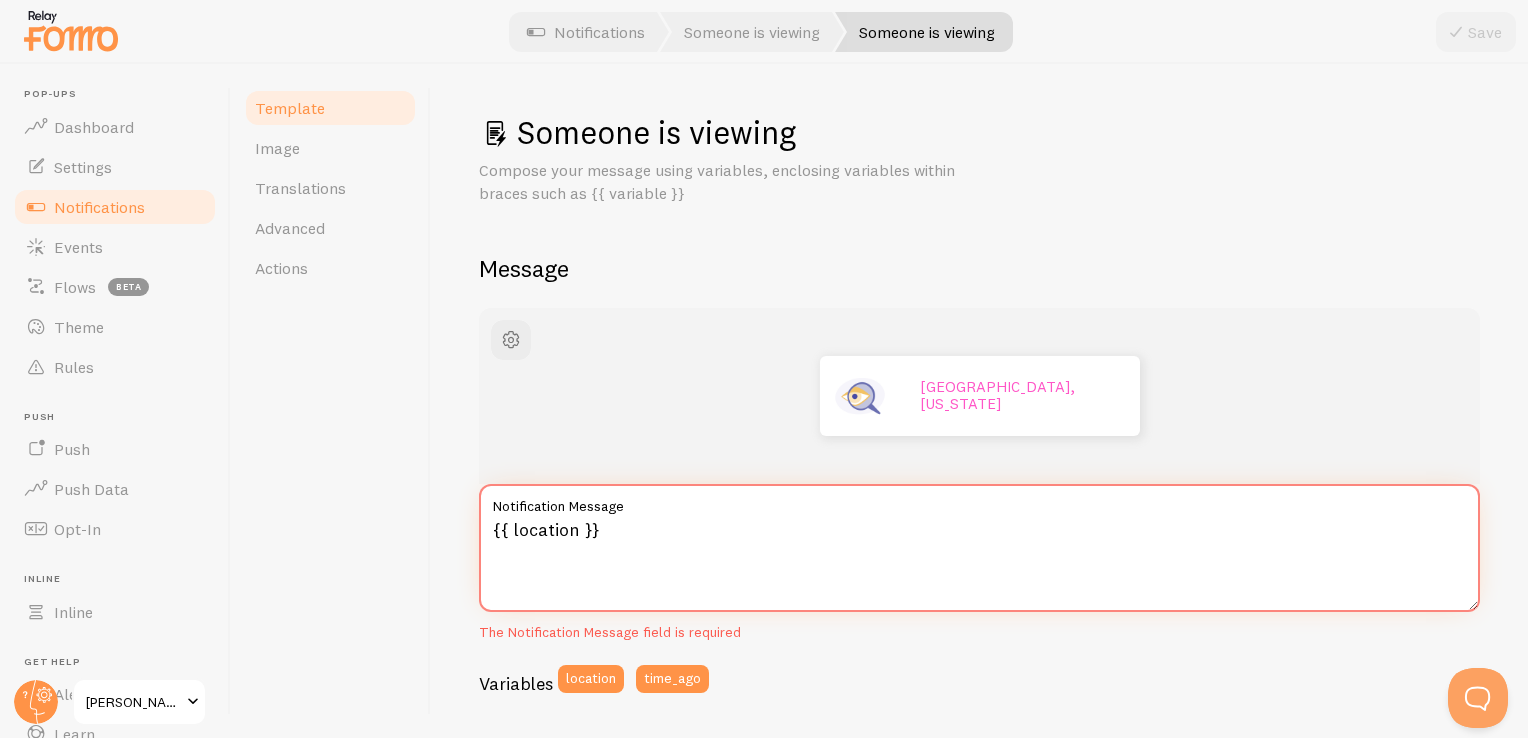 drag, startPoint x: 660, startPoint y: 530, endPoint x: 369, endPoint y: 536, distance: 291.06186 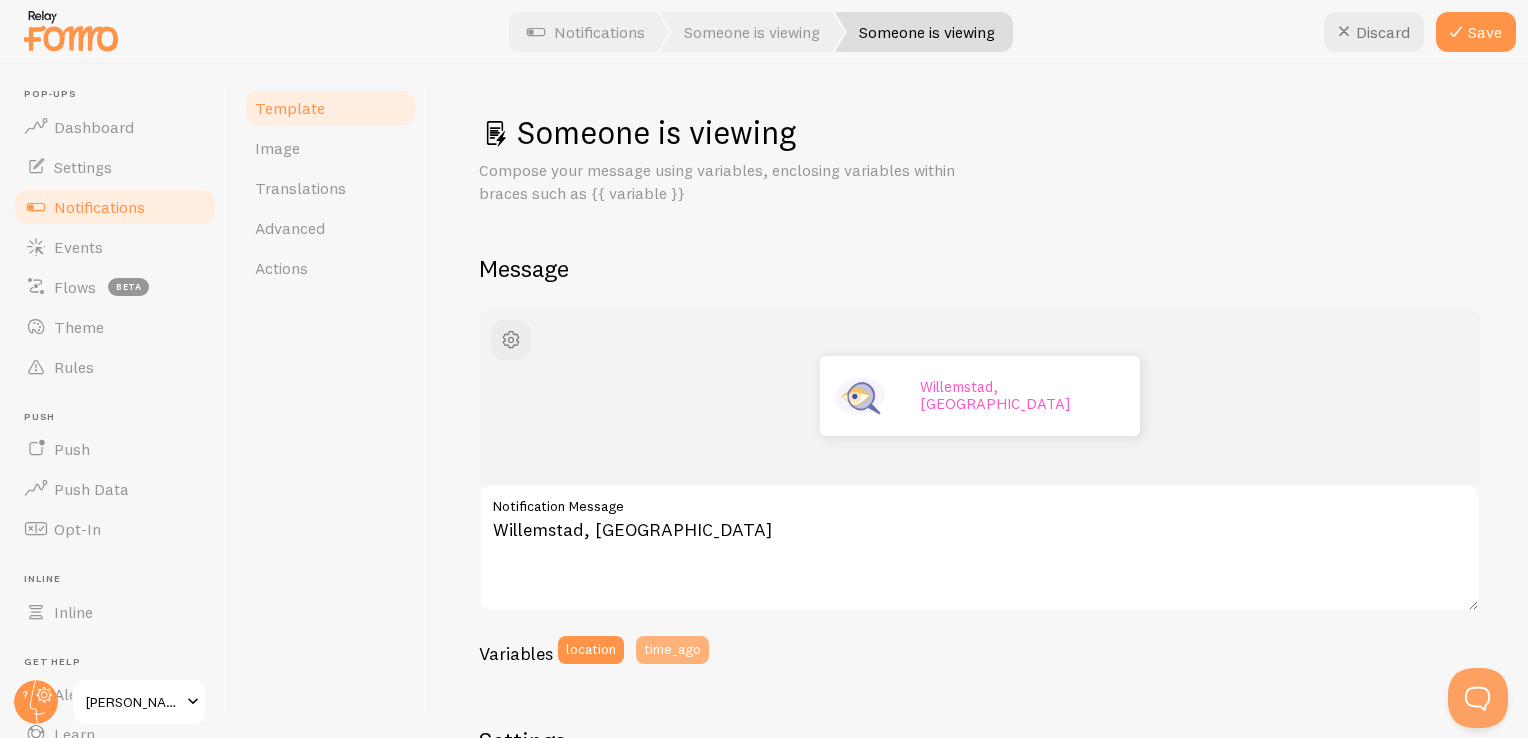 click on "time_ago" at bounding box center (672, 650) 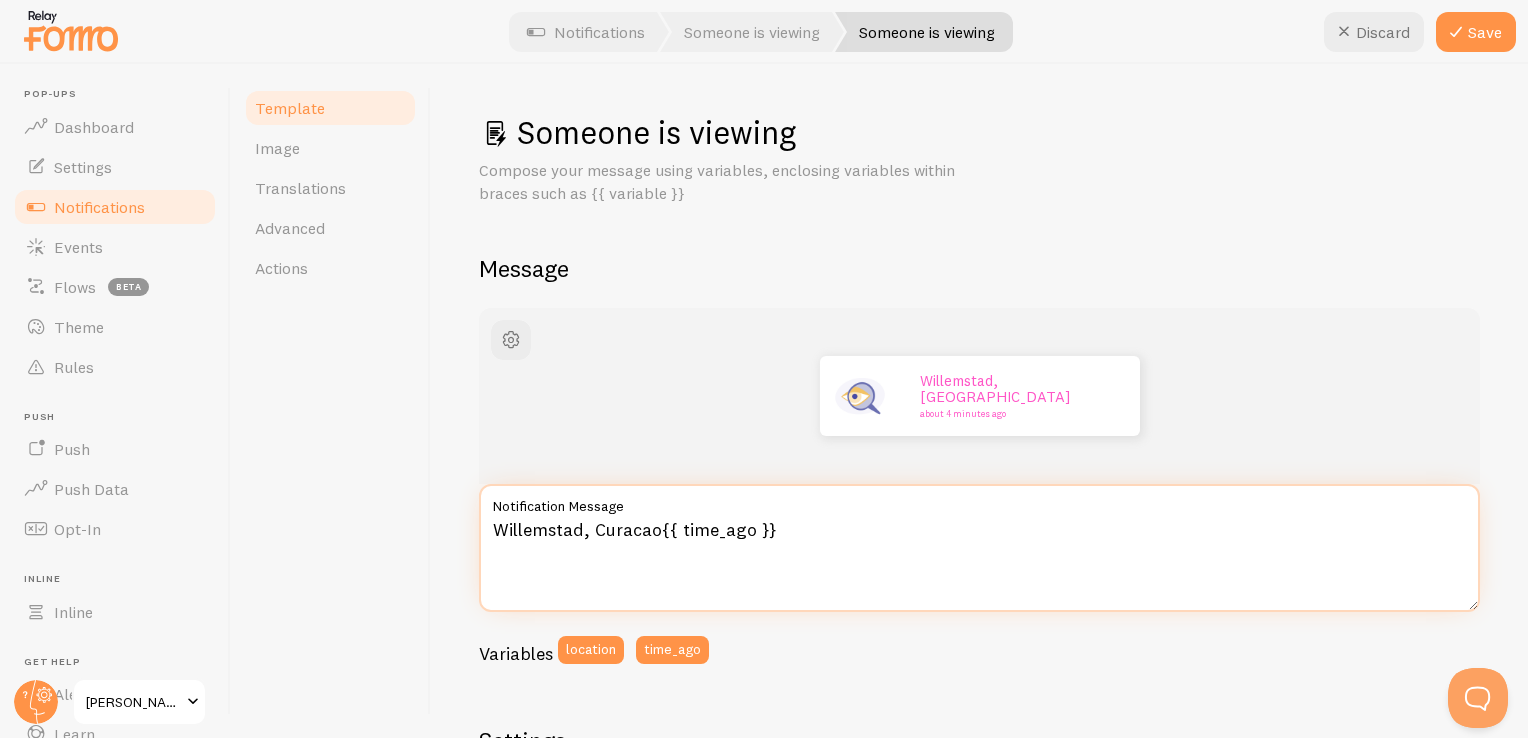 drag, startPoint x: 748, startPoint y: 528, endPoint x: 678, endPoint y: 527, distance: 70.00714 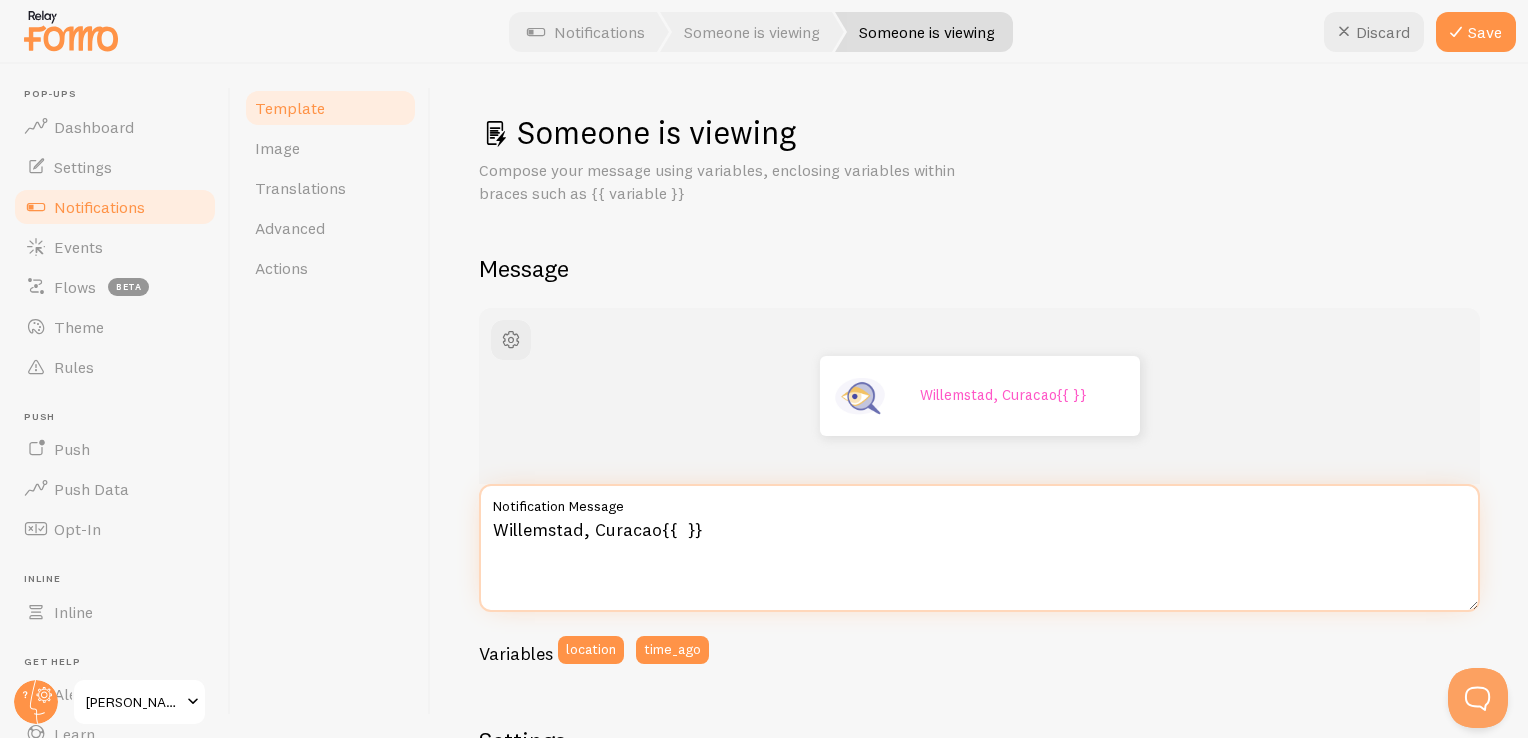 drag, startPoint x: 723, startPoint y: 529, endPoint x: 660, endPoint y: 526, distance: 63.07139 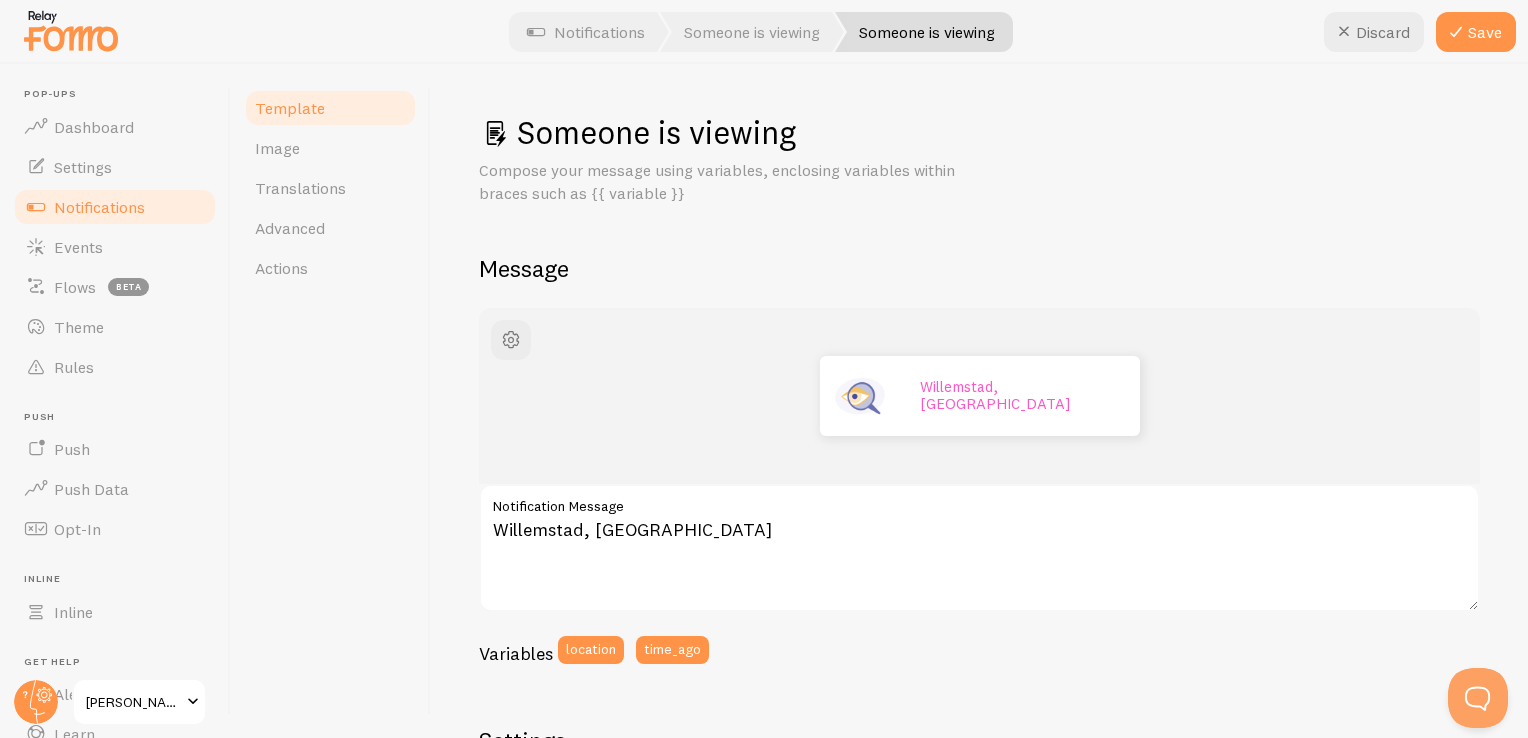 click on "Variables
location
time_ago" at bounding box center [979, 657] 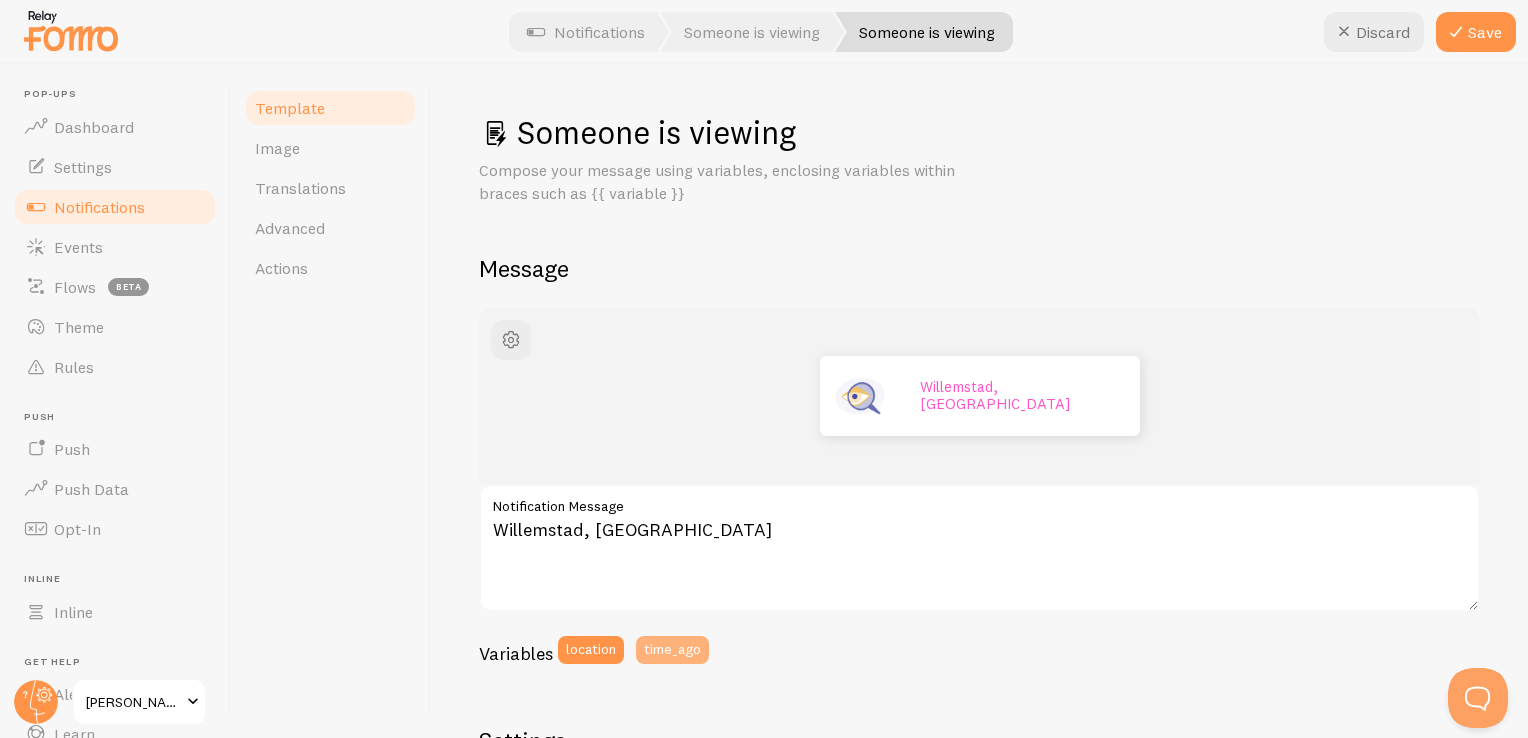 click on "time_ago" at bounding box center [672, 650] 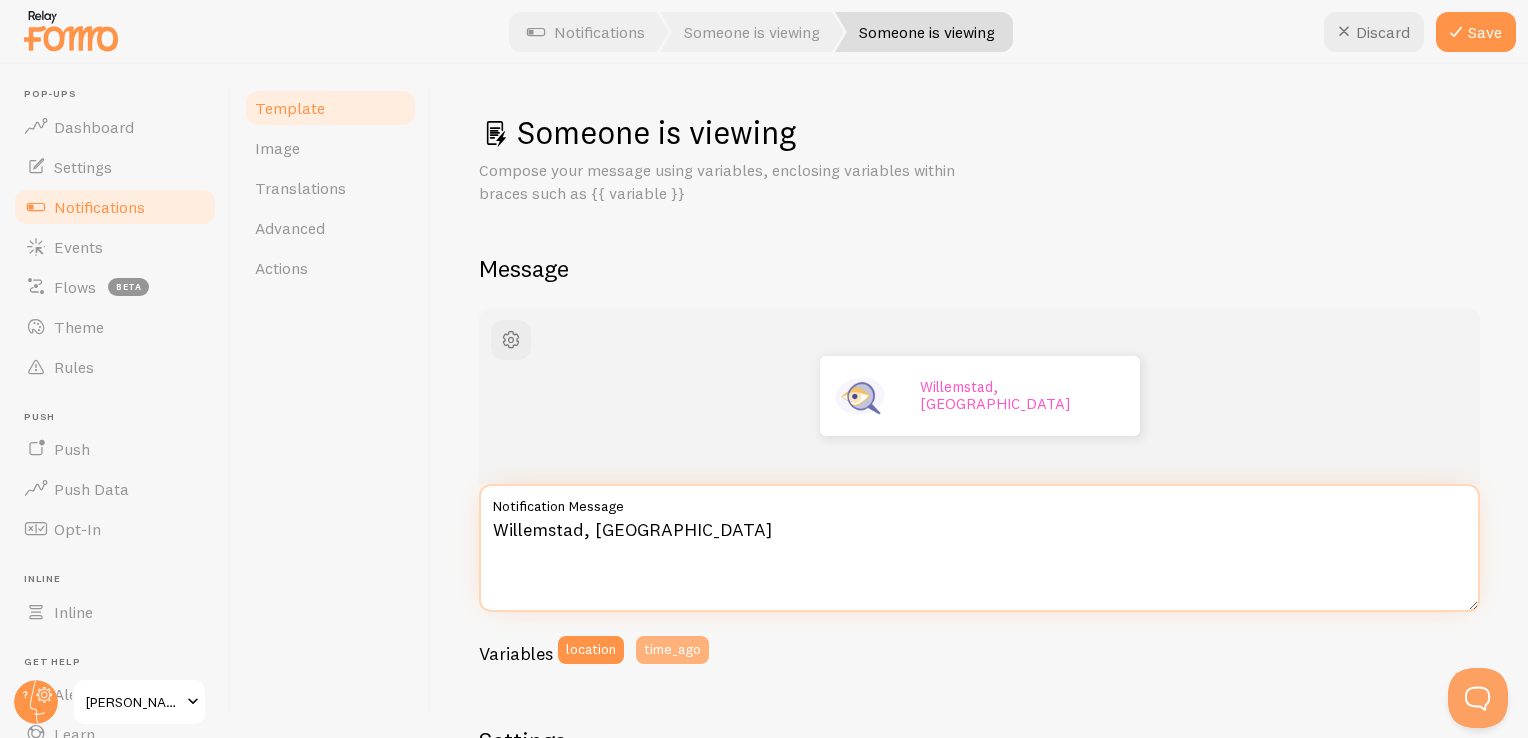 type on "Willemstad, Curacao{{ time_ago }}" 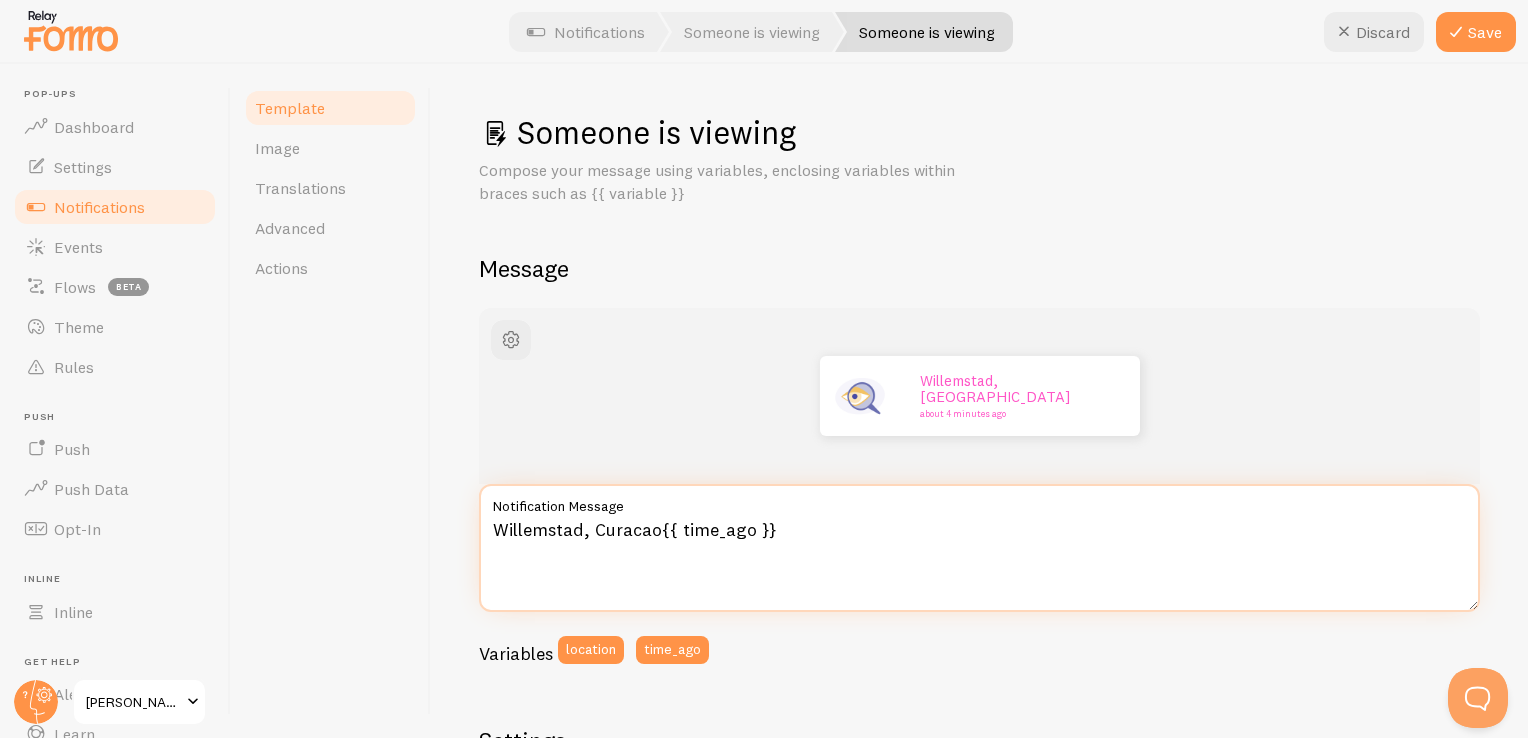 click on "Willemstad, Curacao{{ time_ago }}" at bounding box center [979, 548] 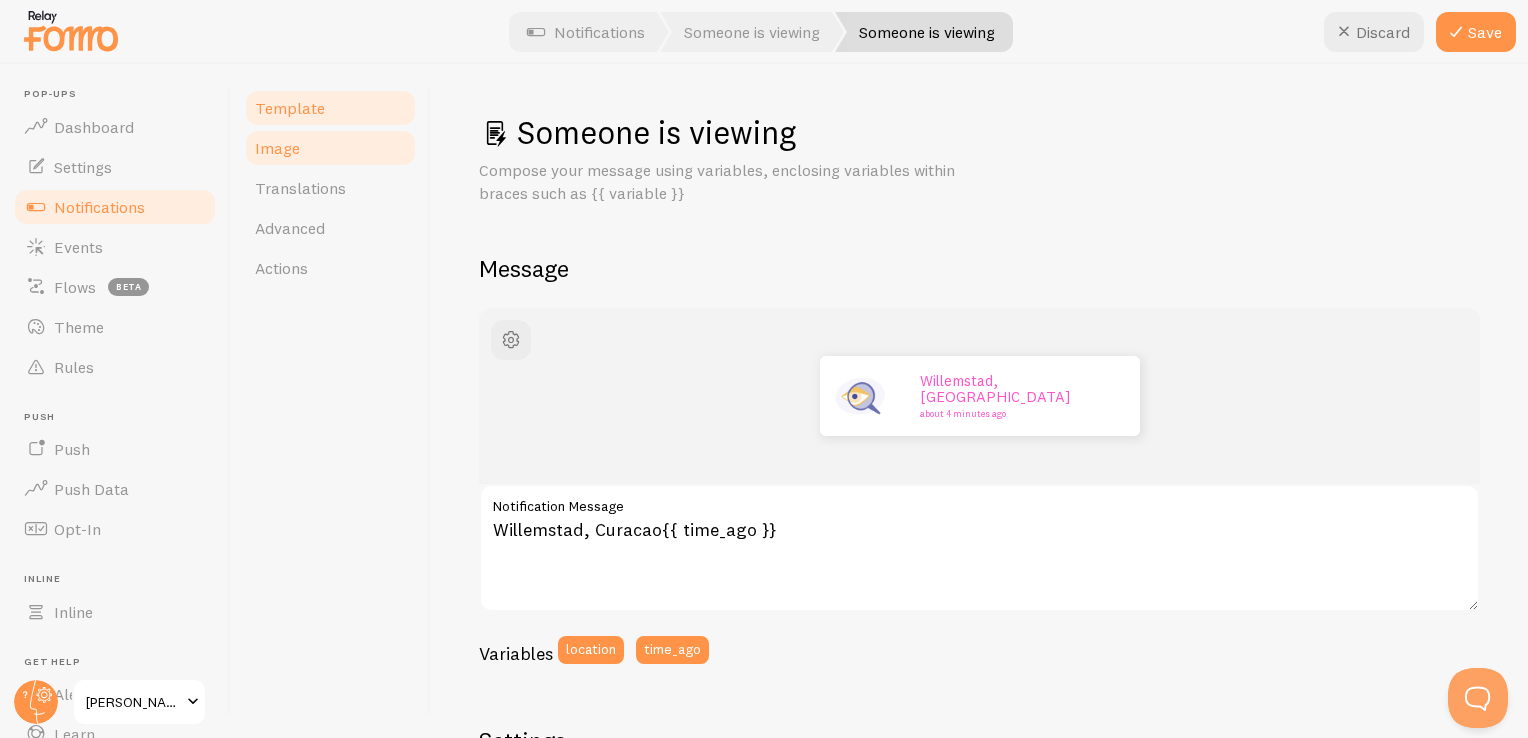 click on "Image" at bounding box center [330, 148] 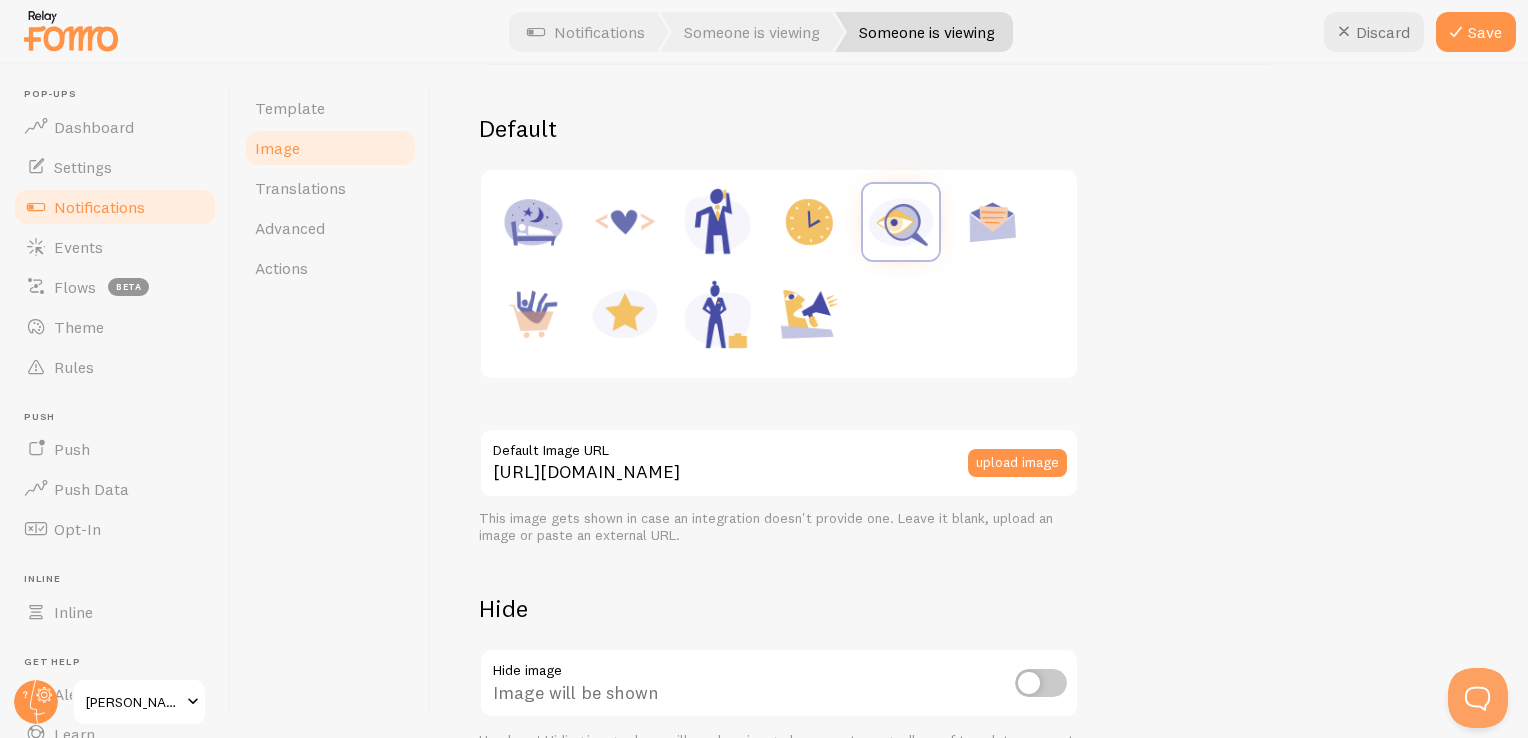 scroll, scrollTop: 300, scrollLeft: 0, axis: vertical 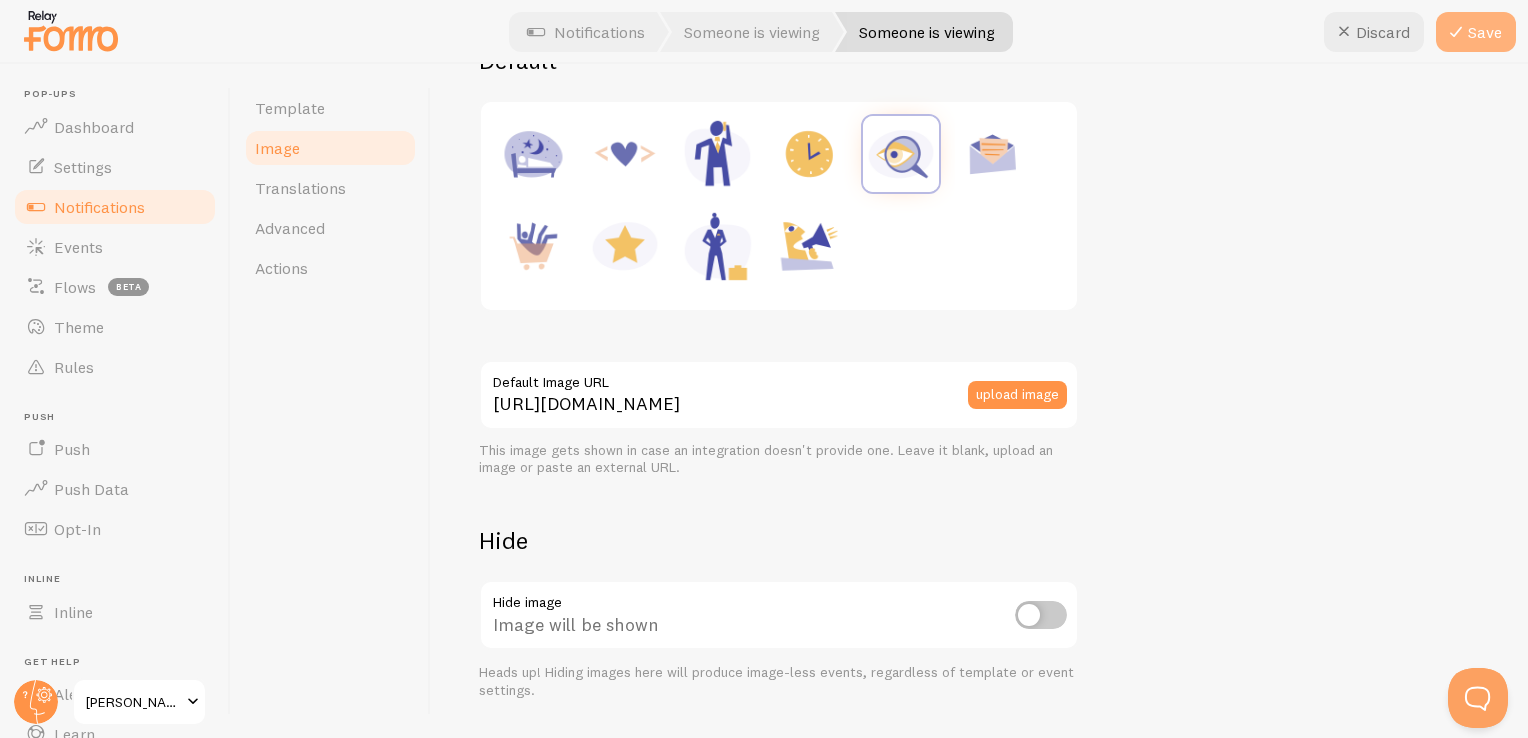 click on "Save" at bounding box center [1476, 32] 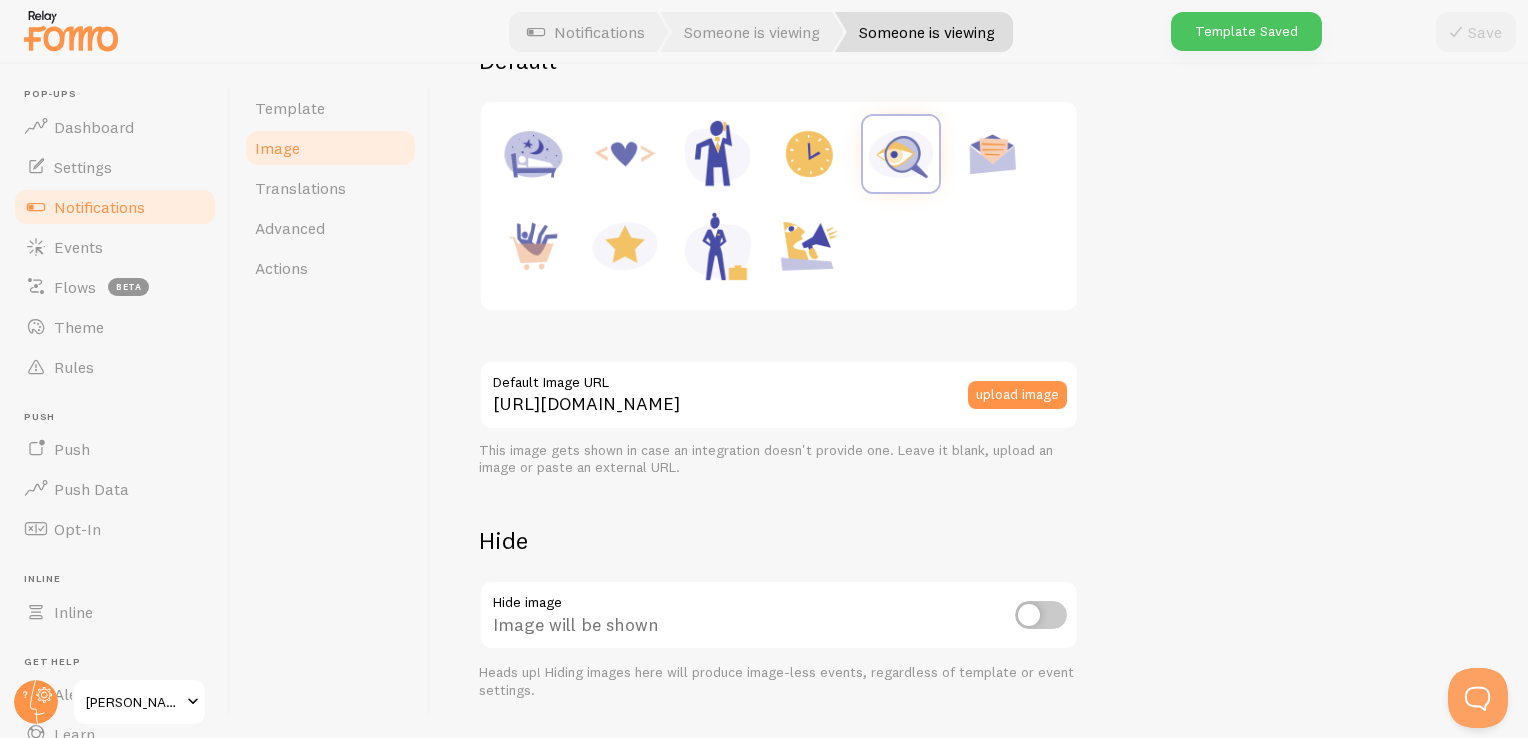 click on "Notifications" at bounding box center [115, 207] 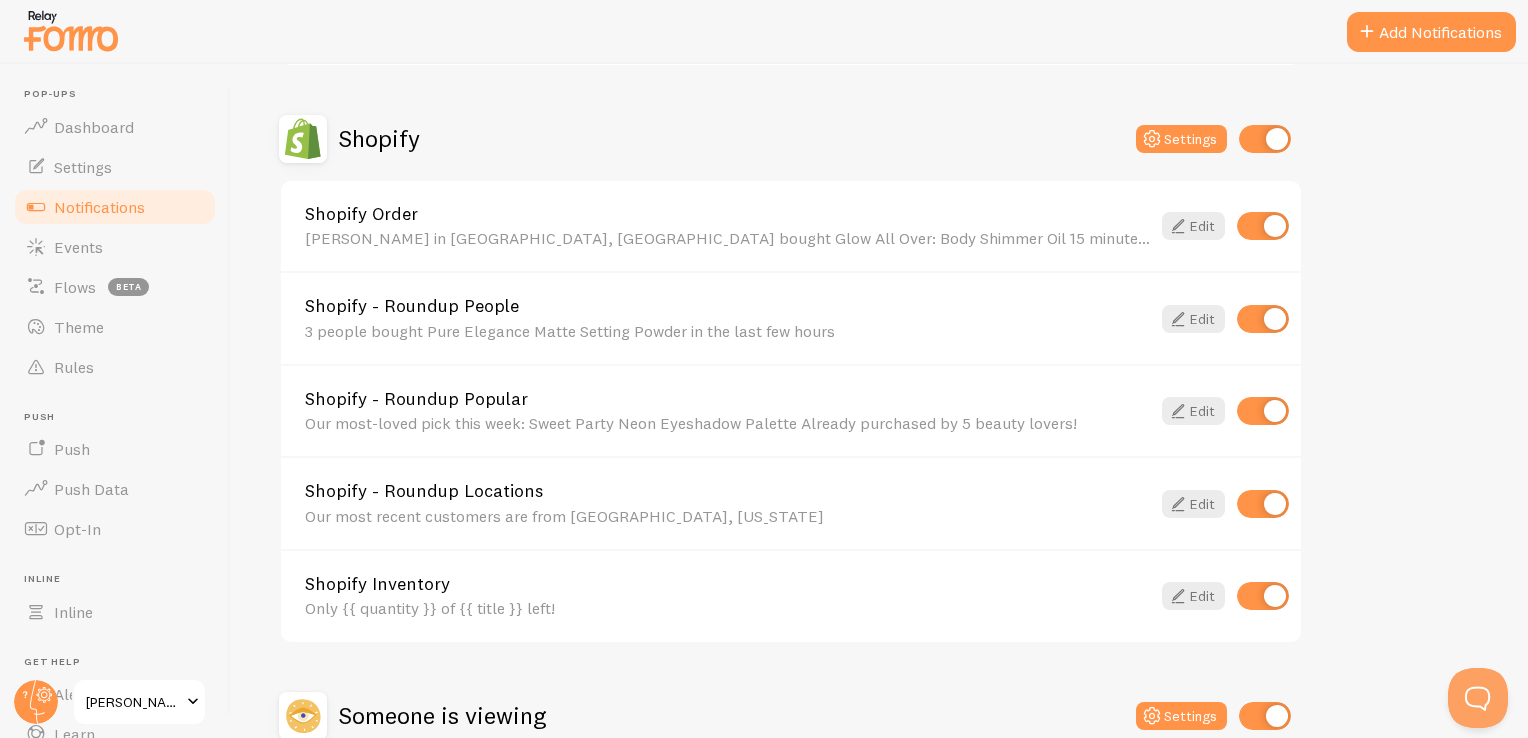 scroll, scrollTop: 700, scrollLeft: 0, axis: vertical 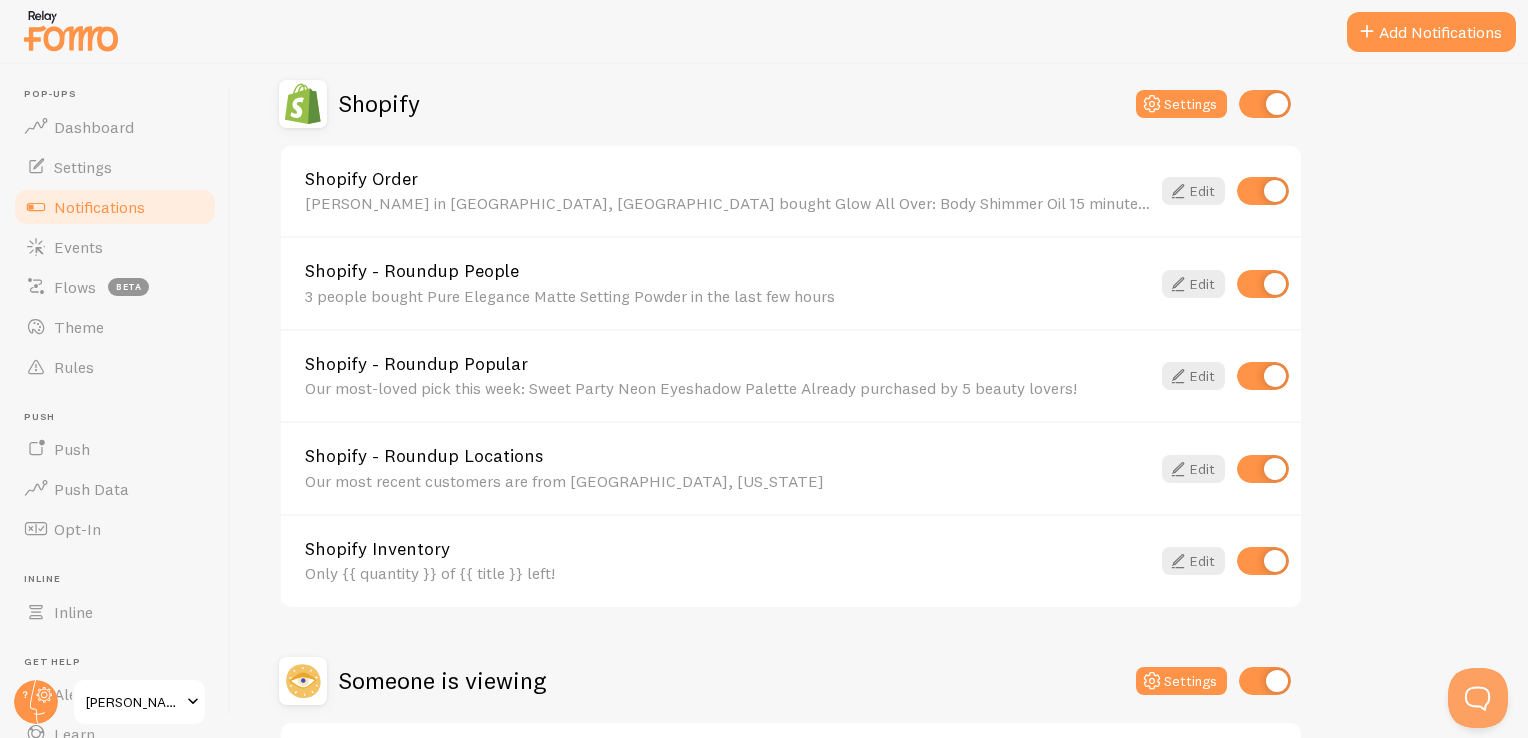 click at bounding box center [1263, 561] 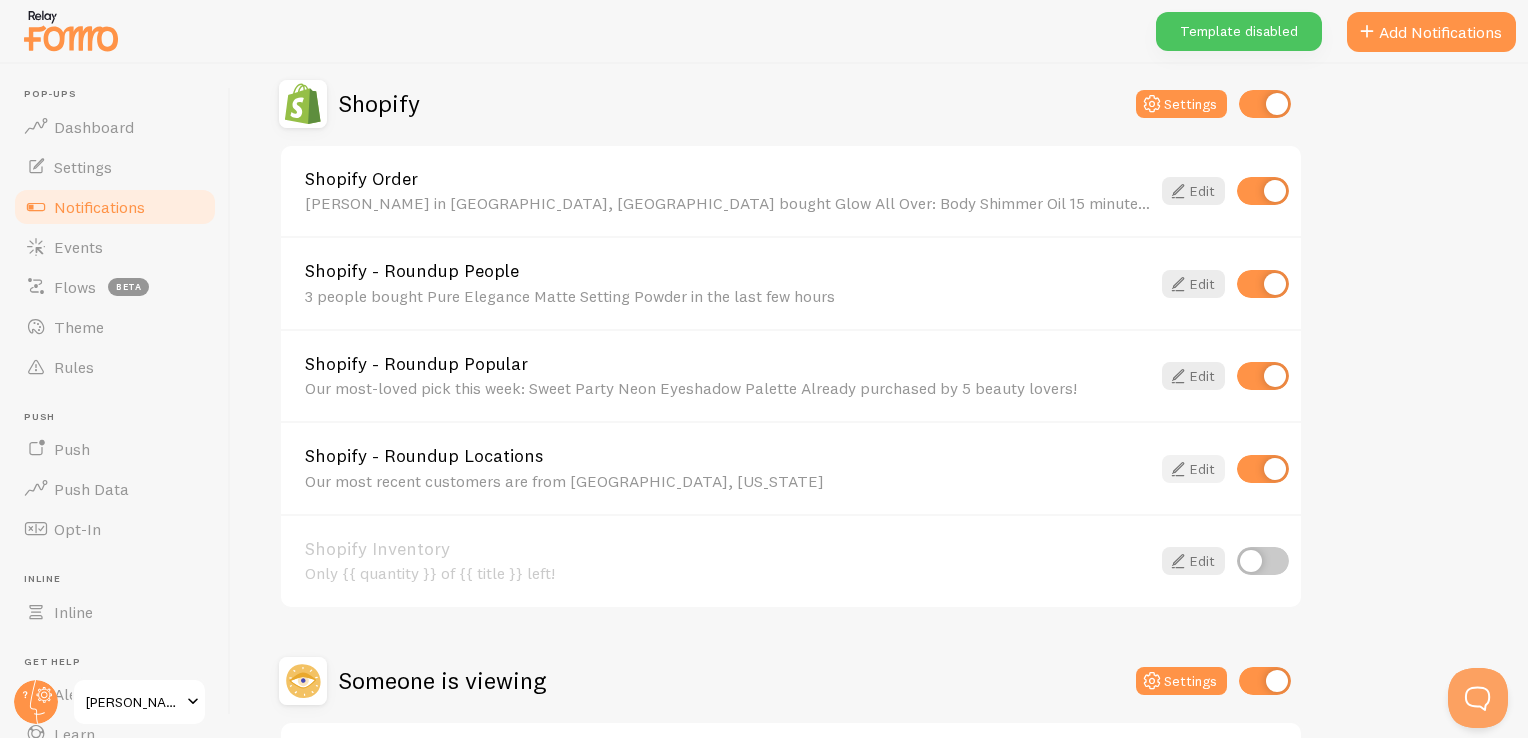click on "Edit" at bounding box center [1193, 469] 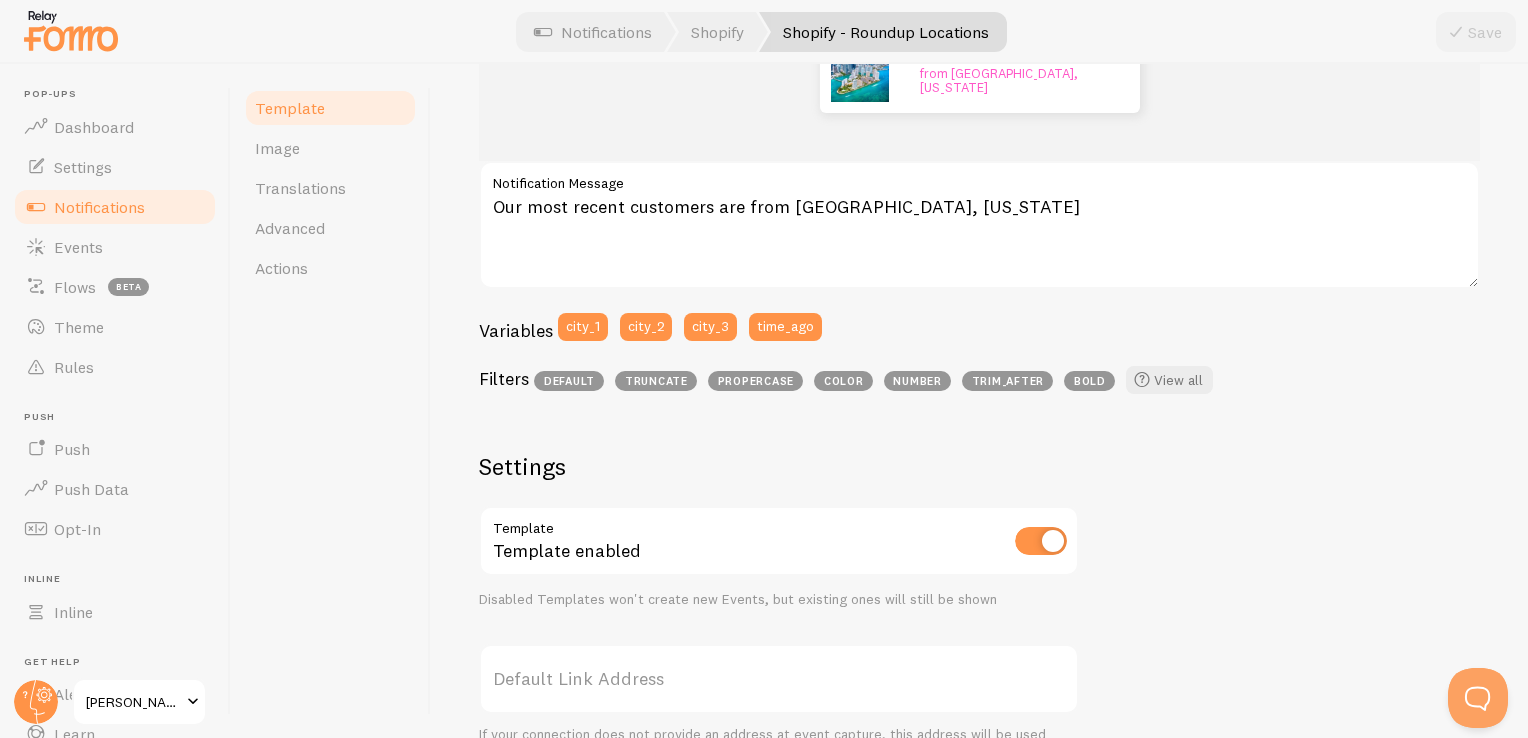 scroll, scrollTop: 200, scrollLeft: 0, axis: vertical 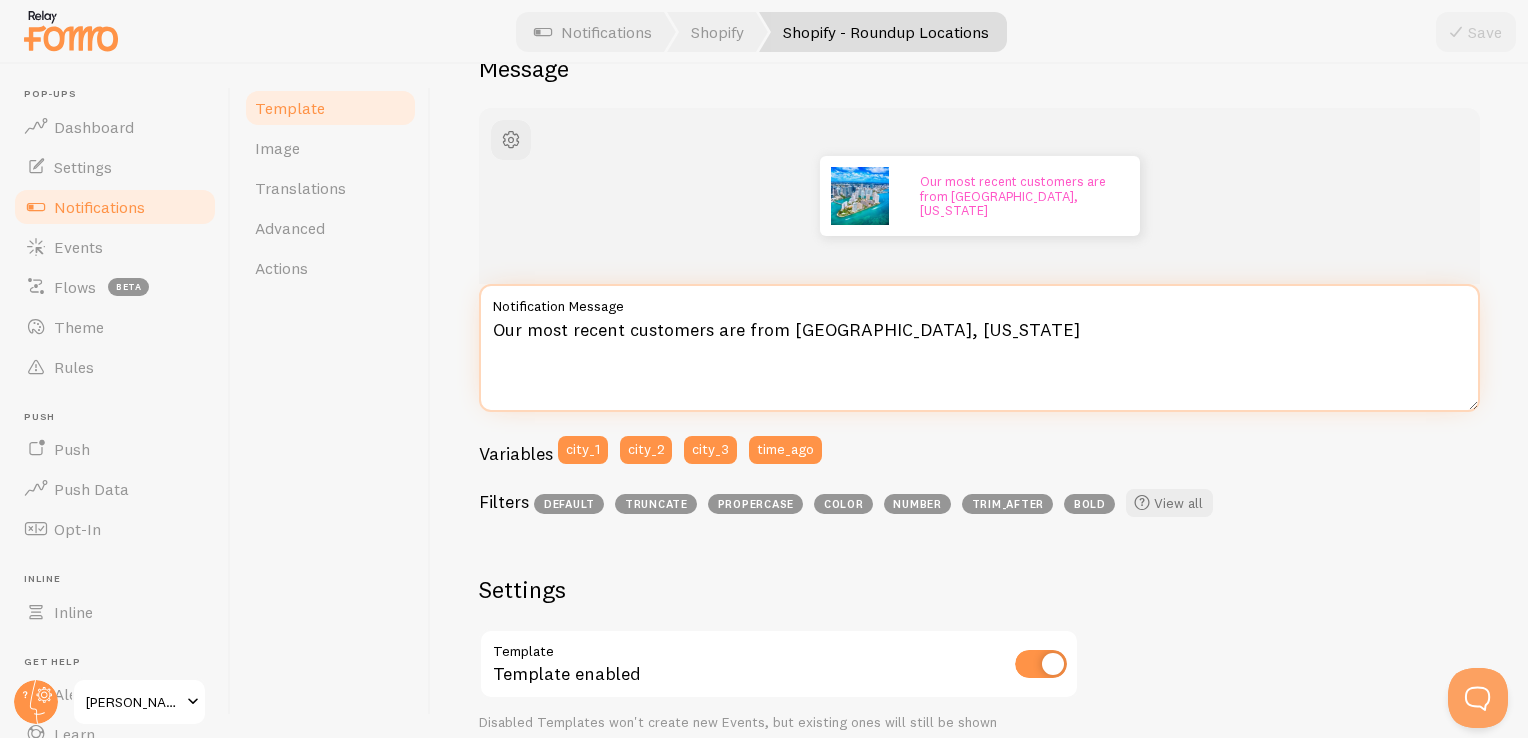 click on "Our most recent customers are from [GEOGRAPHIC_DATA], [US_STATE]" at bounding box center (979, 348) 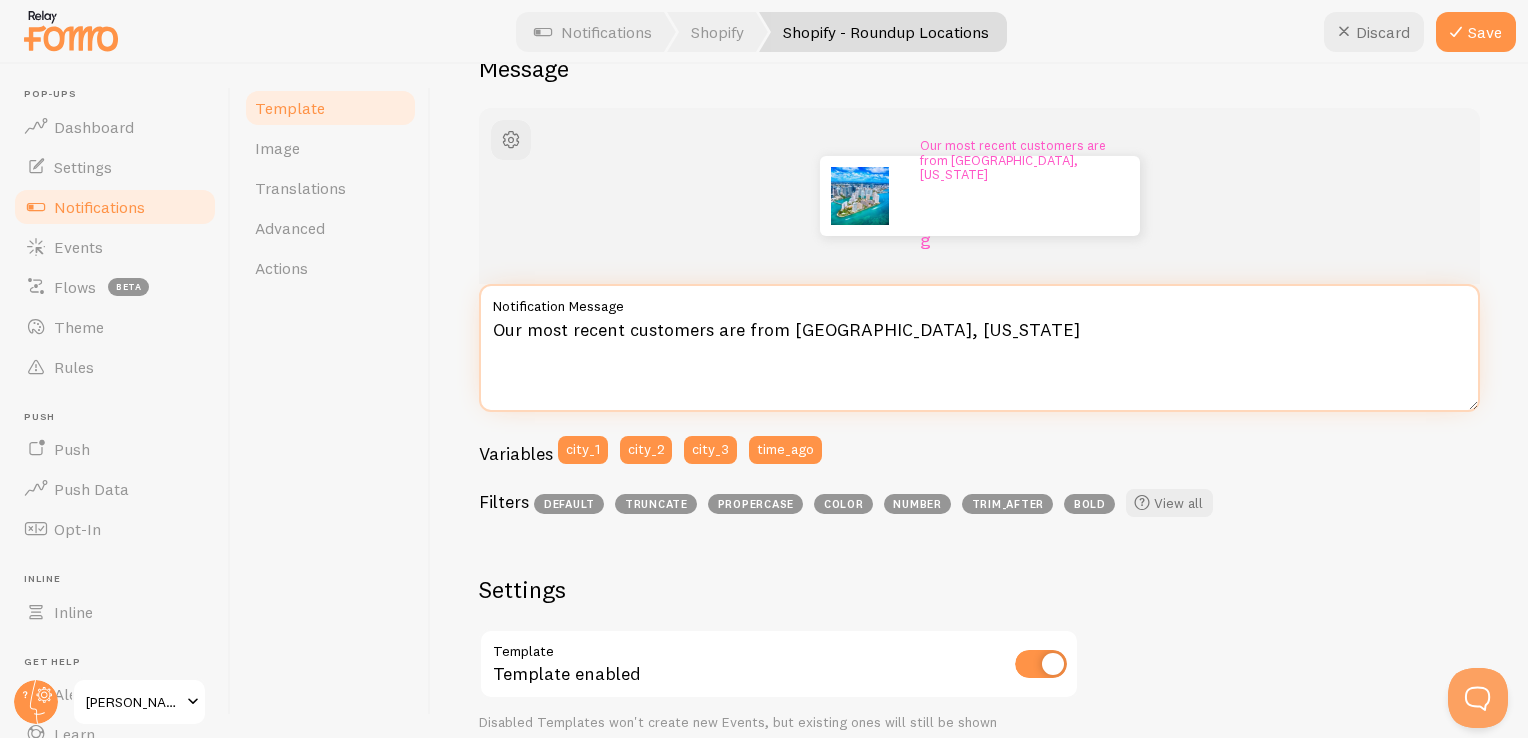 type on "Our most recent customers are from [GEOGRAPHIC_DATA], [US_STATE]" 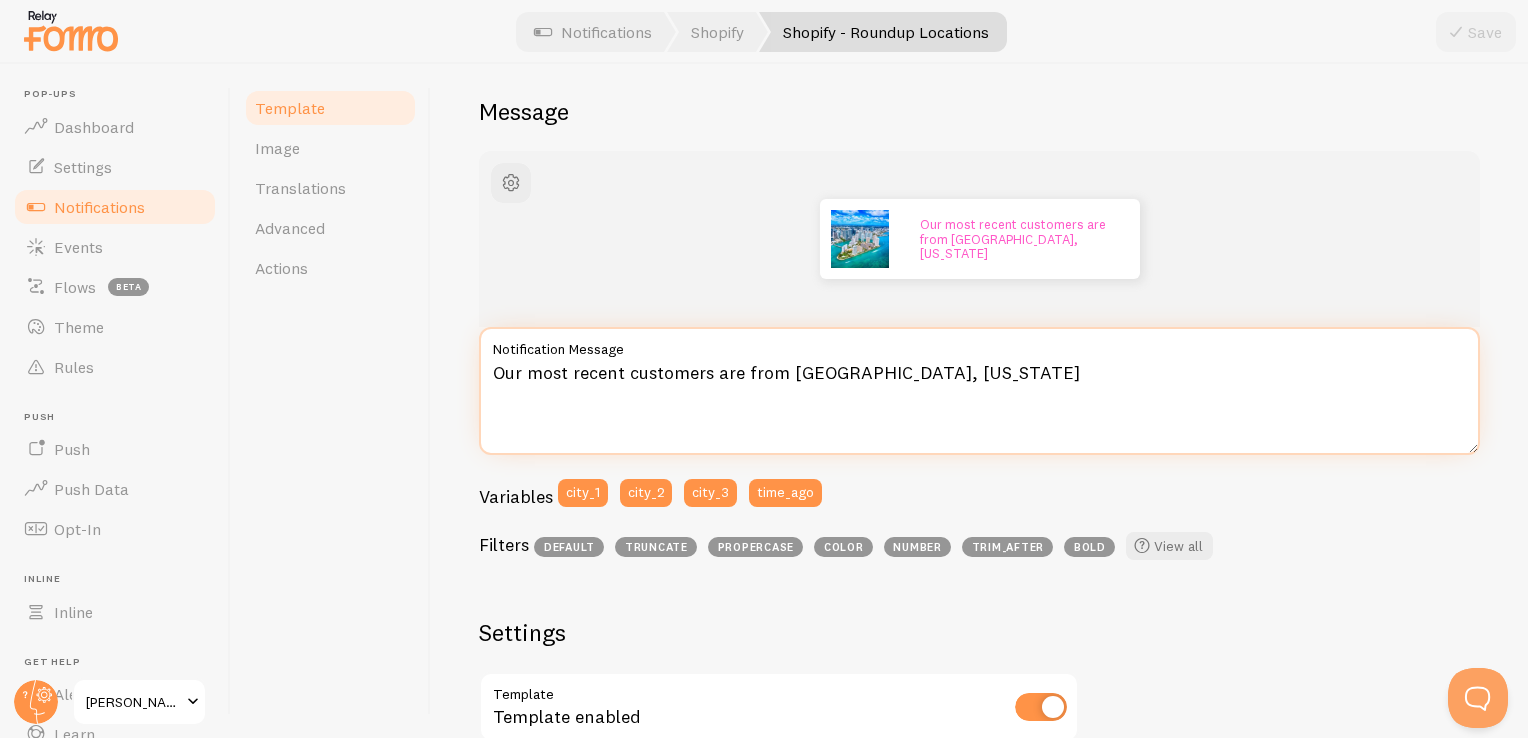 scroll, scrollTop: 155, scrollLeft: 0, axis: vertical 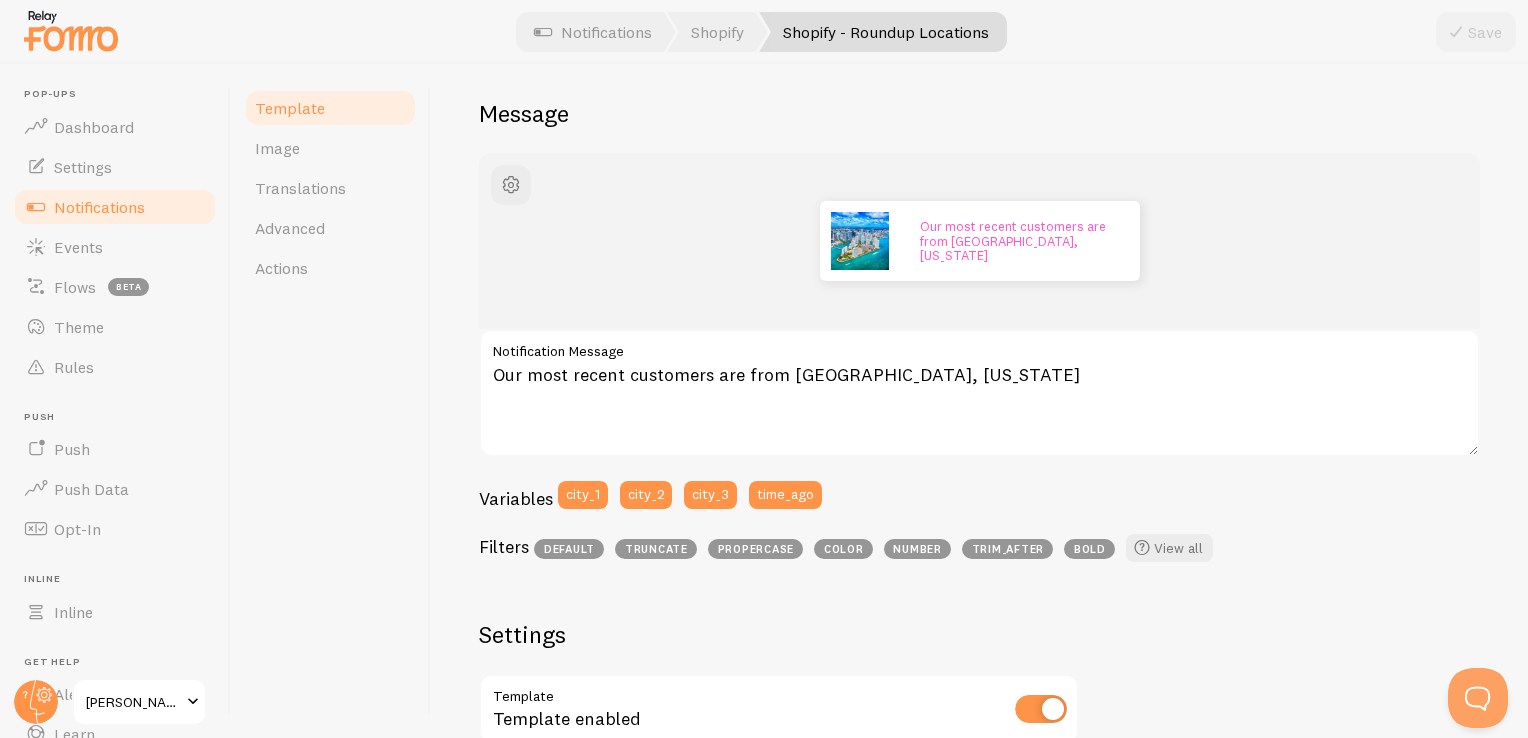 click on "Notifications" at bounding box center [99, 207] 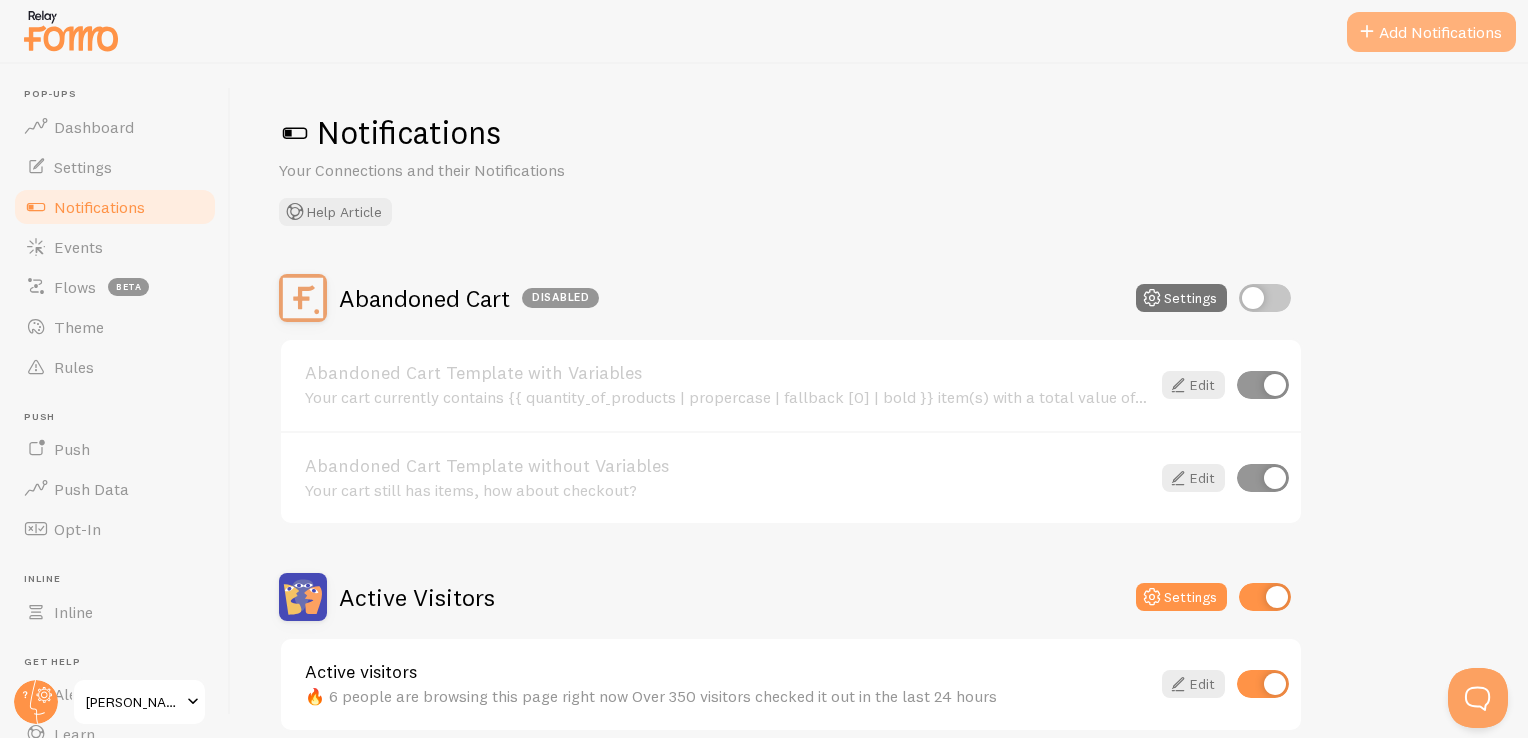 click on "Add Notifications" at bounding box center [1431, 32] 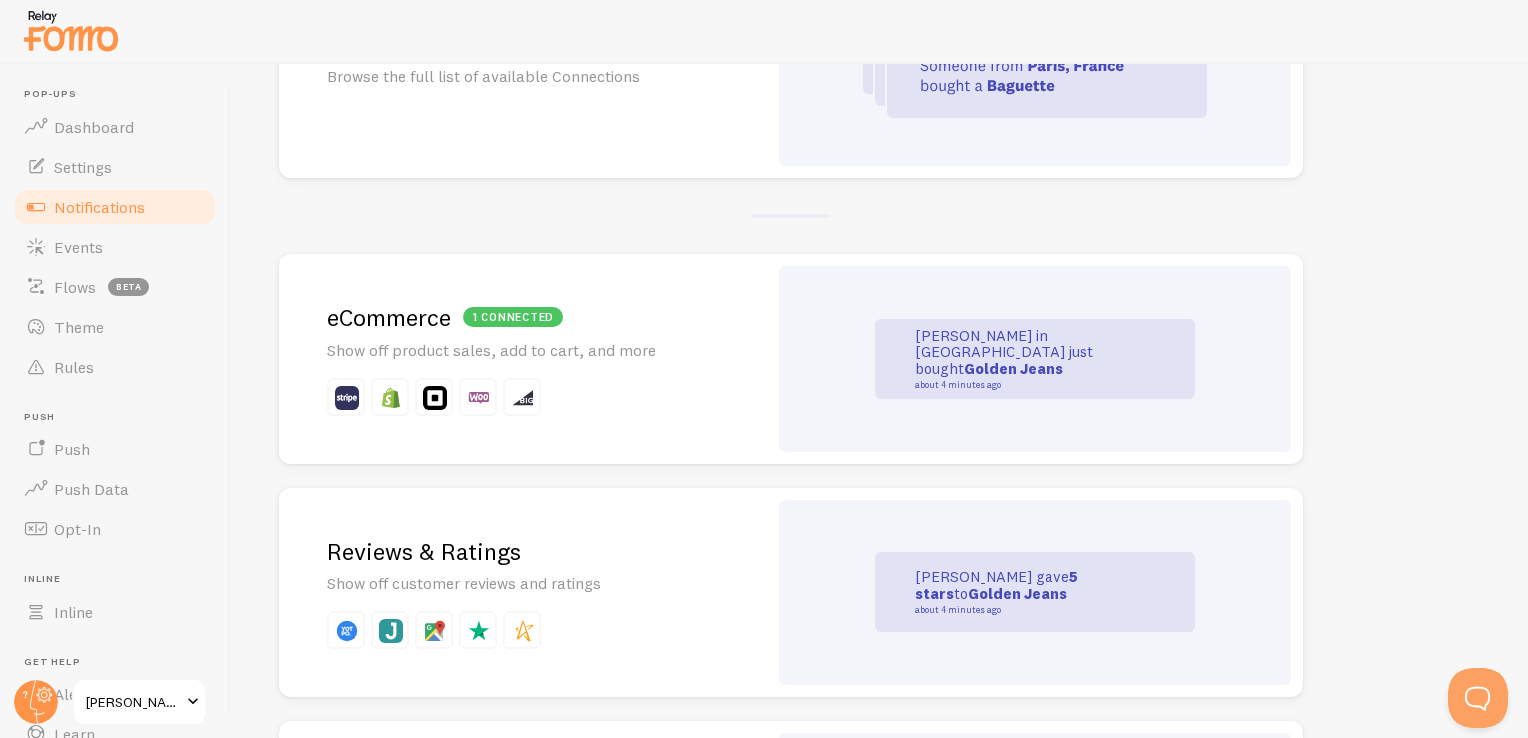 scroll, scrollTop: 300, scrollLeft: 0, axis: vertical 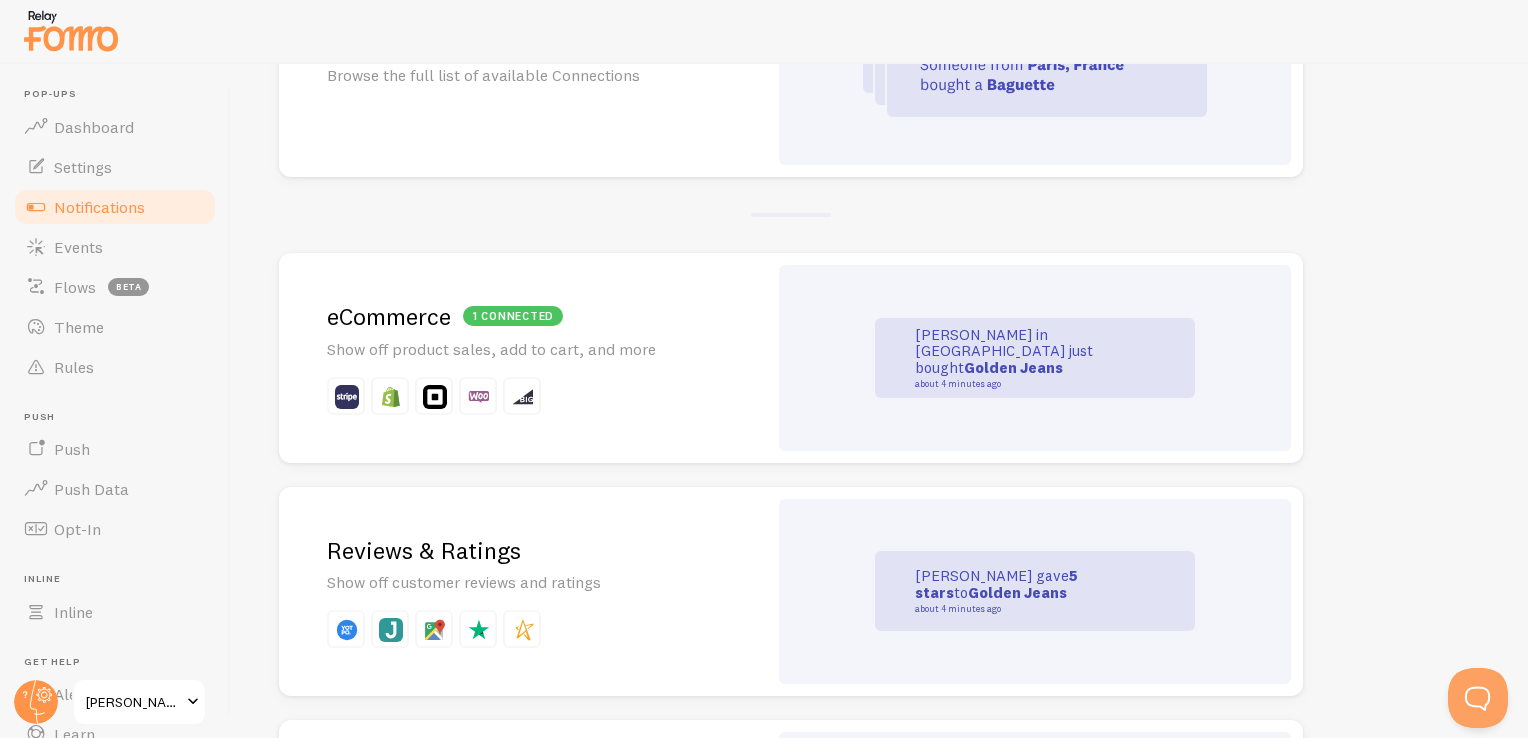 click at bounding box center (523, 396) 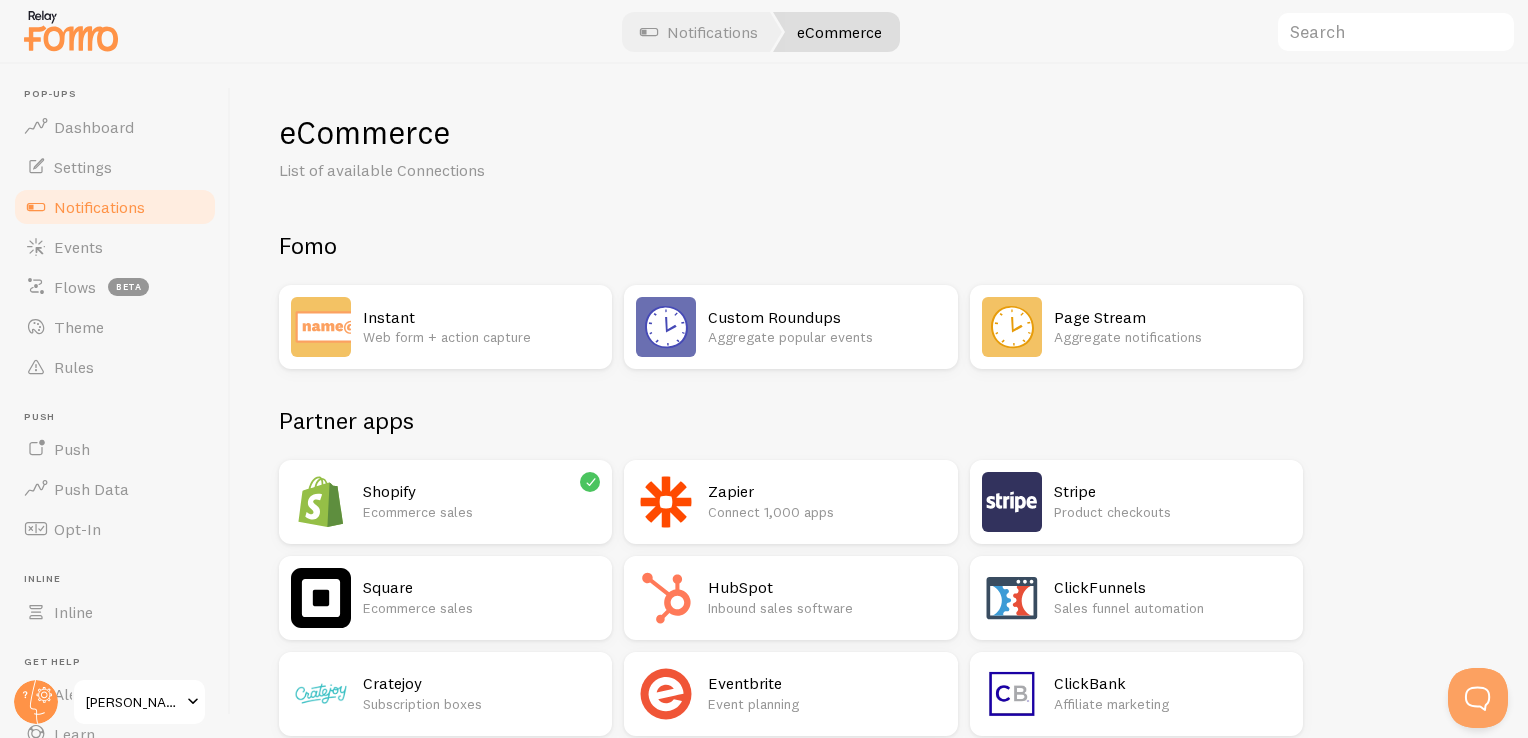 click on "Shopify" at bounding box center [481, 491] 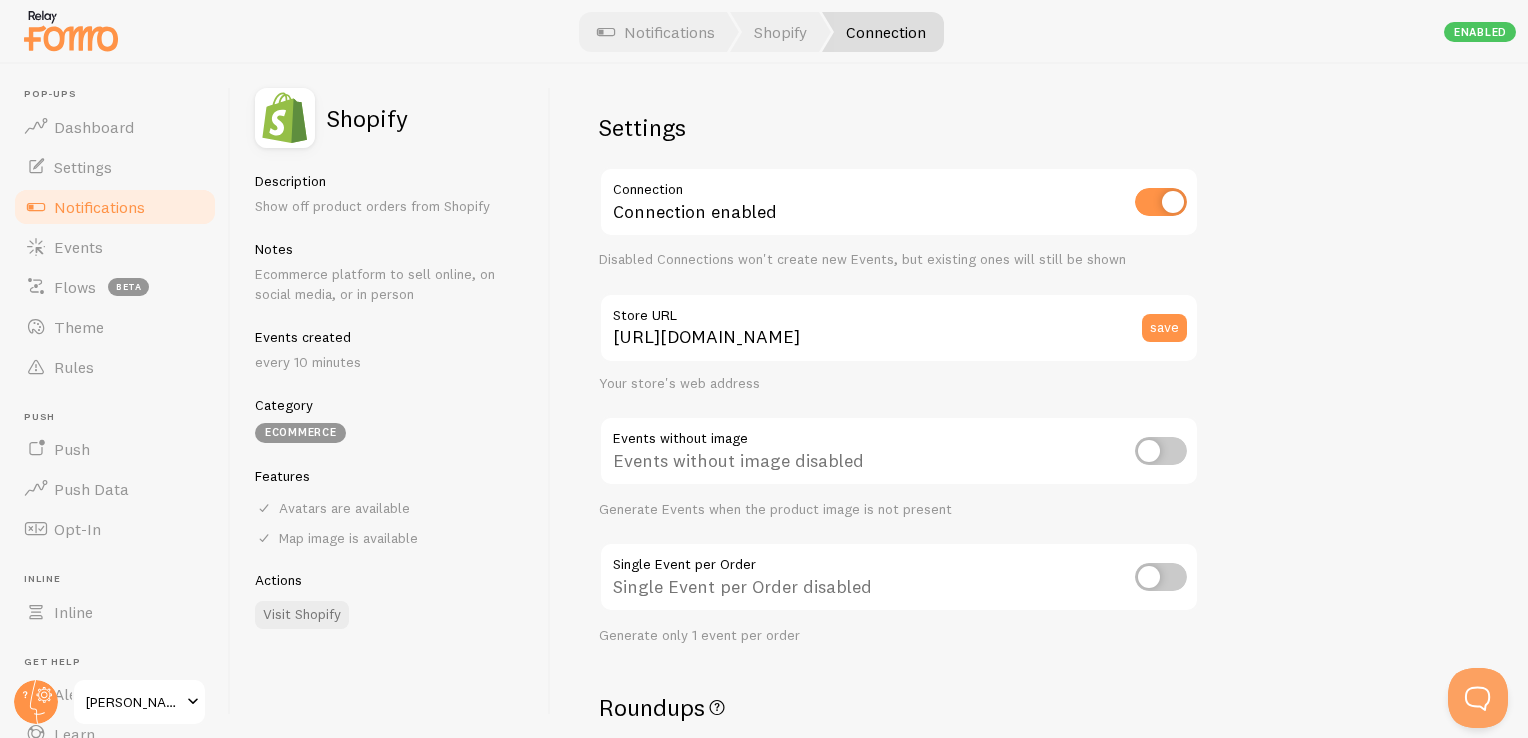 click on "Notifications" at bounding box center (115, 207) 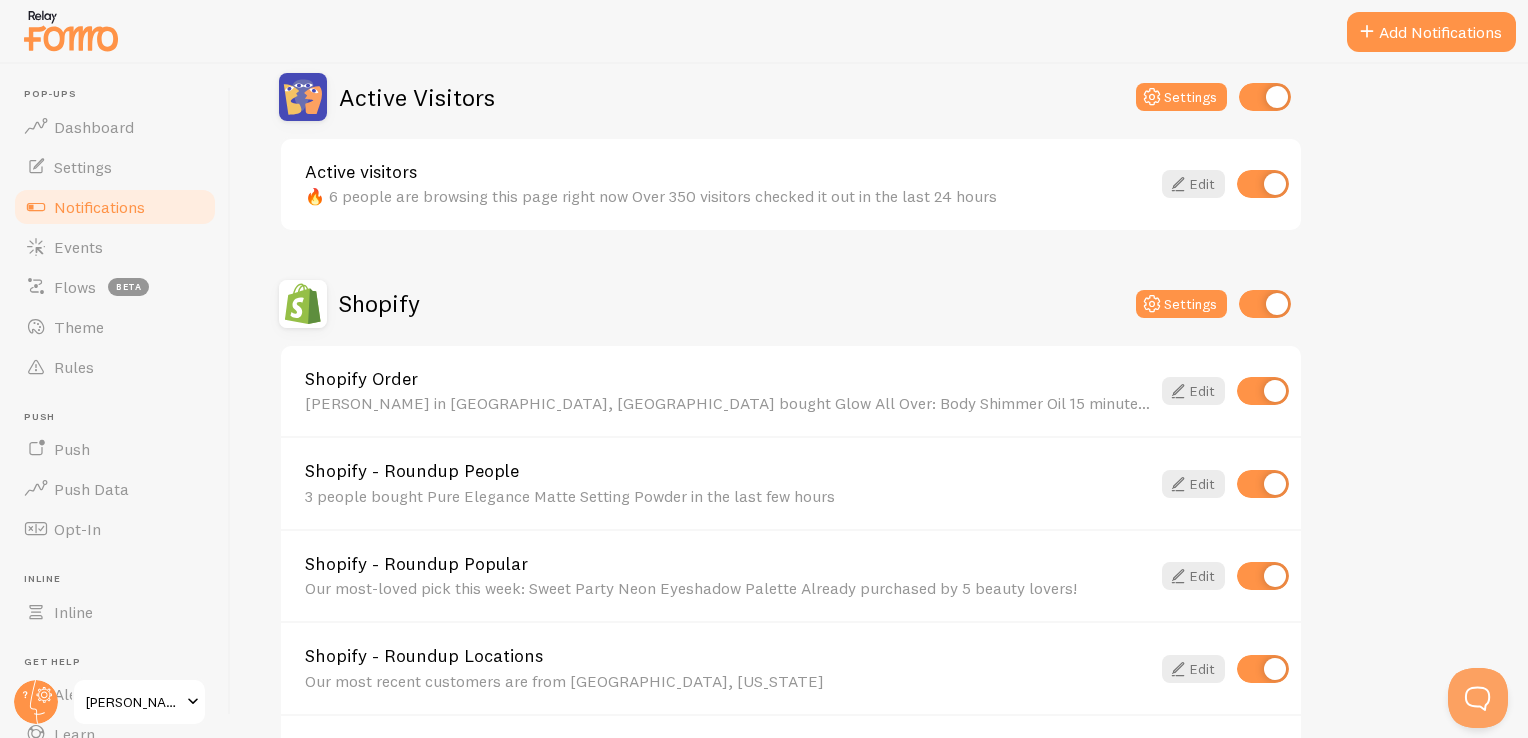 scroll, scrollTop: 600, scrollLeft: 0, axis: vertical 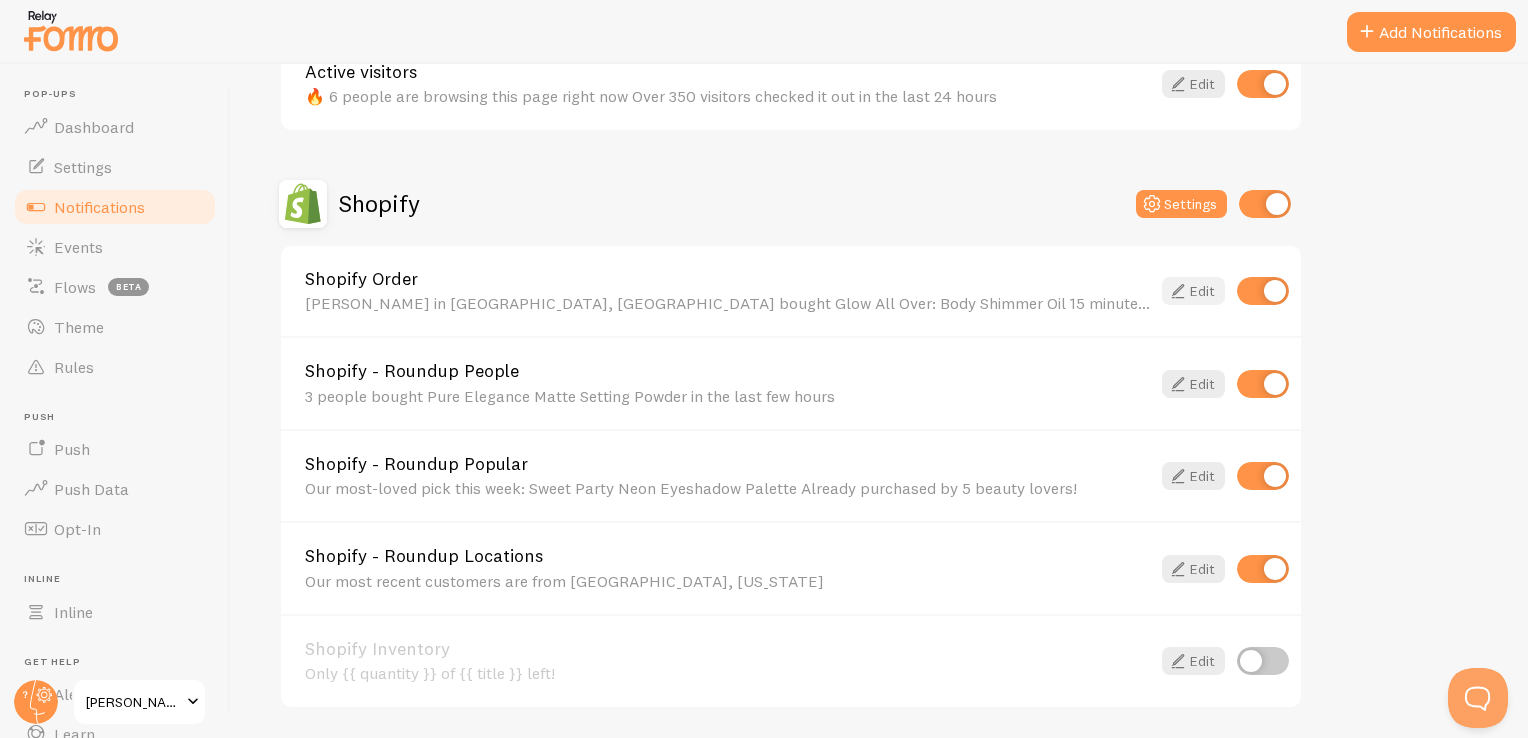 click at bounding box center [1178, 291] 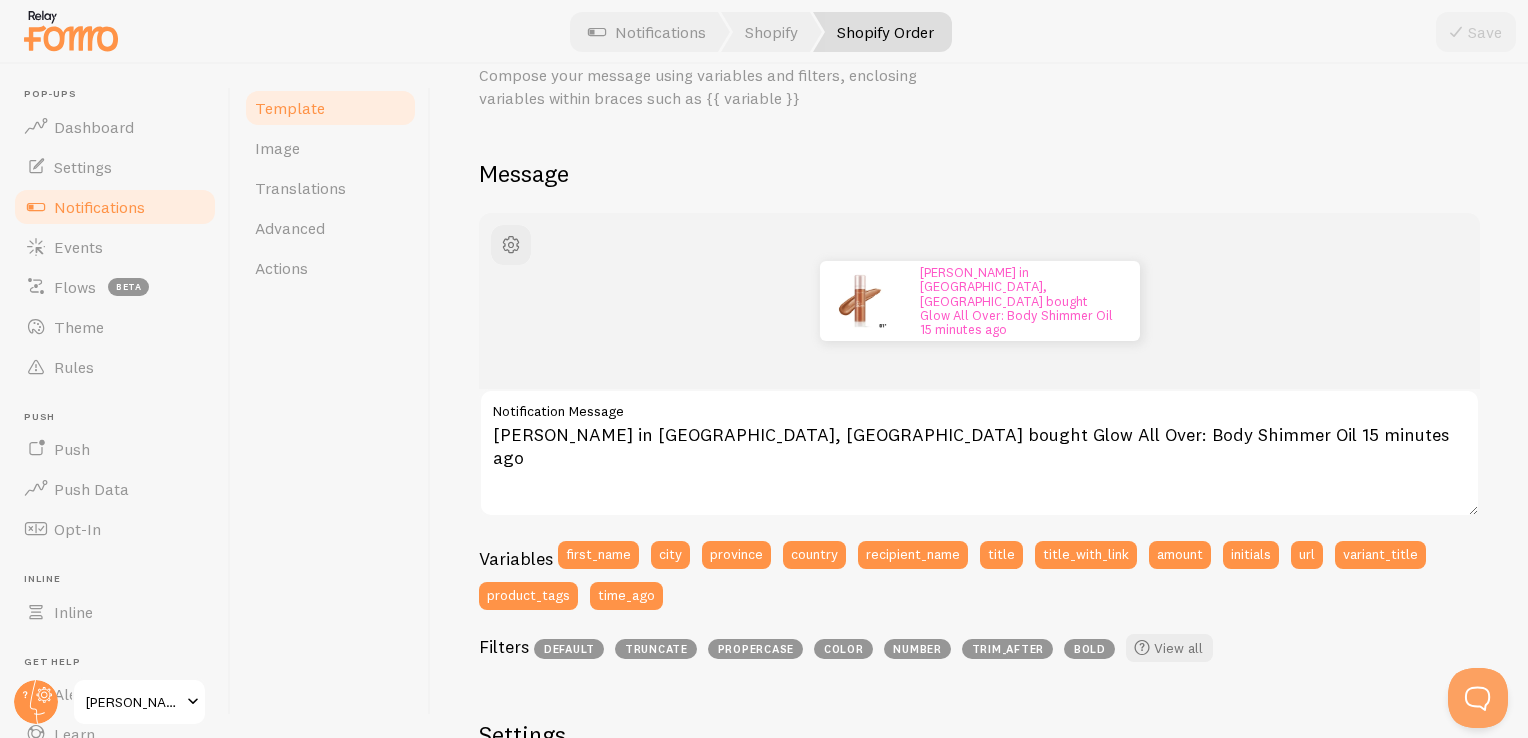 scroll, scrollTop: 0, scrollLeft: 0, axis: both 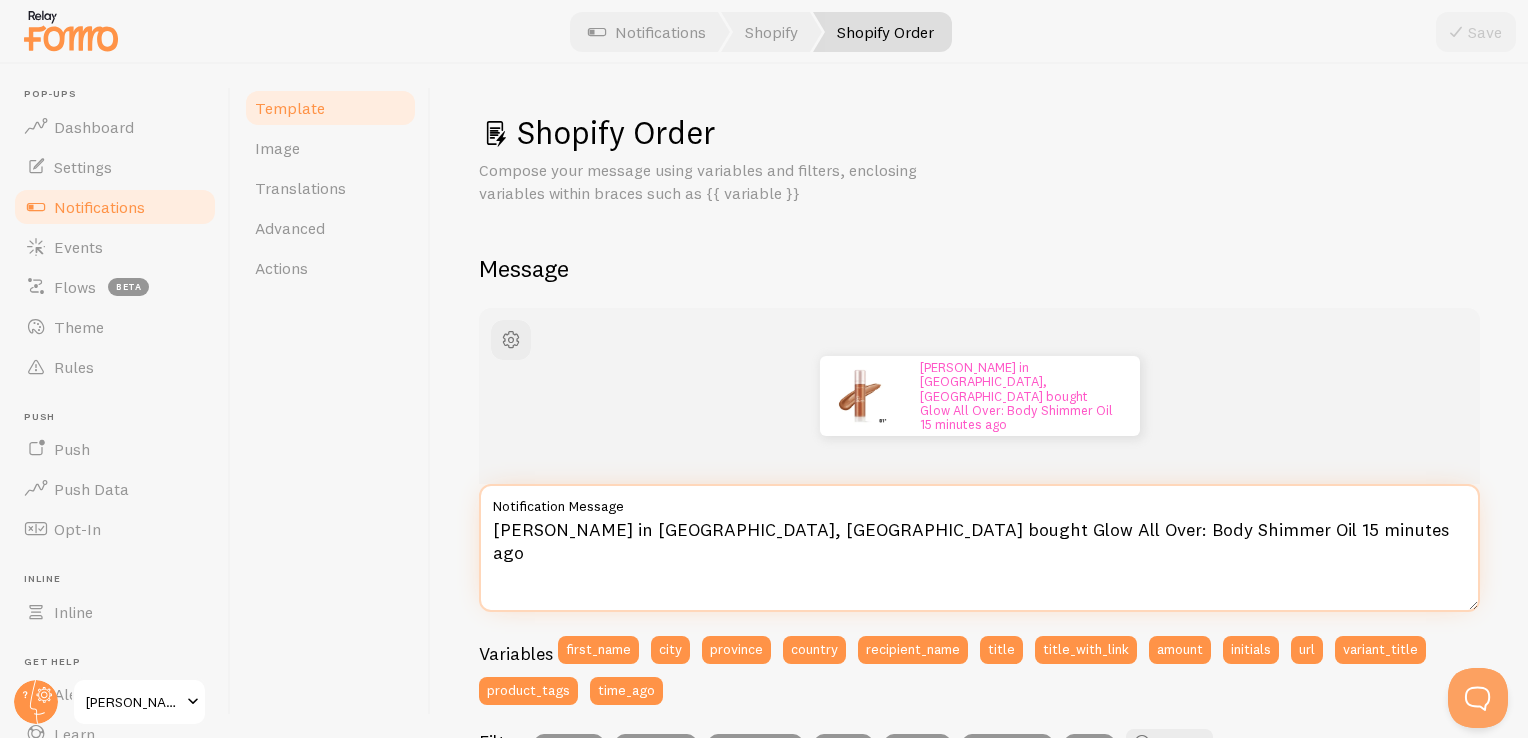 click on "[PERSON_NAME] in [GEOGRAPHIC_DATA], [GEOGRAPHIC_DATA] bought Glow All Over: Body Shimmer Oil 15 minutes ago" at bounding box center (979, 548) 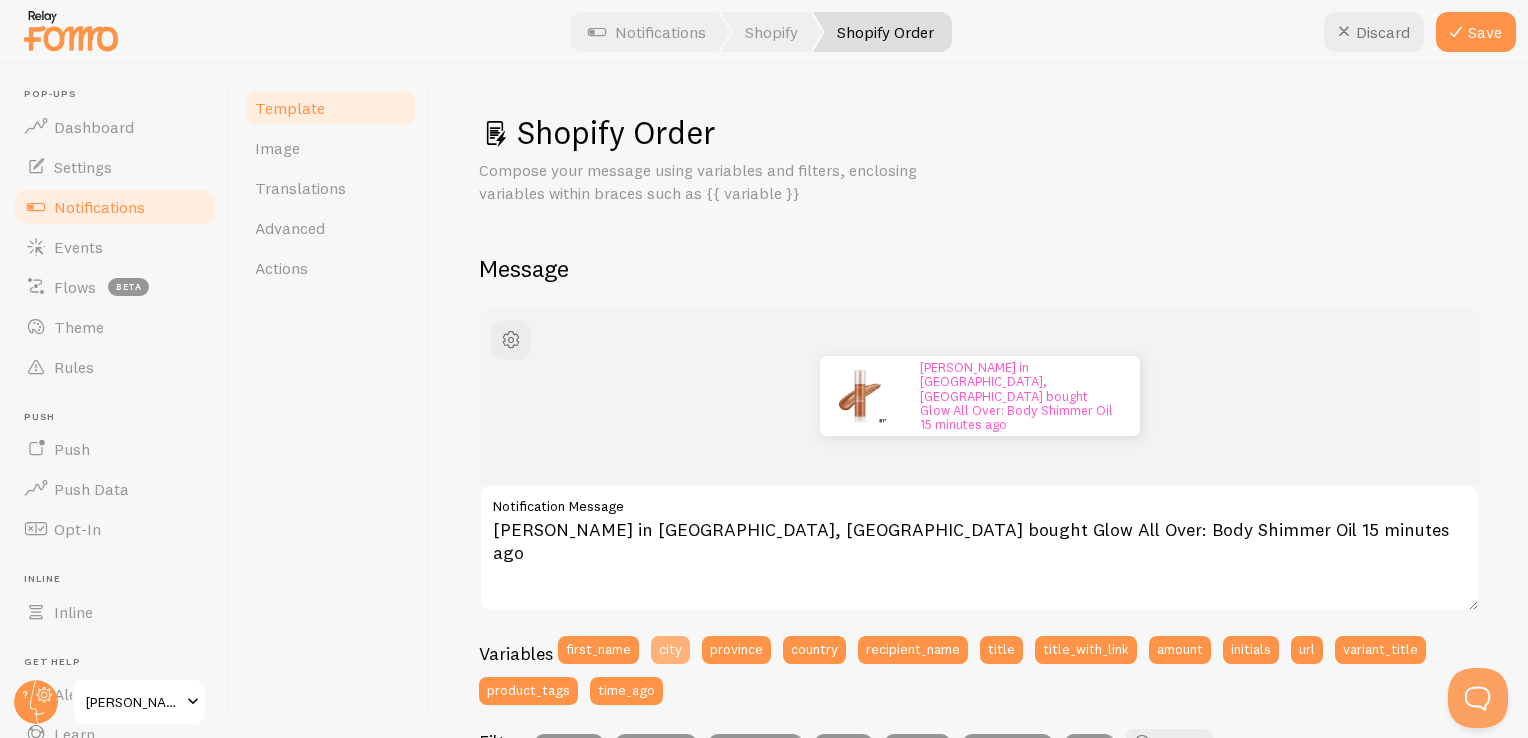 click on "city" at bounding box center (670, 650) 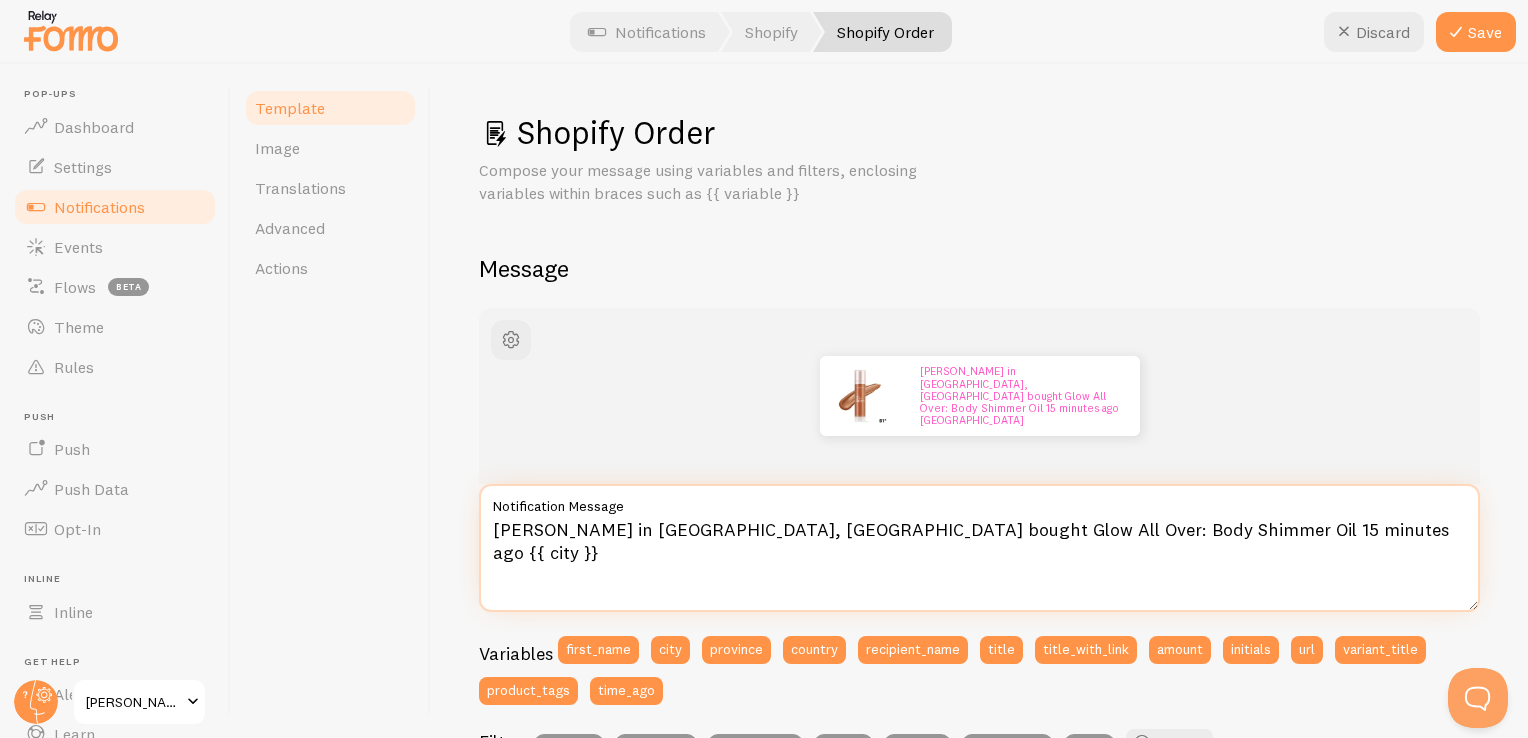 drag, startPoint x: 1264, startPoint y: 522, endPoint x: 1135, endPoint y: 534, distance: 129.55693 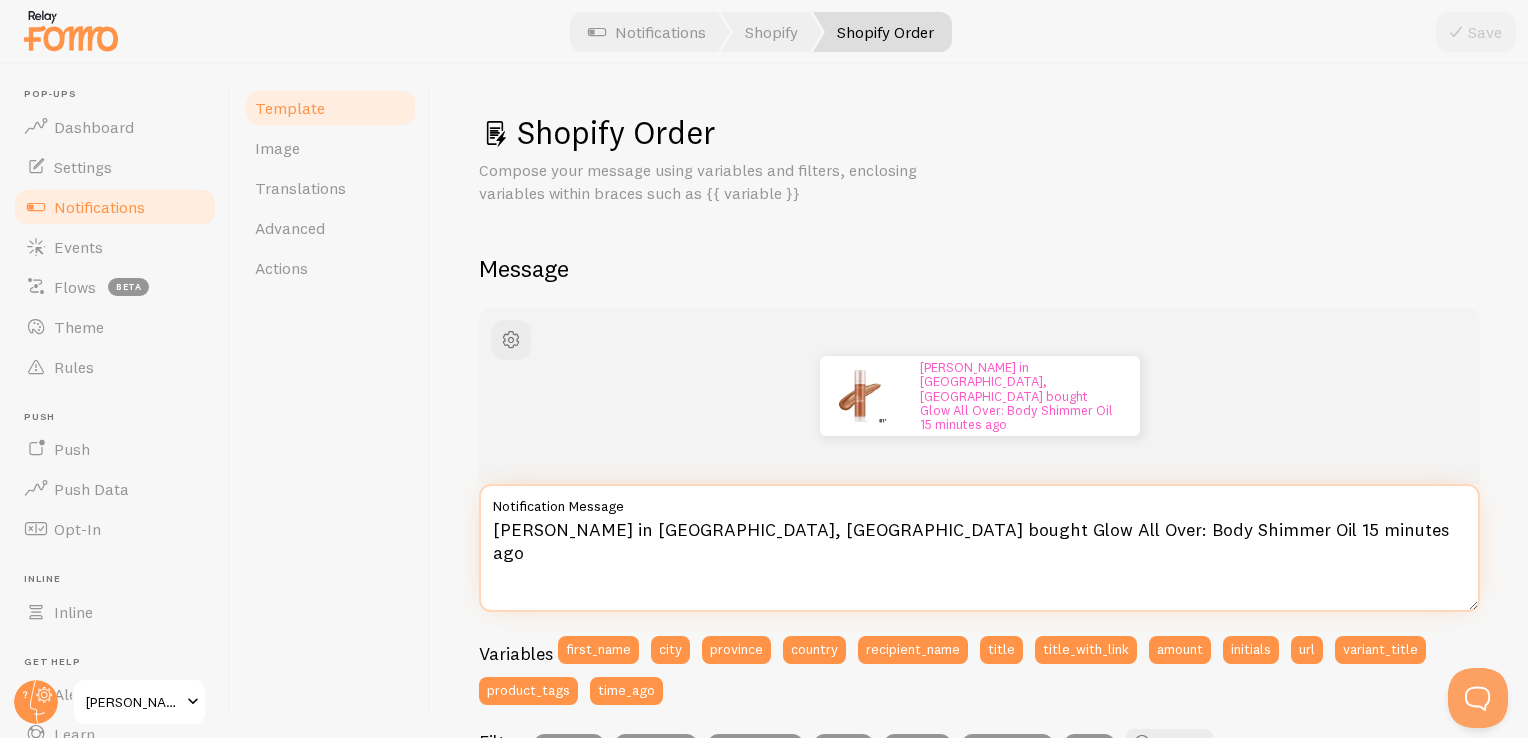 type on "[PERSON_NAME] in [GEOGRAPHIC_DATA], [GEOGRAPHIC_DATA] bought Glow All Over: Body Shimmer Oil 15 minutes ago" 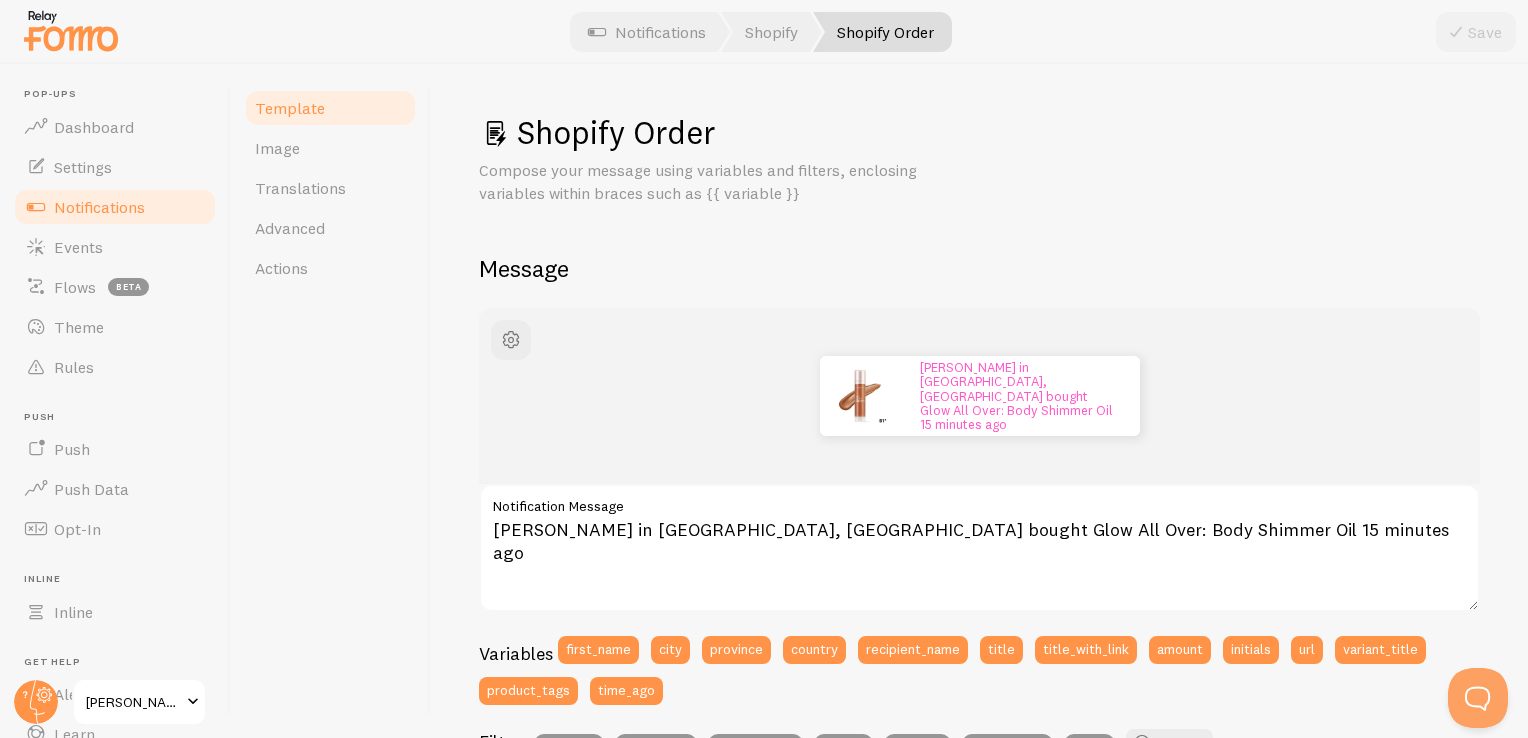 click on "[PERSON_NAME] in [GEOGRAPHIC_DATA], [GEOGRAPHIC_DATA] bought Glow All Over: Body Shimmer Oil 15 minutes ago" at bounding box center [979, 396] 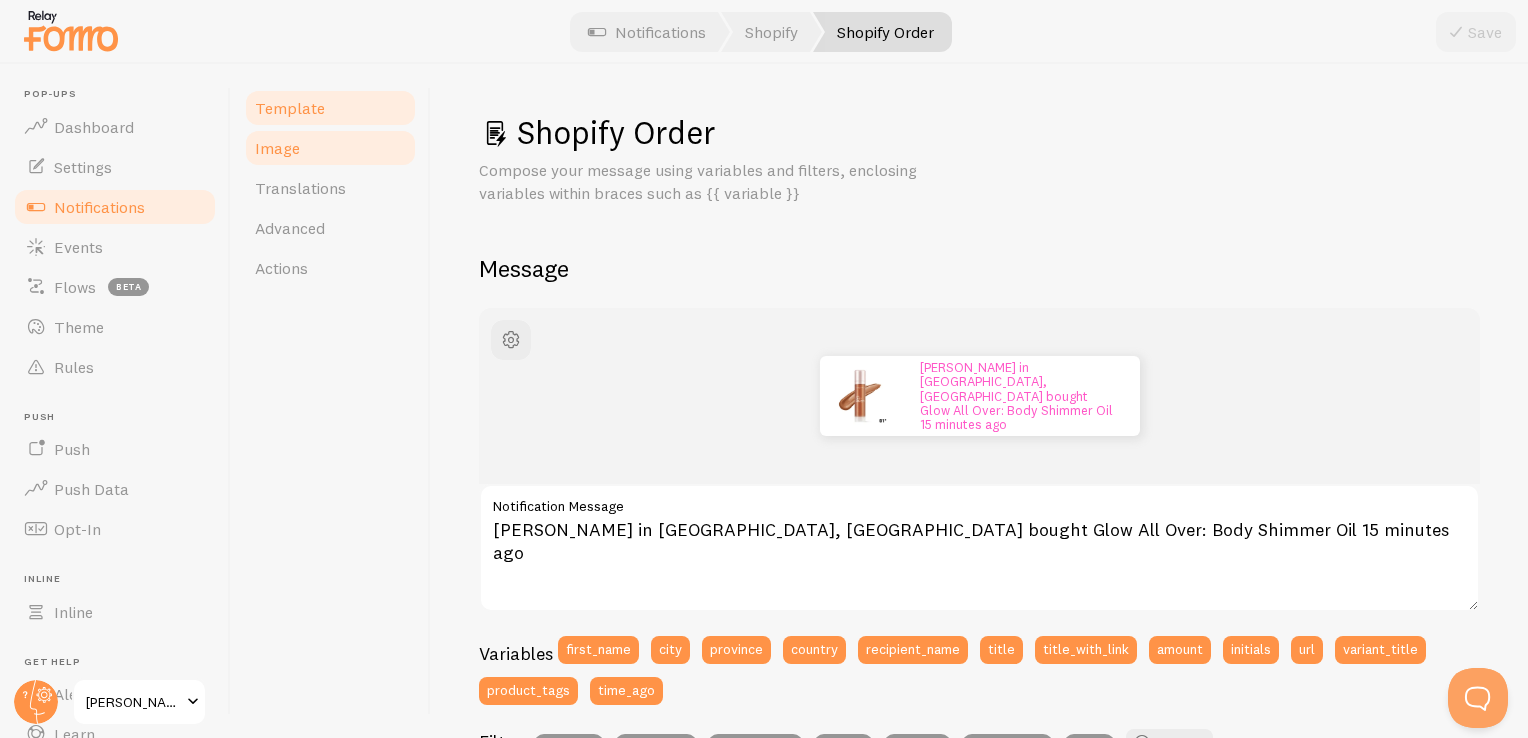 click on "Image" at bounding box center [330, 148] 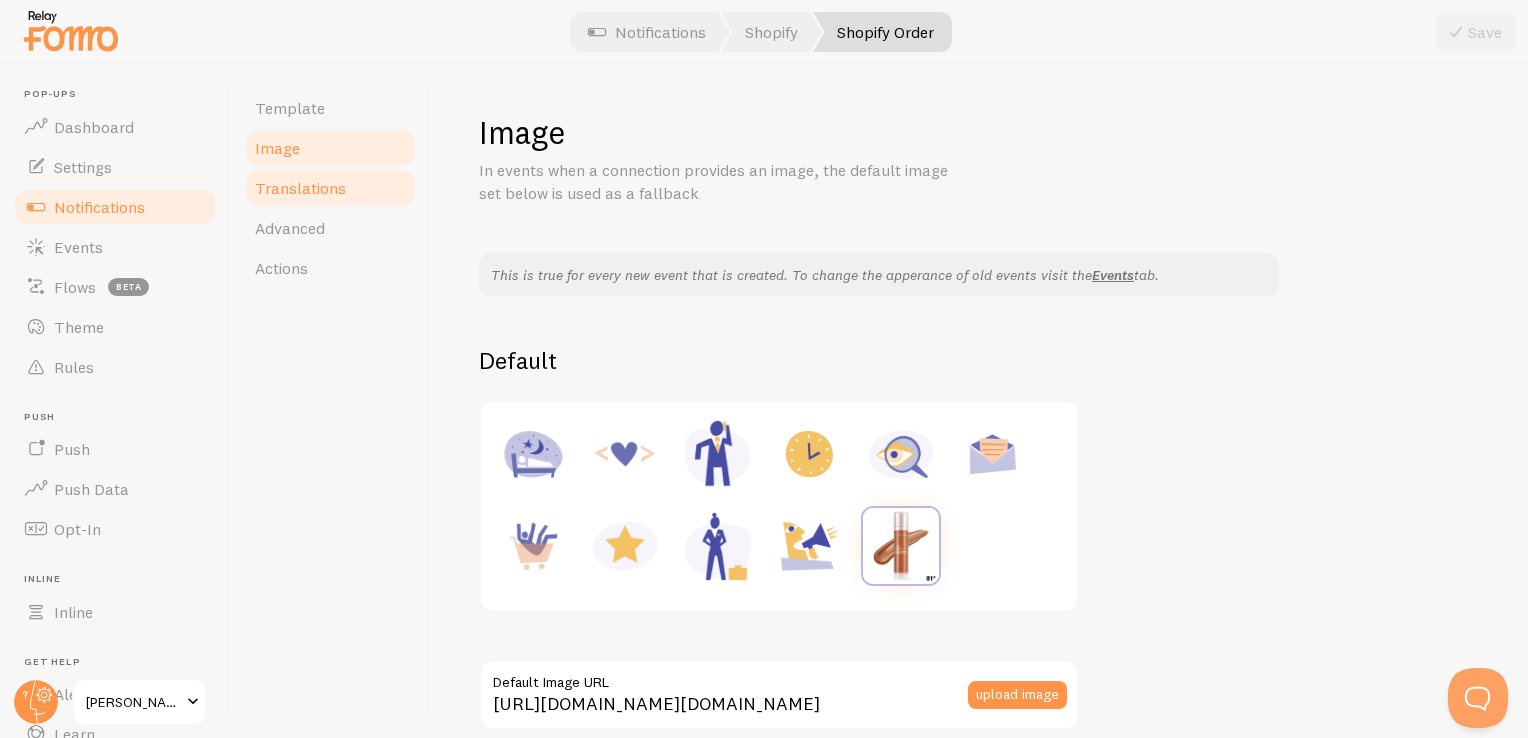 click on "Translations" at bounding box center [330, 188] 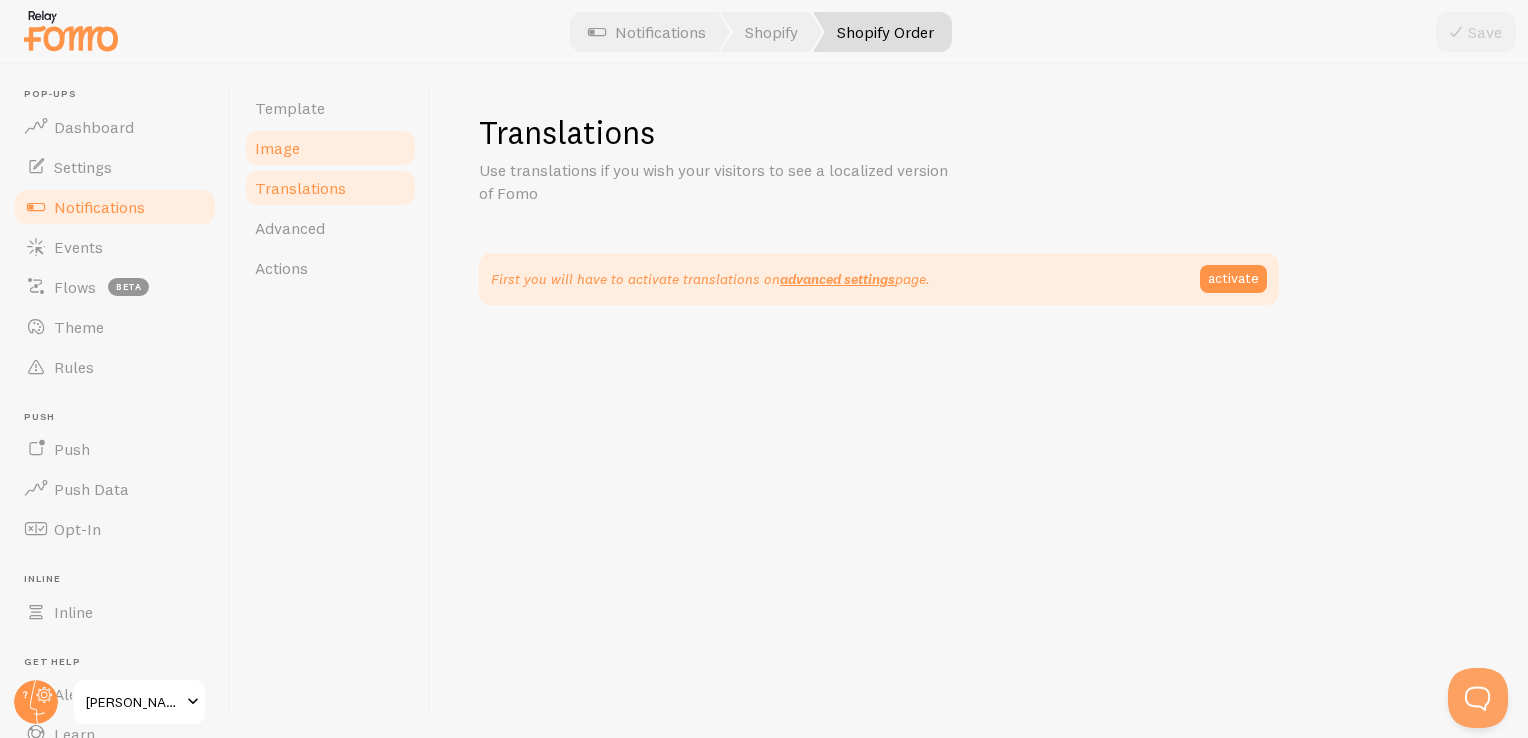 click on "Image" at bounding box center (330, 148) 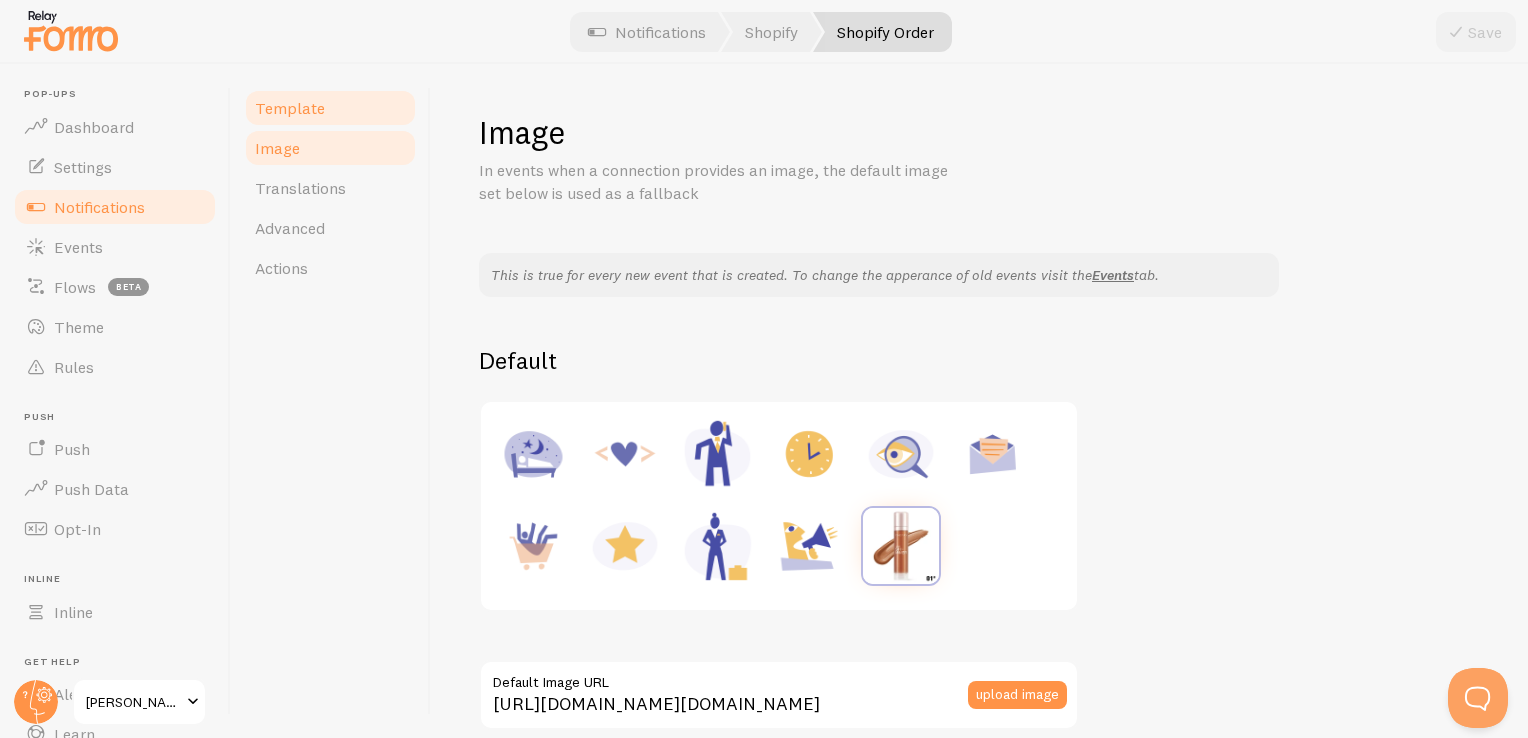 click on "Template" at bounding box center [290, 108] 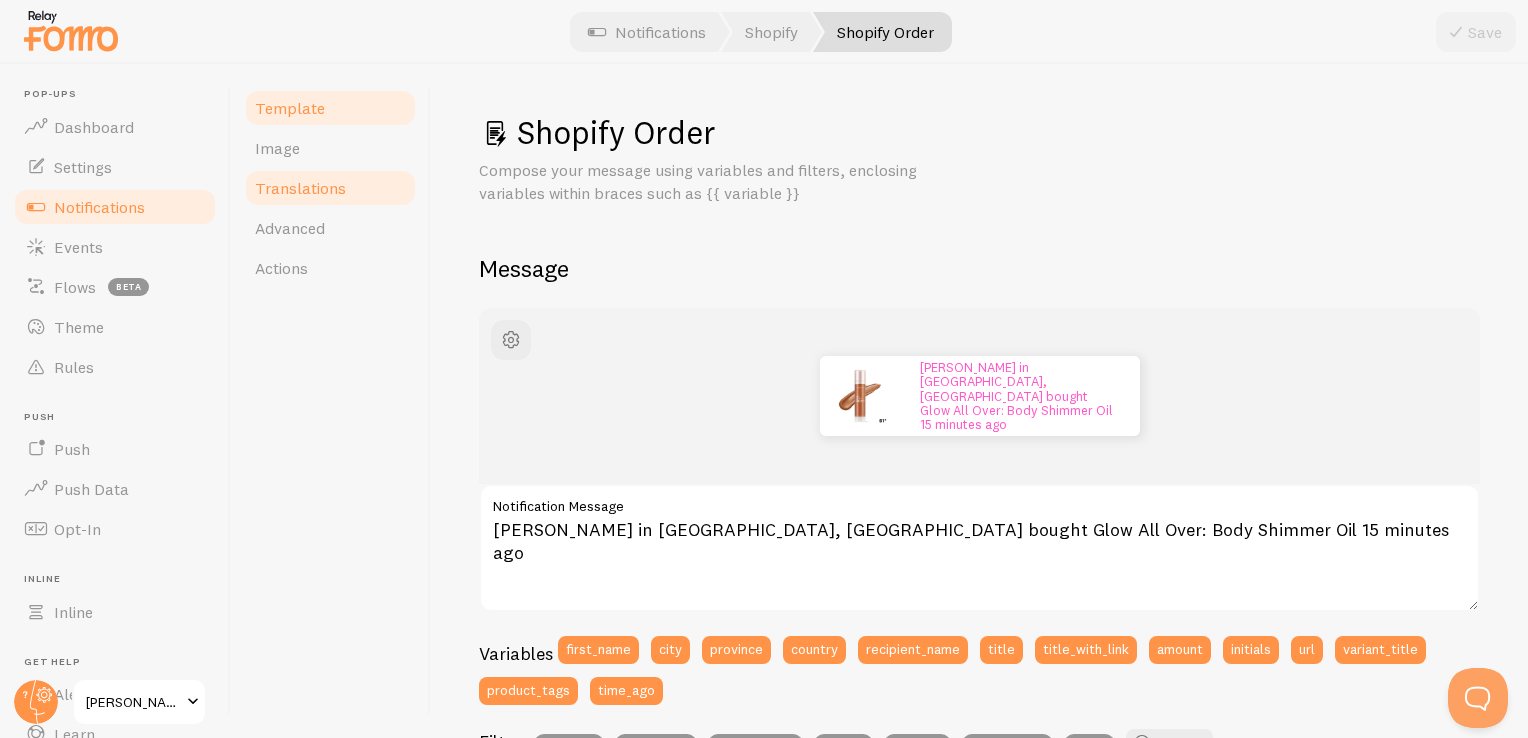 click on "Translations" at bounding box center [330, 188] 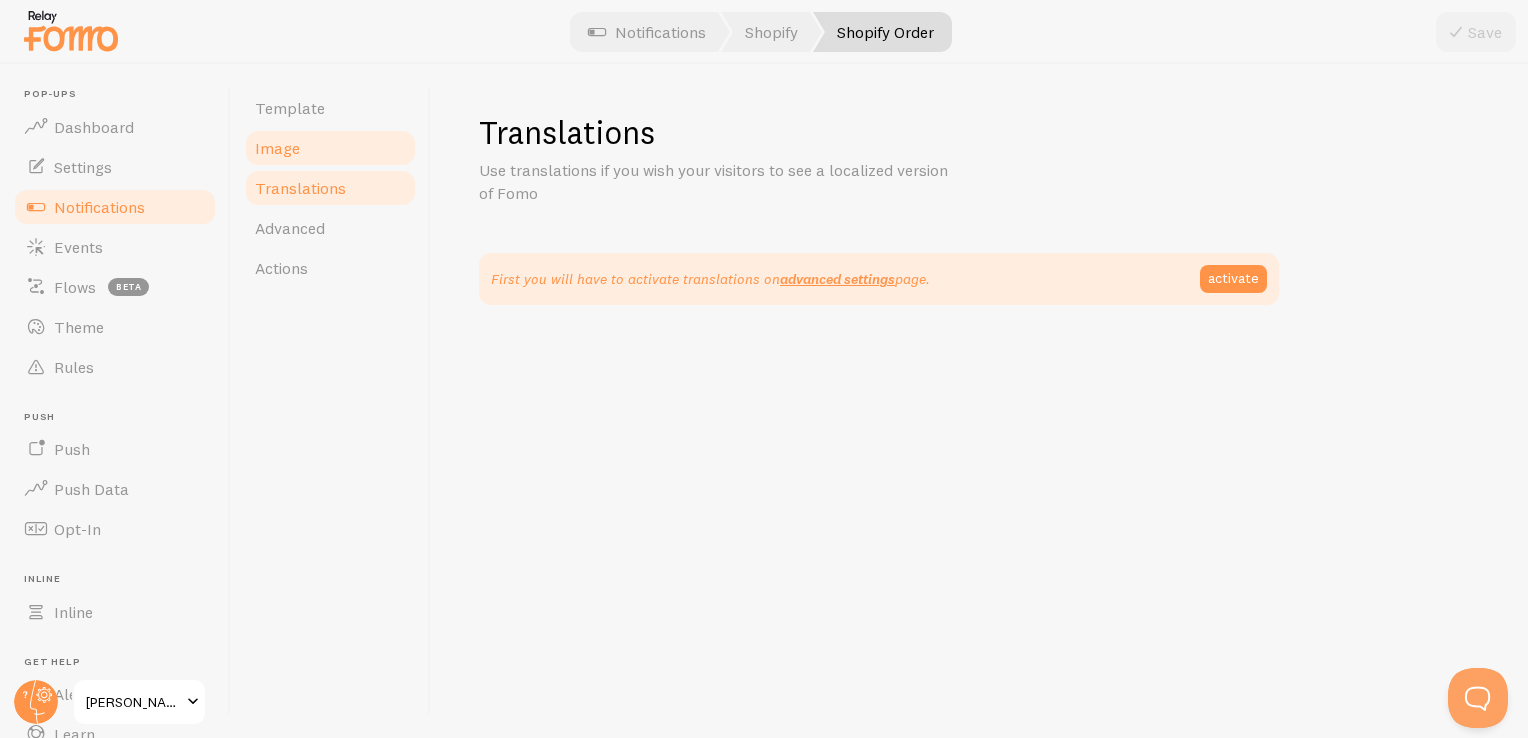 click on "Image" at bounding box center (330, 148) 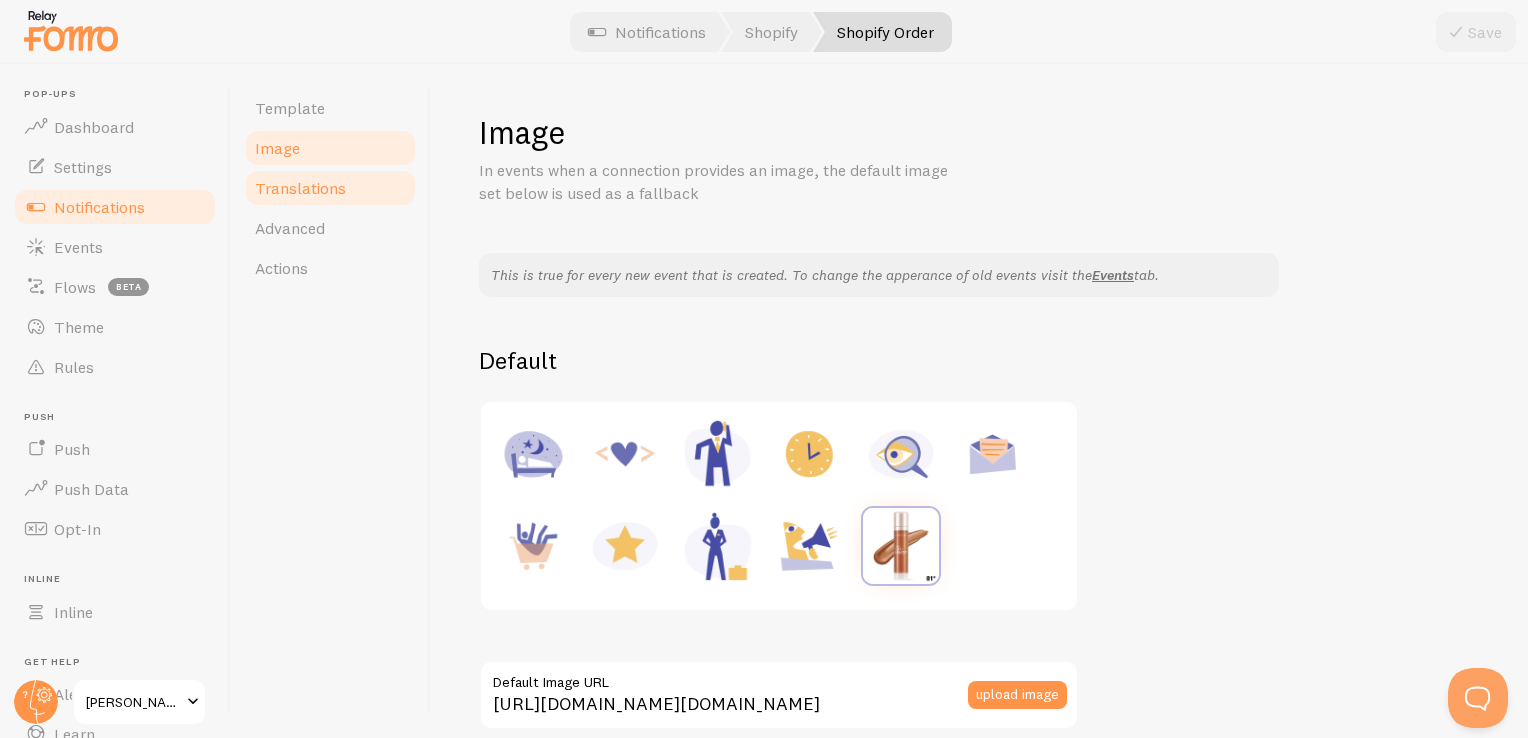 click on "Translations" at bounding box center (330, 188) 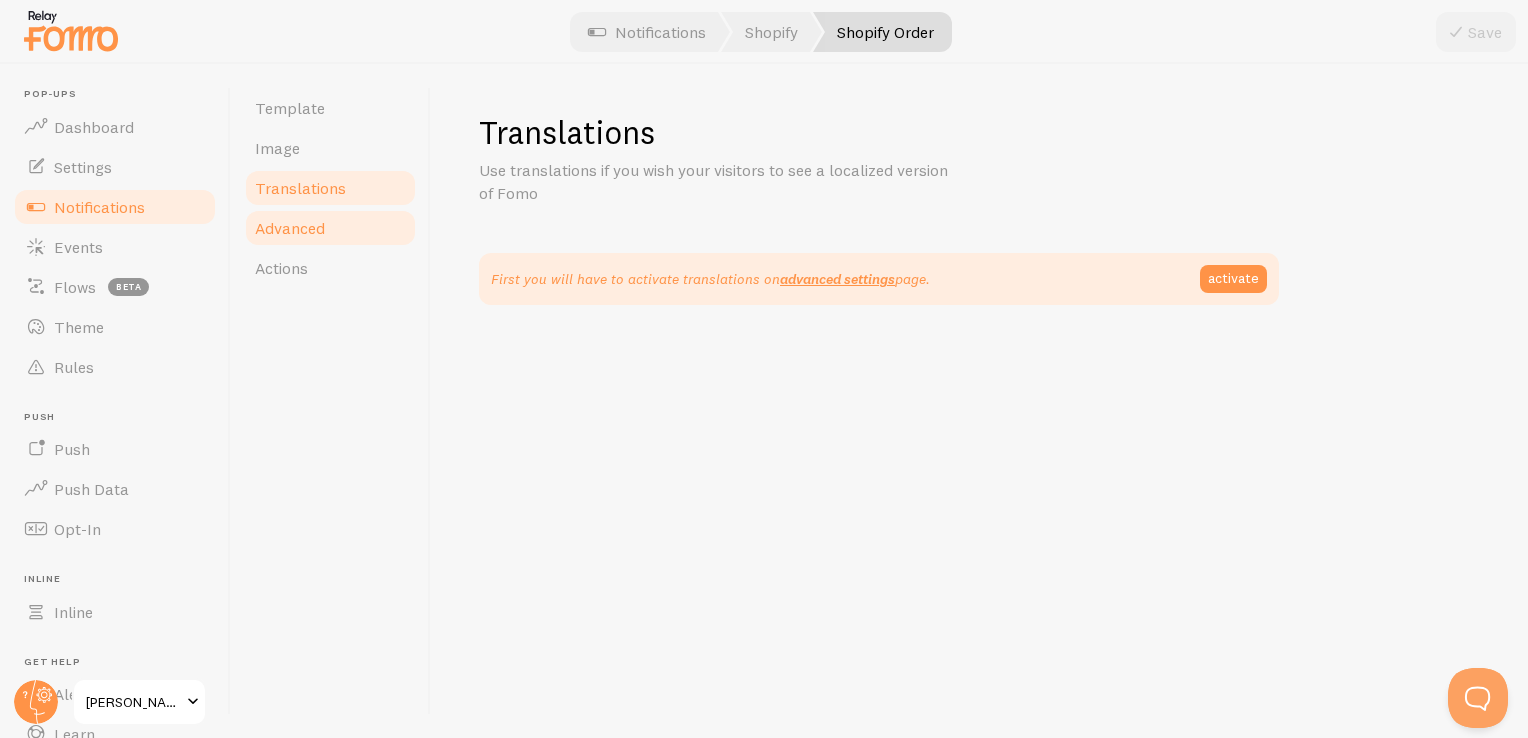click on "Advanced" at bounding box center [330, 228] 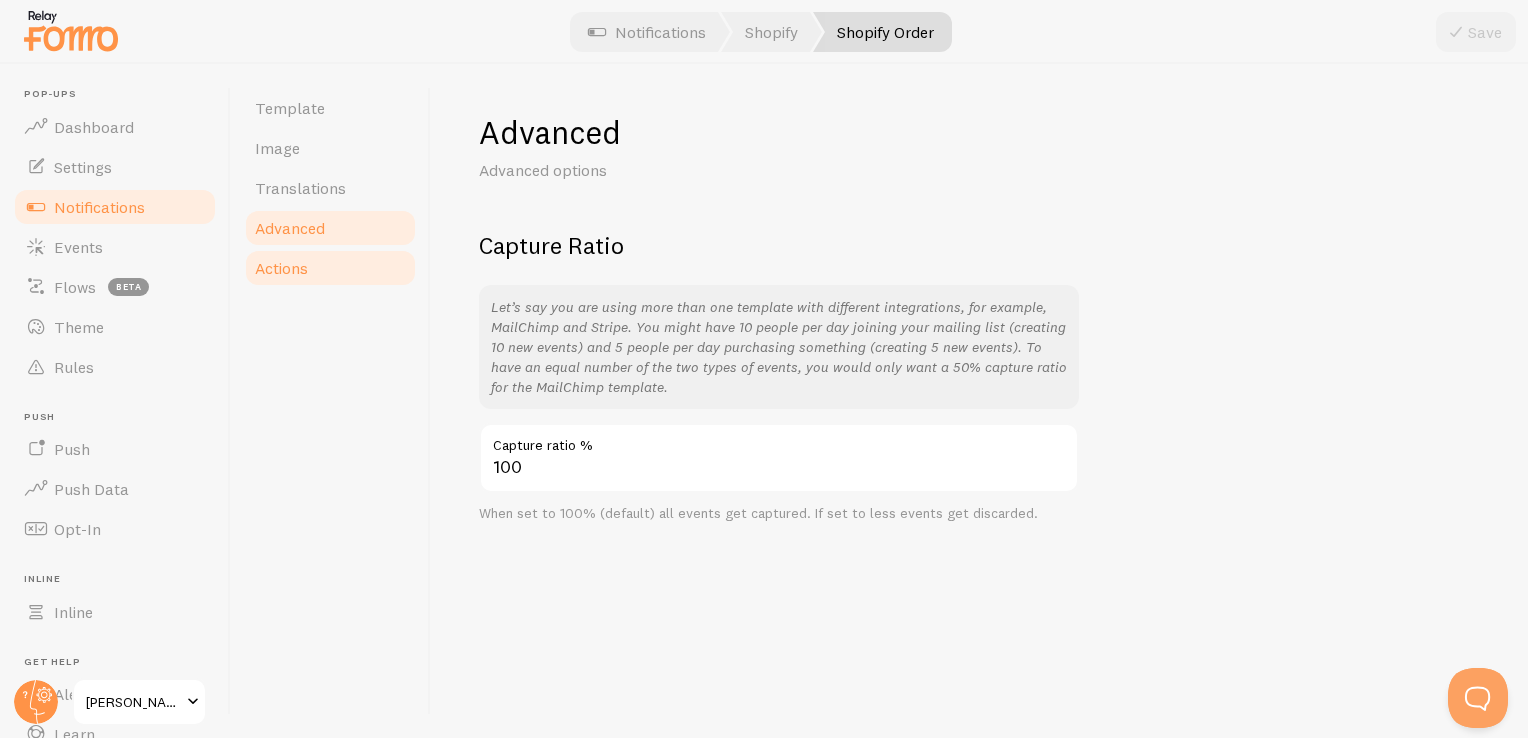 click on "Actions" at bounding box center [330, 268] 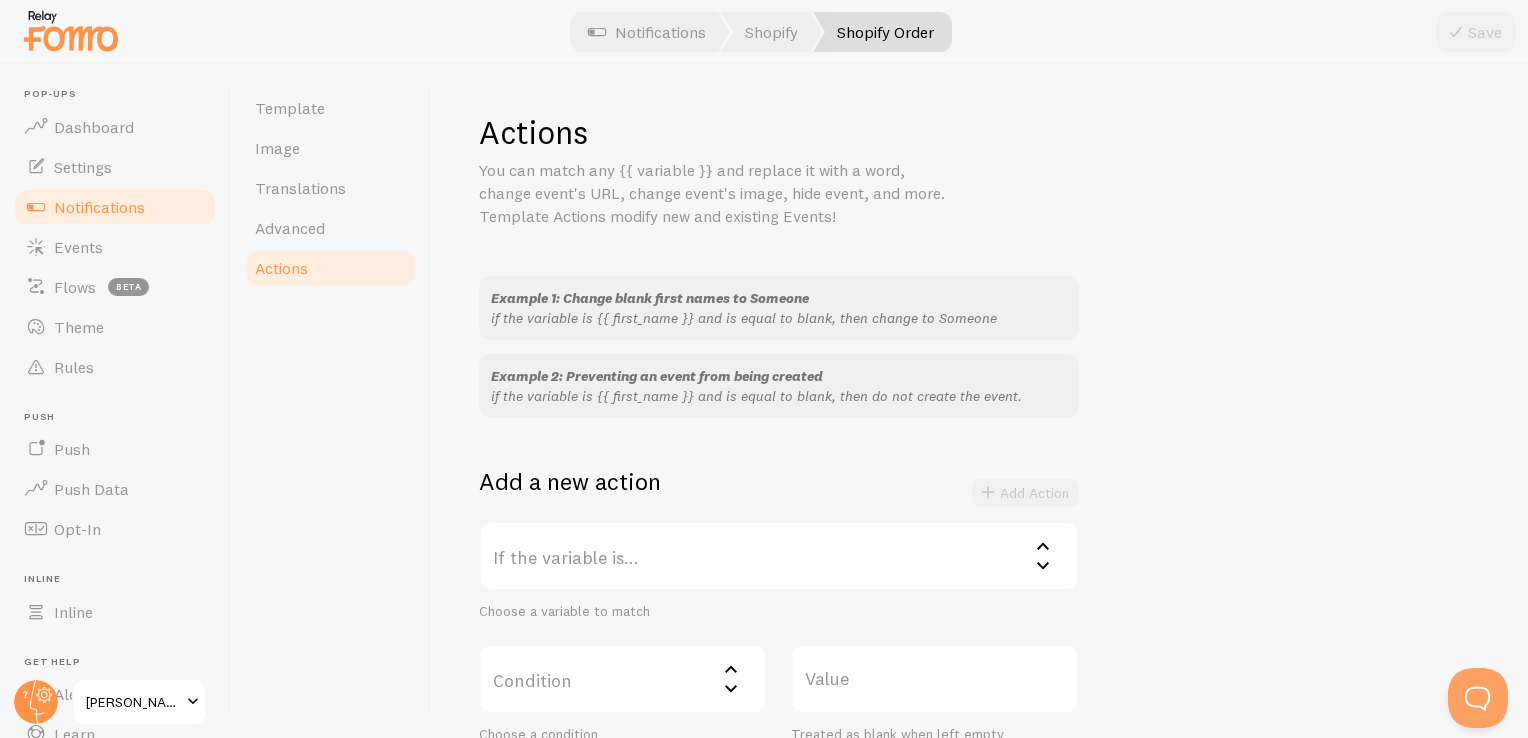 click on "If the variable is..." at bounding box center (779, 556) 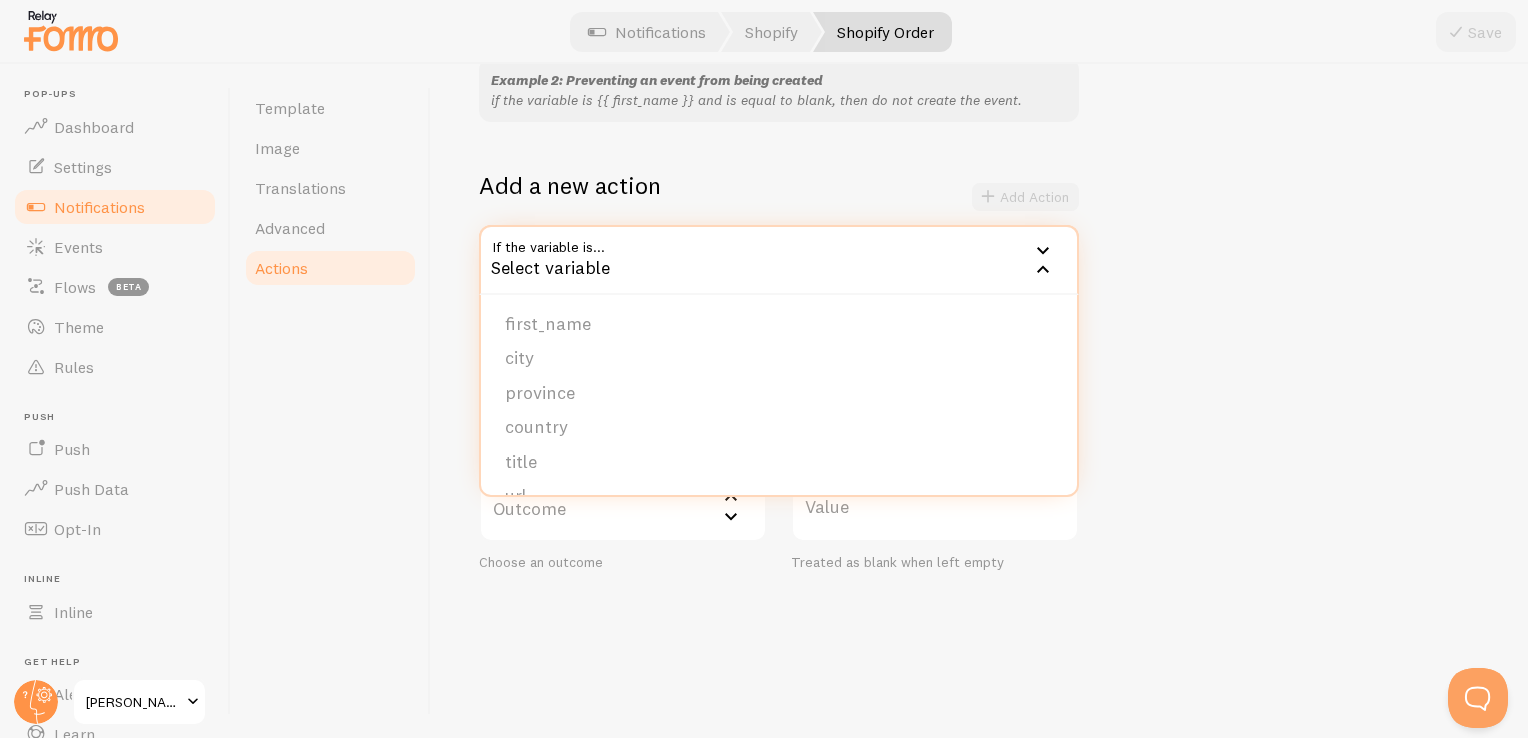 scroll, scrollTop: 300, scrollLeft: 0, axis: vertical 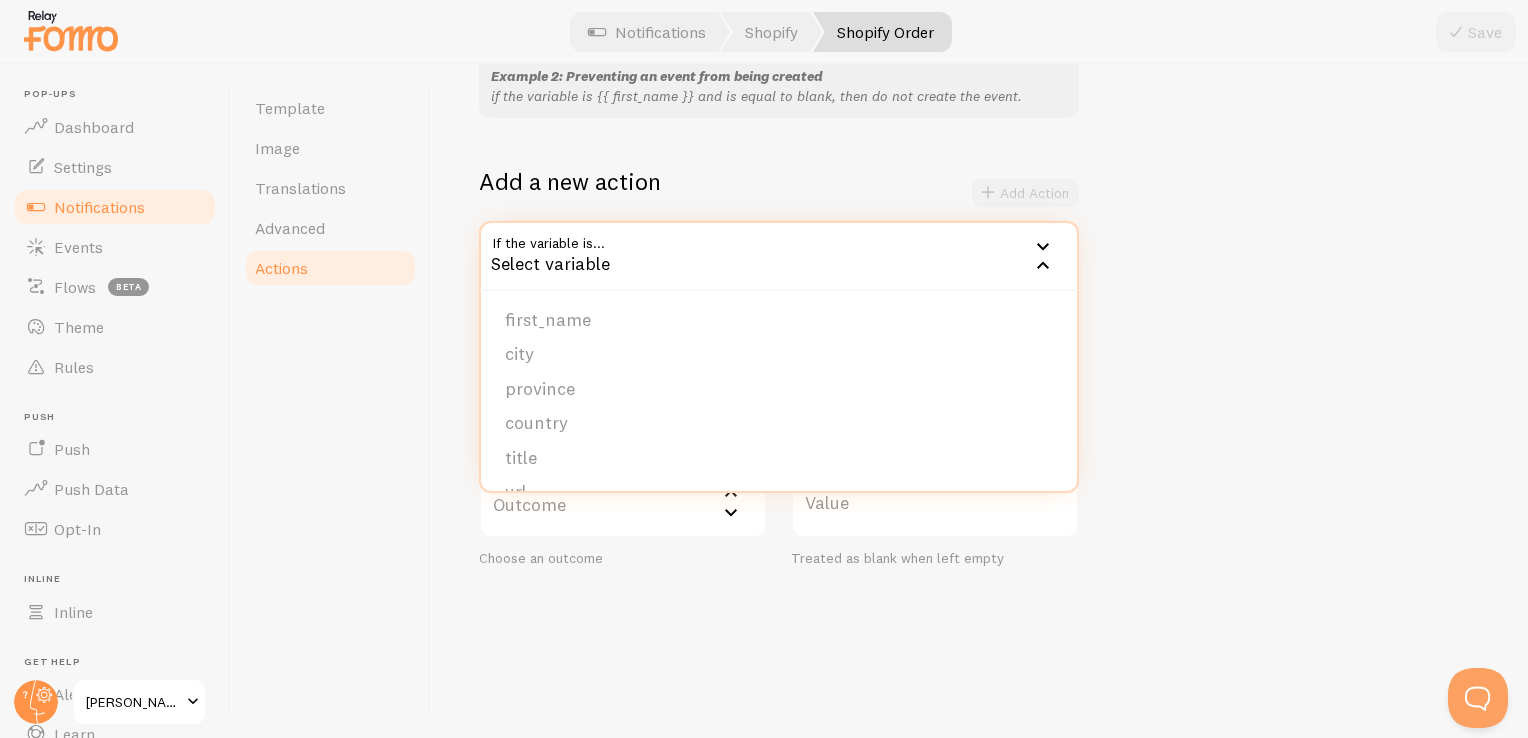 click on "Example 1: Change blank first names to Someone
if the variable is {{ first_name }} and is equal to blank, then change to Someone
Example 2: Preventing an event from being created
if the variable is {{ first_name }} and is equal to blank, then do not create the event.
Add a new action
Add Action
If the variable is...     Select variable       first_name  city  province  country  title  url  image_url  email_address  ip_address  recipient_name  amount  initials  variant_title  product_tags    Choose a variable to match   Condition     Select matcher       equals  not equal  contains  does not contain  less than (number)  greater than (number)  character count fewer than  character count greater than    Choose a condition       Value       Treated as blank when left empty   Outcome     Select outcome       do not create event  change to  change matched value to  change event url to  change title to  change image url to" at bounding box center [979, 271] 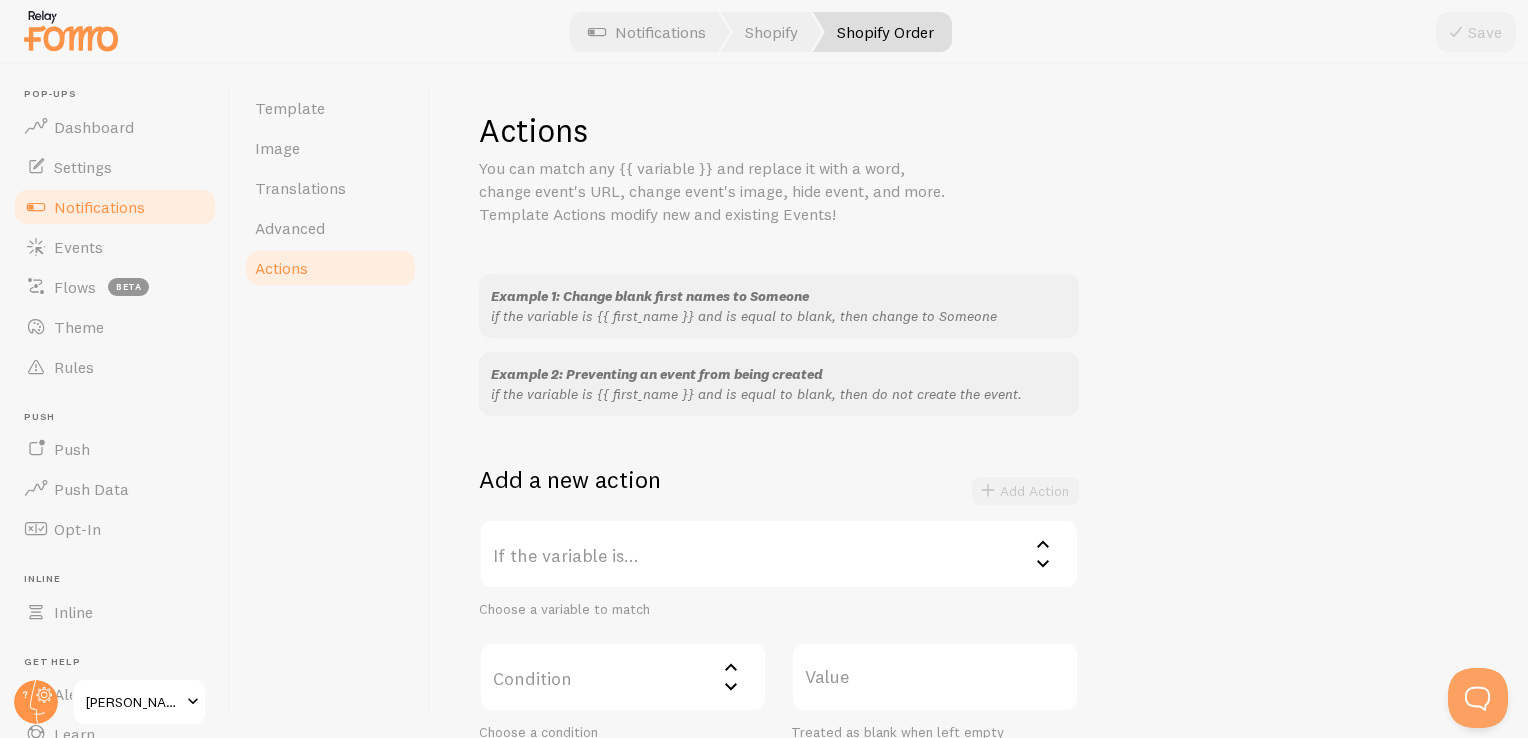 scroll, scrollTop: 0, scrollLeft: 0, axis: both 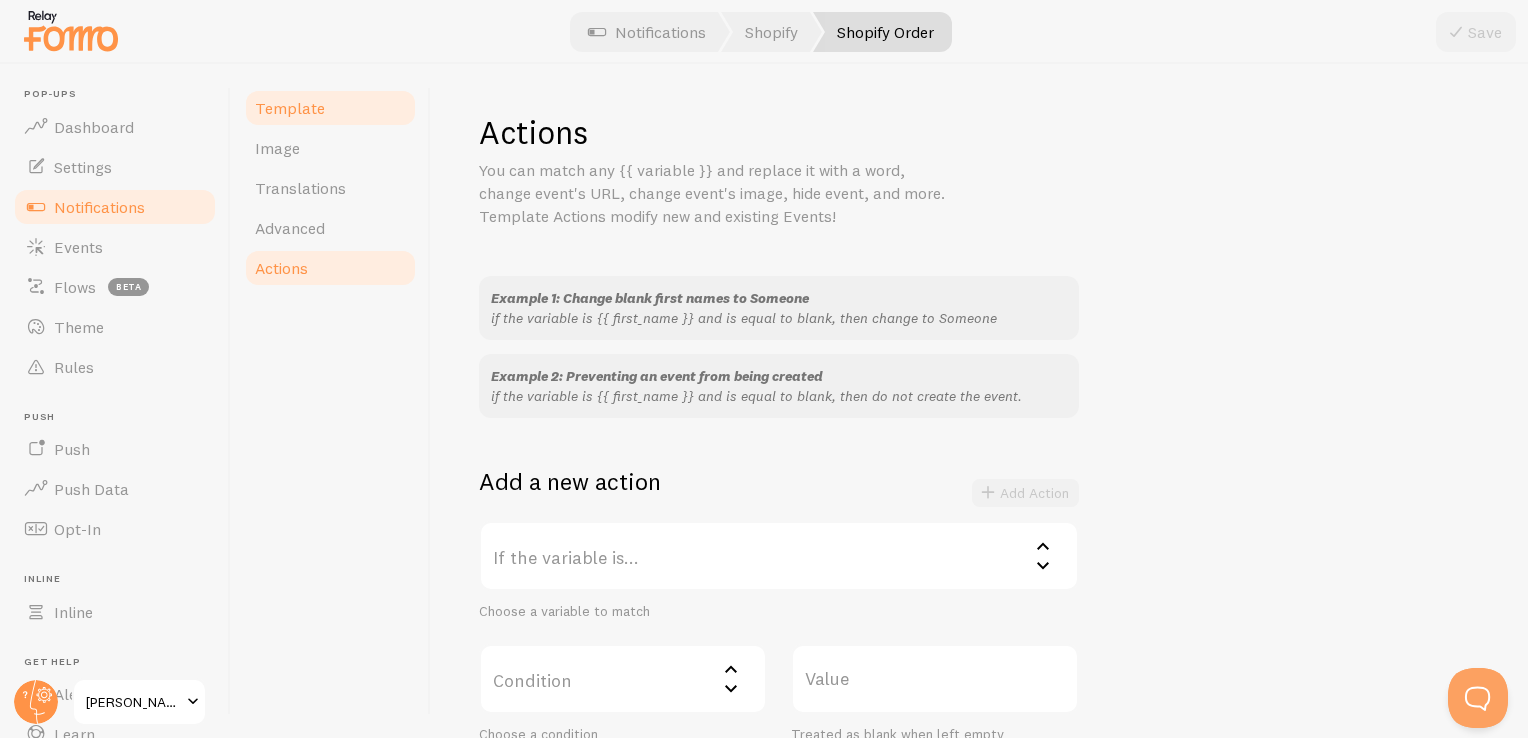 click on "Template" at bounding box center (330, 108) 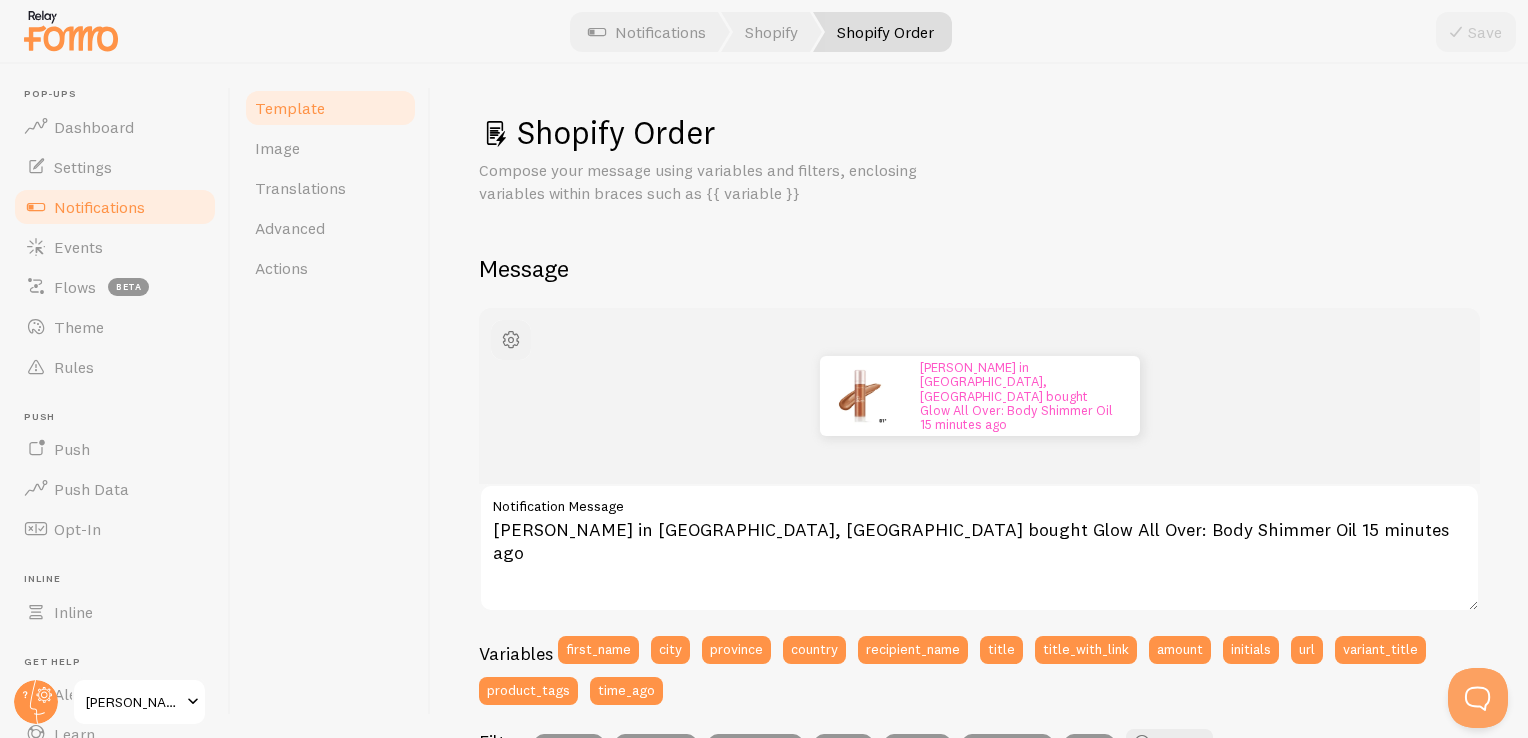 click at bounding box center (511, 340) 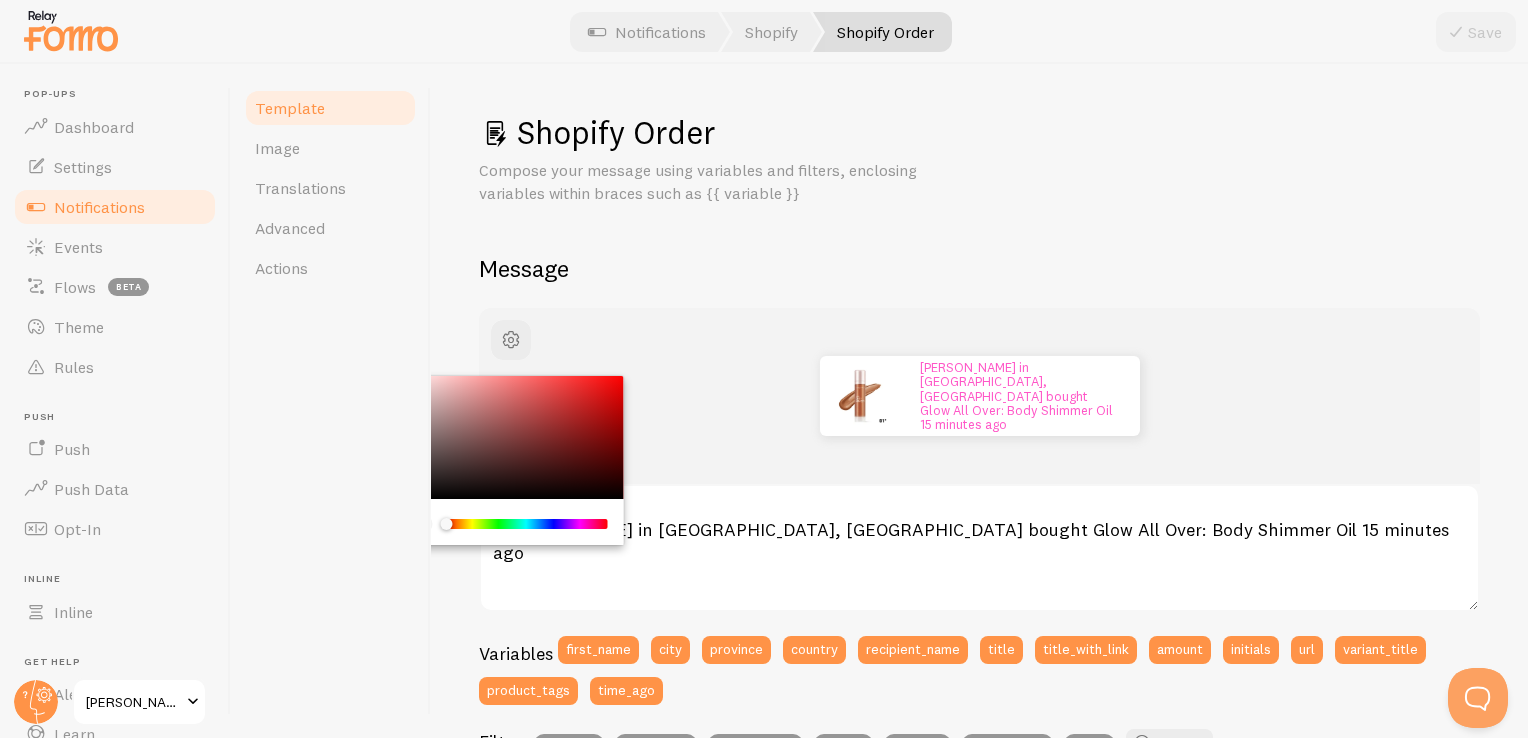 click on "Shopify Order
Compose your message using variables and filters, enclosing variables
within braces such as {{ variable }}
Message                     Alice in Los Angeles, CA bought Glow All Over: Body Shimmer Oil 15 minutes ago   Alice in Los Angeles, CA bought Glow All Over: Body Shimmer Oil 15 minutes ago   Notification Message         Variables
first_name
city
province
country
recipient_name
title
title_with_link
amount
initials
url
variant_title
product_tags
time_ago   Filters   default   truncate   propercase   color   number   trim_after   bold
View all
Settings         Template   Template enabled   Disabled Templates won't create new Events, but existing ones will still be shown       Default Link Address             Use markdown in template   Markdown enabled" at bounding box center [979, 781] 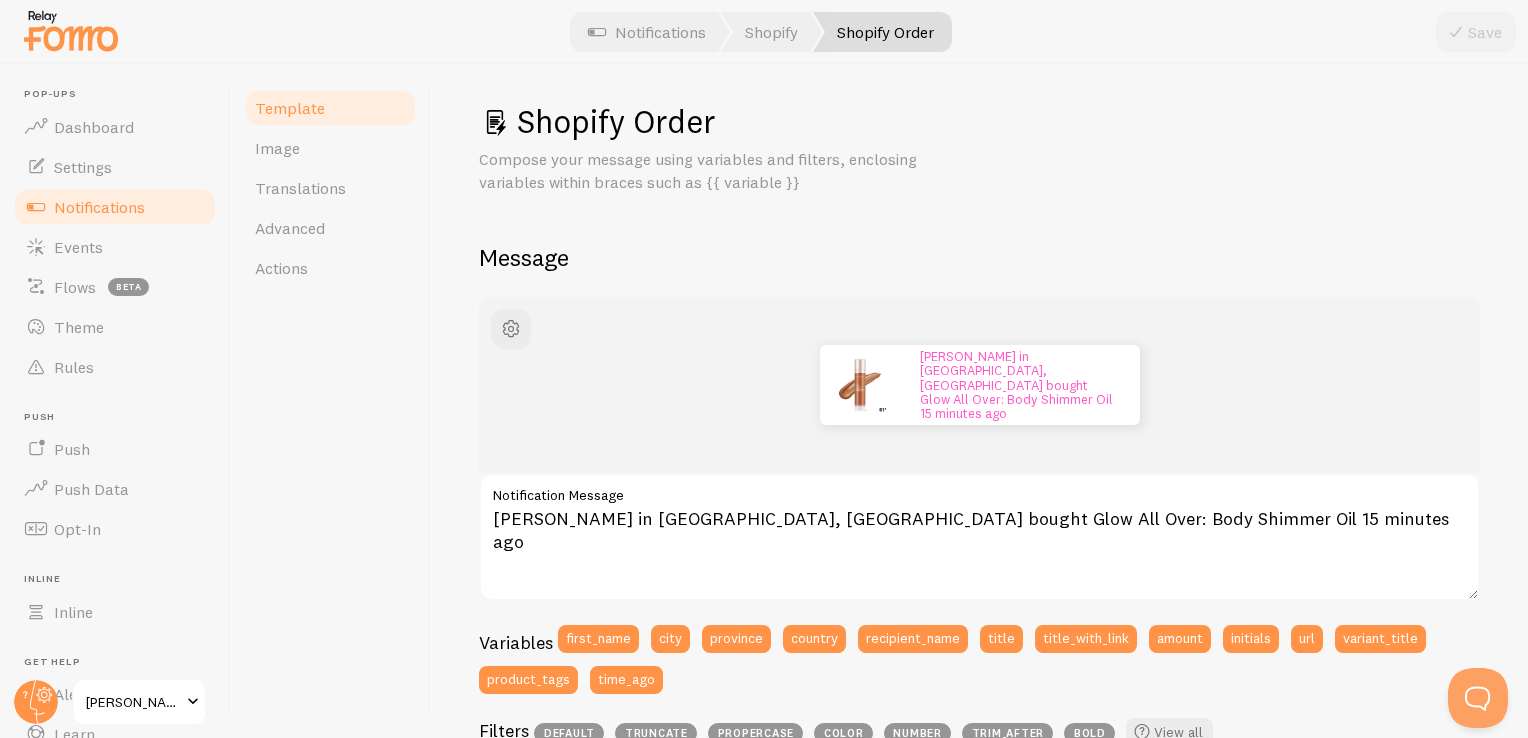 scroll, scrollTop: 0, scrollLeft: 0, axis: both 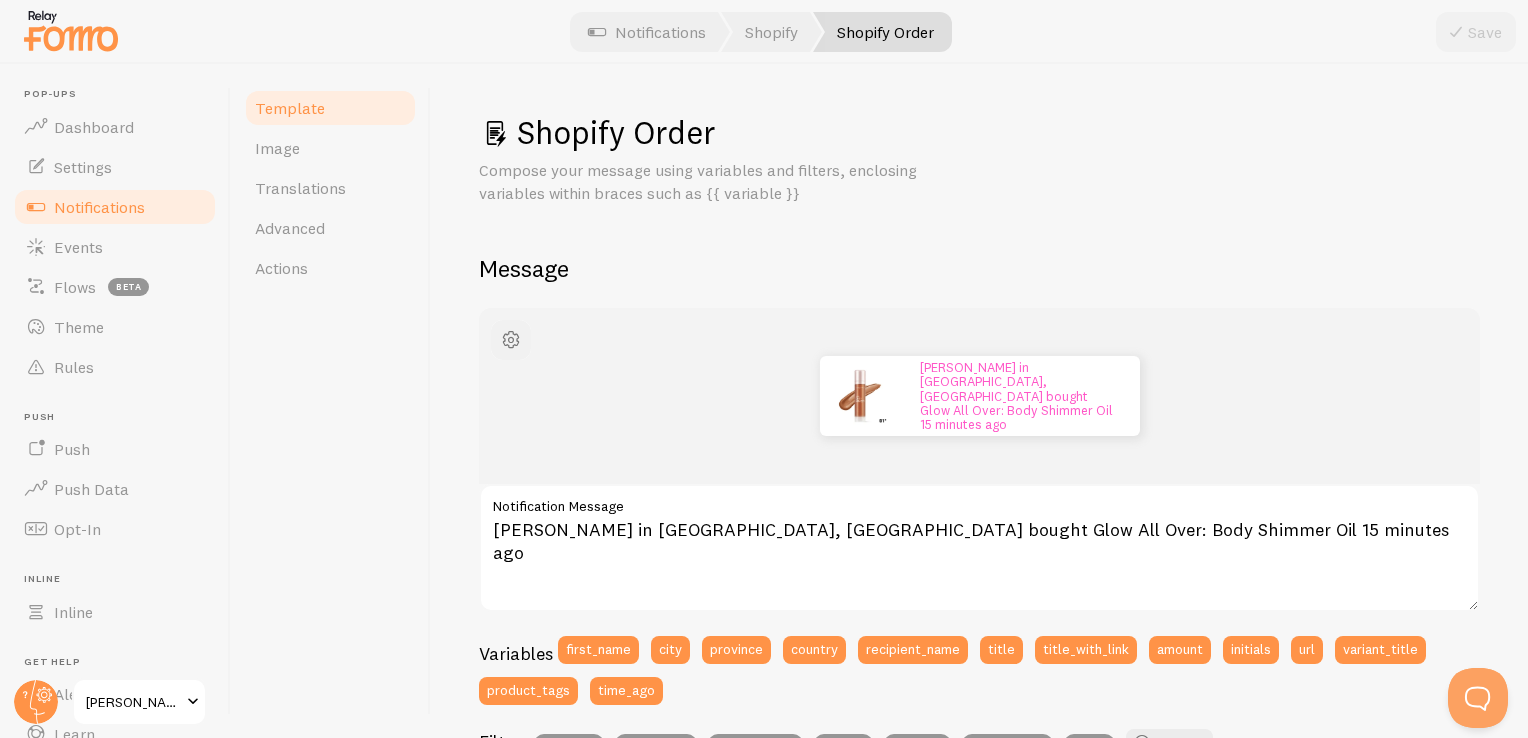 click at bounding box center (511, 340) 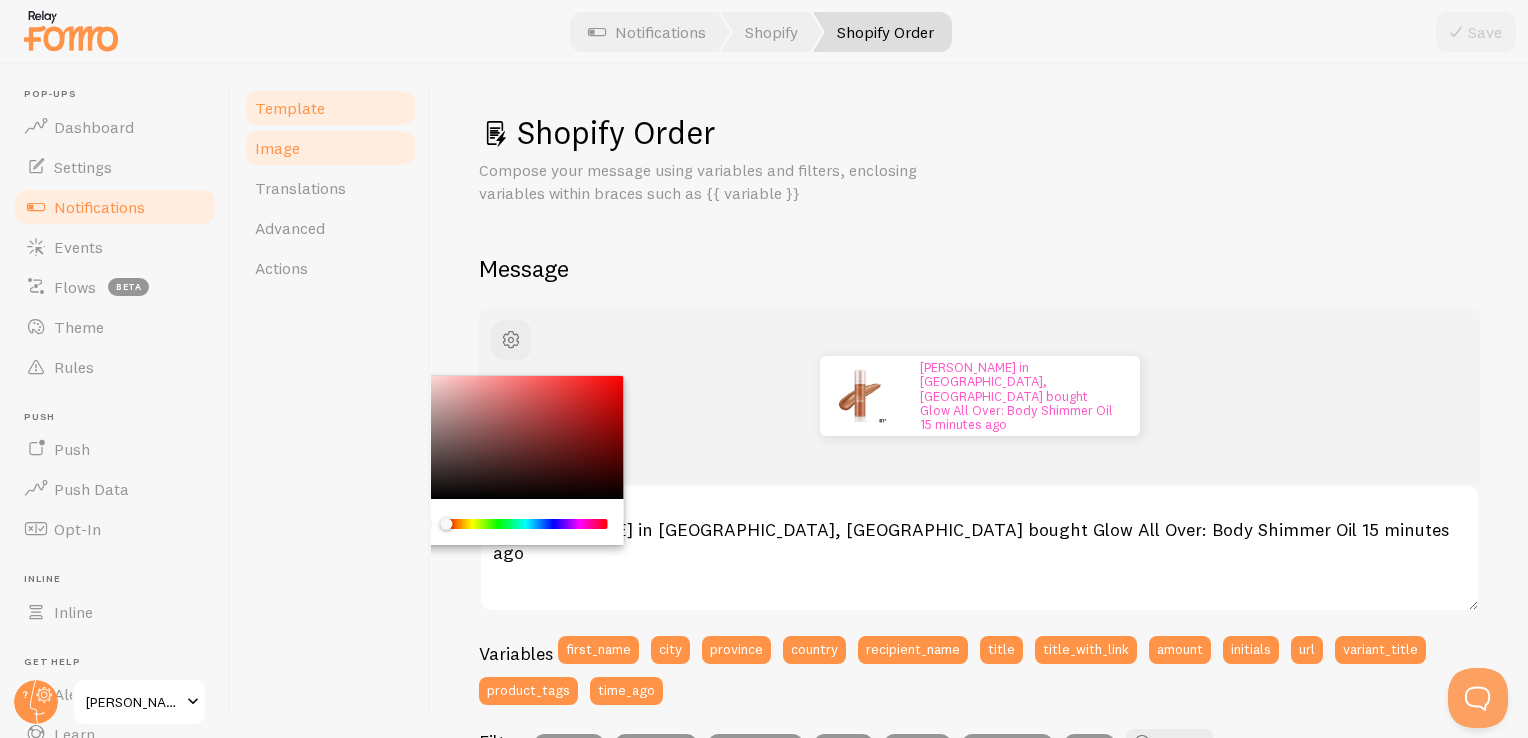 click on "Image" at bounding box center [330, 148] 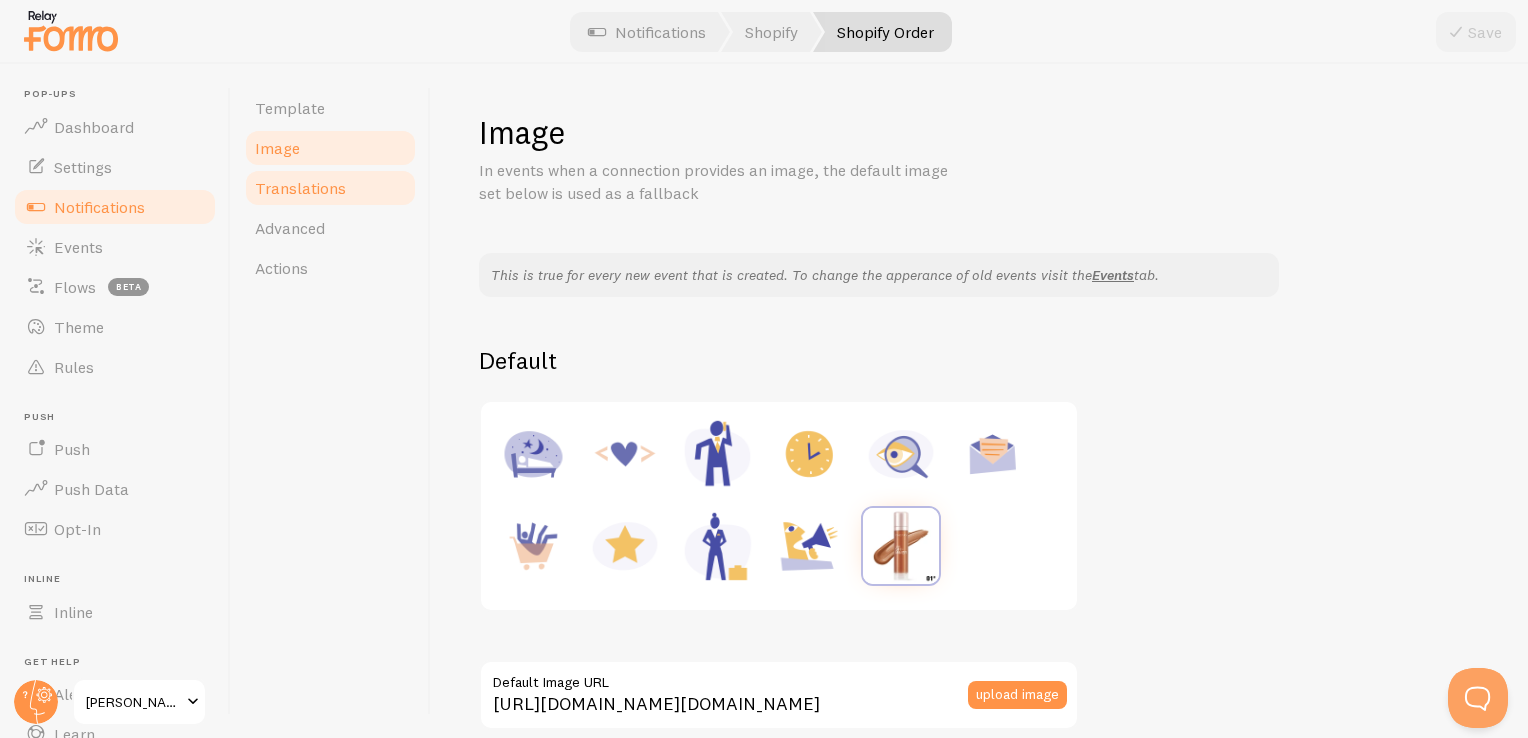 click on "Translations" at bounding box center (300, 188) 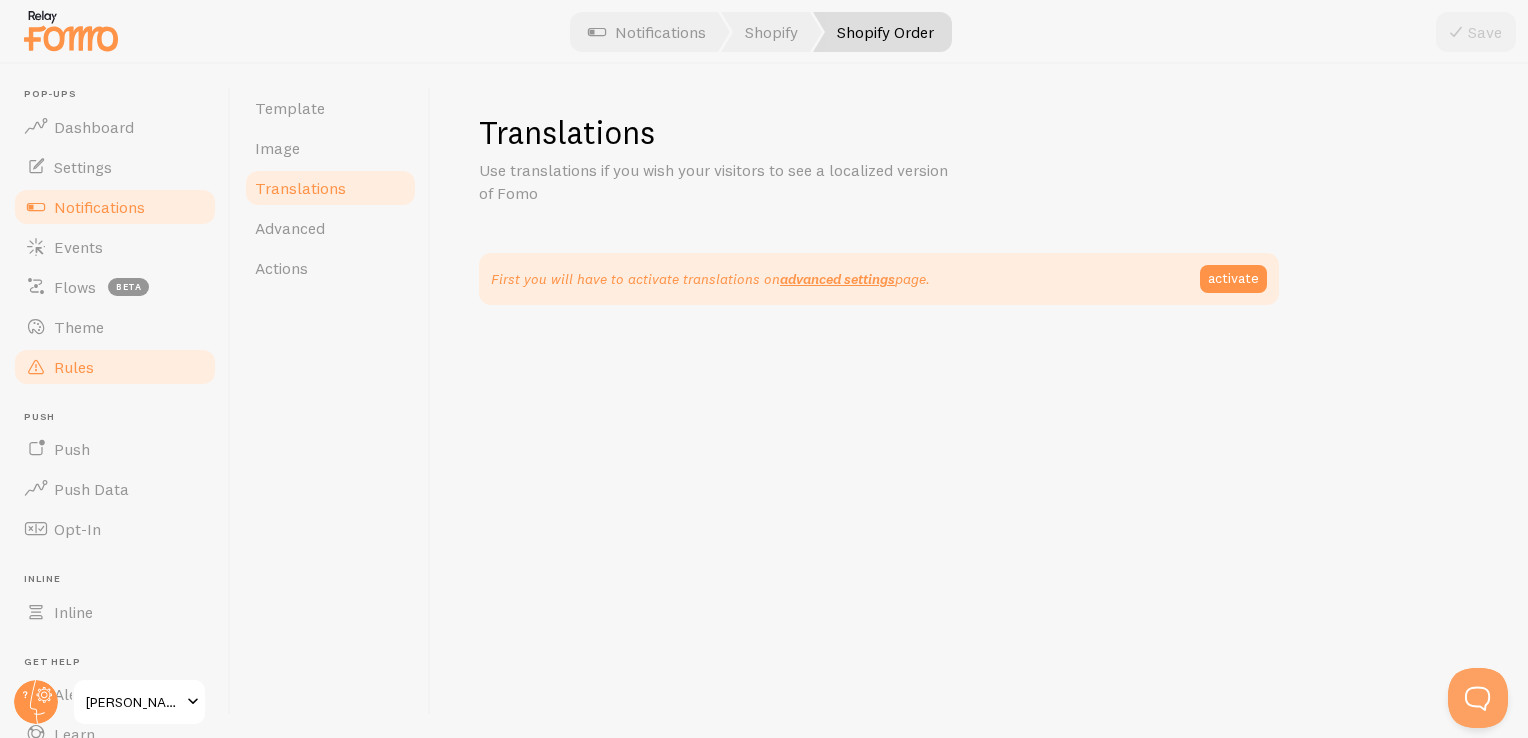 click on "Rules" at bounding box center [115, 367] 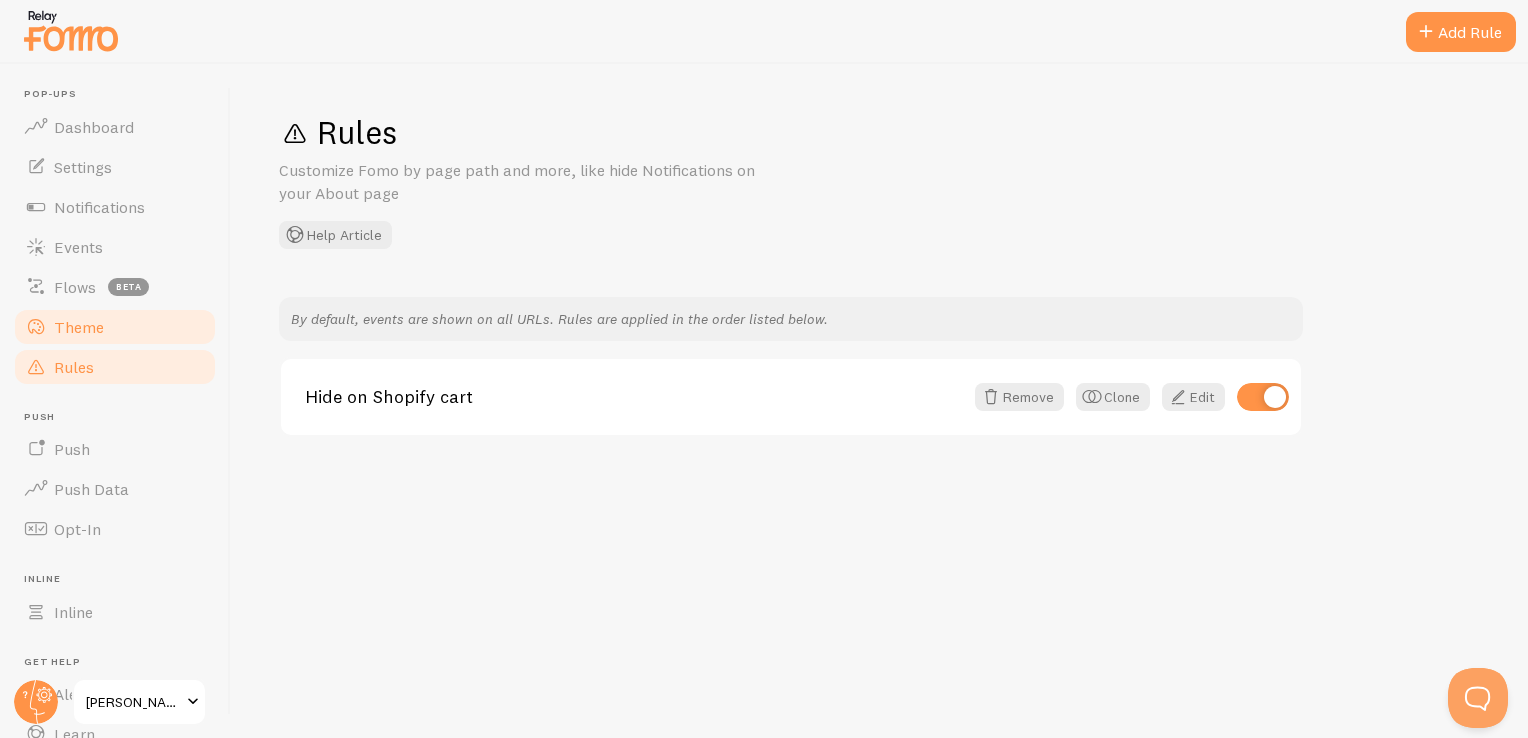 click on "Theme" at bounding box center (115, 327) 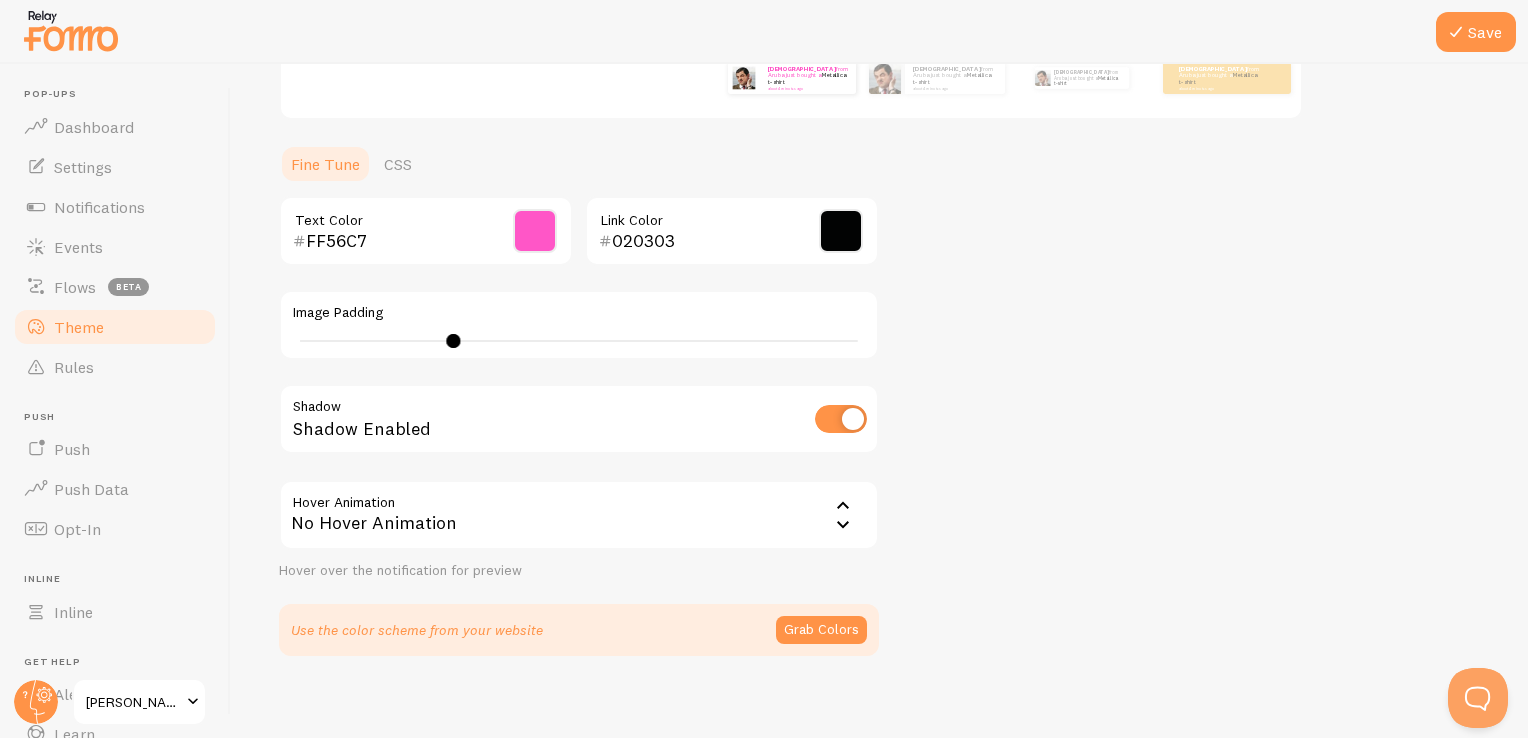 scroll, scrollTop: 416, scrollLeft: 0, axis: vertical 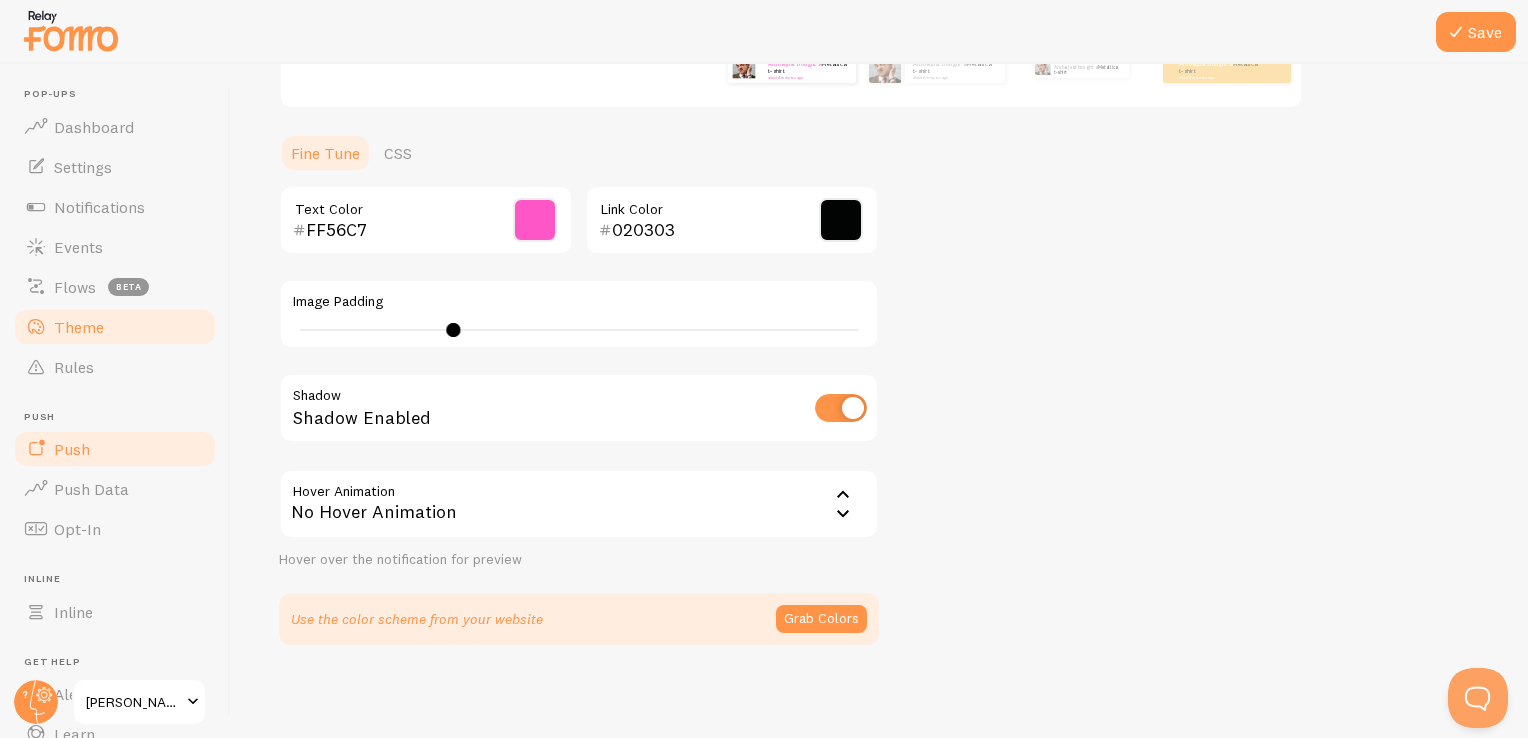 click on "Push" at bounding box center (115, 449) 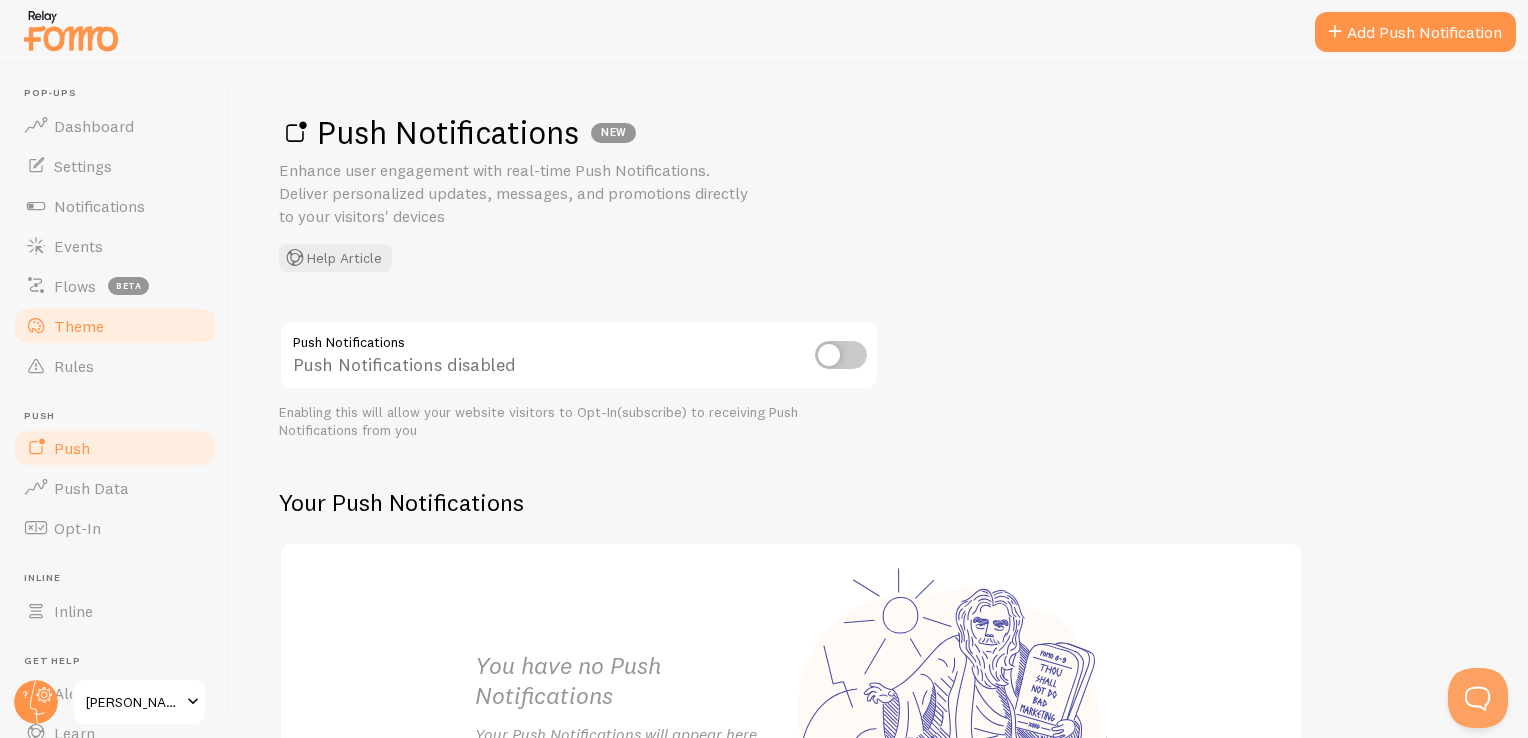 scroll, scrollTop: 0, scrollLeft: 0, axis: both 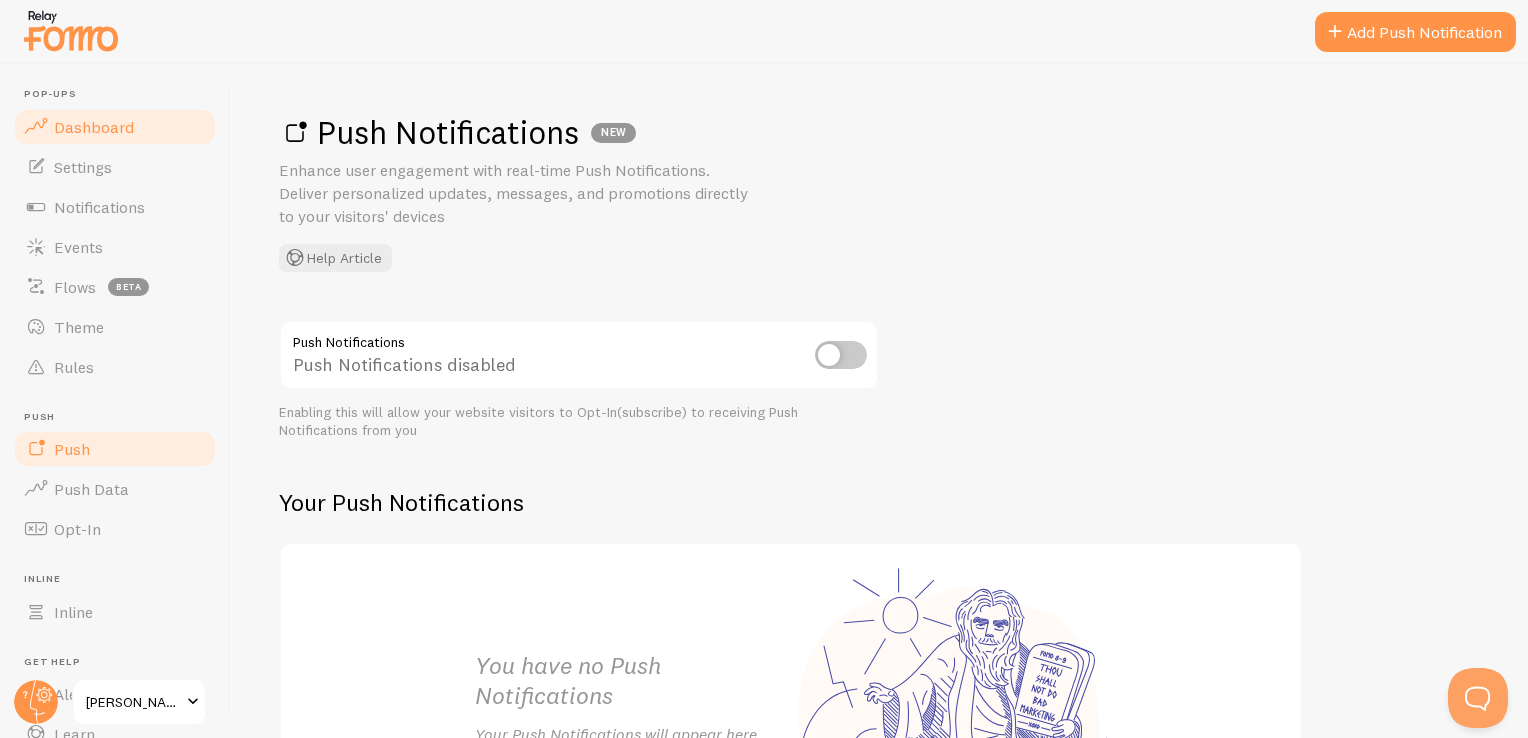 click on "Dashboard" at bounding box center [94, 127] 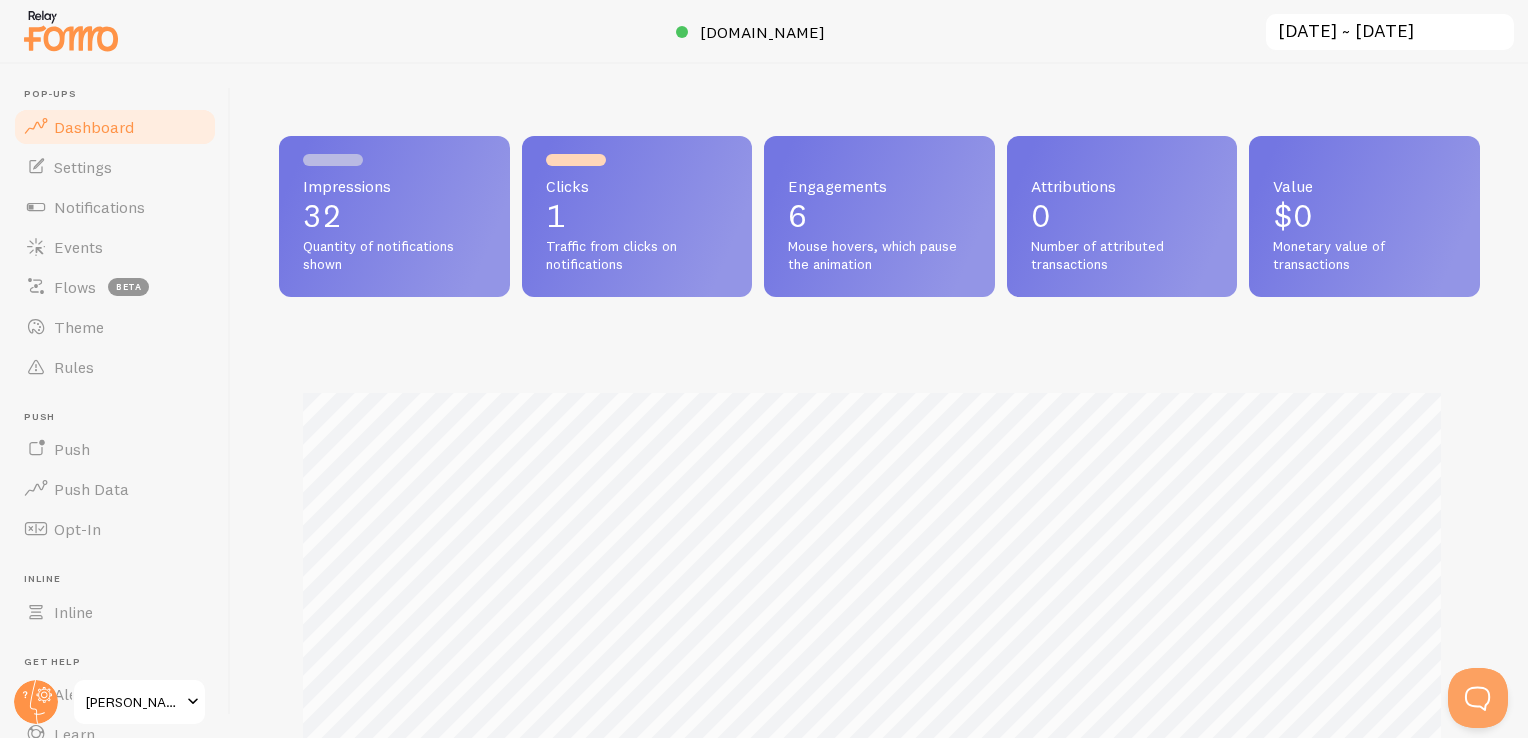 scroll, scrollTop: 999474, scrollLeft: 998813, axis: both 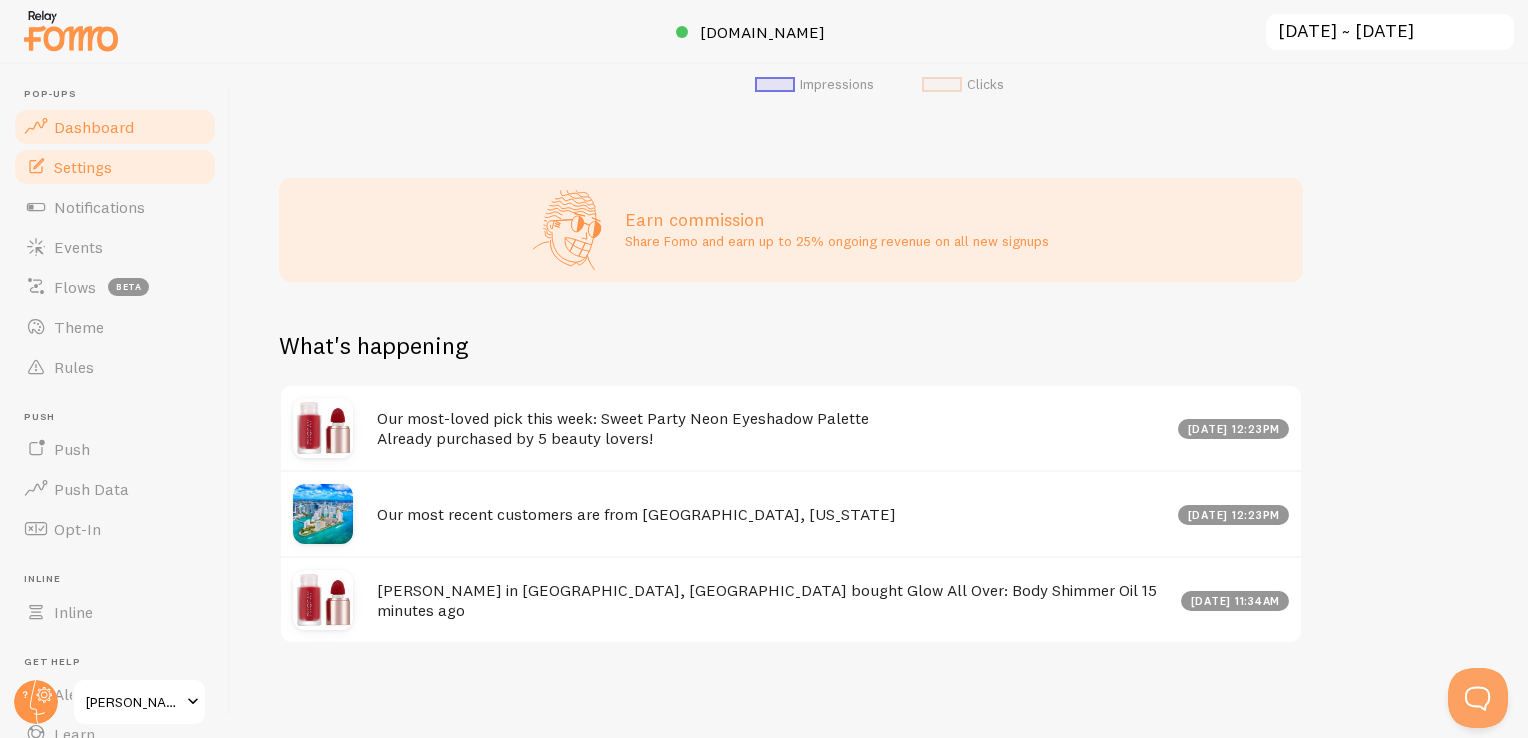 click on "Settings" at bounding box center [83, 167] 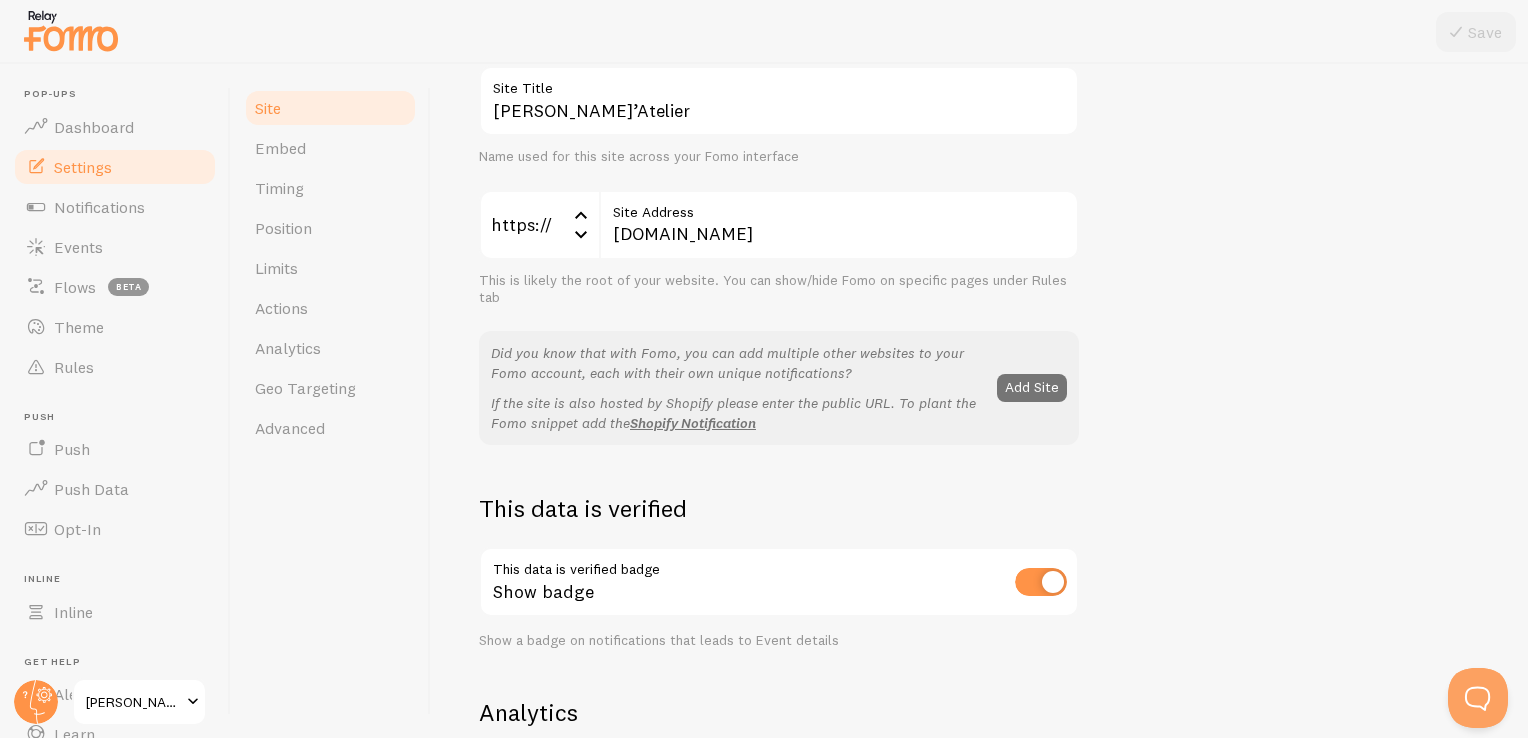 scroll, scrollTop: 400, scrollLeft: 0, axis: vertical 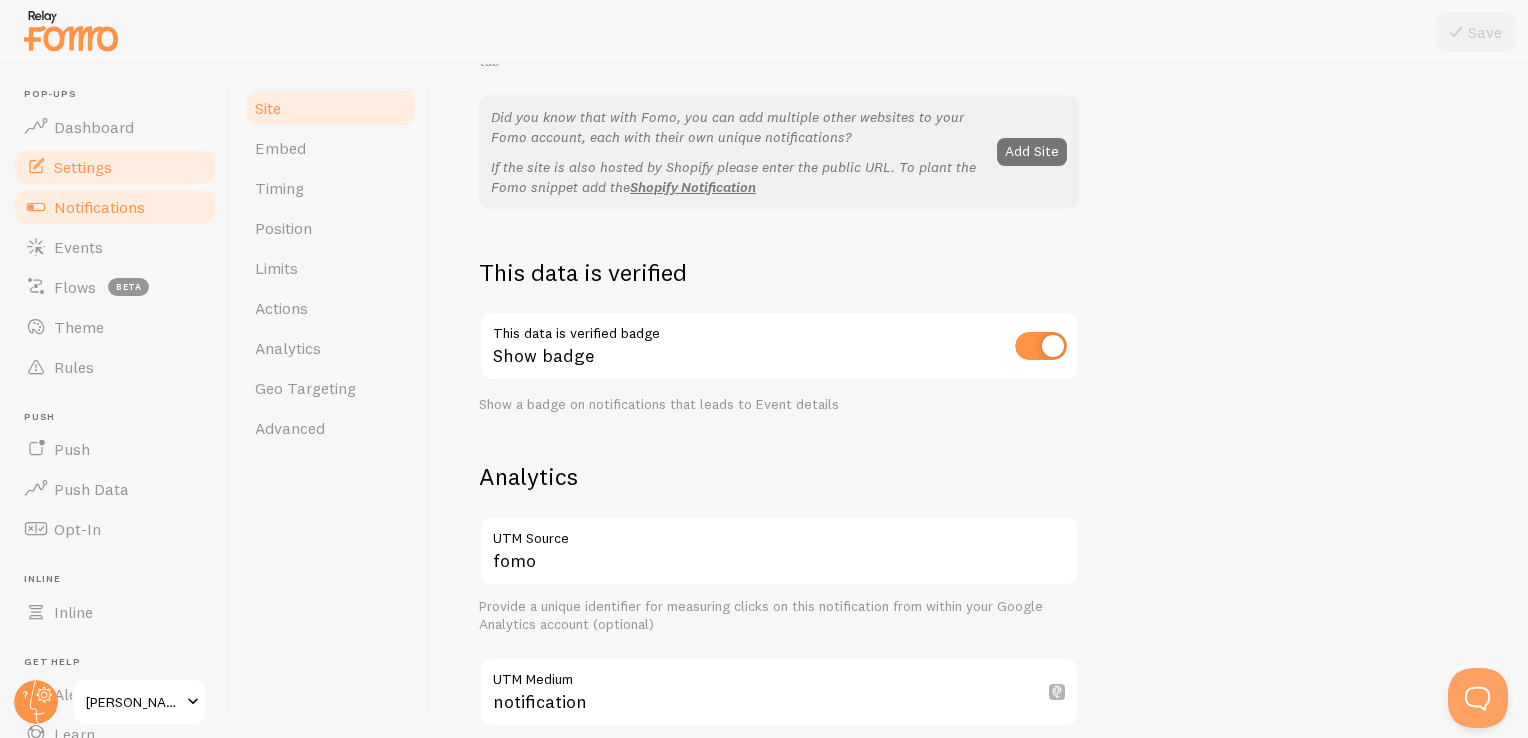 click on "Notifications" at bounding box center (99, 207) 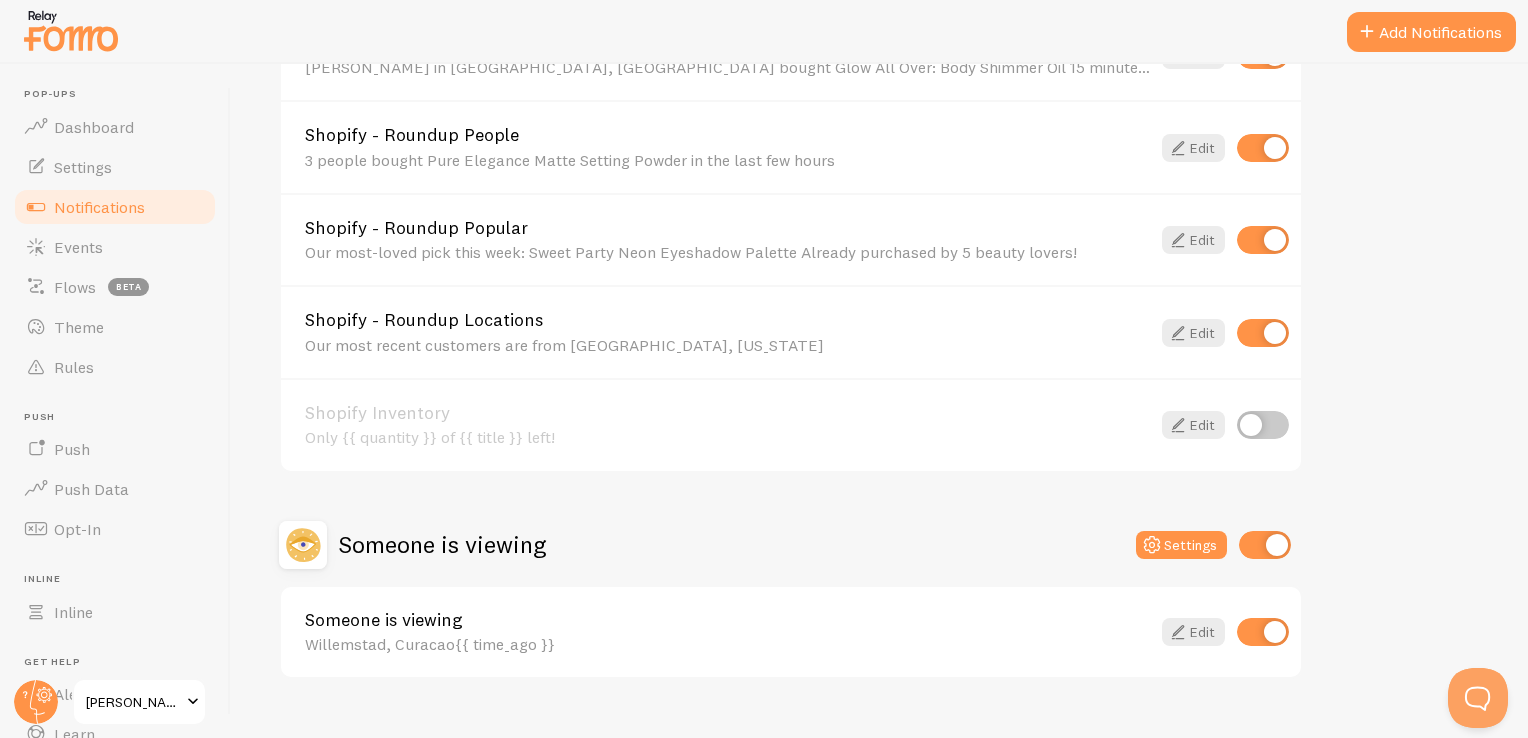 scroll, scrollTop: 867, scrollLeft: 0, axis: vertical 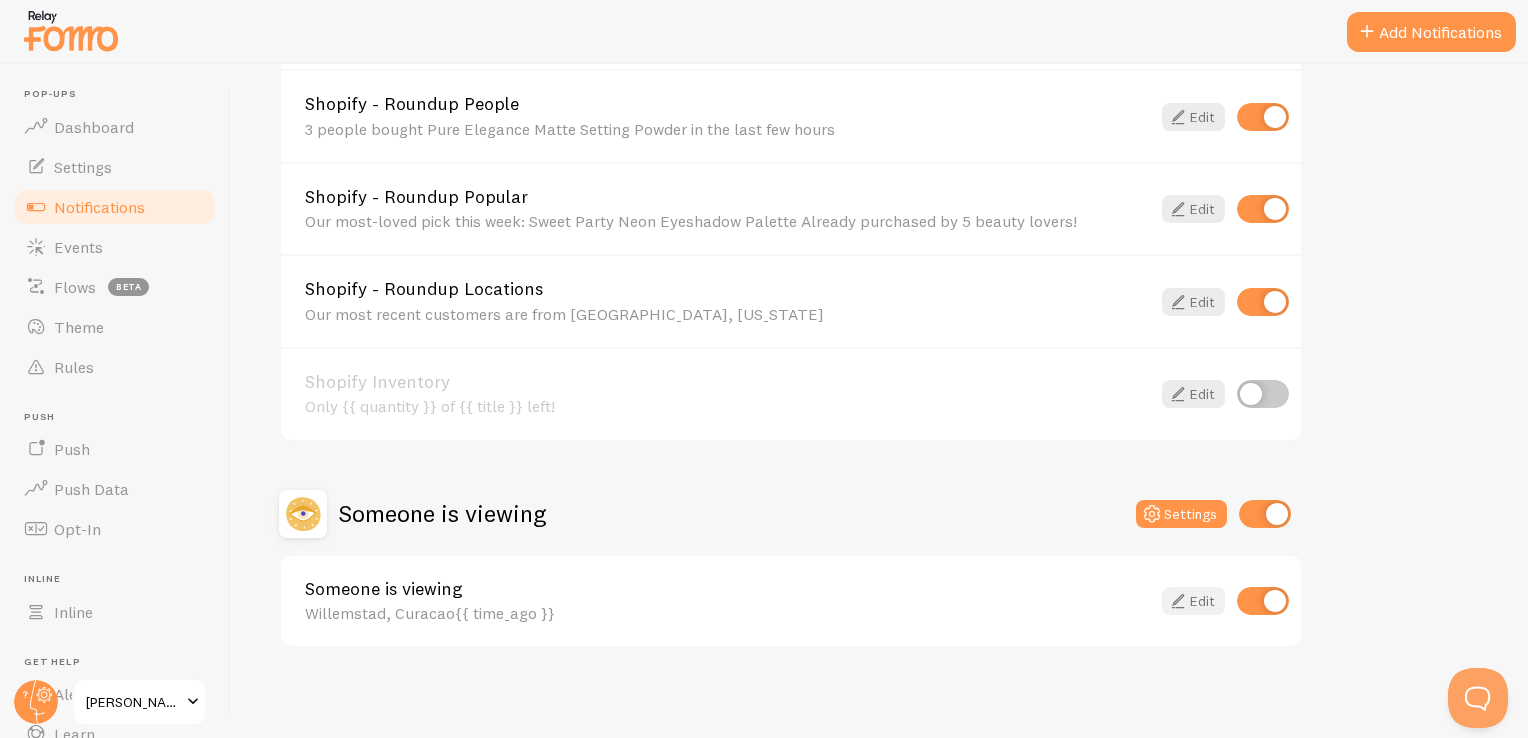 click at bounding box center [1178, 601] 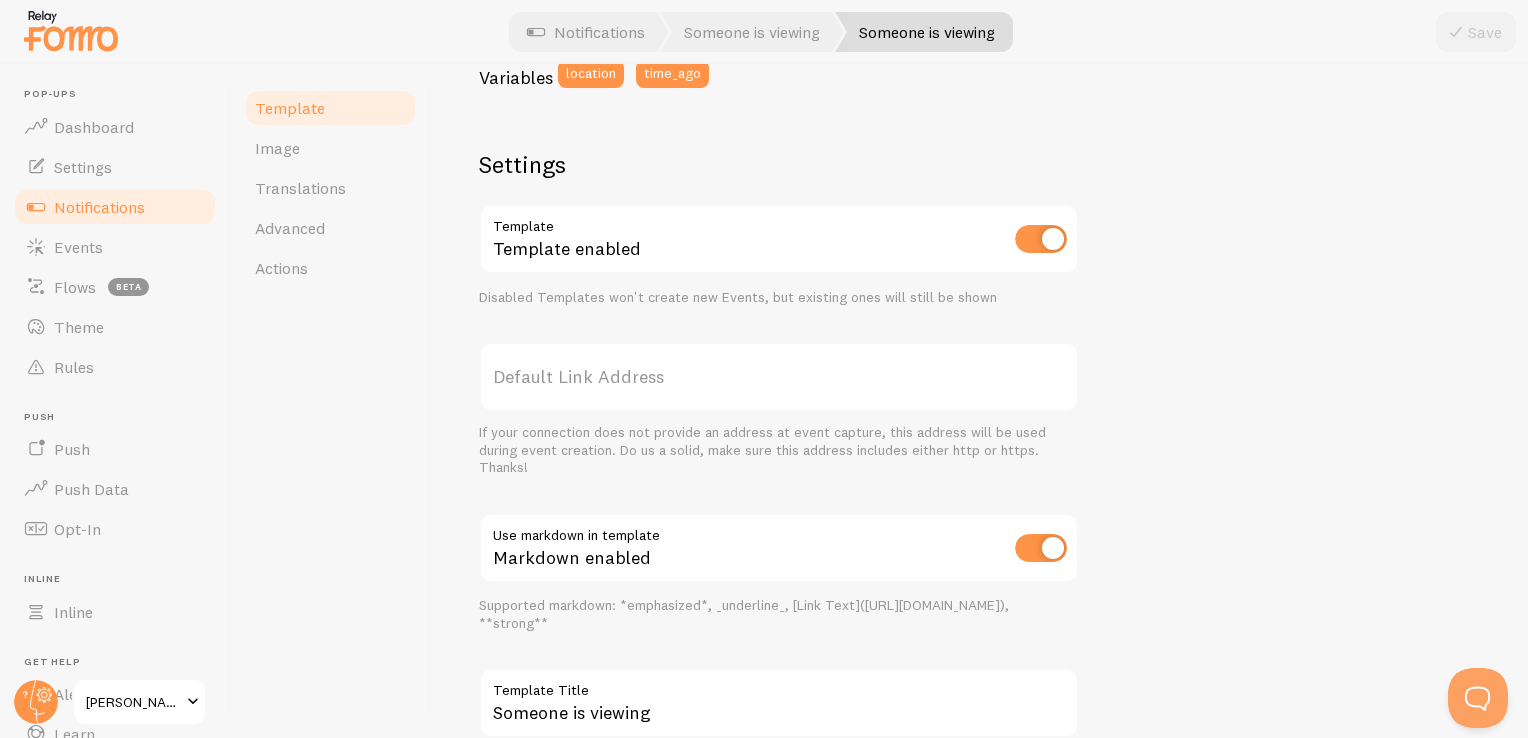 scroll, scrollTop: 705, scrollLeft: 0, axis: vertical 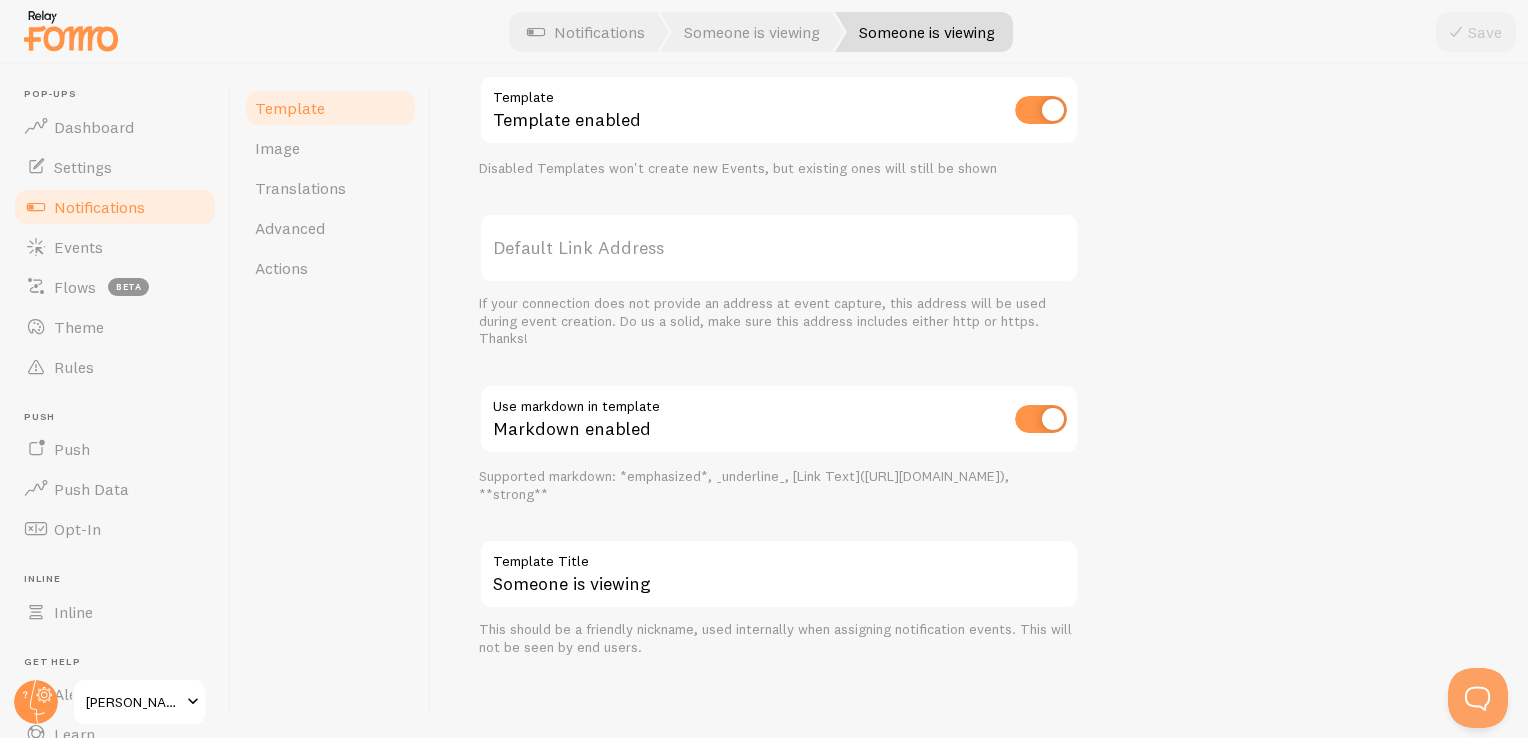click on "Template Title" at bounding box center [779, 556] 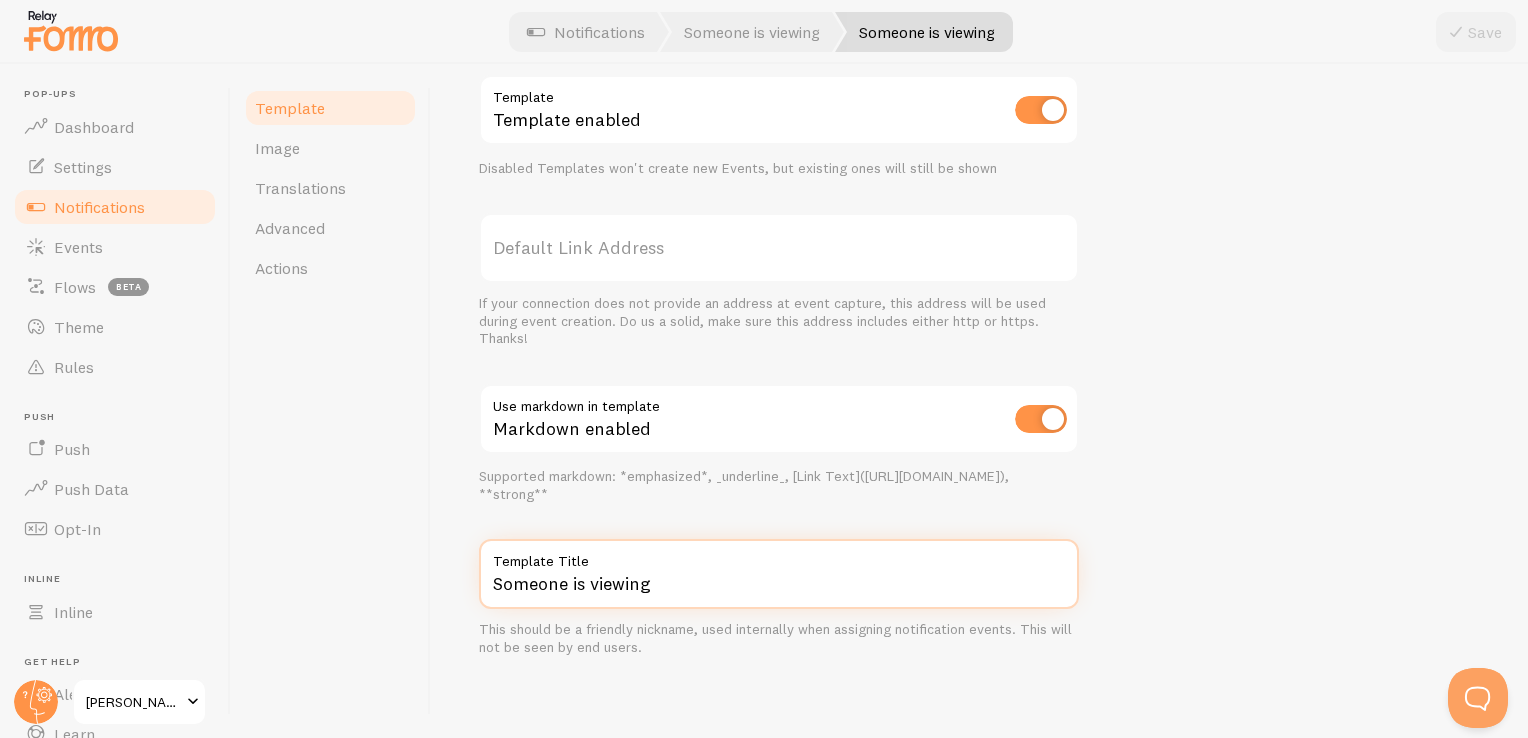 click on "Someone is viewing" at bounding box center [779, 574] 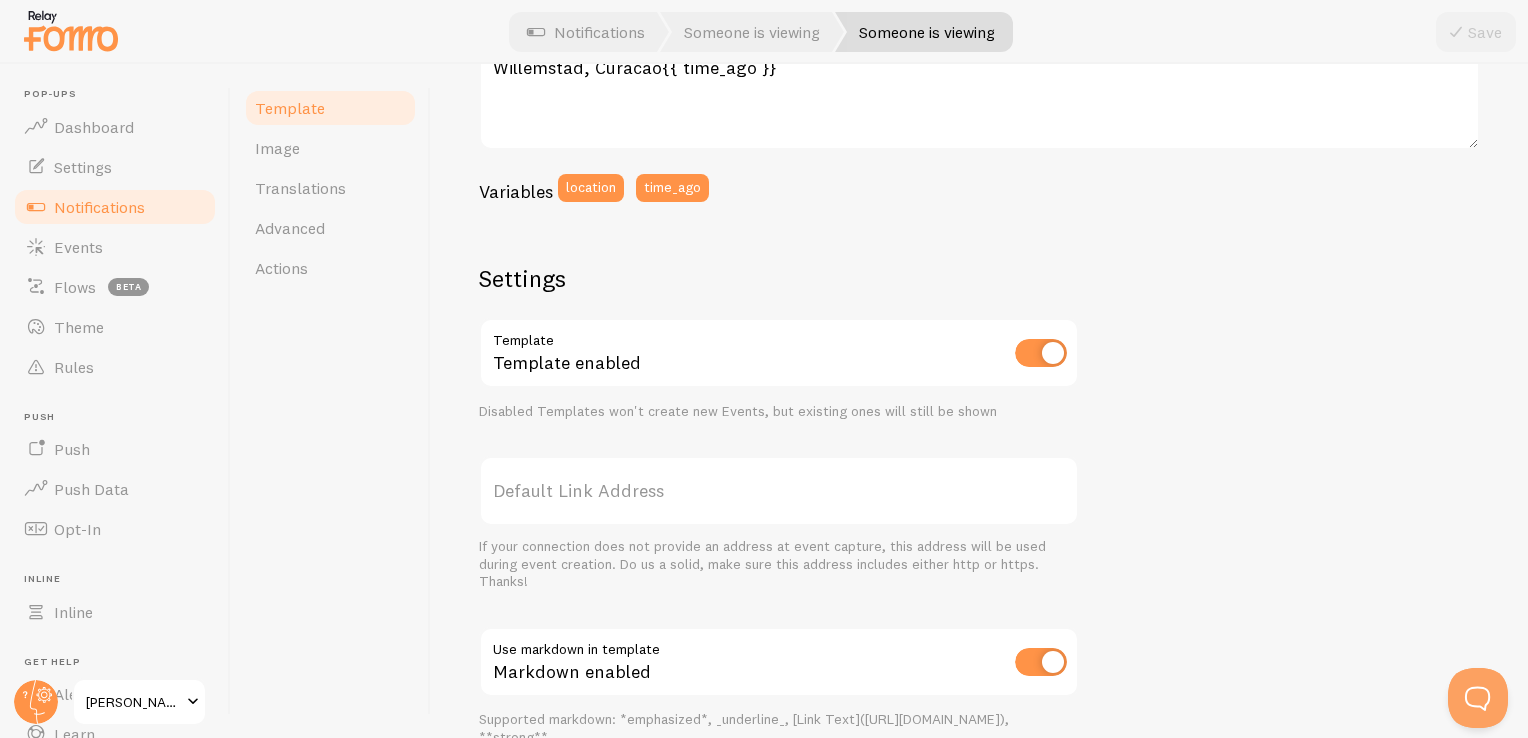 scroll, scrollTop: 405, scrollLeft: 0, axis: vertical 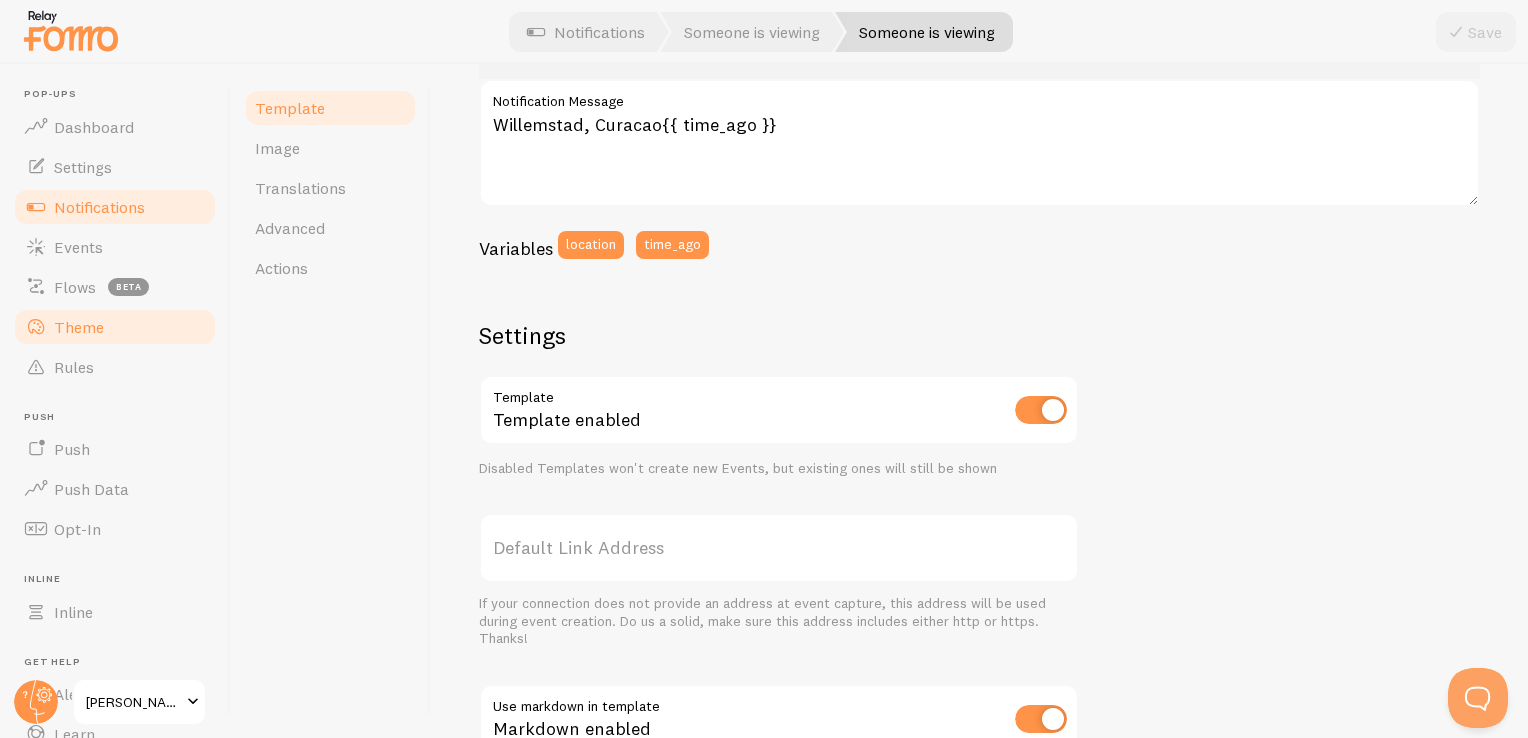 click on "Theme" at bounding box center (115, 327) 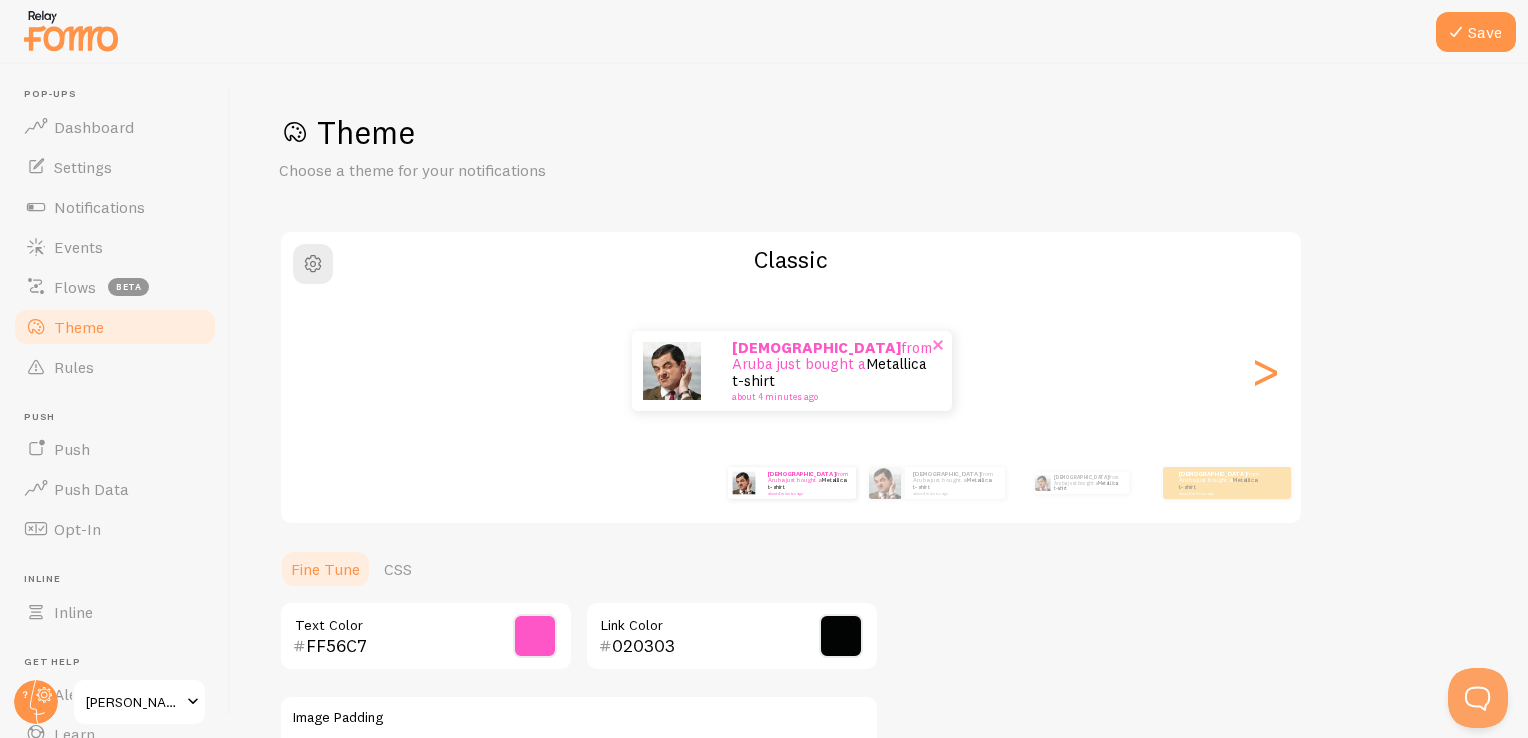 click on "Daislenne  from Aruba just bought a  Metallica t-shirt   about 4 minutes ago" at bounding box center [832, 371] 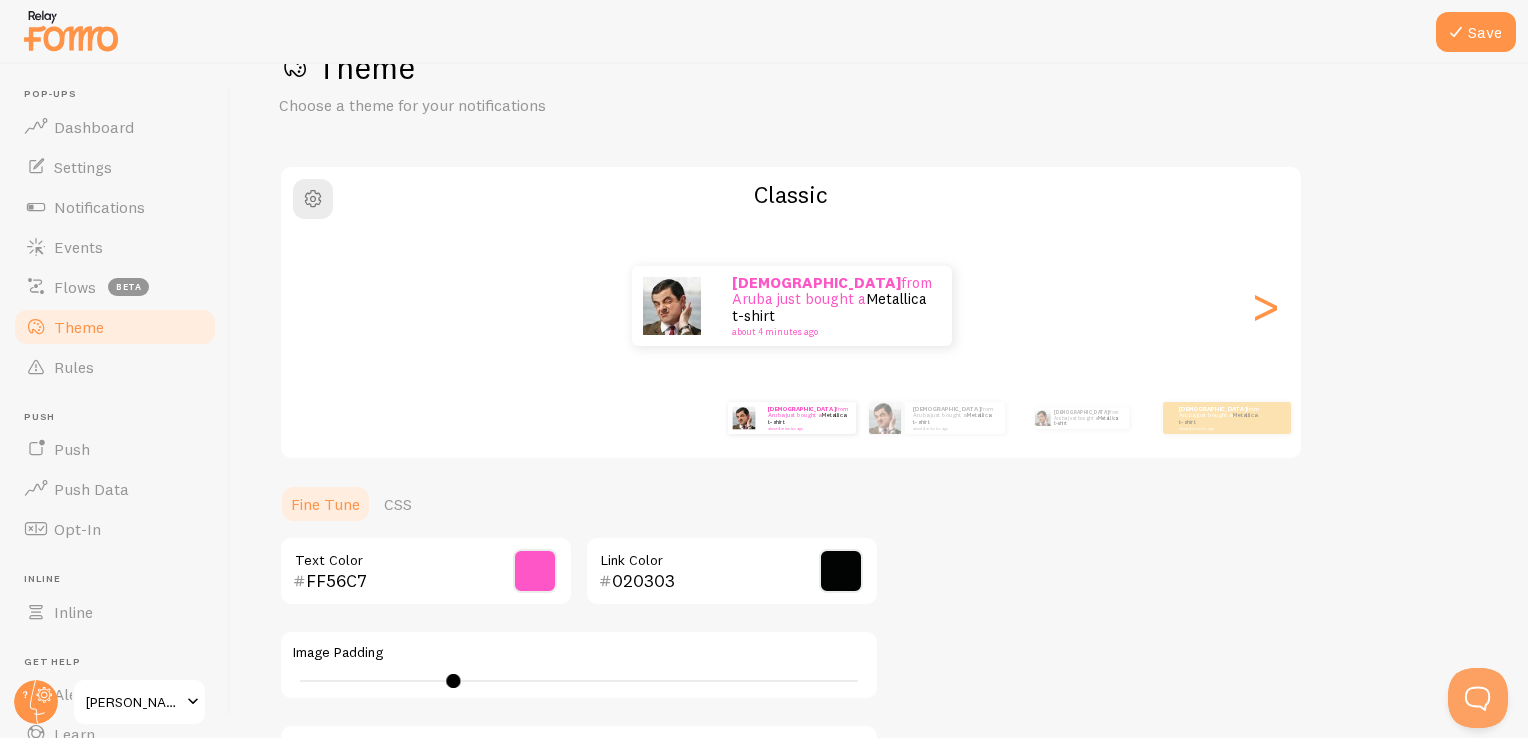 scroll, scrollTop: 200, scrollLeft: 0, axis: vertical 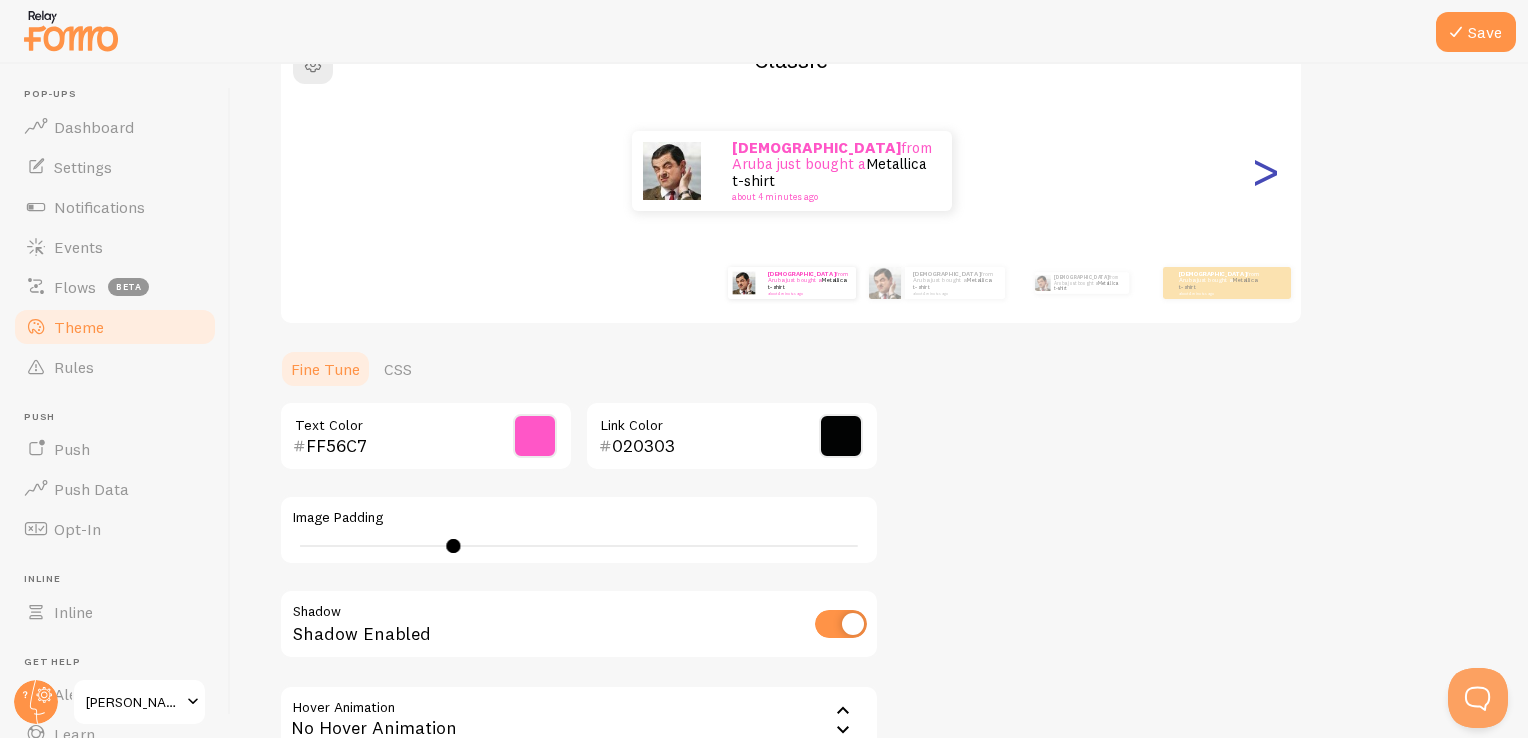 click on ">" at bounding box center [1265, 171] 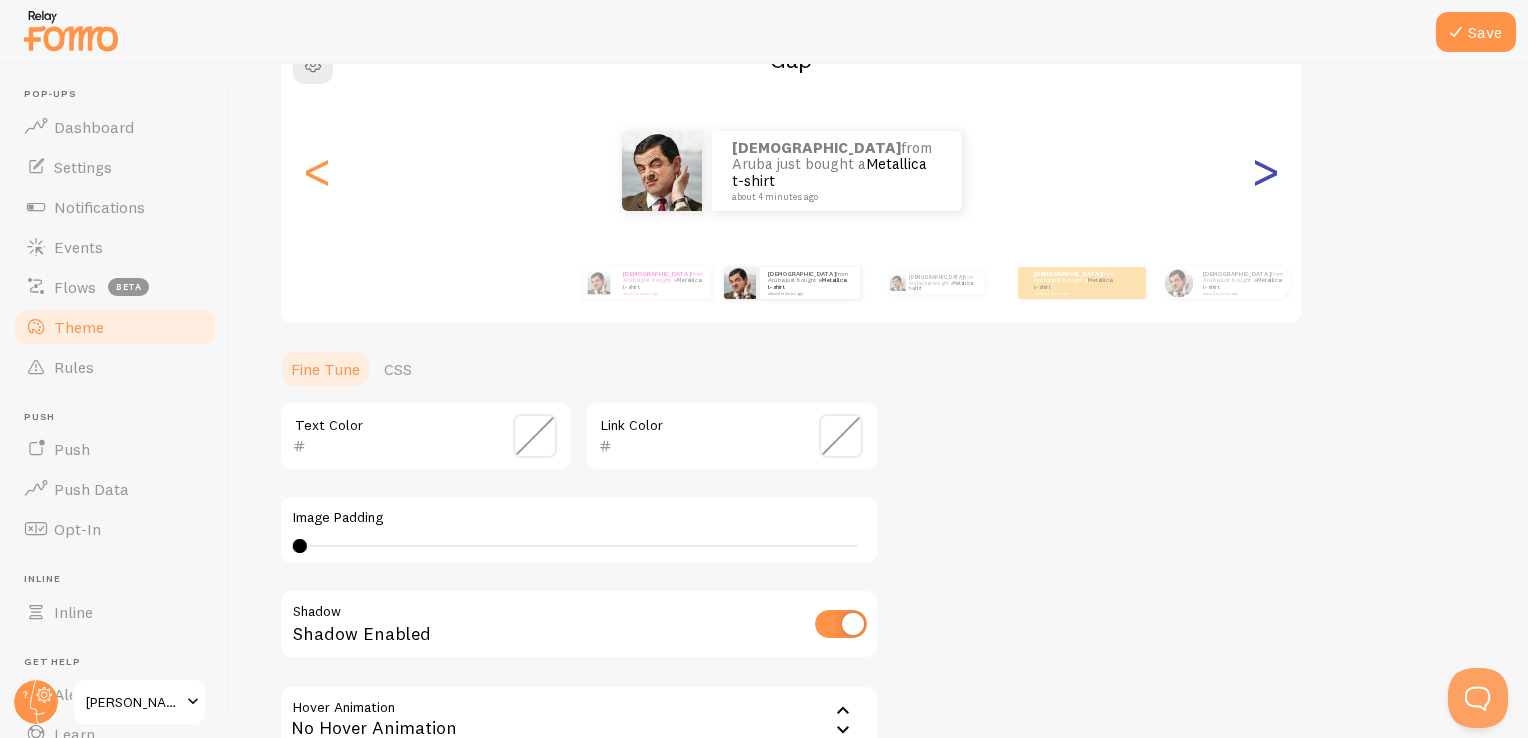 click on ">" at bounding box center [1265, 171] 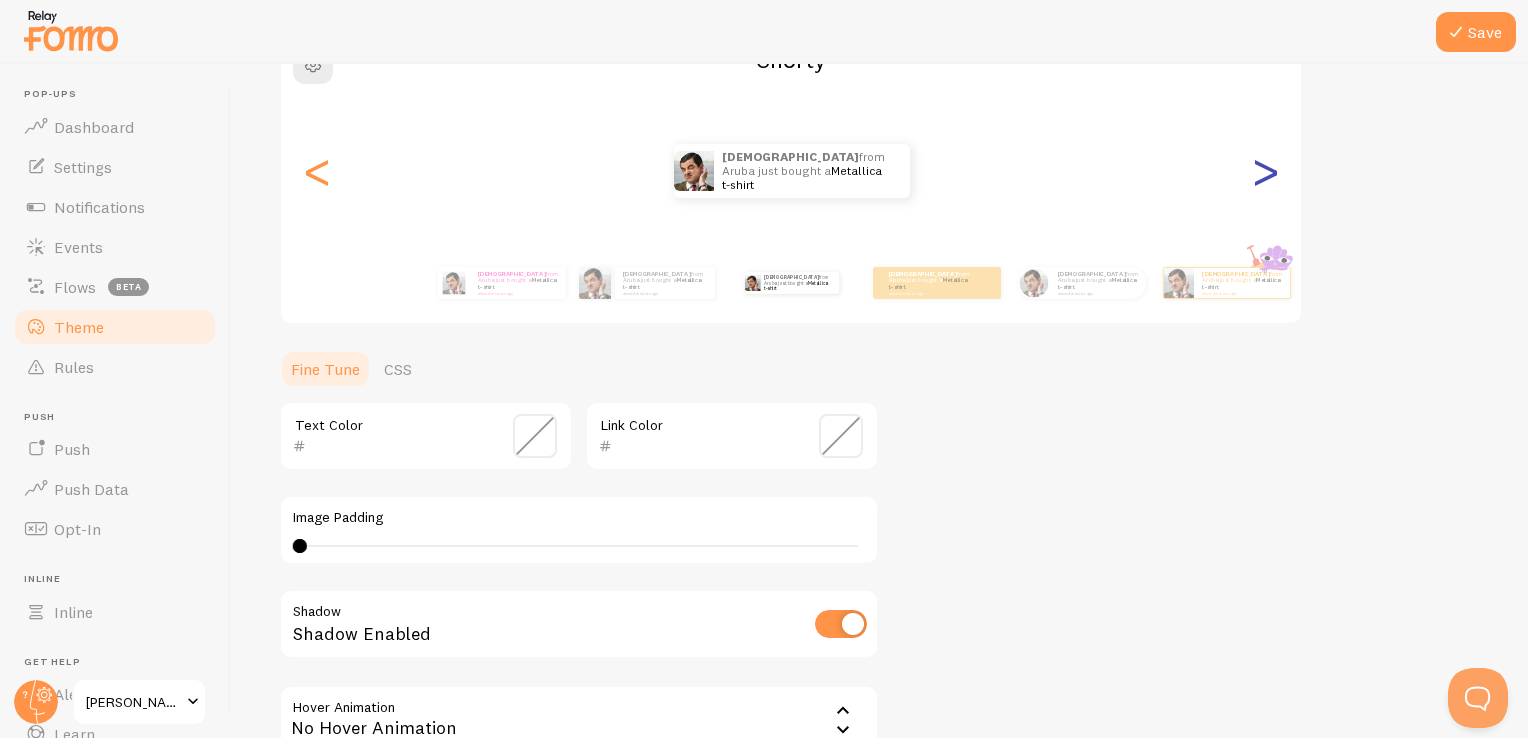 click on ">" at bounding box center (1265, 171) 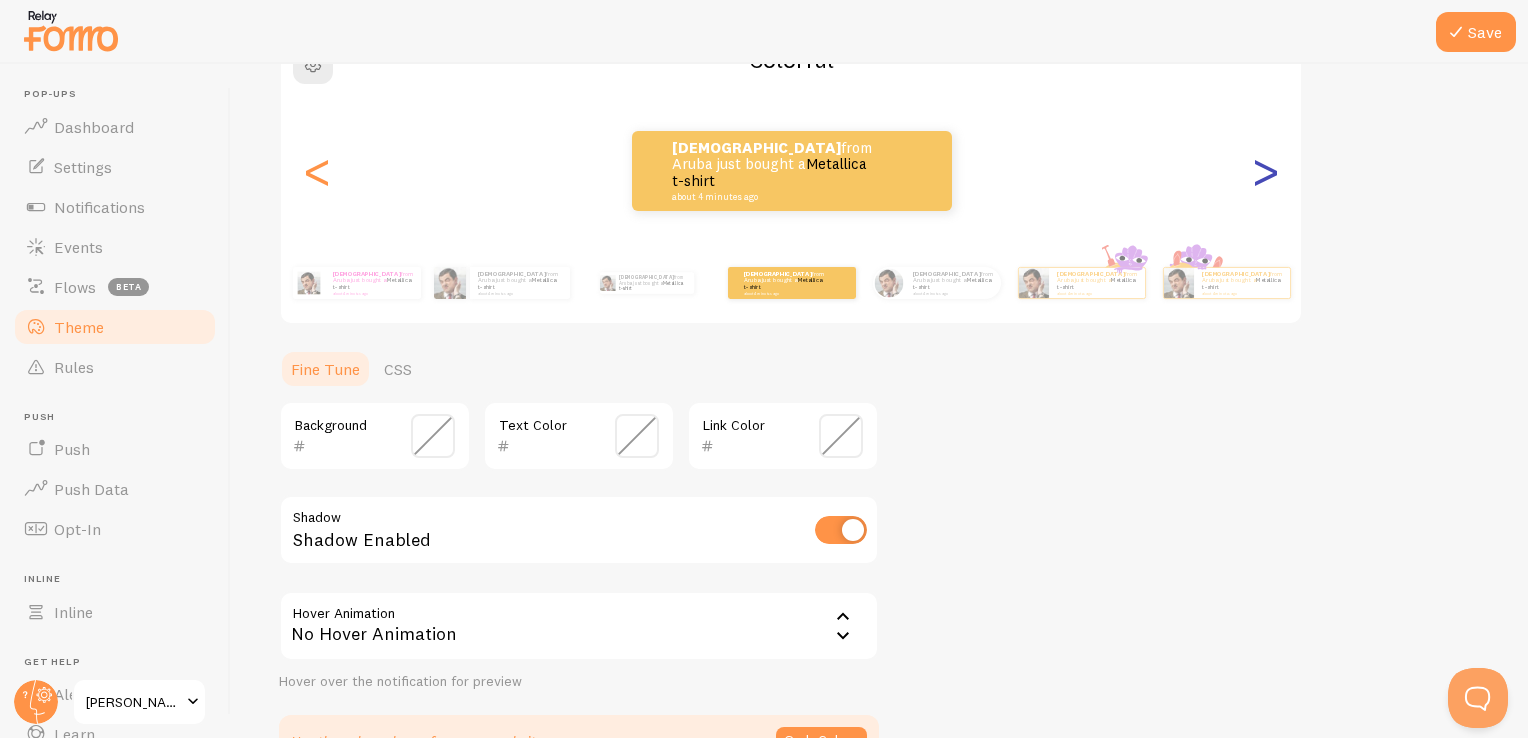 click on ">" at bounding box center (1265, 171) 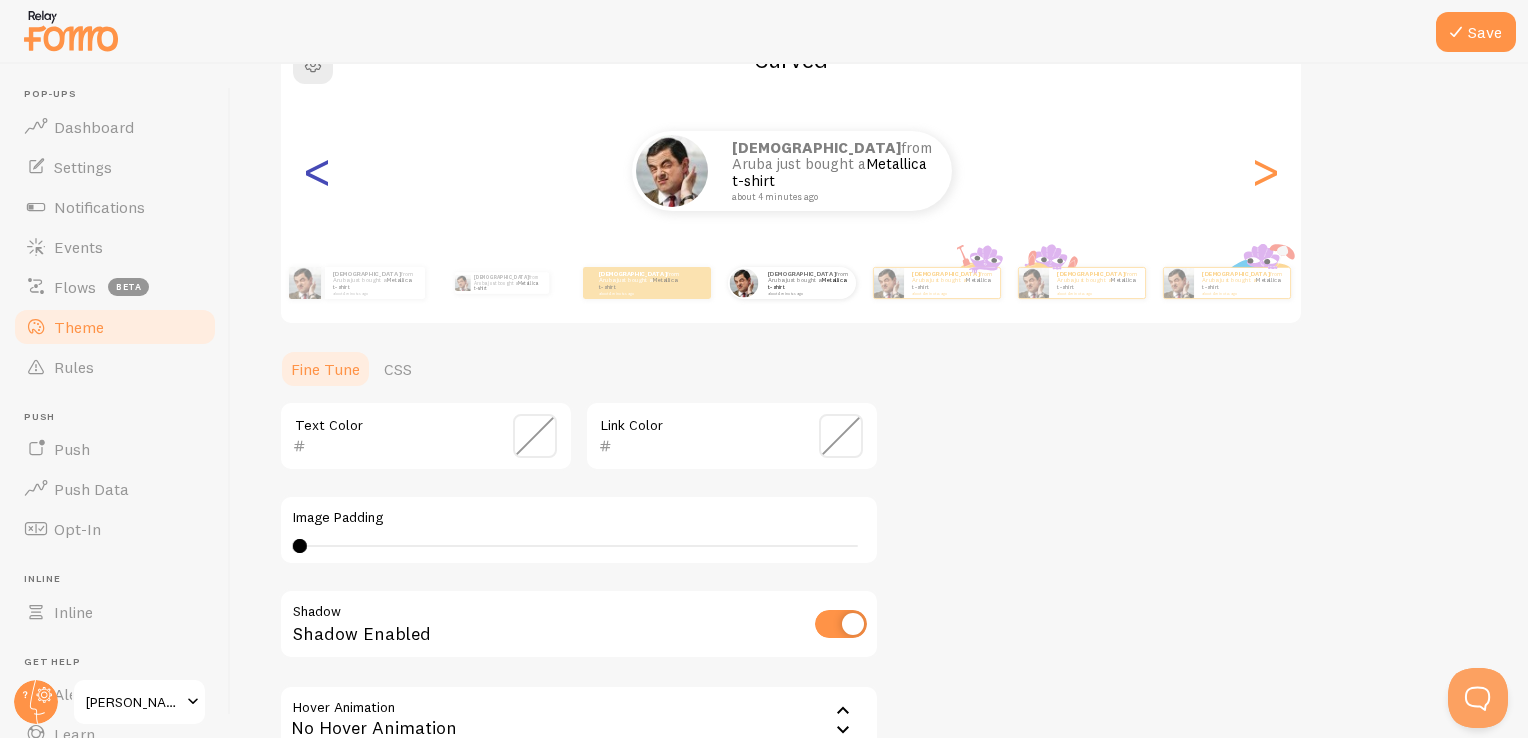 click on "<" at bounding box center (317, 171) 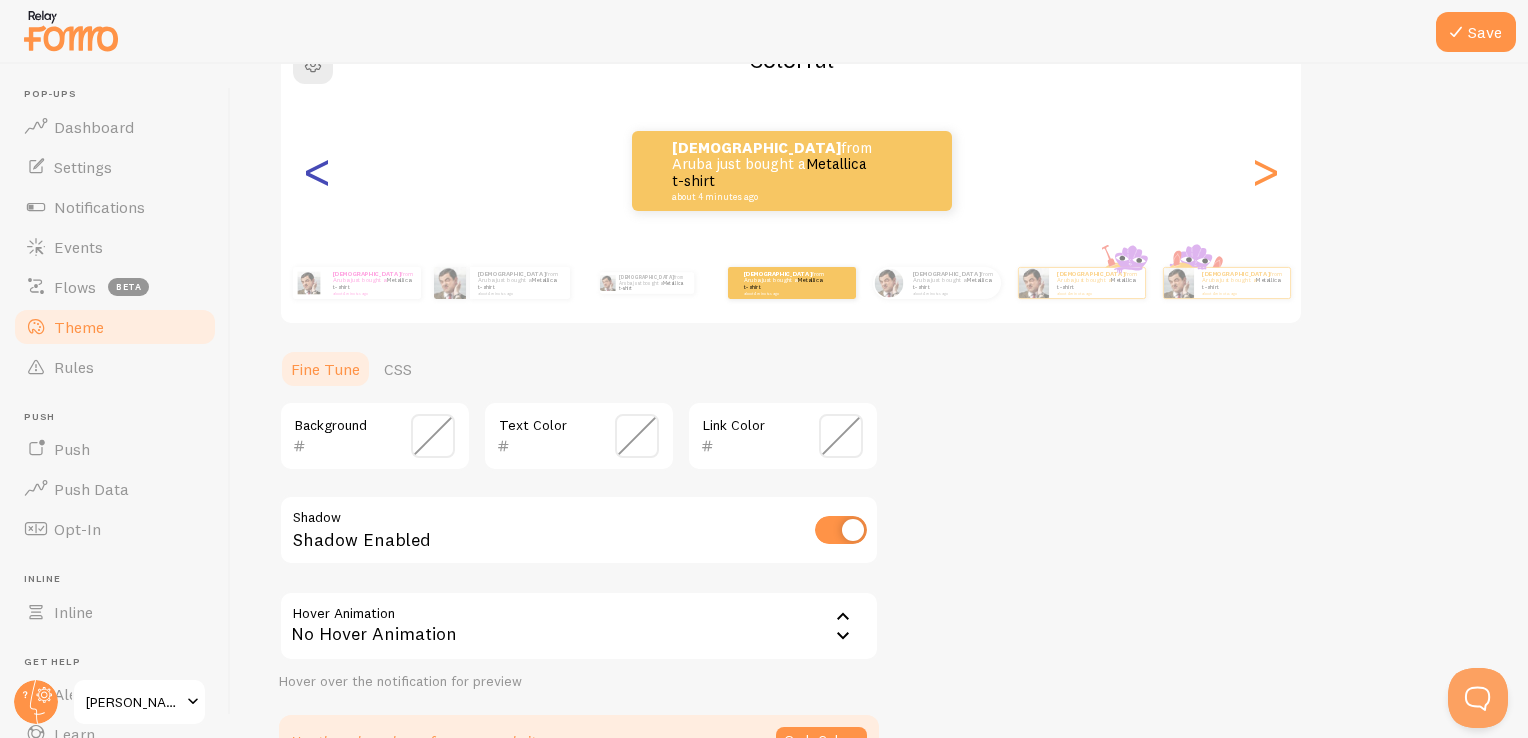 click on "<" at bounding box center (317, 171) 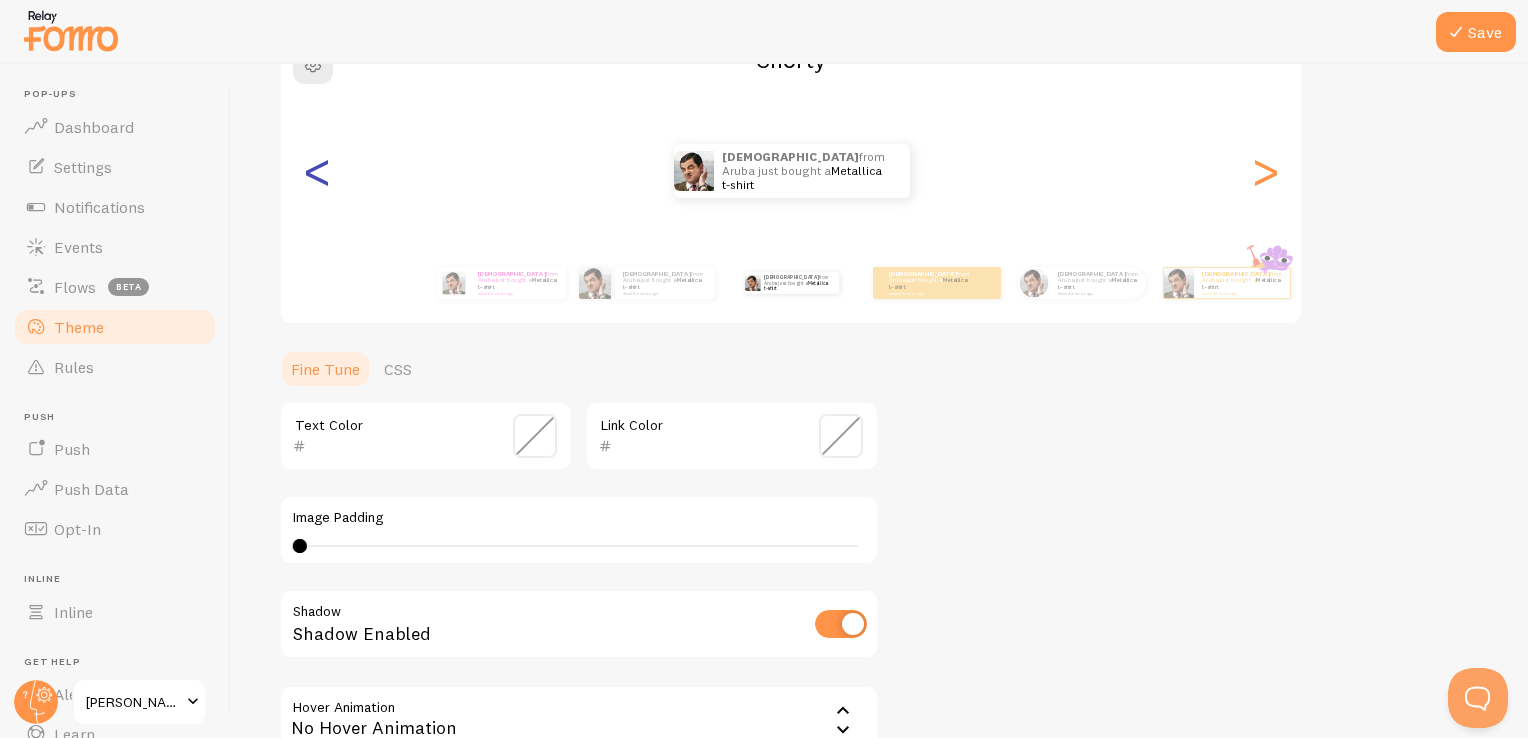 click on "<" at bounding box center (317, 171) 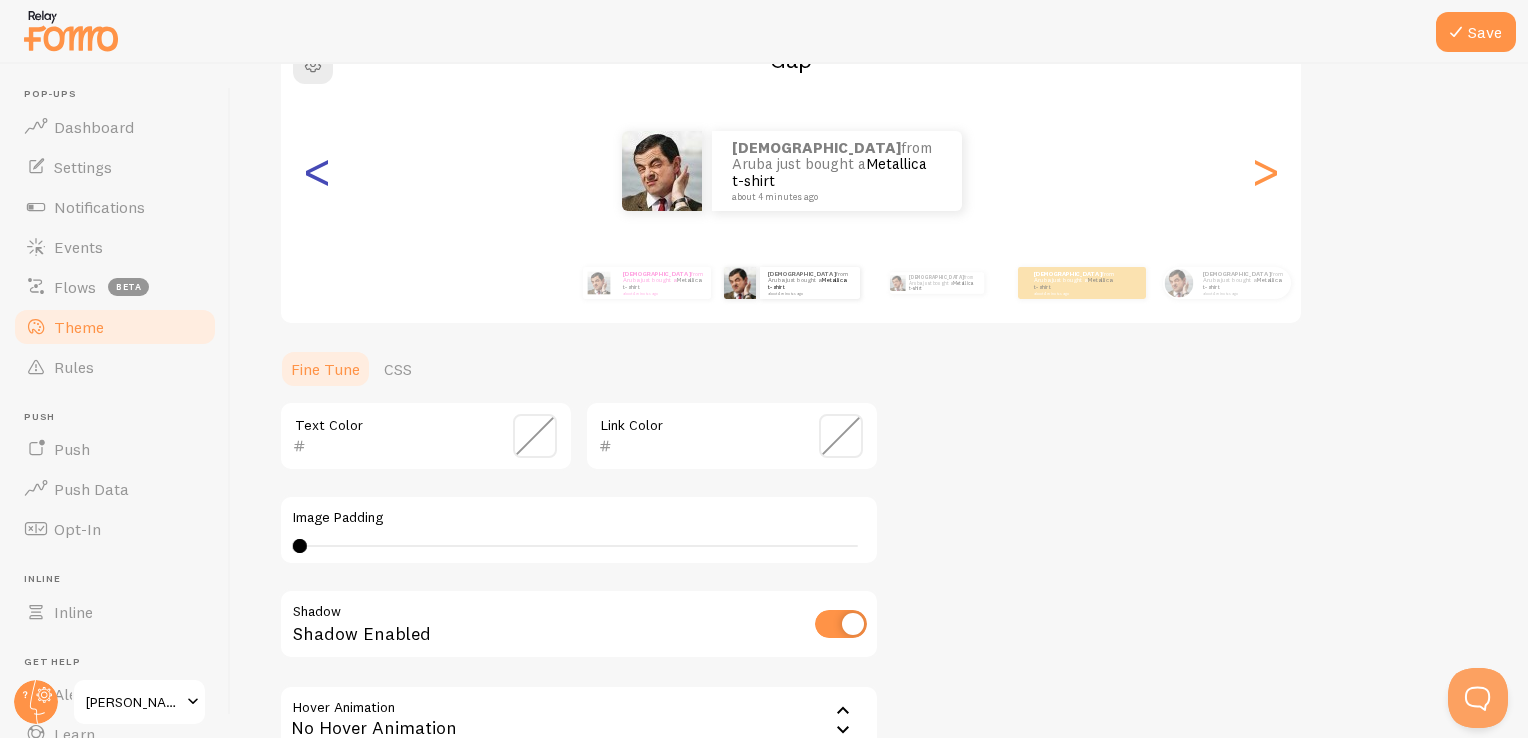 click on "<" at bounding box center [317, 171] 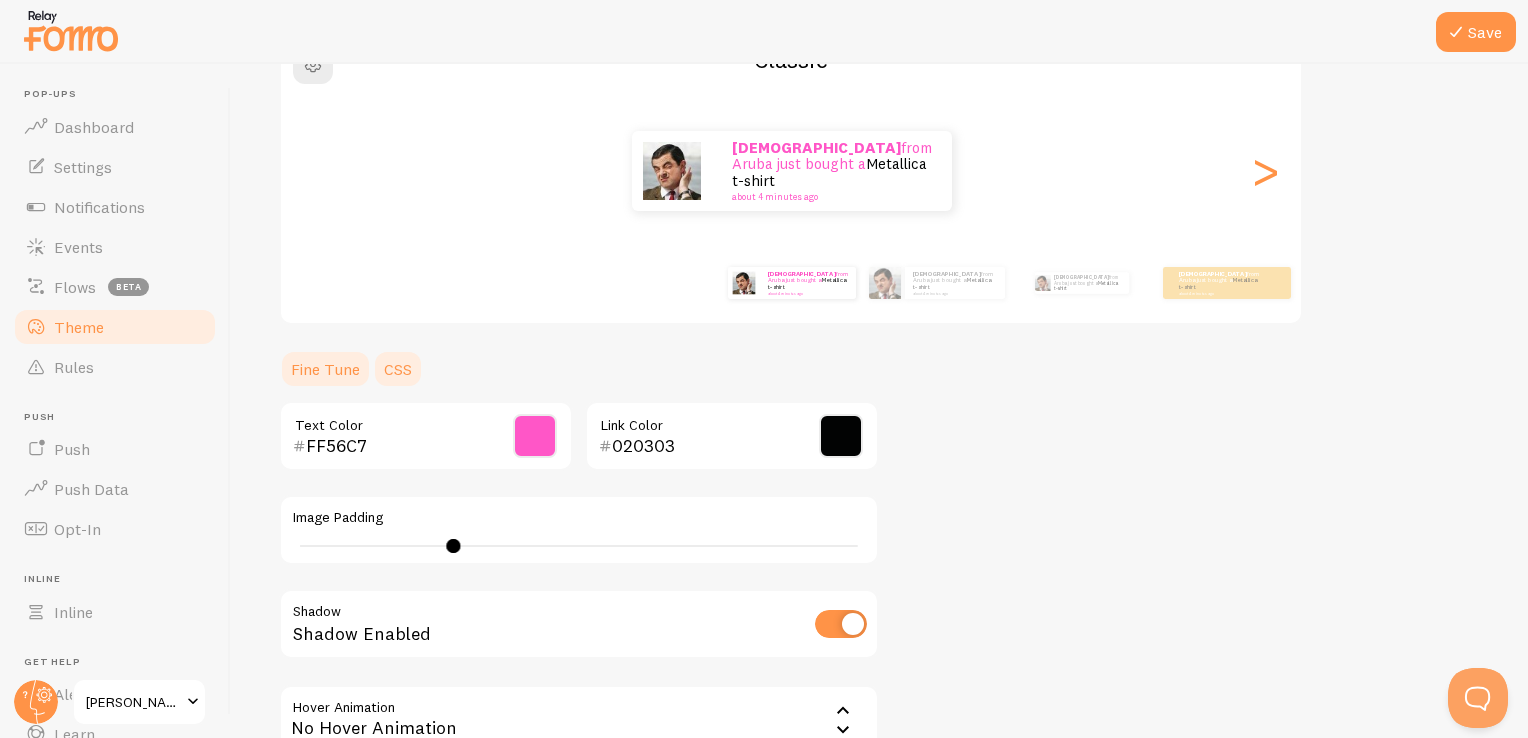 click on "CSS" at bounding box center (398, 369) 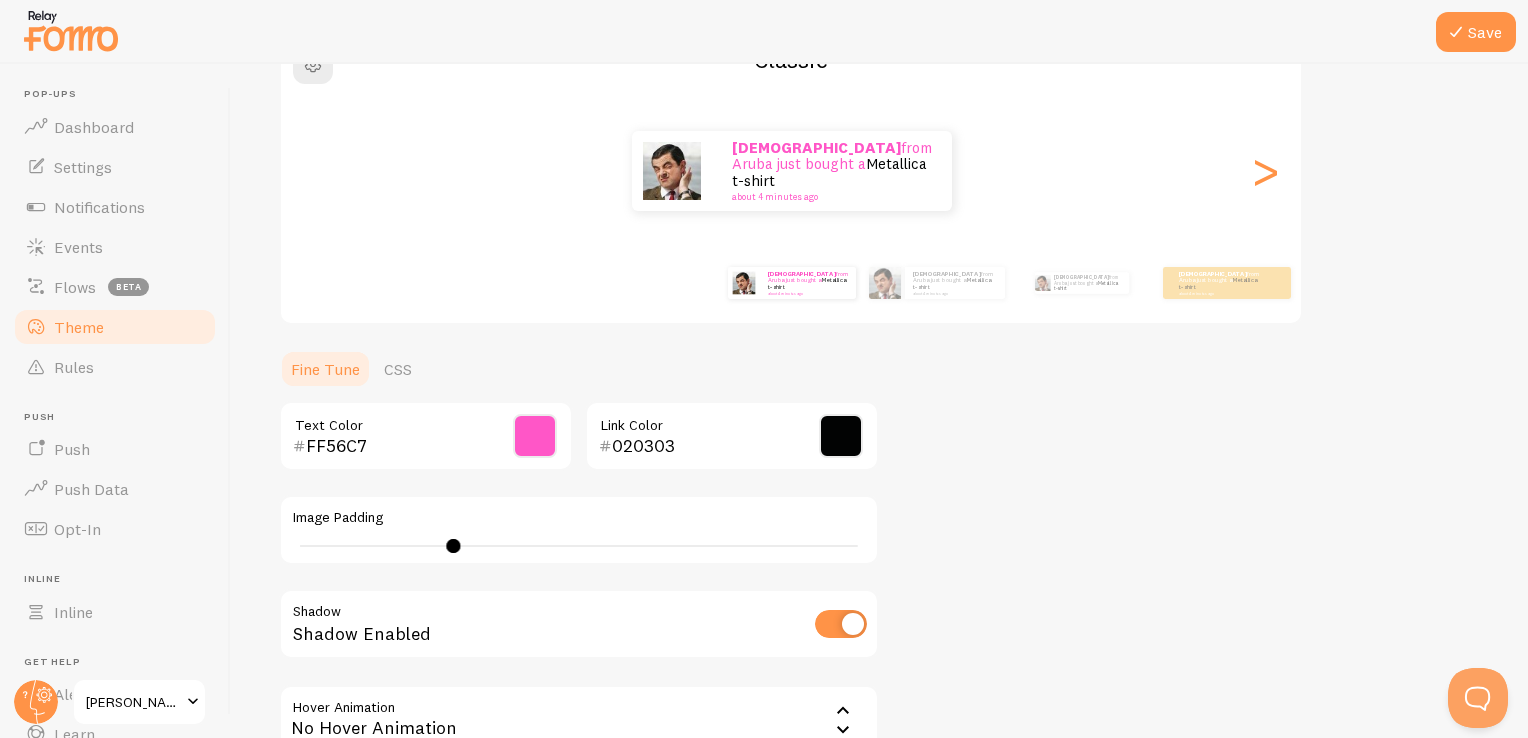 click on "Fine Tune" at bounding box center (325, 369) 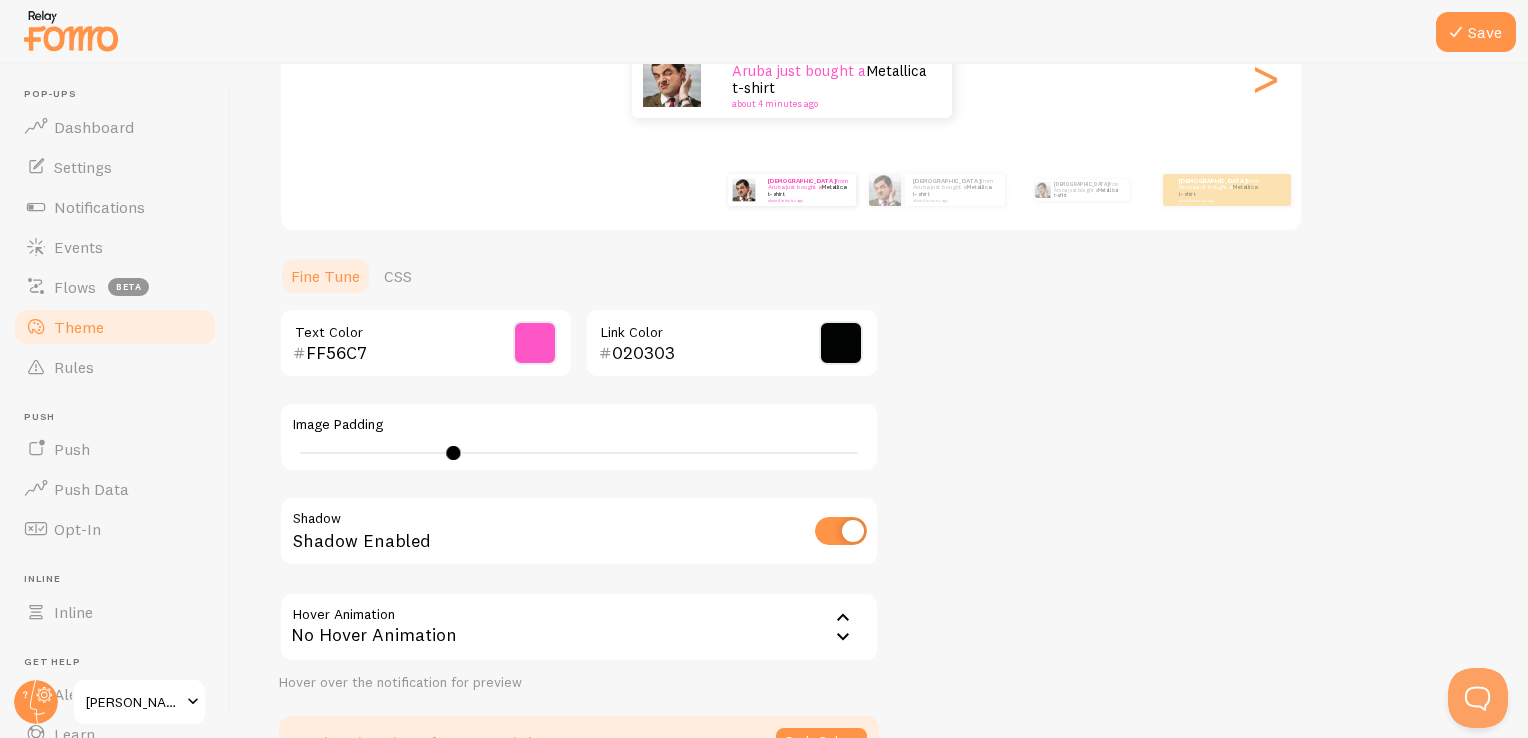 scroll, scrollTop: 416, scrollLeft: 0, axis: vertical 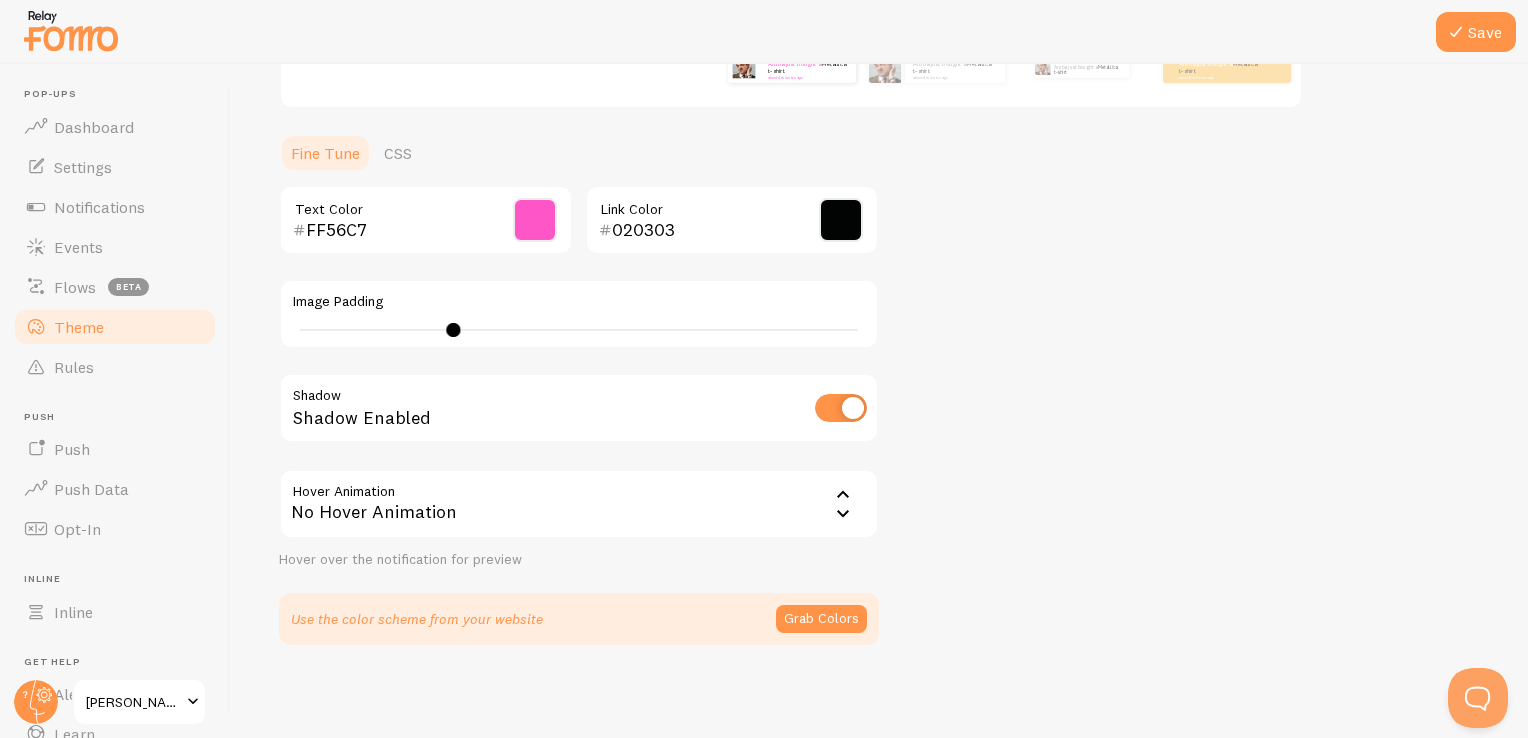 click on "Theme" at bounding box center [115, 327] 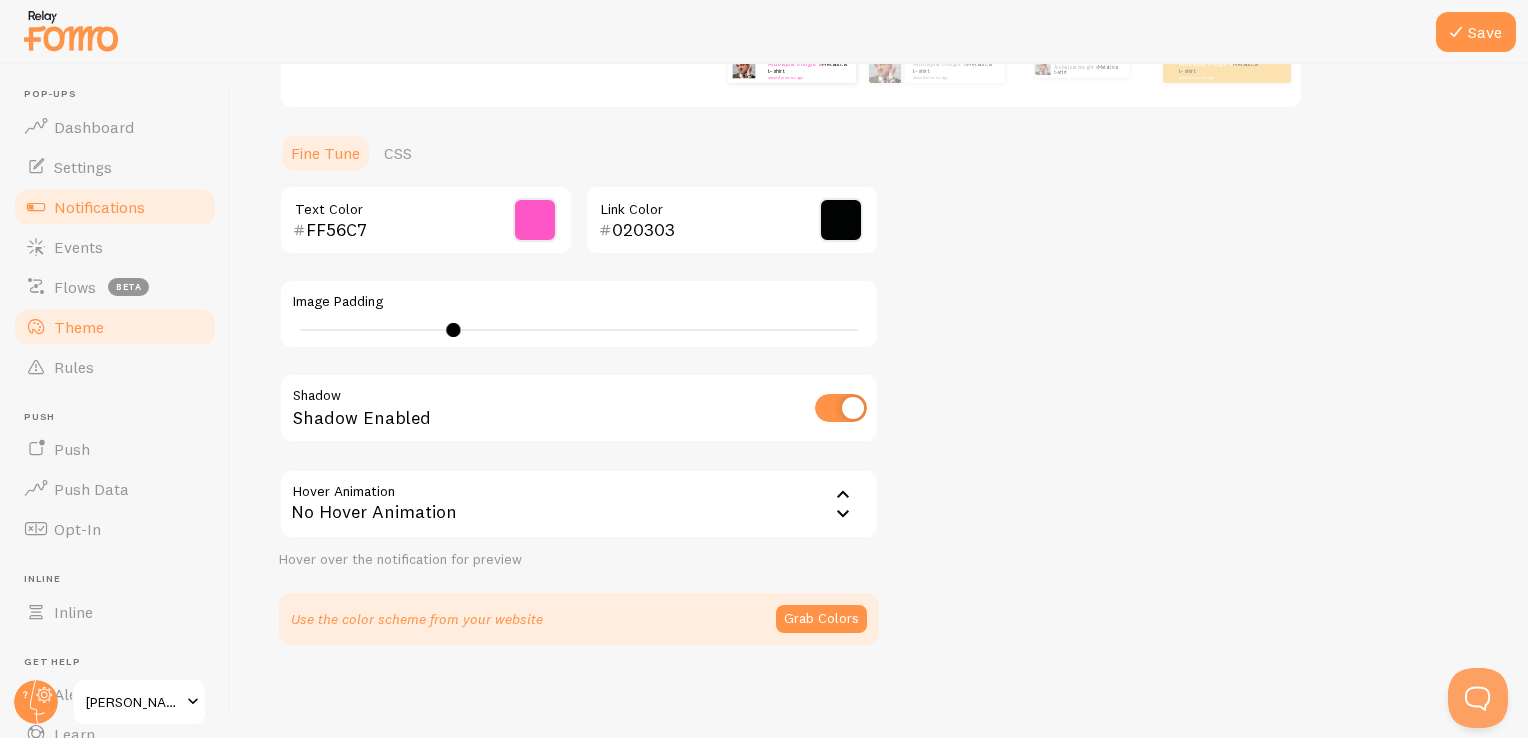 click on "Notifications" at bounding box center [99, 207] 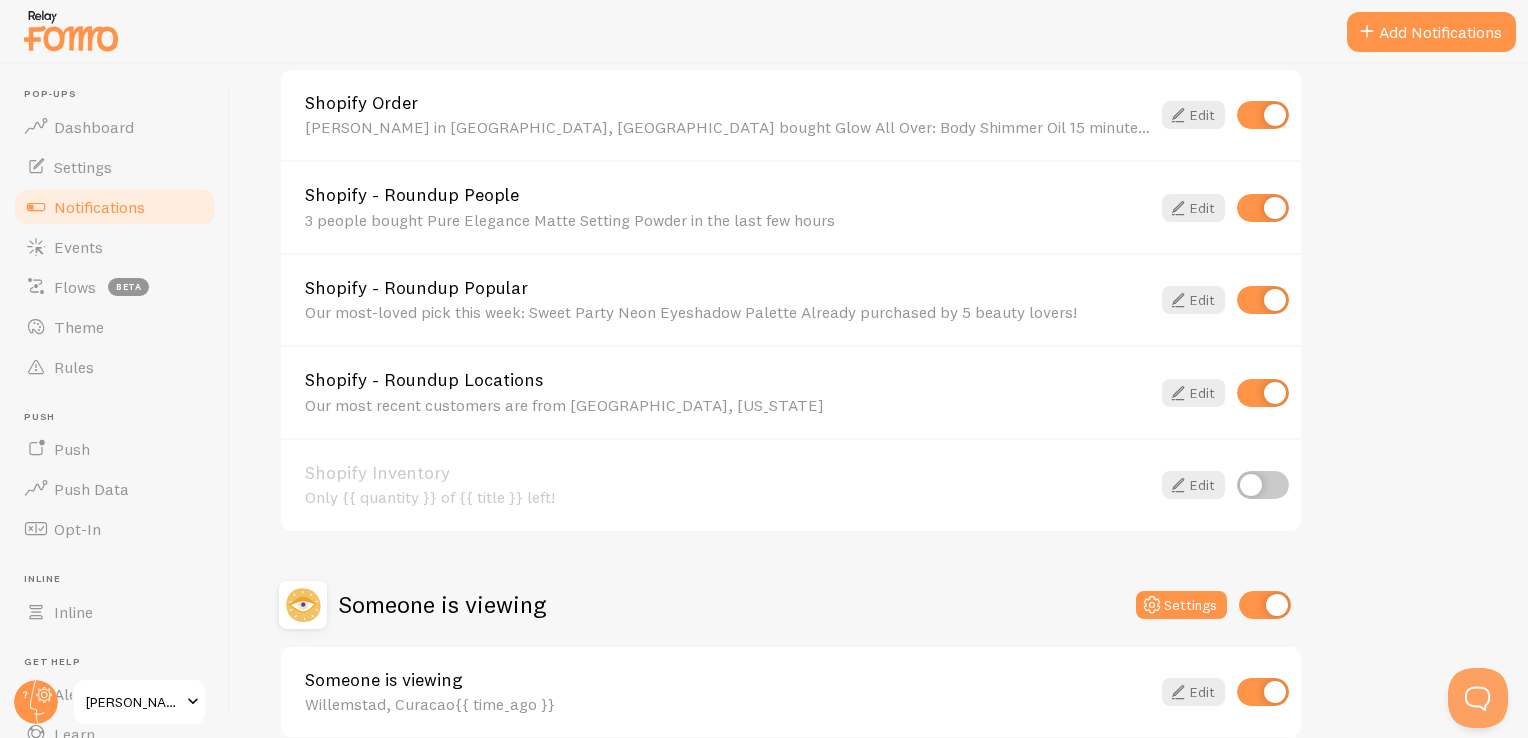 scroll, scrollTop: 867, scrollLeft: 0, axis: vertical 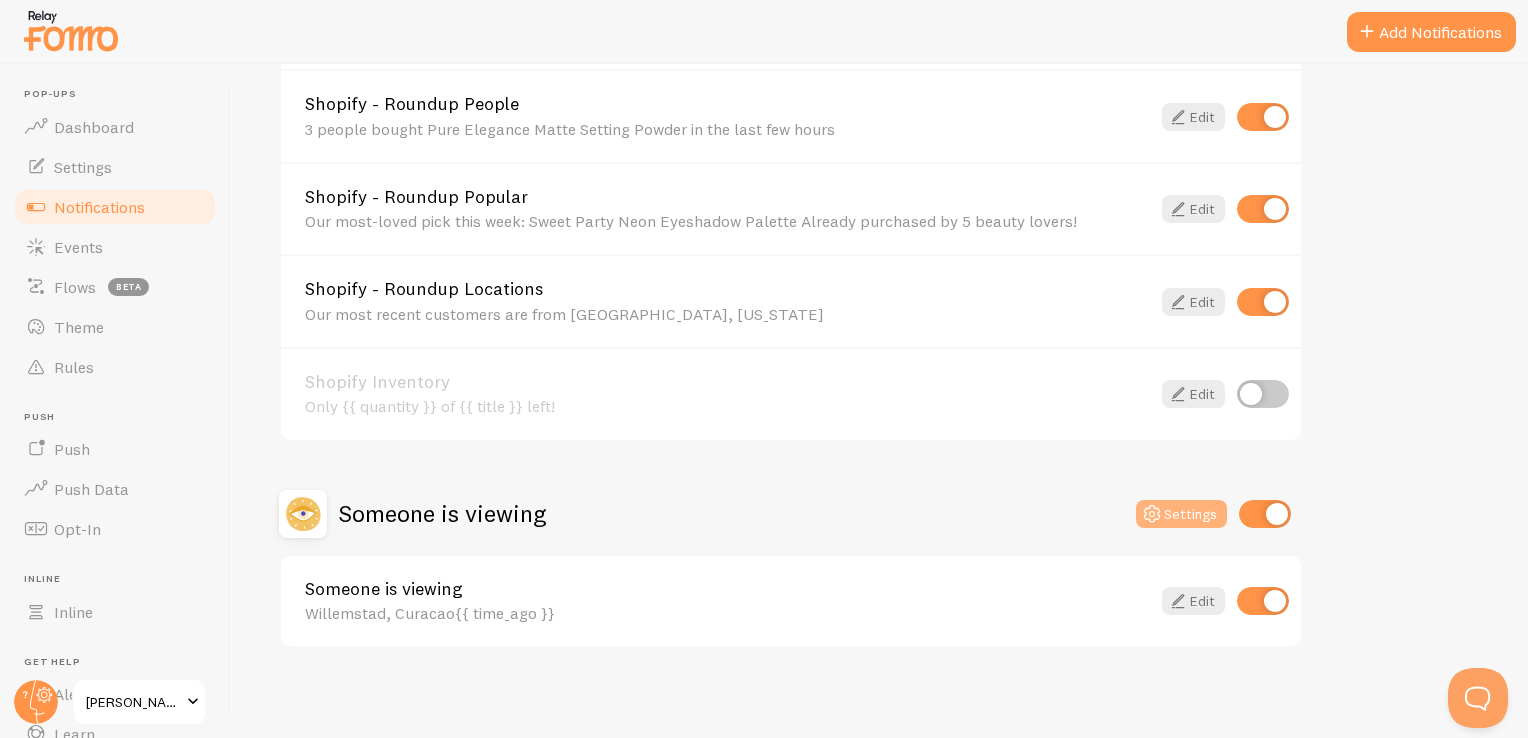 click at bounding box center [1152, 514] 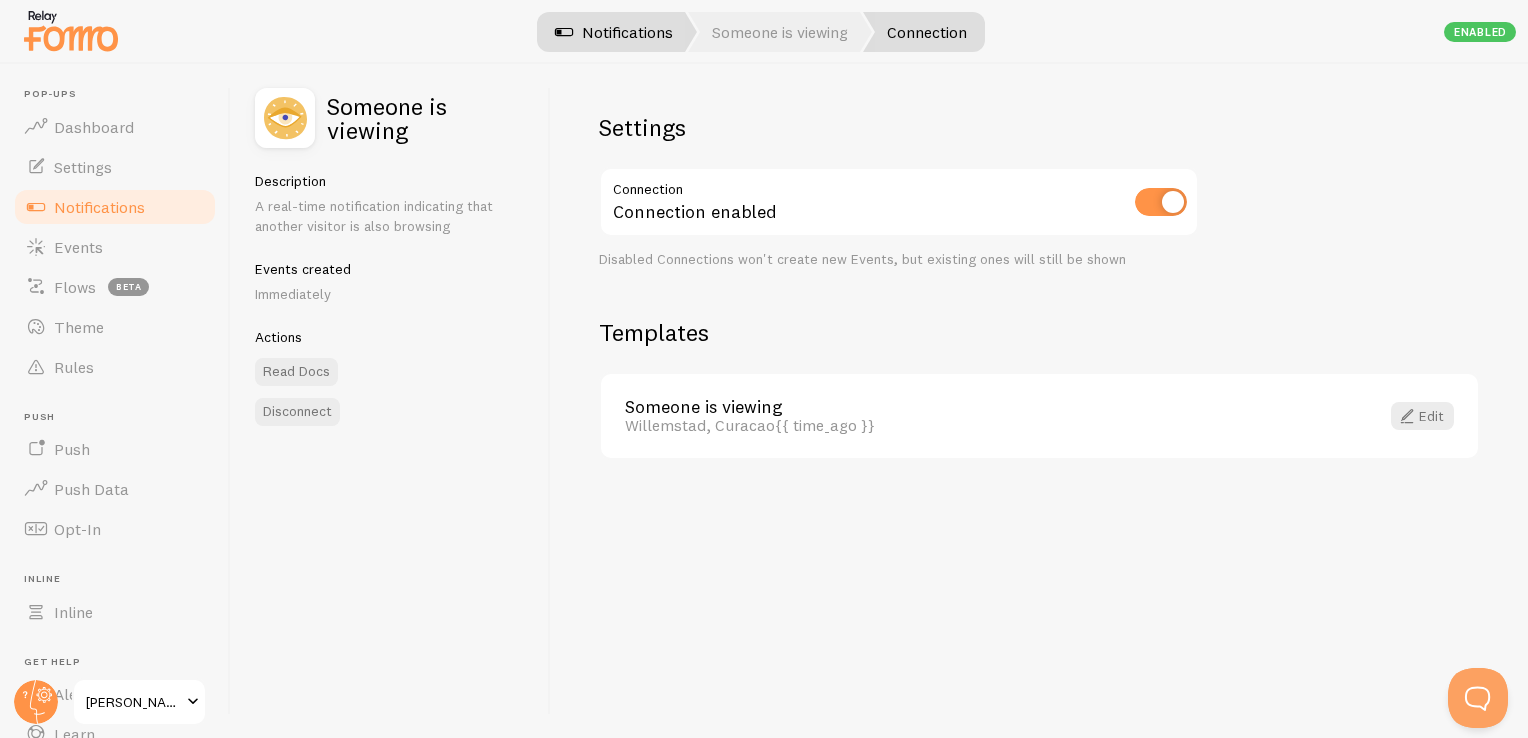 click on "Notifications" at bounding box center [614, 32] 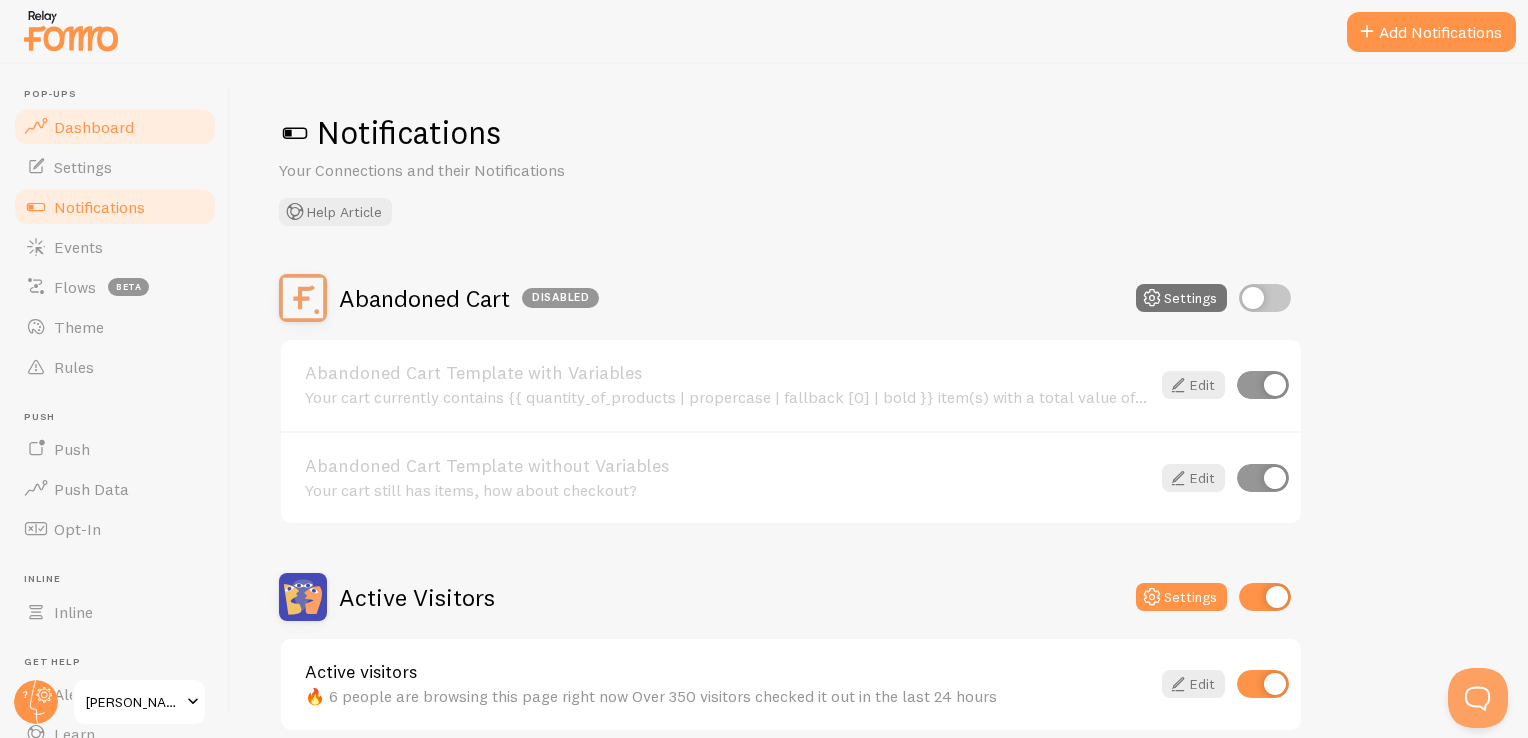 click on "Dashboard" at bounding box center (115, 127) 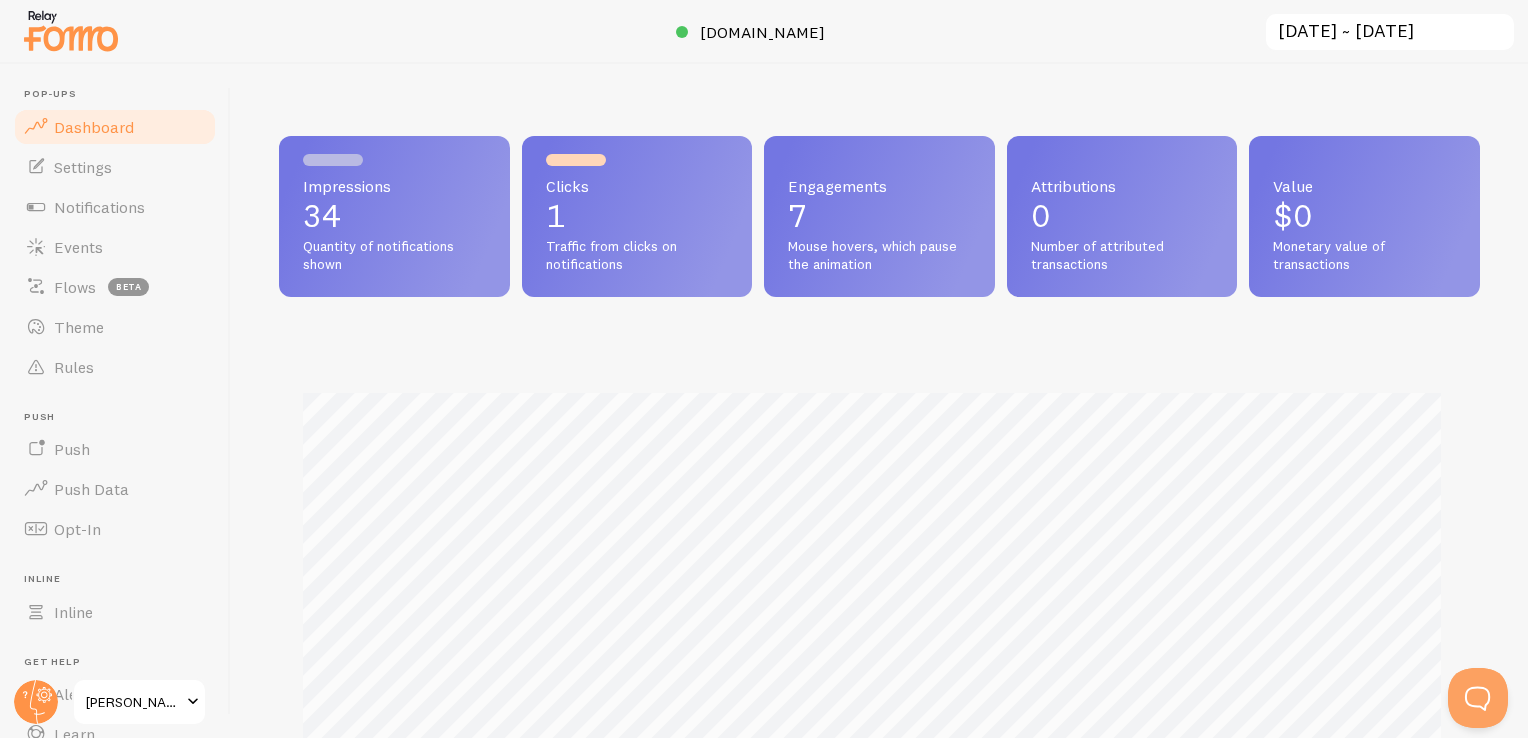 scroll, scrollTop: 999474, scrollLeft: 998813, axis: both 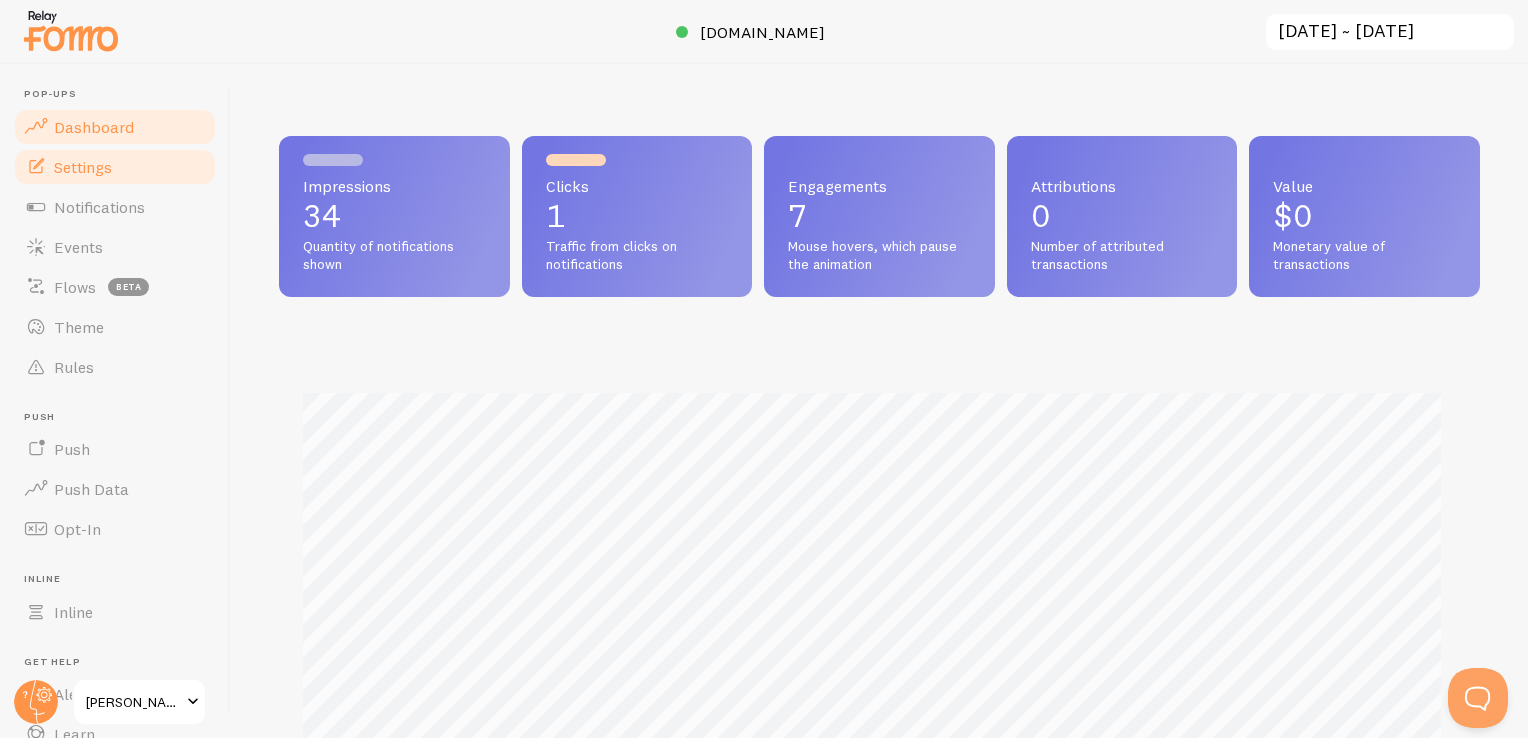 click on "Settings" at bounding box center [83, 167] 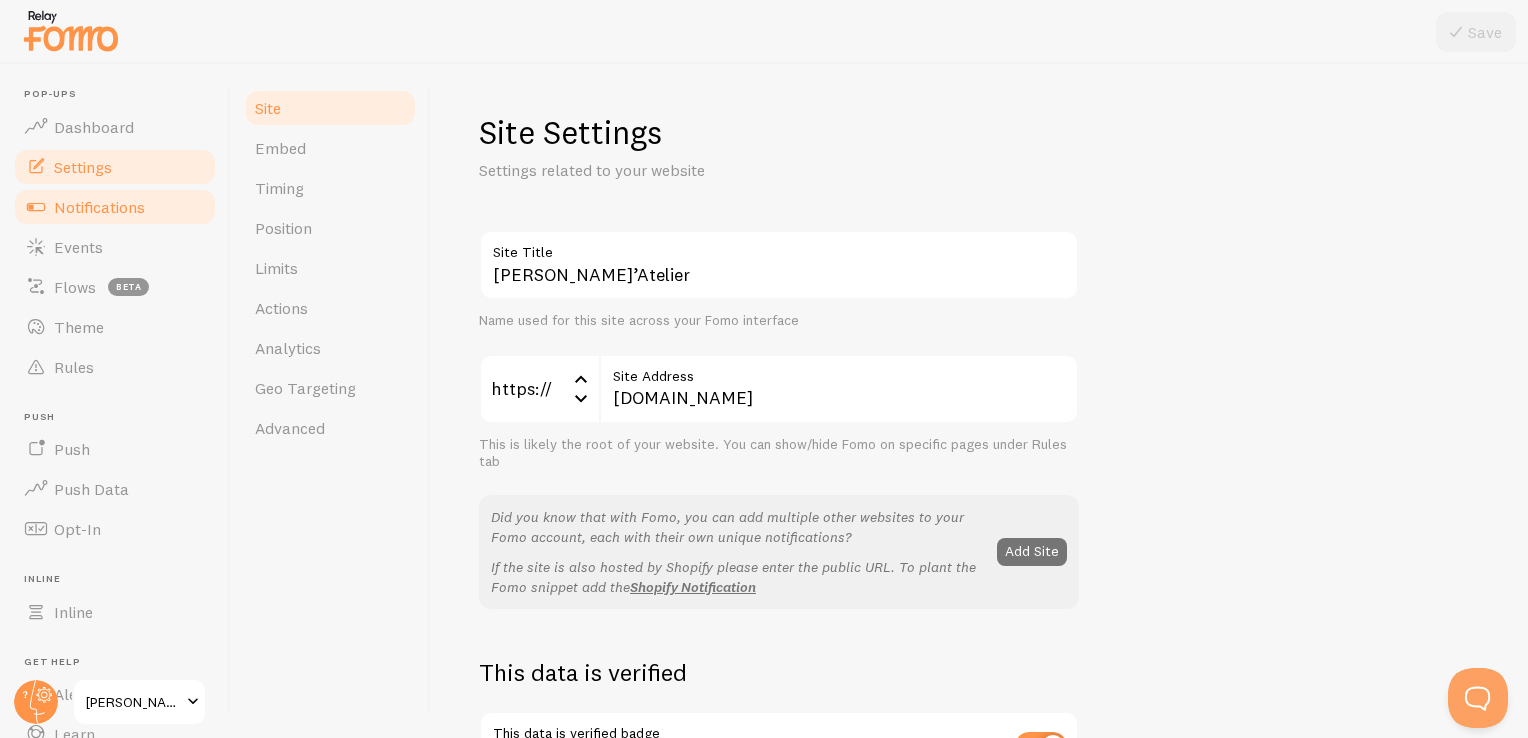 click on "Notifications" at bounding box center (99, 207) 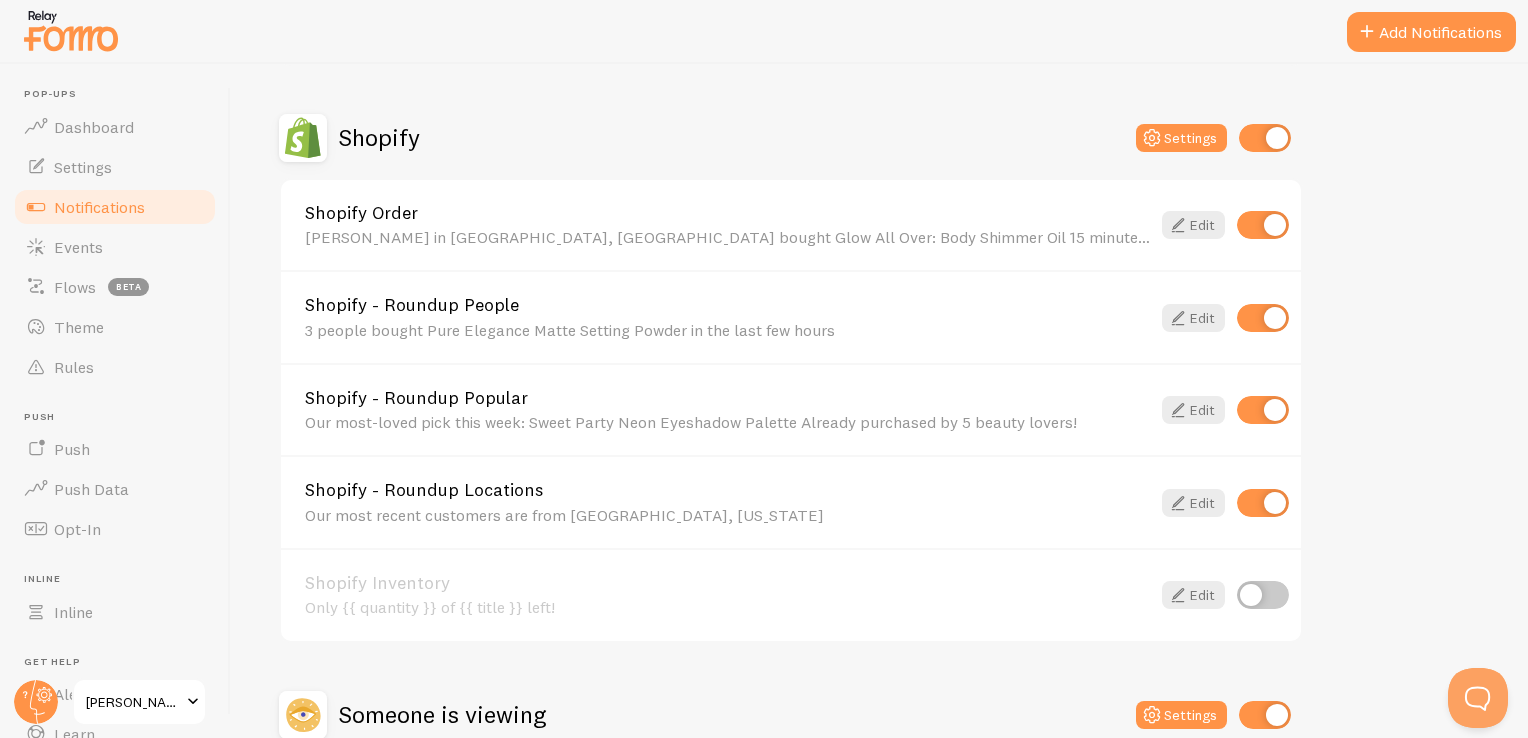 scroll, scrollTop: 800, scrollLeft: 0, axis: vertical 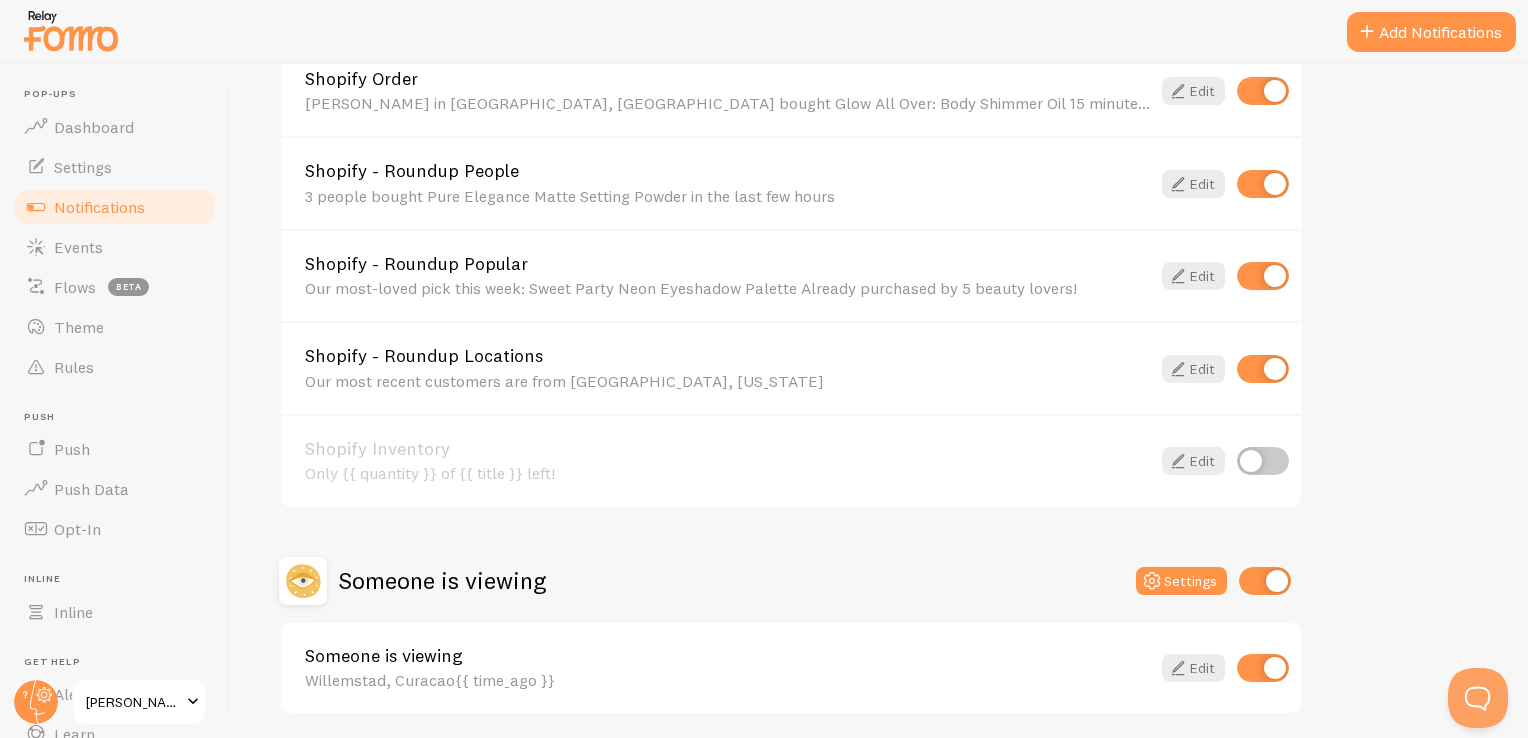click on "Someone is viewing" at bounding box center [727, 656] 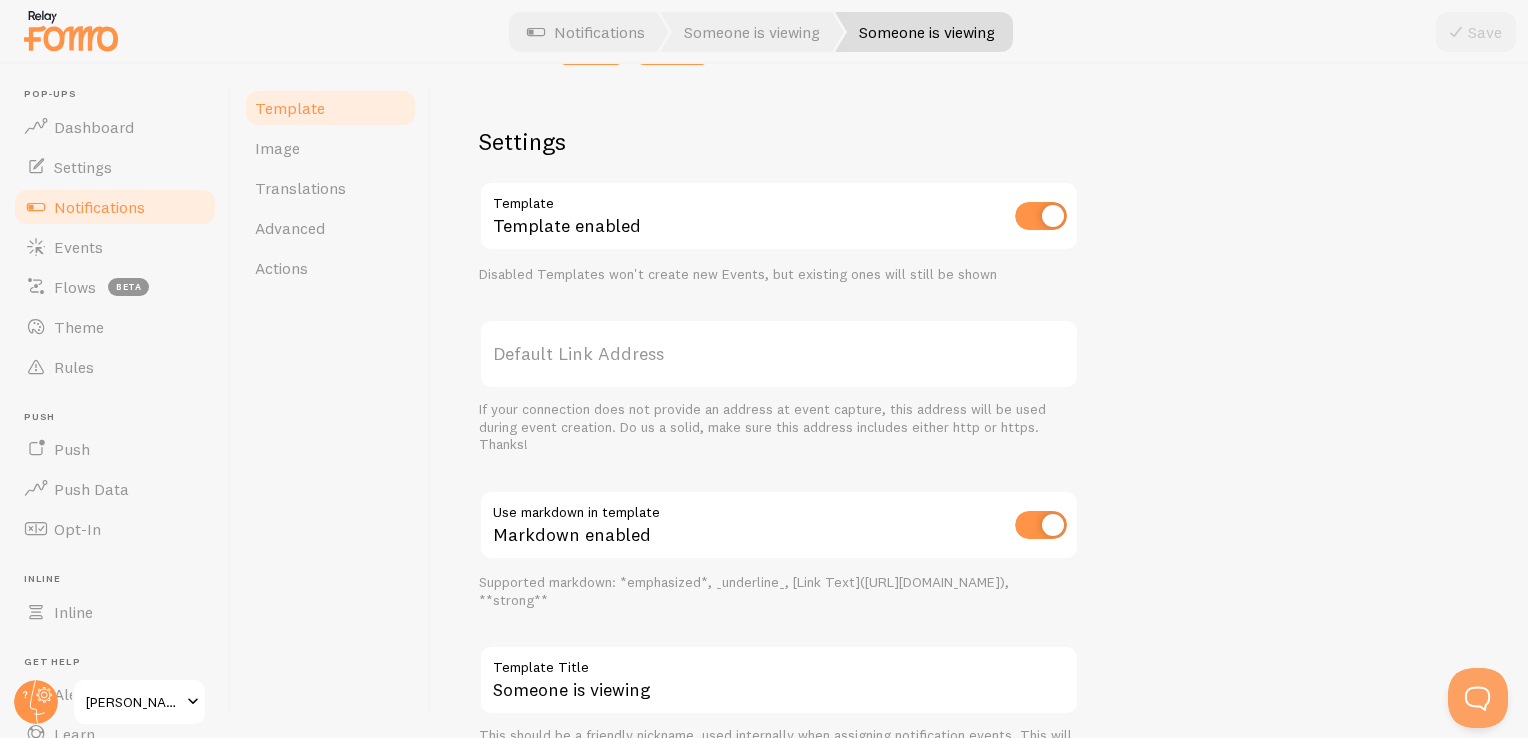 scroll, scrollTop: 600, scrollLeft: 0, axis: vertical 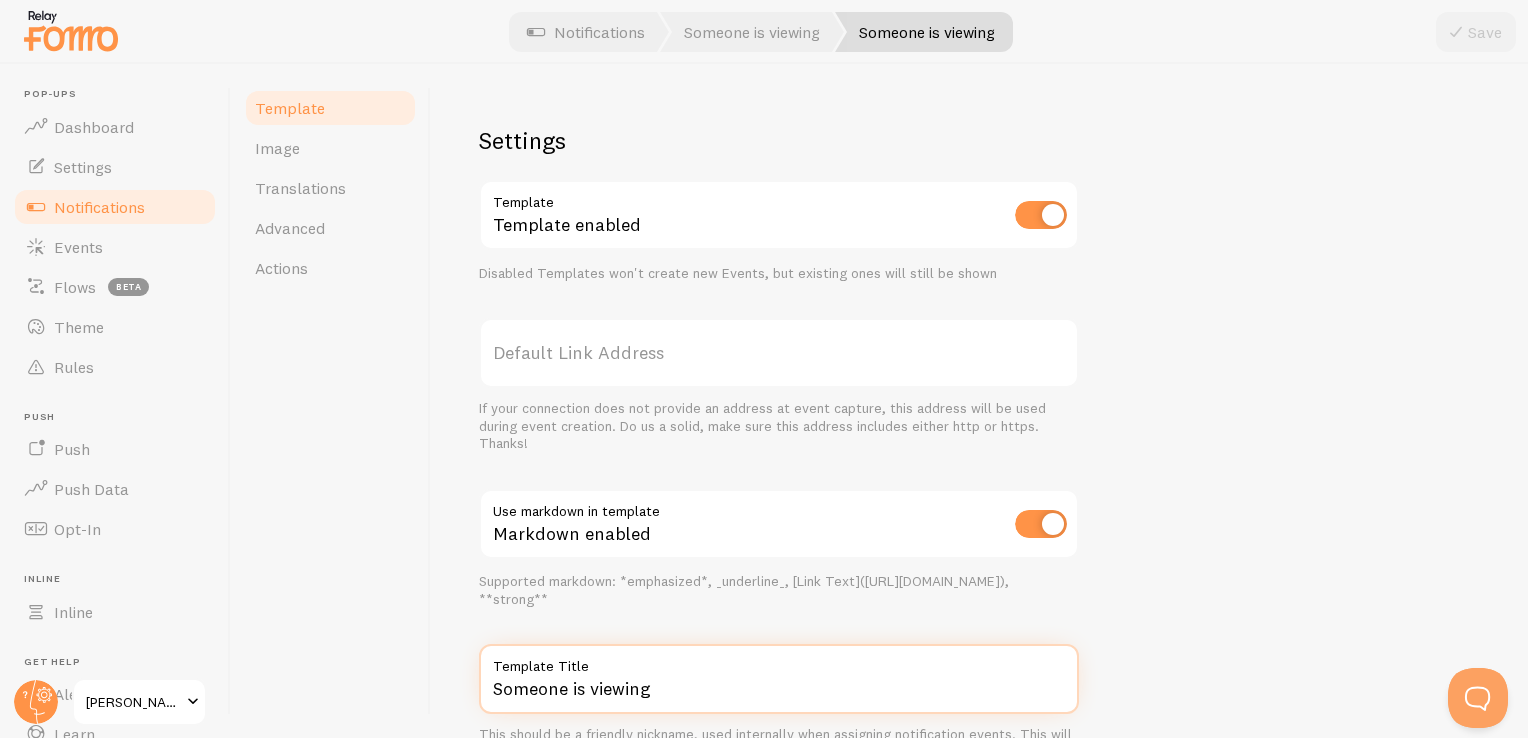 drag, startPoint x: 673, startPoint y: 690, endPoint x: 482, endPoint y: 657, distance: 193.82982 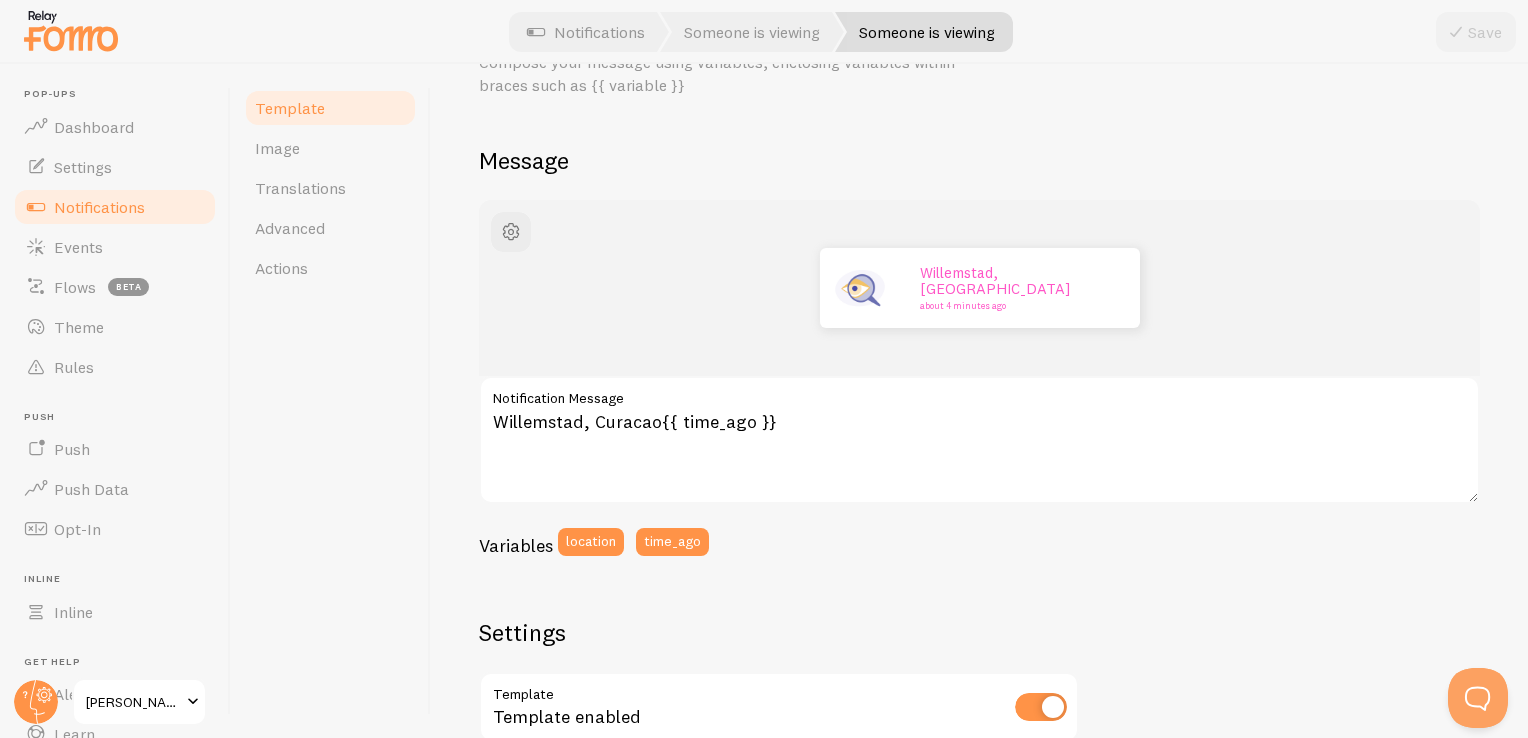 scroll, scrollTop: 100, scrollLeft: 0, axis: vertical 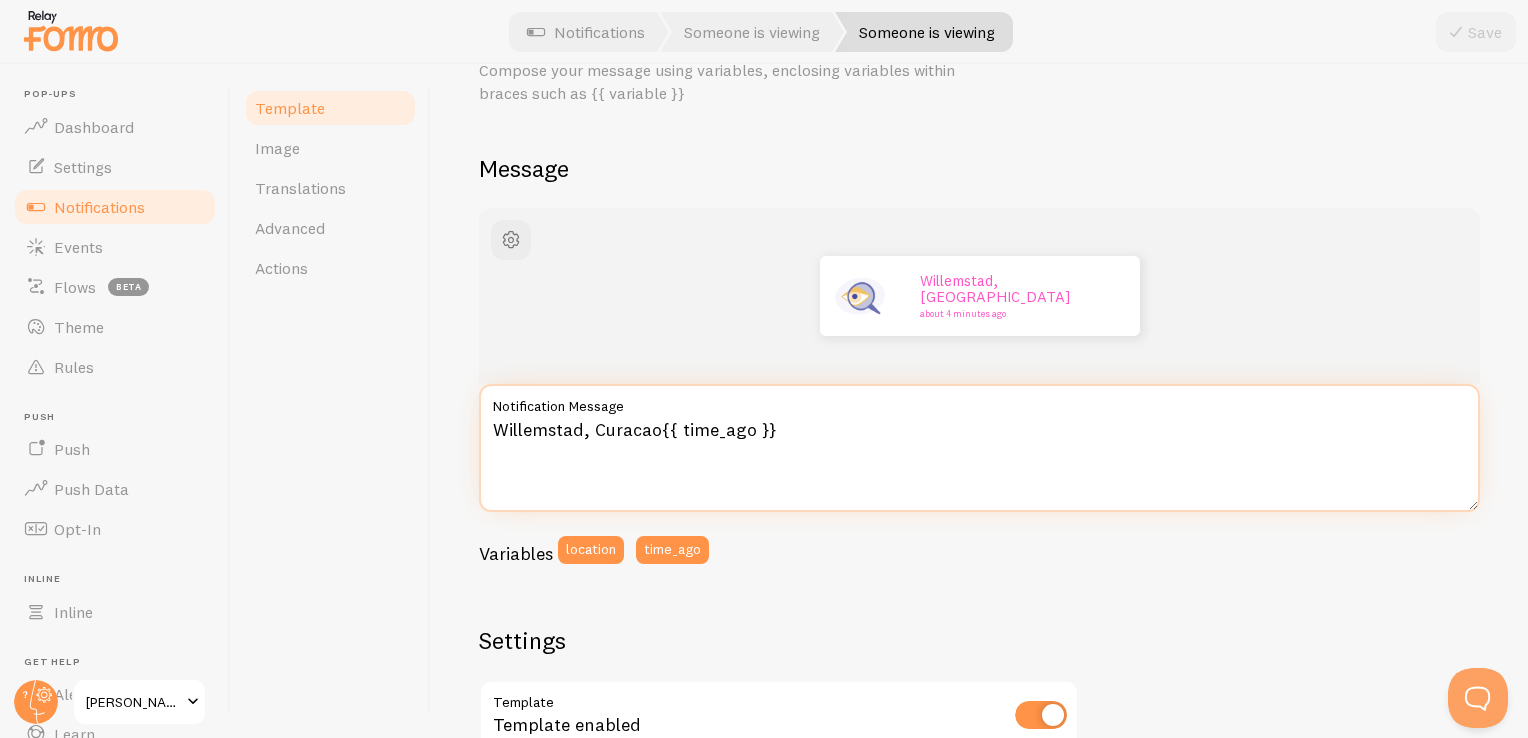 click on "Willemstad, Curacao{{ time_ago }}" at bounding box center (979, 448) 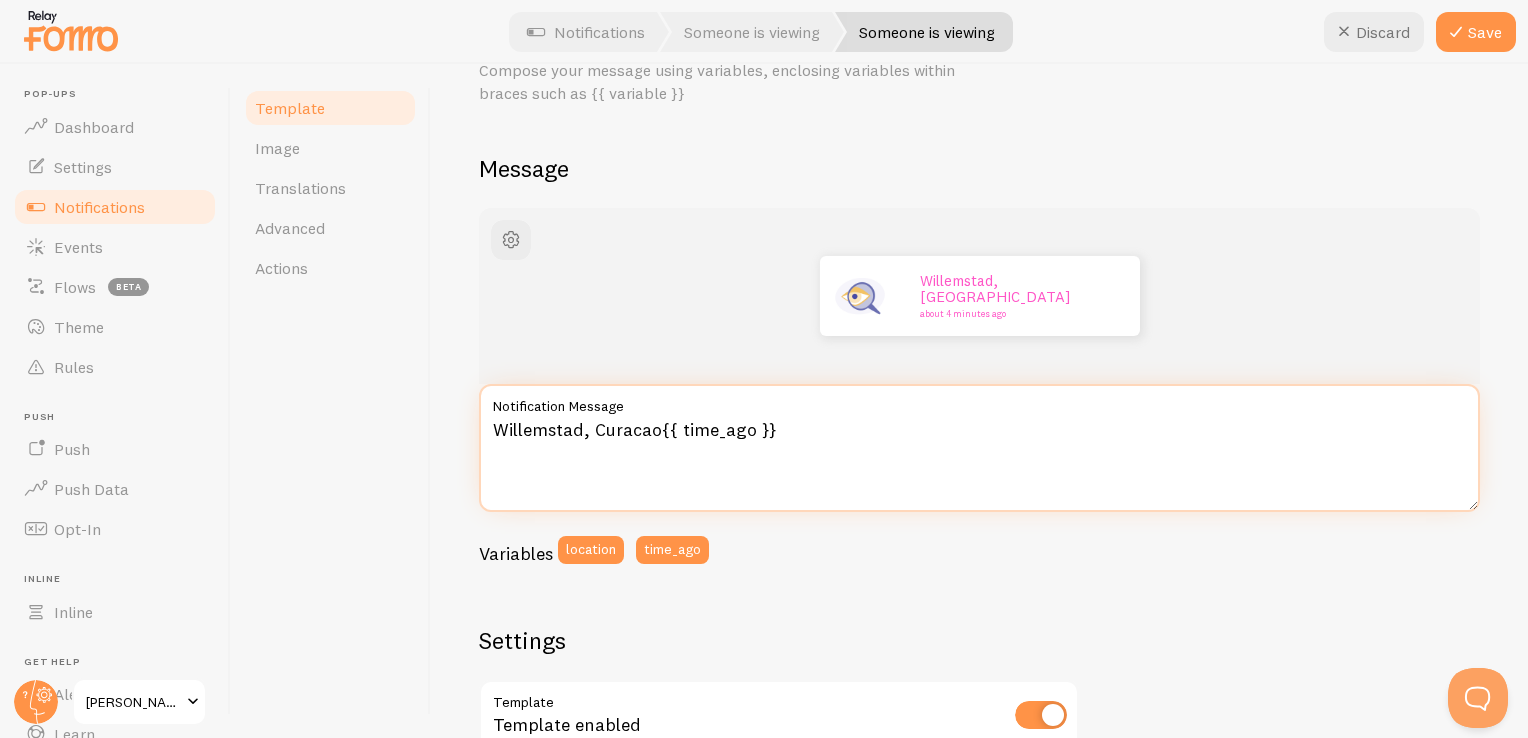 click on "Willemstad, Curacao{{ time_ago }}" at bounding box center [979, 448] 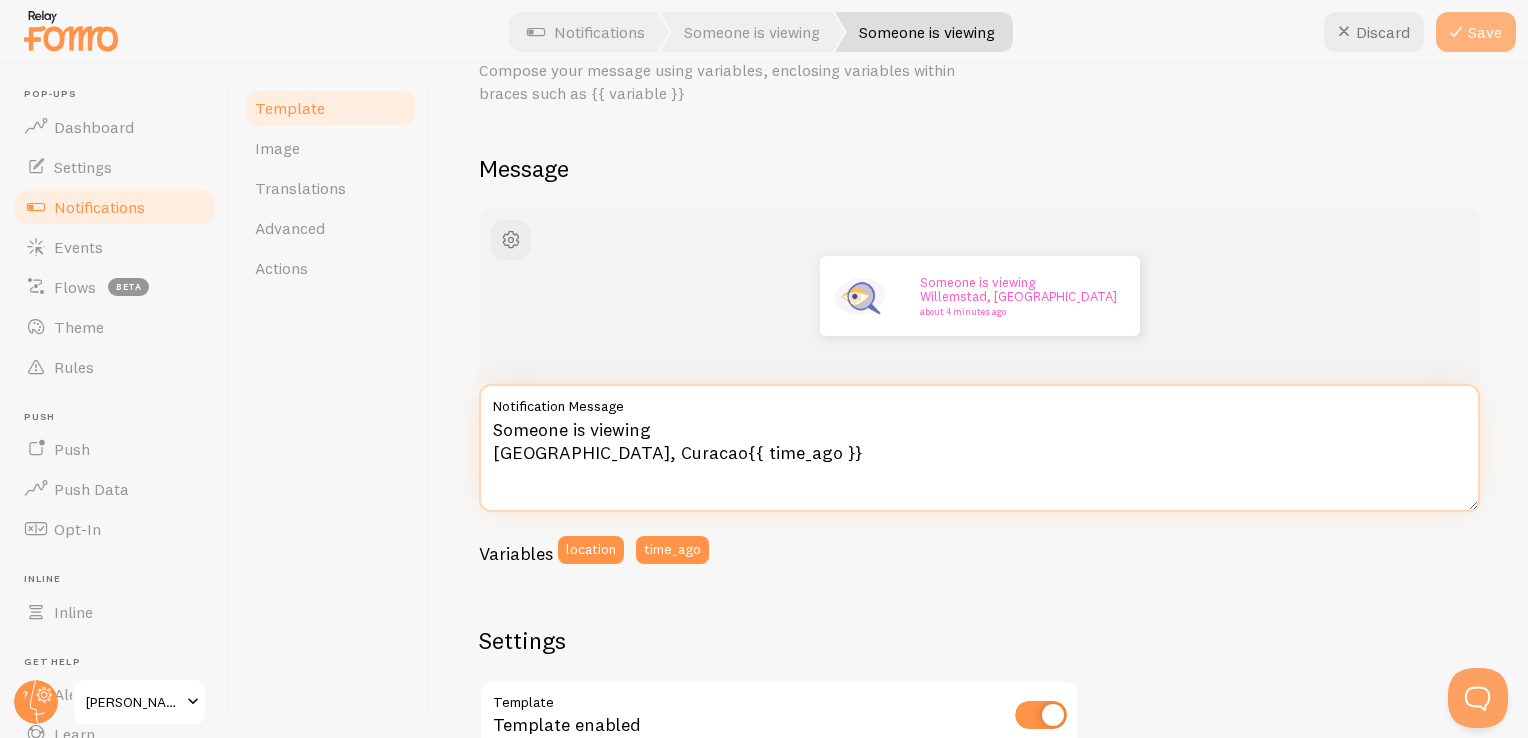 type on "Someone is viewing
Willemstad, Curacao{{ time_ago }}" 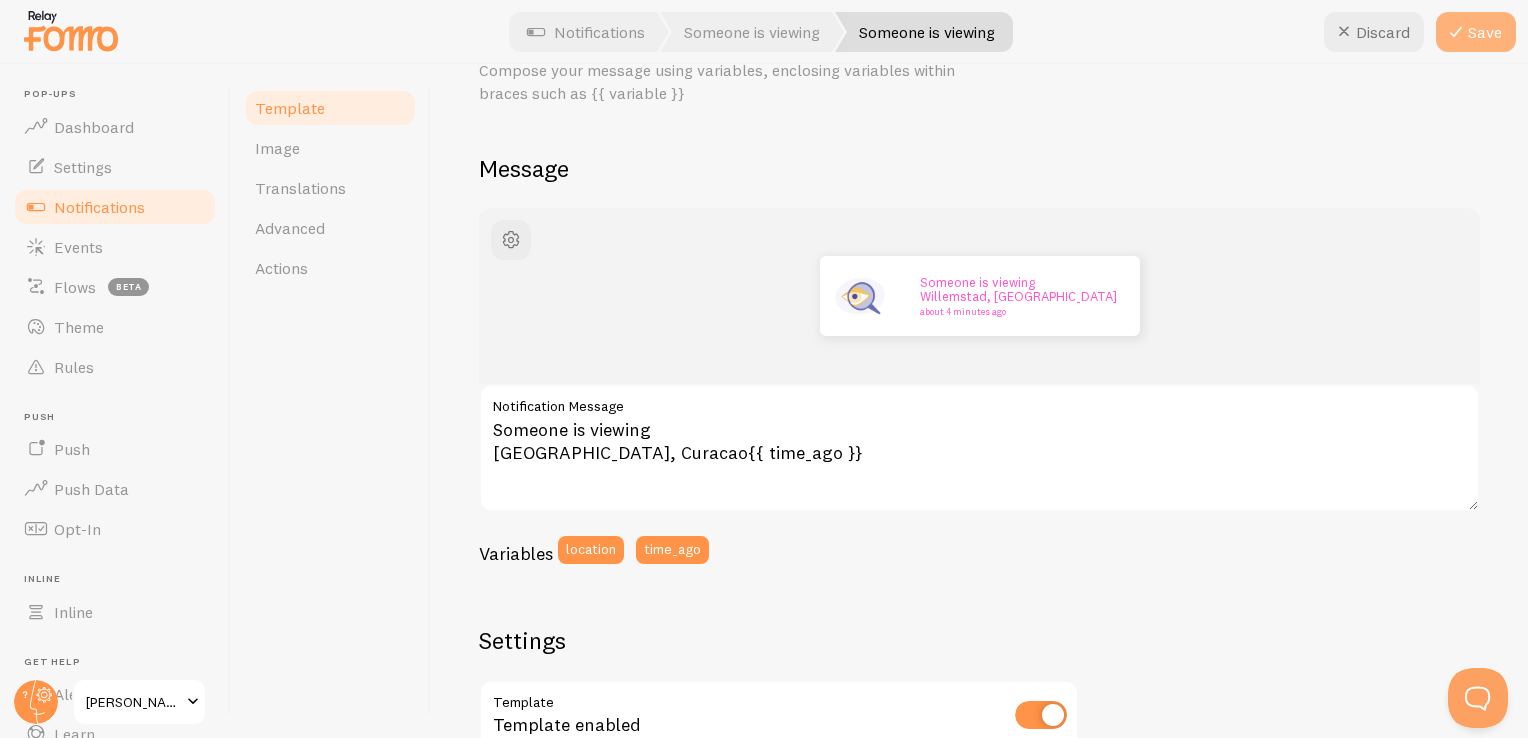click on "Save" at bounding box center [1476, 32] 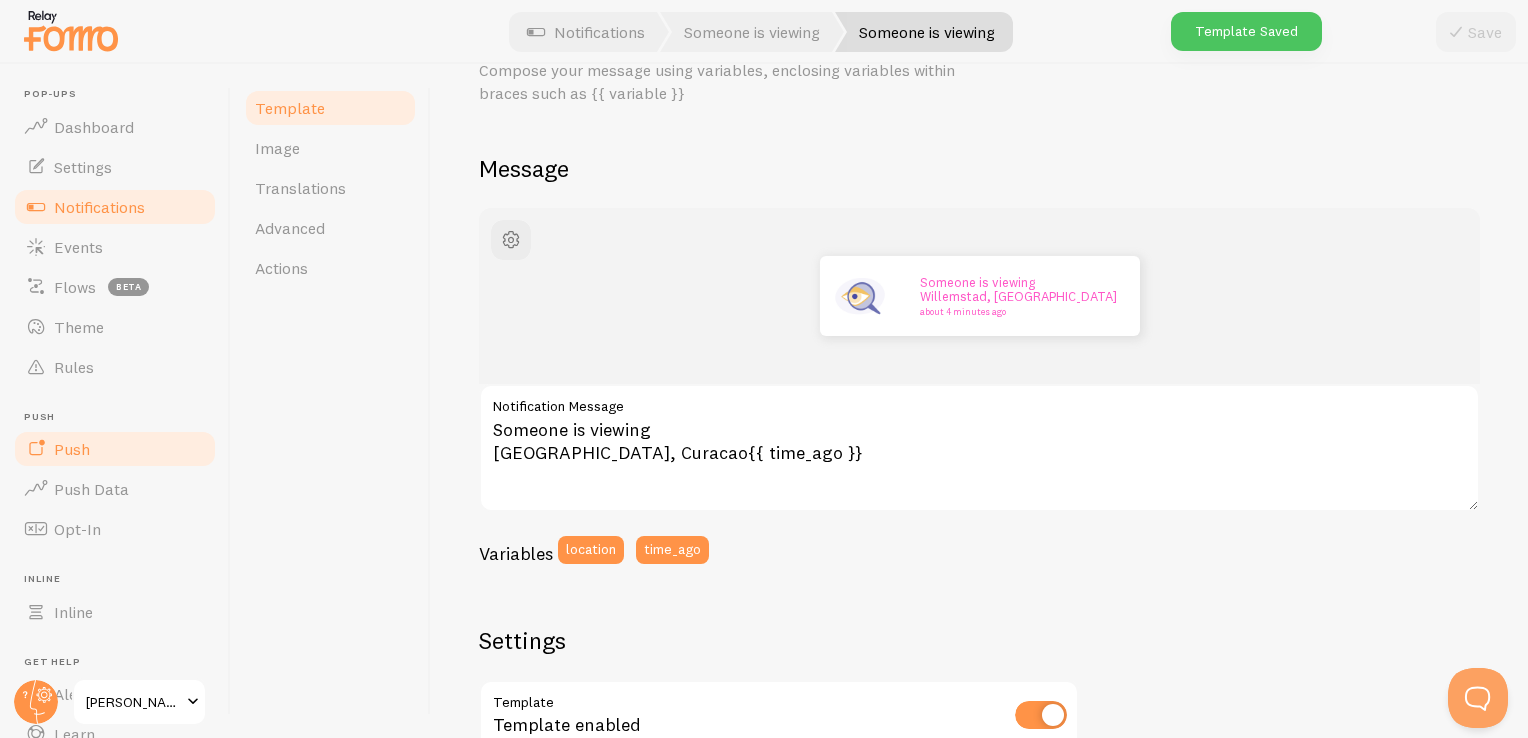 click on "Push" at bounding box center (115, 449) 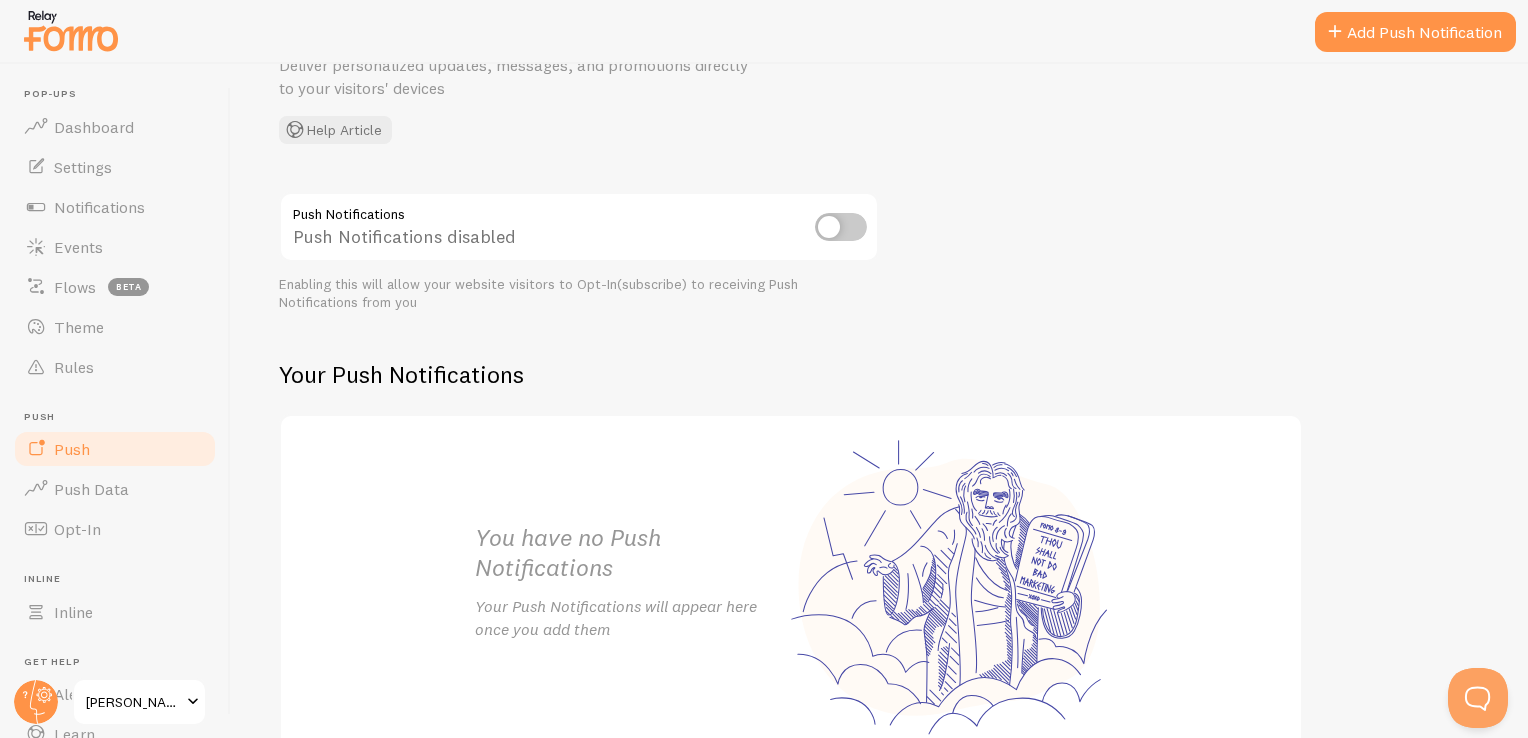 scroll, scrollTop: 44, scrollLeft: 0, axis: vertical 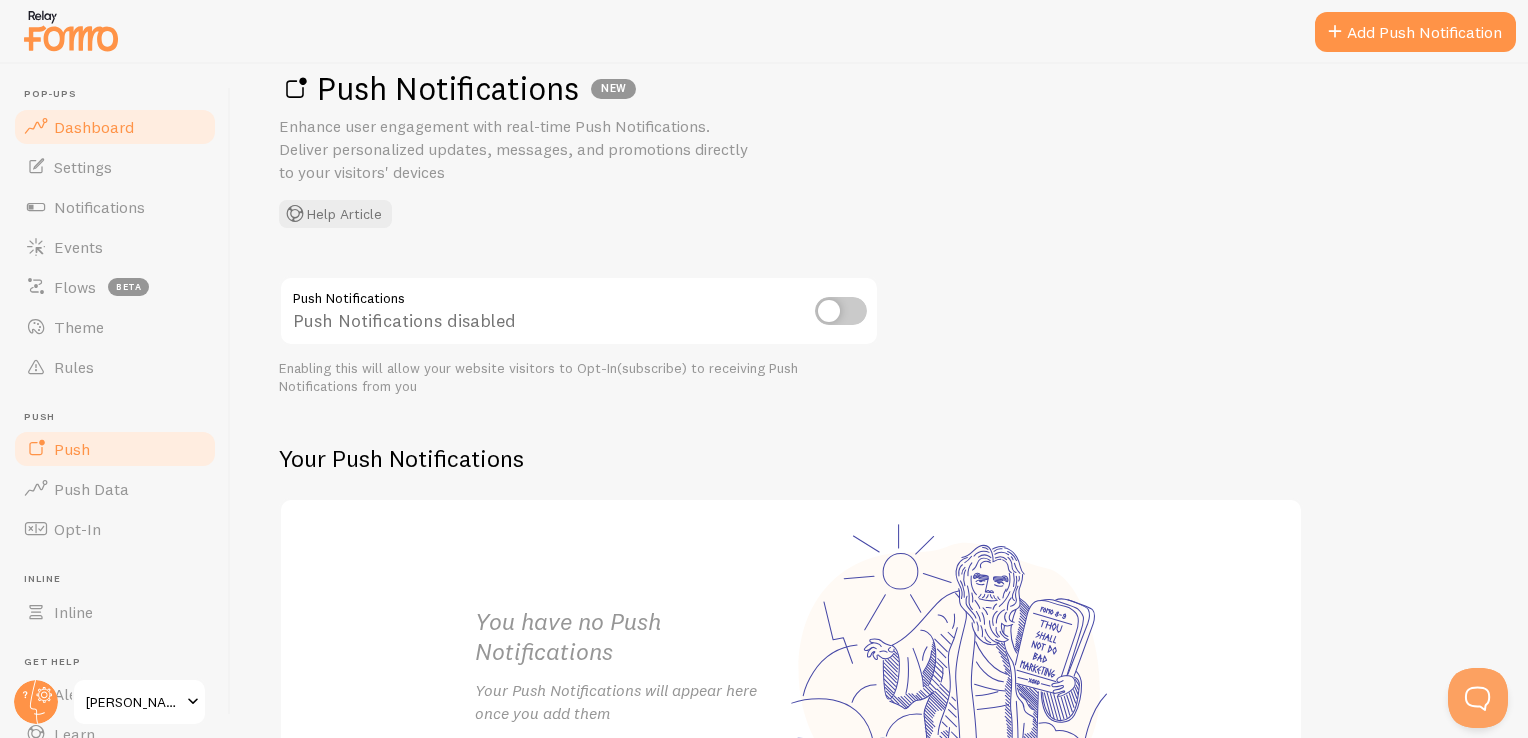 click on "Dashboard" at bounding box center [115, 127] 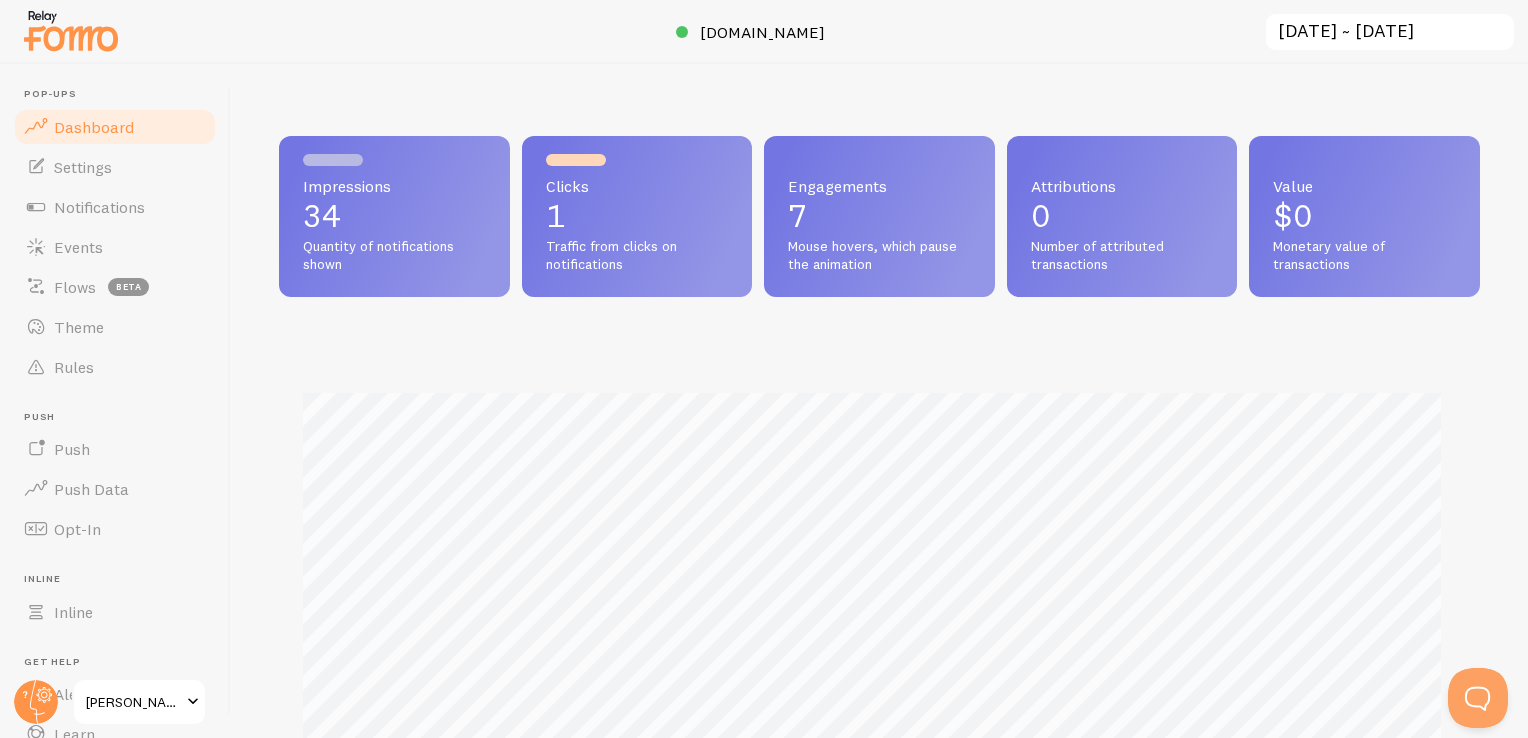 scroll, scrollTop: 999474, scrollLeft: 998813, axis: both 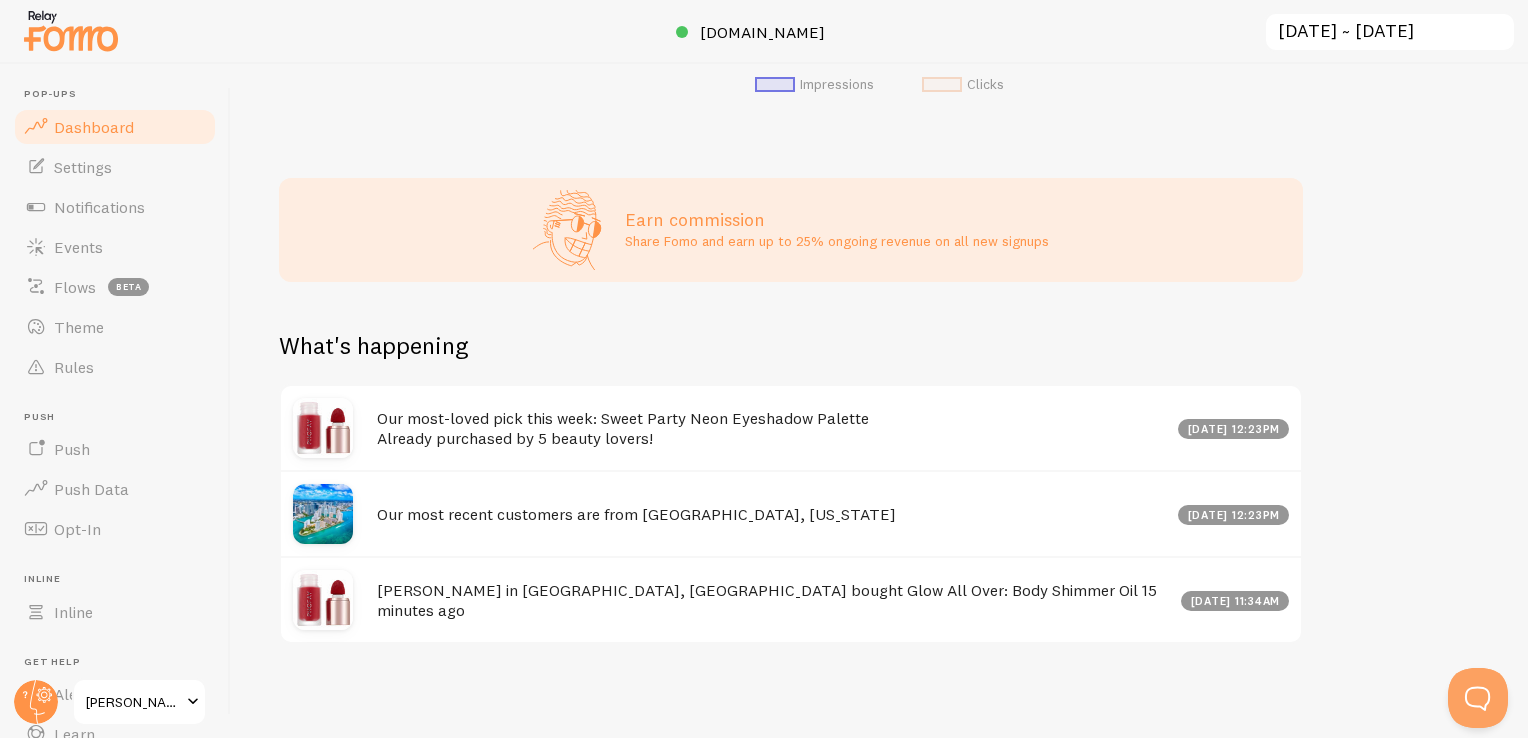 click on "Our most-loved pick this week: Sweet Party Neon Eyeshadow Palette Already purchased by 5 beauty lovers!" at bounding box center [771, 428] 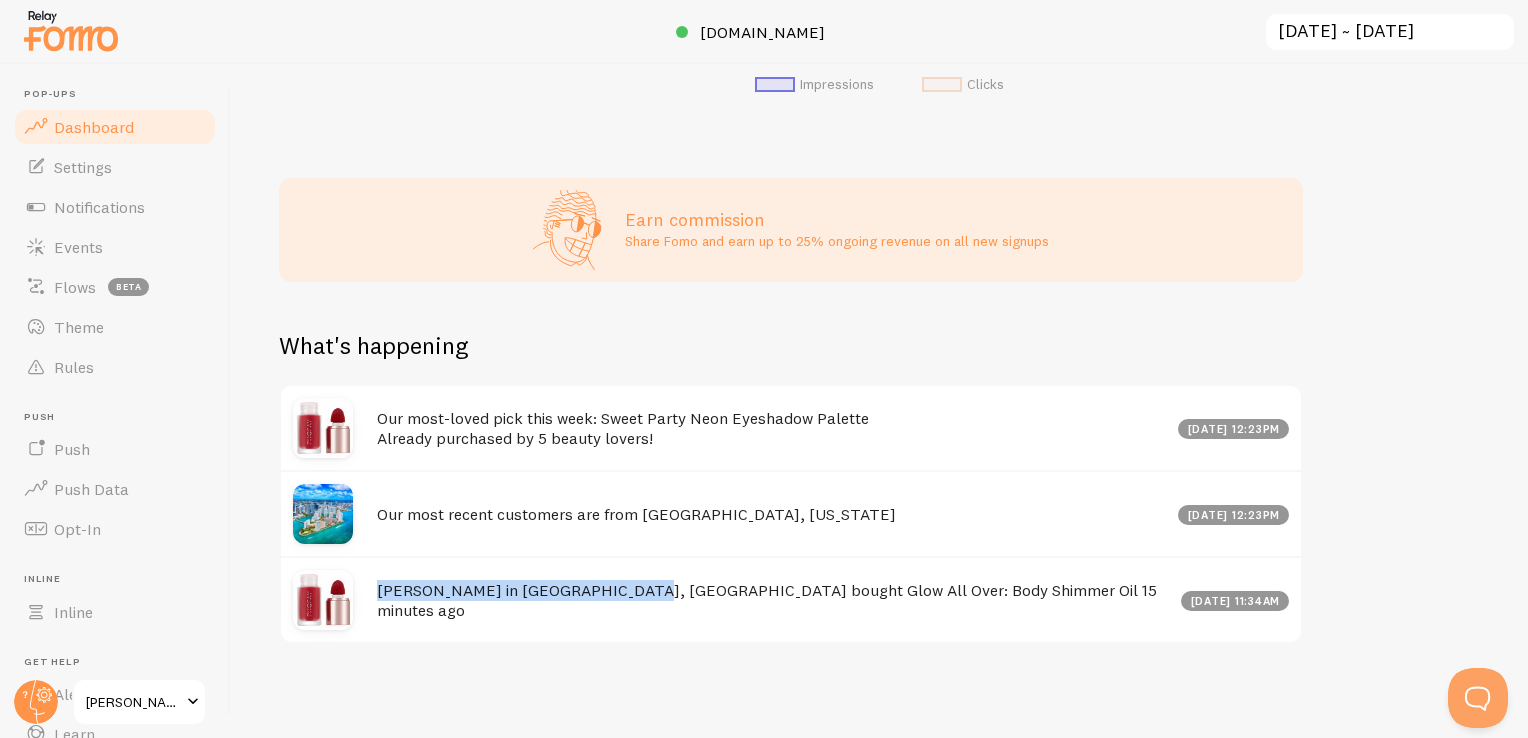 drag, startPoint x: 615, startPoint y: 606, endPoint x: 360, endPoint y: 606, distance: 255 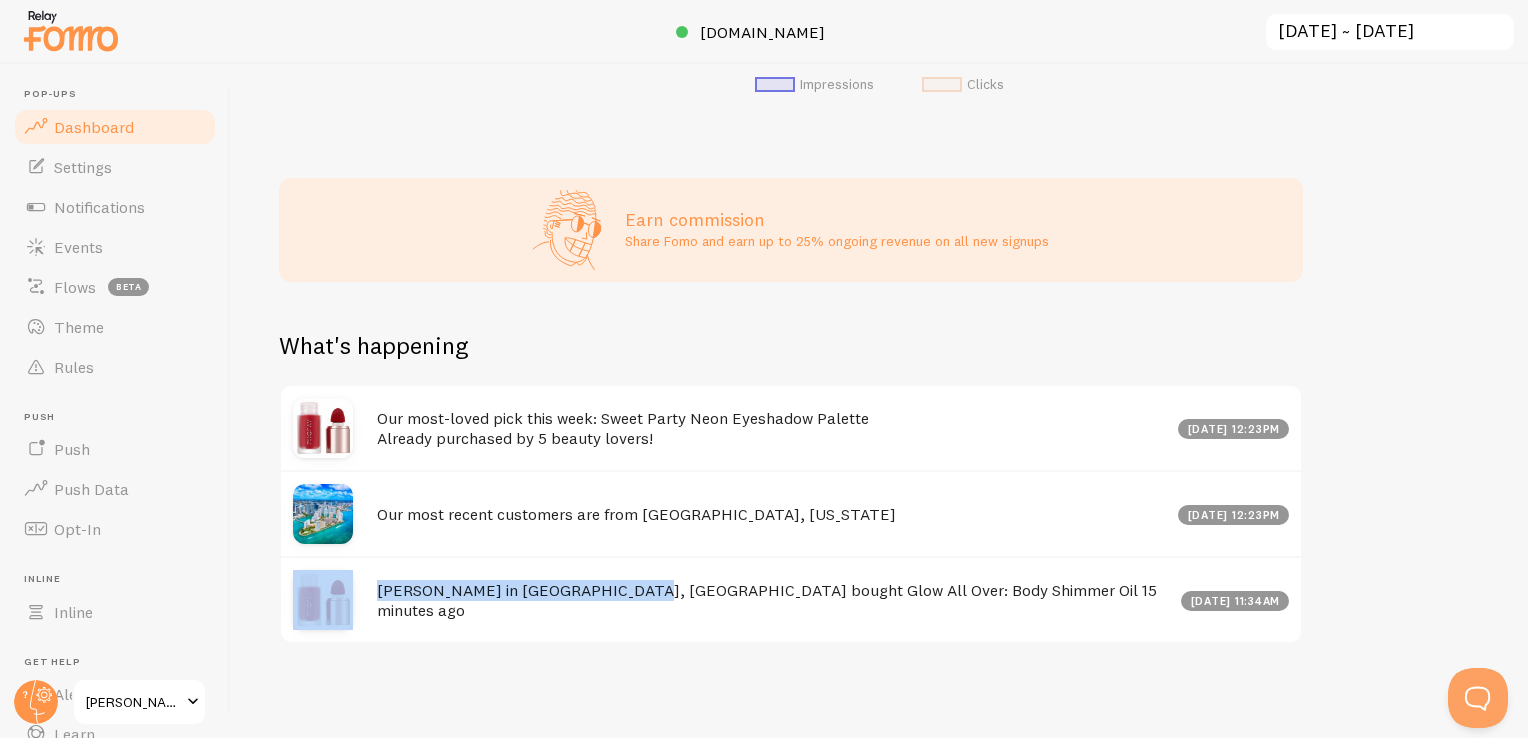 drag, startPoint x: 360, startPoint y: 606, endPoint x: 349, endPoint y: 601, distance: 12.083046 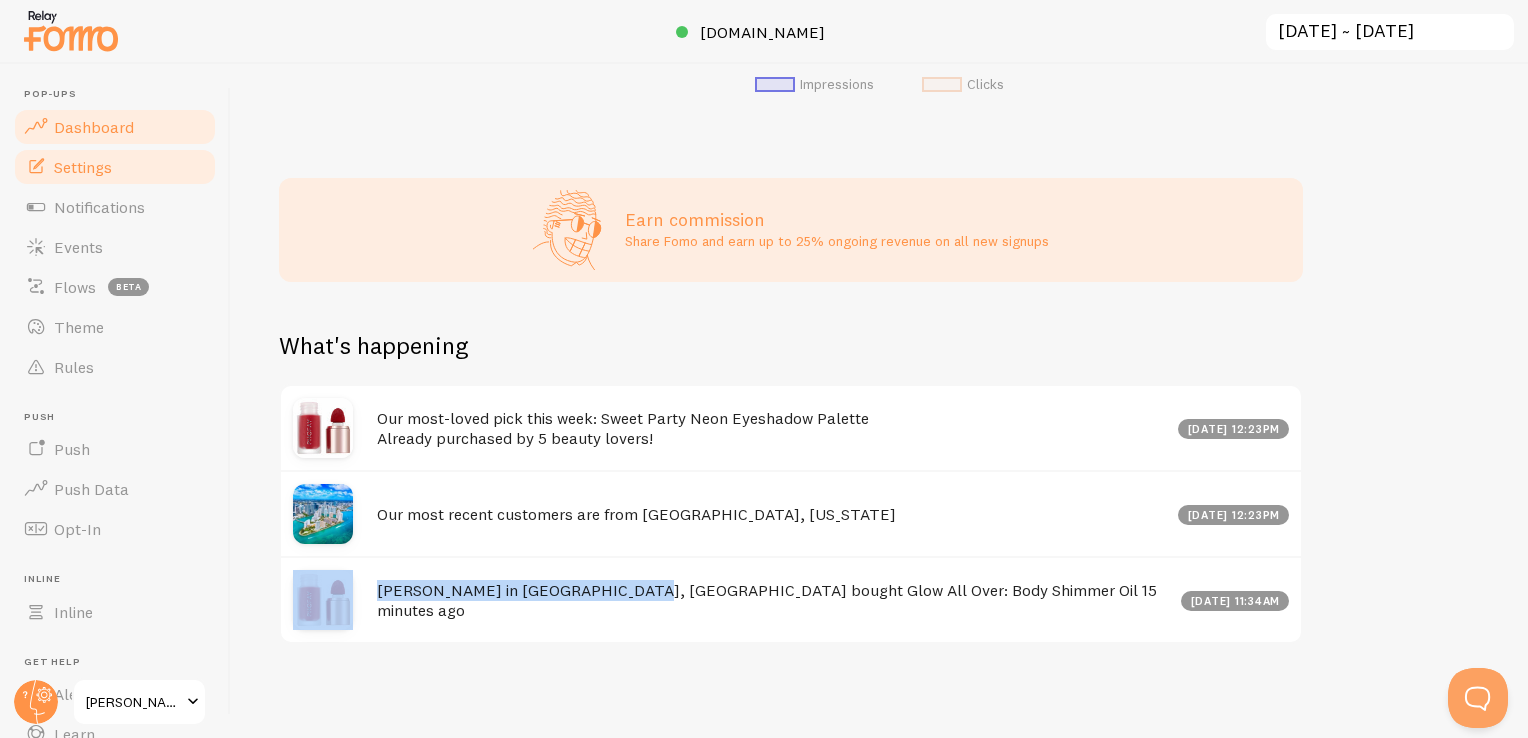 click on "Settings" at bounding box center (83, 167) 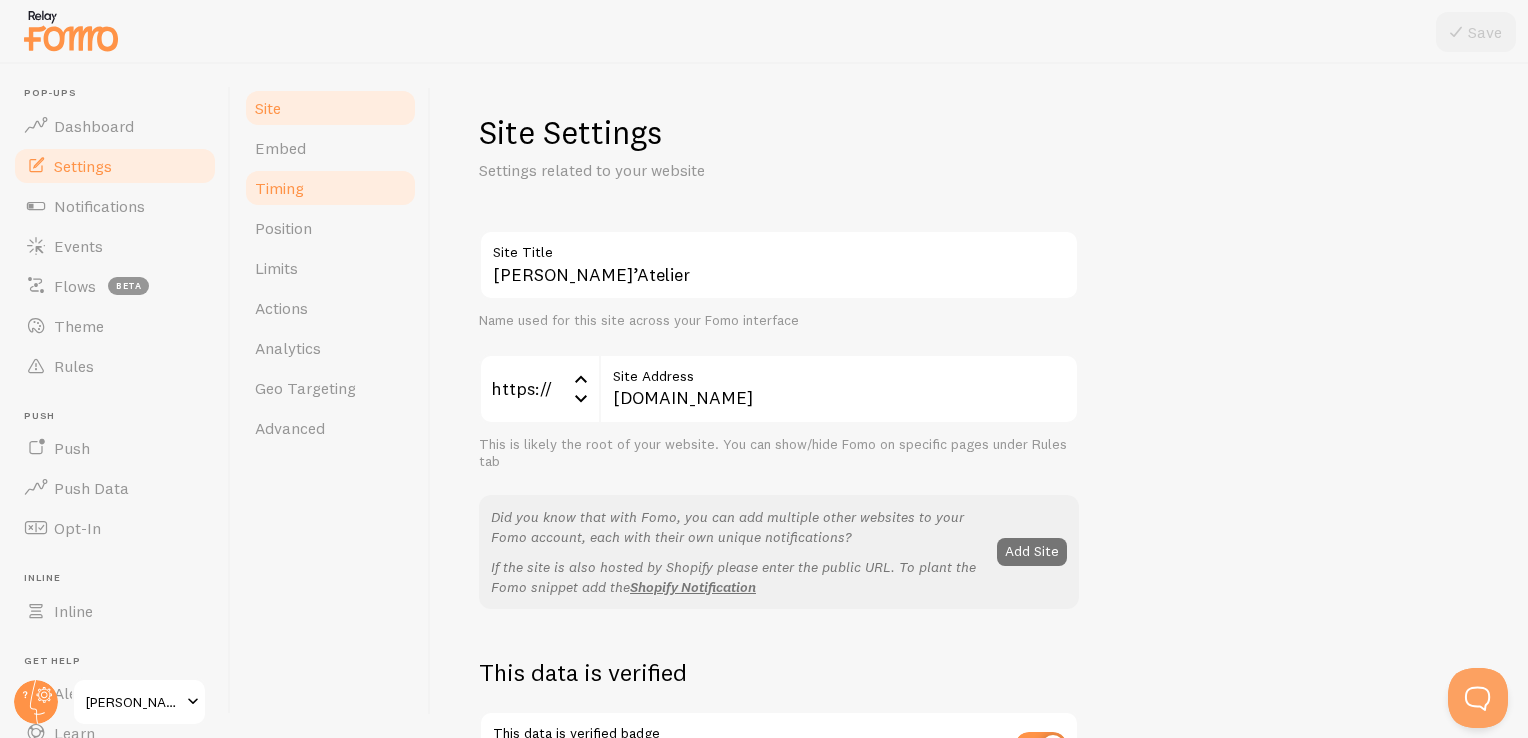 scroll, scrollTop: 0, scrollLeft: 0, axis: both 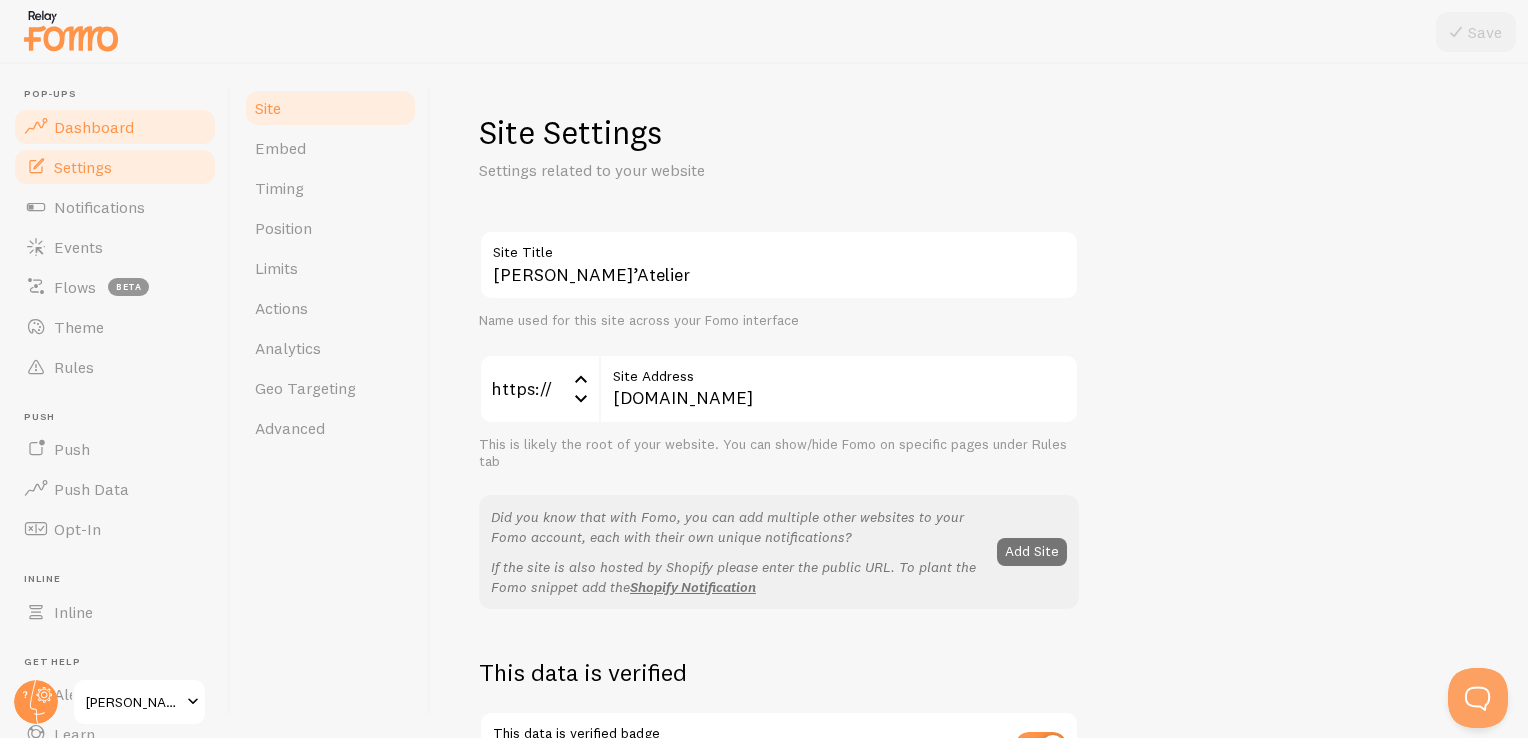 click on "Dashboard" at bounding box center [94, 127] 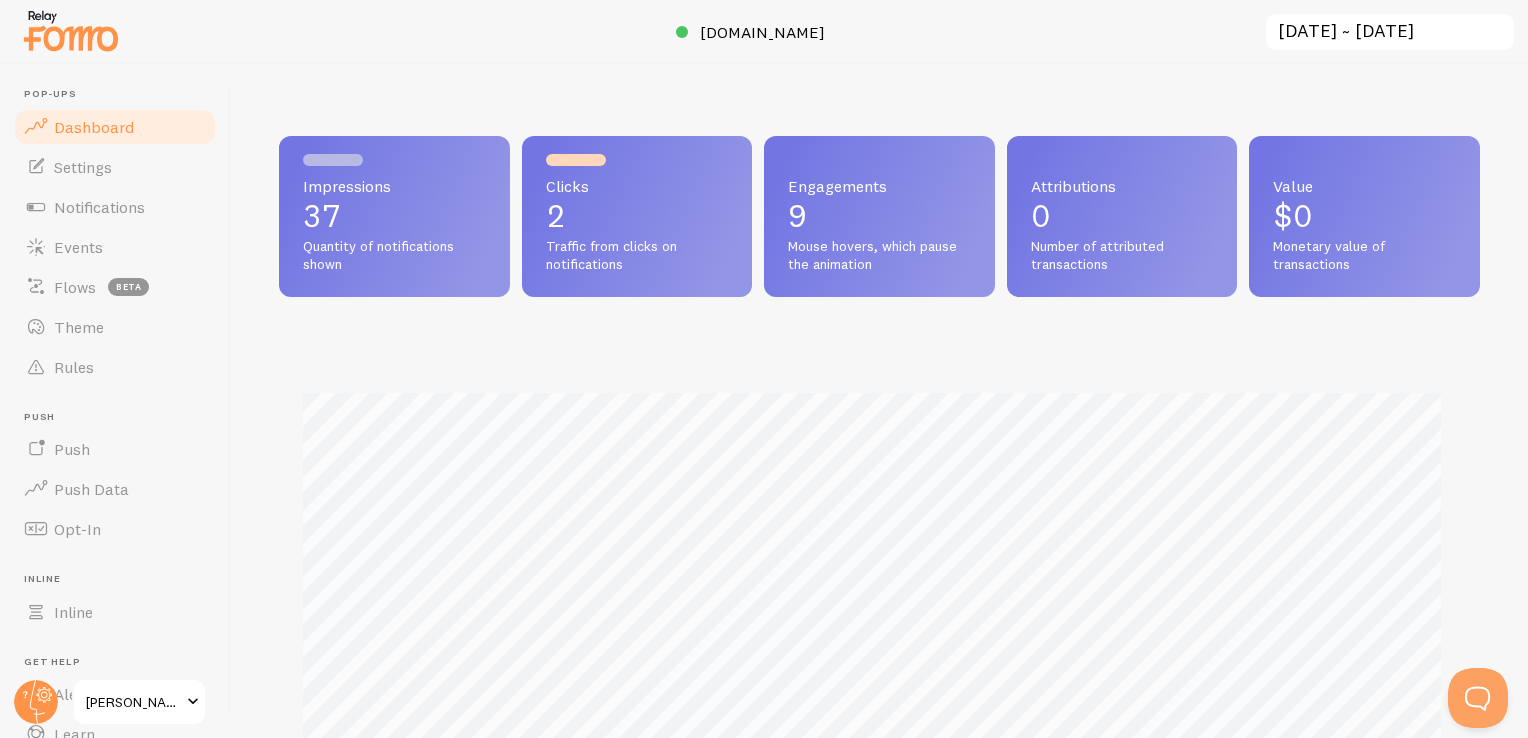 scroll, scrollTop: 999474, scrollLeft: 998813, axis: both 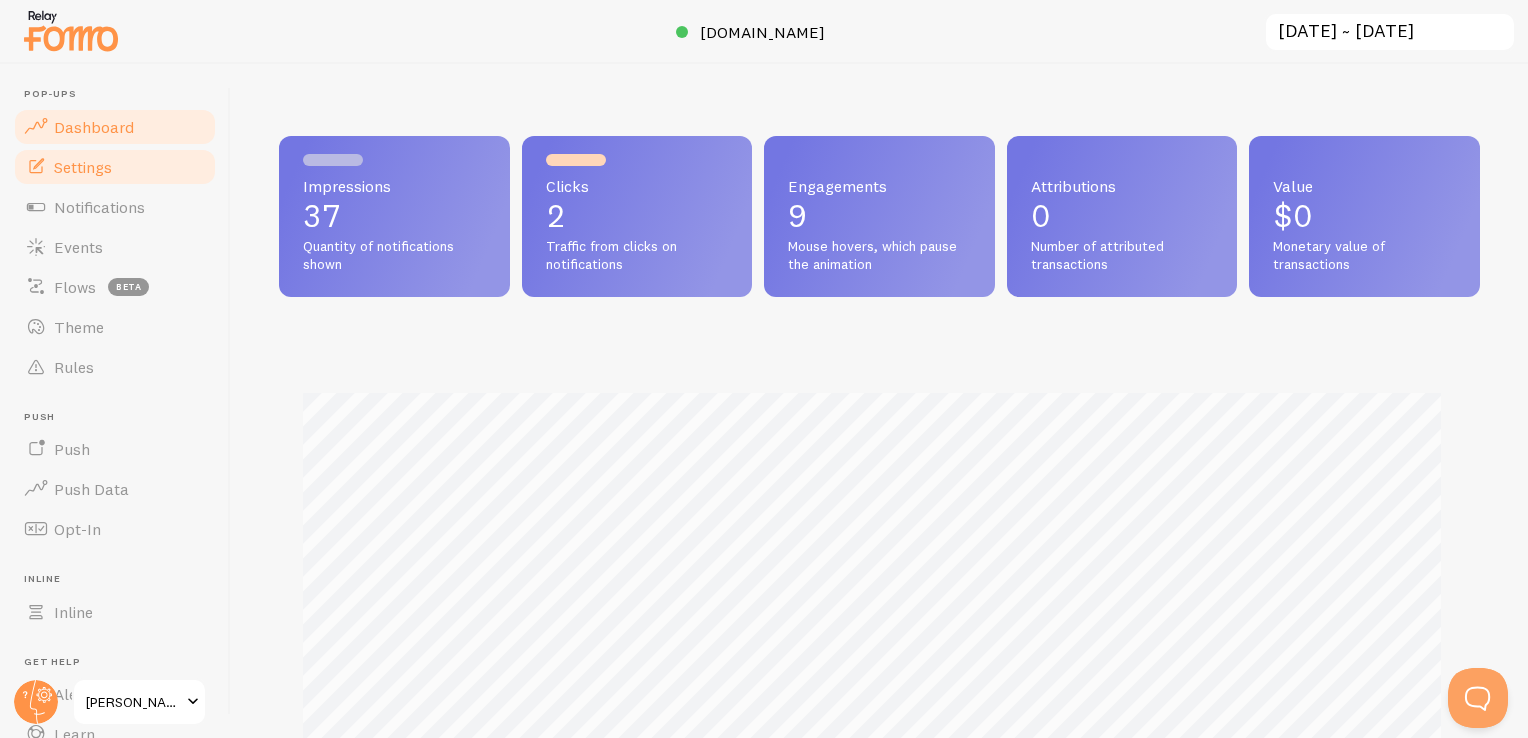 click on "Settings" at bounding box center [83, 167] 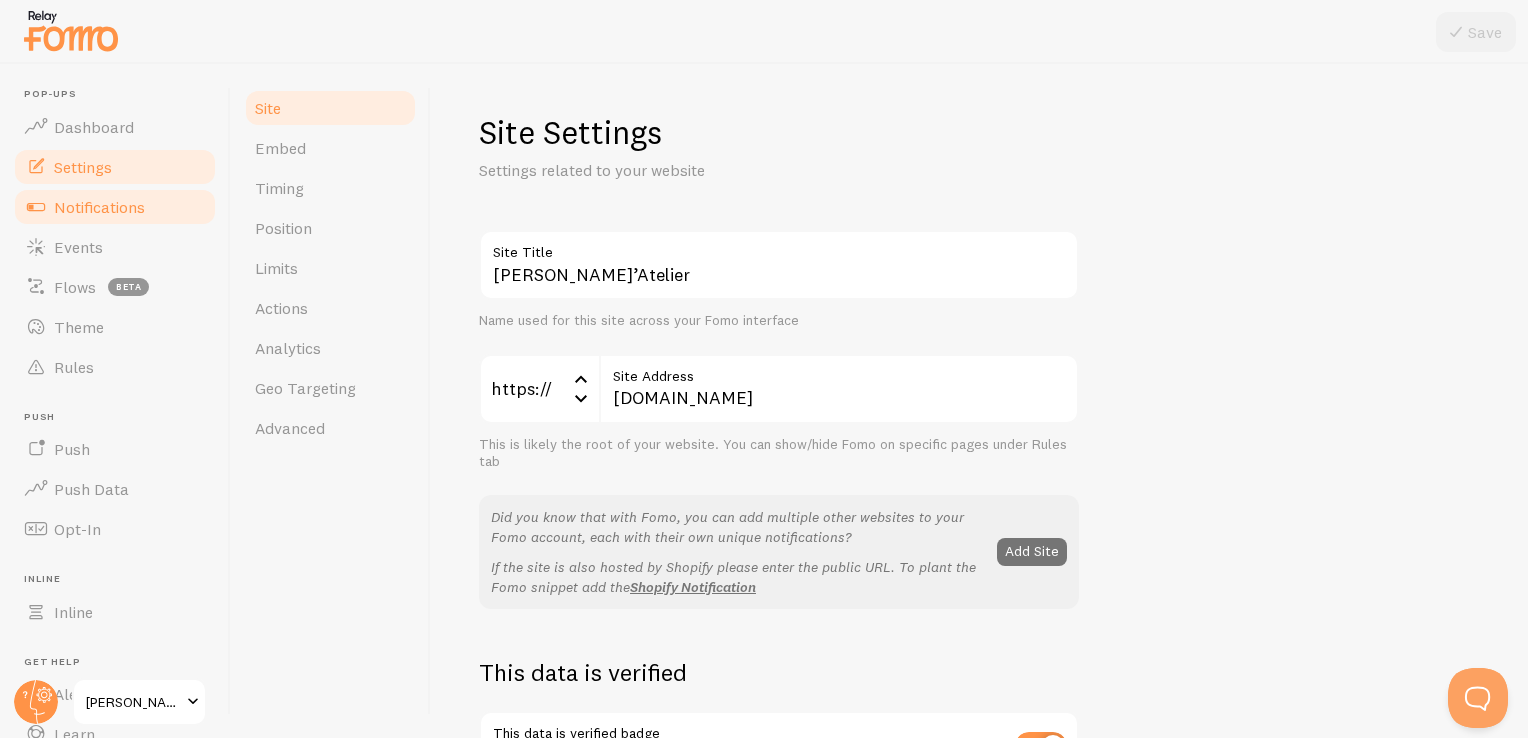 click on "Notifications" at bounding box center (99, 207) 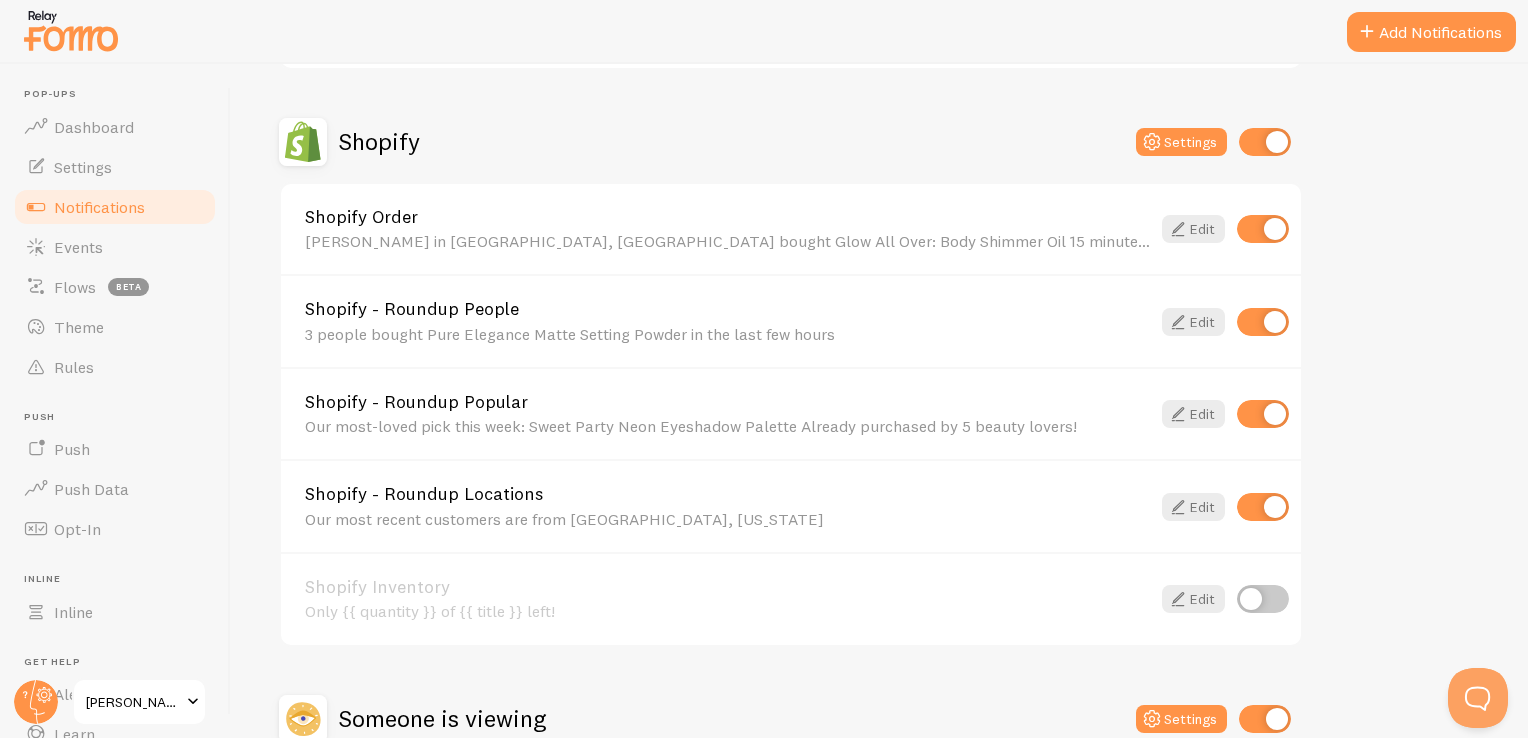 scroll, scrollTop: 700, scrollLeft: 0, axis: vertical 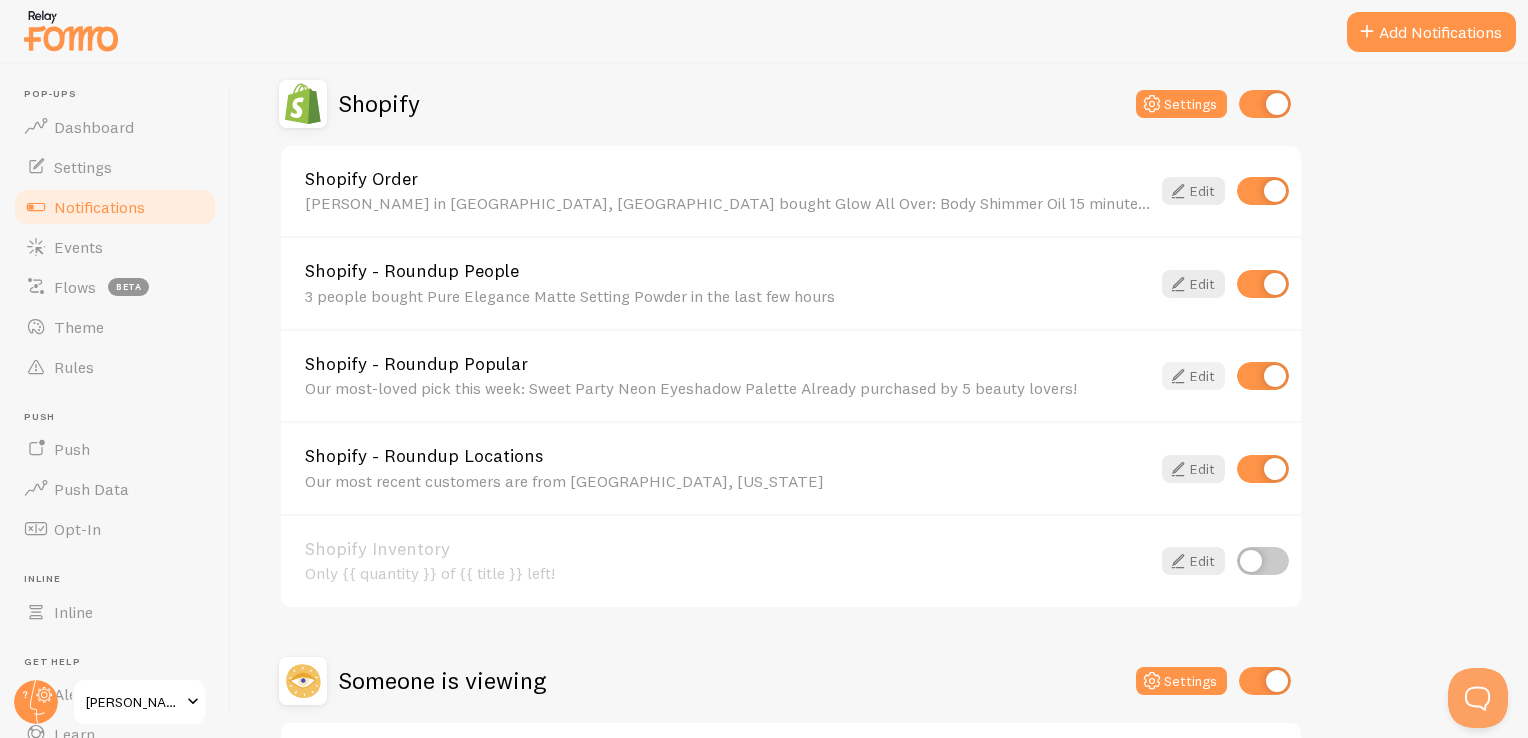 click at bounding box center (1178, 376) 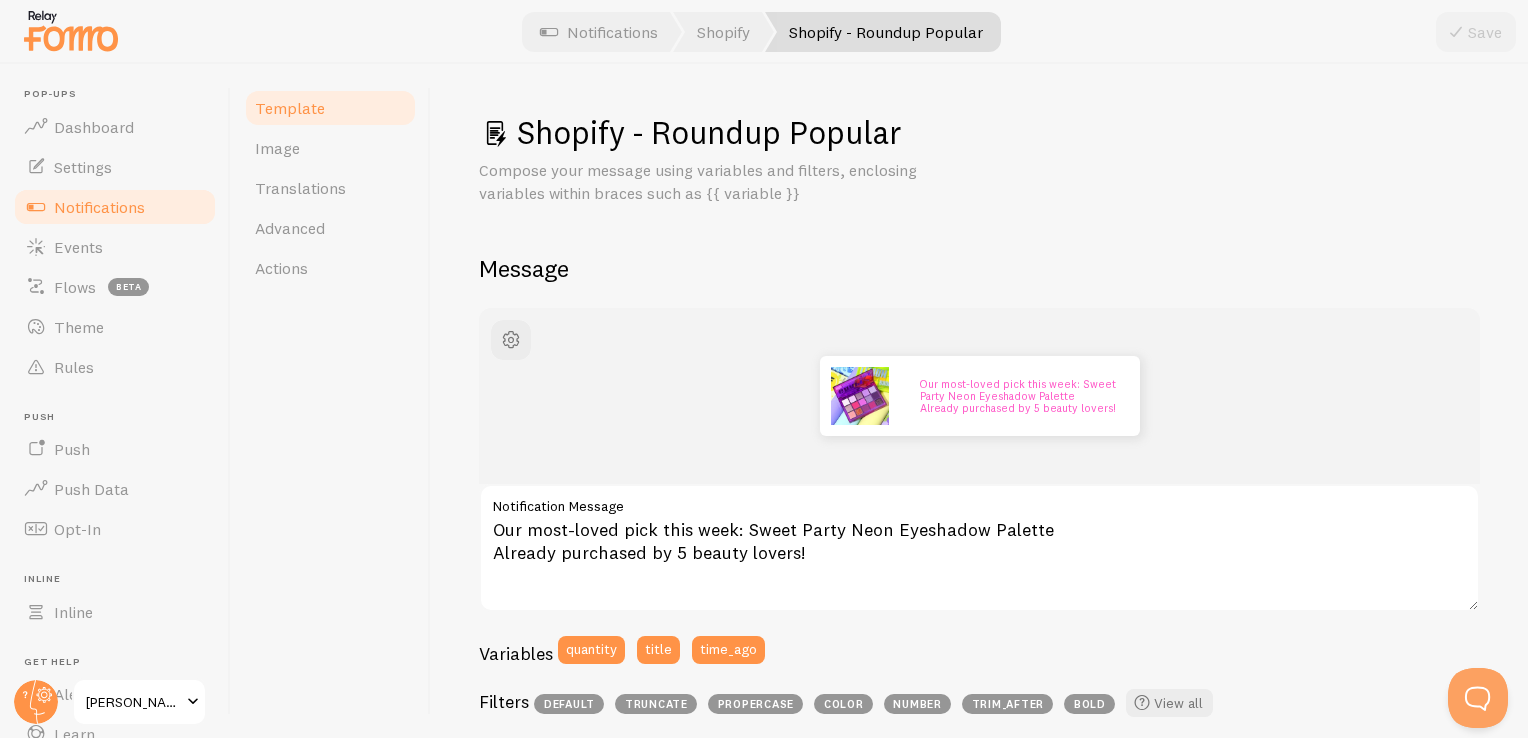 click on "Notifications" at bounding box center [99, 207] 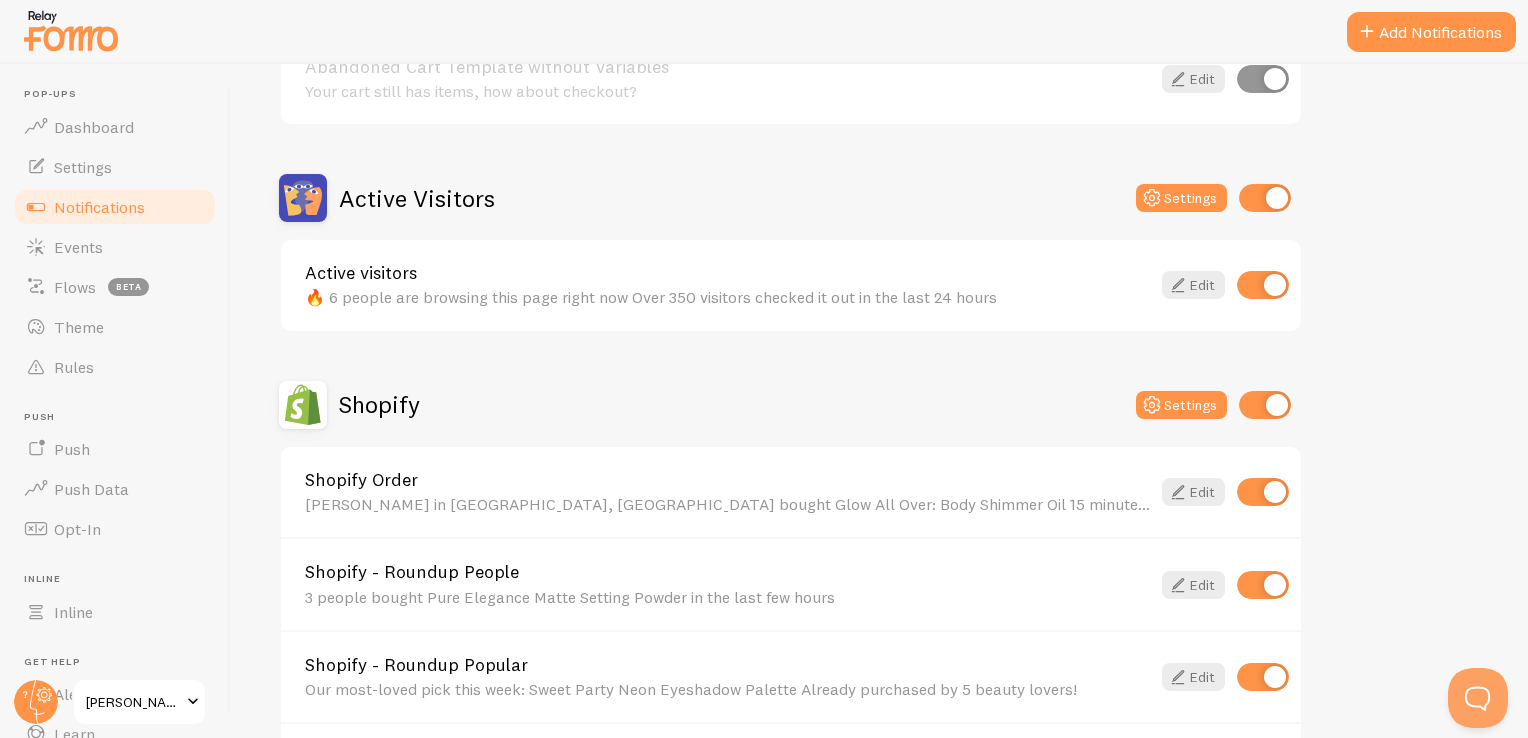 scroll, scrollTop: 400, scrollLeft: 0, axis: vertical 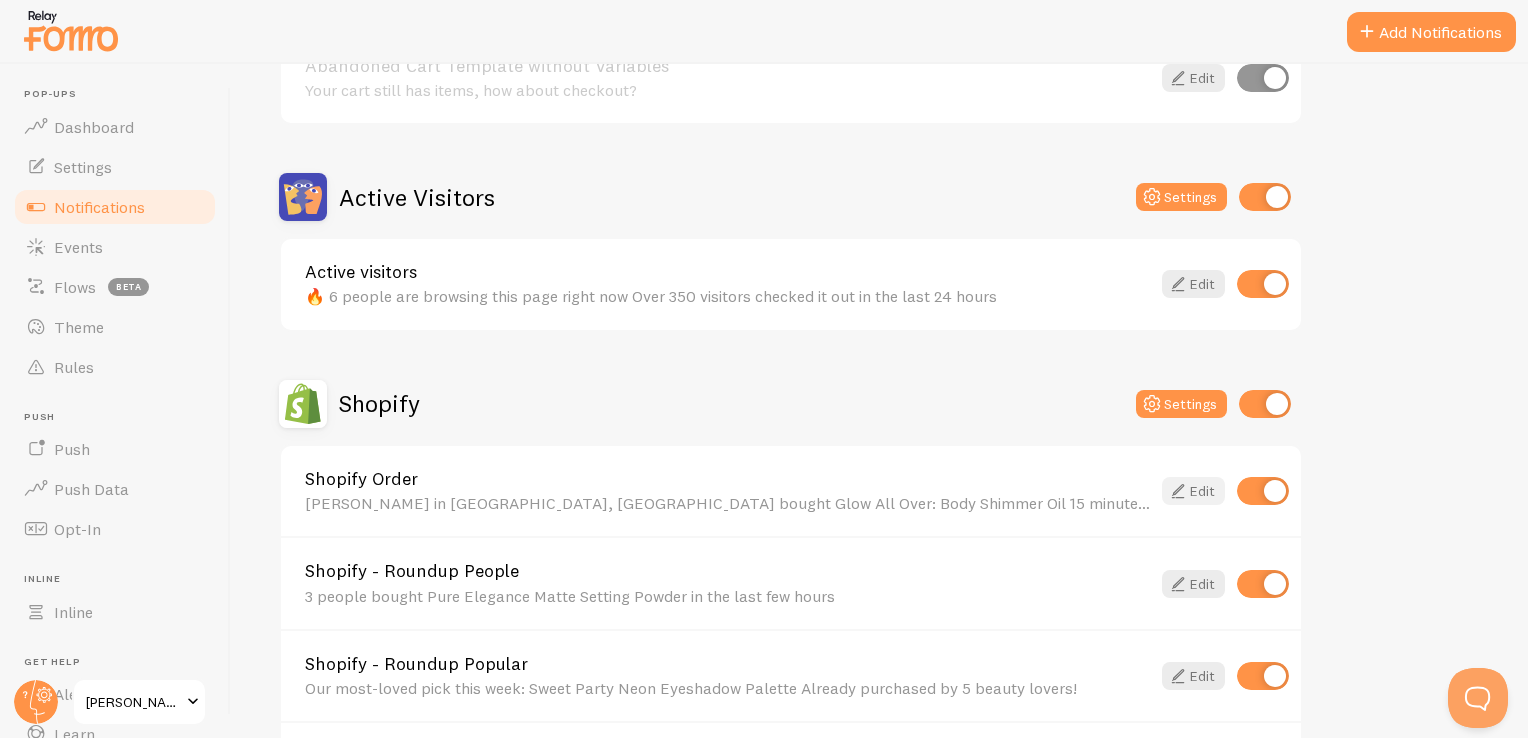 click at bounding box center (1178, 491) 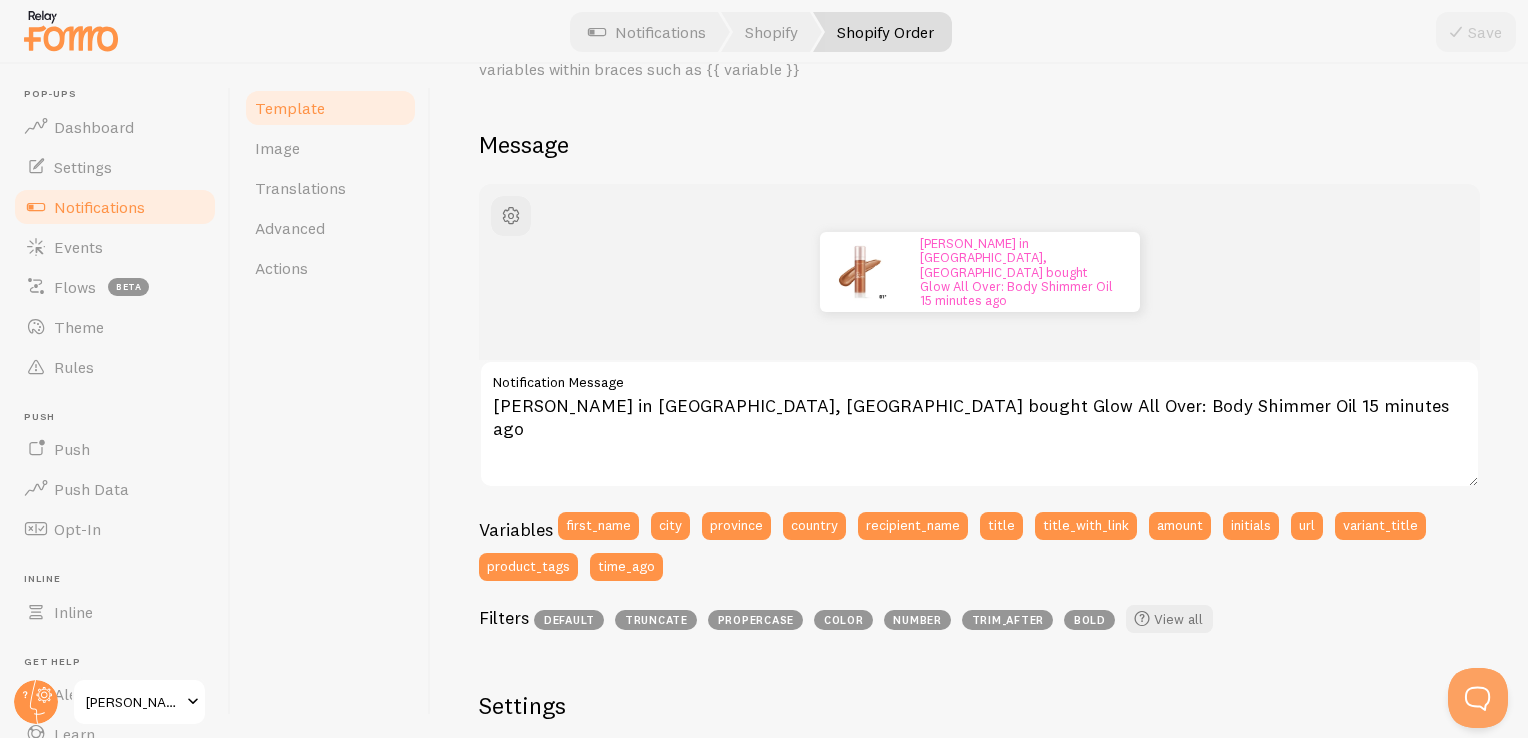 scroll, scrollTop: 300, scrollLeft: 0, axis: vertical 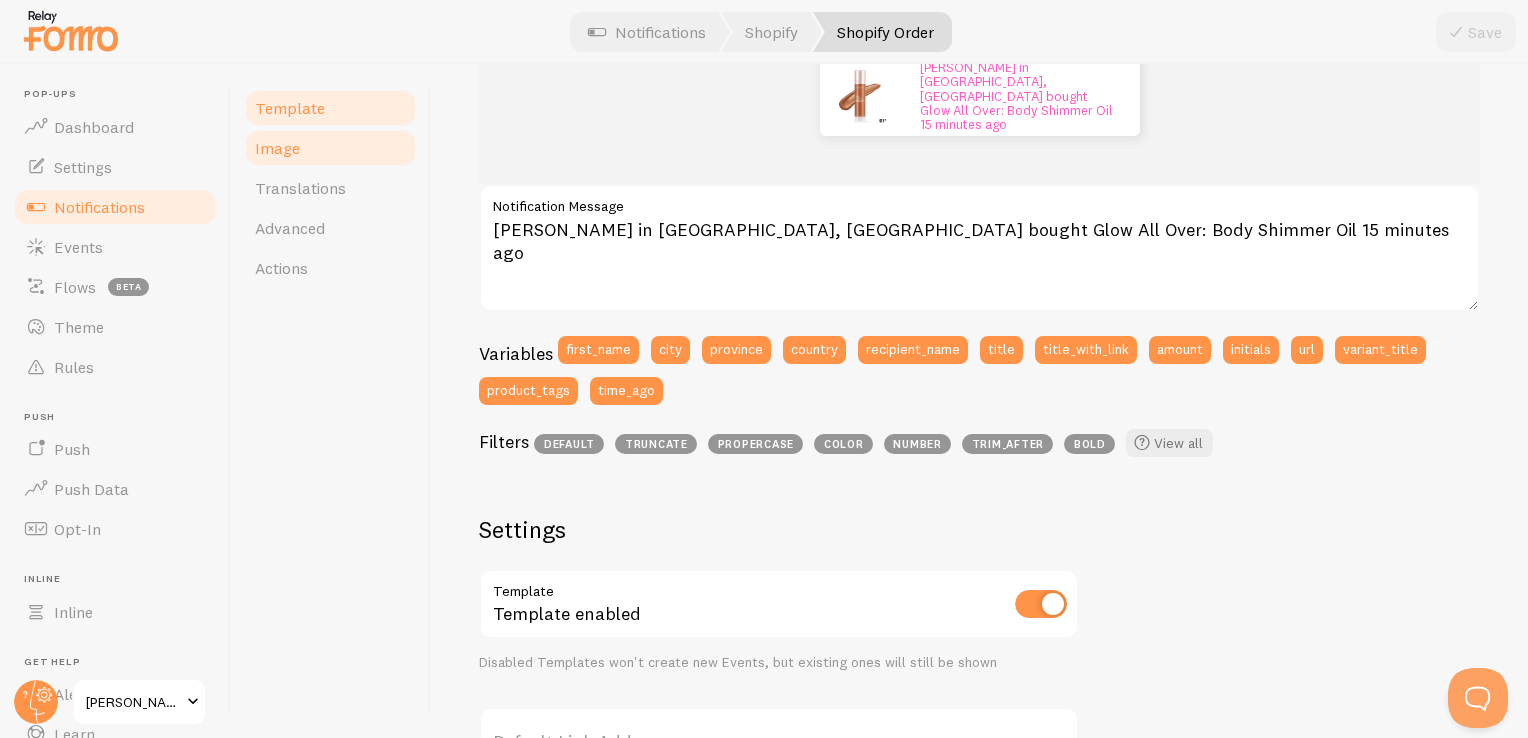 click on "Image" at bounding box center [330, 148] 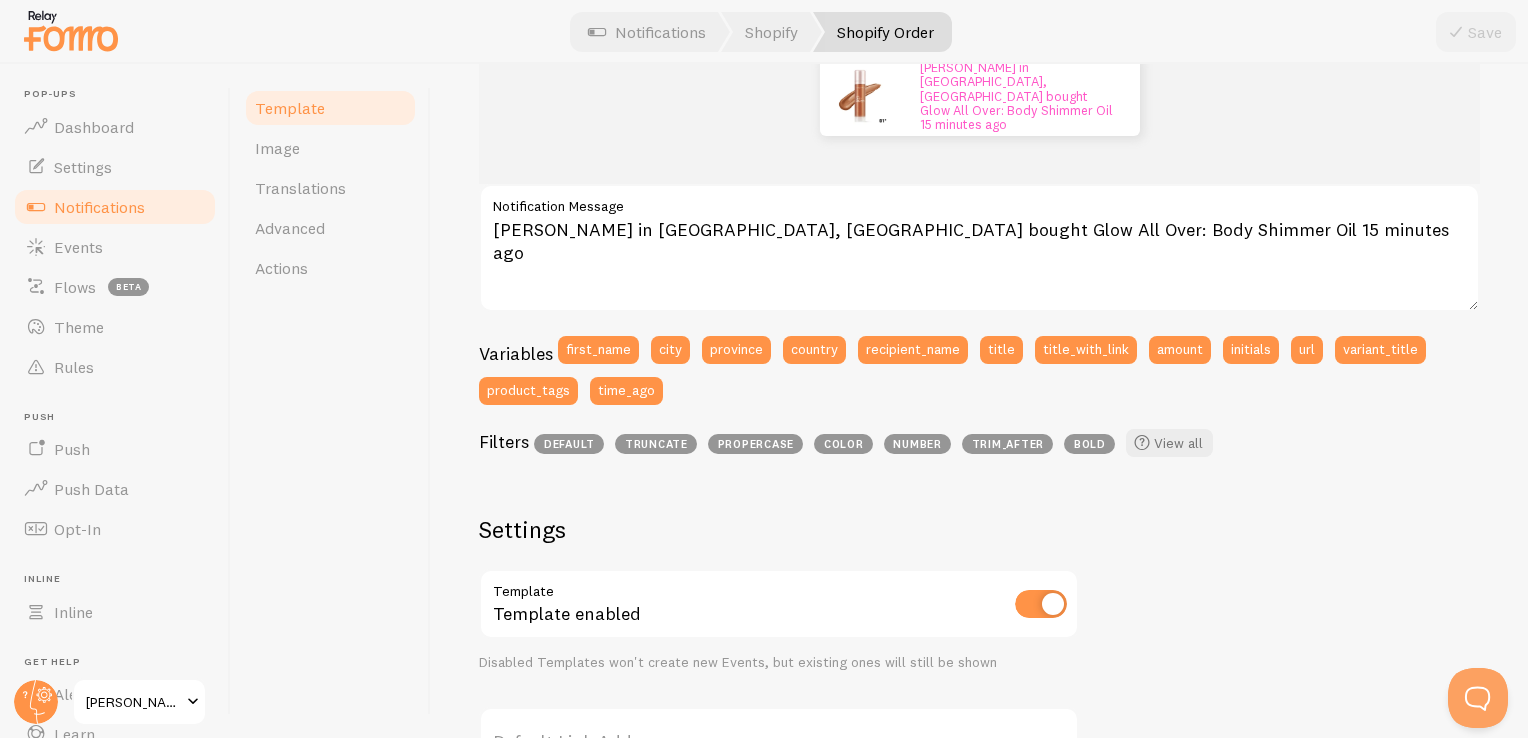 scroll, scrollTop: 0, scrollLeft: 0, axis: both 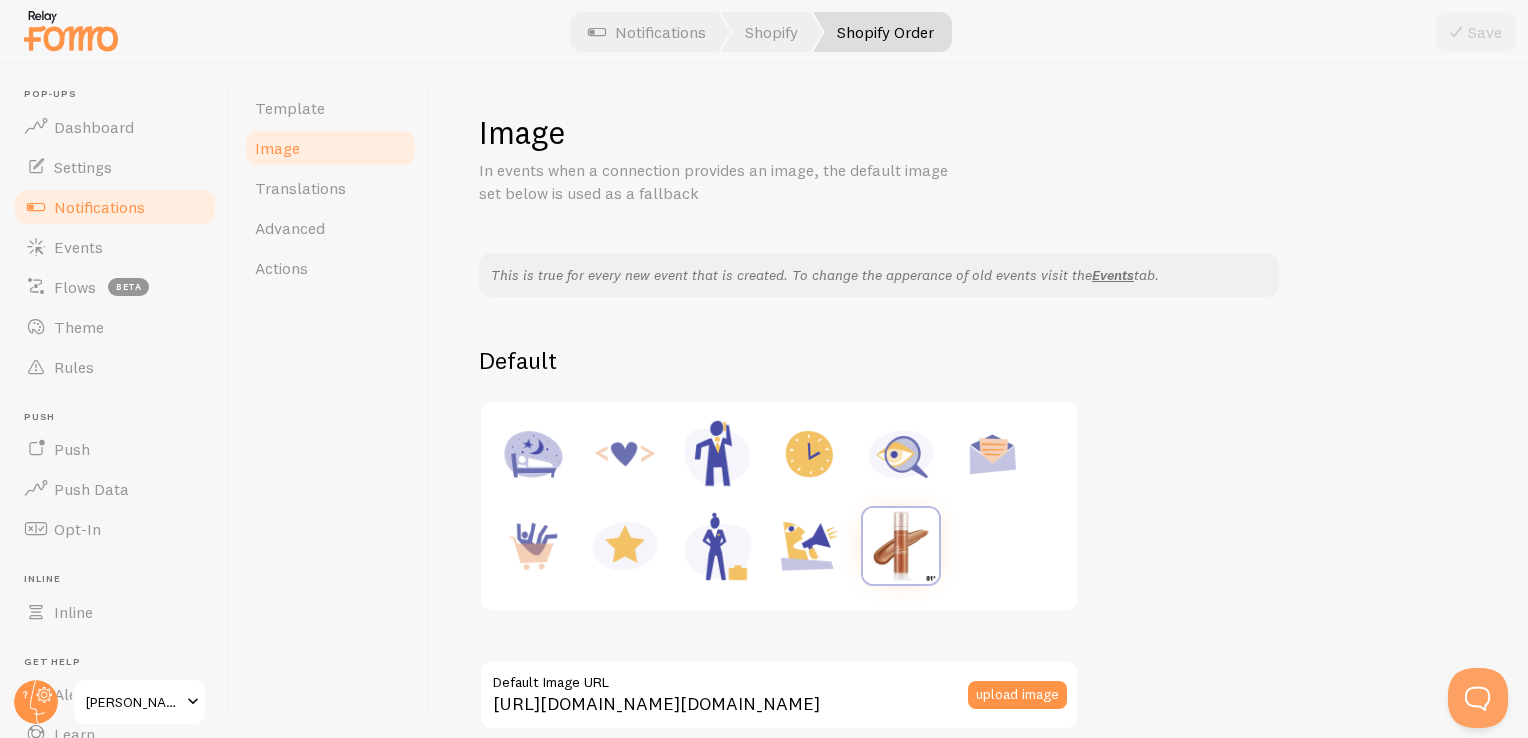 click at bounding box center [901, 546] 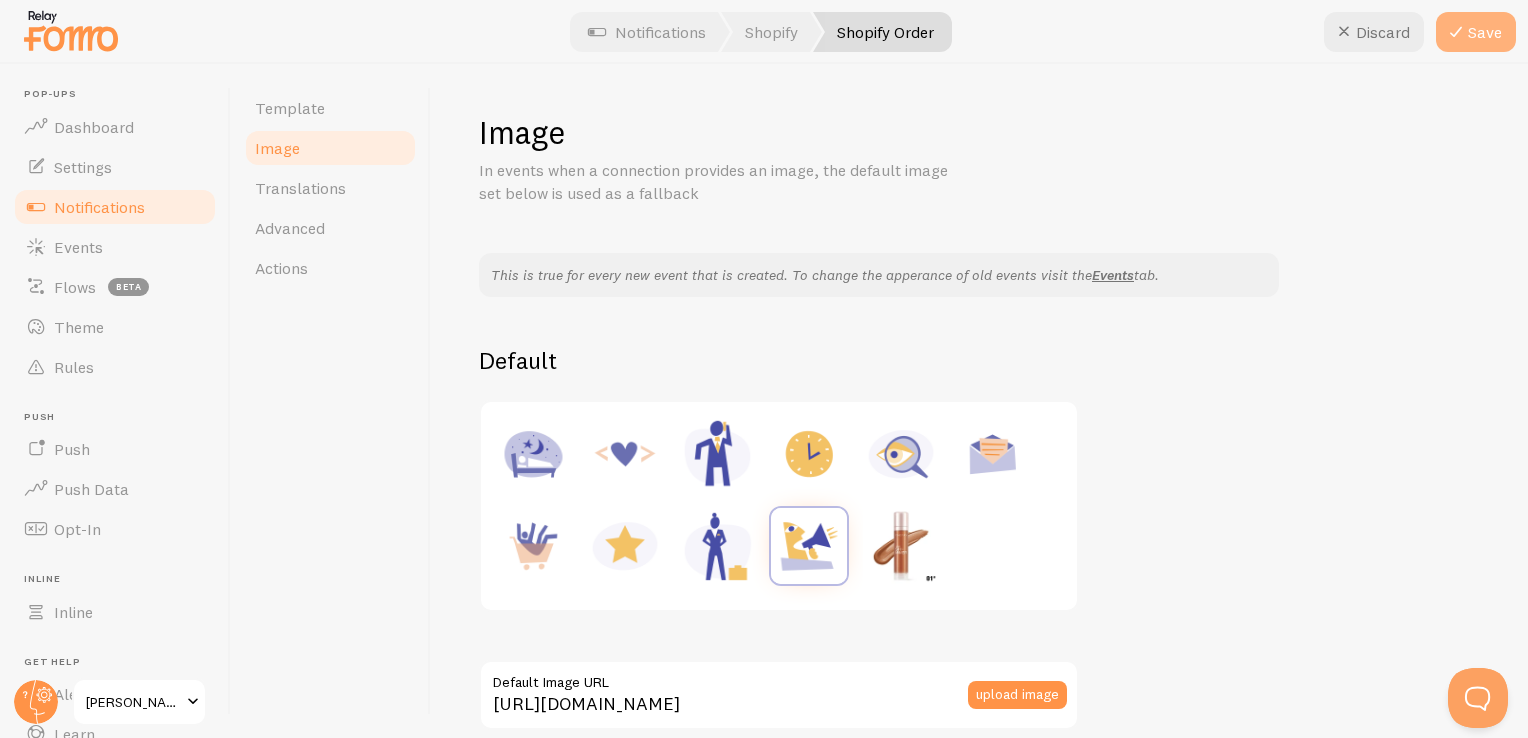 click on "Save" at bounding box center [1476, 32] 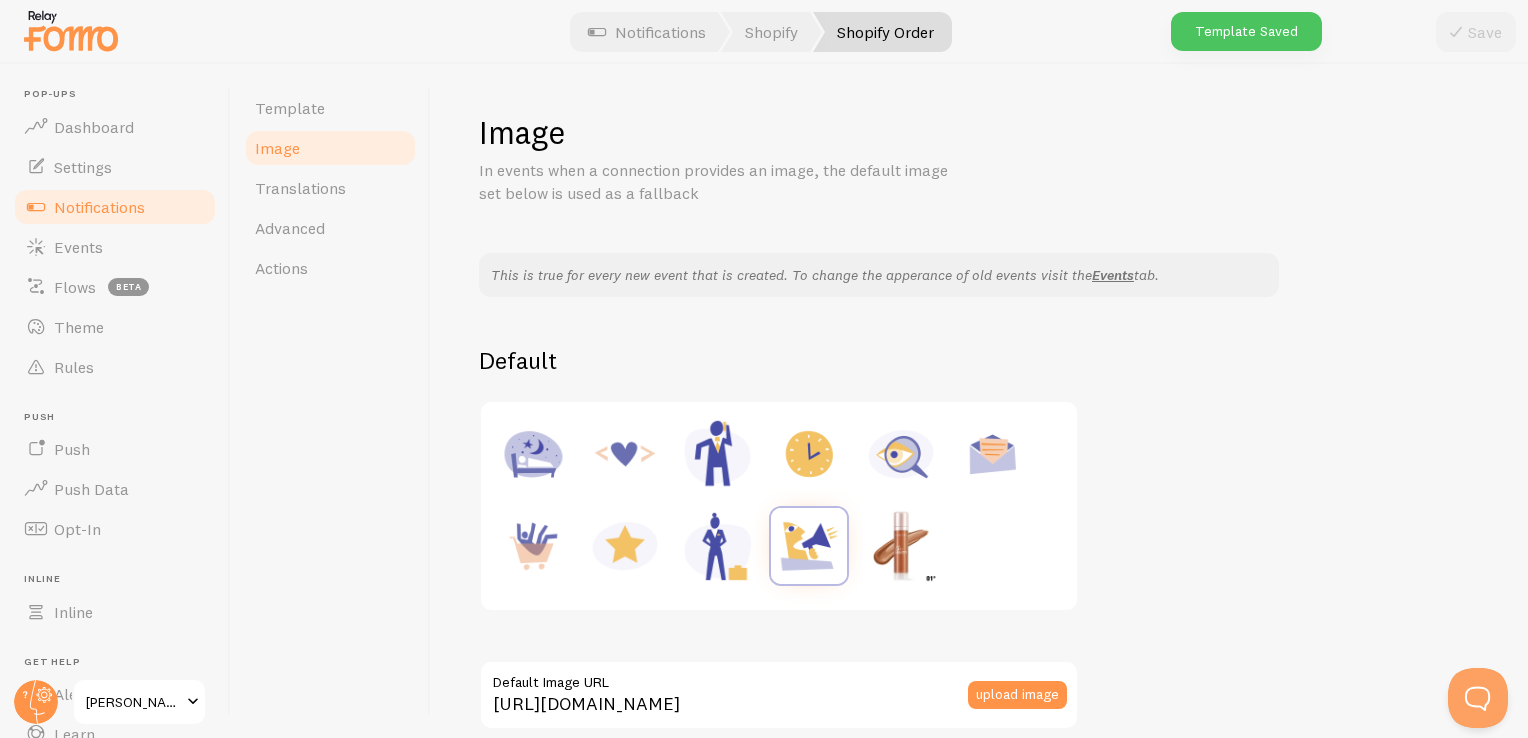 click at bounding box center (901, 546) 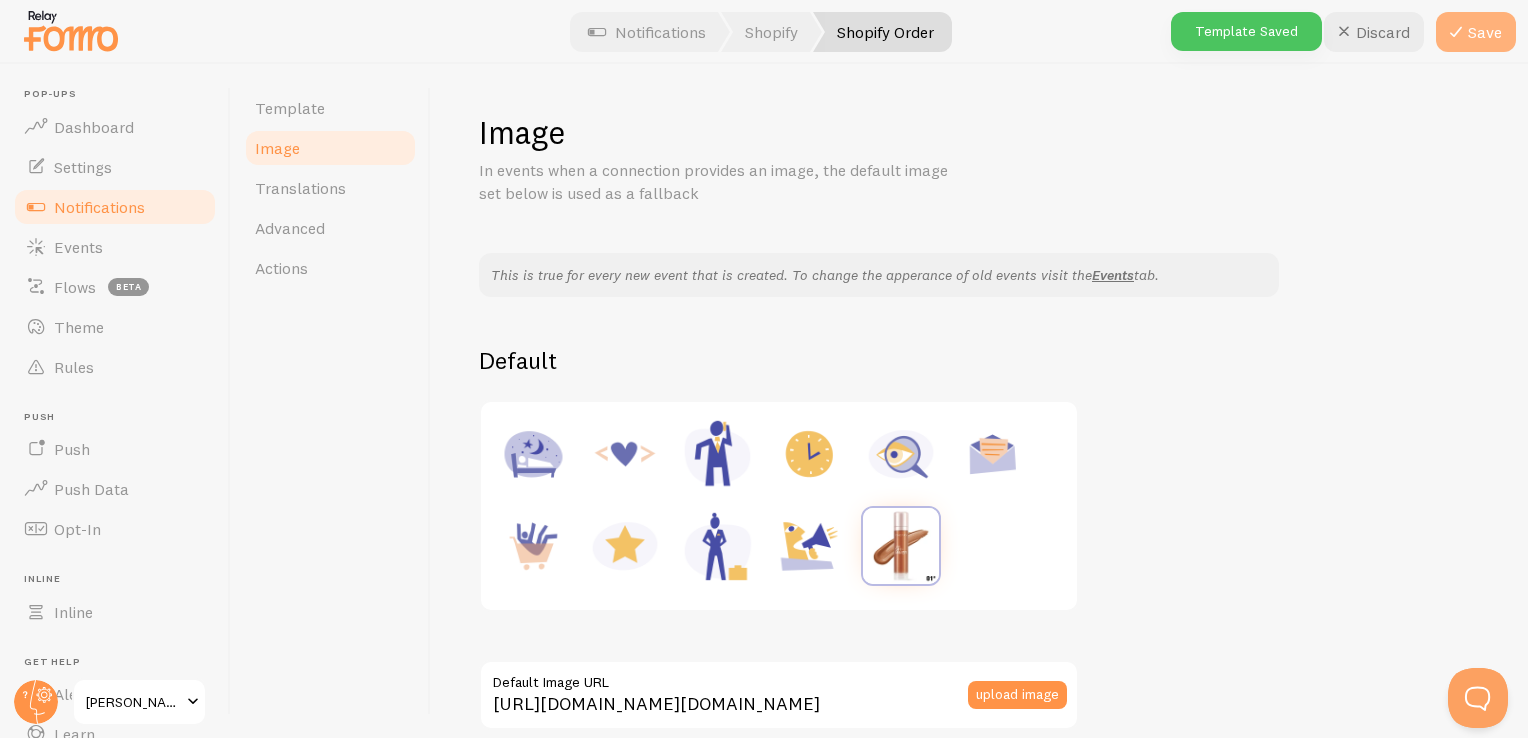 click on "Save" at bounding box center (1476, 32) 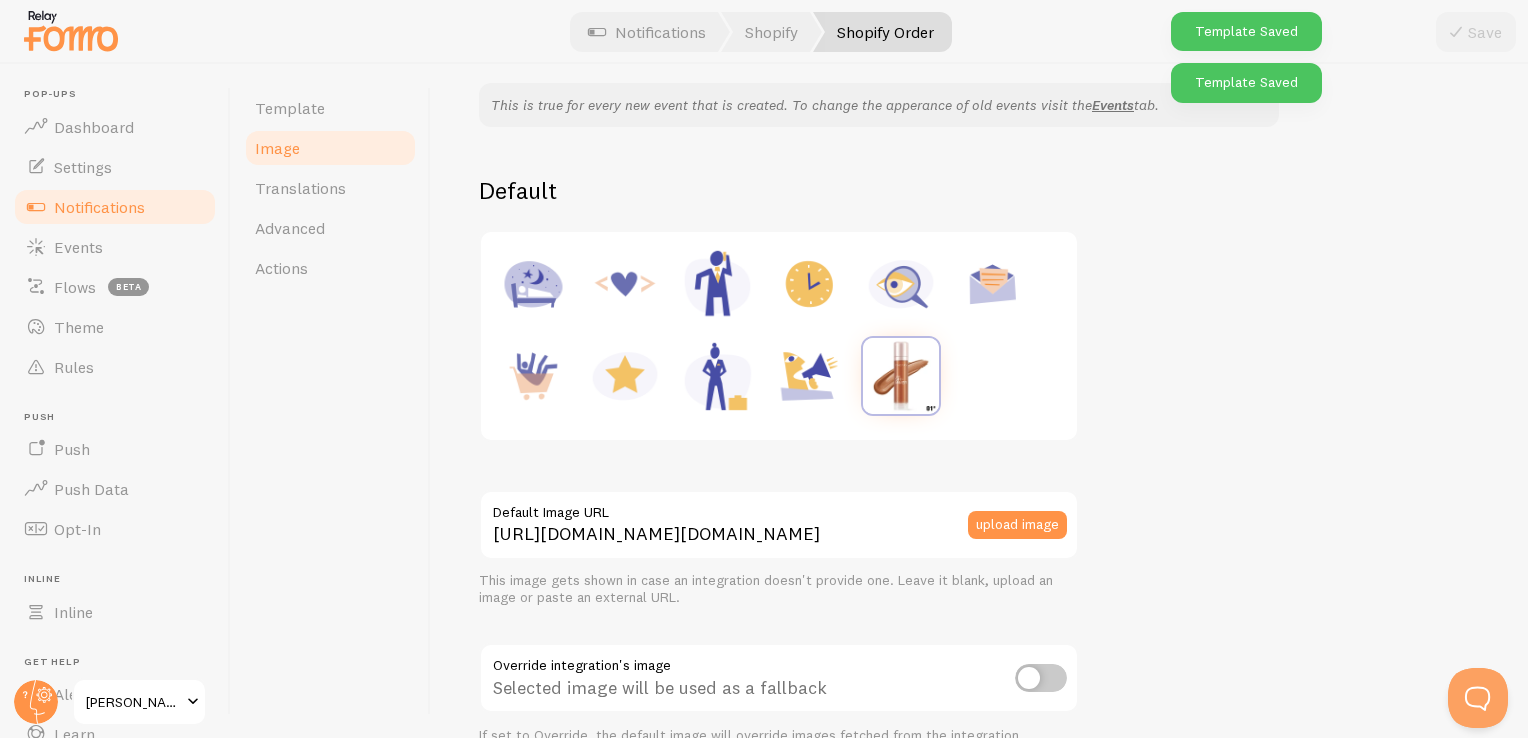 scroll, scrollTop: 200, scrollLeft: 0, axis: vertical 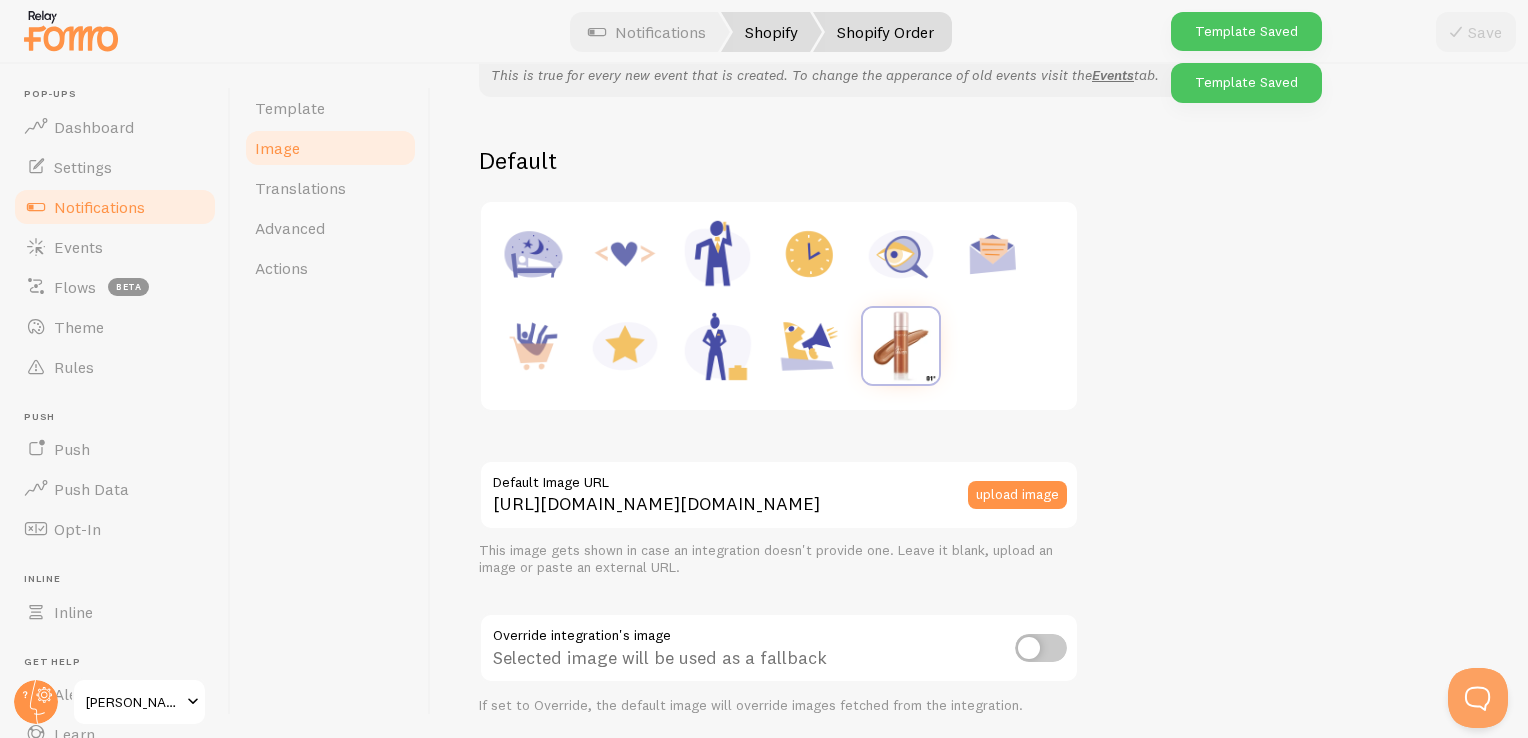 click on "Shopify" at bounding box center [771, 32] 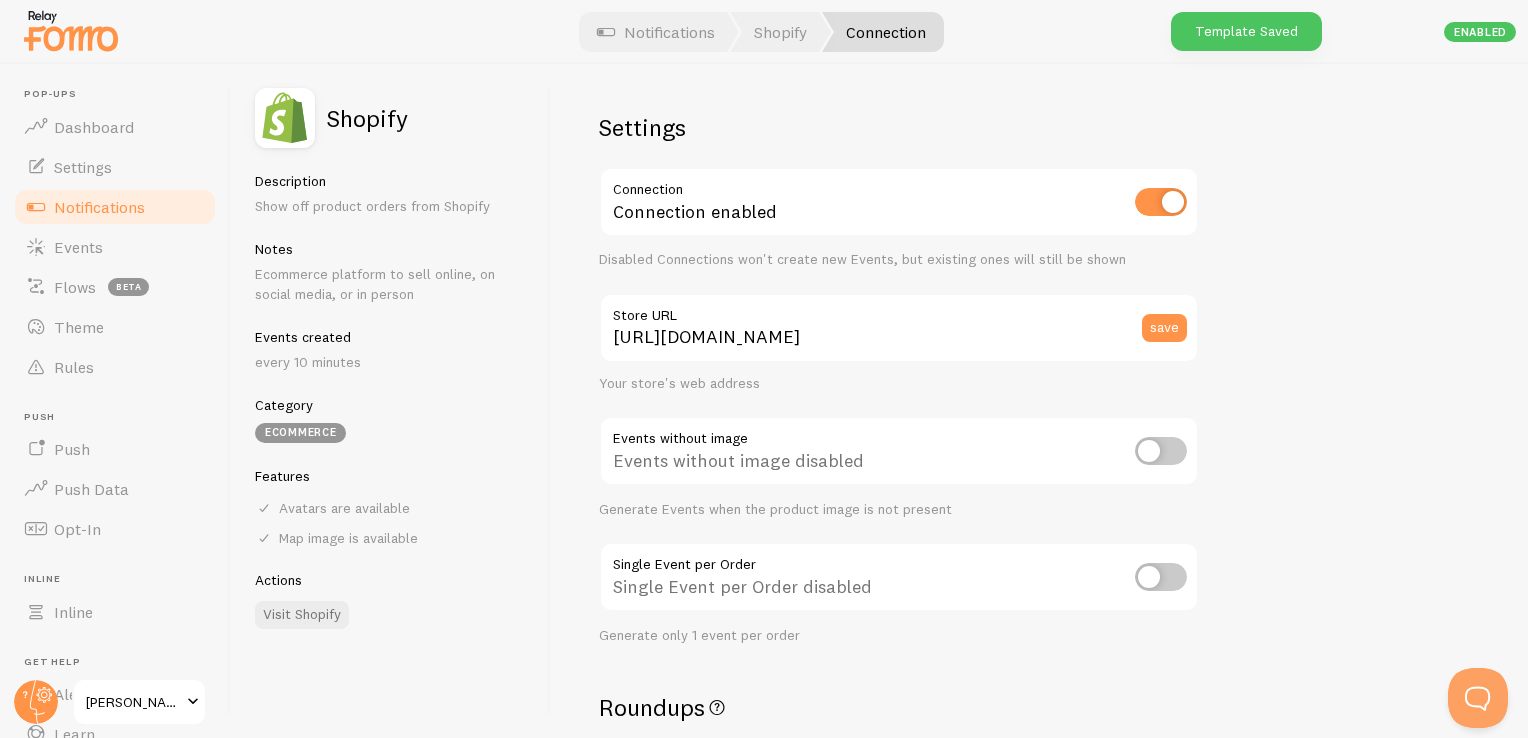 click on "Connection" at bounding box center [883, 32] 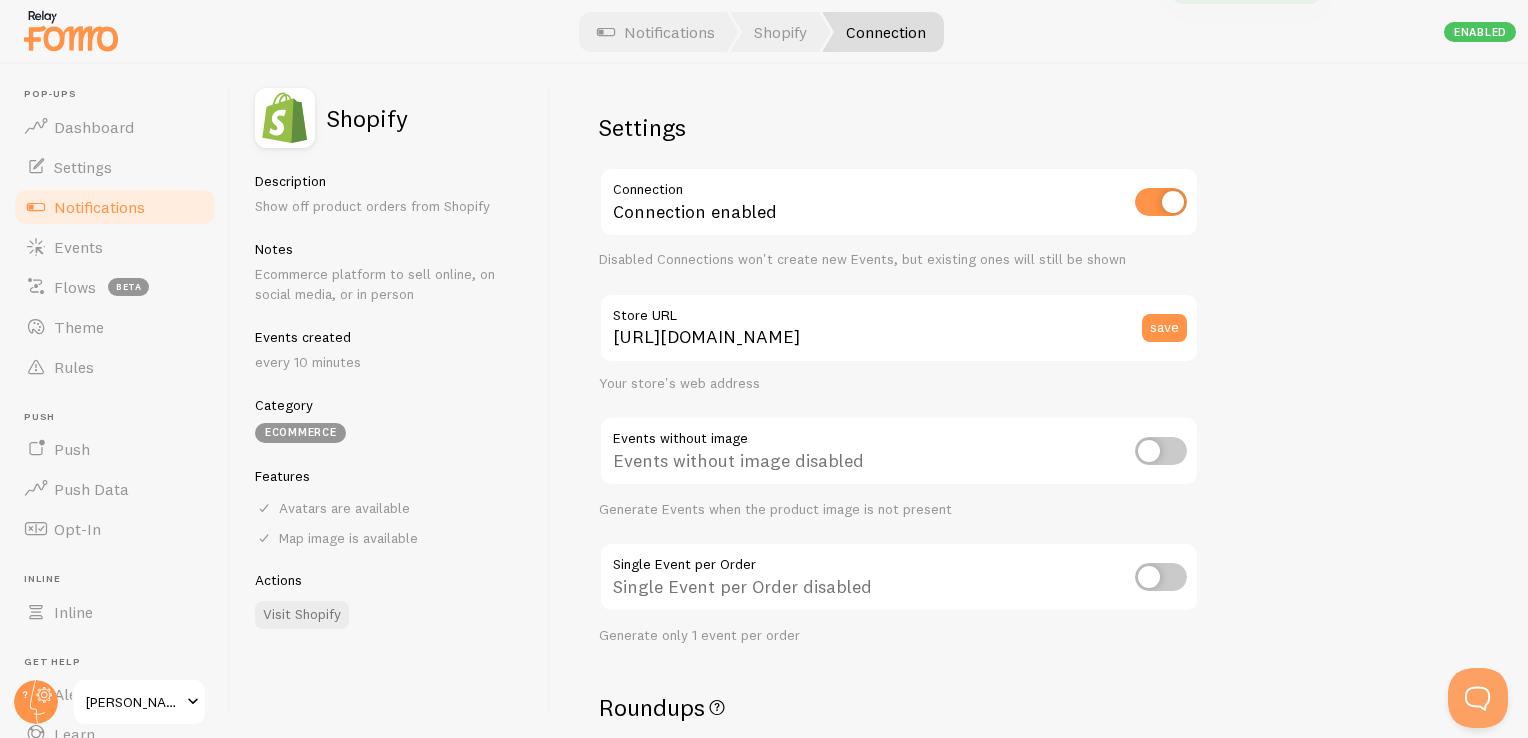 click on "Connection" at bounding box center [883, 32] 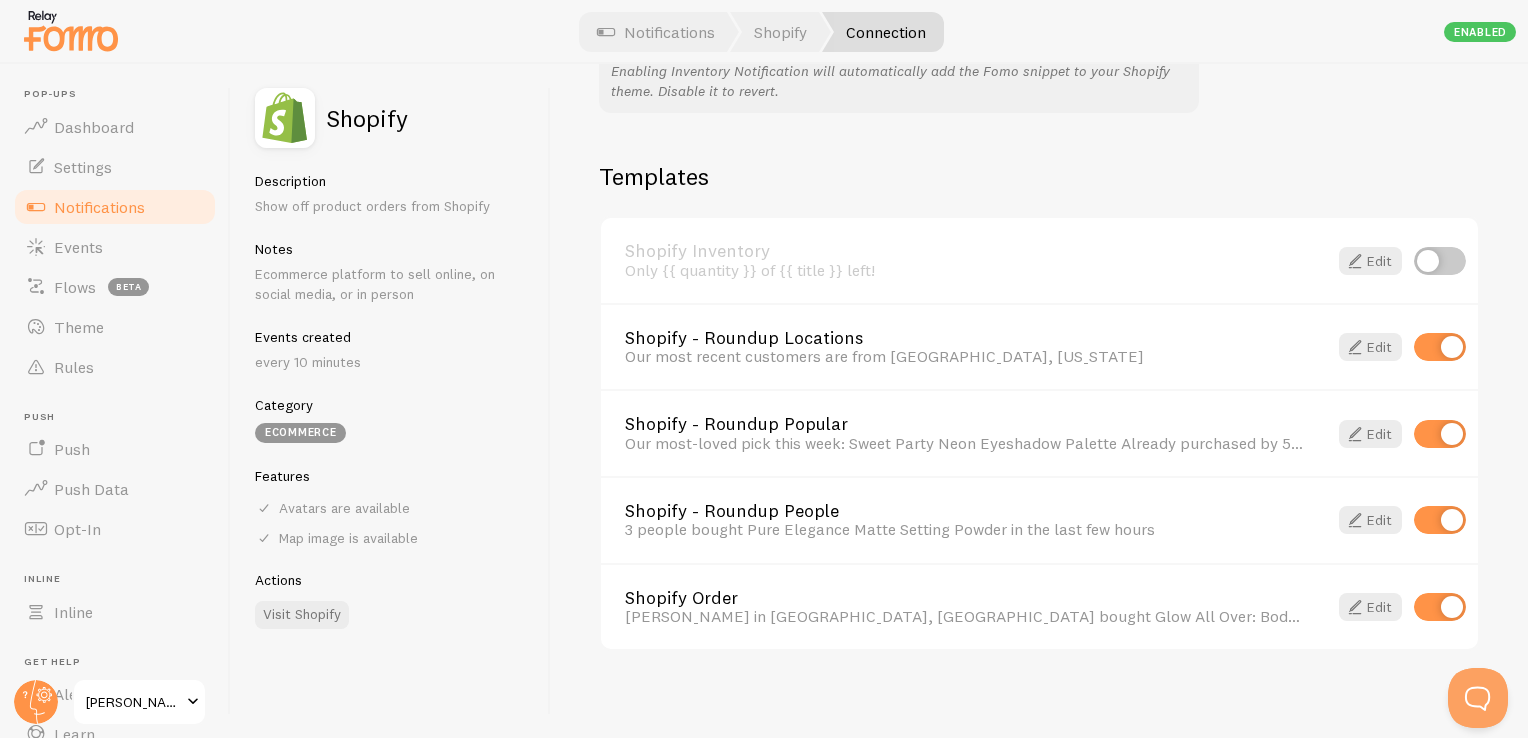 scroll, scrollTop: 1358, scrollLeft: 0, axis: vertical 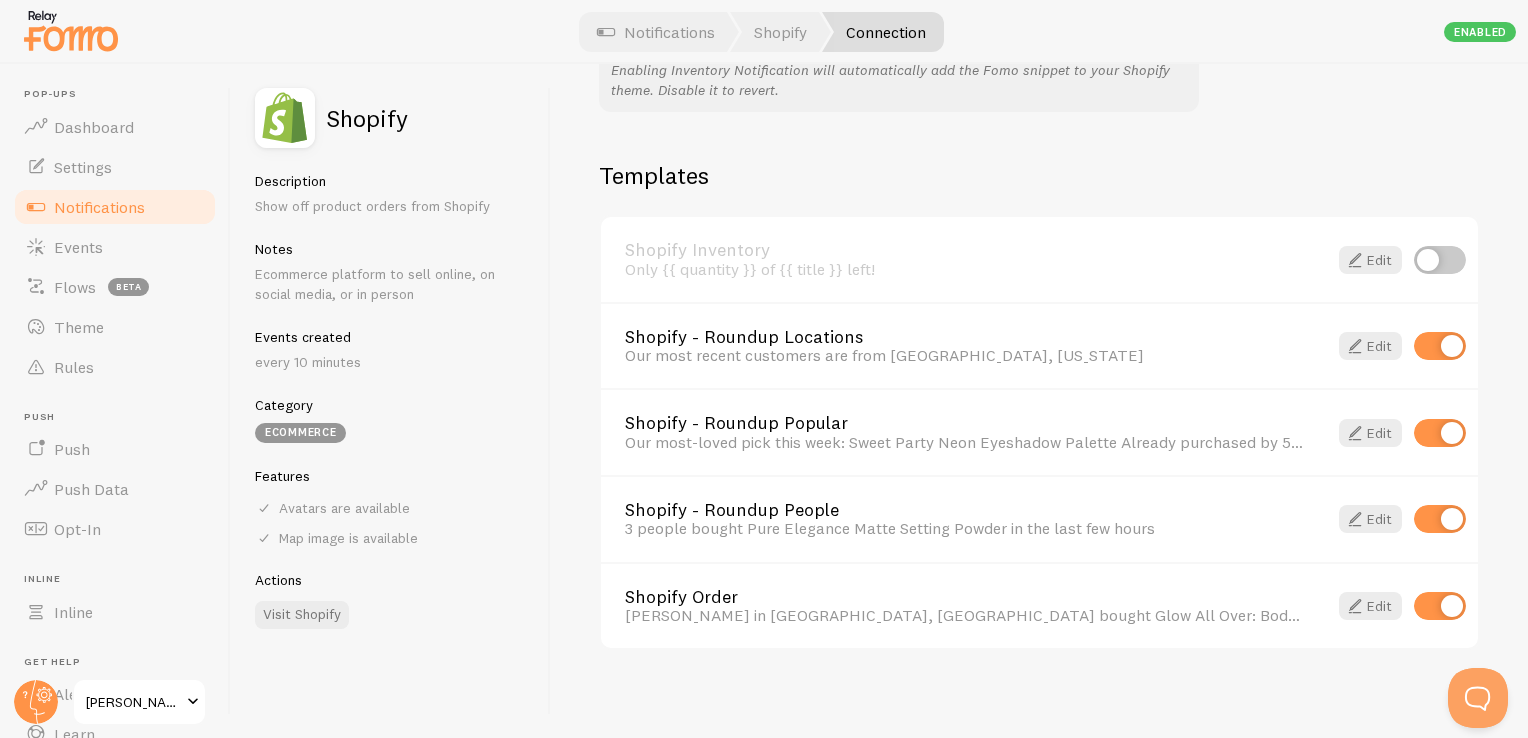 click on "Notifications" at bounding box center [99, 207] 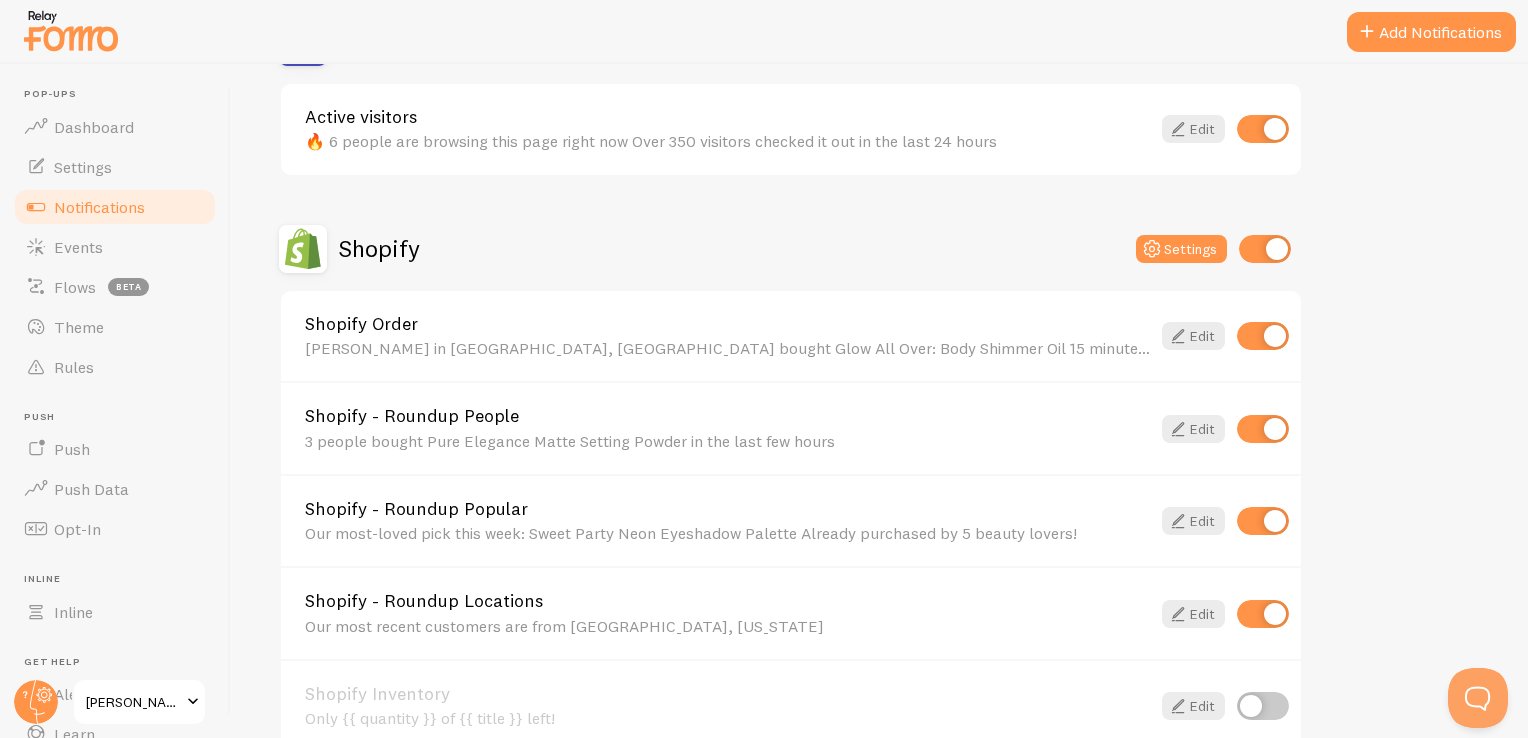 scroll, scrollTop: 600, scrollLeft: 0, axis: vertical 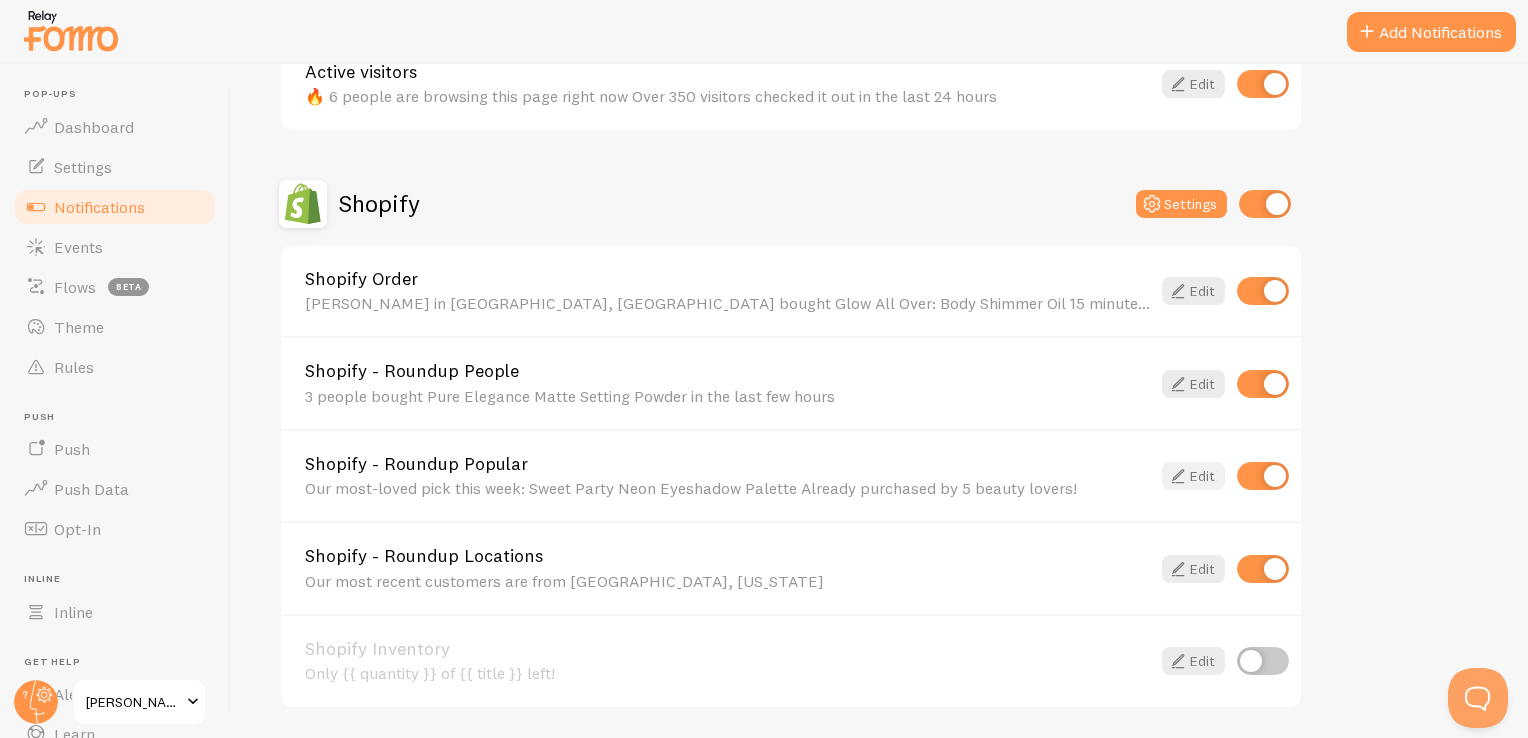 click at bounding box center [1178, 476] 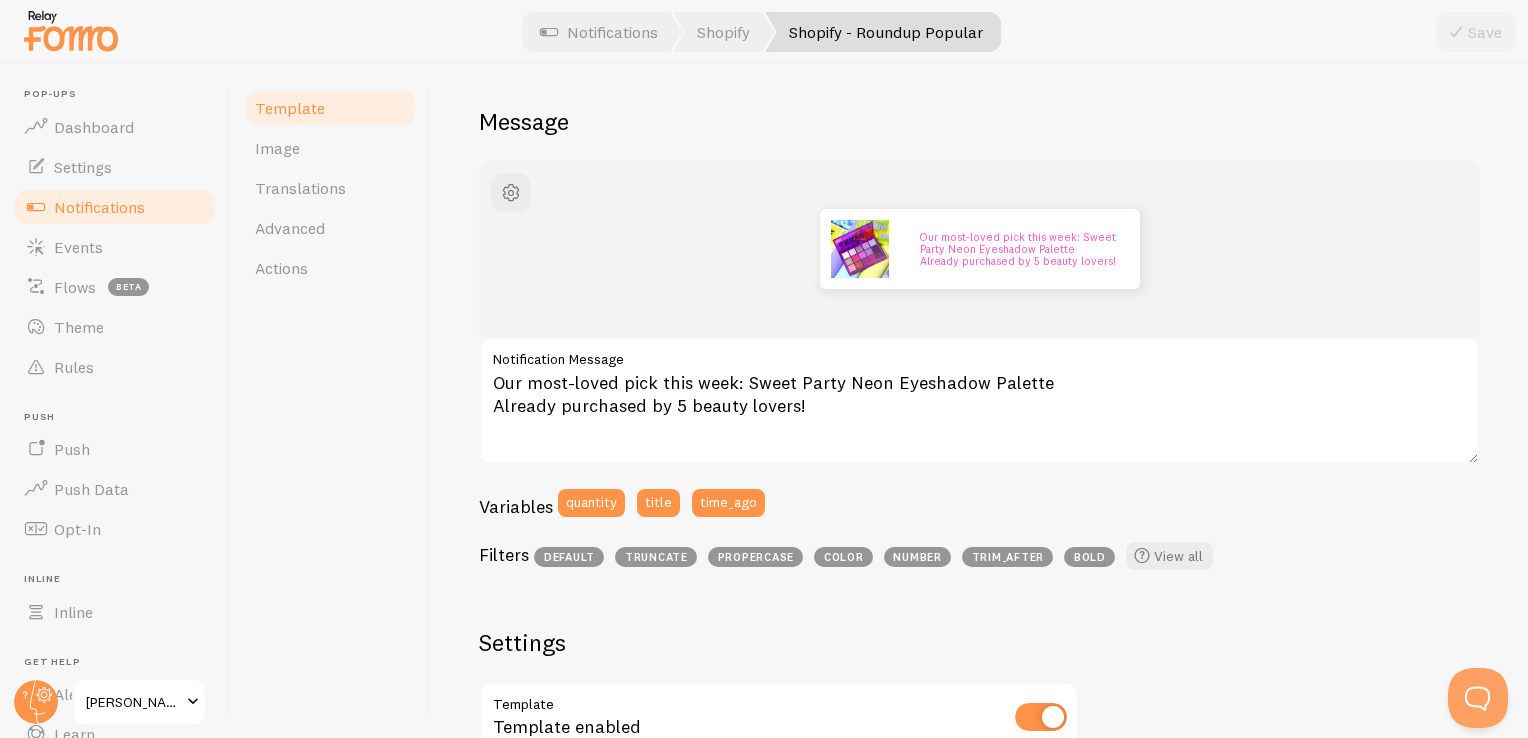 scroll, scrollTop: 300, scrollLeft: 0, axis: vertical 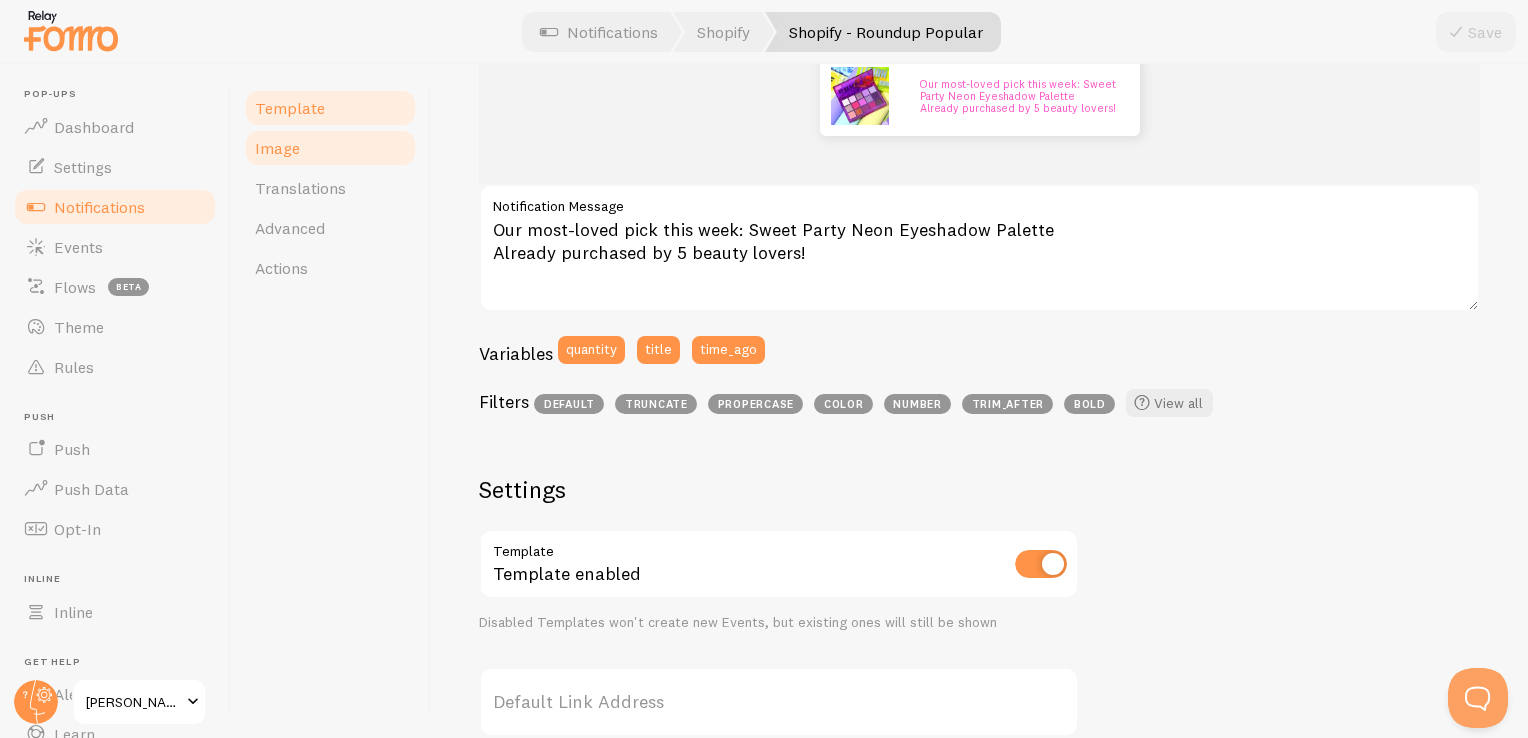 click on "Image" at bounding box center (330, 148) 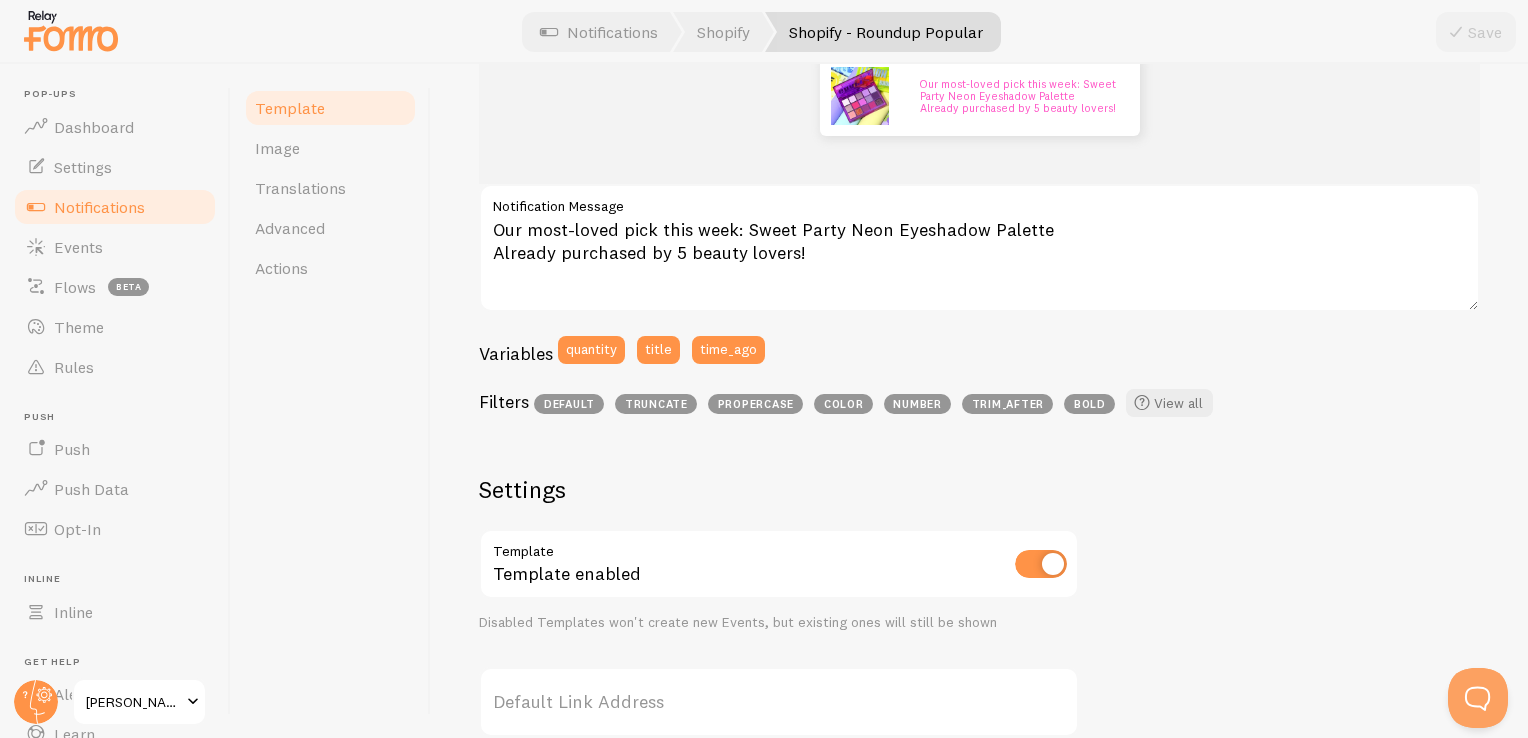 scroll, scrollTop: 0, scrollLeft: 0, axis: both 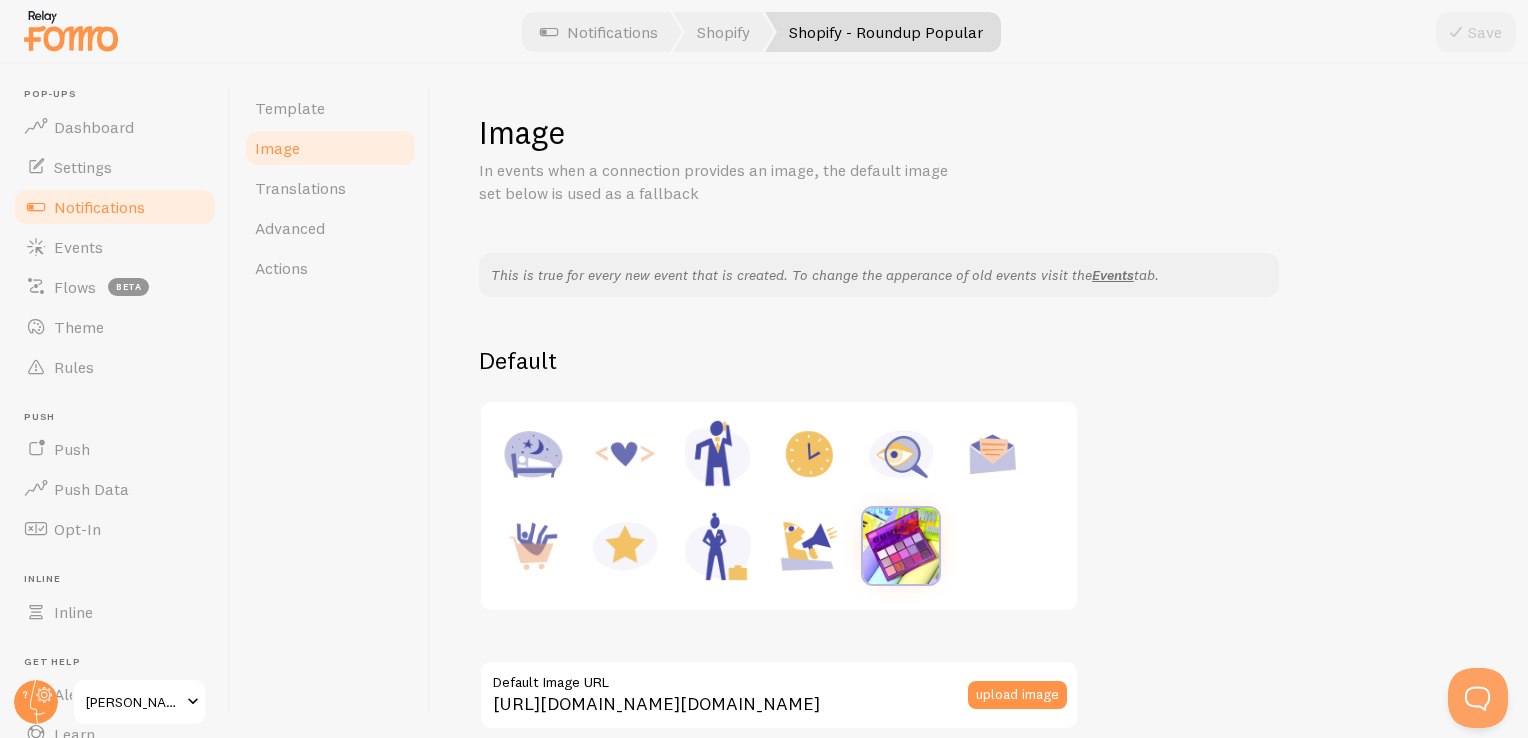 click at bounding box center [809, 546] 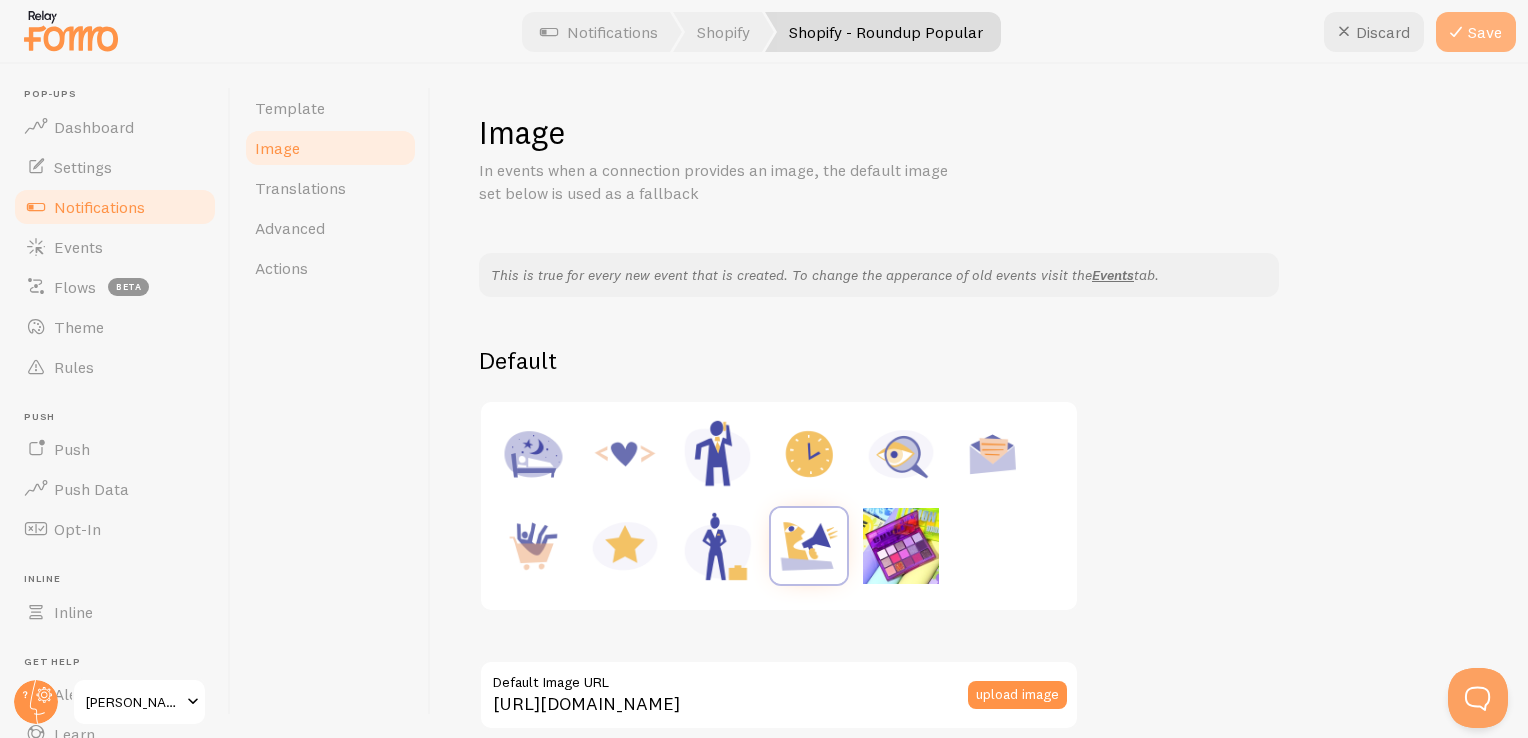 click on "Save" at bounding box center (1476, 32) 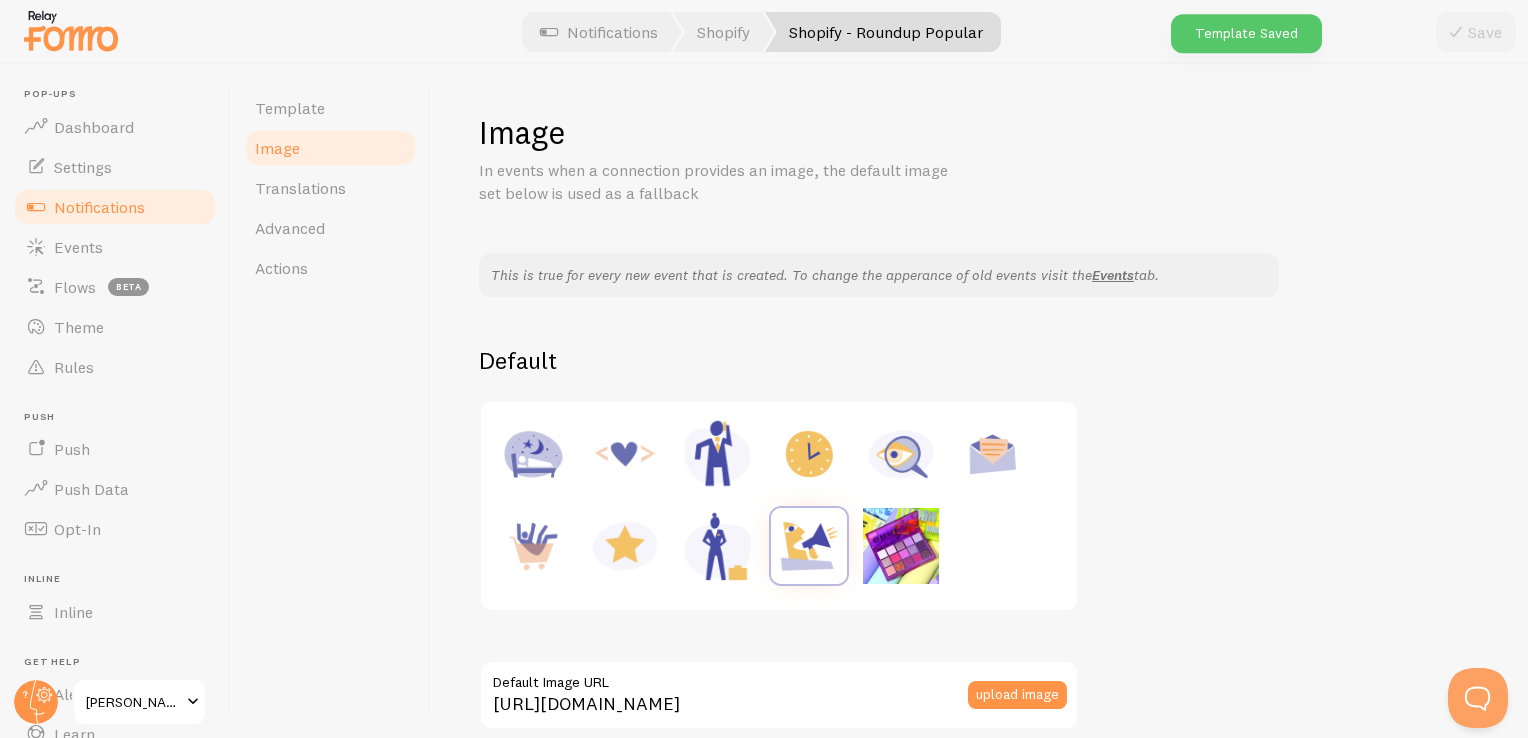 click at bounding box center [901, 546] 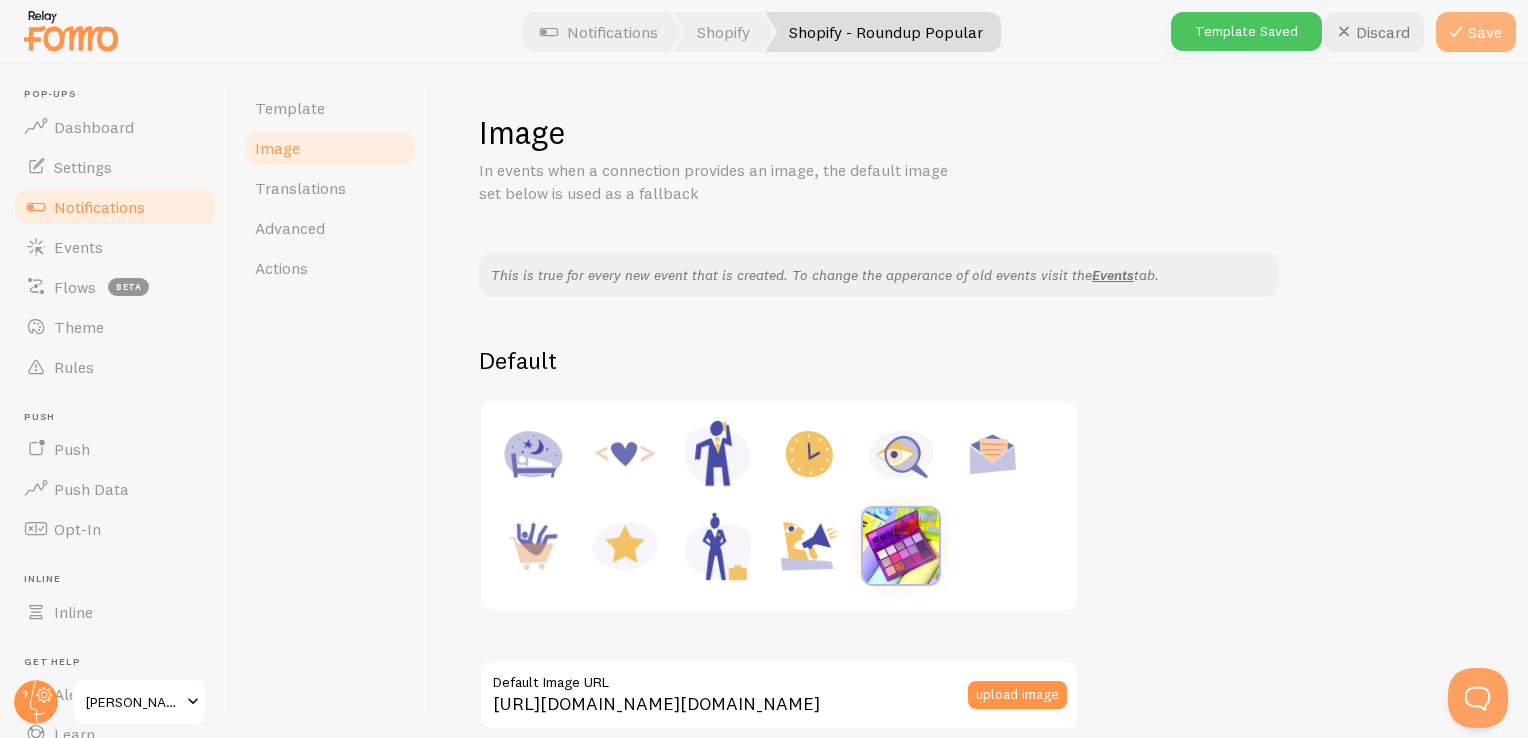 click on "Save" at bounding box center [1476, 32] 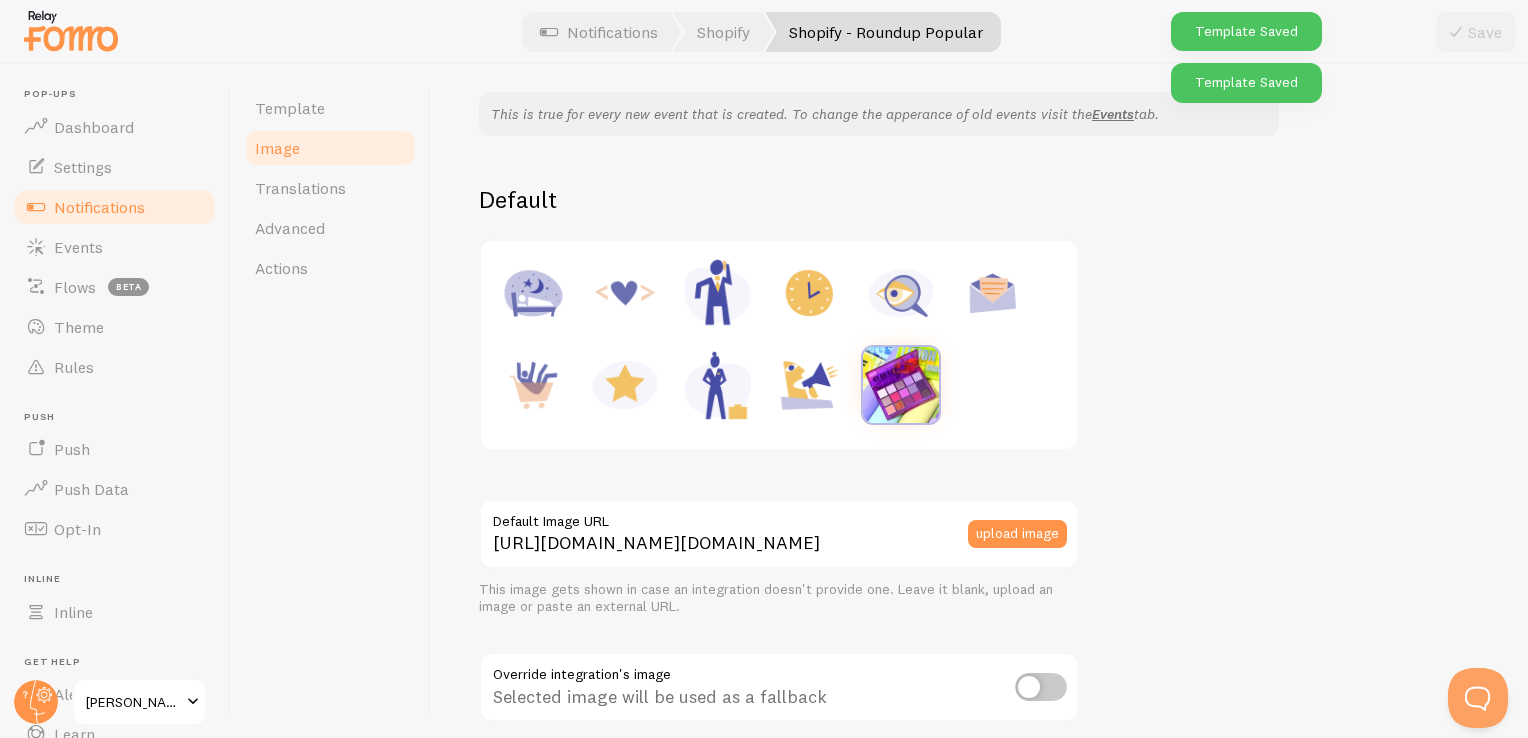 scroll, scrollTop: 400, scrollLeft: 0, axis: vertical 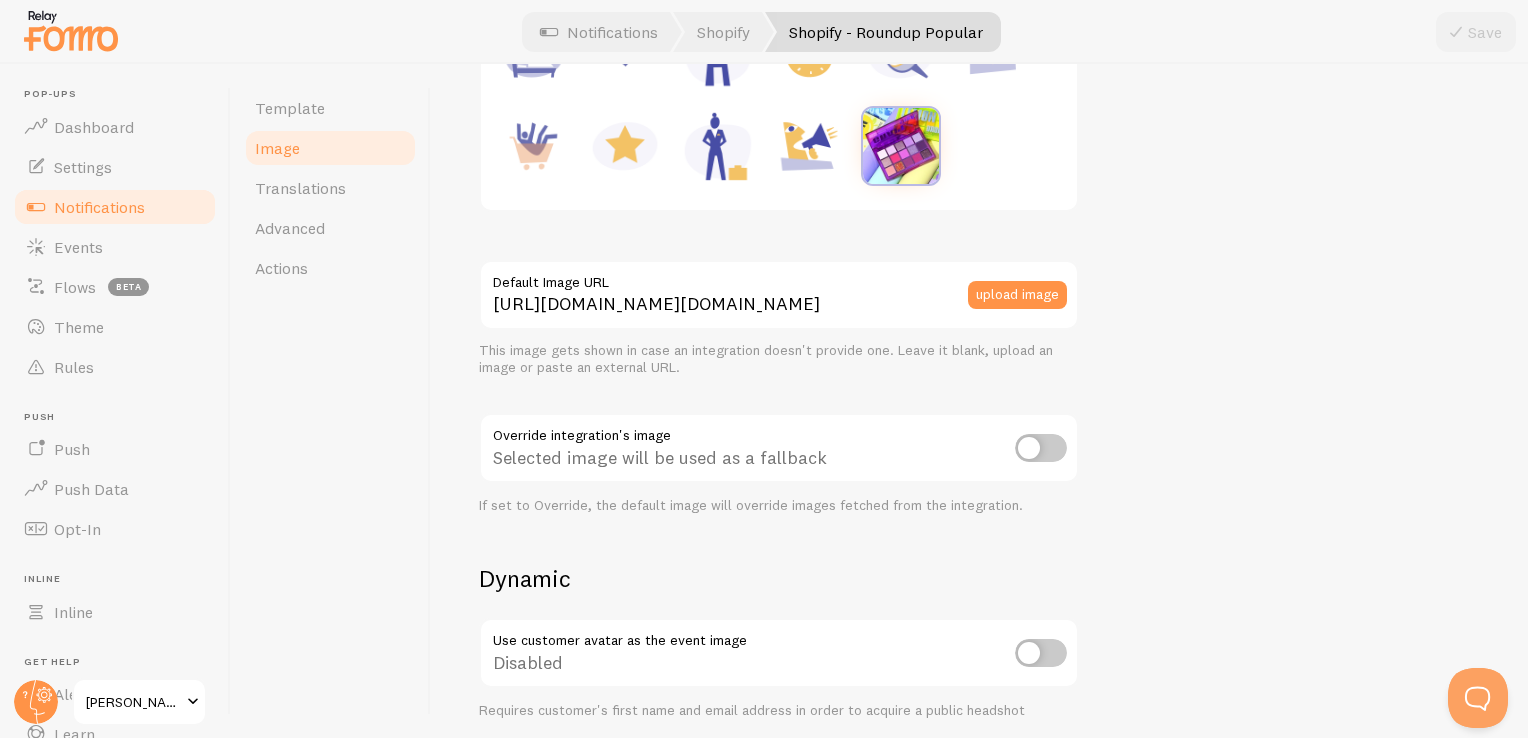 click on "Notifications" at bounding box center [99, 207] 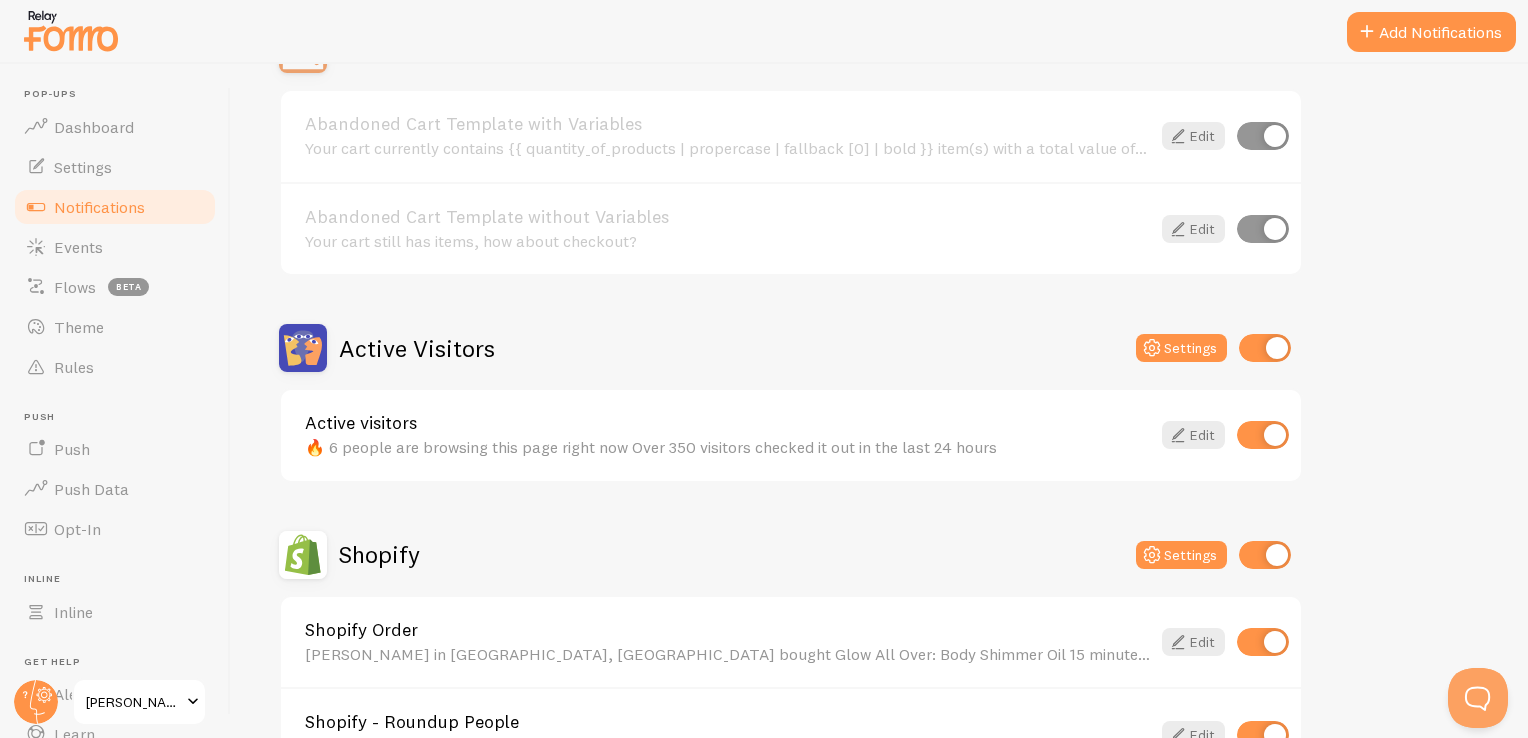 scroll, scrollTop: 500, scrollLeft: 0, axis: vertical 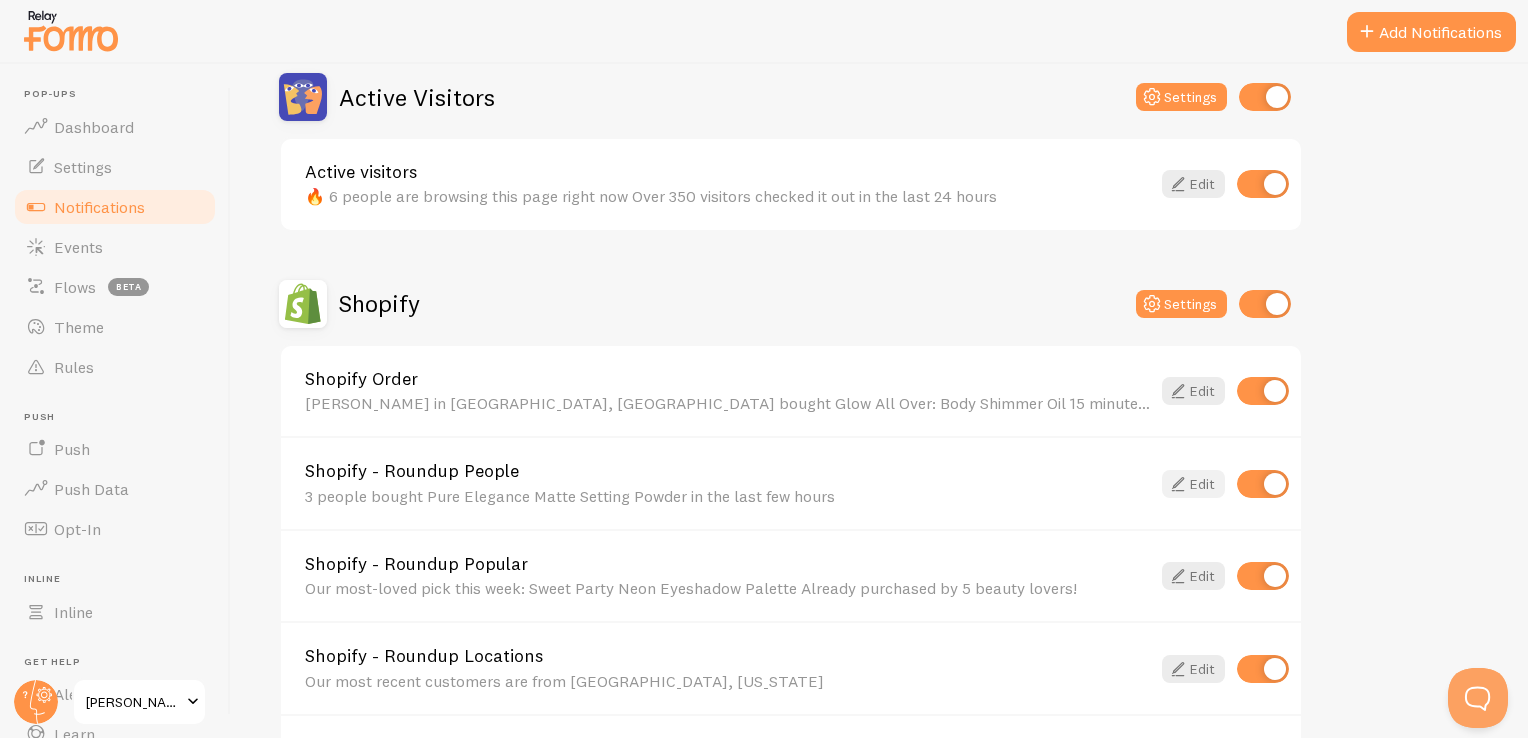 click at bounding box center (1178, 484) 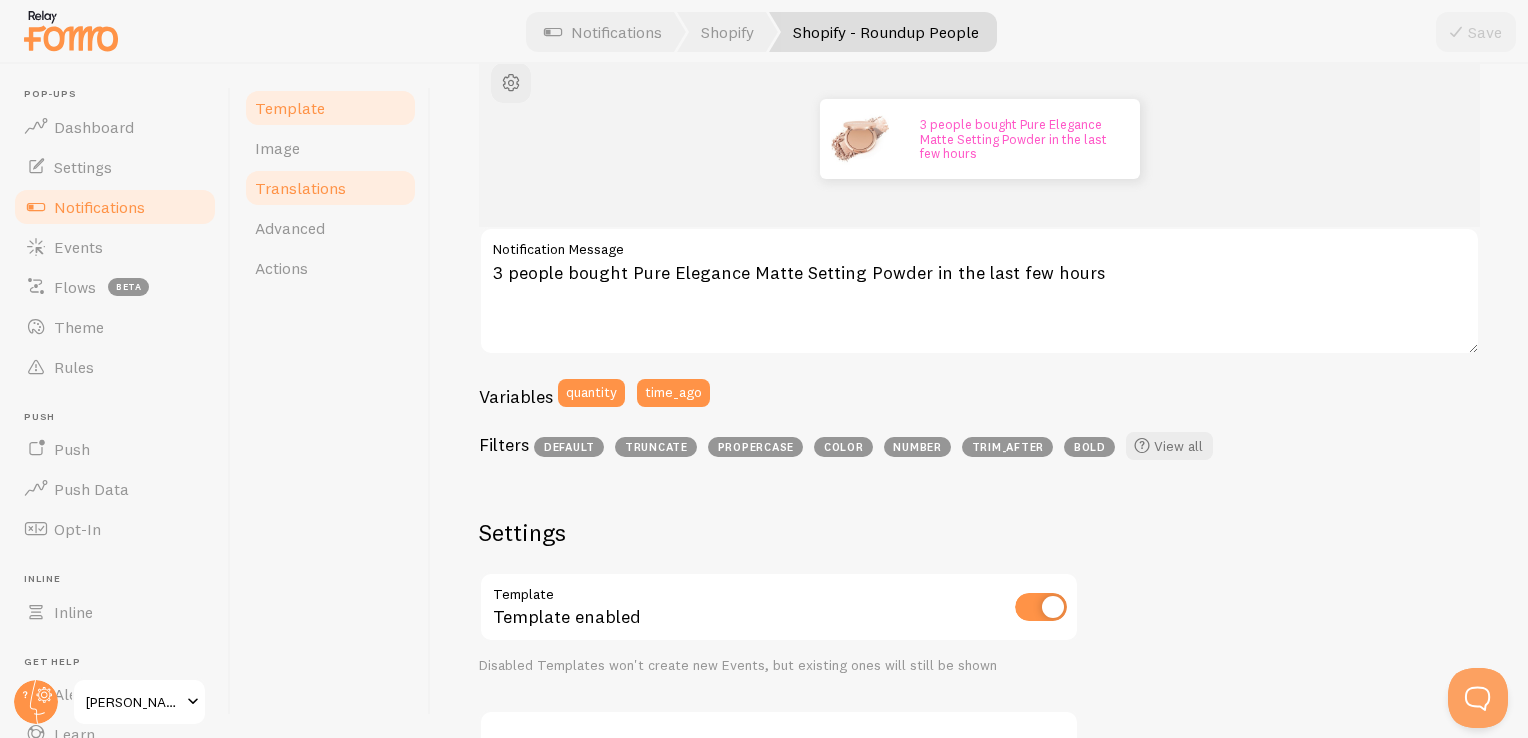 scroll, scrollTop: 300, scrollLeft: 0, axis: vertical 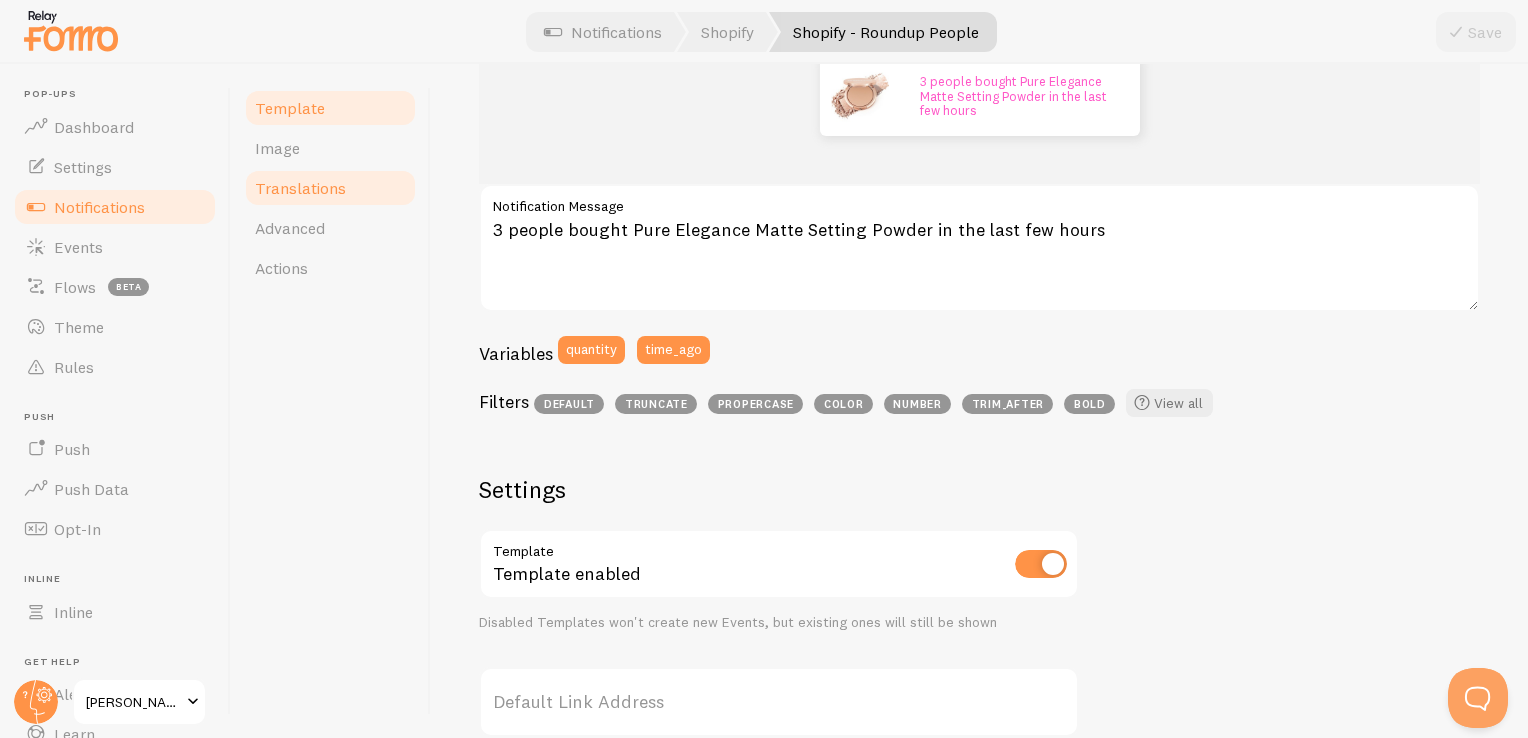 click on "Translations" at bounding box center (330, 188) 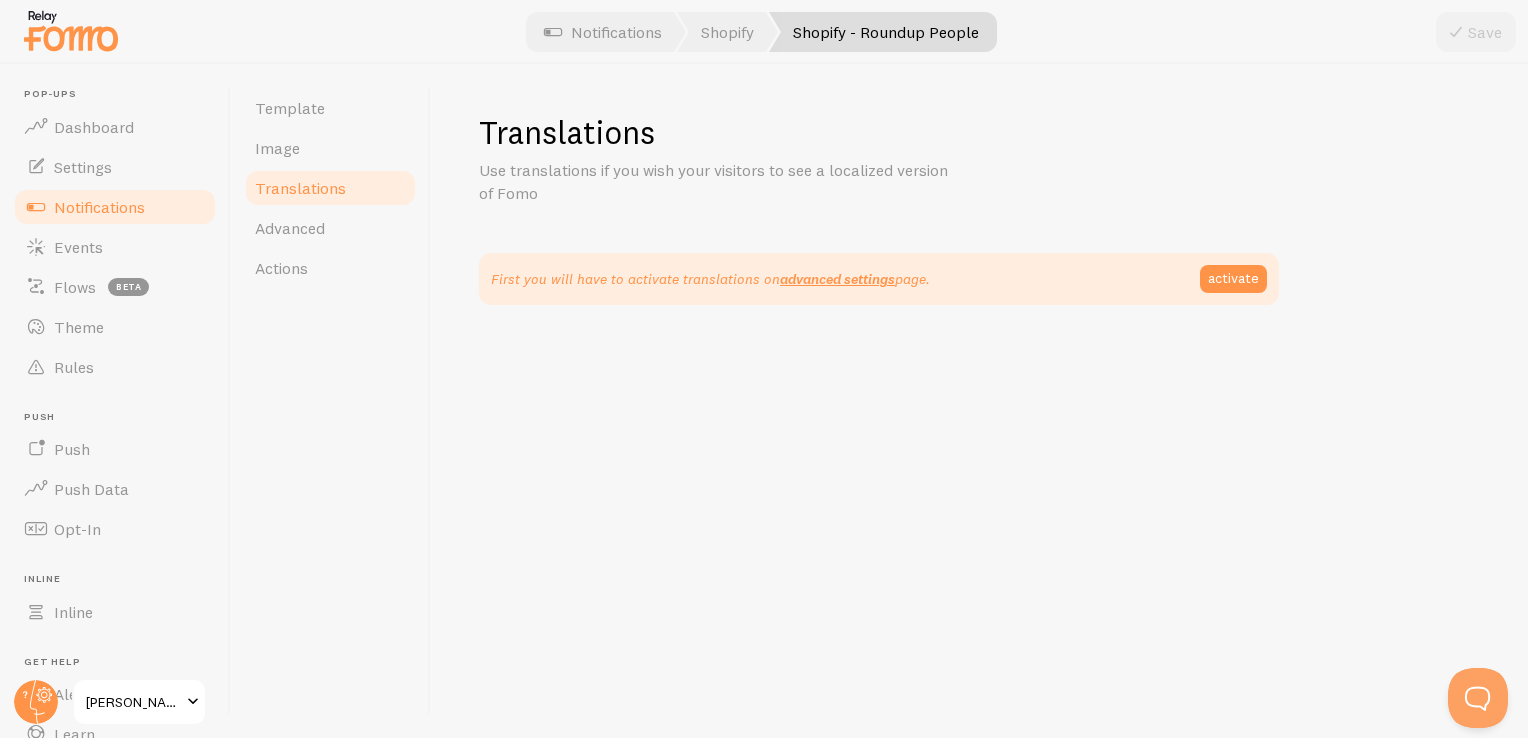 scroll, scrollTop: 0, scrollLeft: 0, axis: both 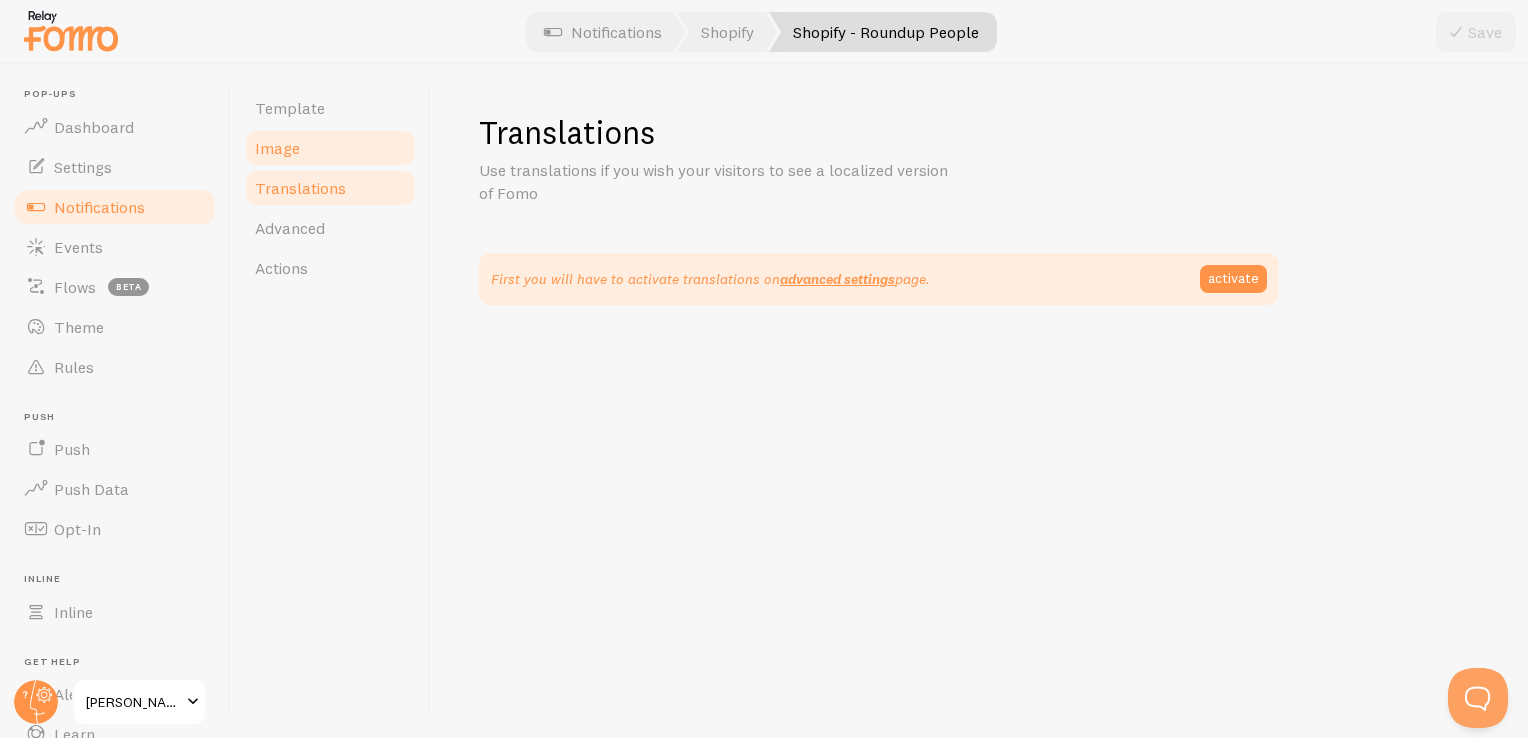 click on "Image" at bounding box center [330, 148] 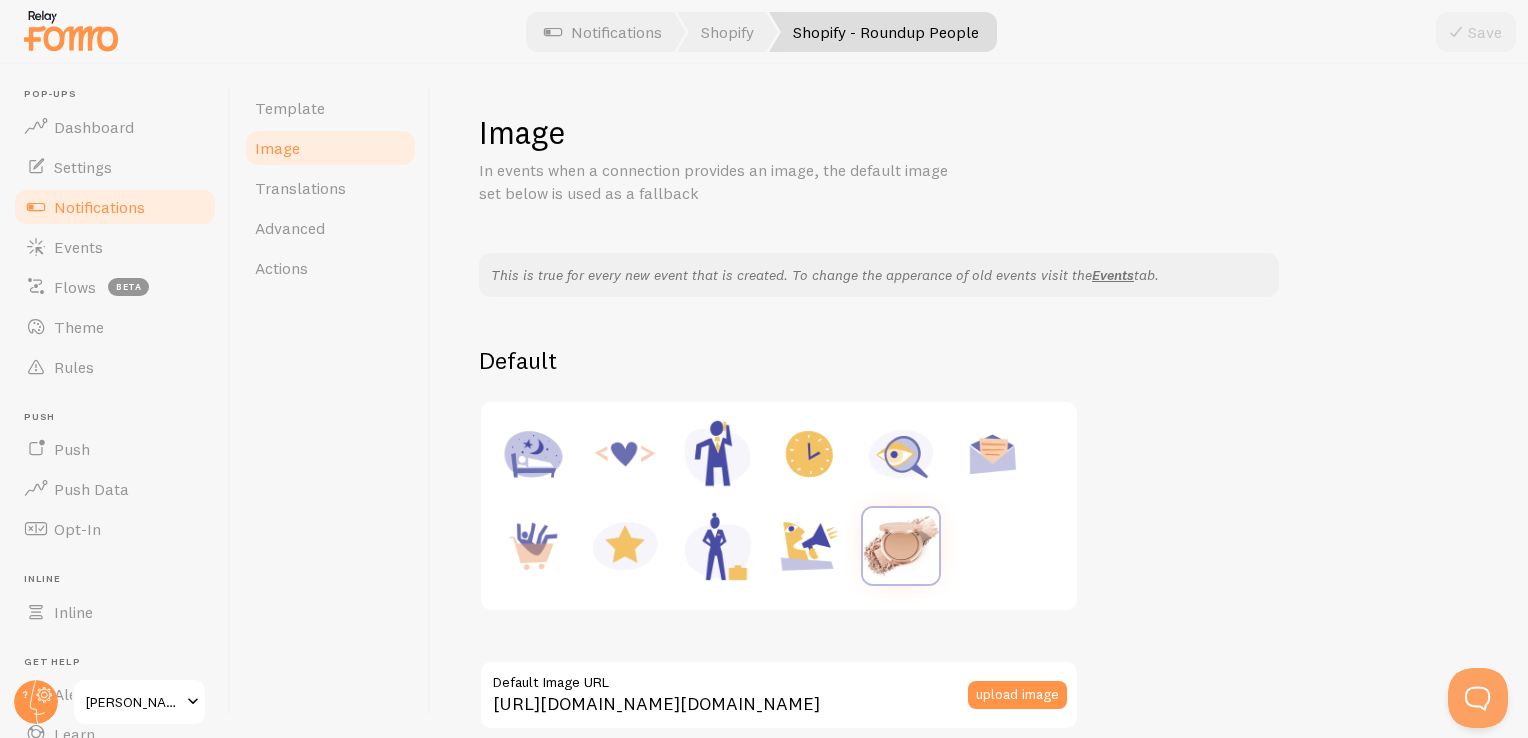 click at bounding box center (901, 546) 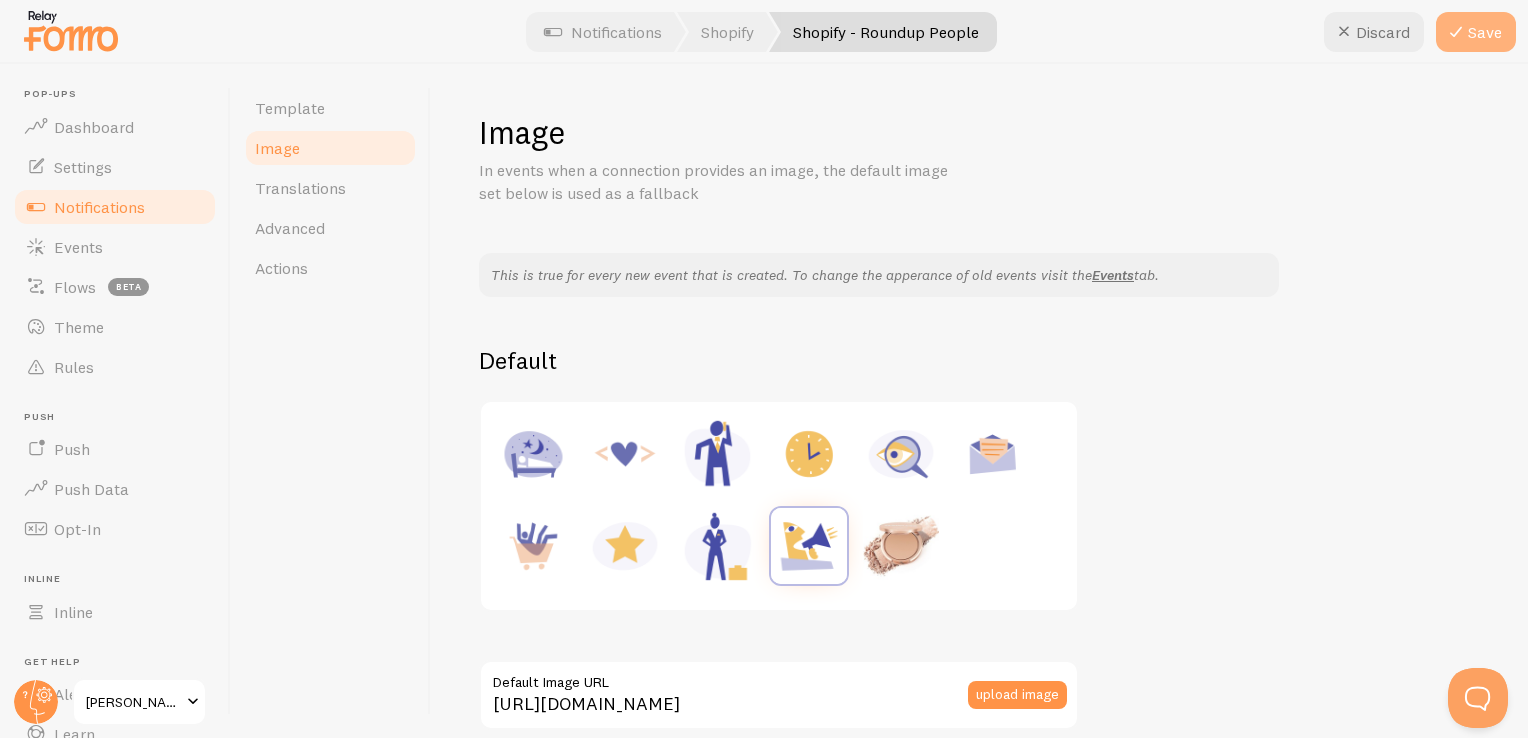 click on "Save" at bounding box center [1476, 32] 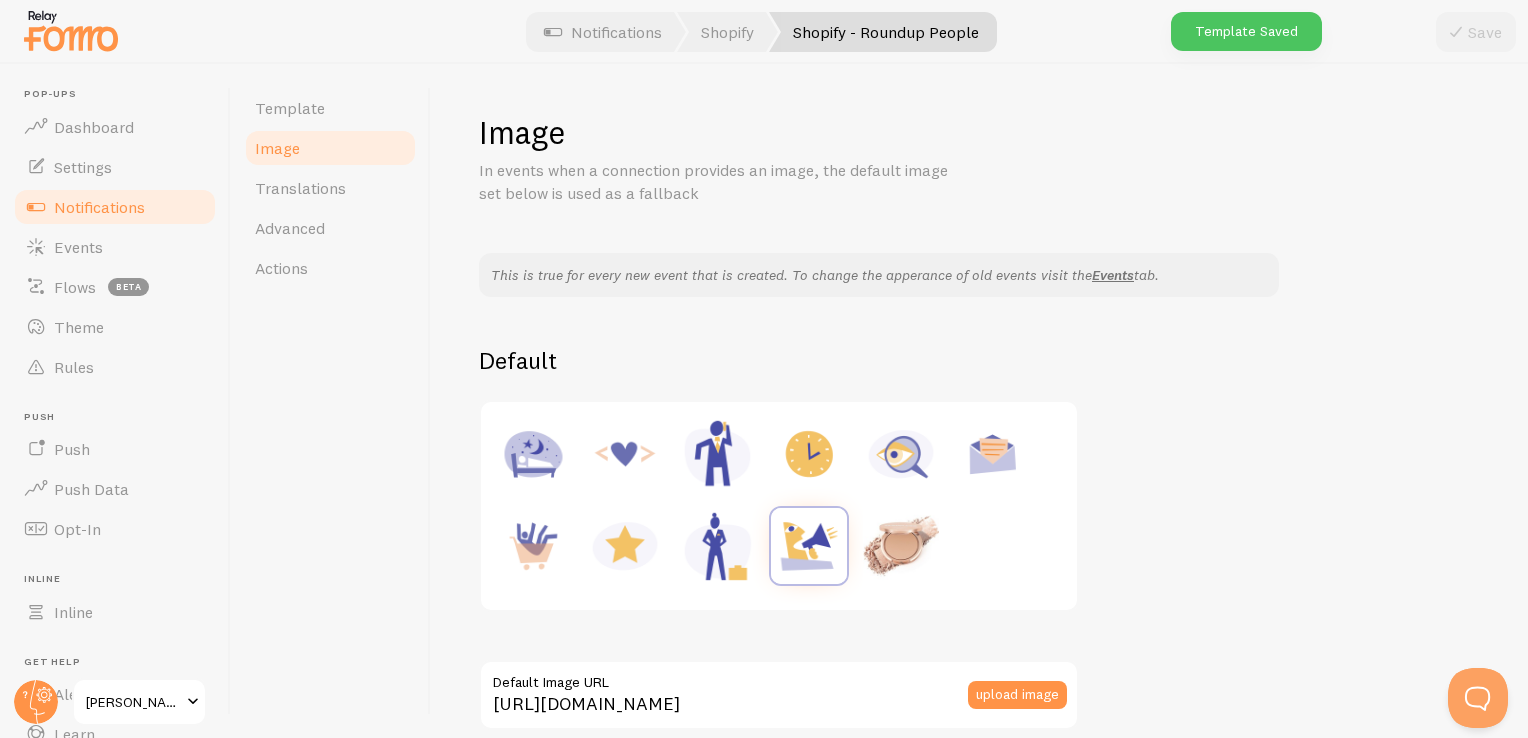 drag, startPoint x: 896, startPoint y: 515, endPoint x: 1002, endPoint y: 361, distance: 186.95454 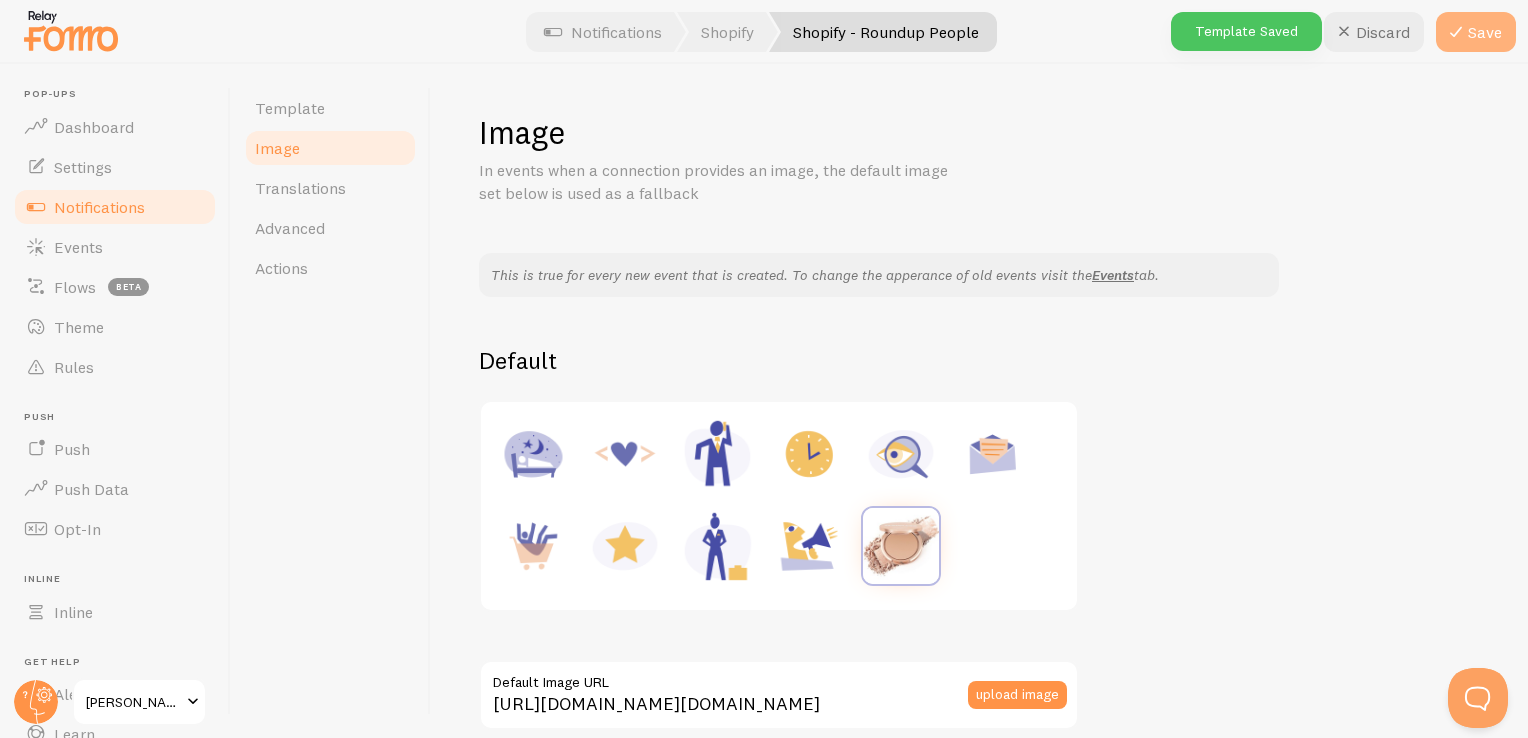 click at bounding box center (1456, 32) 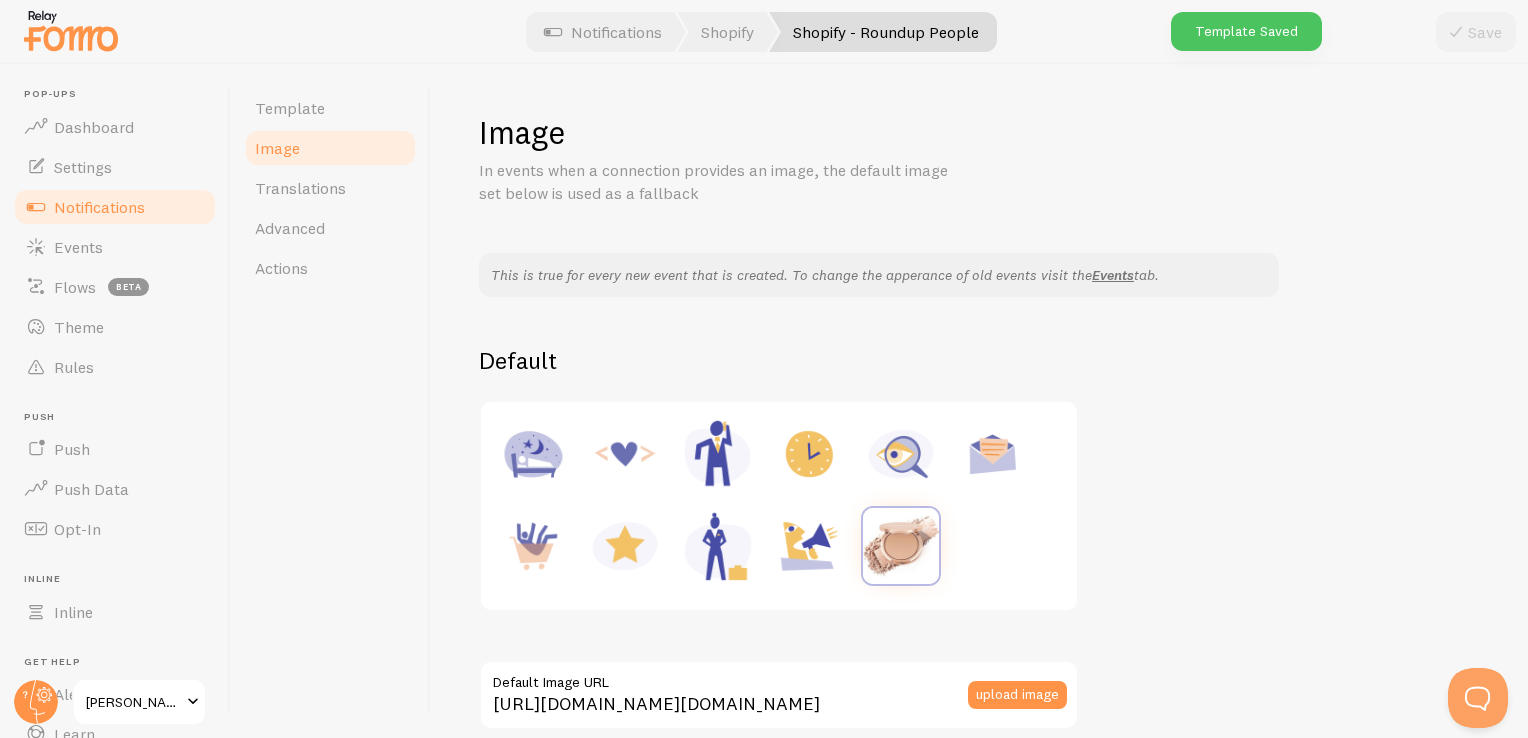 click on "Image" at bounding box center [330, 148] 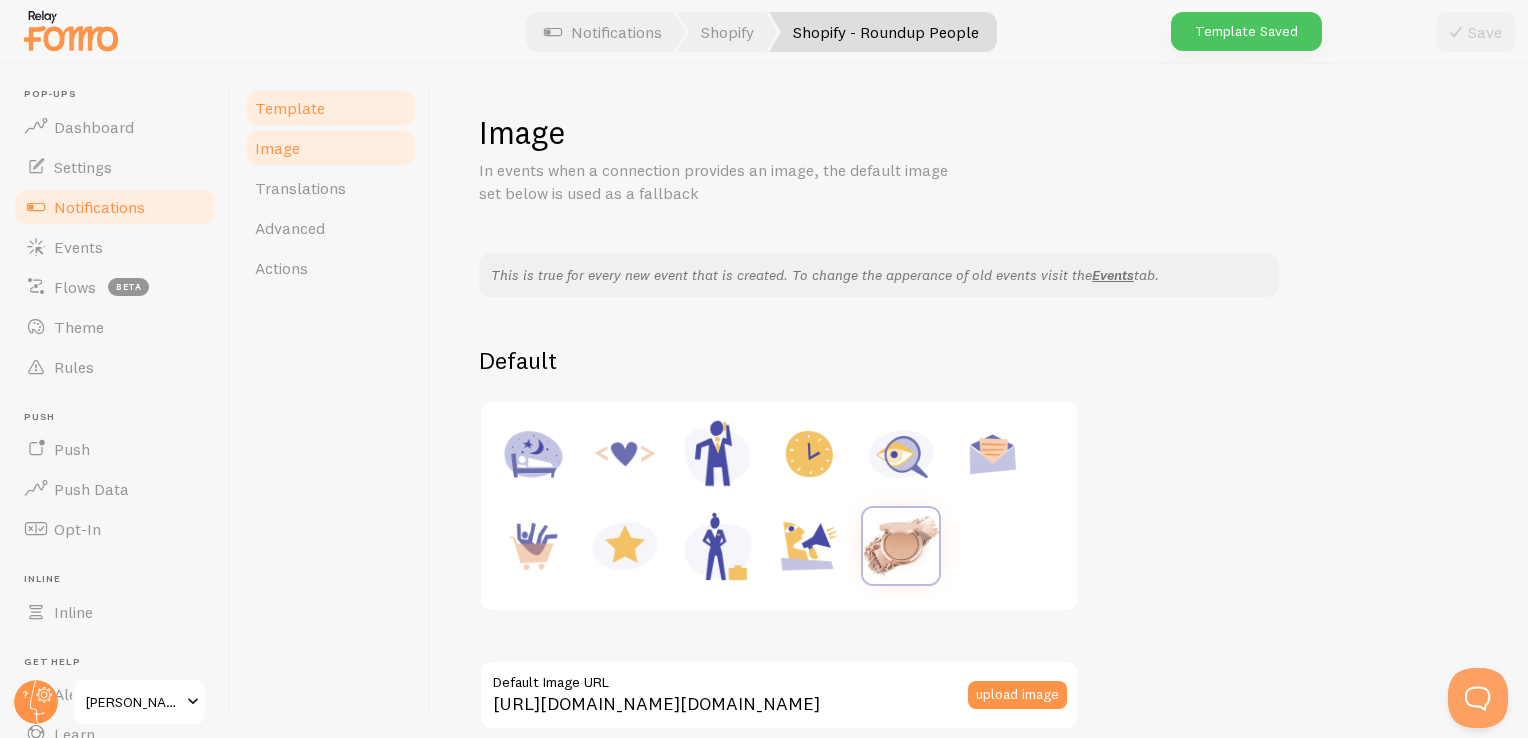 click on "Template" at bounding box center (330, 108) 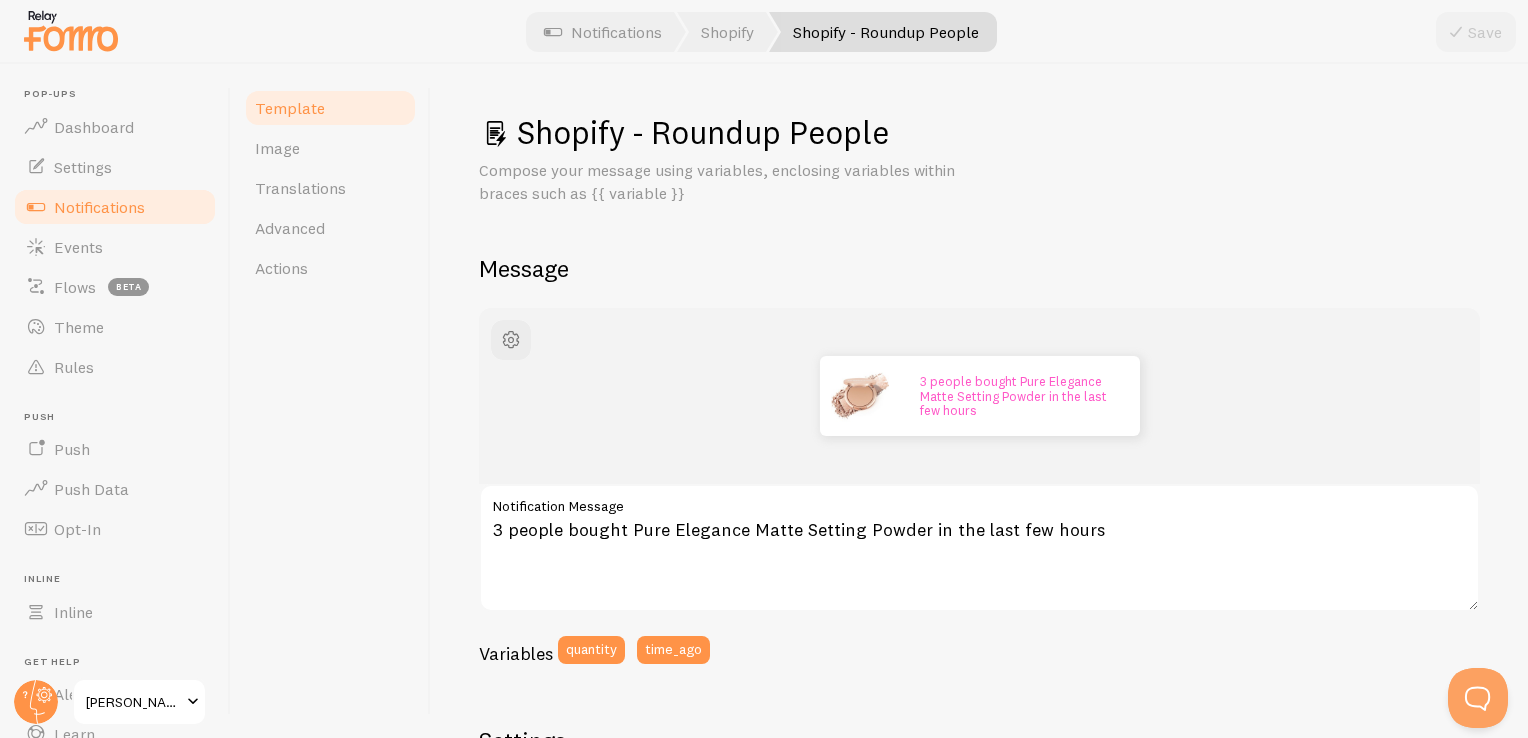 click on "Notifications" at bounding box center (115, 207) 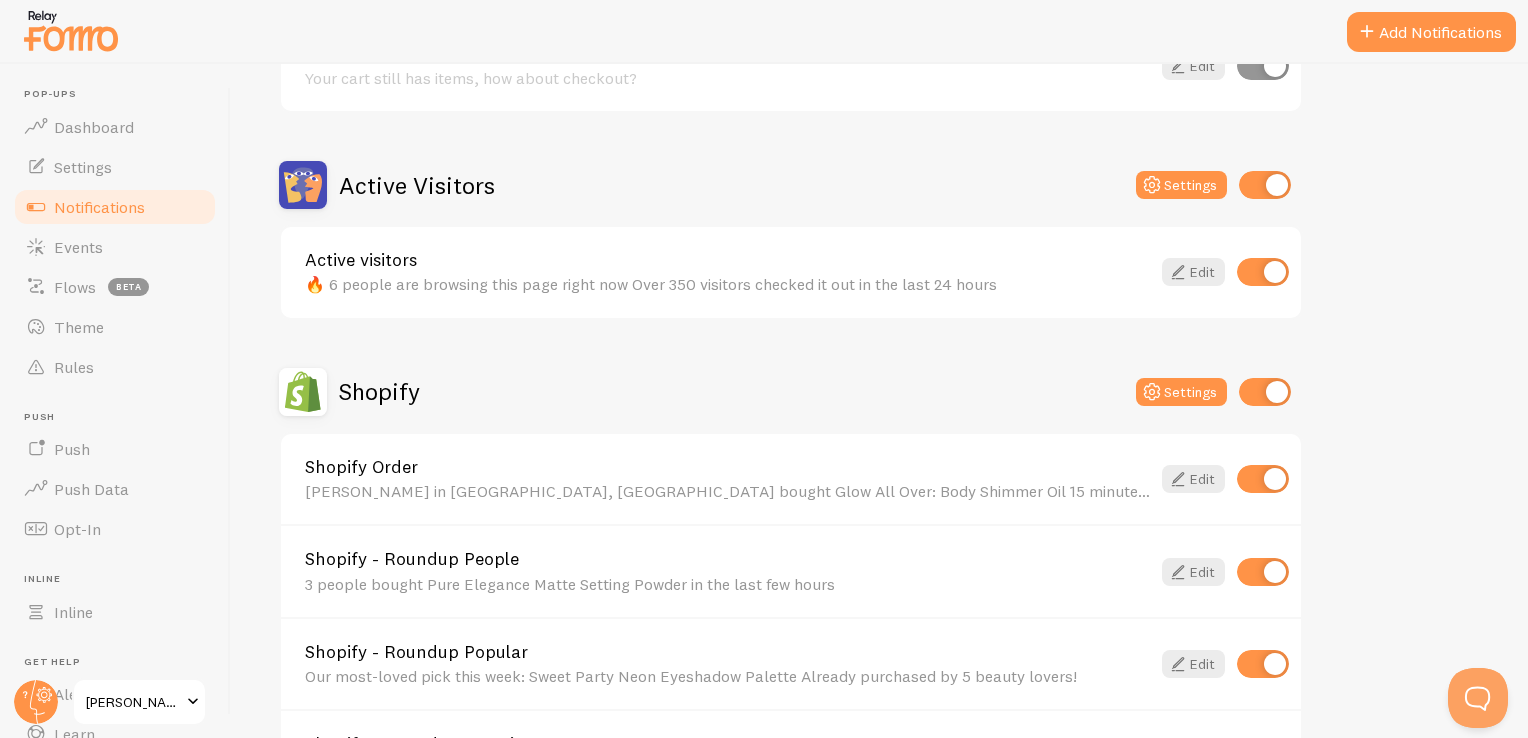 scroll, scrollTop: 500, scrollLeft: 0, axis: vertical 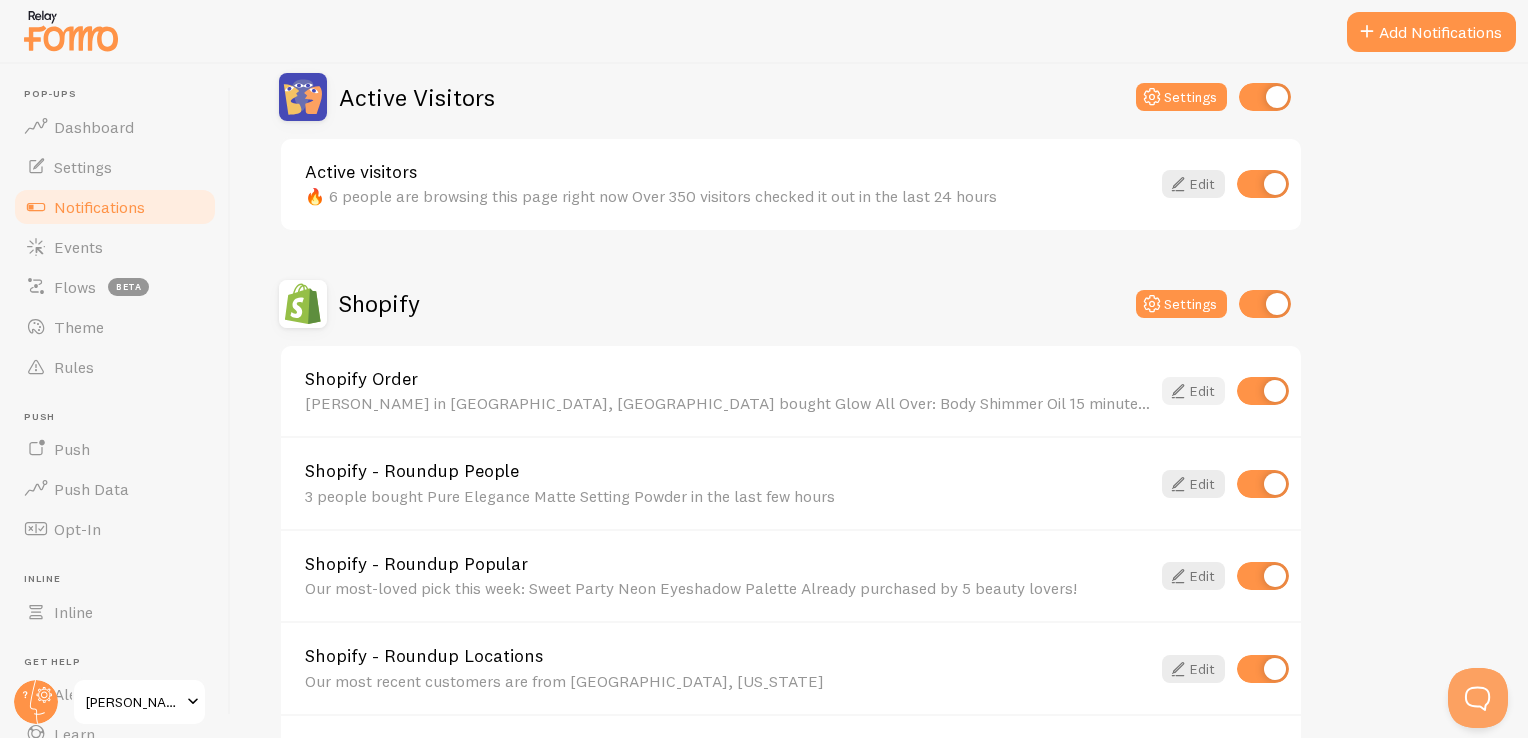 click on "Edit" at bounding box center [1193, 391] 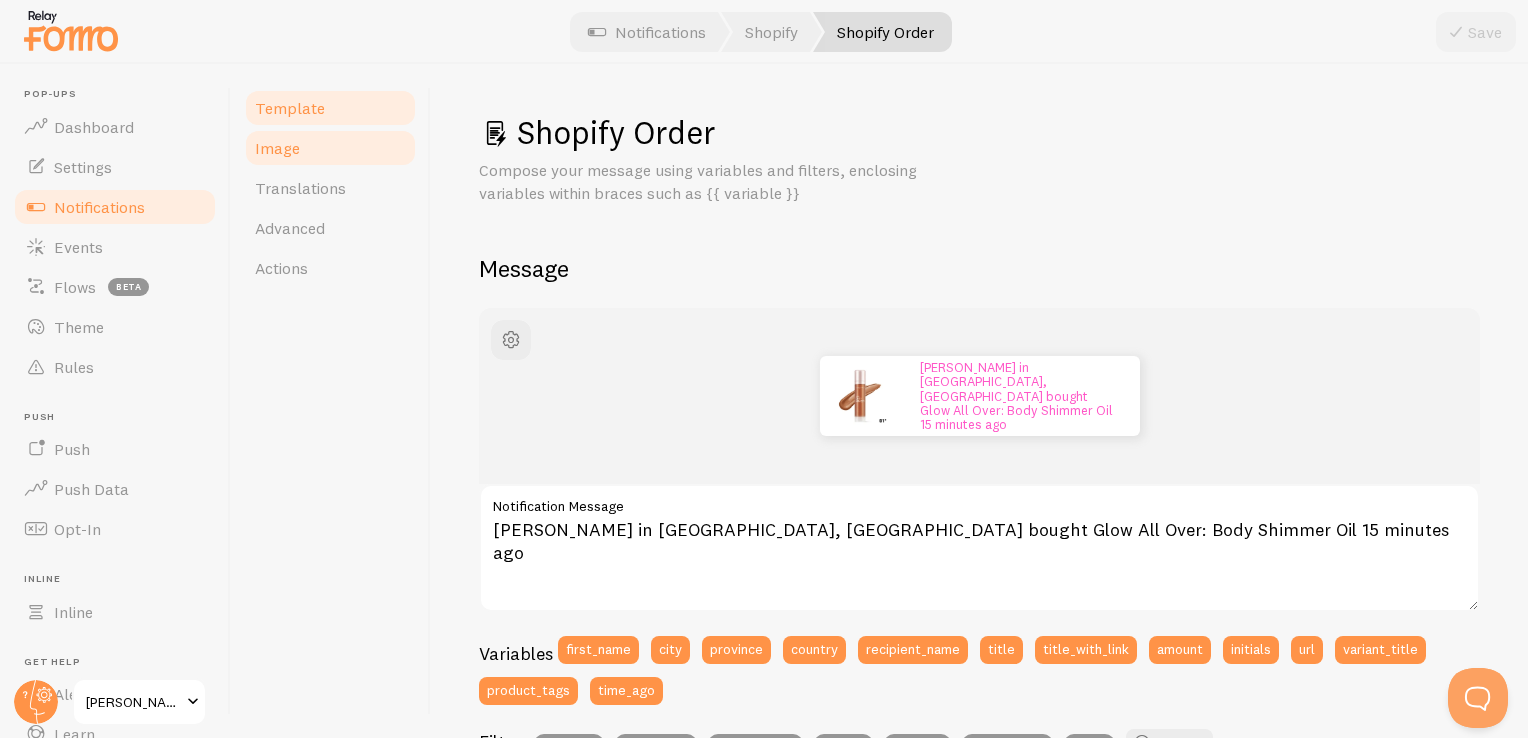 click on "Image" at bounding box center [330, 148] 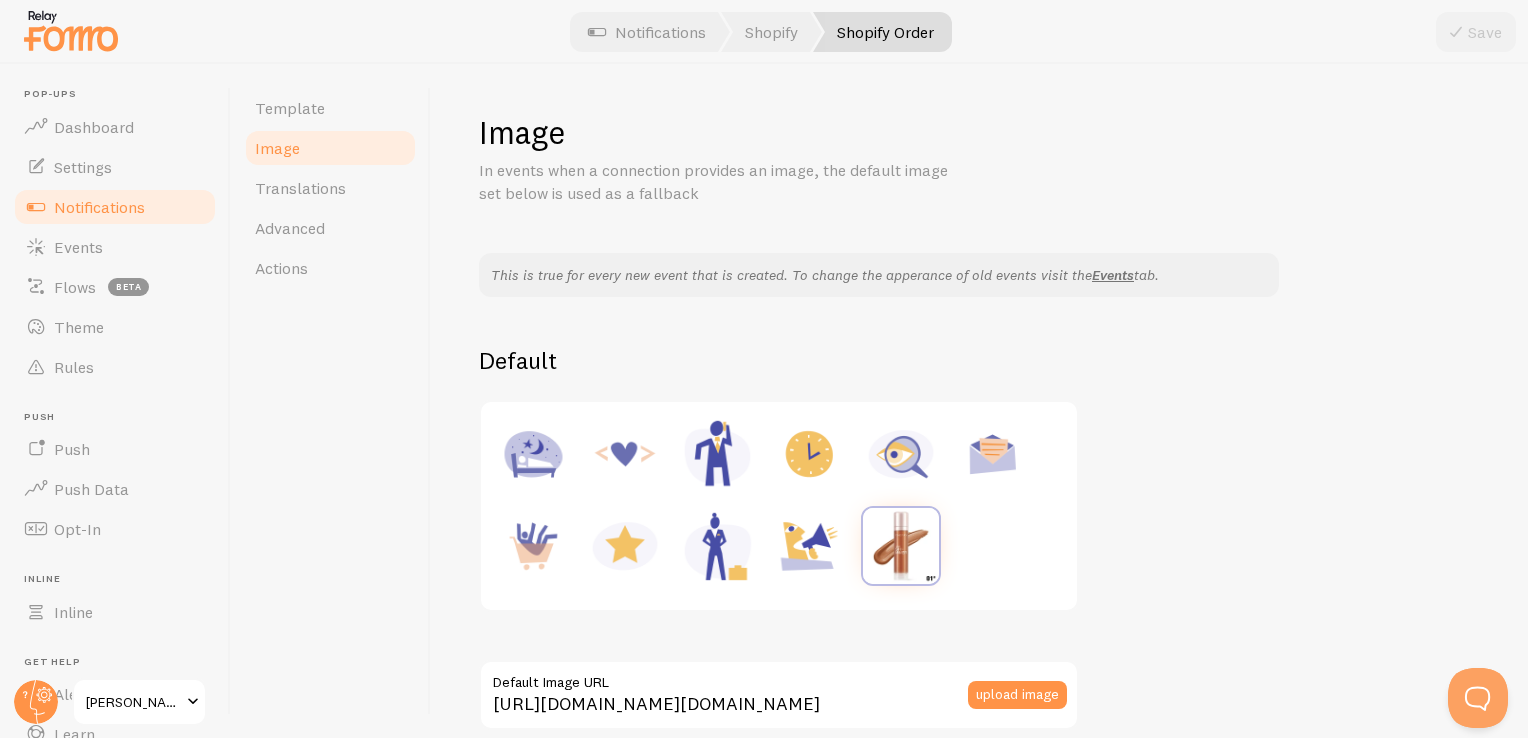click at bounding box center [809, 546] 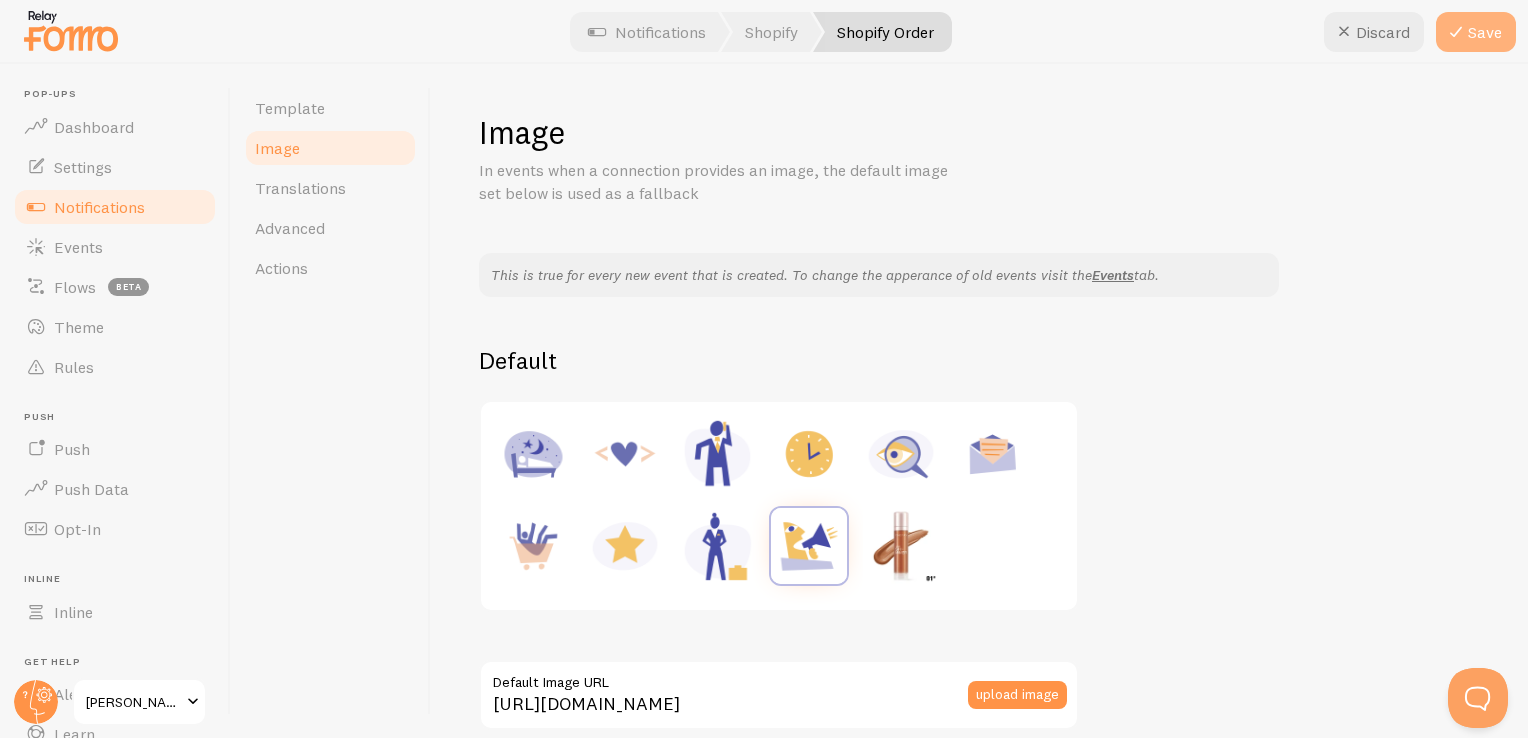 click on "Save" at bounding box center [1476, 32] 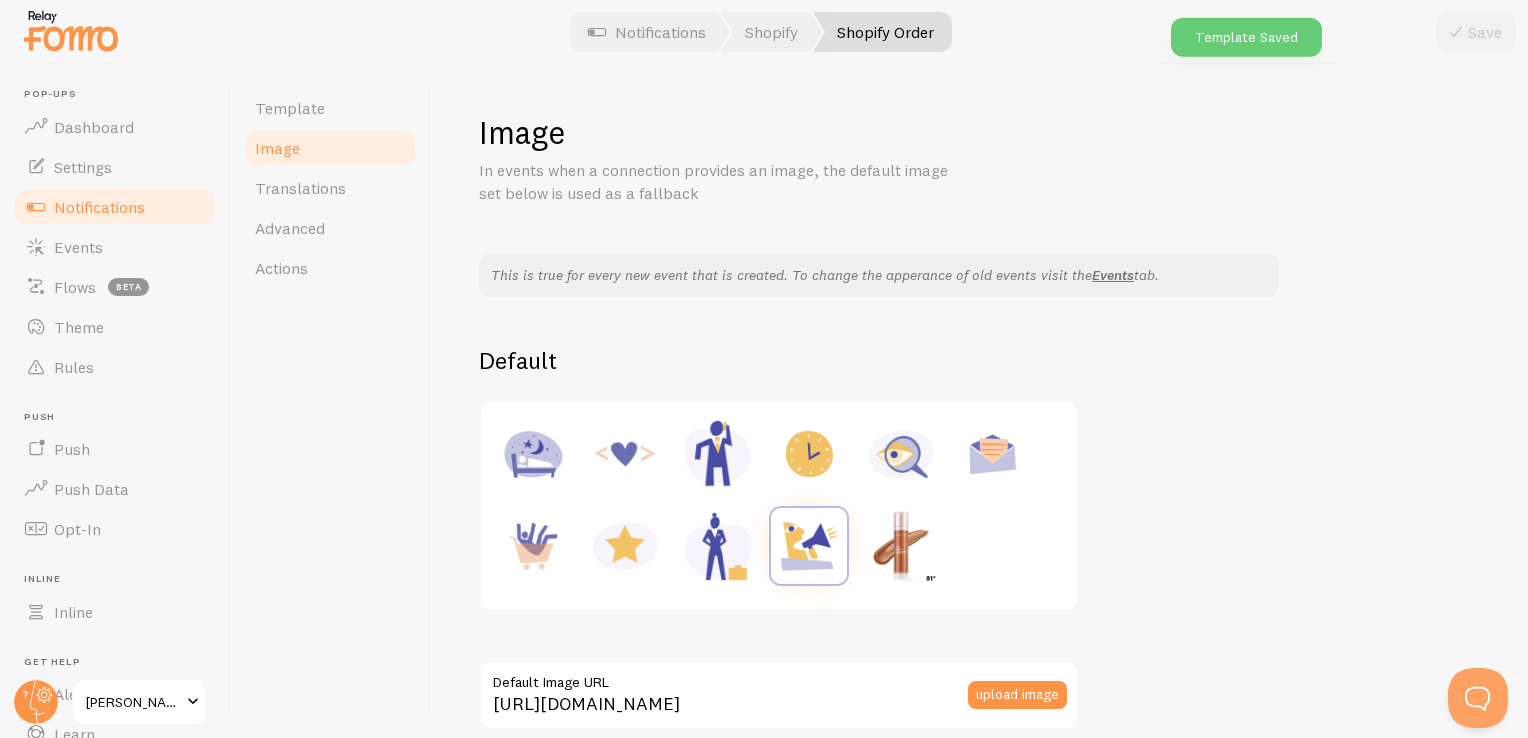 click on "Save" at bounding box center [1476, 32] 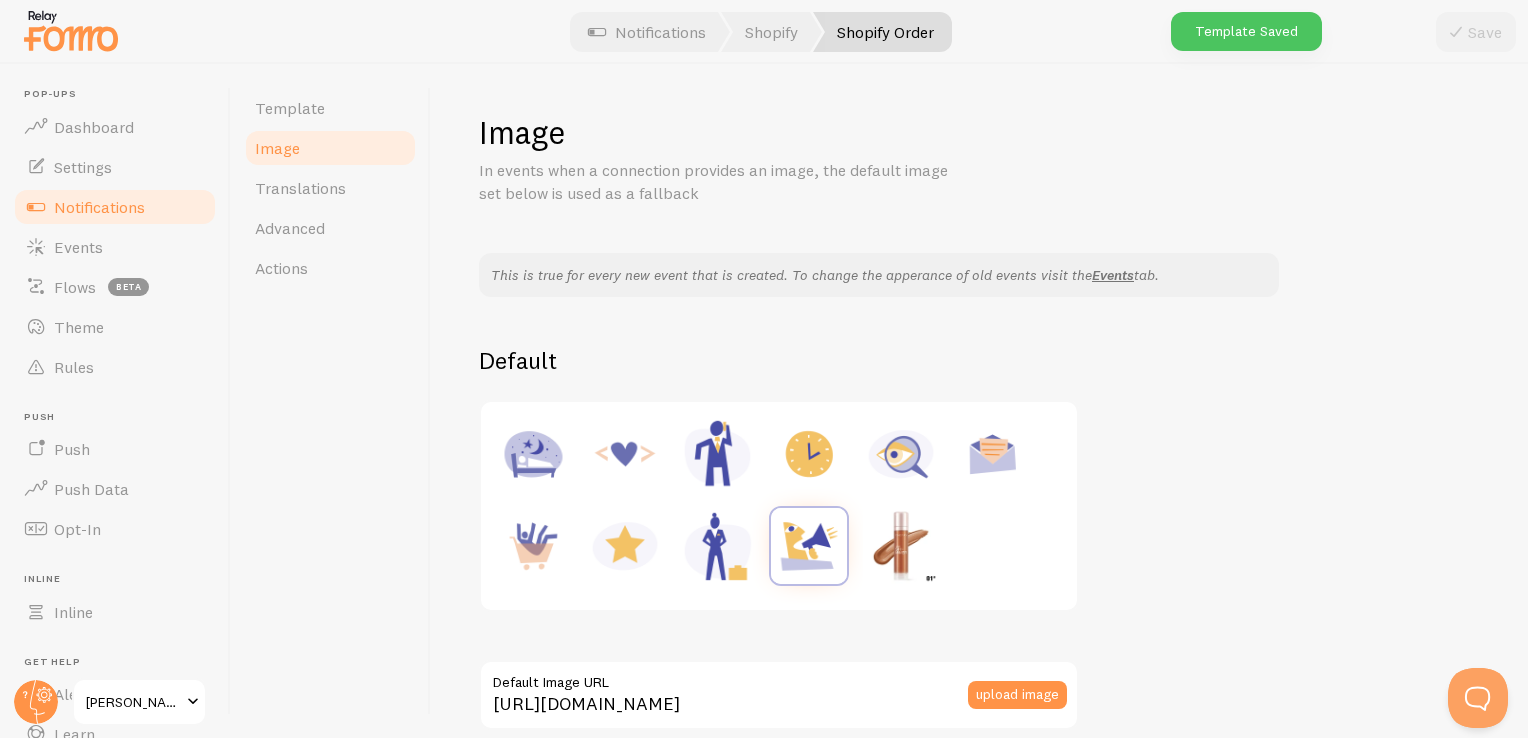click at bounding box center (901, 546) 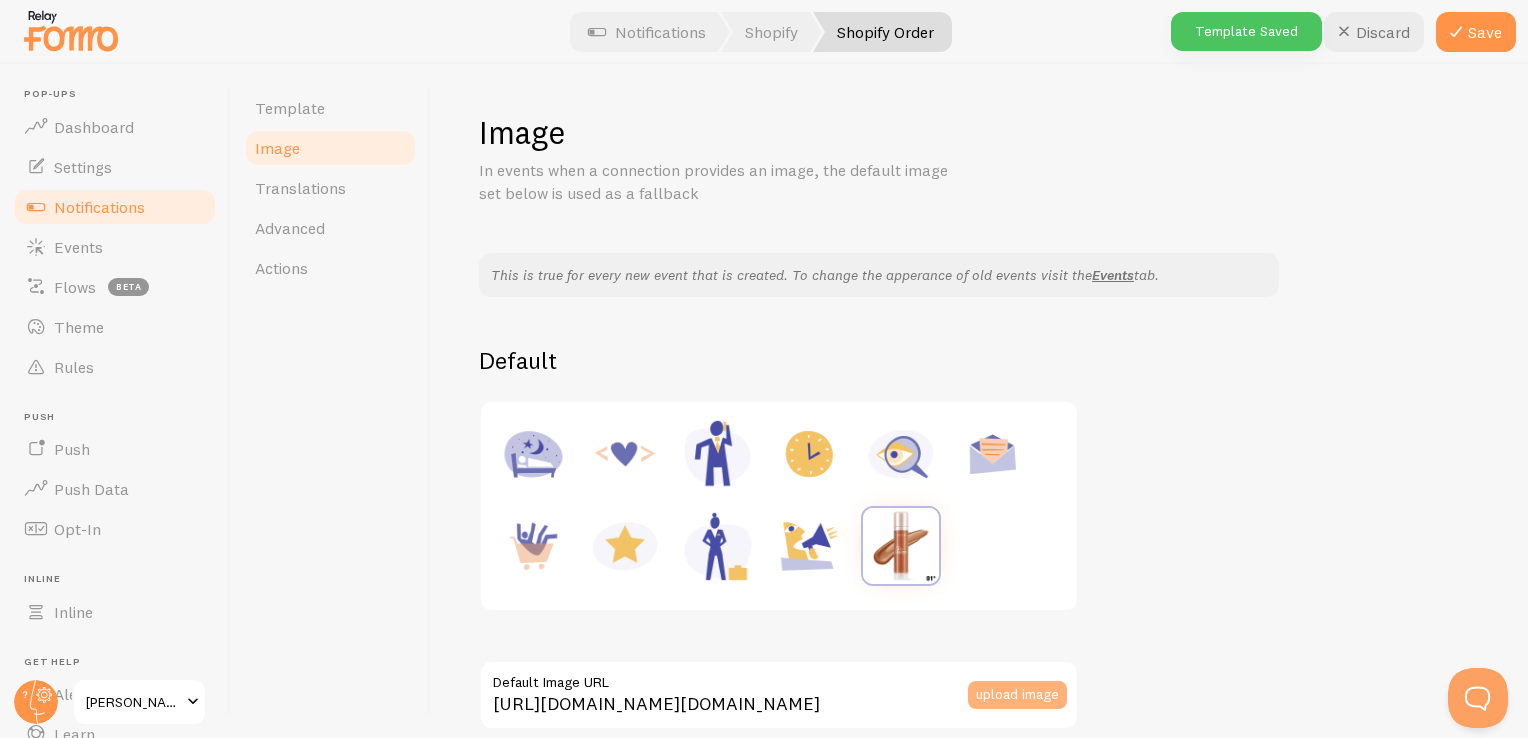 click on "upload image" at bounding box center [1017, 695] 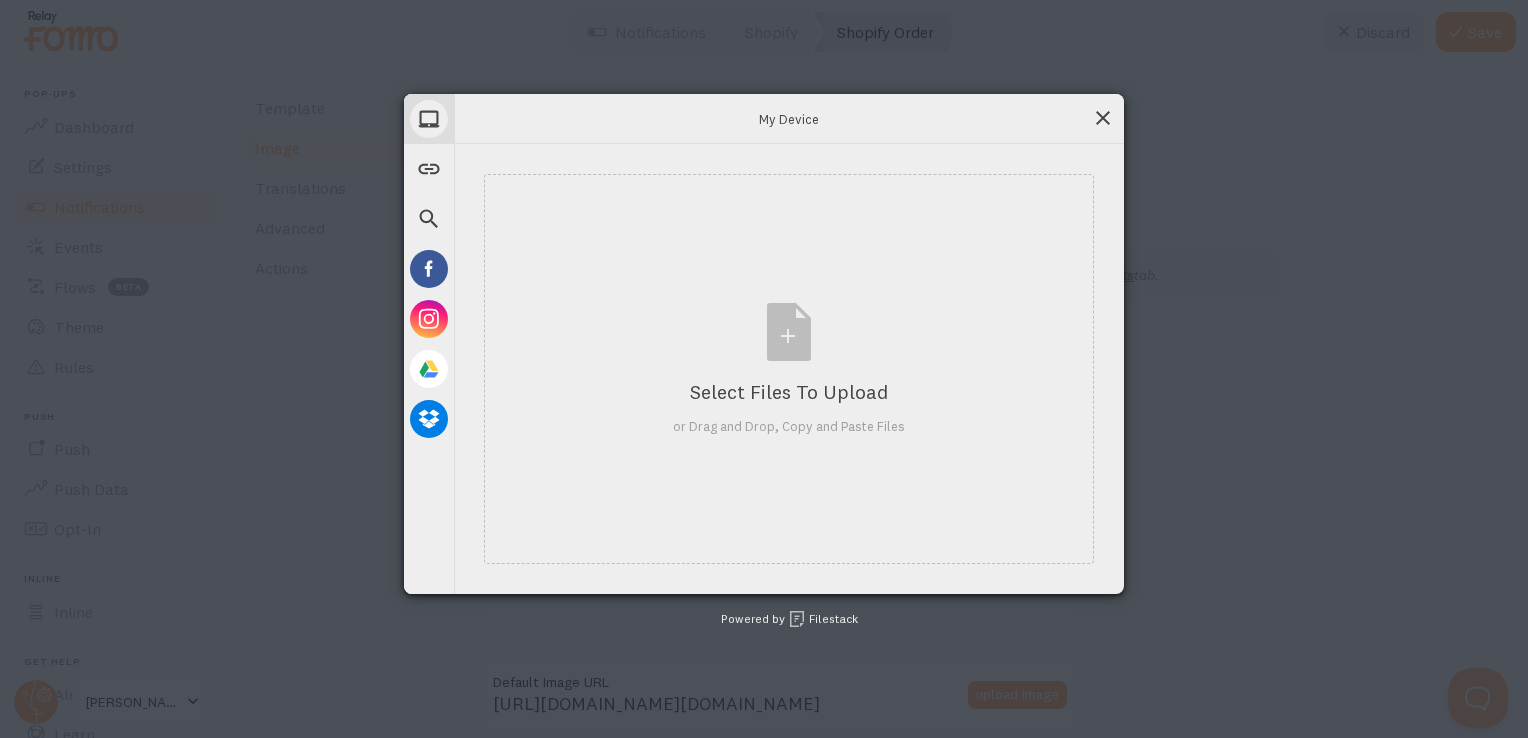 click at bounding box center [1103, 118] 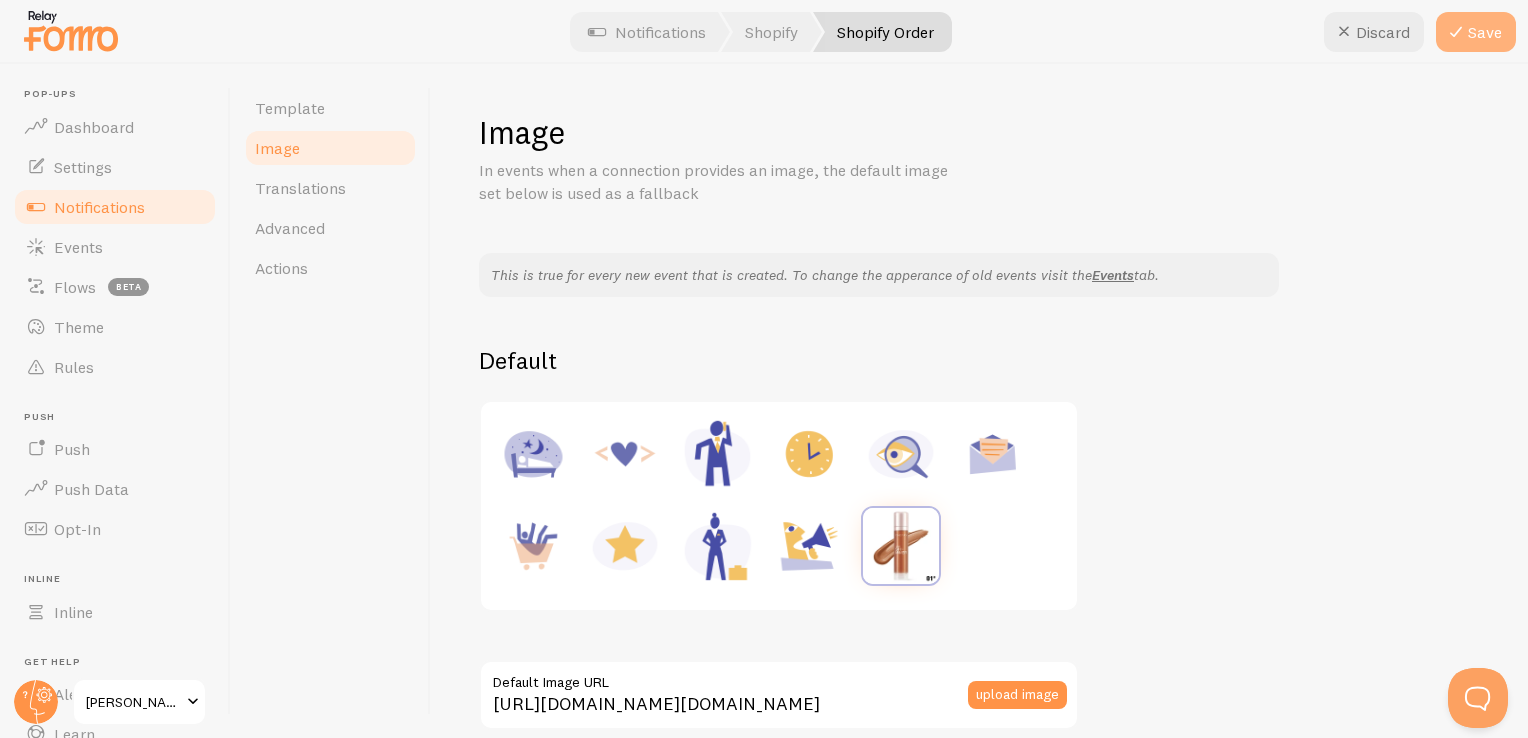 click on "Save" at bounding box center (1476, 32) 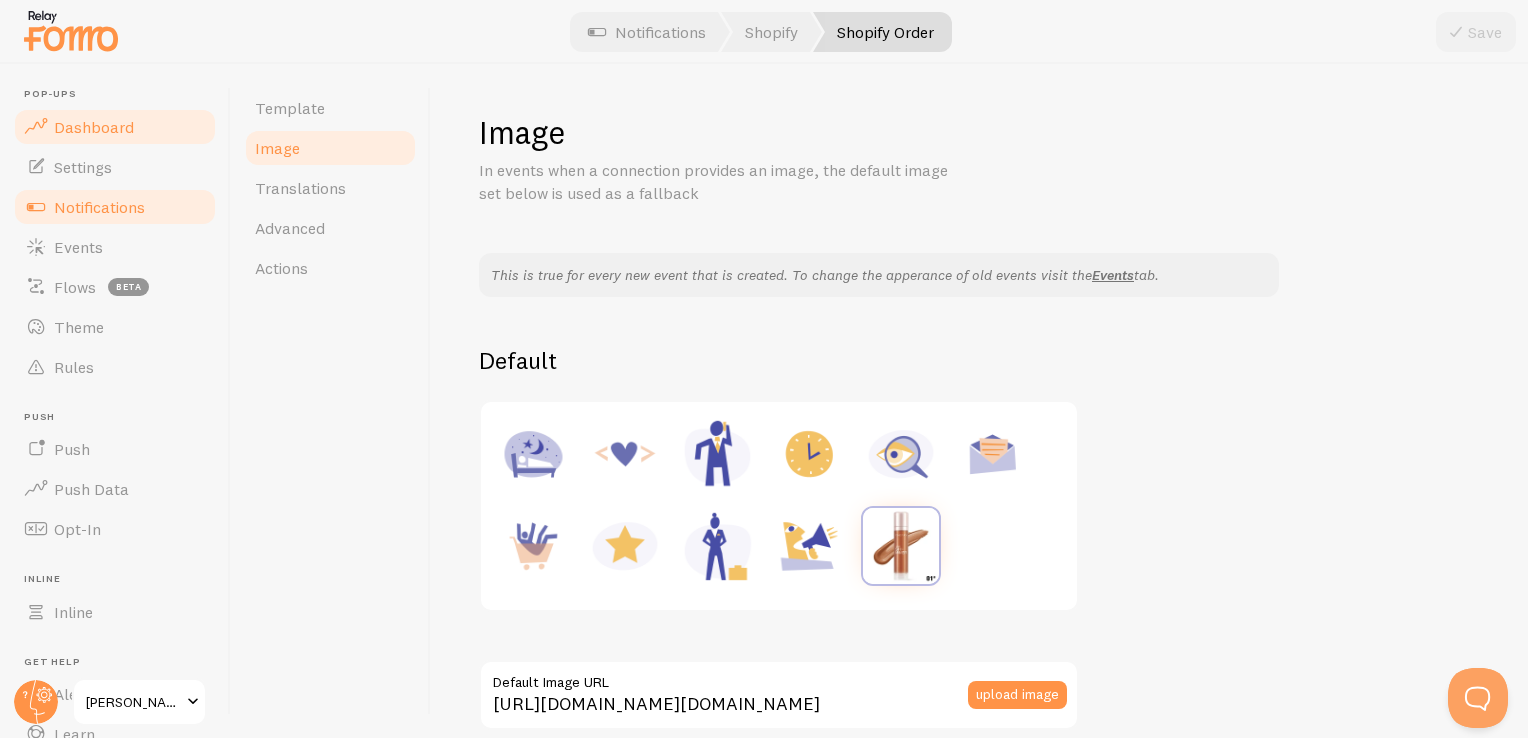 click on "Dashboard" at bounding box center [94, 127] 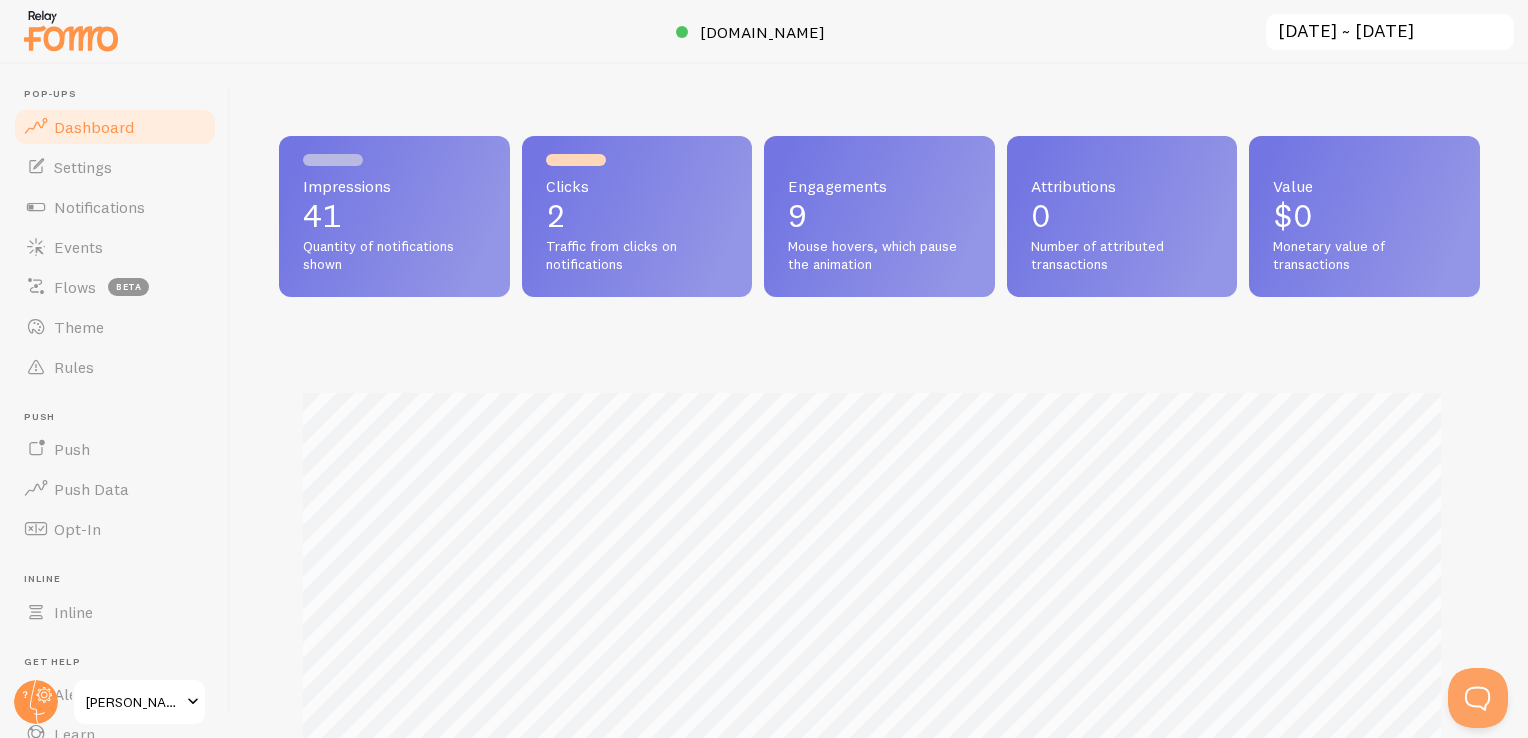 scroll, scrollTop: 0, scrollLeft: 0, axis: both 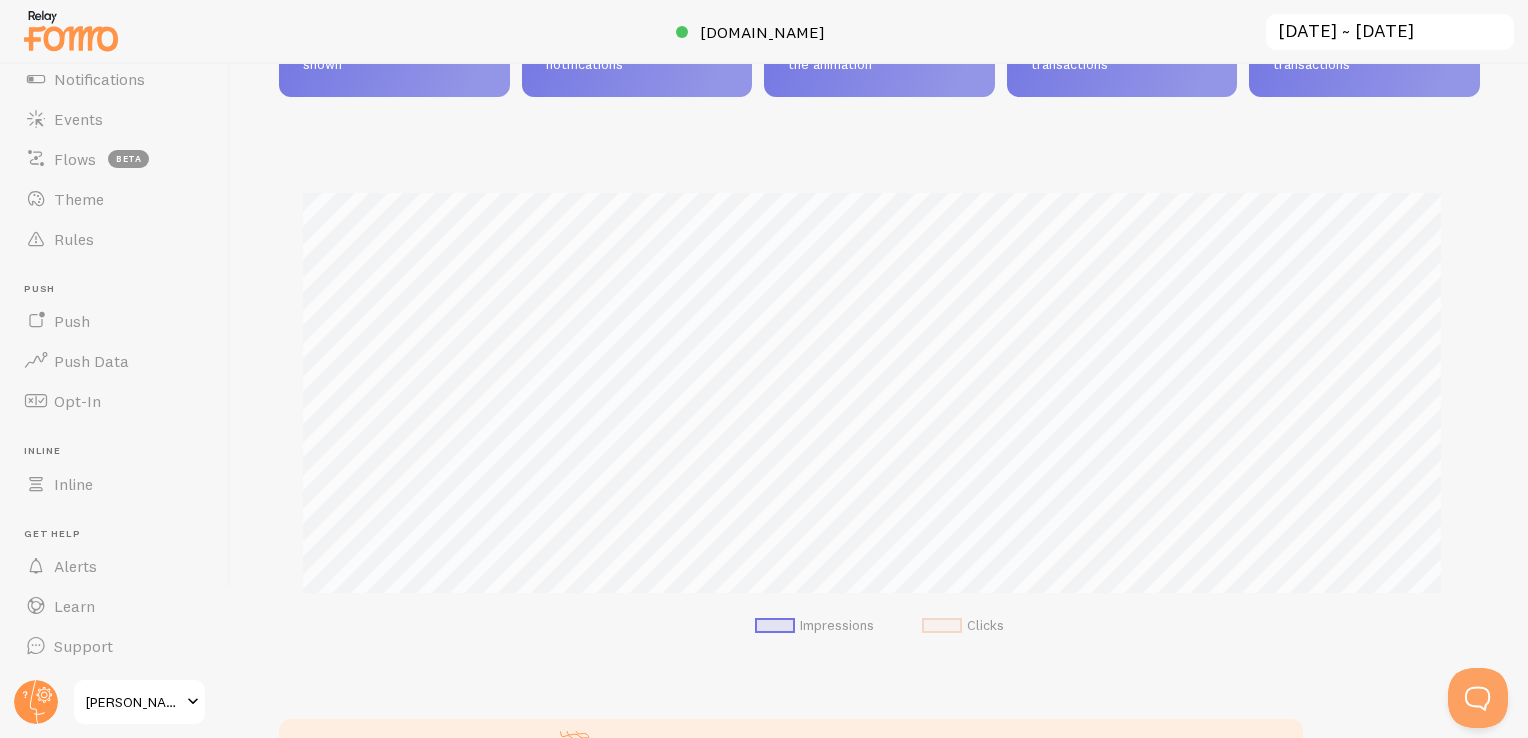 click at bounding box center [193, 702] 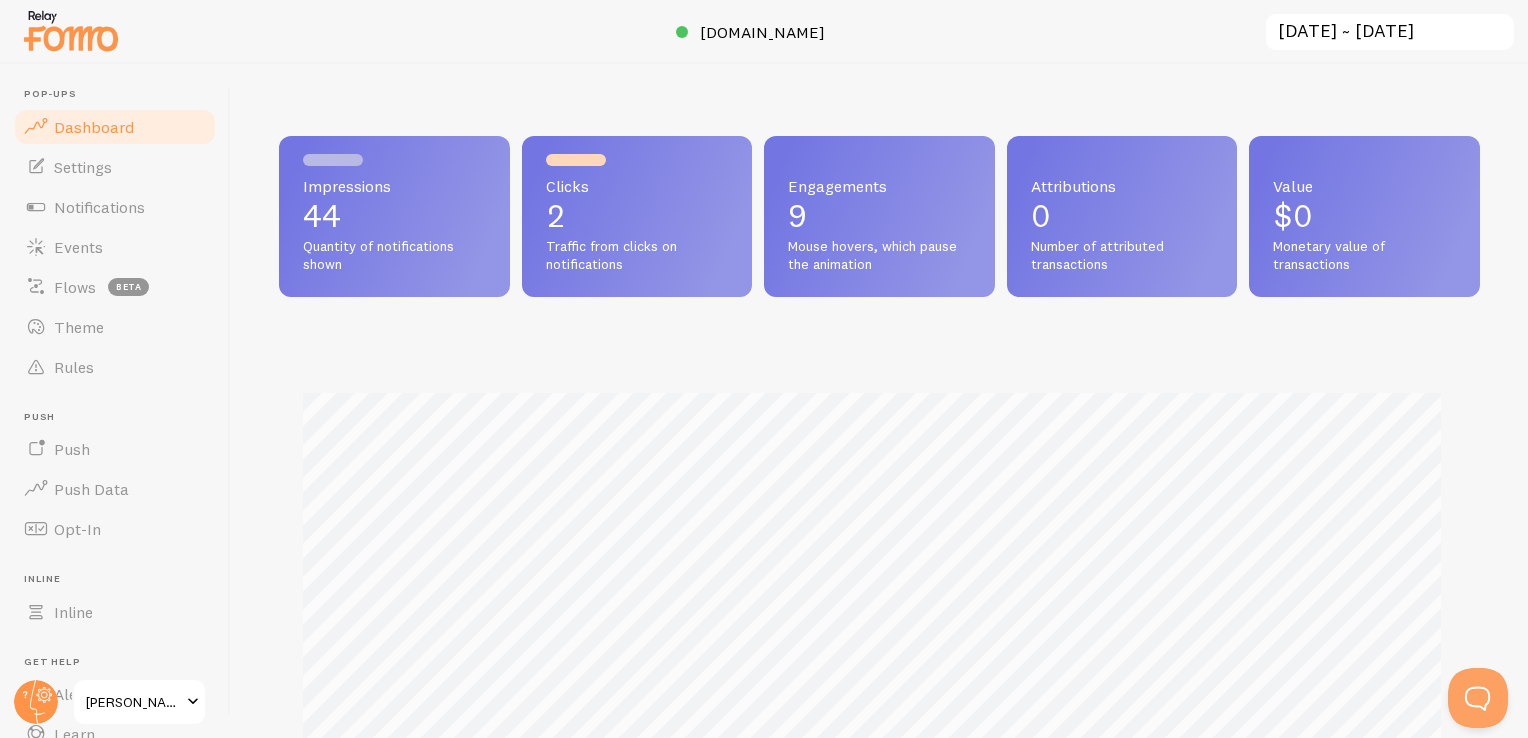 scroll, scrollTop: 999474, scrollLeft: 998813, axis: both 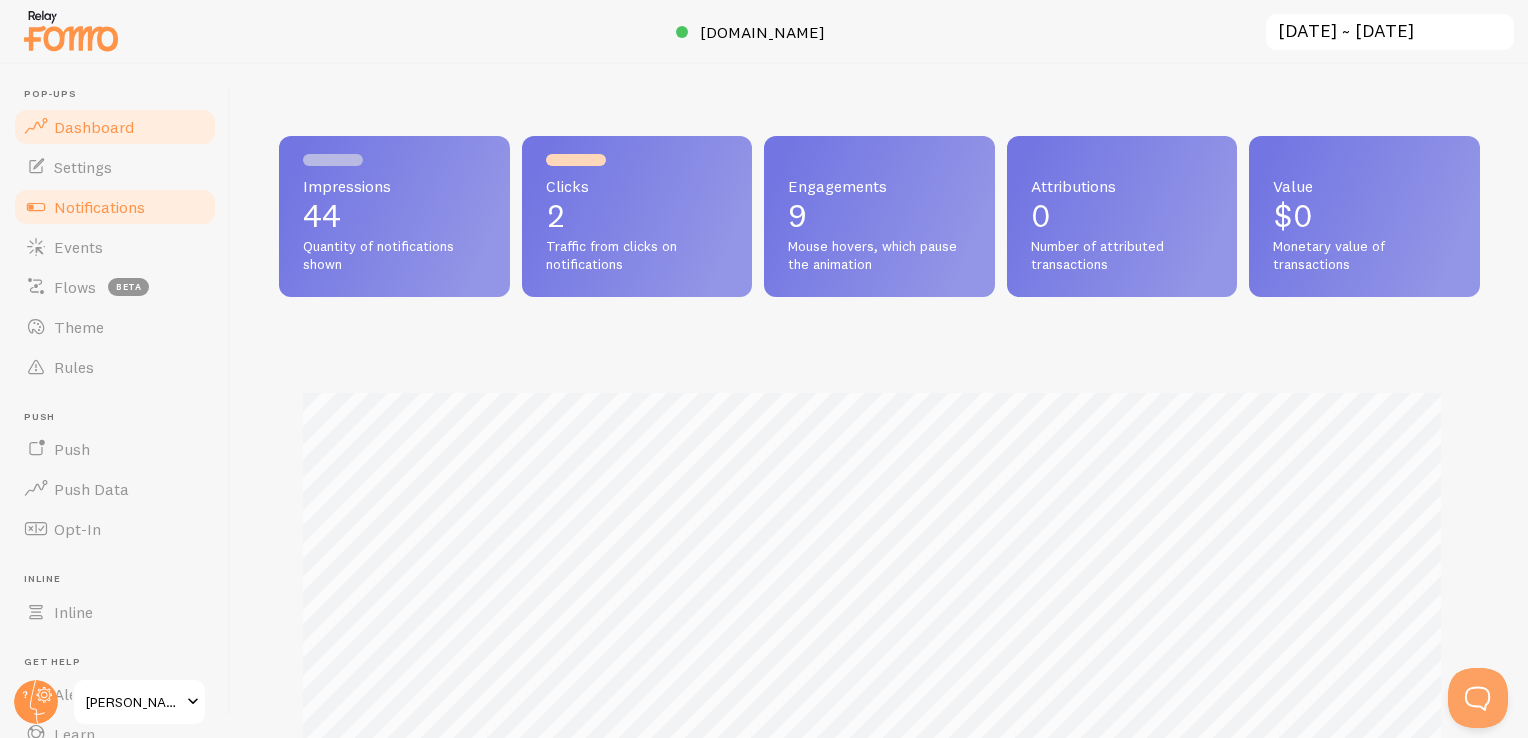 click on "Notifications" at bounding box center (99, 207) 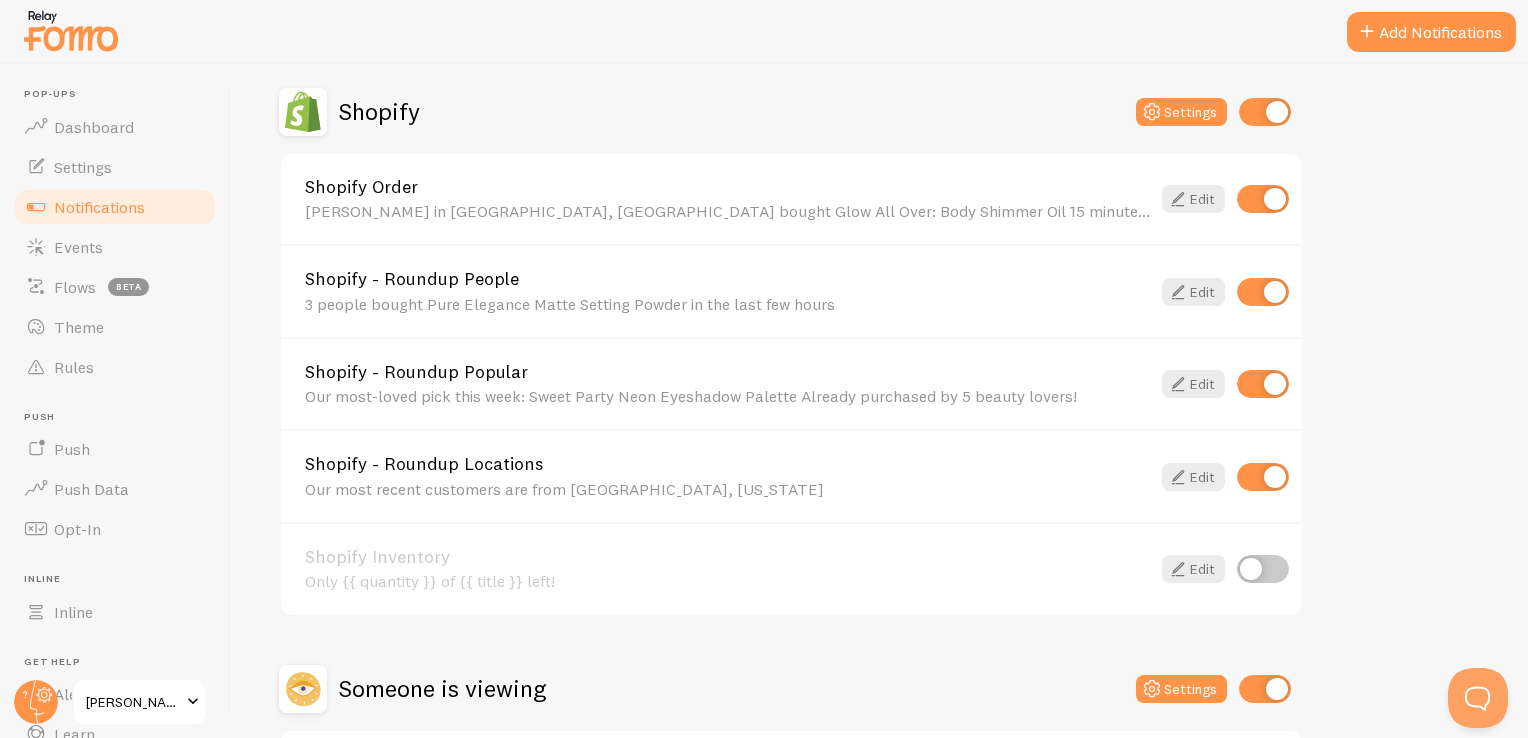 scroll, scrollTop: 700, scrollLeft: 0, axis: vertical 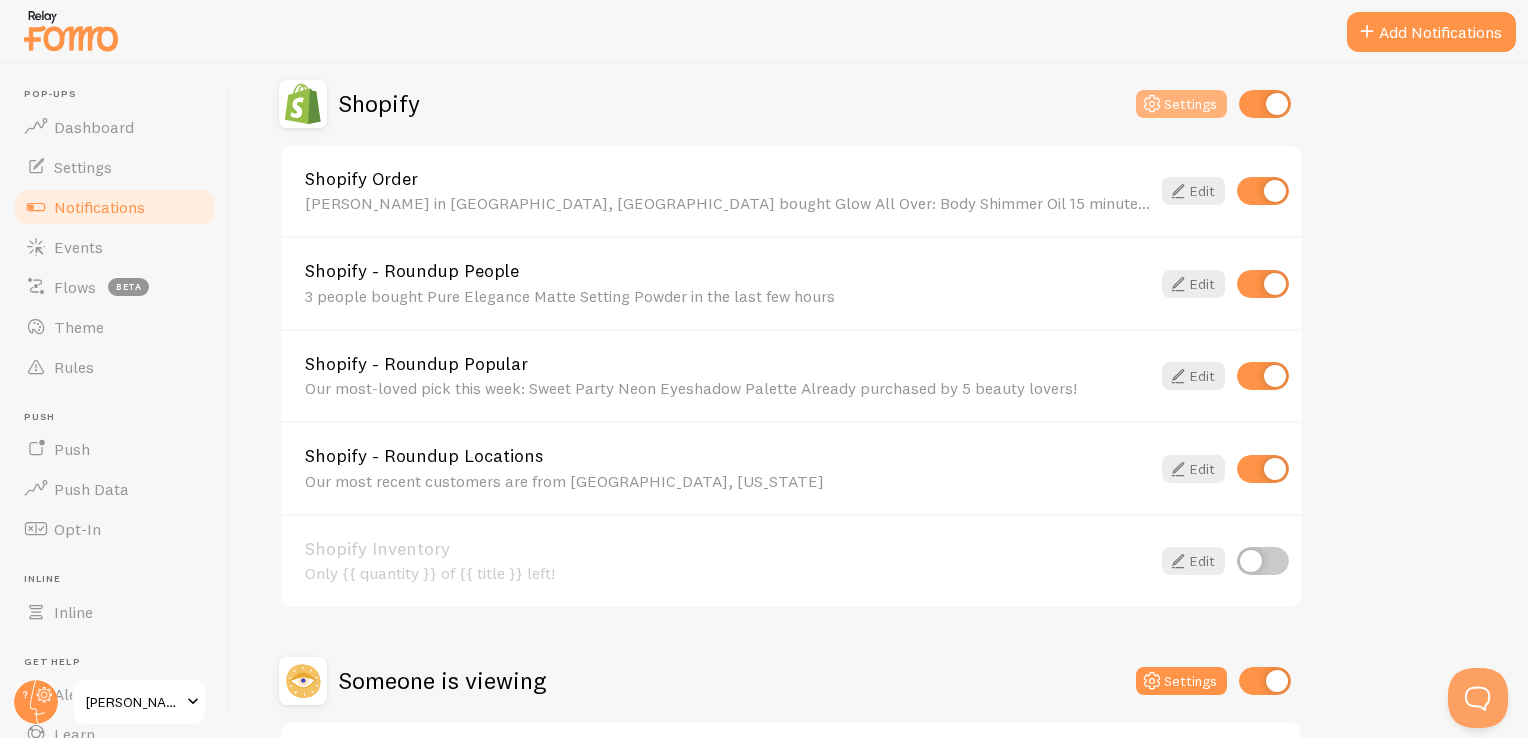 click at bounding box center (1152, 104) 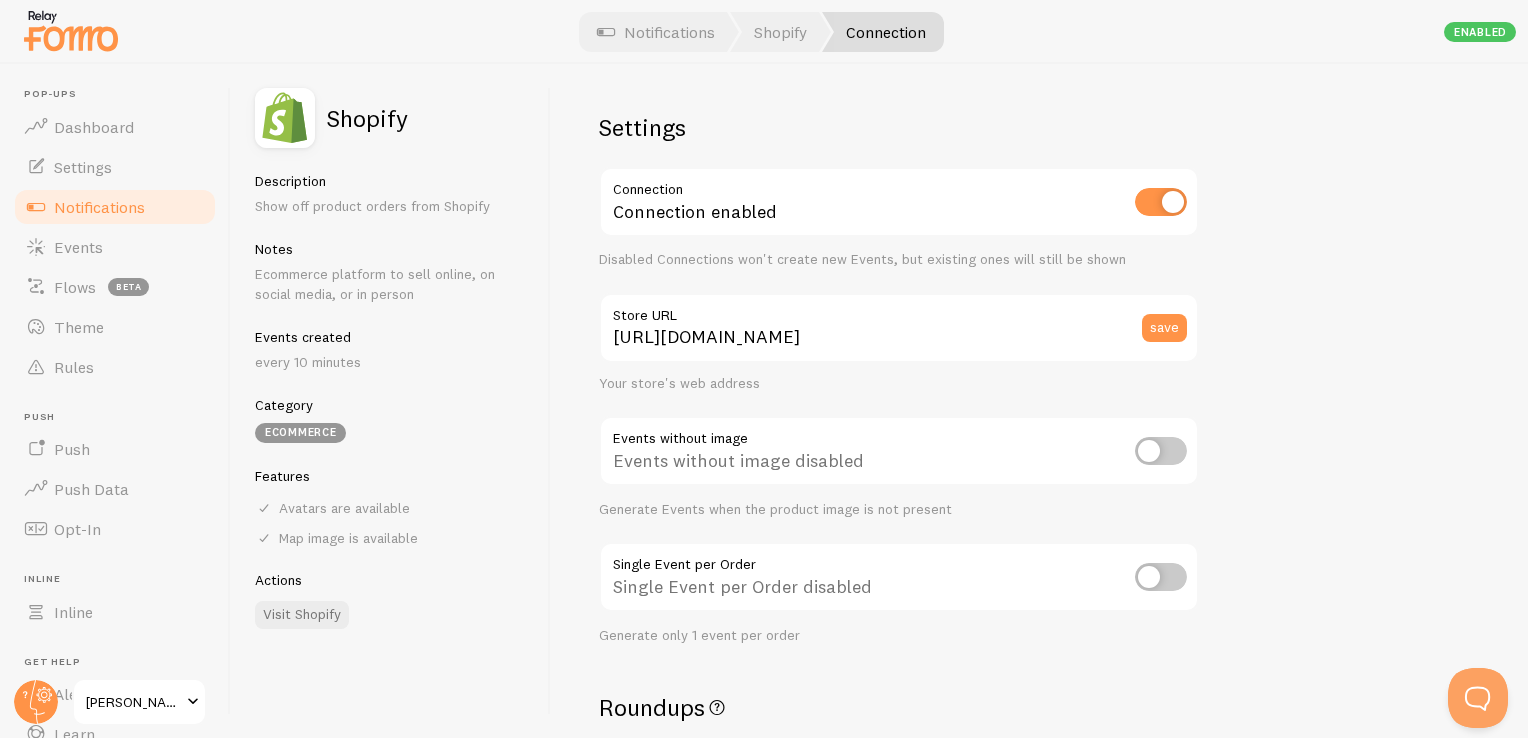 click at bounding box center (1161, 451) 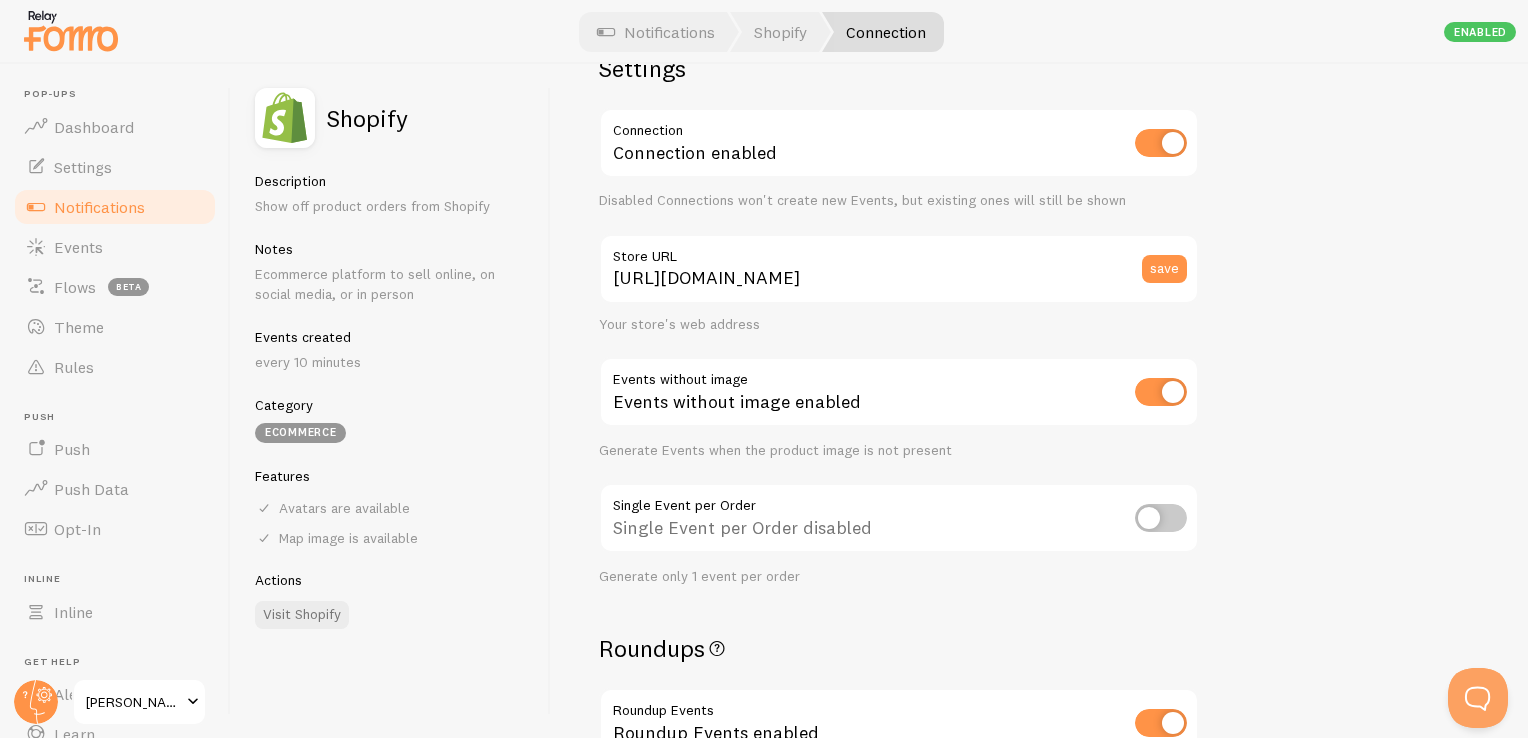 scroll, scrollTop: 0, scrollLeft: 0, axis: both 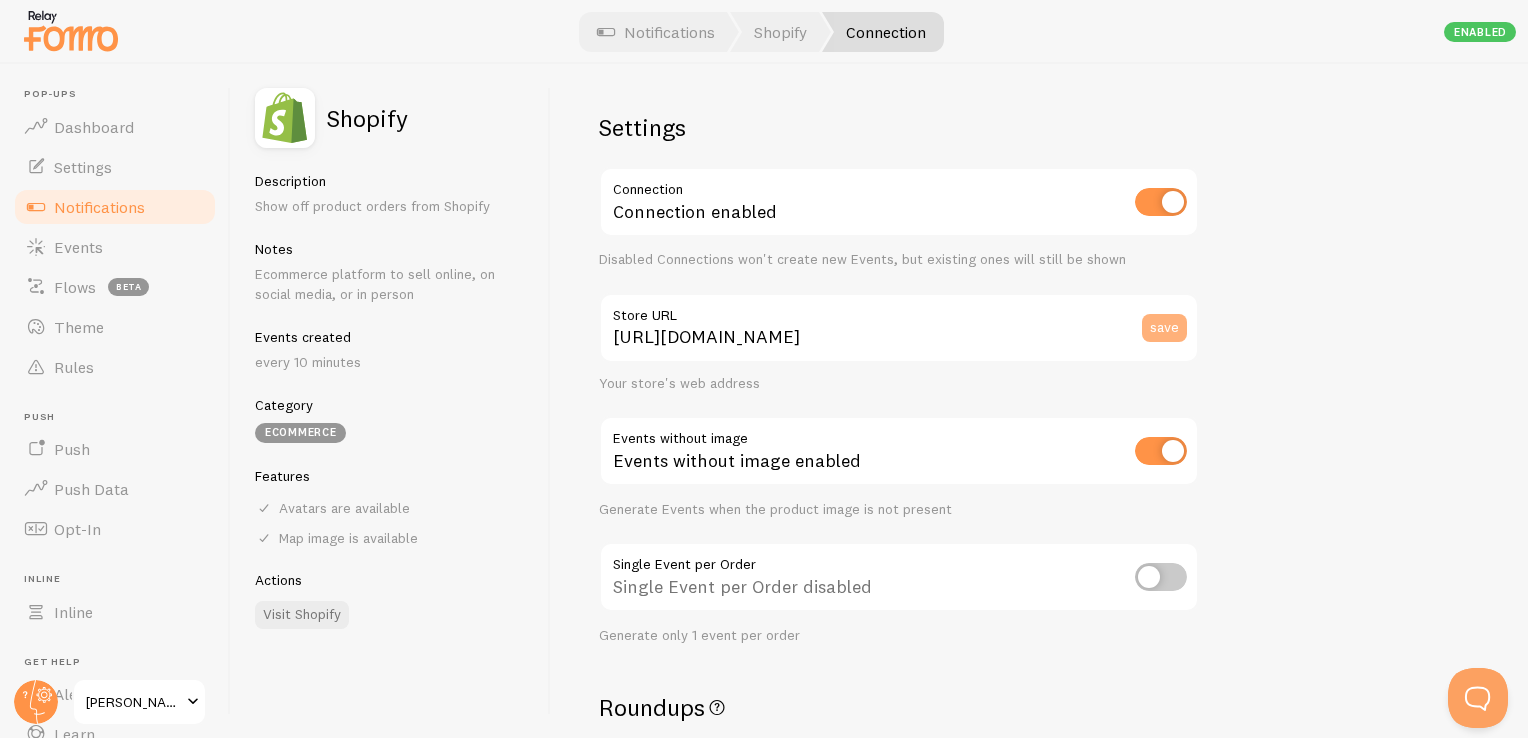 click on "save" at bounding box center [1164, 328] 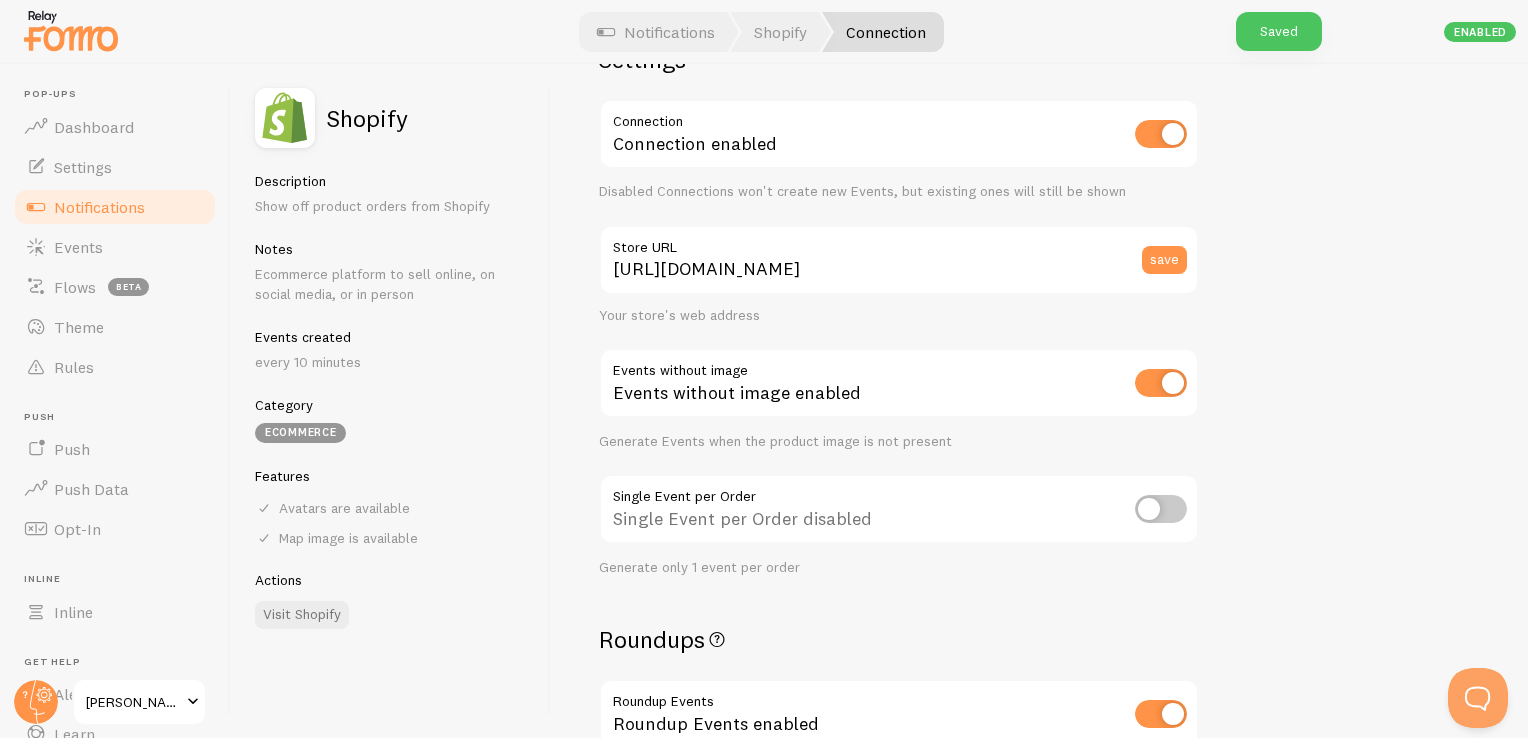 scroll, scrollTop: 100, scrollLeft: 0, axis: vertical 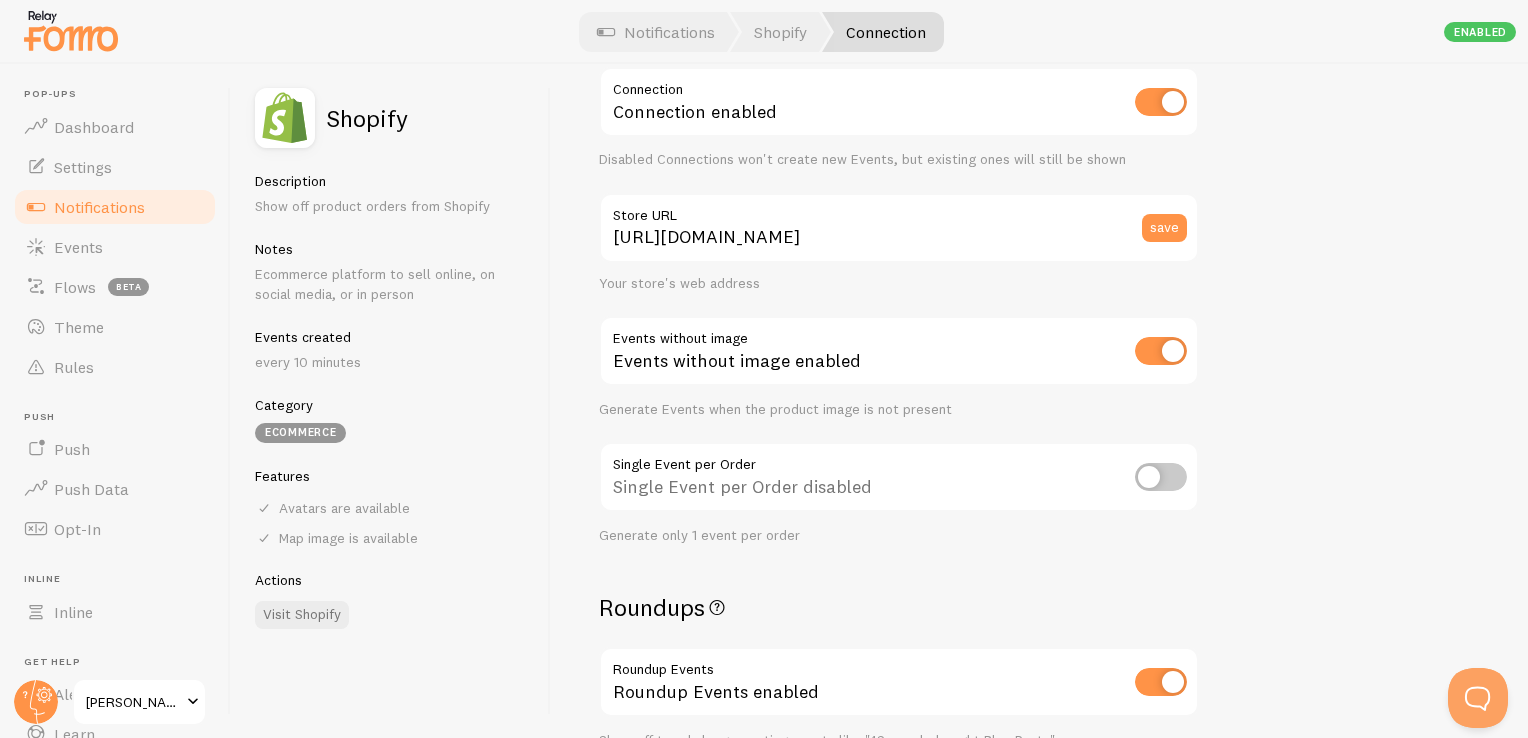 click at bounding box center (1161, 477) 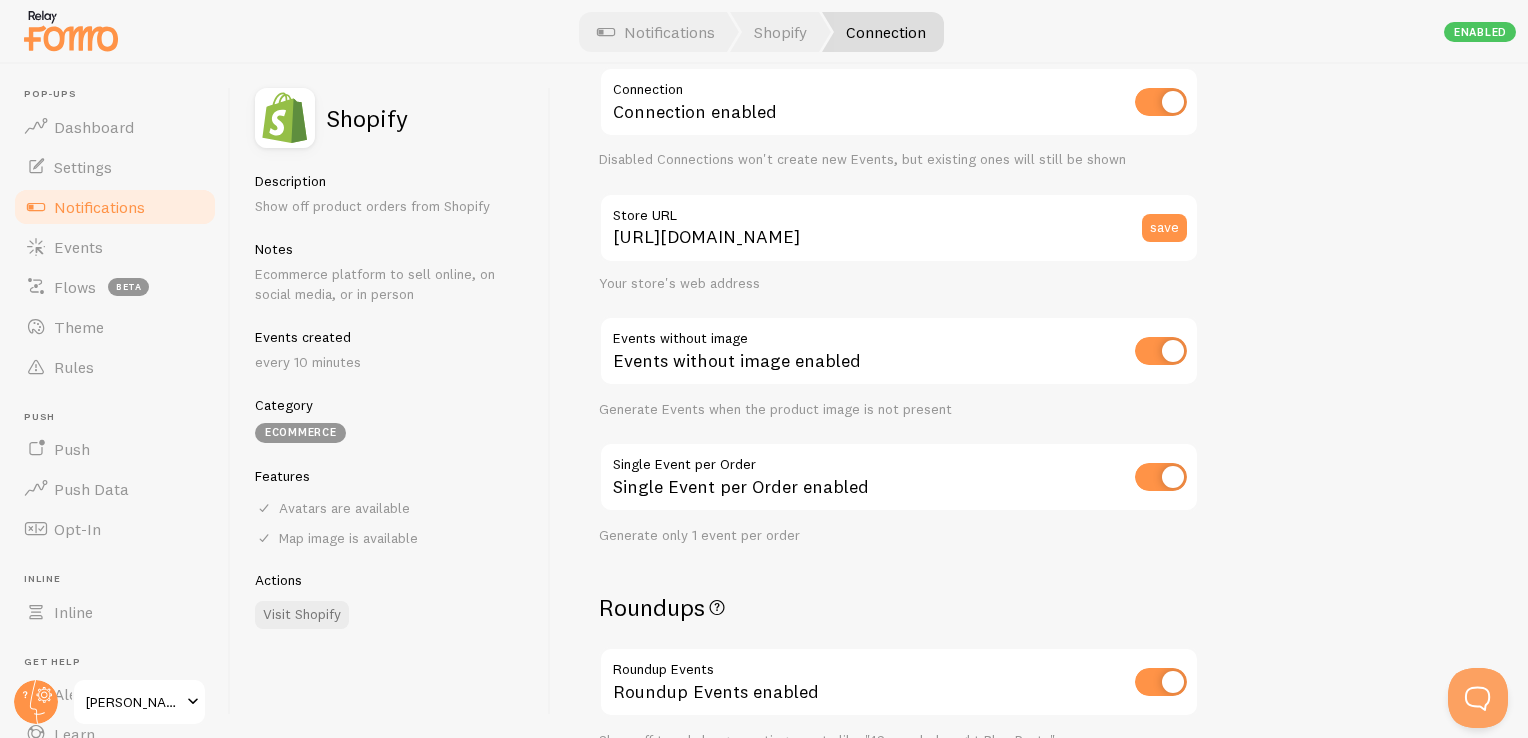 click on "Notifications" at bounding box center [99, 207] 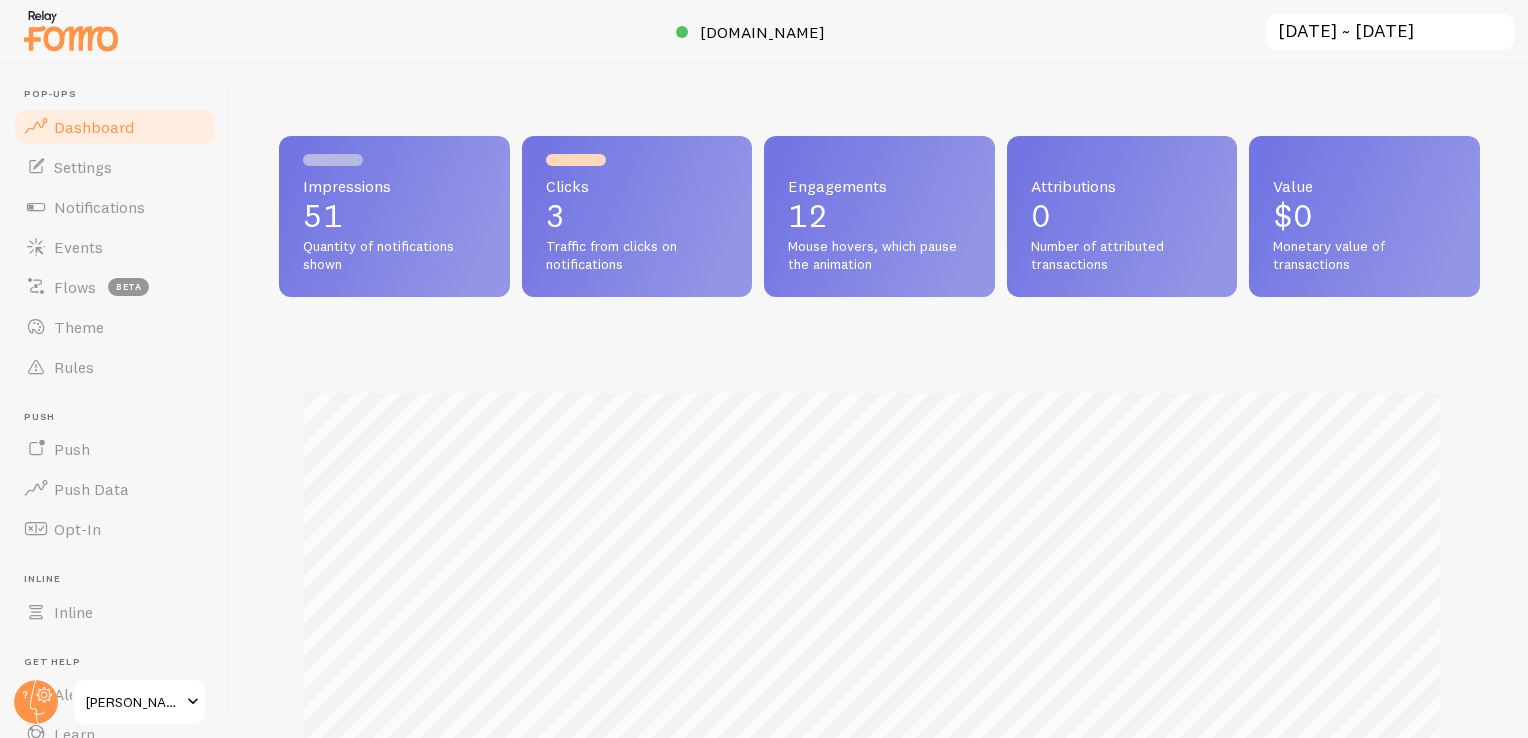 scroll, scrollTop: 0, scrollLeft: 0, axis: both 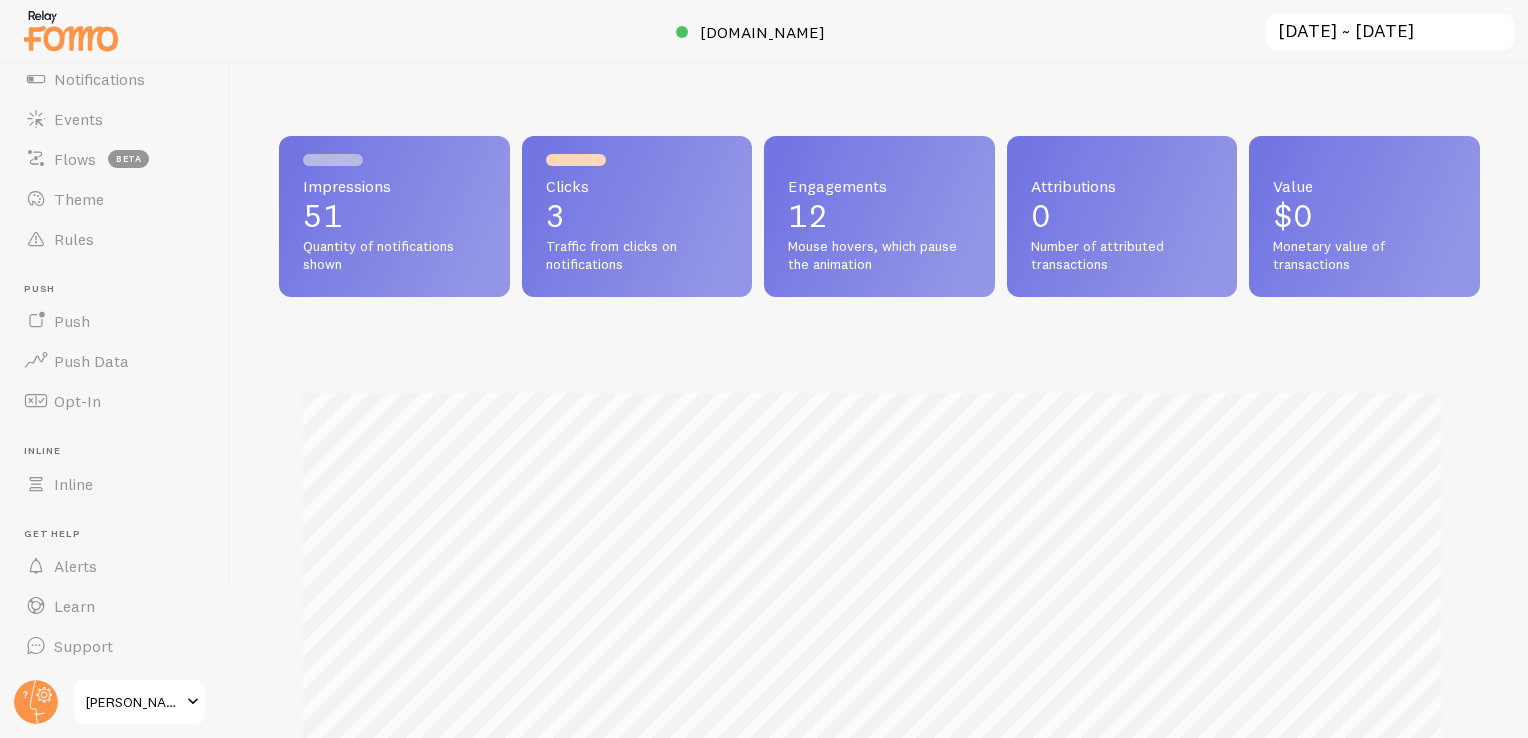 click on "[PERSON_NAME]" at bounding box center (133, 702) 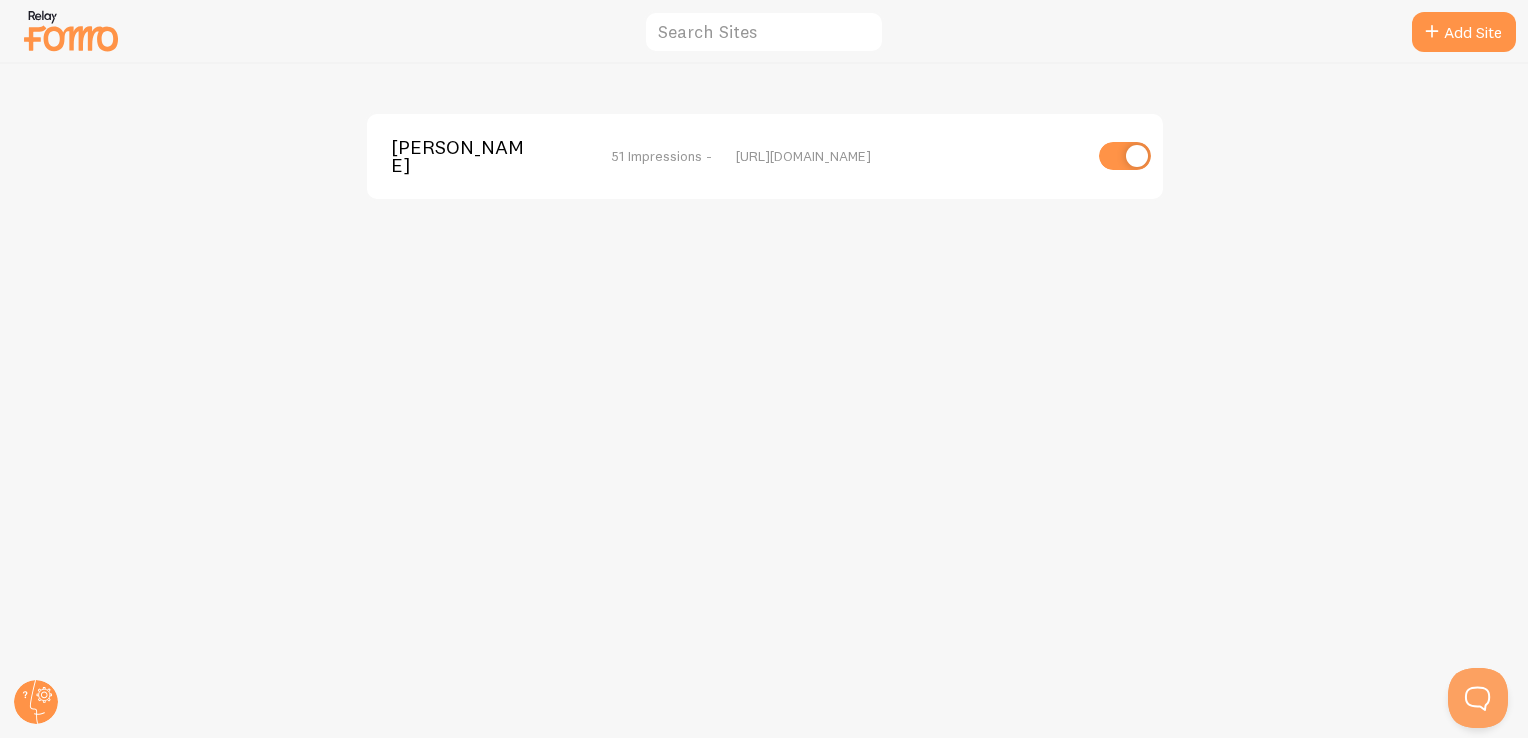scroll, scrollTop: 0, scrollLeft: 0, axis: both 